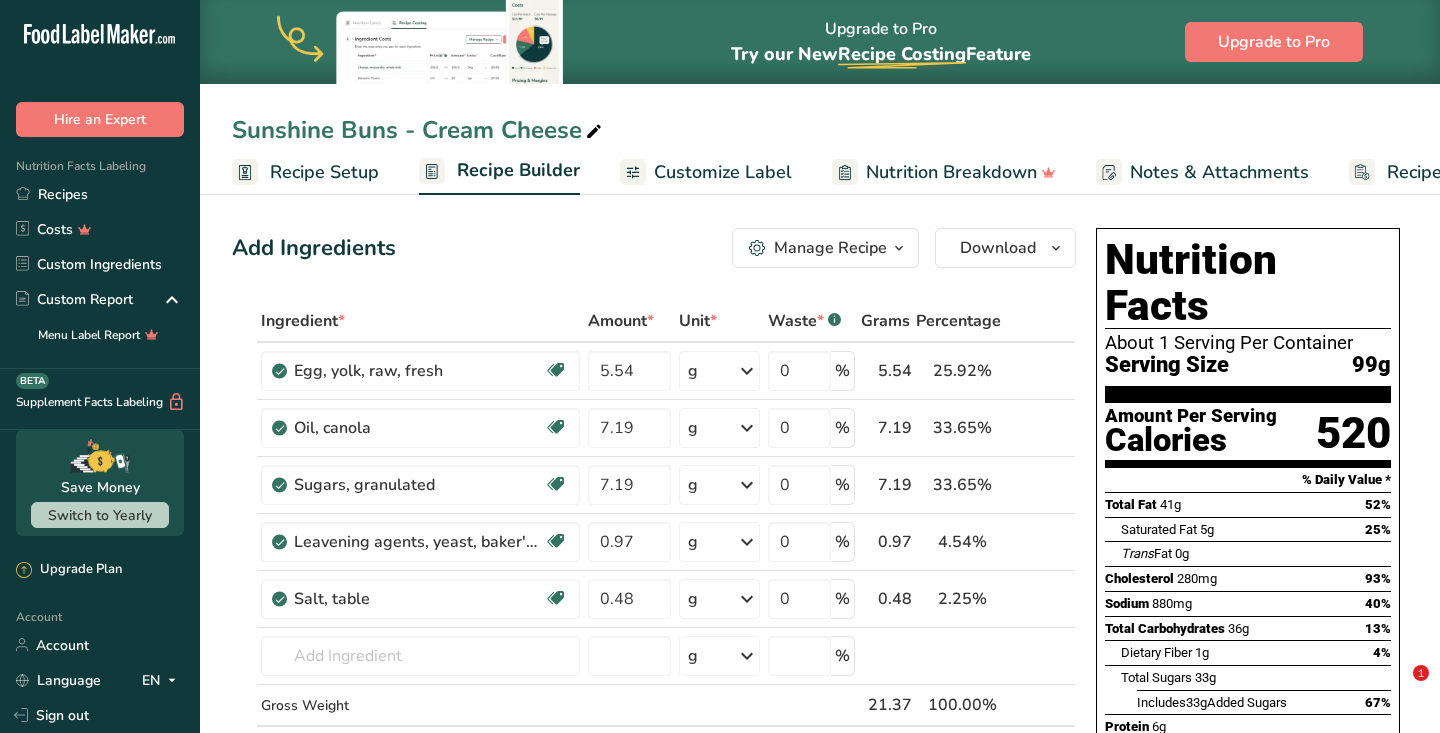 scroll, scrollTop: 144, scrollLeft: 0, axis: vertical 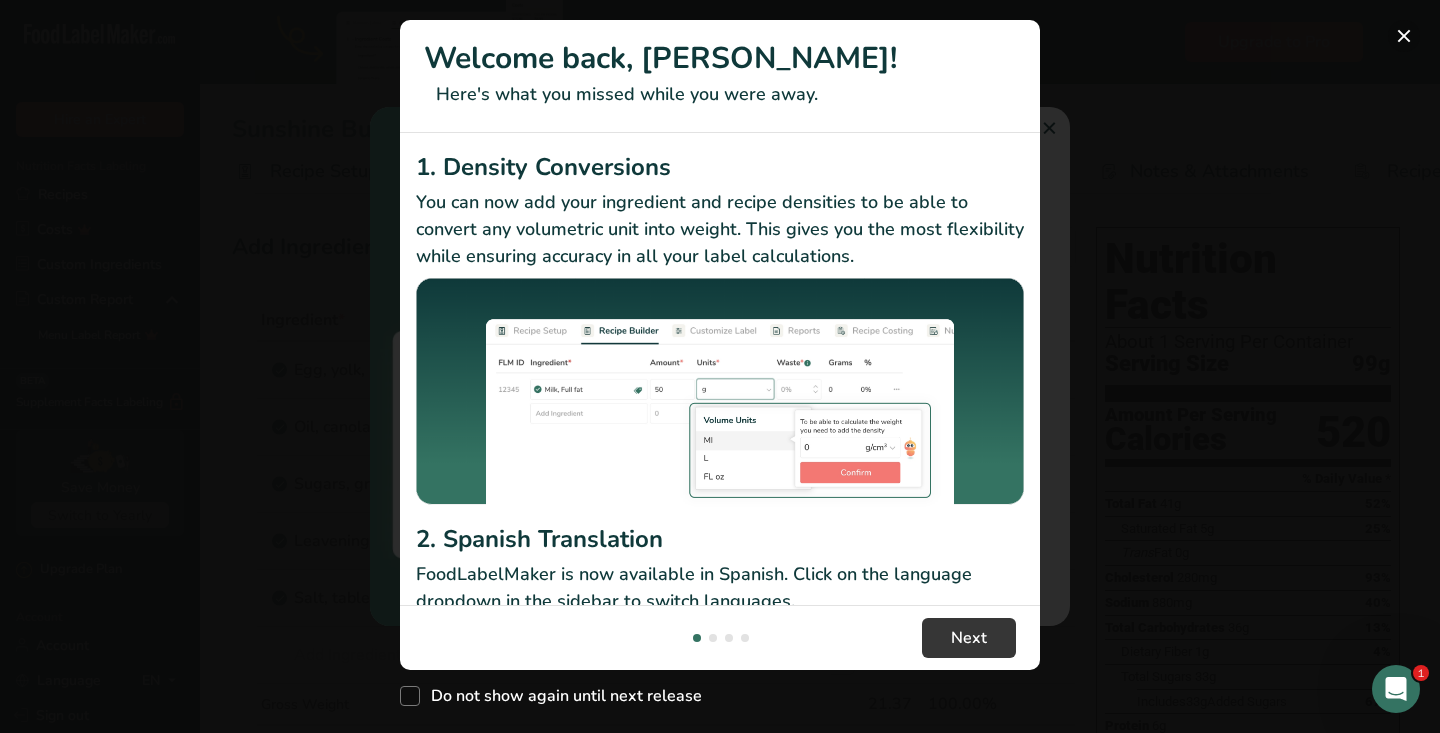 click at bounding box center [1404, 36] 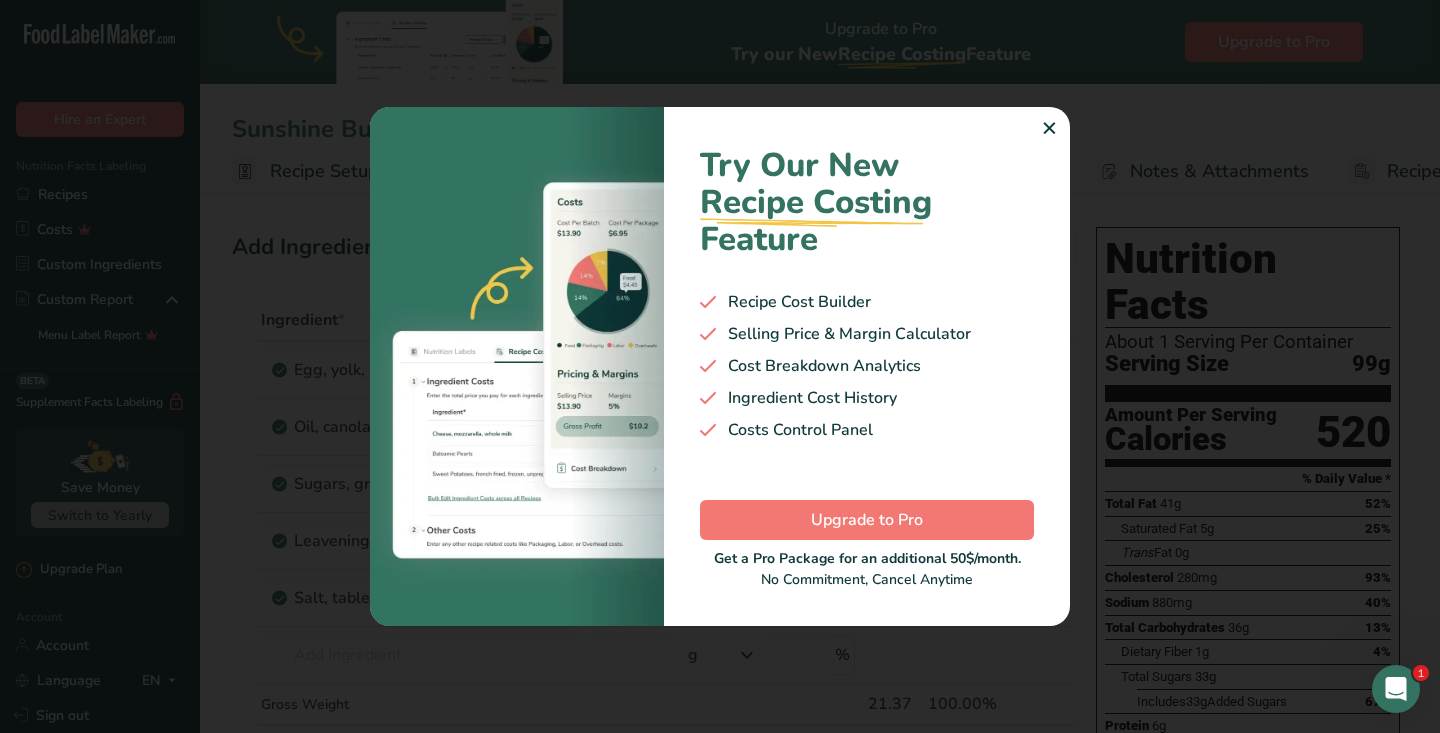 click on "✕" at bounding box center [1049, 129] 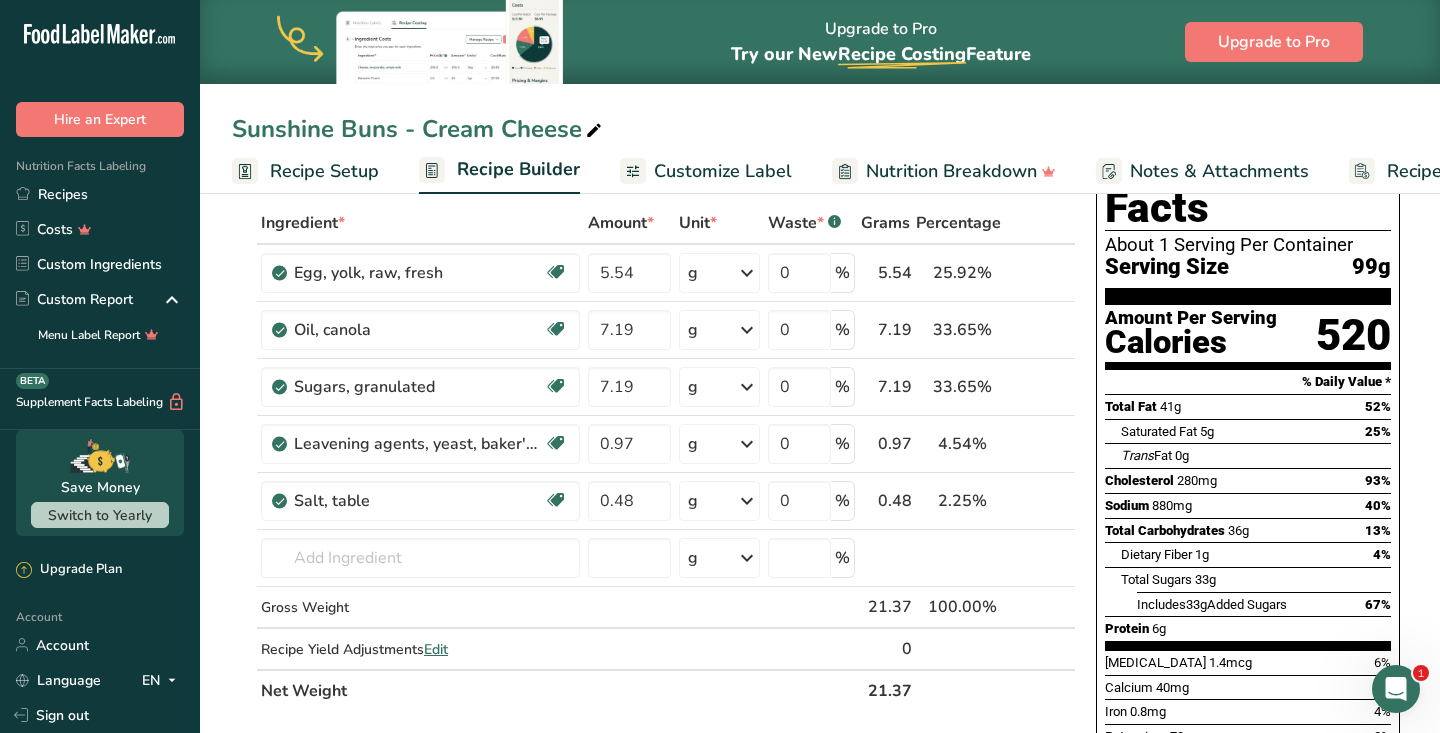 scroll, scrollTop: 100, scrollLeft: 0, axis: vertical 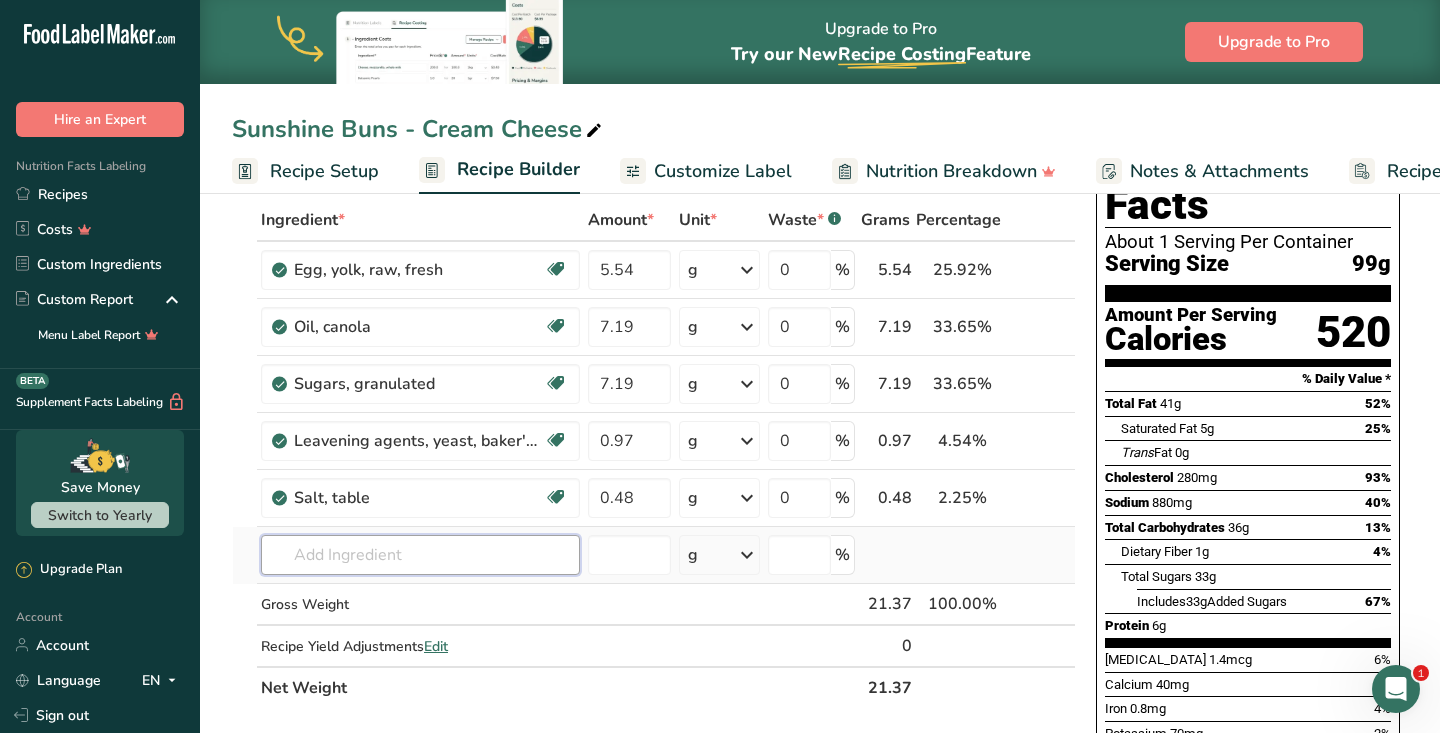 click at bounding box center [420, 555] 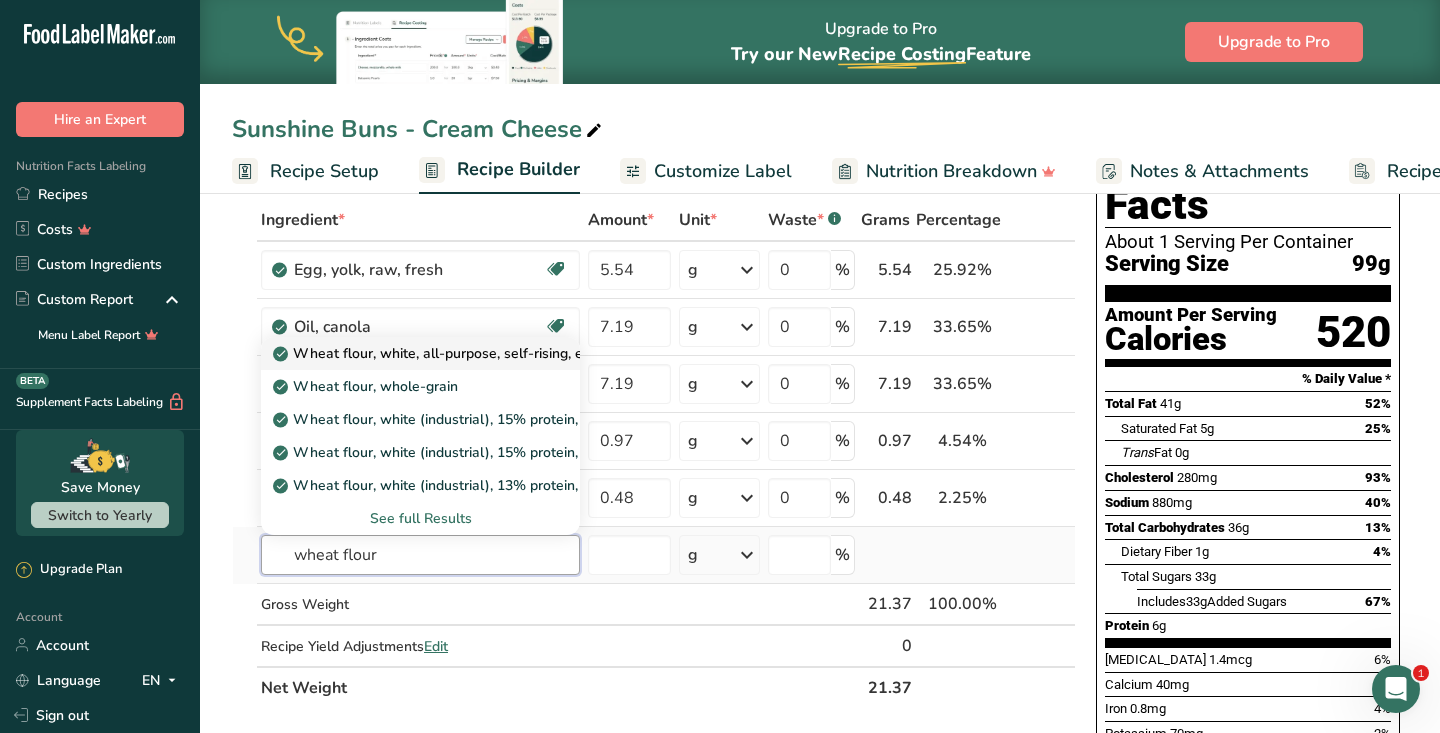 type on "wheat flour" 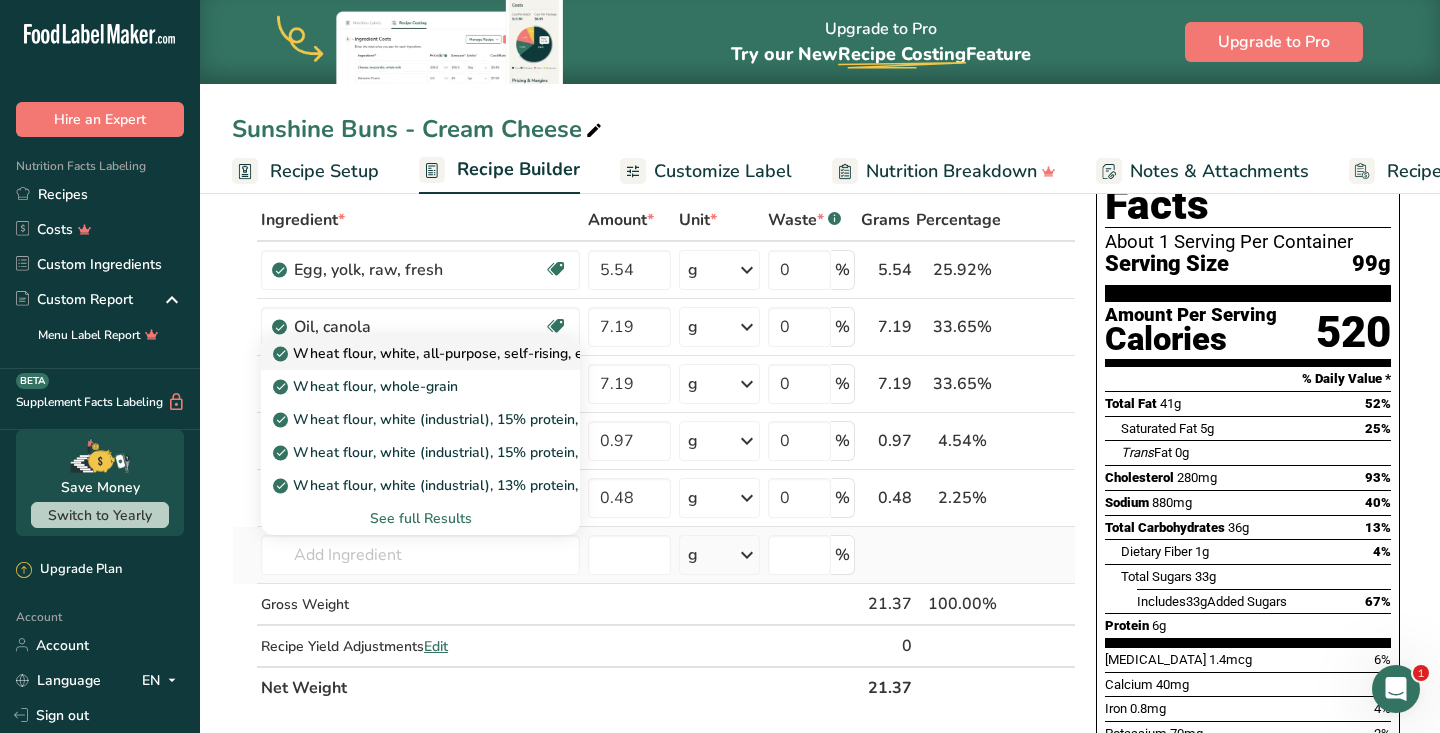 click on "Wheat flour, white, all-purpose, self-rising, enriched" at bounding box center (453, 353) 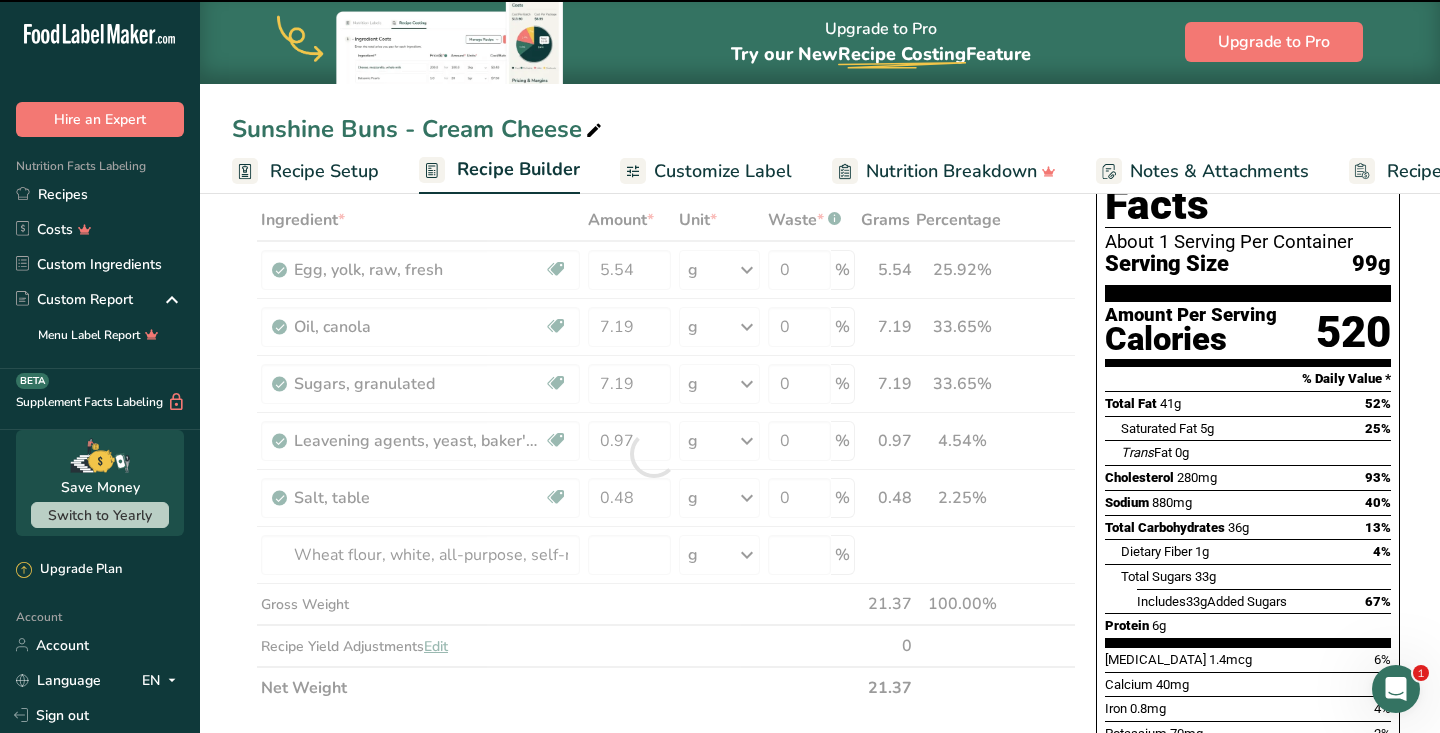 type on "0" 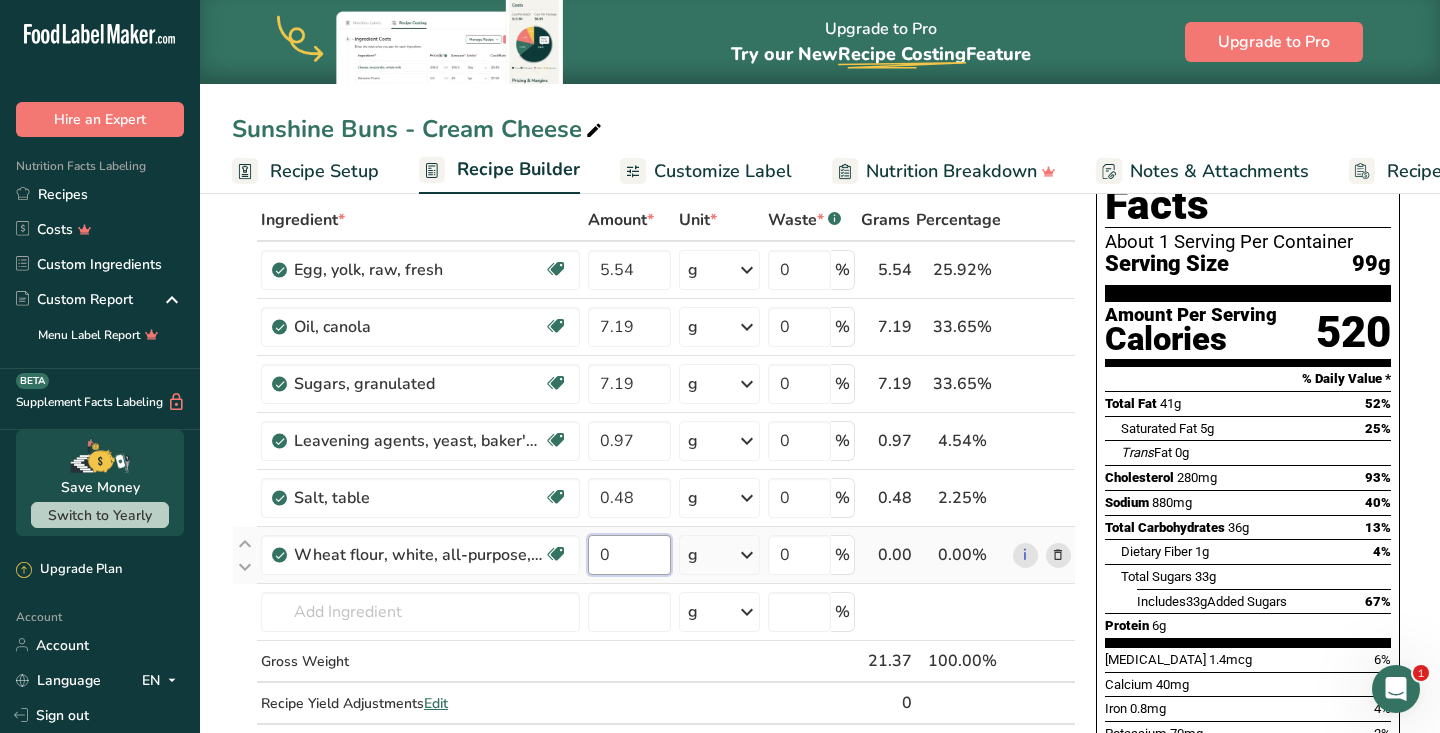click on "0" at bounding box center [629, 555] 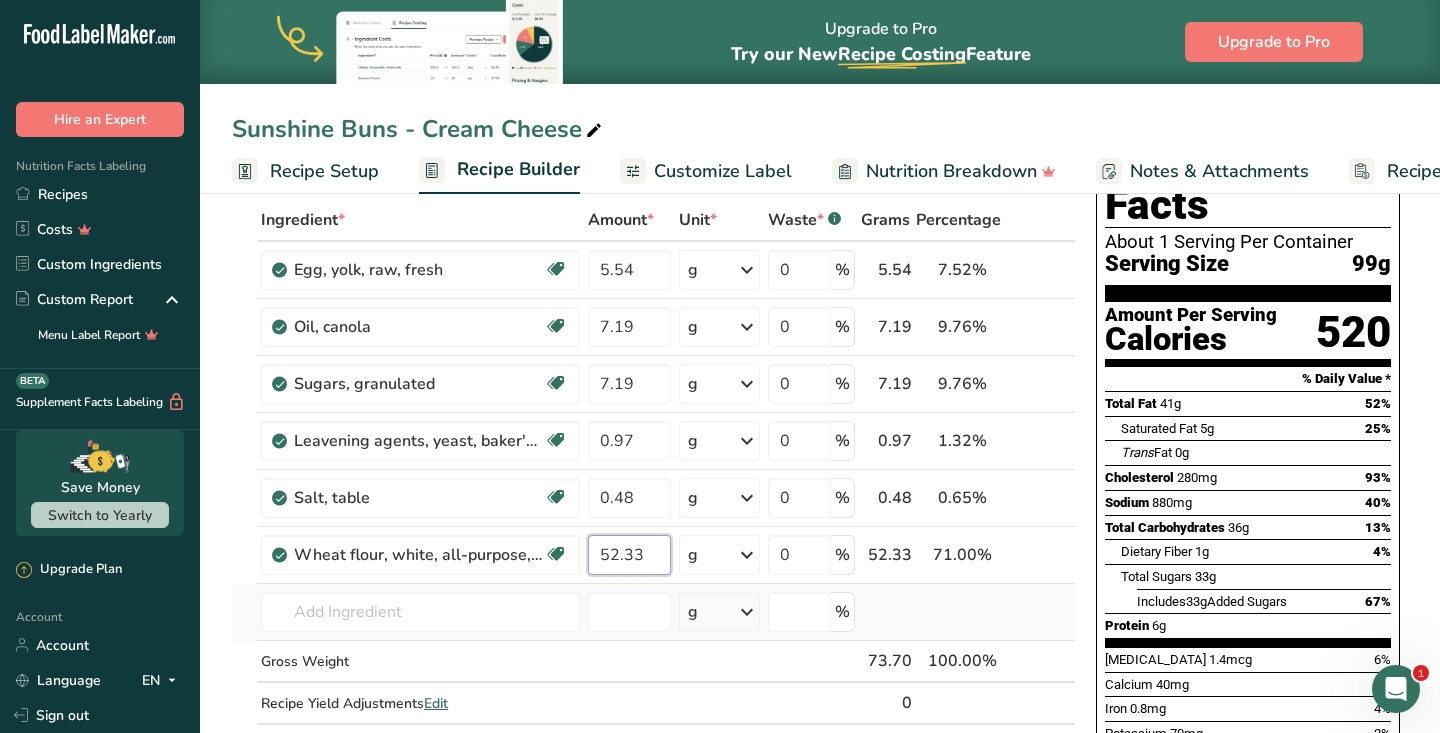 type on "52.33" 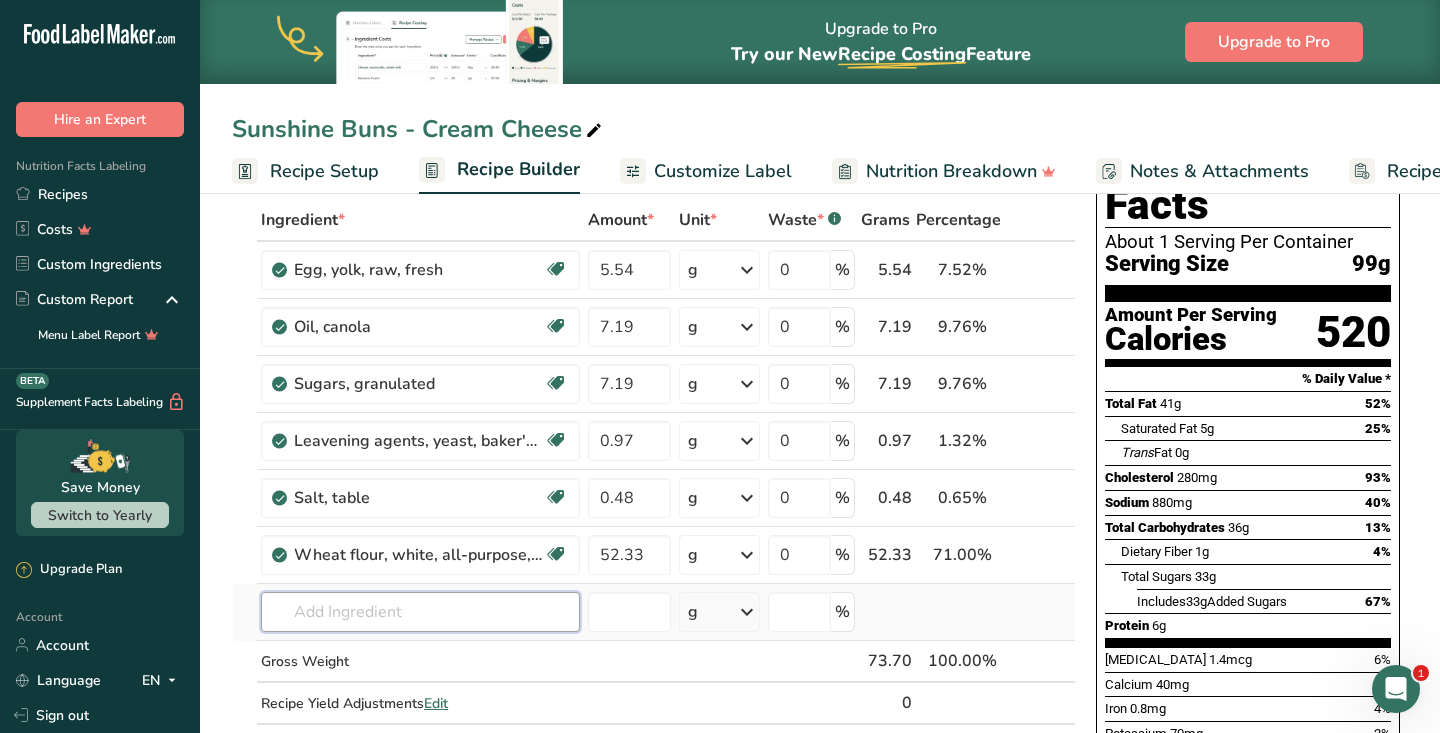 click on "Ingredient *
Amount *
Unit *
Waste *   .a-a{fill:#347362;}.b-a{fill:#fff;}          Grams
Percentage
Egg, yolk, raw, fresh
Dairy free
Gluten free
Vegetarian
Soy free
5.54
g
Portions
1 large
1 cup
Weight Units
g
kg
mg
See more
Volume Units
l
Volume units require a density conversion. If you know your ingredient's density enter it below. Otherwise, click on "RIA" our AI Regulatory bot - she will be able to help you
lb/ft3
g/cm3
Confirm
mL
lb/ft3
fl oz" at bounding box center [654, 482] 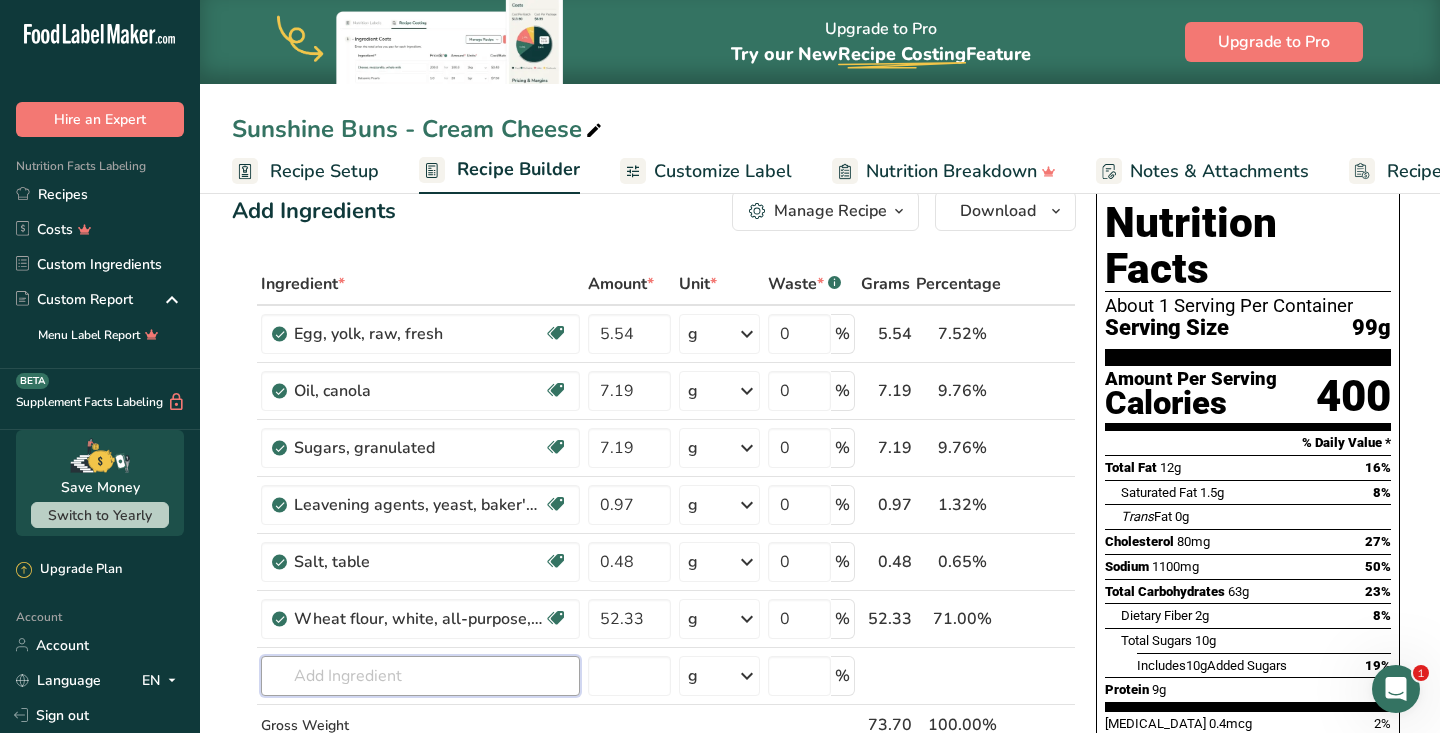 scroll, scrollTop: 43, scrollLeft: 0, axis: vertical 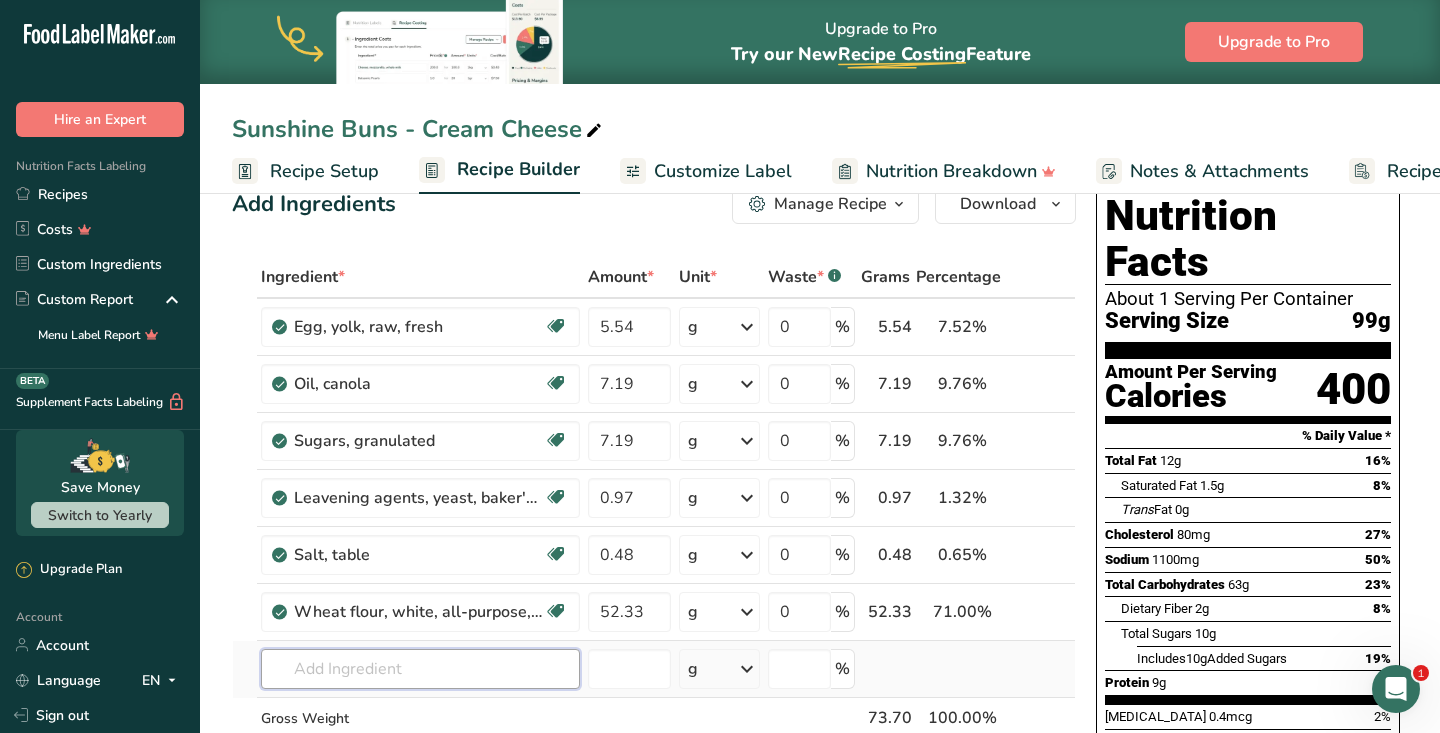 click at bounding box center [420, 669] 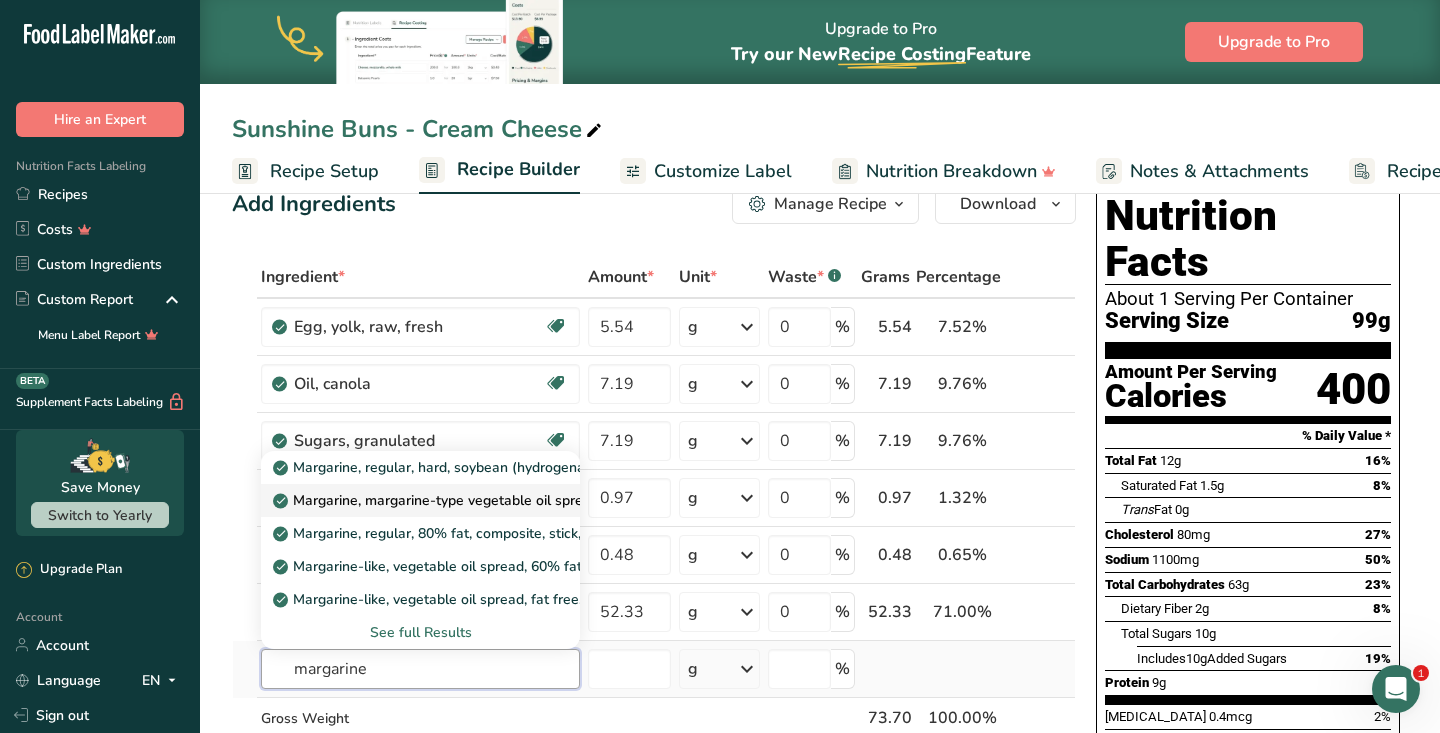 type on "margarine" 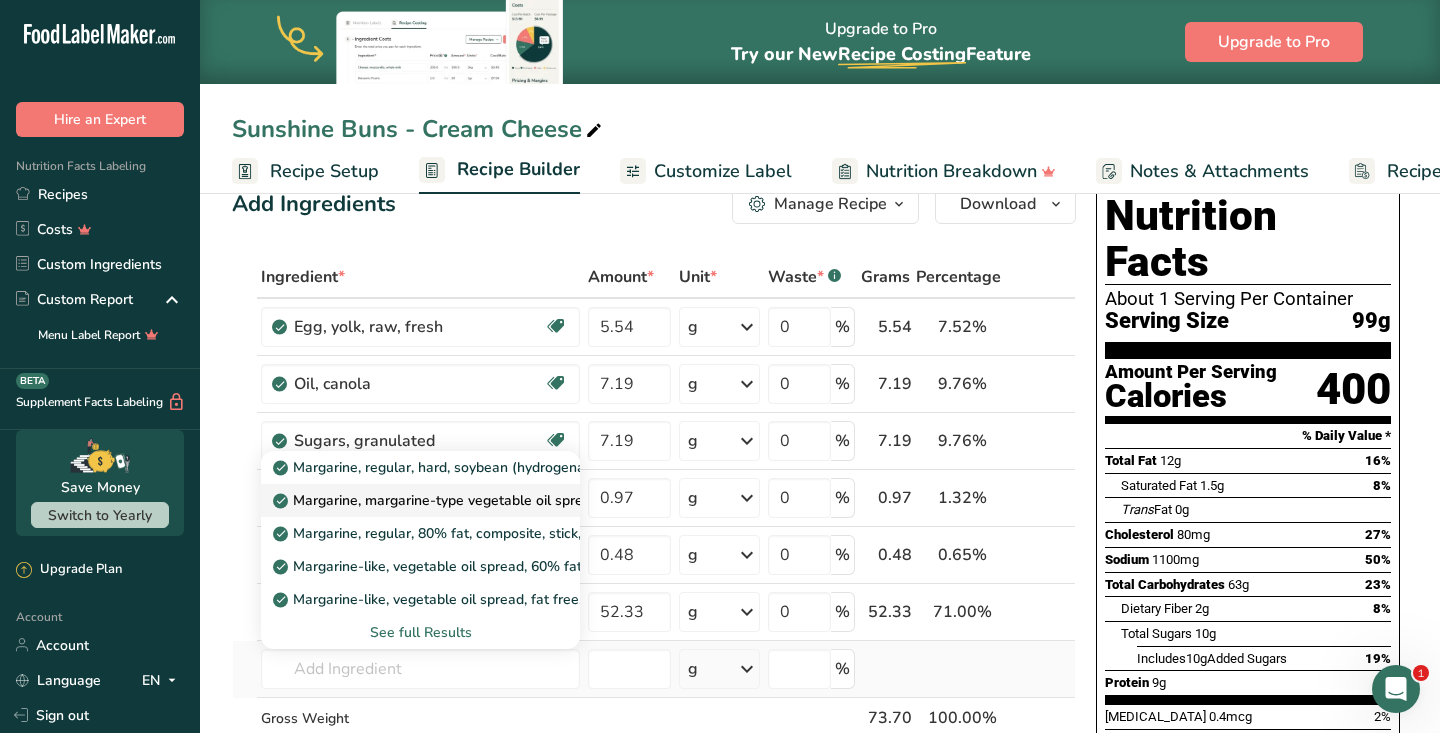 click on "Margarine, margarine-type vegetable oil spread, 70% fat, soybean and partially hydrogenated soybean, stick" at bounding box center (633, 500) 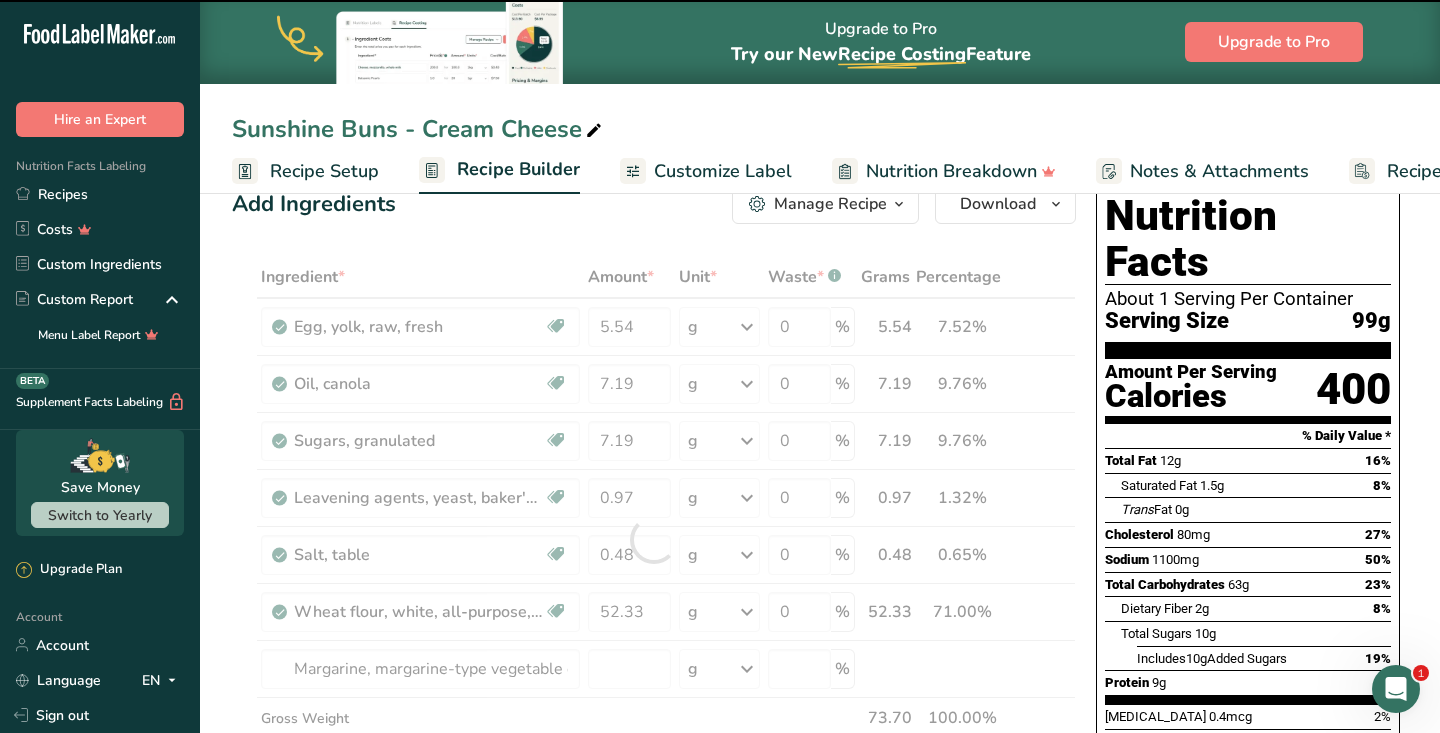 type on "0" 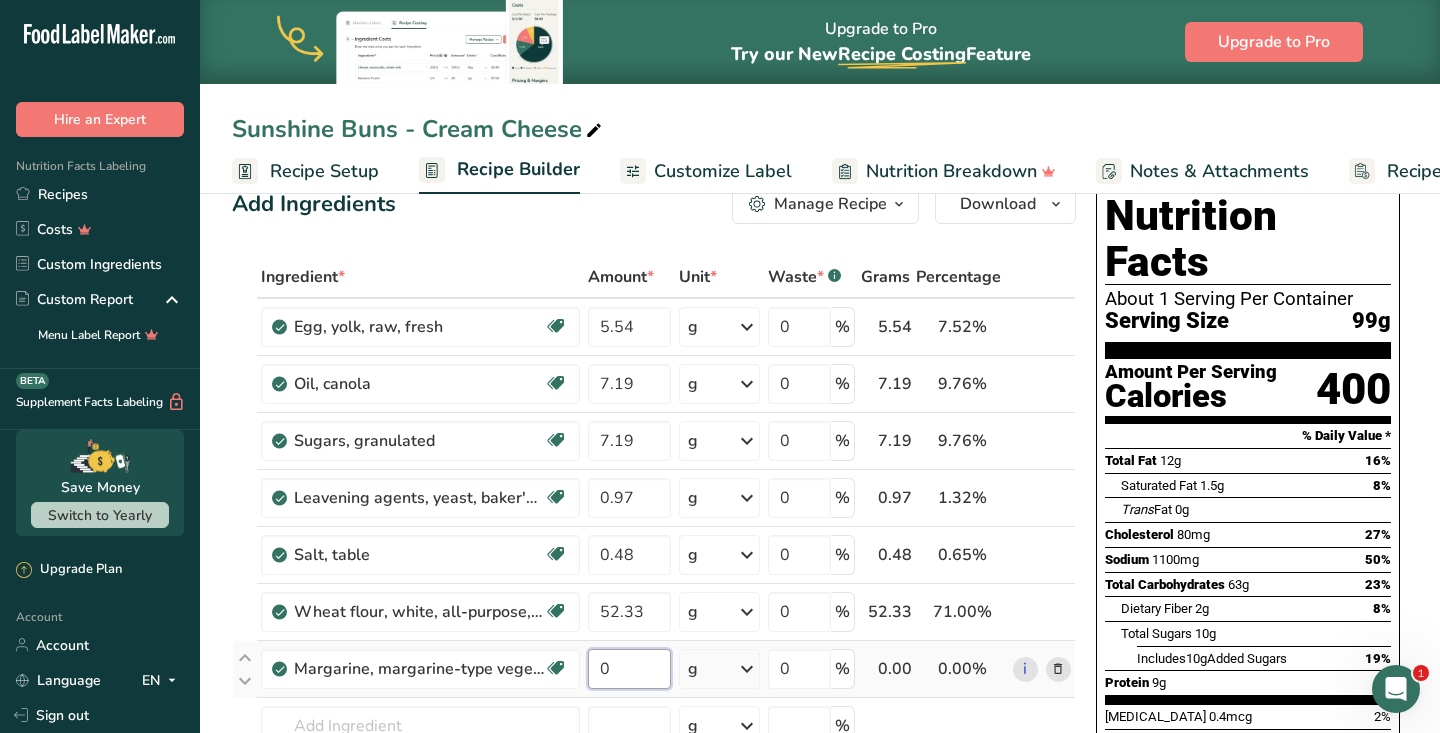 click on "0" at bounding box center (629, 669) 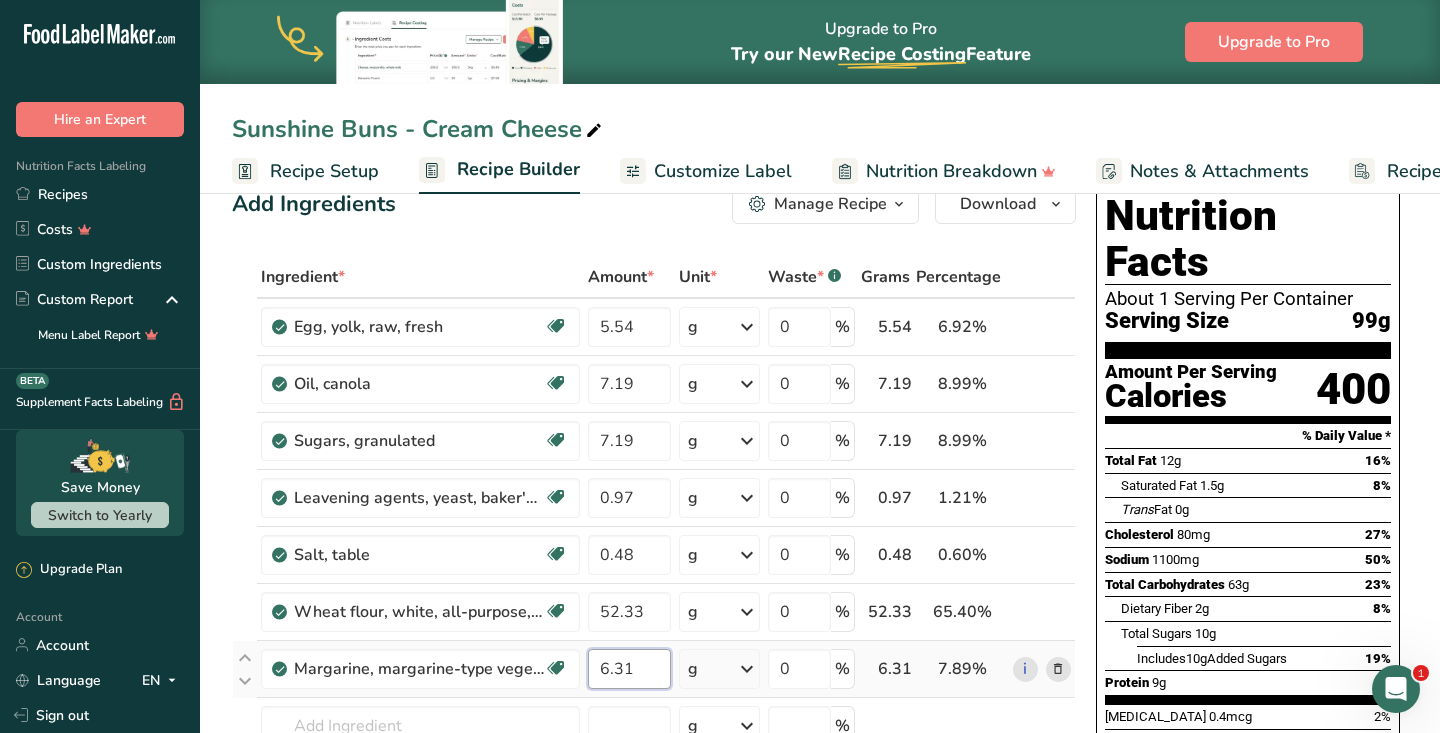 type on "6.31" 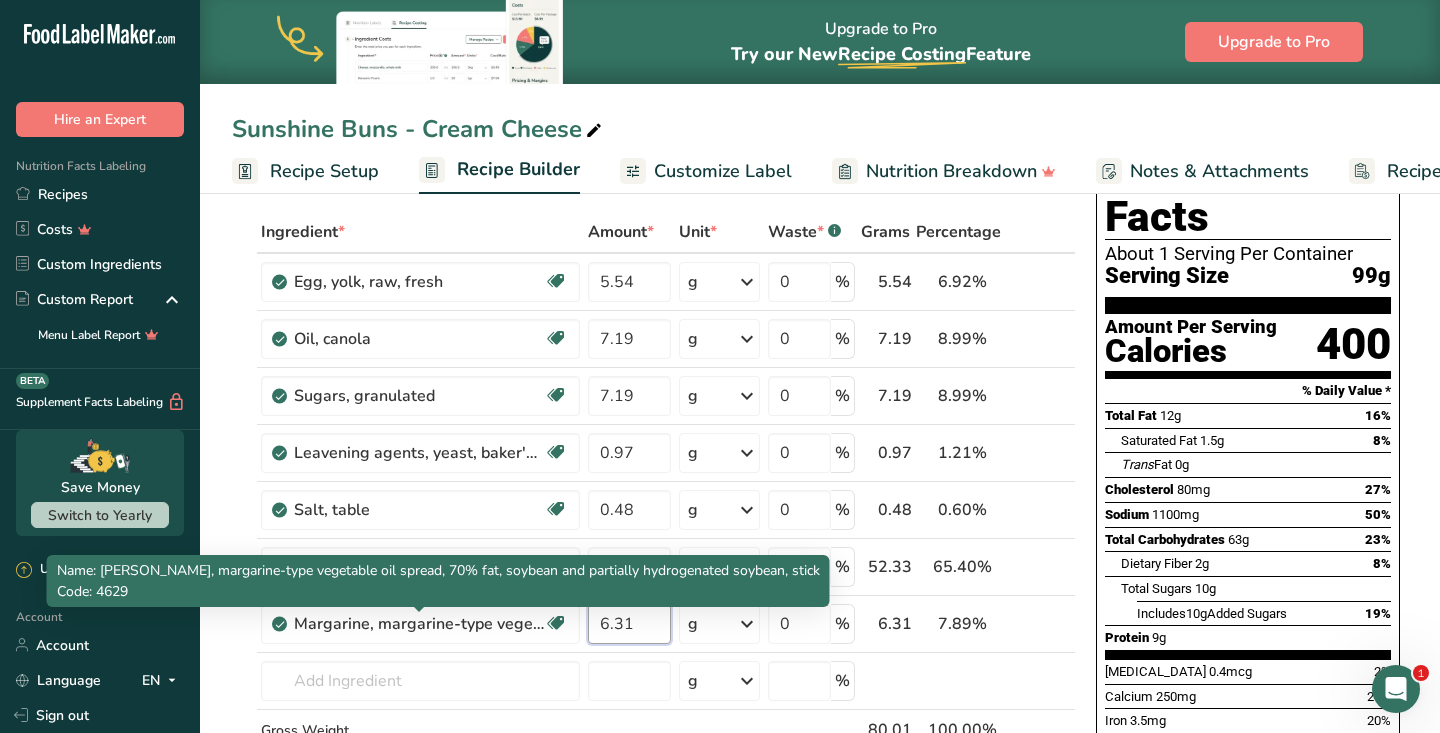 scroll, scrollTop: 90, scrollLeft: 0, axis: vertical 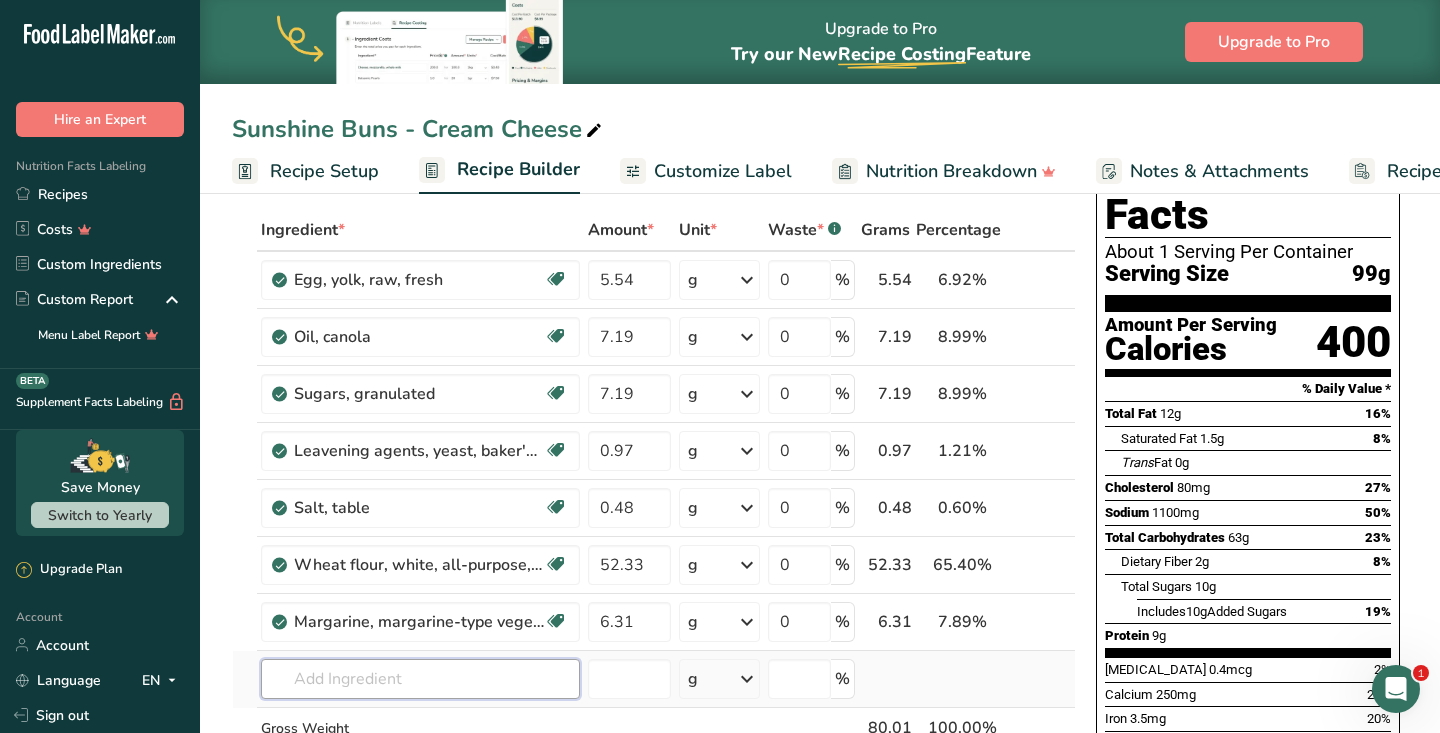 click on "Ingredient *
Amount *
Unit *
Waste *   .a-a{fill:#347362;}.b-a{fill:#fff;}          Grams
Percentage
Egg, yolk, raw, fresh
Dairy free
Gluten free
Vegetarian
Soy free
5.54
g
Portions
1 large
1 cup
Weight Units
g
kg
mg
See more
Volume Units
l
Volume units require a density conversion. If you know your ingredient's density enter it below. Otherwise, click on "RIA" our AI Regulatory bot - she will be able to help you
lb/ft3
g/cm3
Confirm
mL
lb/ft3
fl oz" at bounding box center [654, 521] 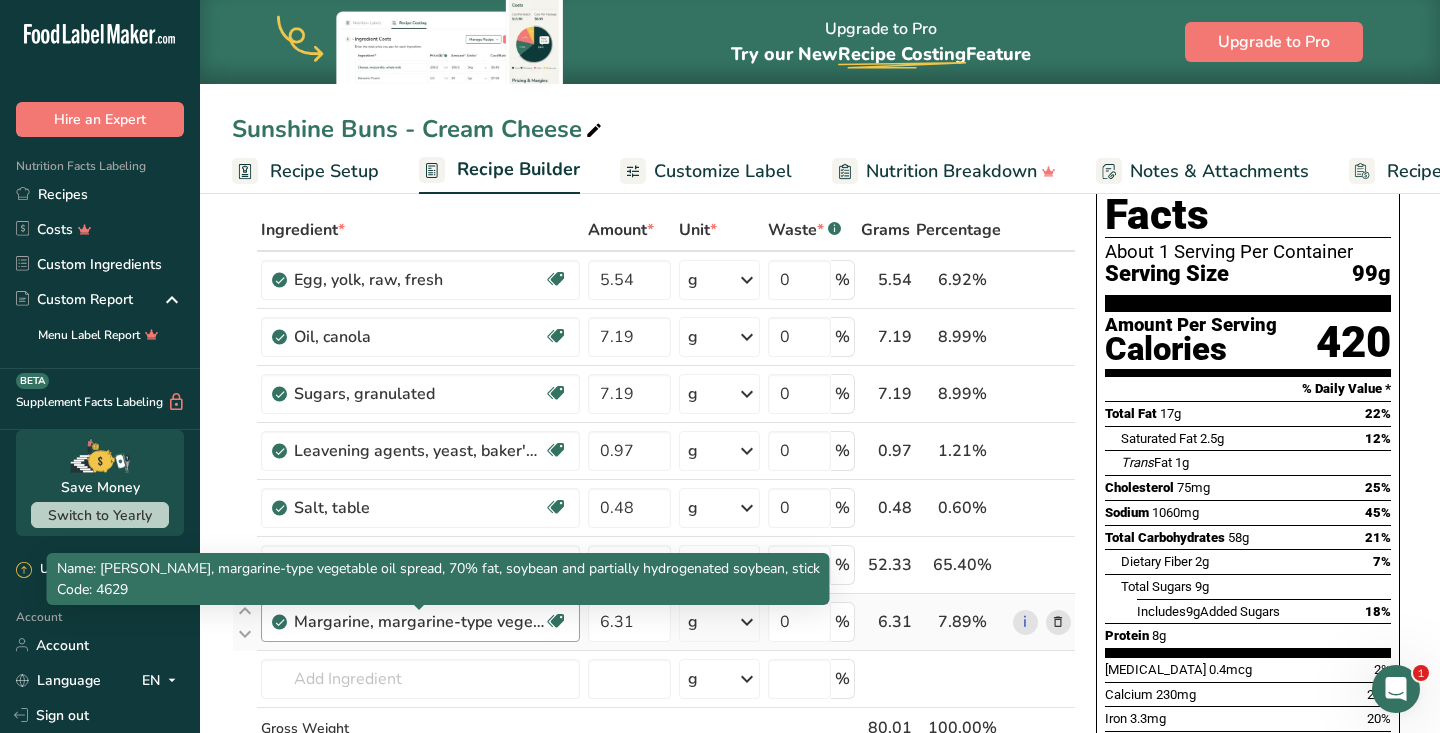 click on "Margarine, margarine-type vegetable oil spread, 70% fat, soybean and partially hydrogenated soybean, stick" at bounding box center [419, 622] 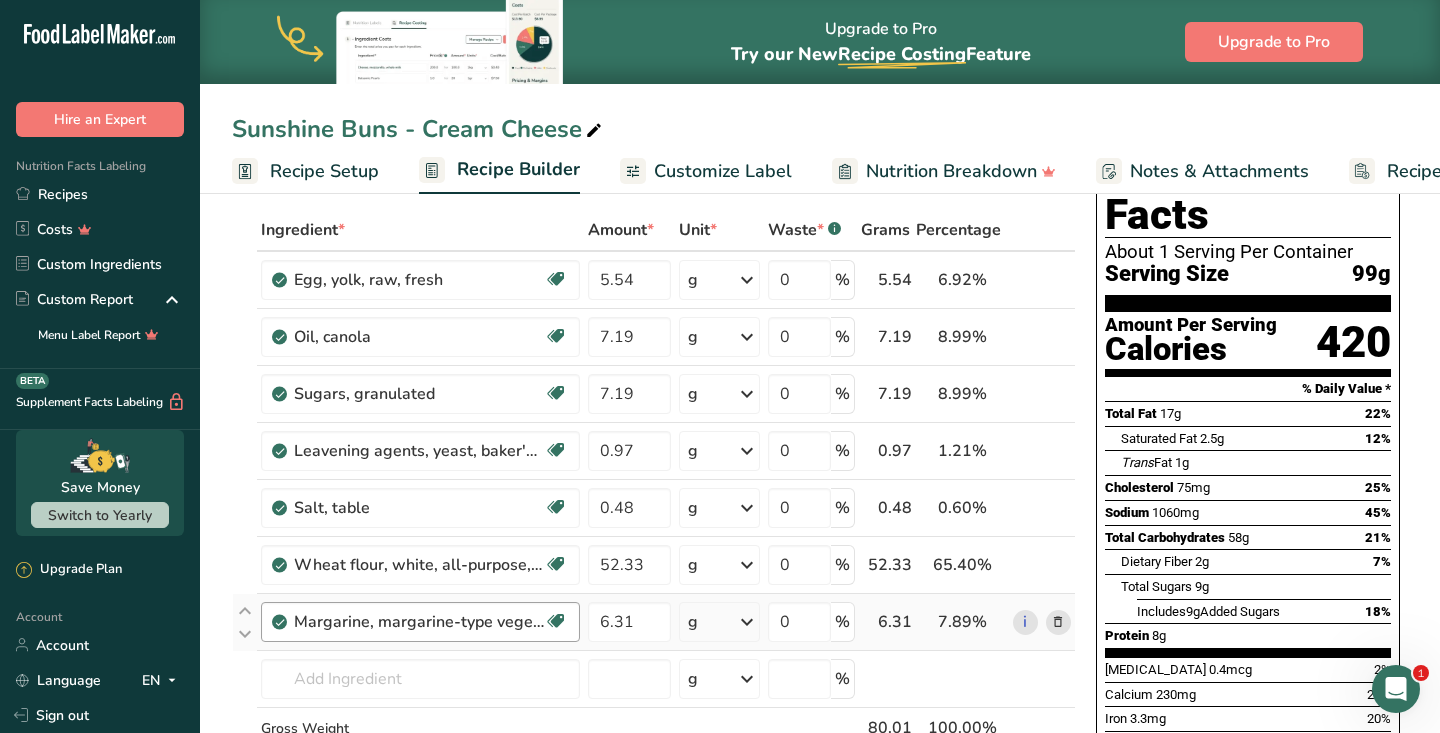 click on "Margarine, margarine-type vegetable oil spread, 70% fat, soybean and partially hydrogenated soybean, stick" at bounding box center [419, 622] 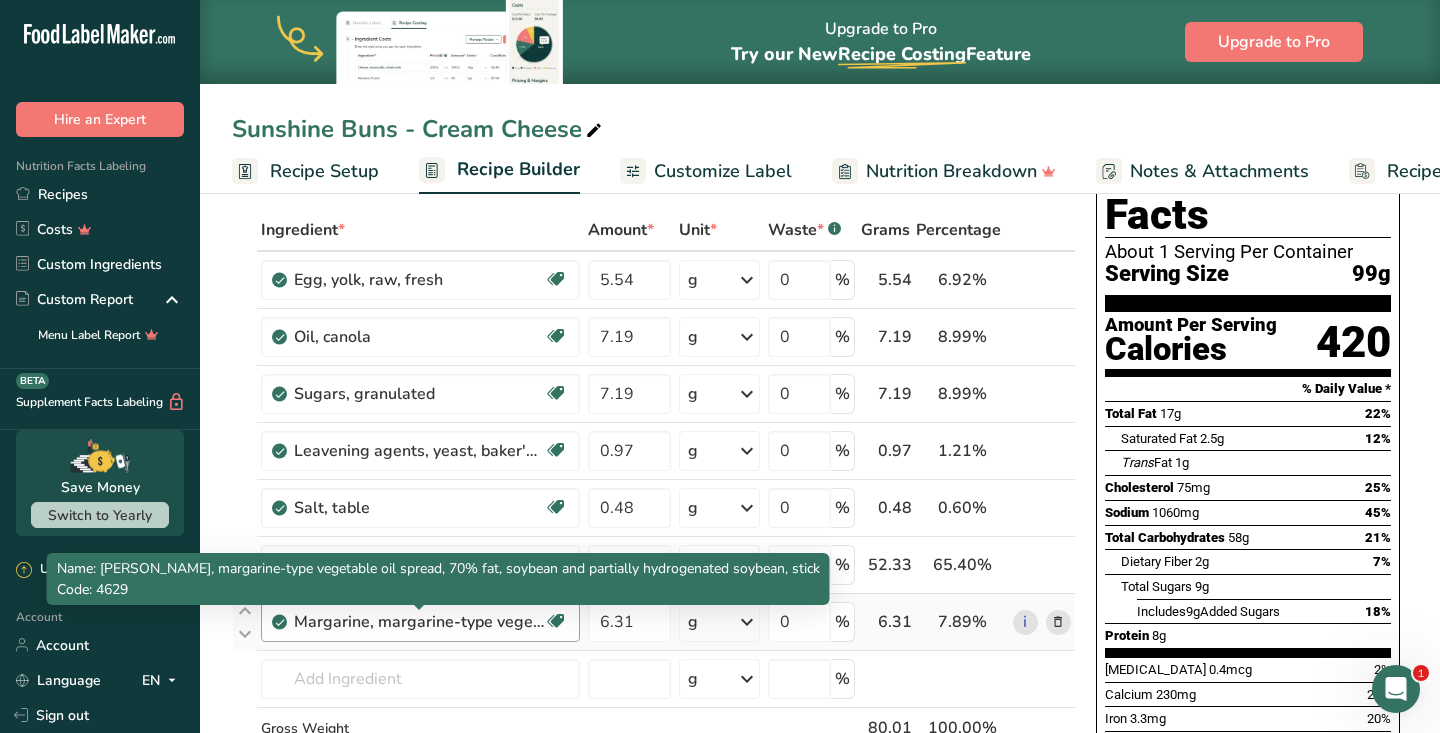 click on "Margarine, margarine-type vegetable oil spread, 70% fat, soybean and partially hydrogenated soybean, stick" at bounding box center [419, 622] 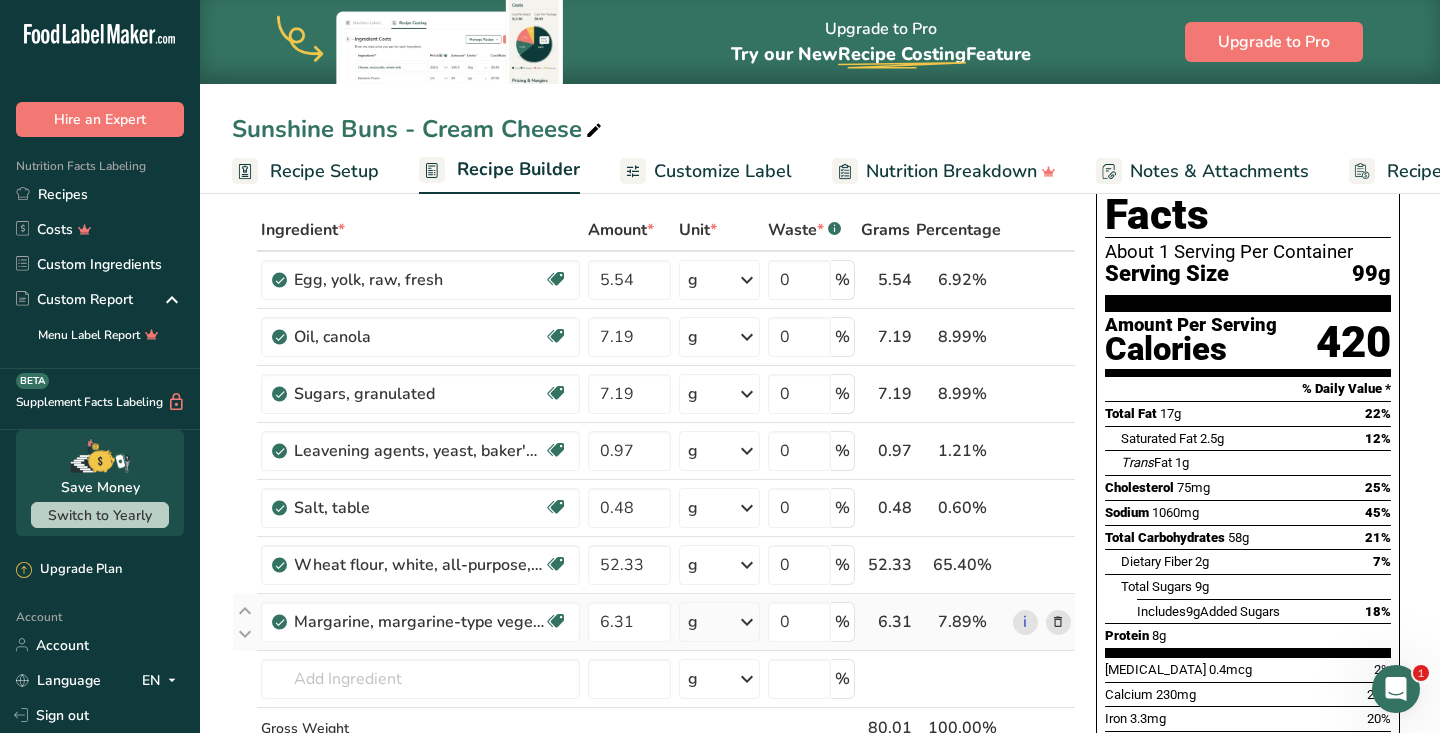 click at bounding box center [1058, 622] 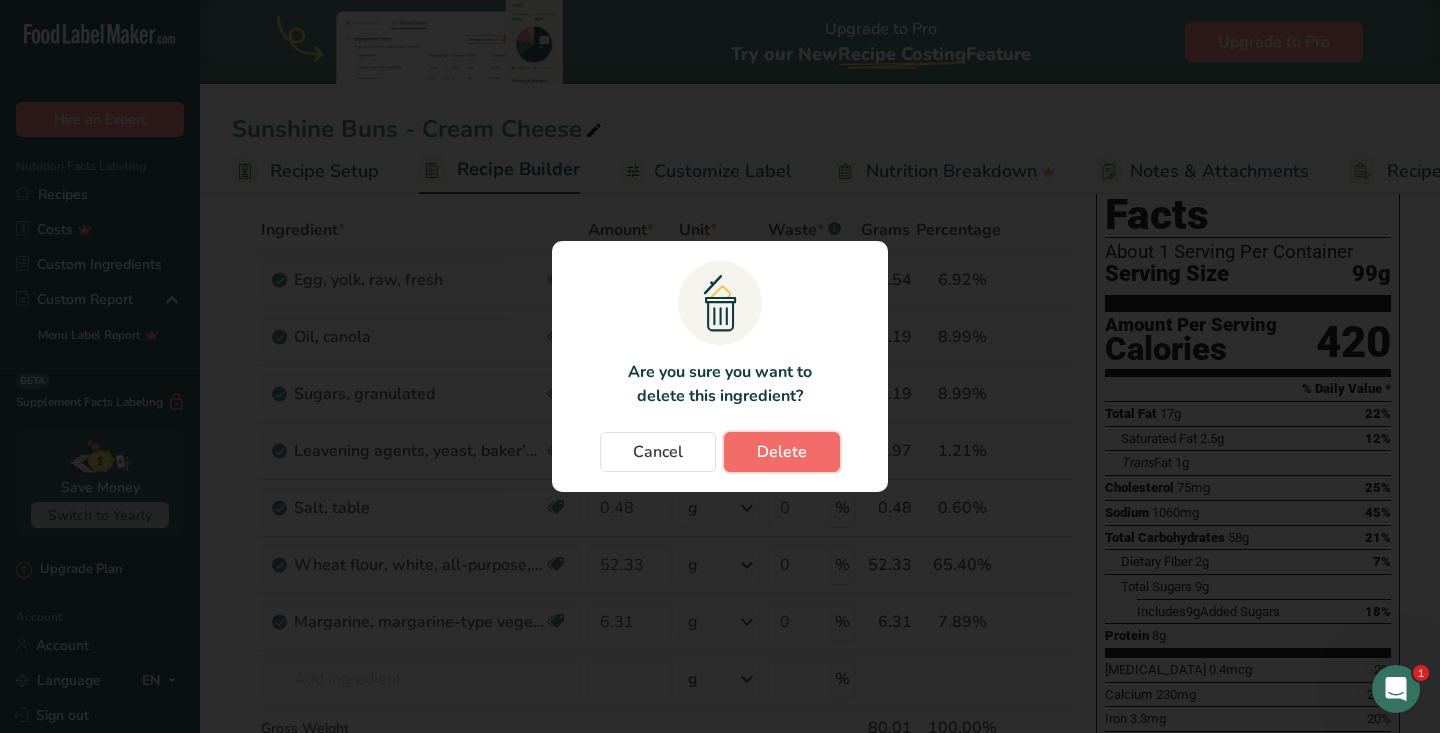 click on "Delete" at bounding box center [782, 452] 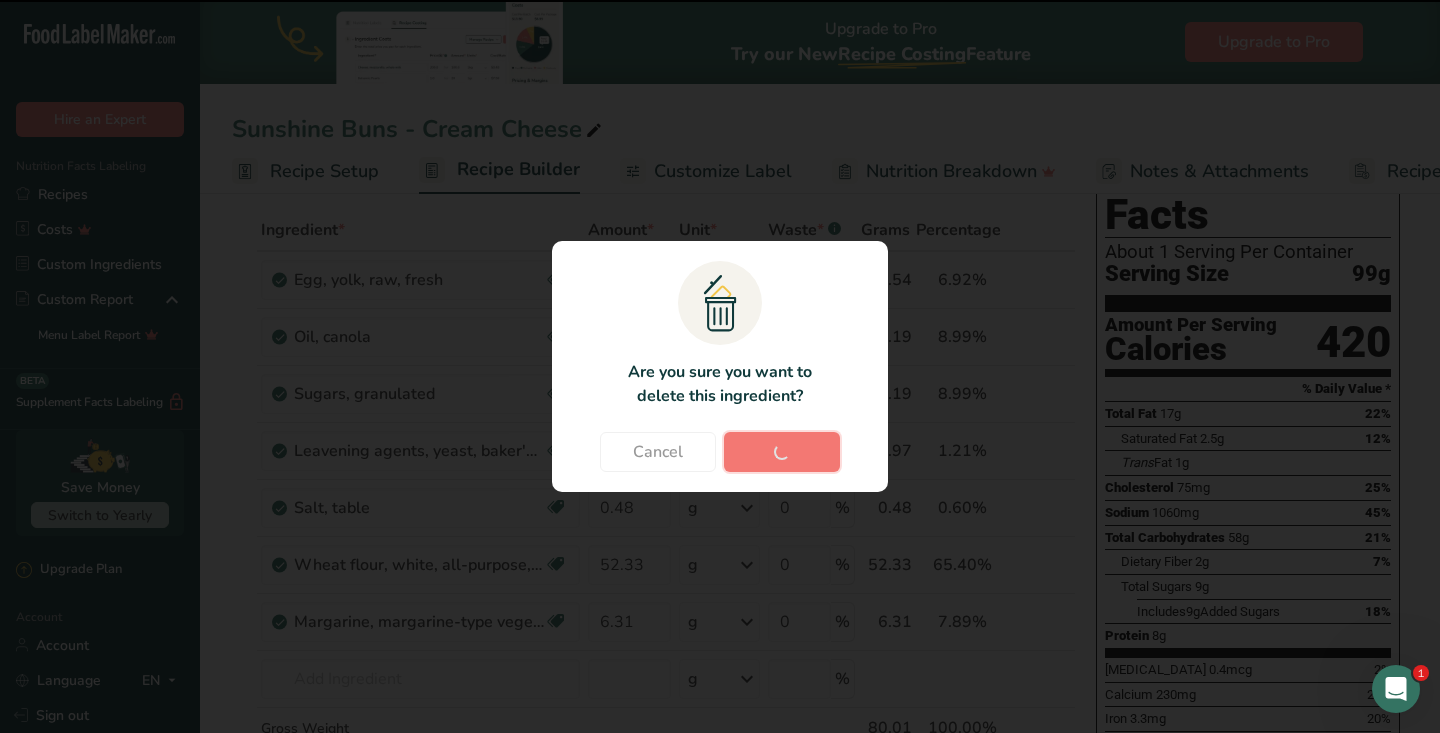 type 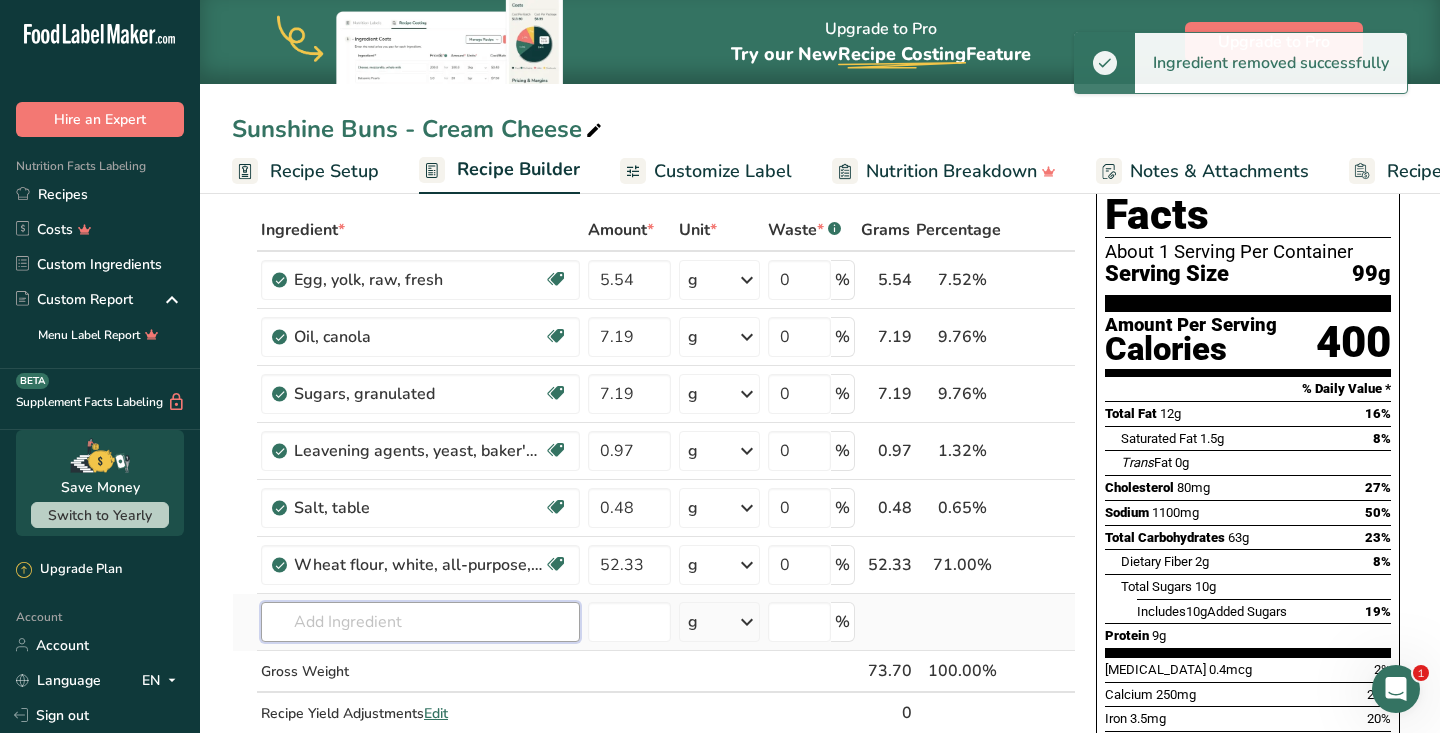 click at bounding box center (420, 622) 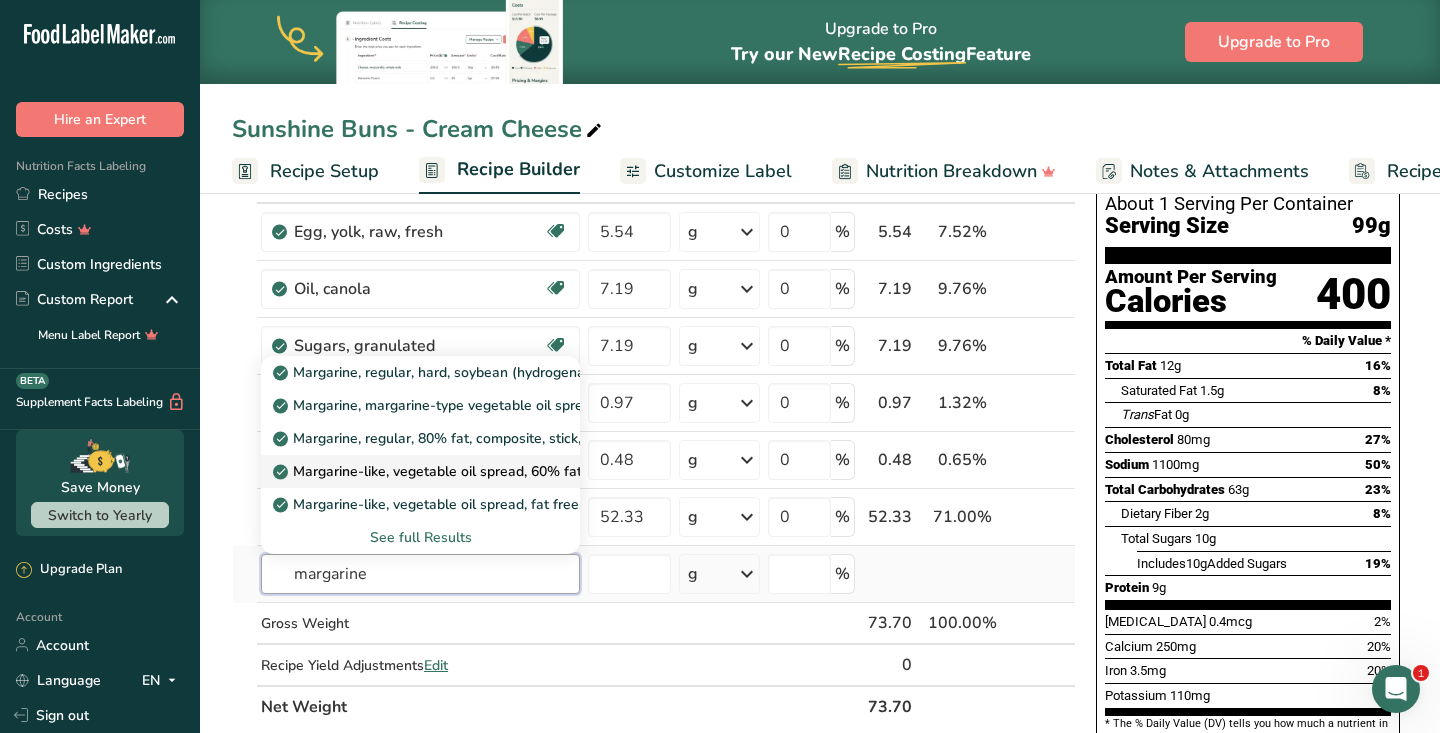 scroll, scrollTop: 139, scrollLeft: 0, axis: vertical 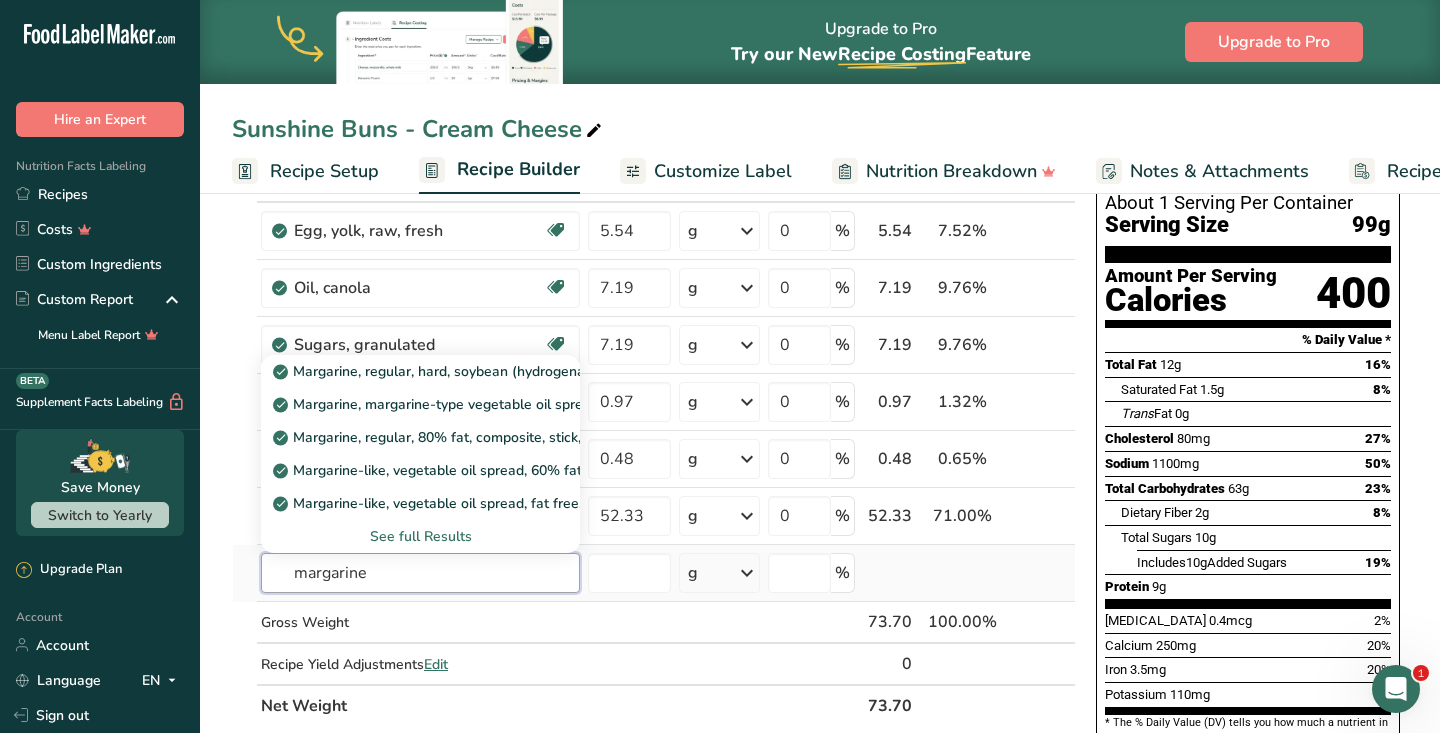type on "margarine" 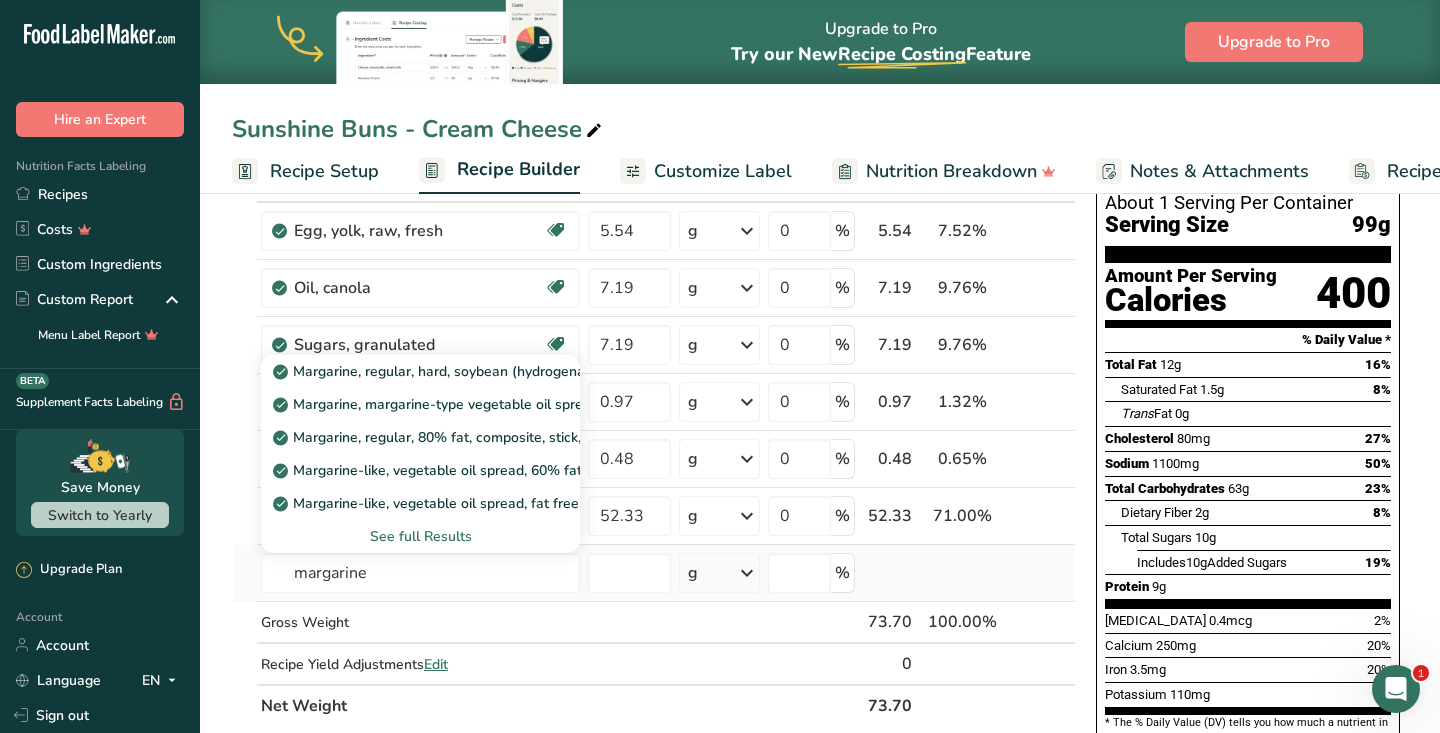 type 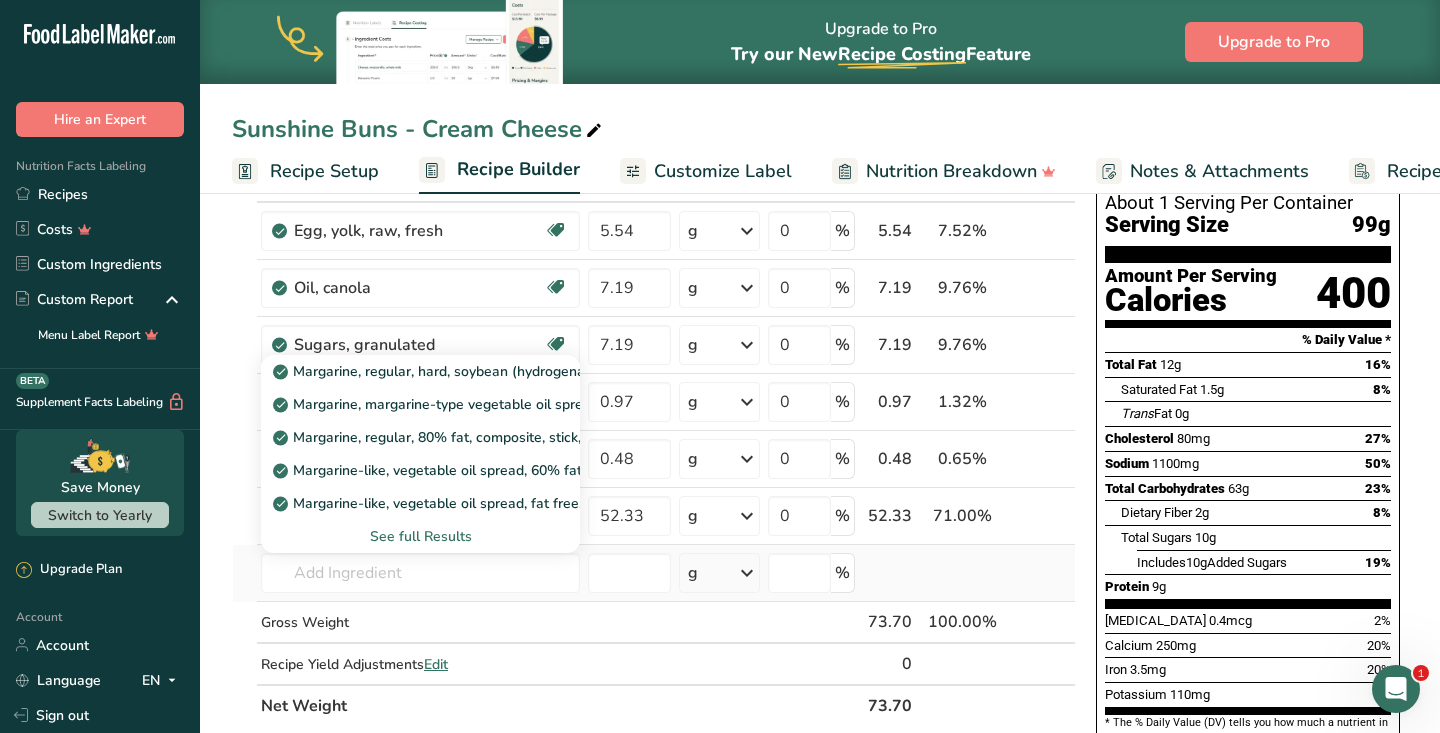 click on "See full Results" at bounding box center [420, 536] 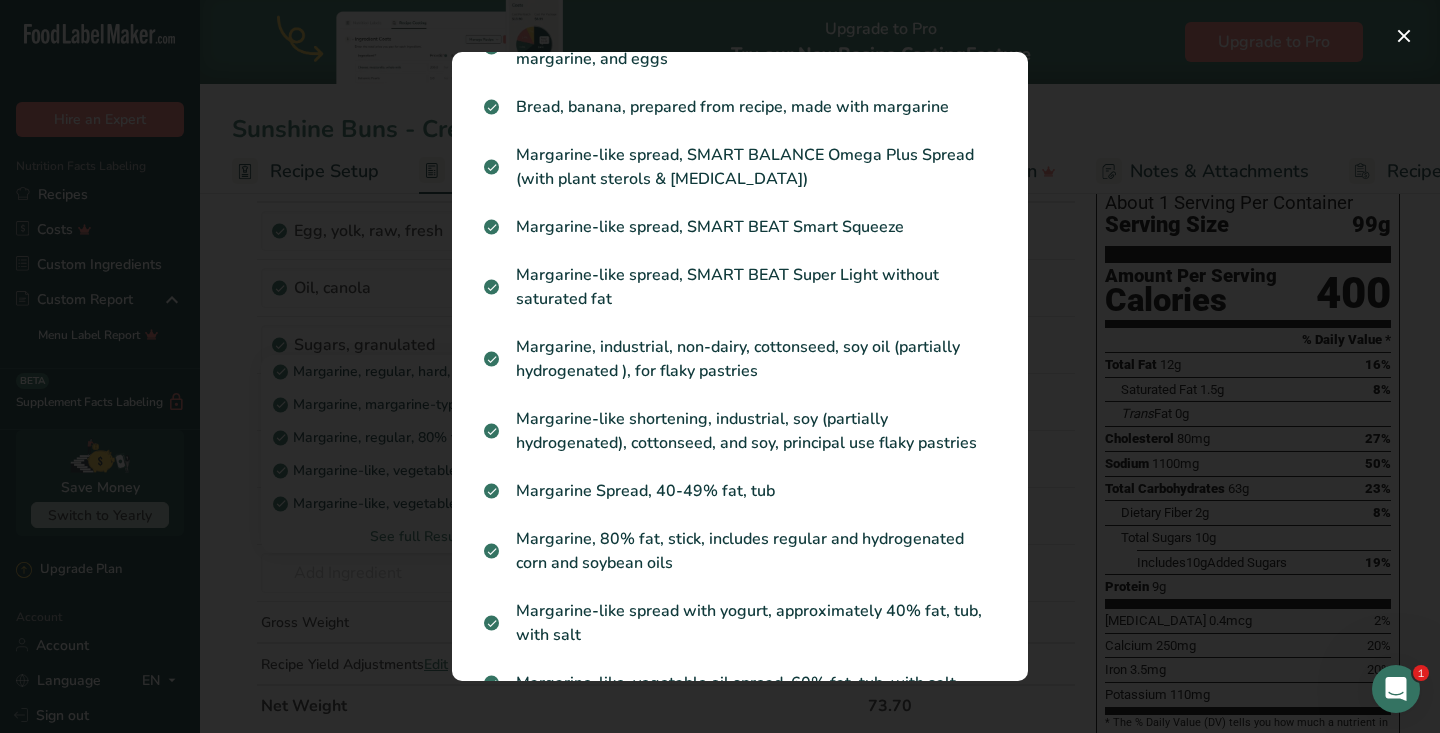 scroll, scrollTop: 727, scrollLeft: 0, axis: vertical 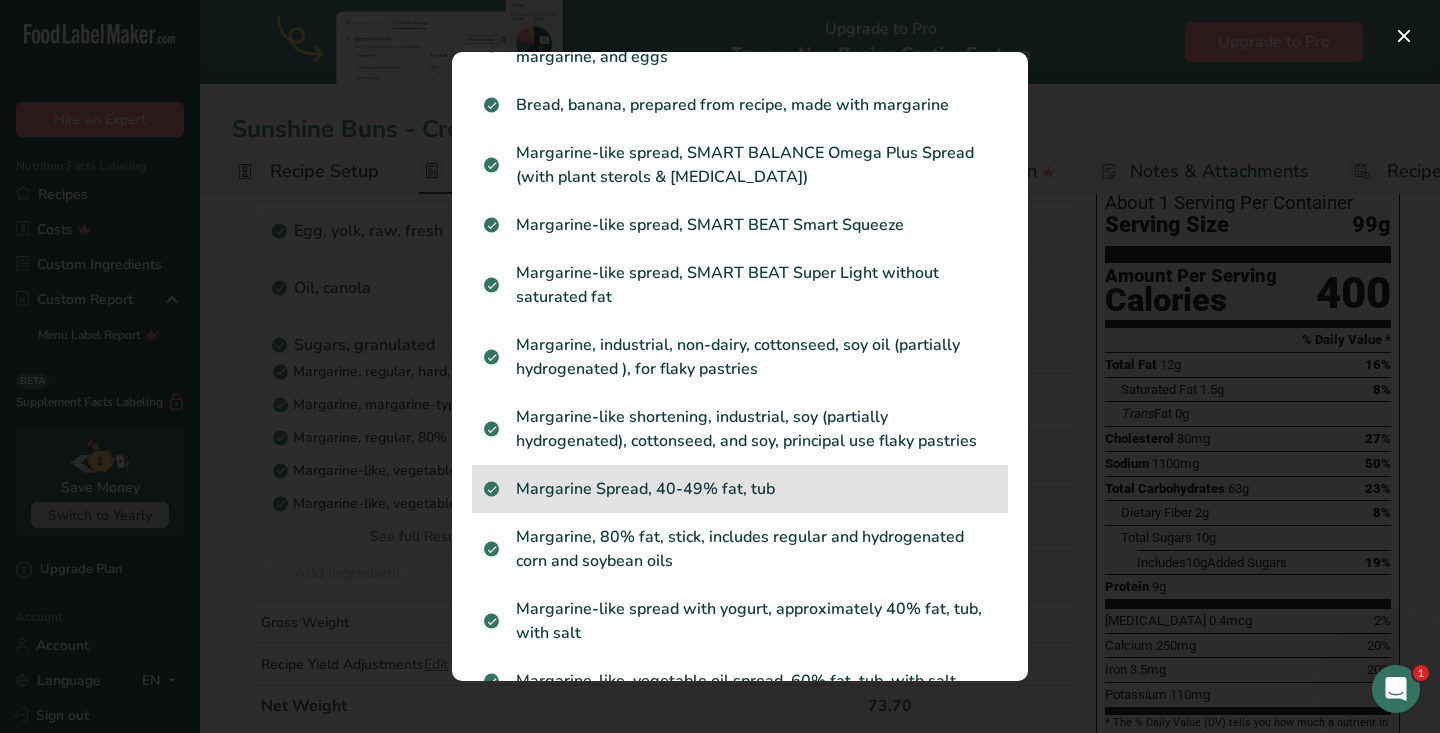 click on "Margarine Spread, 40-49% fat, tub" at bounding box center [740, 489] 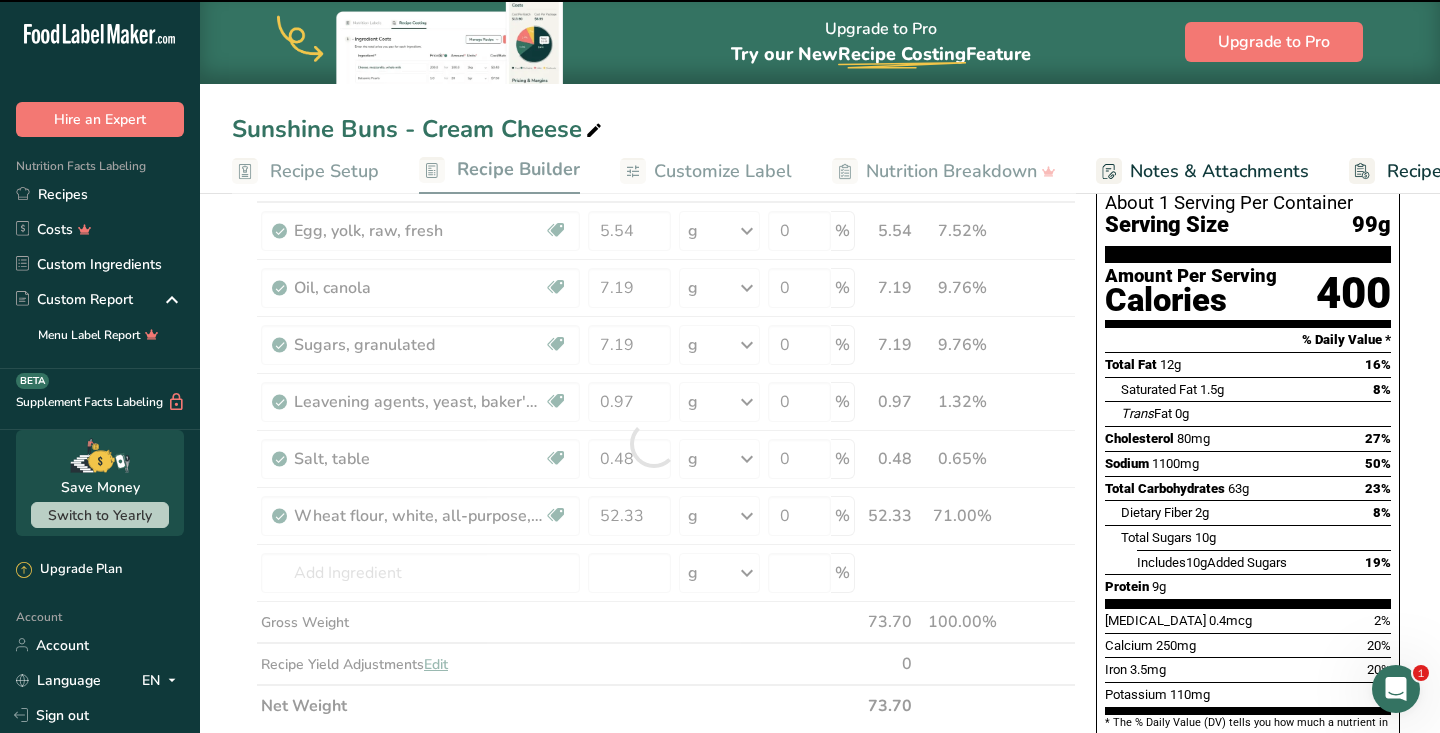 type on "0" 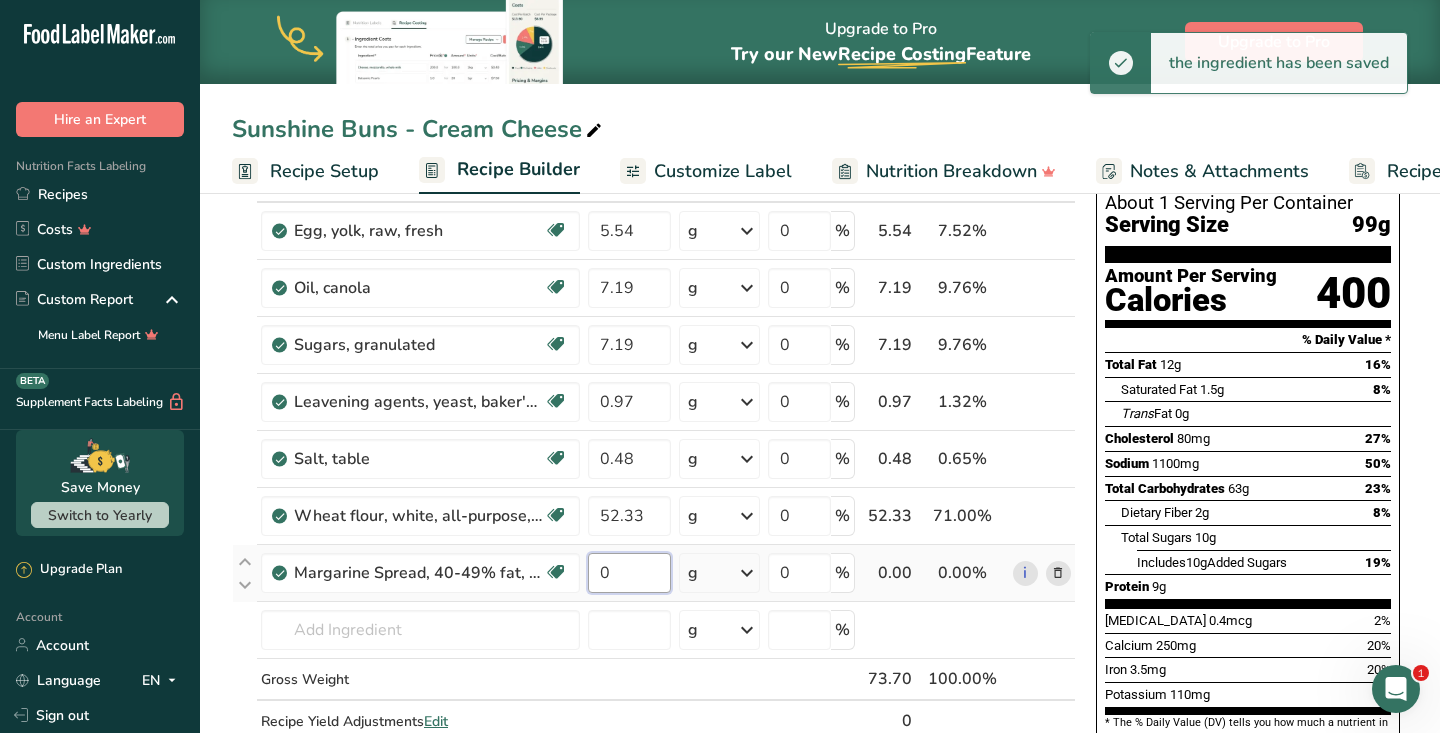 click on "0" at bounding box center (629, 573) 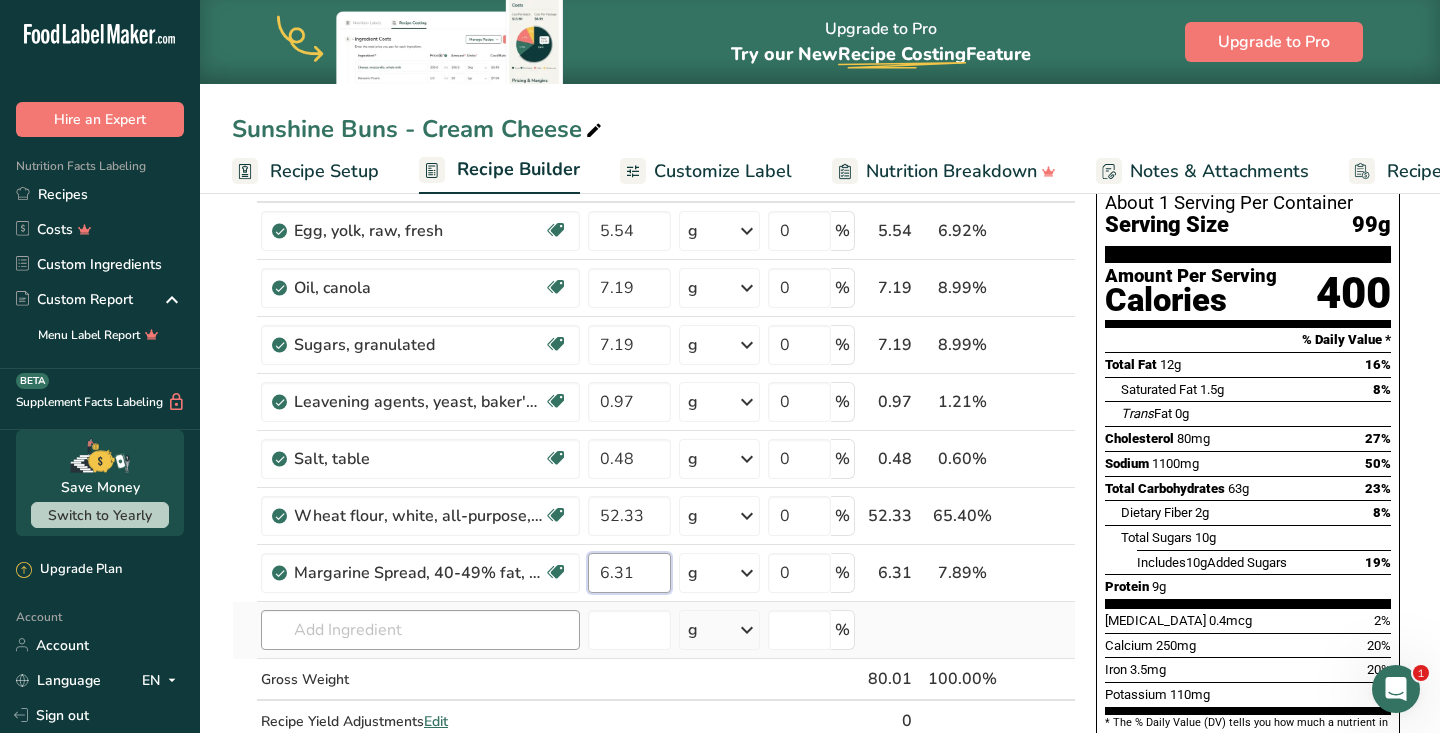 type on "6.31" 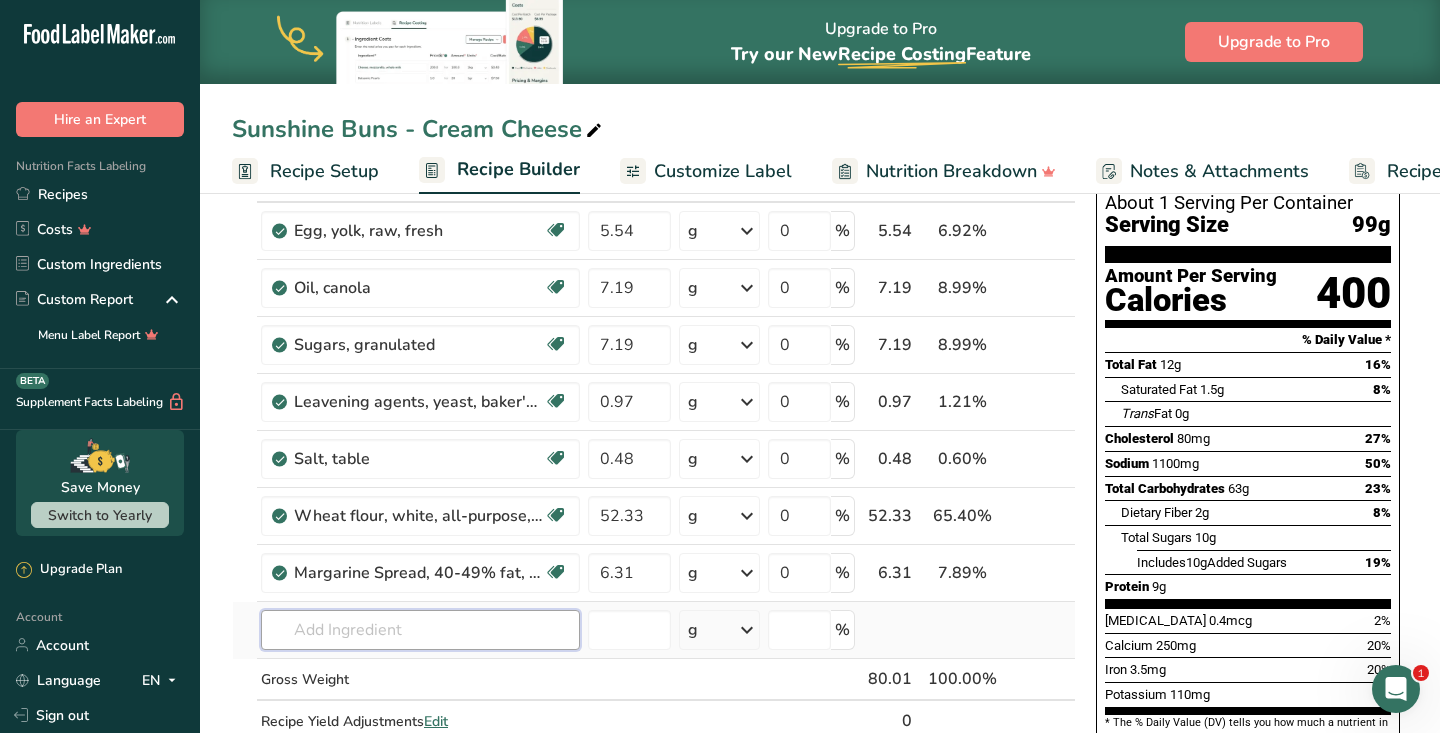 click on "Ingredient *
Amount *
Unit *
Waste *   .a-a{fill:#347362;}.b-a{fill:#fff;}          Grams
Percentage
Egg, yolk, raw, fresh
Dairy free
Gluten free
Vegetarian
Soy free
5.54
g
Portions
1 large
1 cup
Weight Units
g
kg
mg
See more
Volume Units
l
Volume units require a density conversion. If you know your ingredient's density enter it below. Otherwise, click on "RIA" our AI Regulatory bot - she will be able to help you
lb/ft3
g/cm3
Confirm
mL
lb/ft3
fl oz" at bounding box center (654, 472) 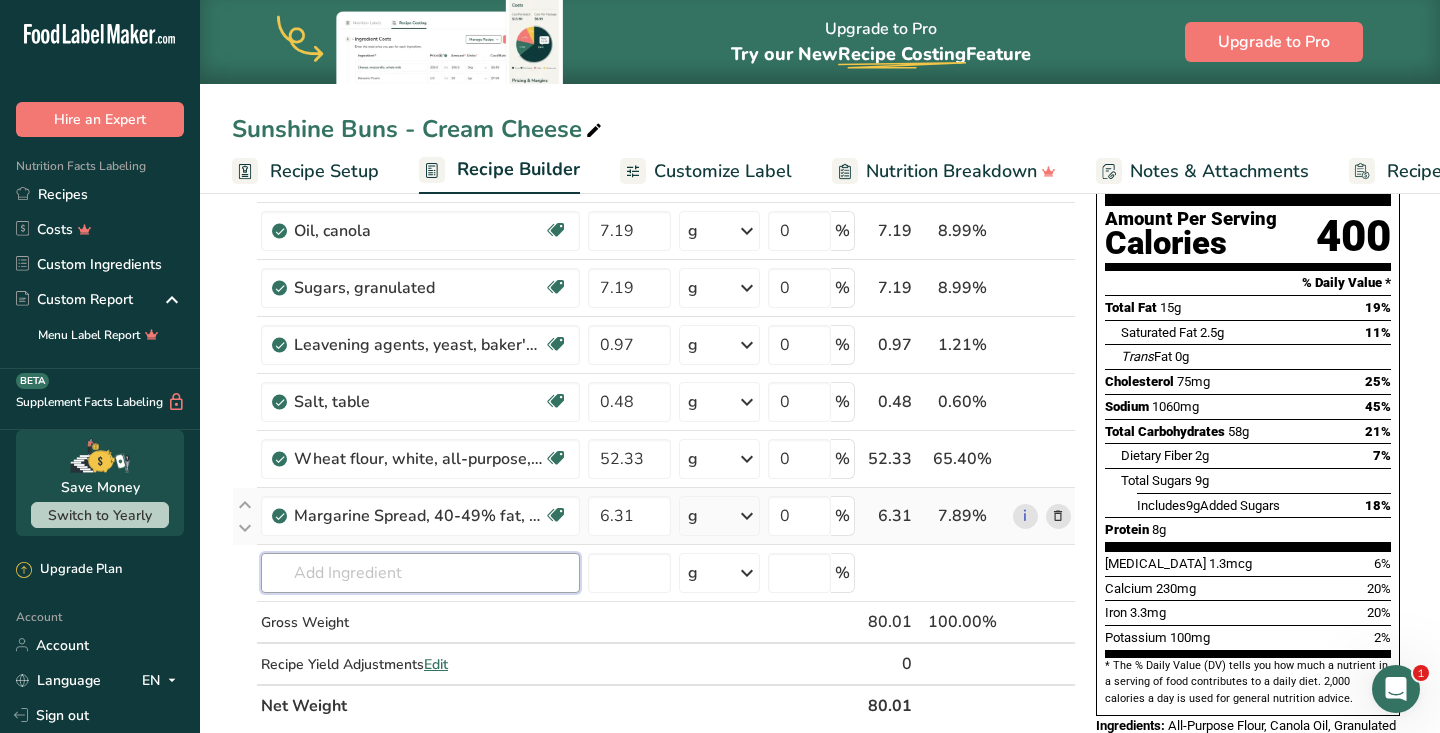 scroll, scrollTop: 203, scrollLeft: 0, axis: vertical 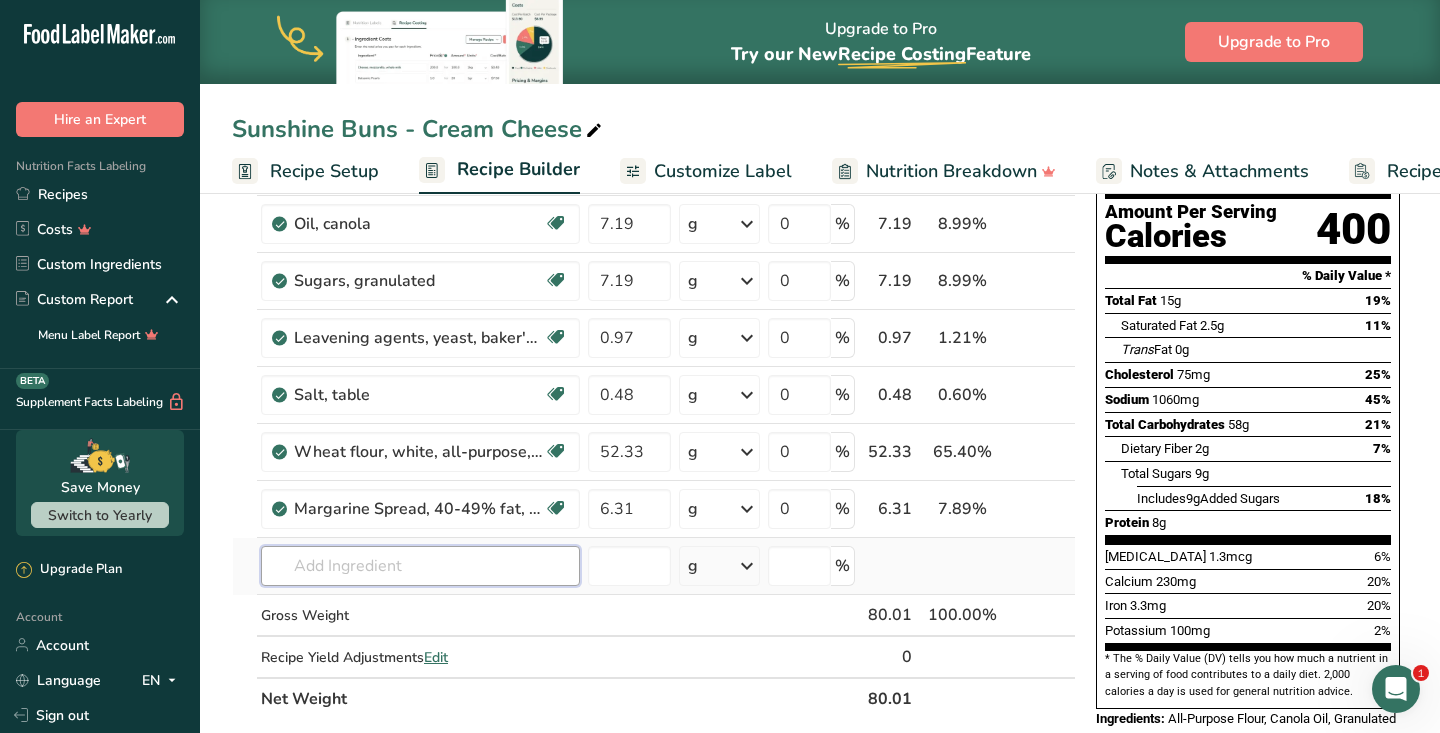 click at bounding box center [420, 566] 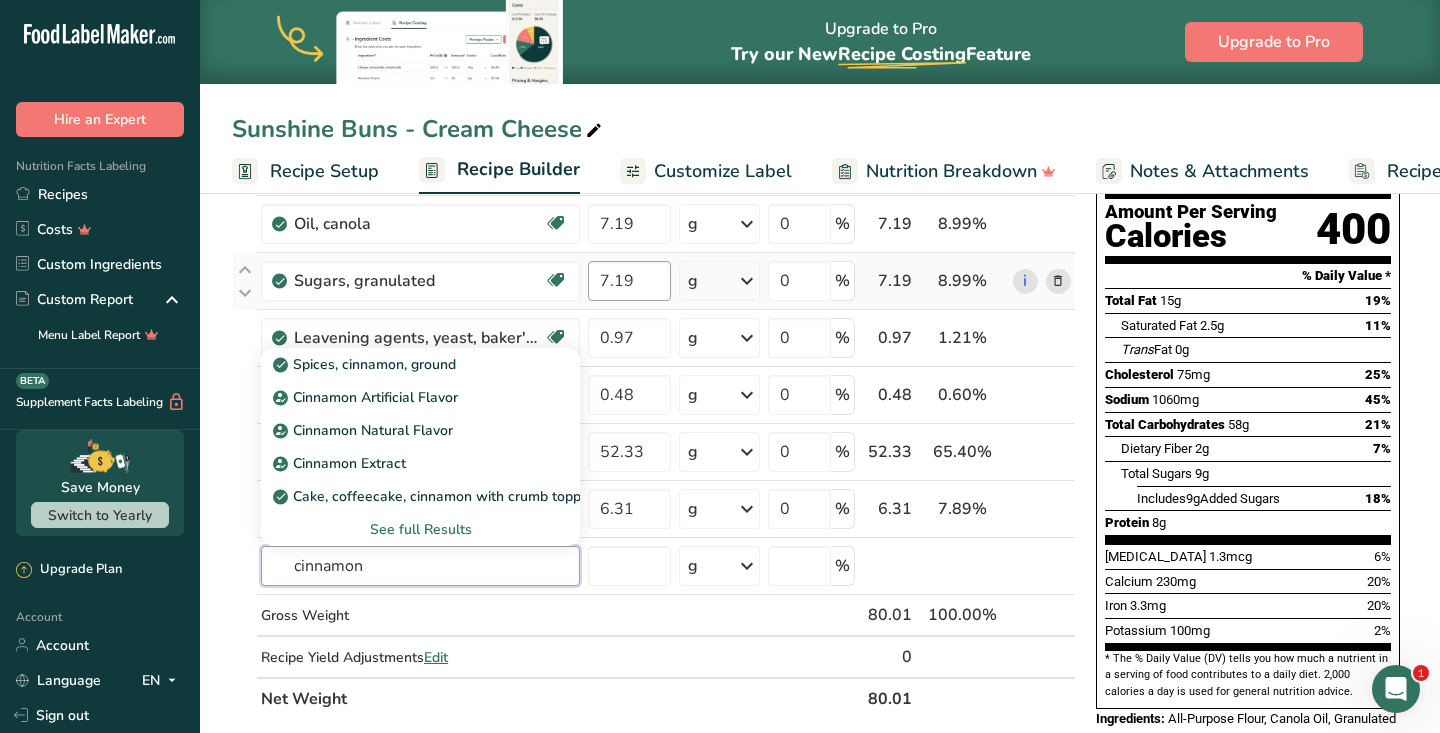 type on "cinnamon" 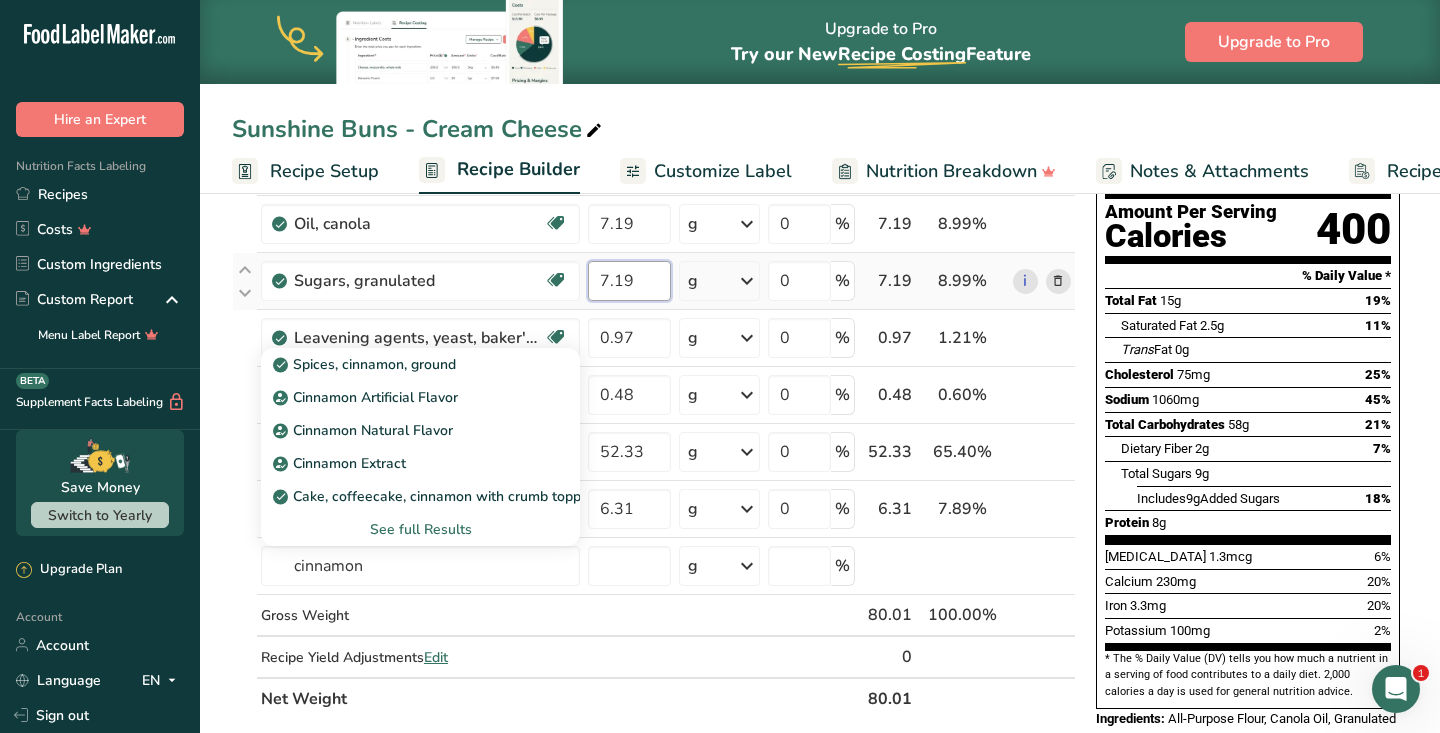 type 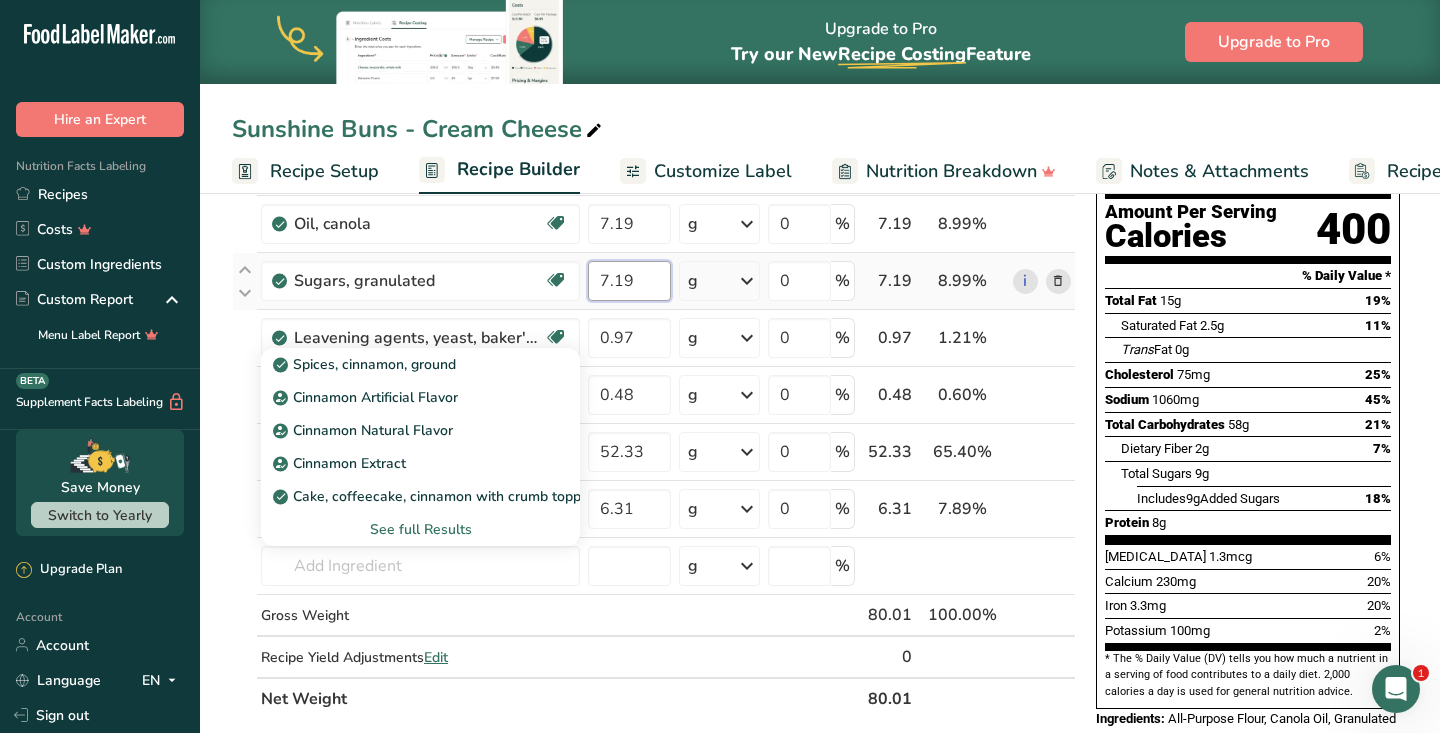 click on "7.19" at bounding box center [629, 281] 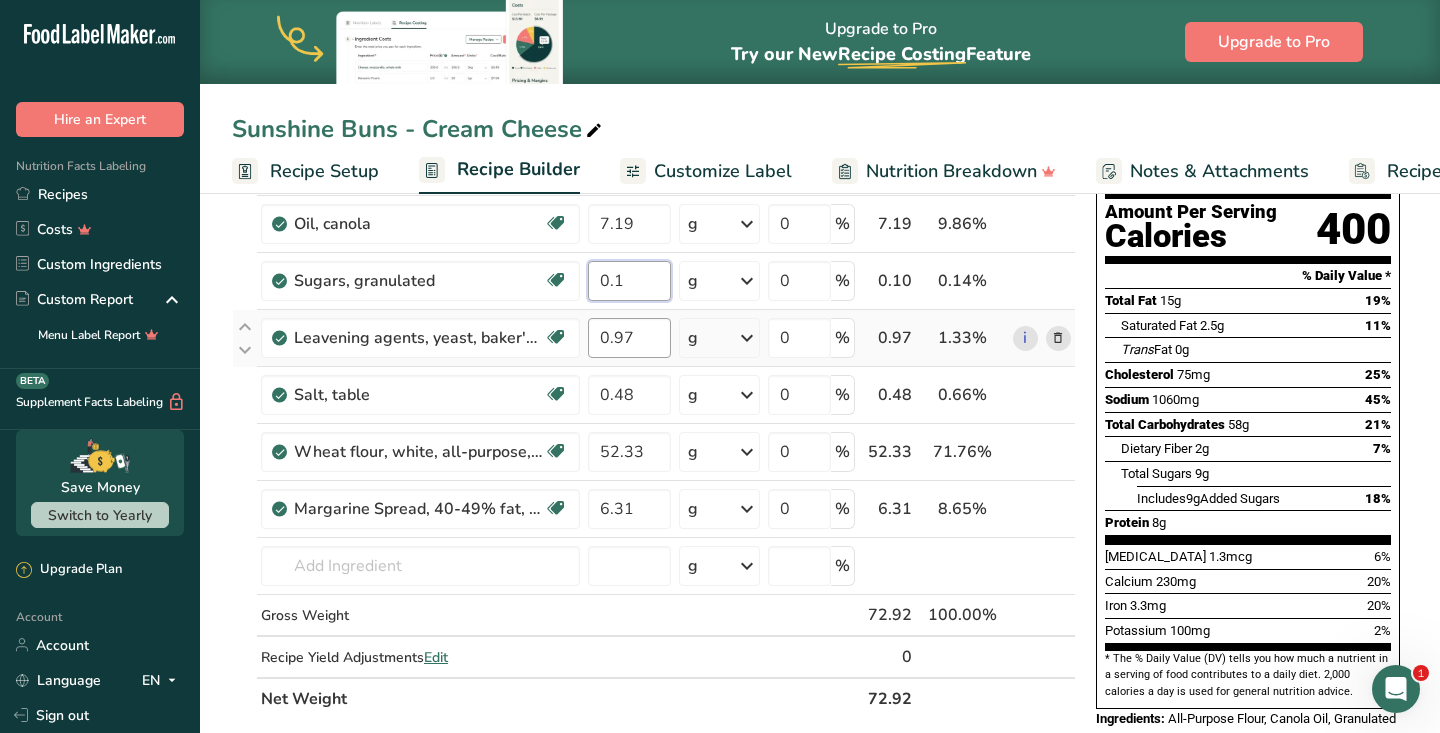 type on "0" 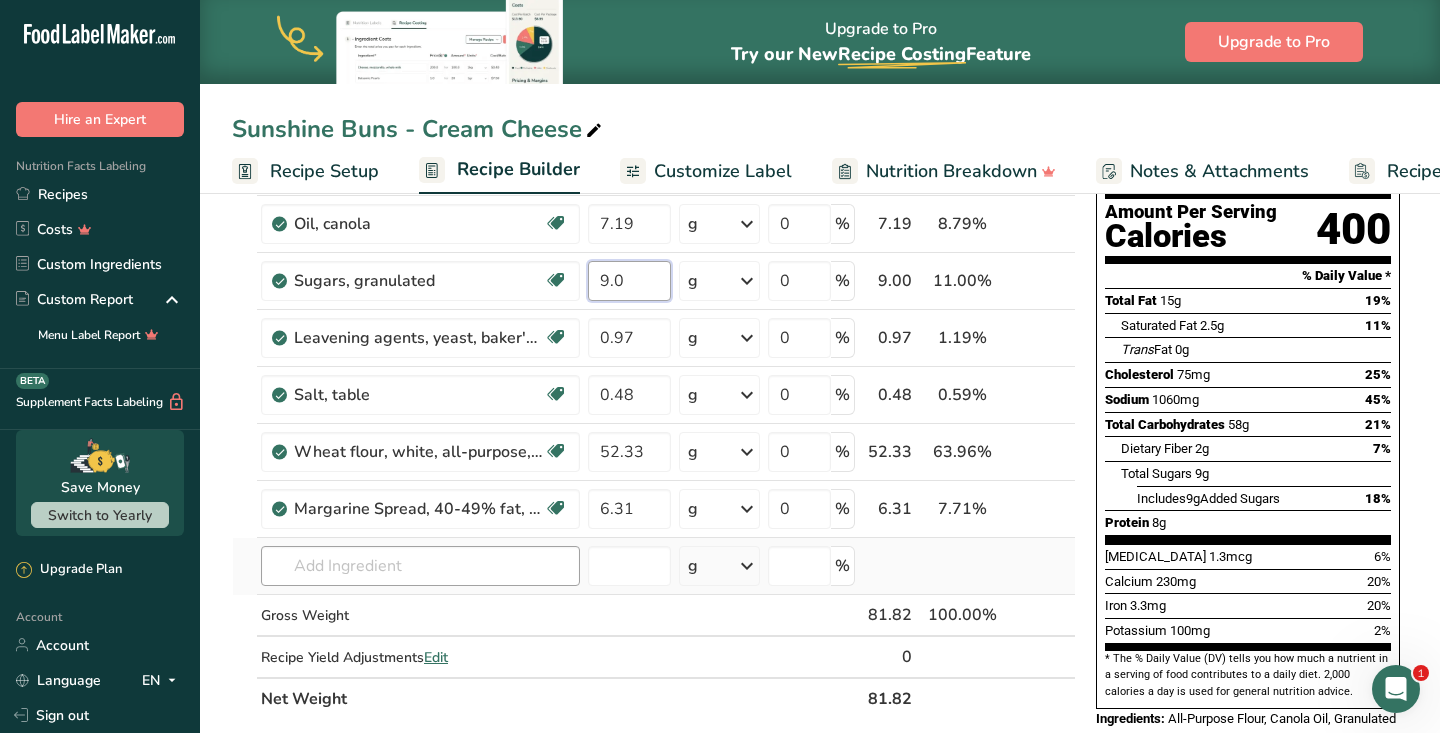 type on "9.0" 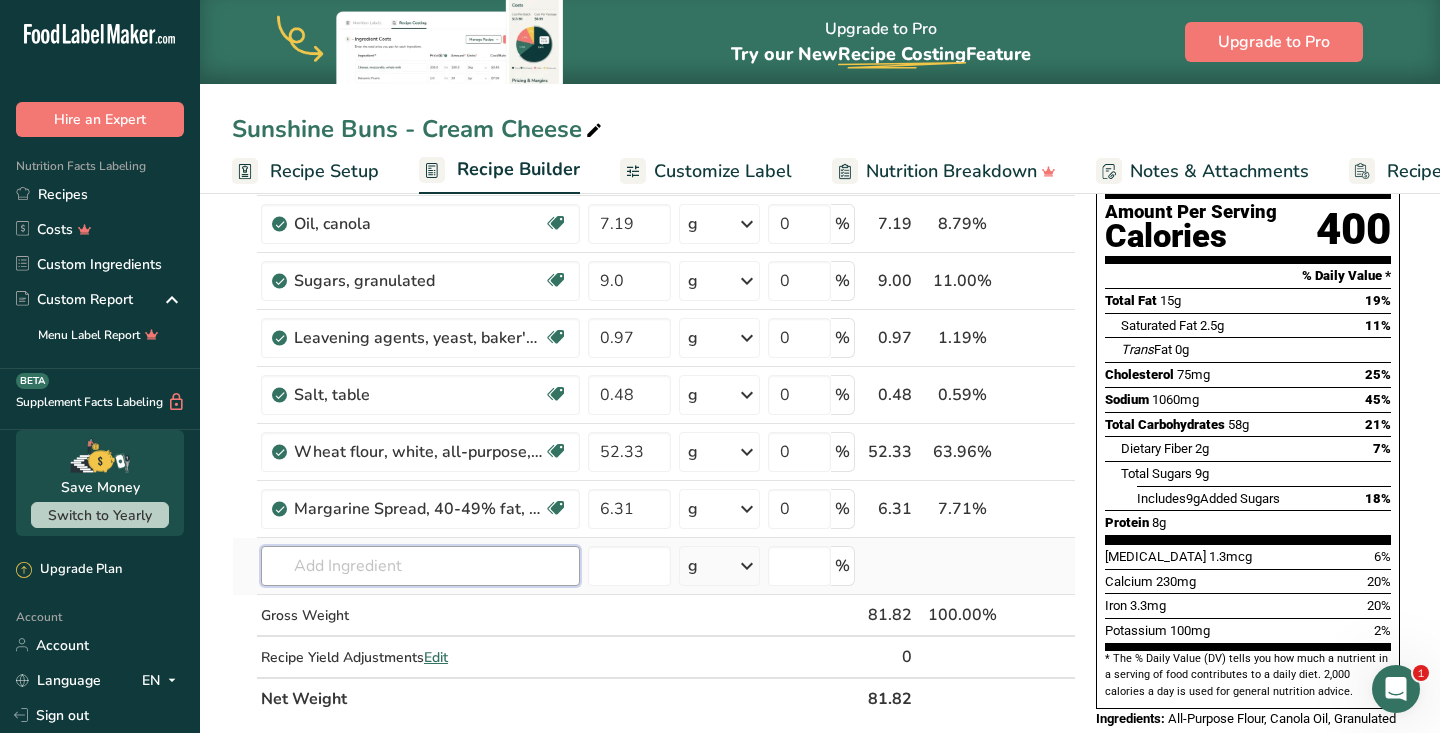 click on "Ingredient *
Amount *
Unit *
Waste *   .a-a{fill:#347362;}.b-a{fill:#fff;}          Grams
Percentage
Egg, yolk, raw, fresh
Dairy free
Gluten free
Vegetarian
Soy free
5.54
g
Portions
1 large
1 cup
Weight Units
g
kg
mg
See more
Volume Units
l
Volume units require a density conversion. If you know your ingredient's density enter it below. Otherwise, click on "RIA" our AI Regulatory bot - she will be able to help you
lb/ft3
g/cm3
Confirm
mL
lb/ft3
fl oz" at bounding box center [654, 408] 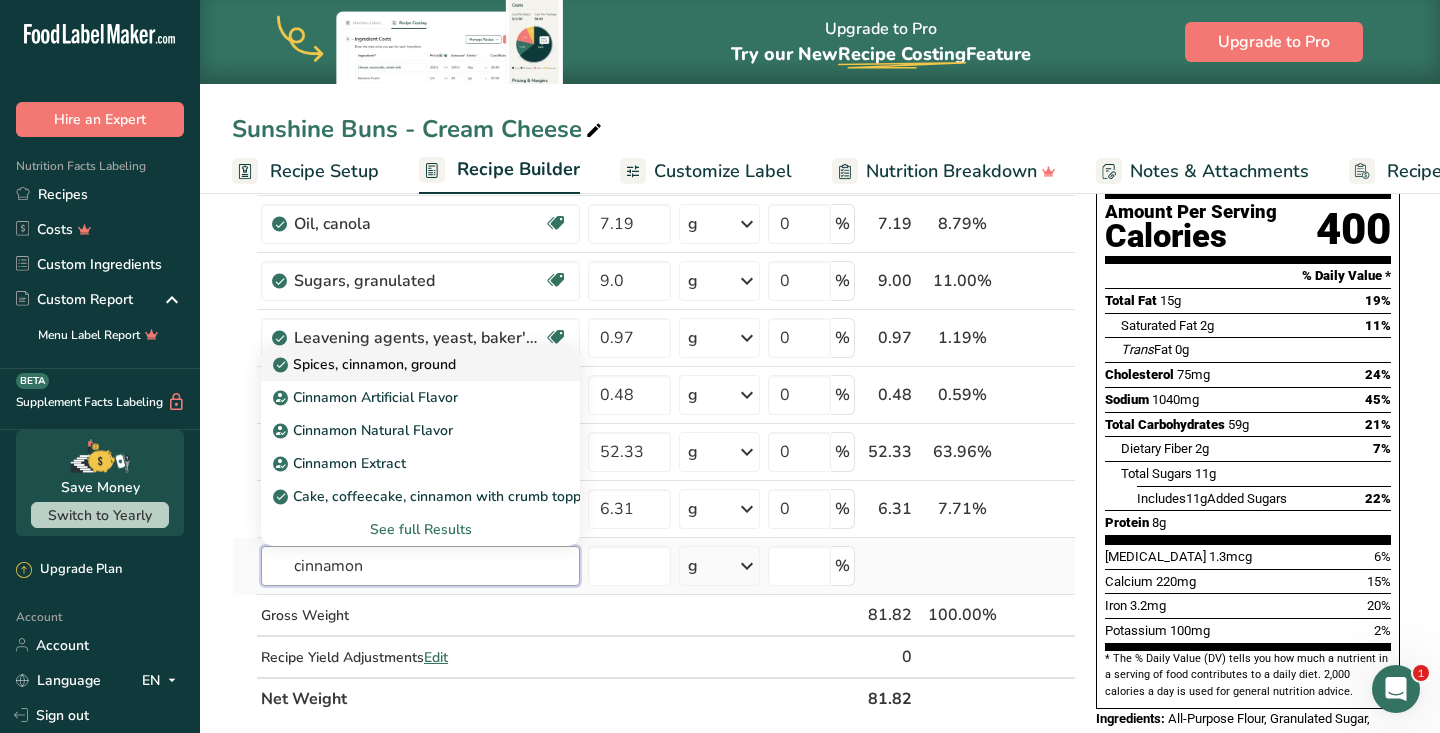 type on "cinnamon" 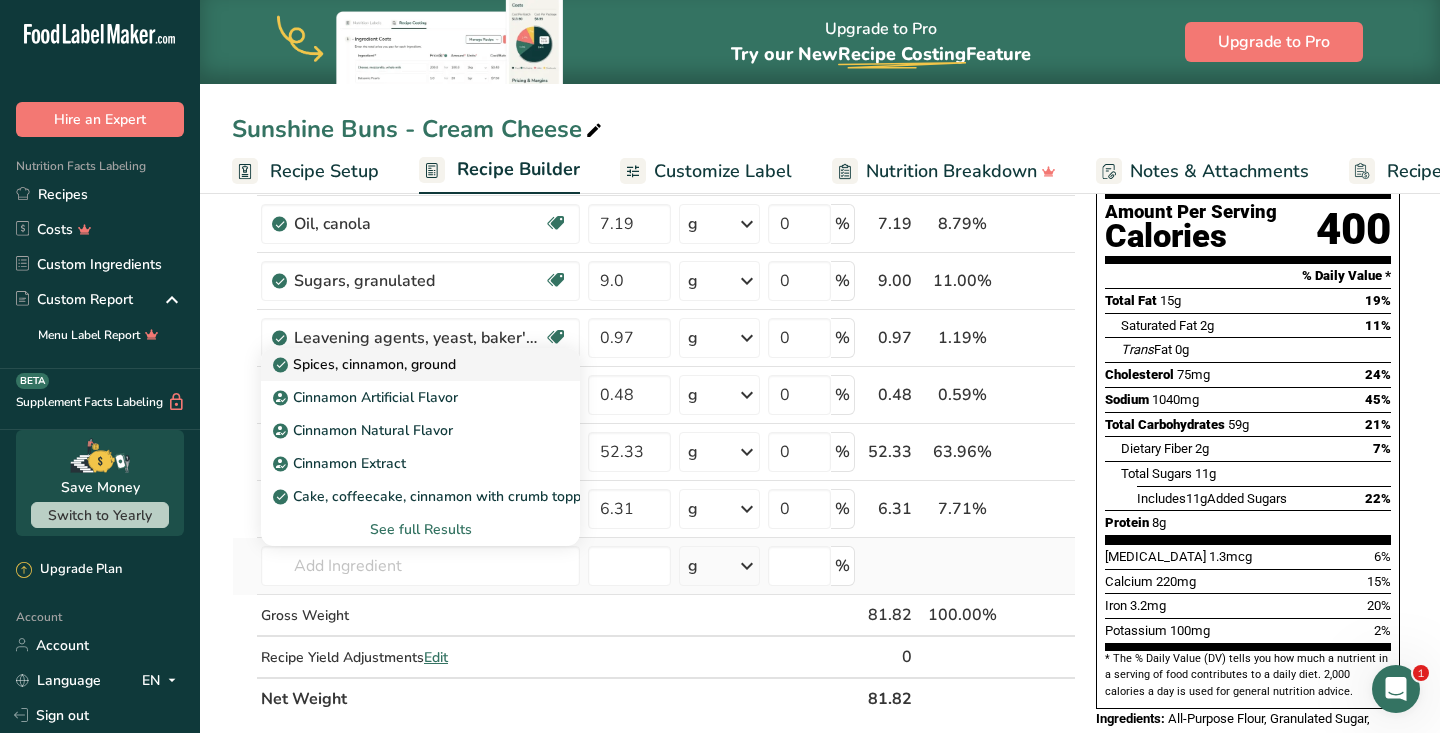 click on "Spices, cinnamon, ground" at bounding box center [366, 364] 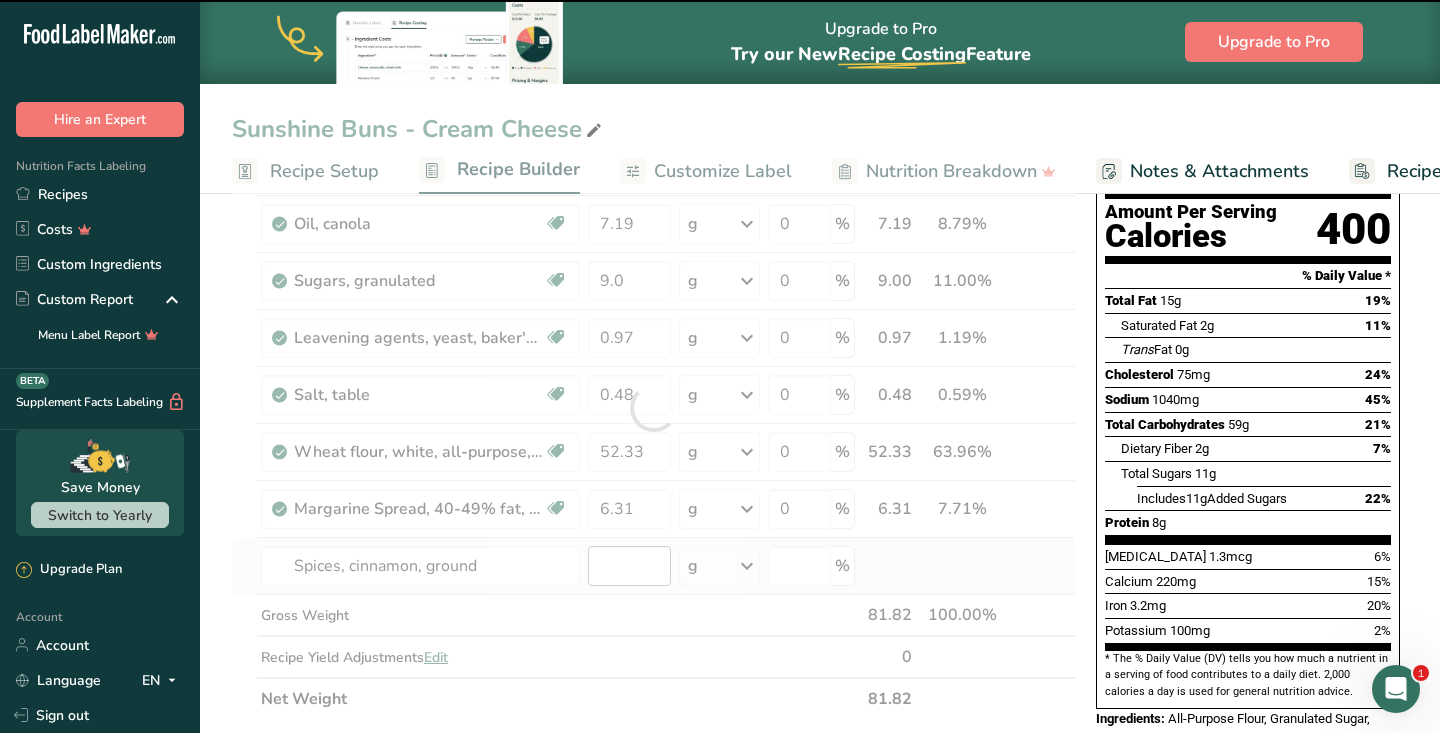 type on "0" 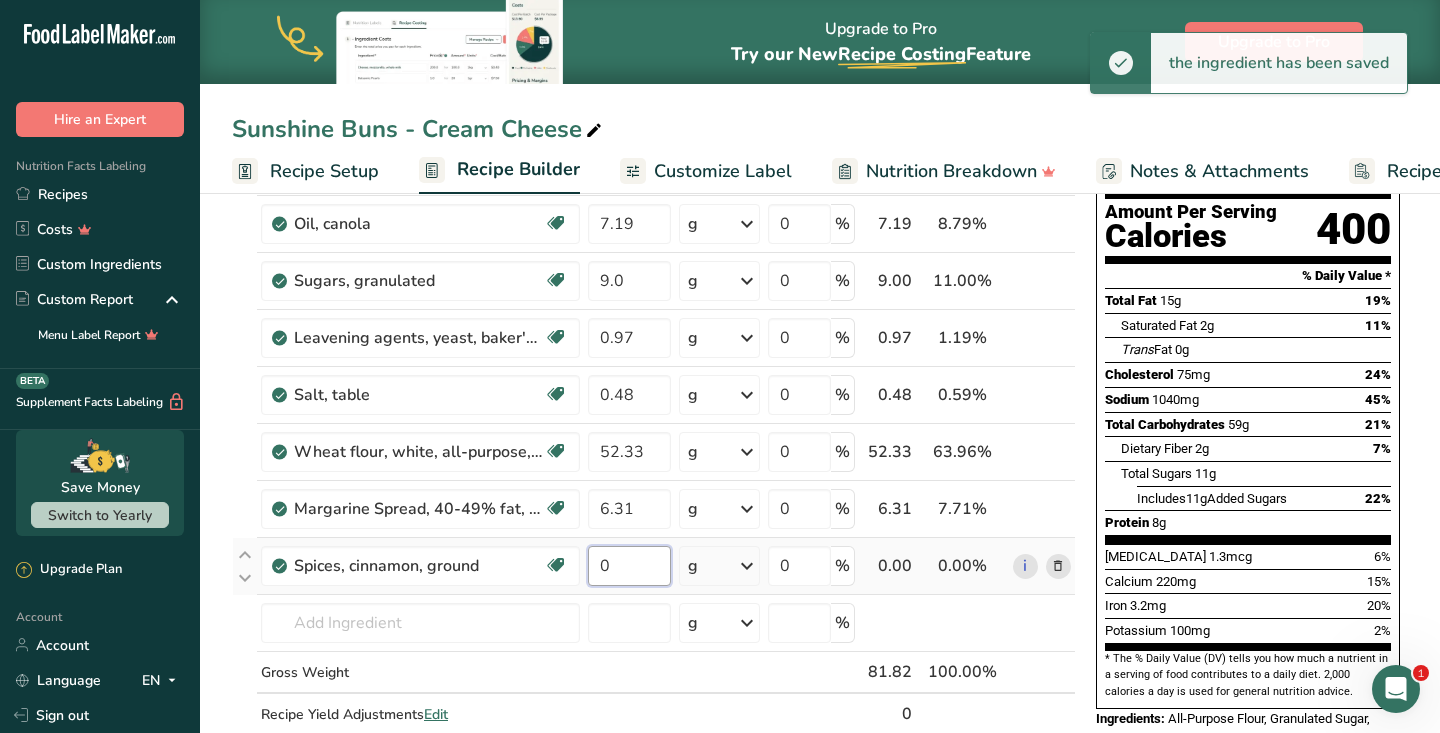 click on "0" at bounding box center (629, 566) 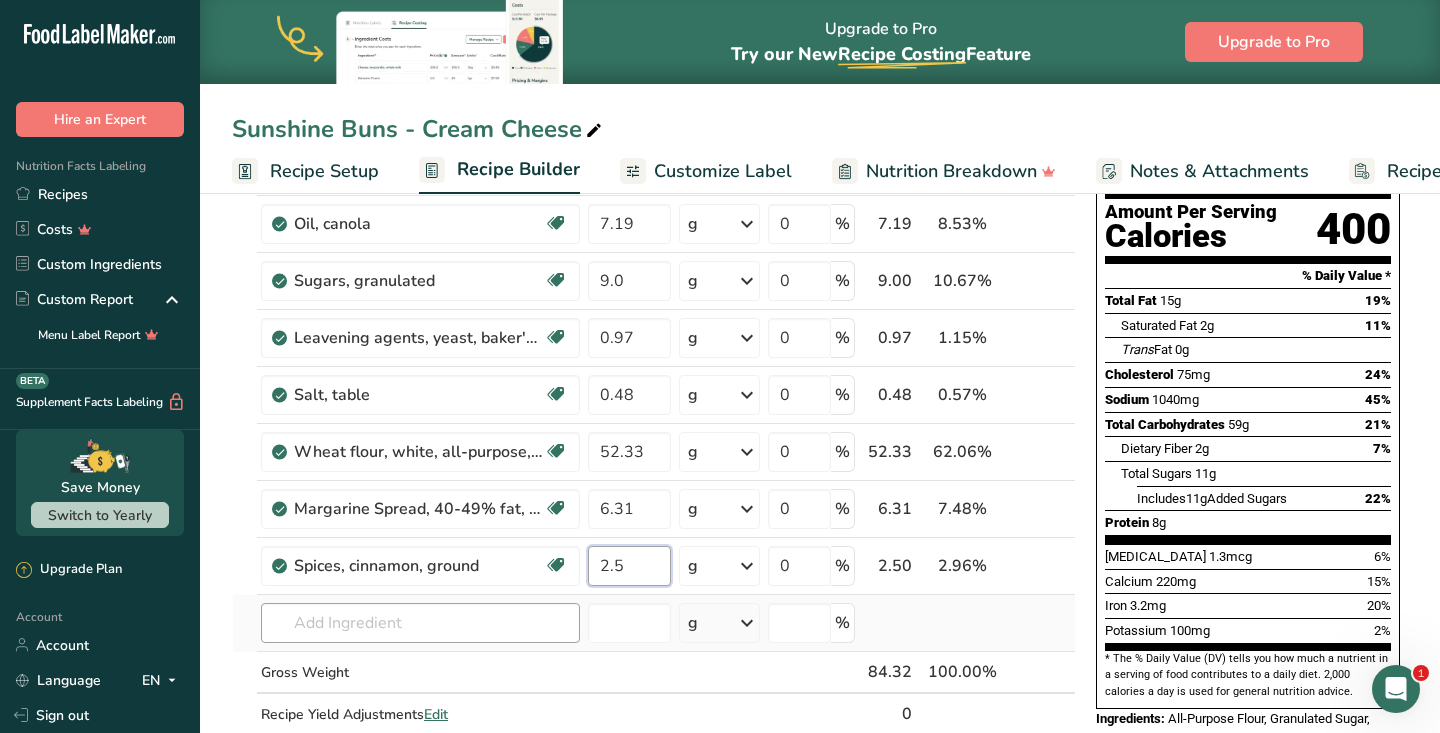 type on "2.5" 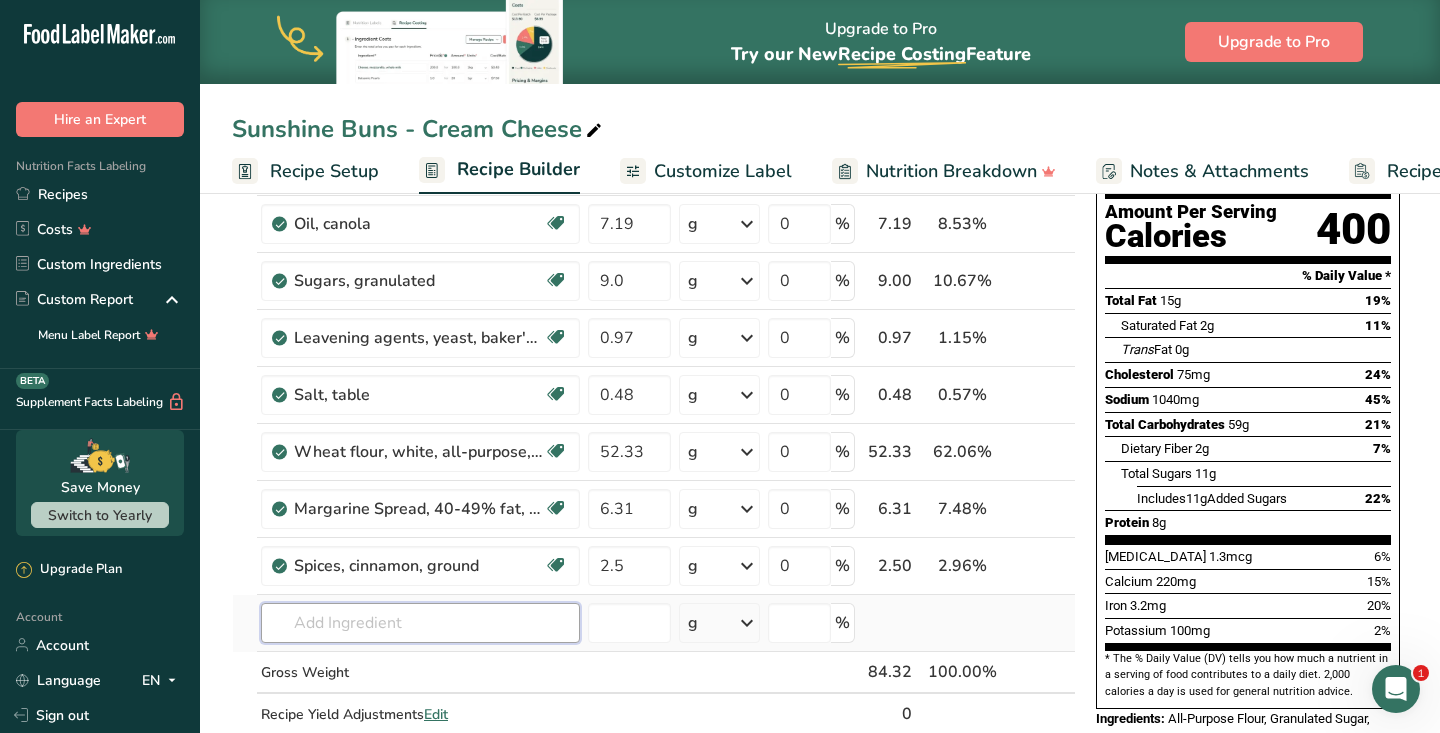 click on "Ingredient *
Amount *
Unit *
Waste *   .a-a{fill:#347362;}.b-a{fill:#fff;}          Grams
Percentage
Egg, yolk, raw, fresh
Dairy free
Gluten free
Vegetarian
Soy free
5.54
g
Portions
1 large
1 cup
Weight Units
g
kg
mg
See more
Volume Units
l
Volume units require a density conversion. If you know your ingredient's density enter it below. Otherwise, click on "RIA" our AI Regulatory bot - she will be able to help you
lb/ft3
g/cm3
Confirm
mL
lb/ft3
fl oz" at bounding box center [654, 436] 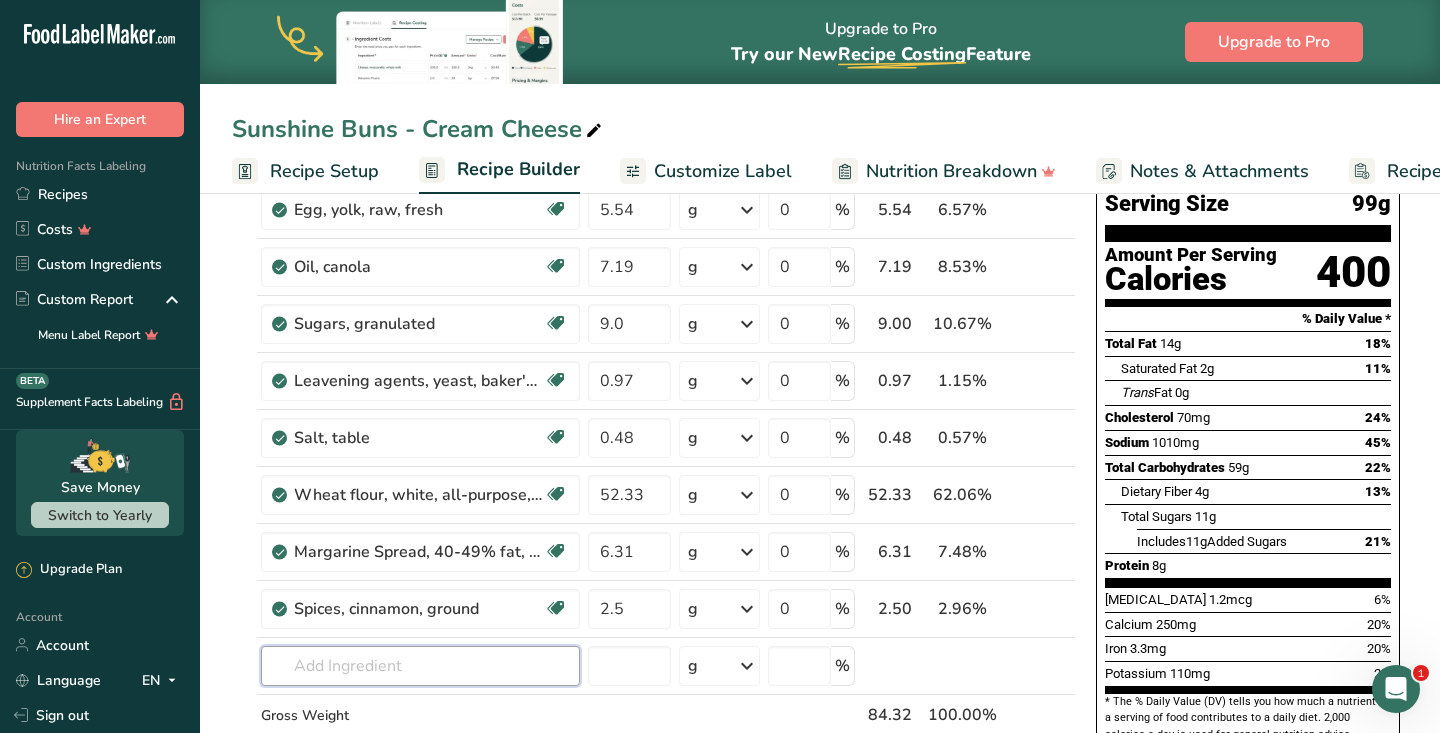 scroll, scrollTop: 172, scrollLeft: 0, axis: vertical 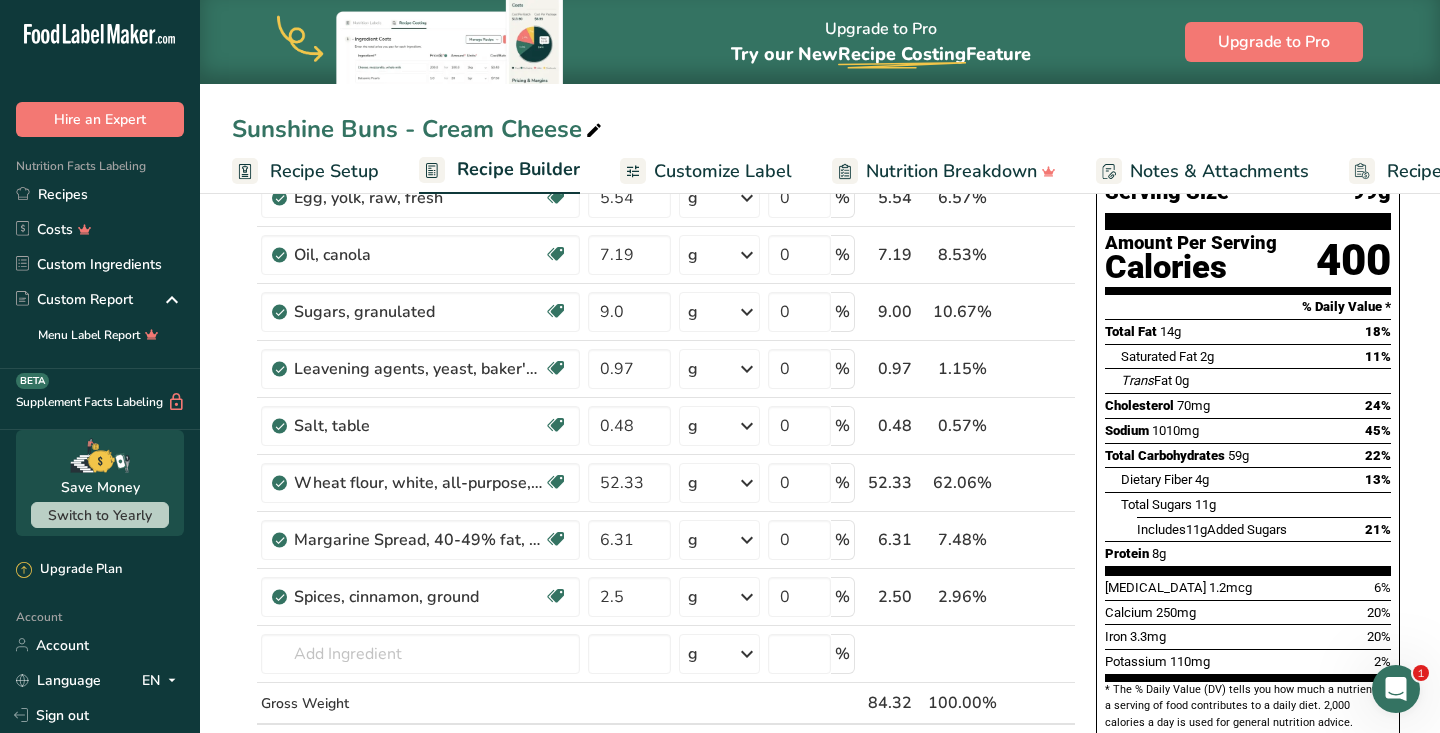 click at bounding box center [633, 171] 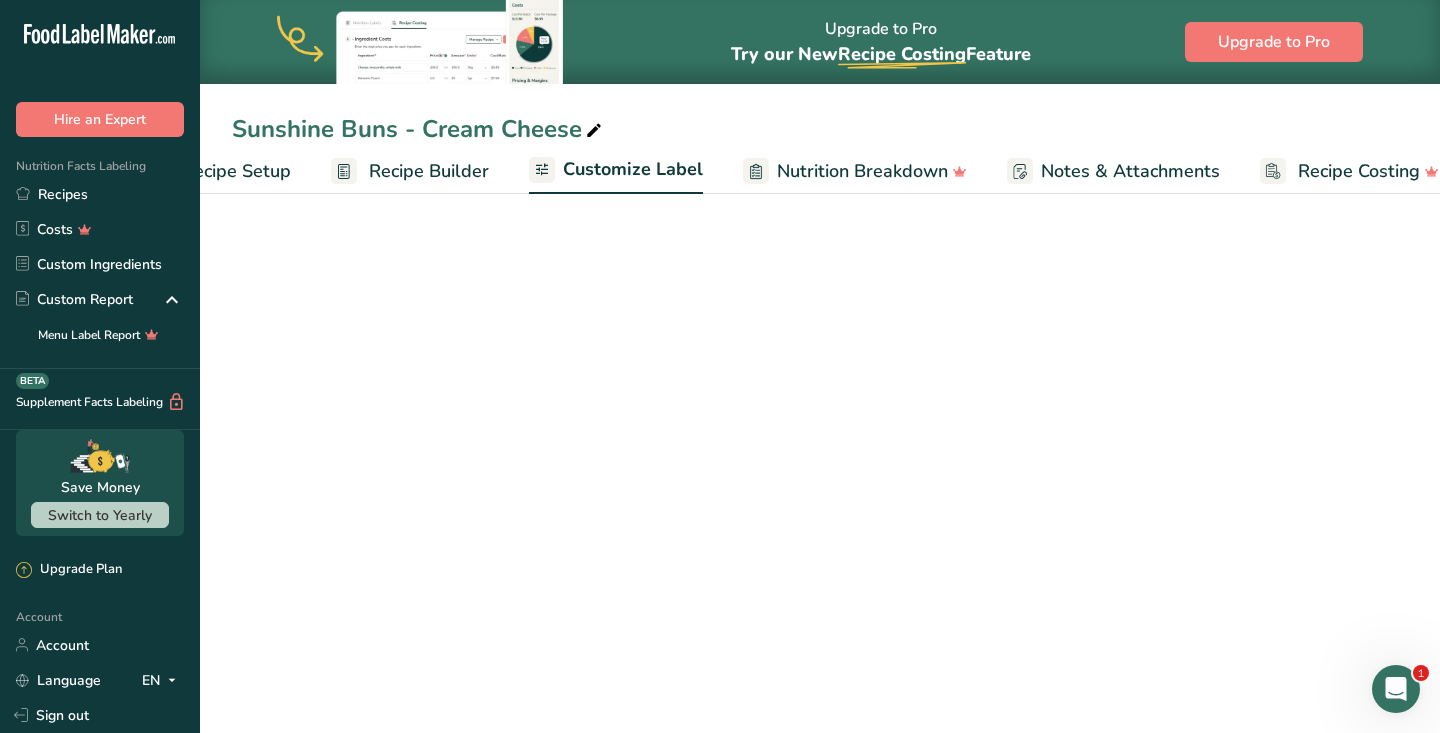 scroll, scrollTop: 0, scrollLeft: 119, axis: horizontal 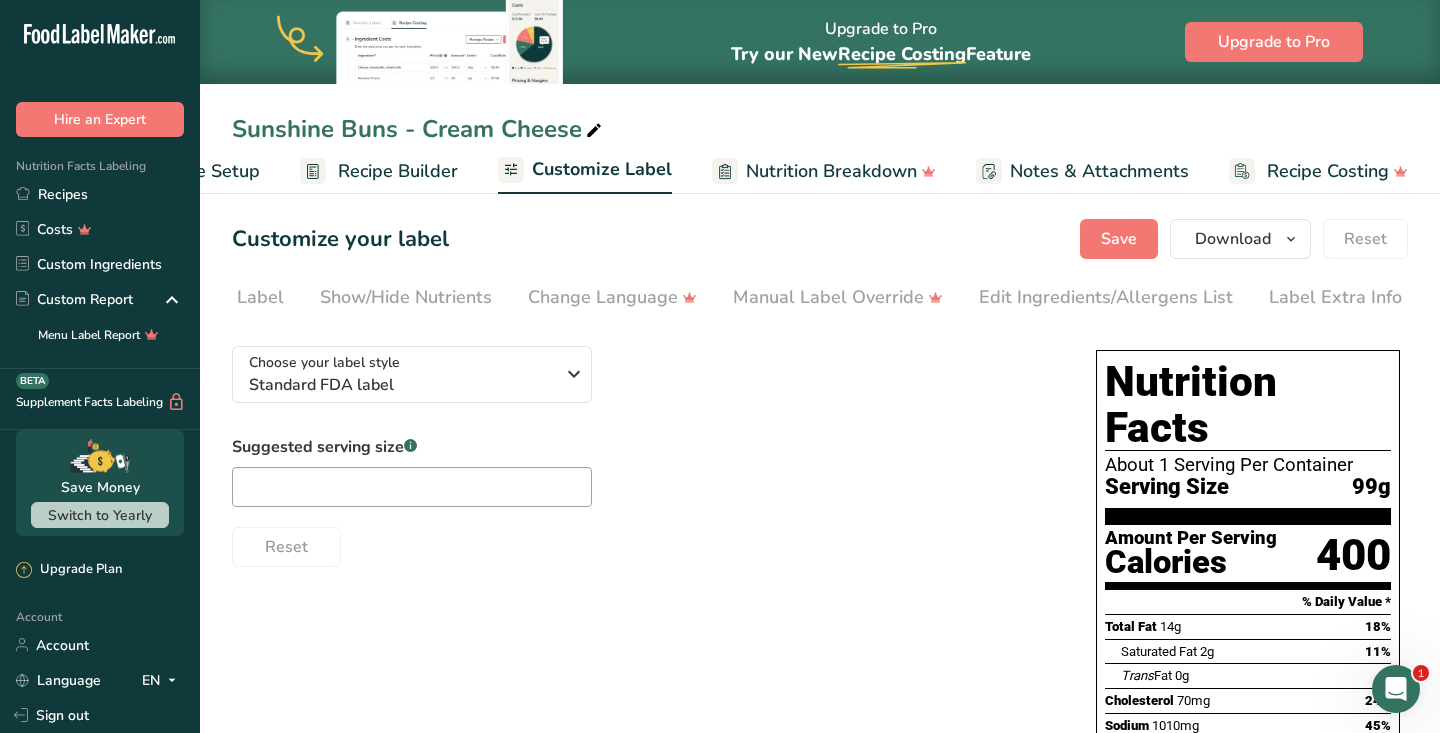 click 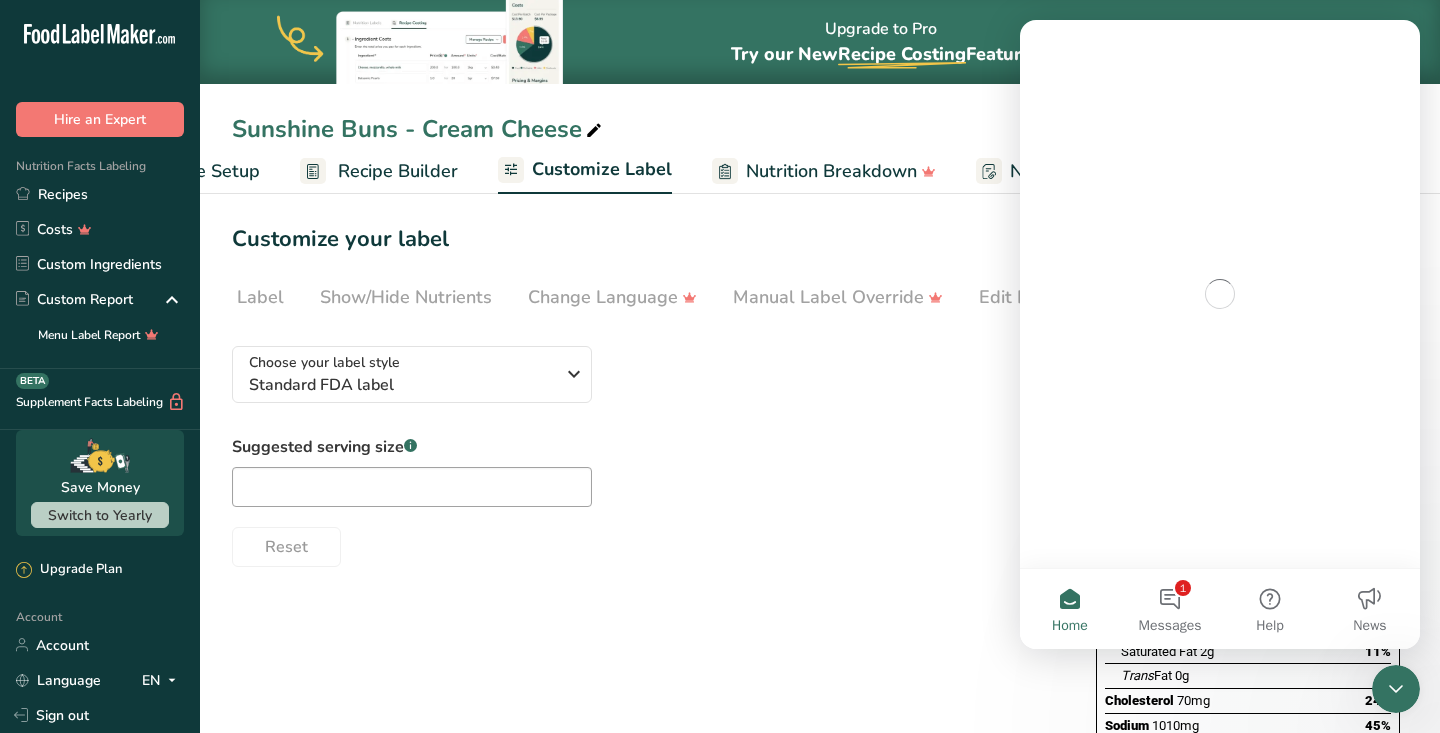 scroll, scrollTop: 0, scrollLeft: 0, axis: both 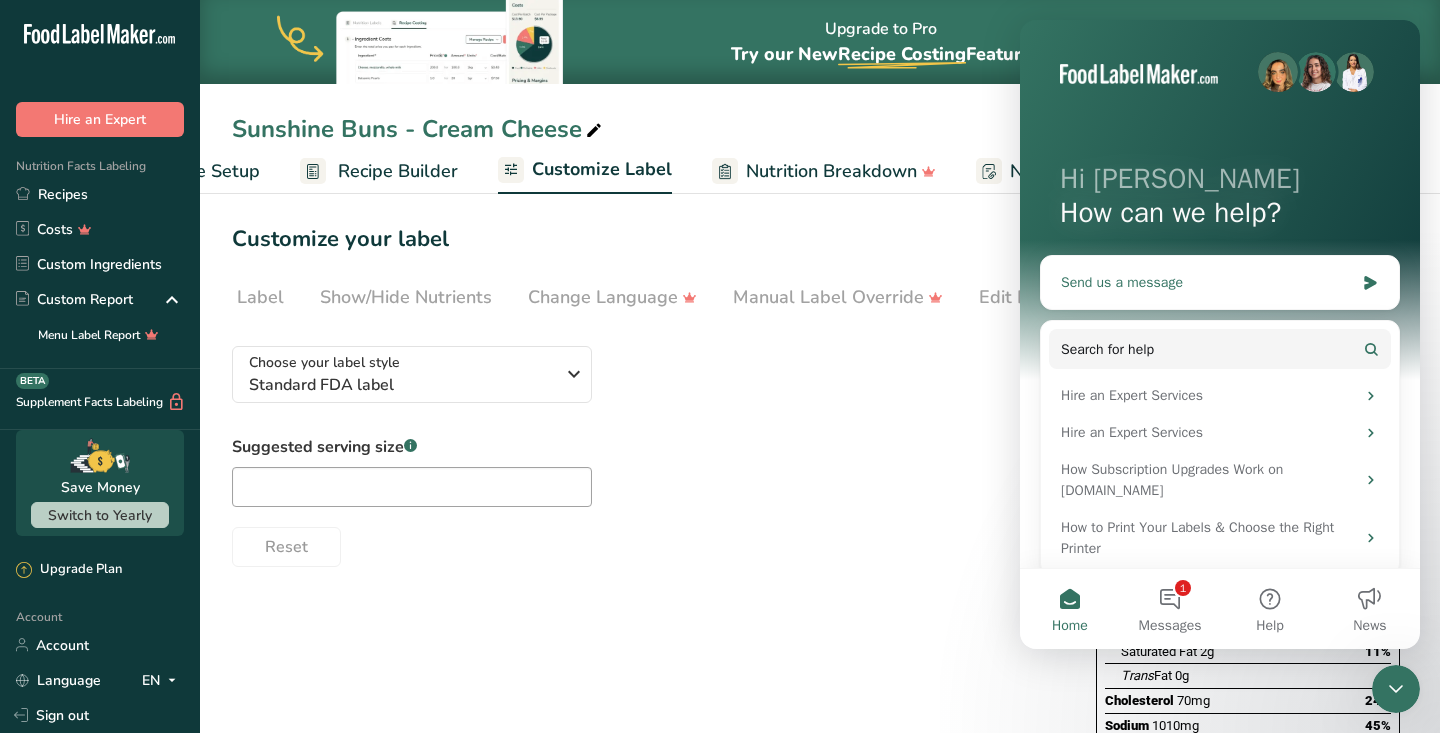 click on "Send us a message" at bounding box center [1207, 282] 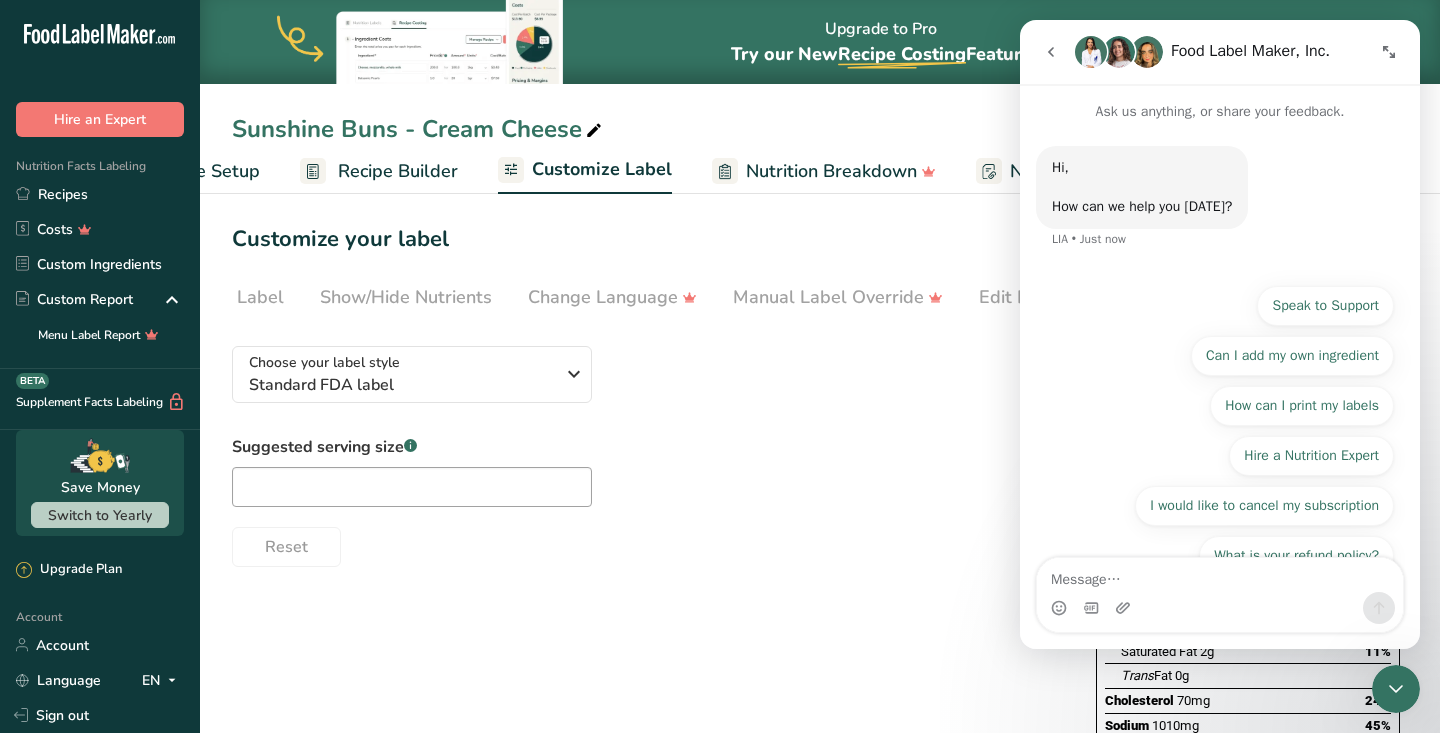 click at bounding box center (1220, 575) 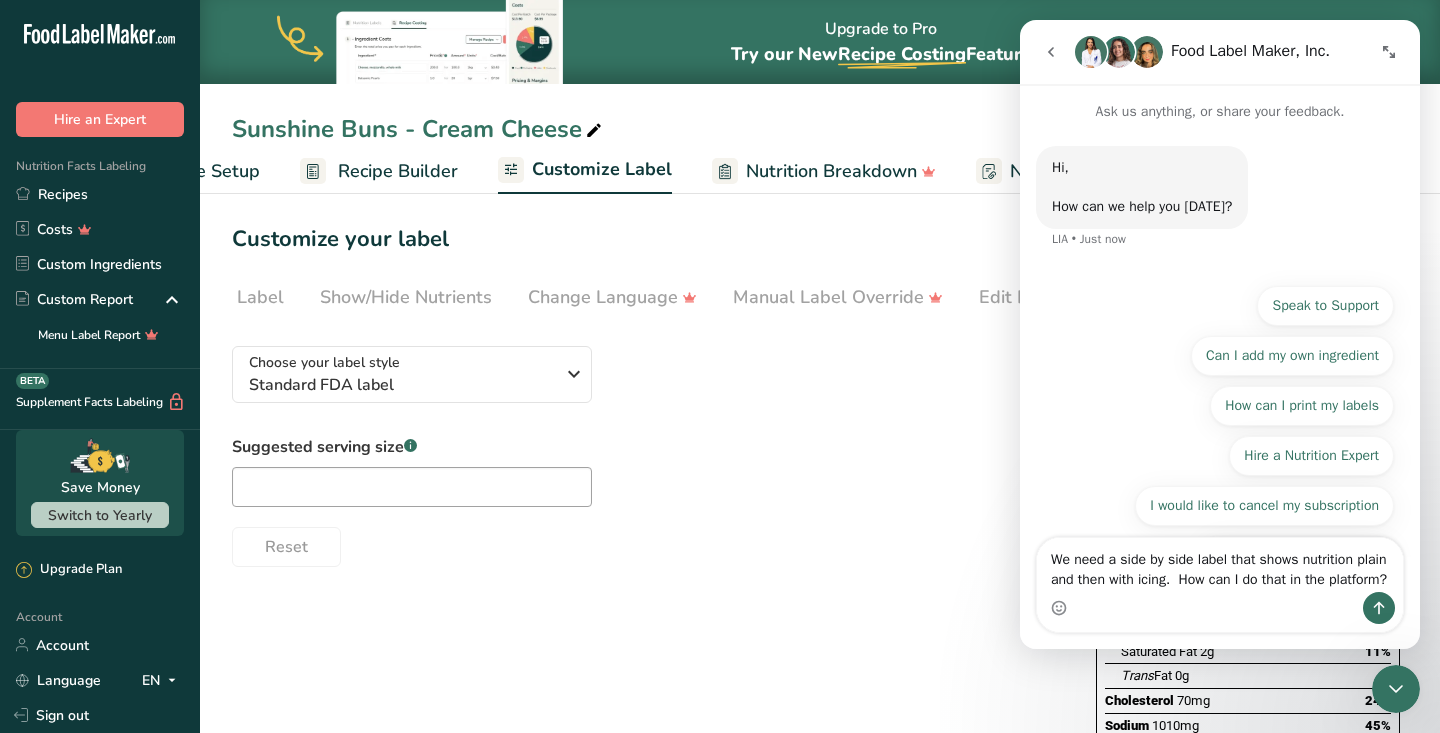 type on "We need a side by side label that shows nutrition plain and then with icing.  How can I do that in the platform?" 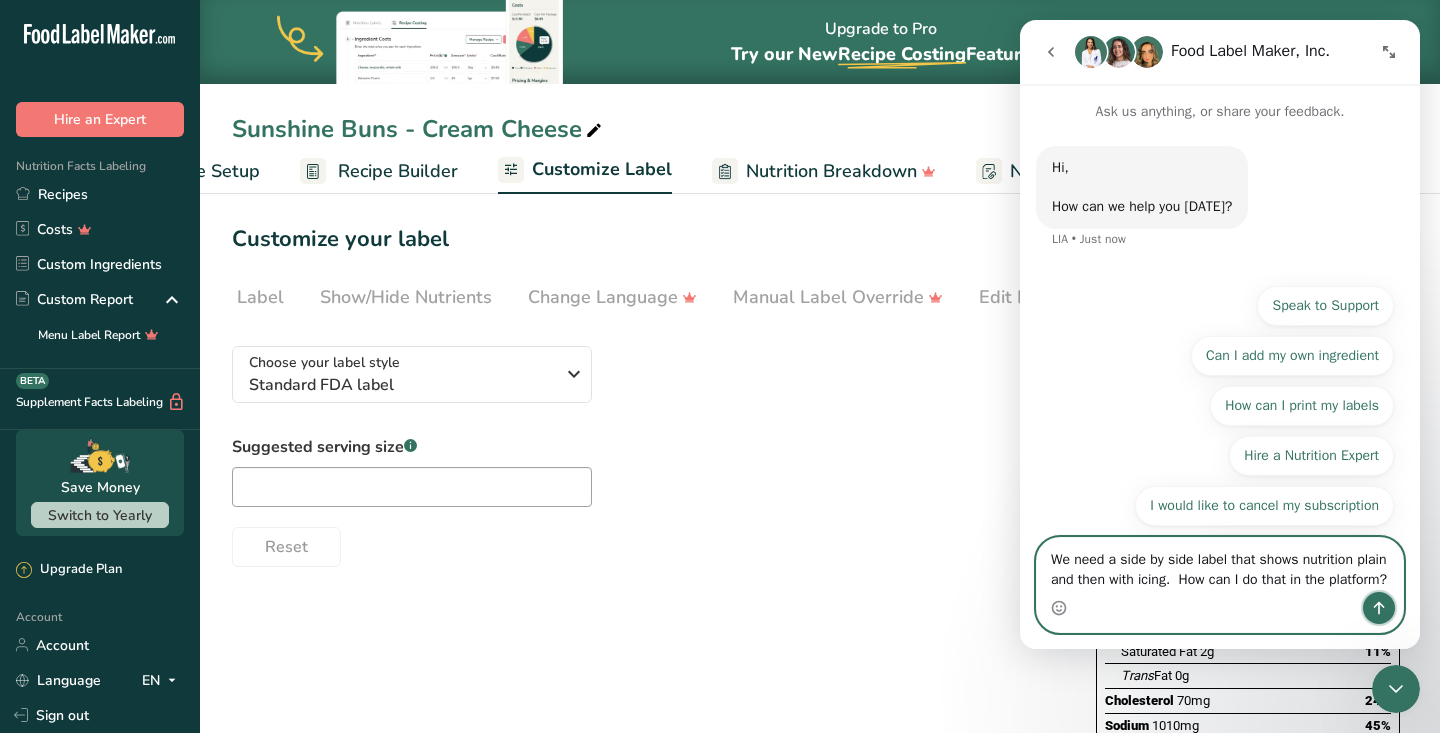 click 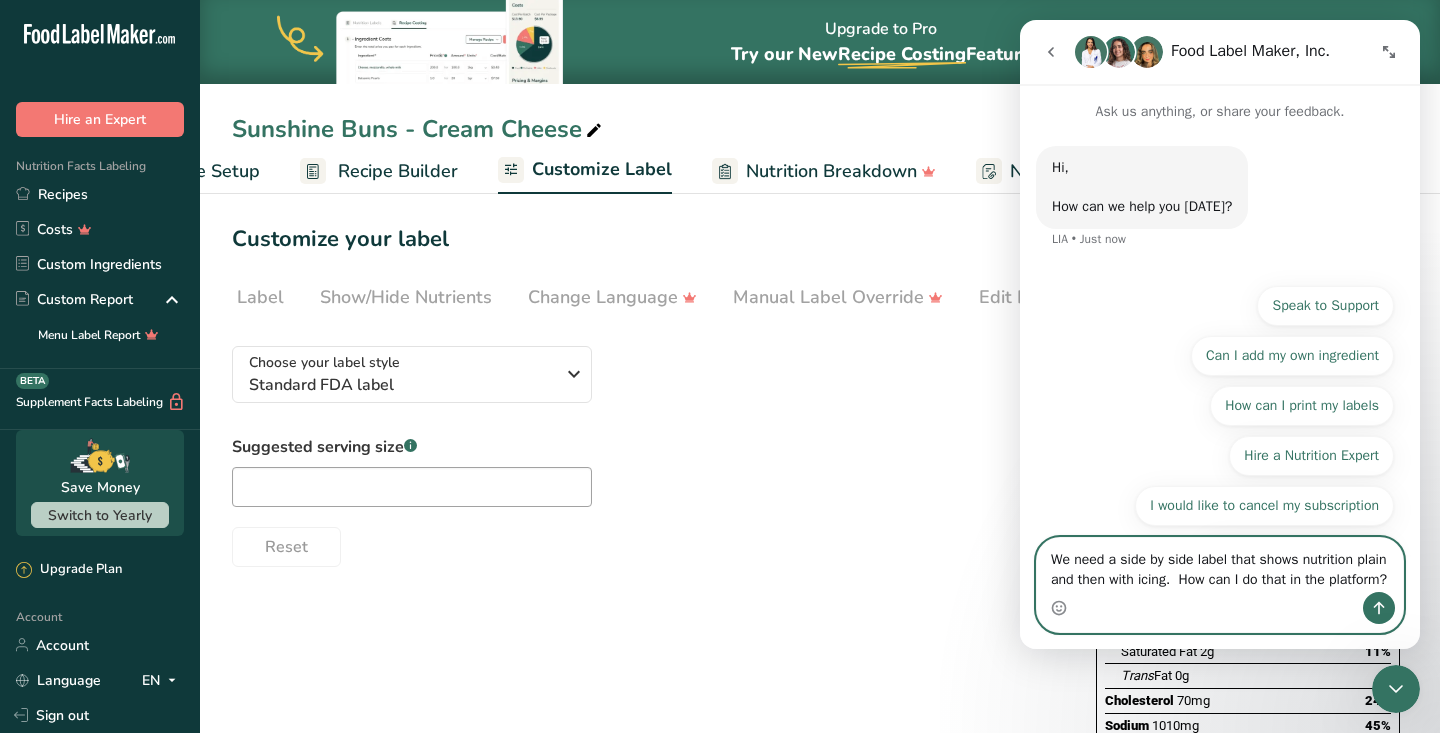 type 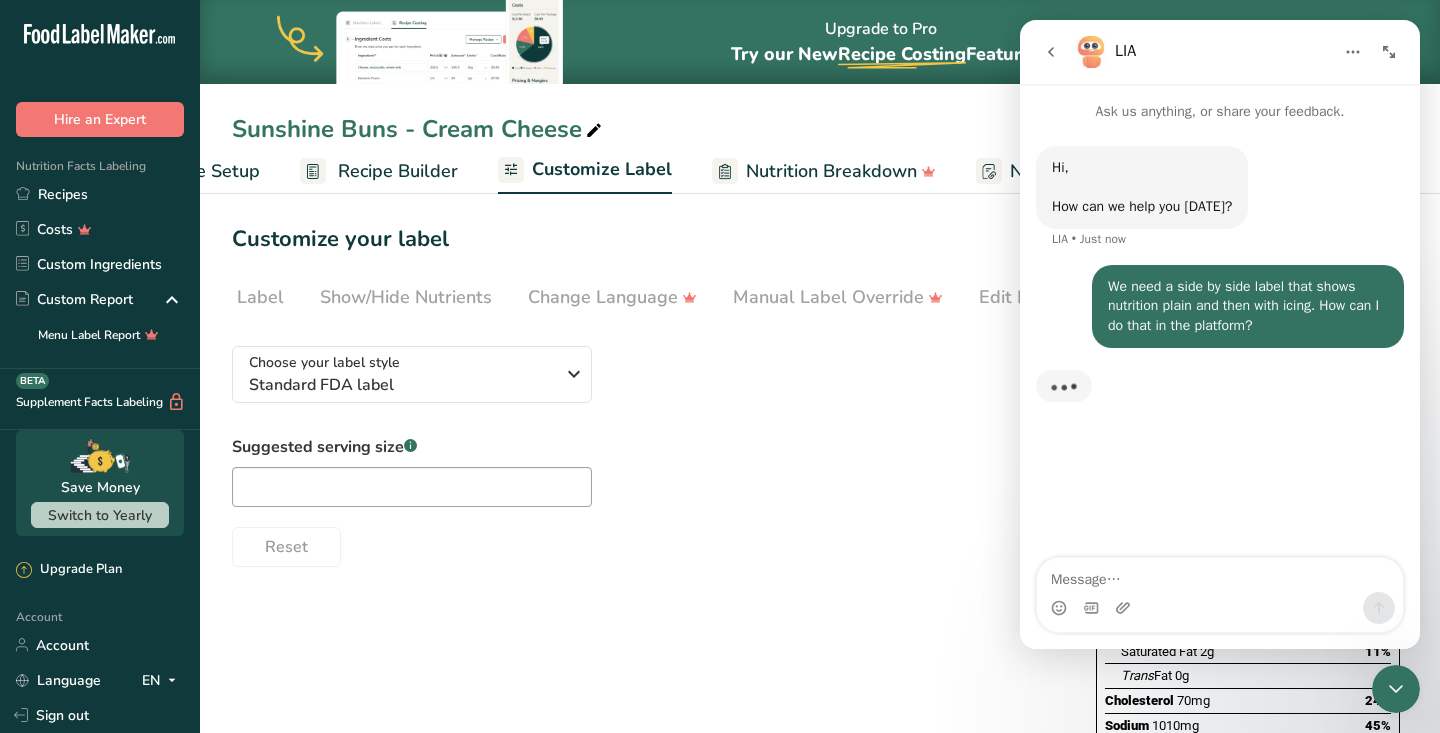click on "Recipe Builder" at bounding box center [398, 171] 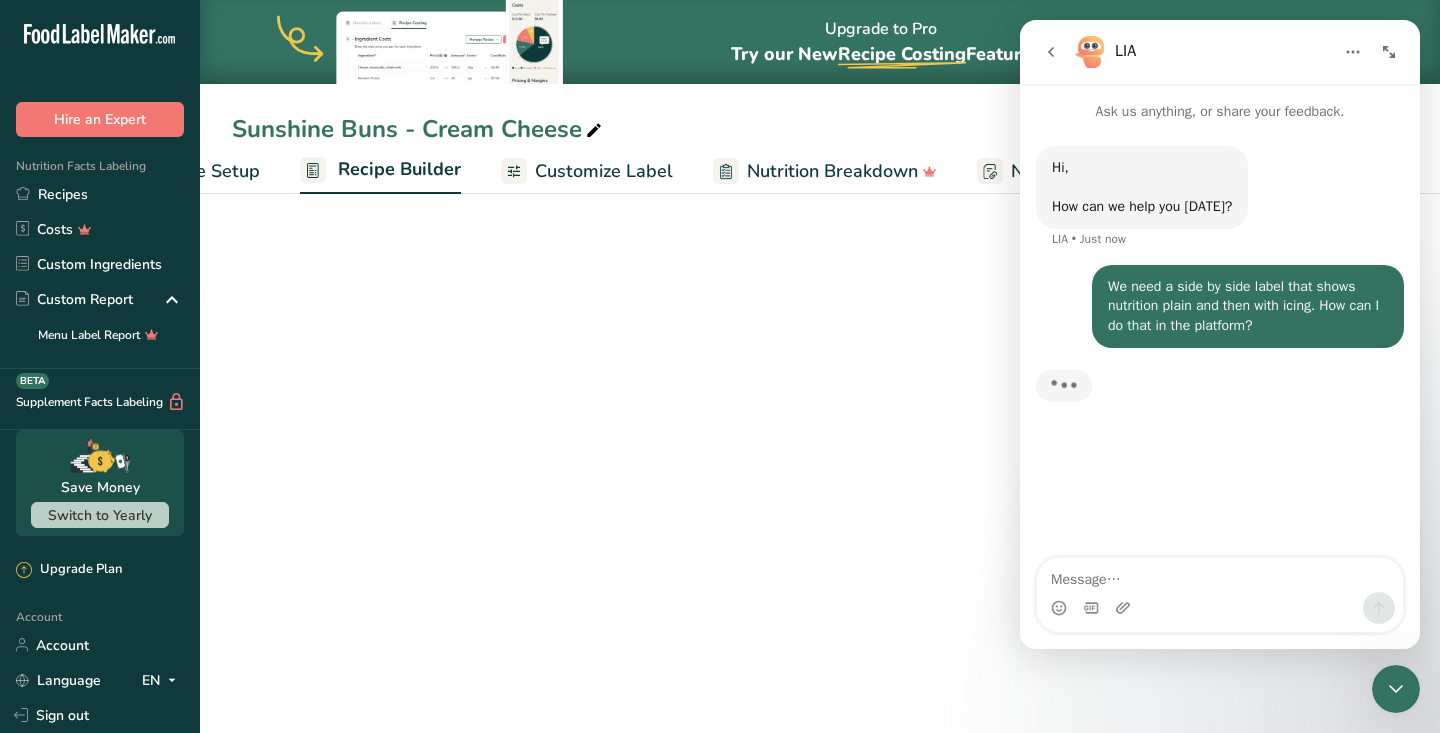 scroll, scrollTop: 0, scrollLeft: 119, axis: horizontal 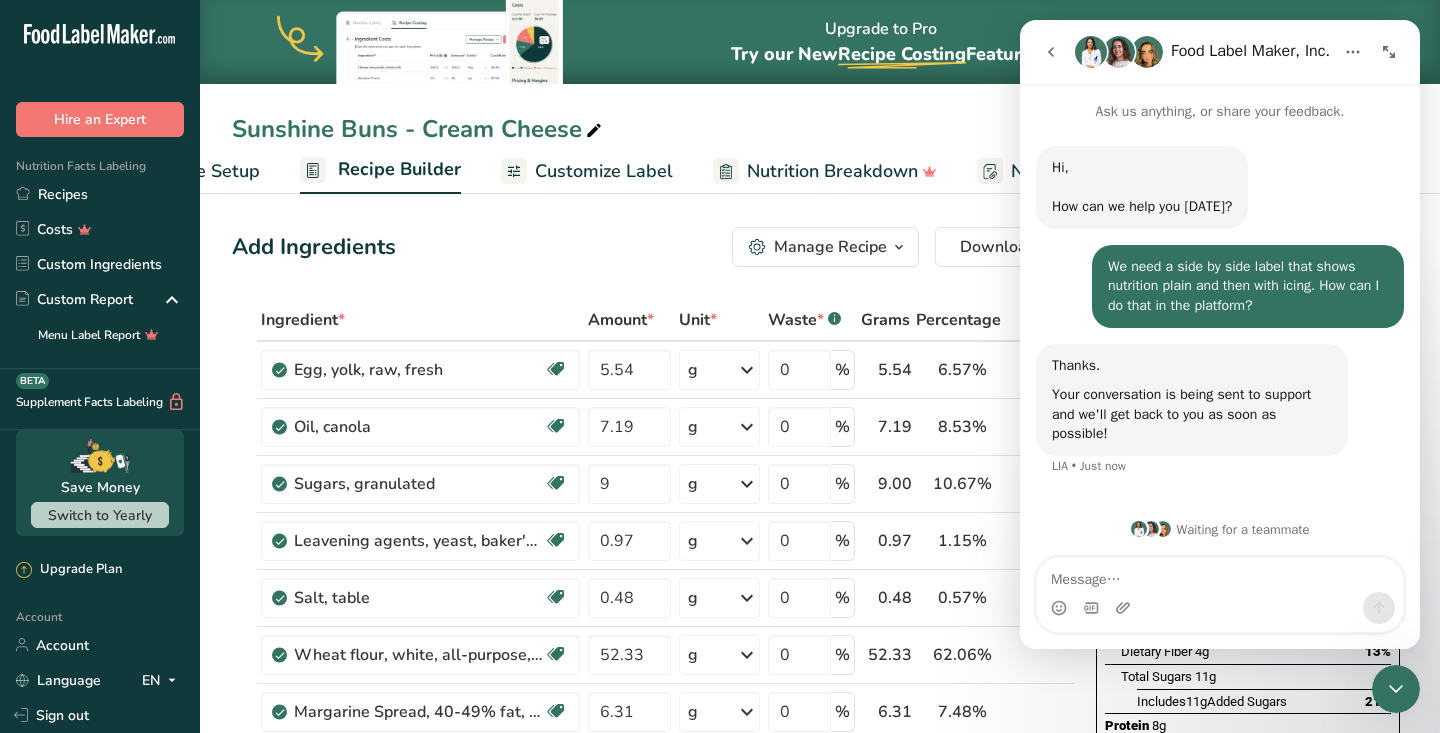 click on "Manage Recipe" at bounding box center [830, 247] 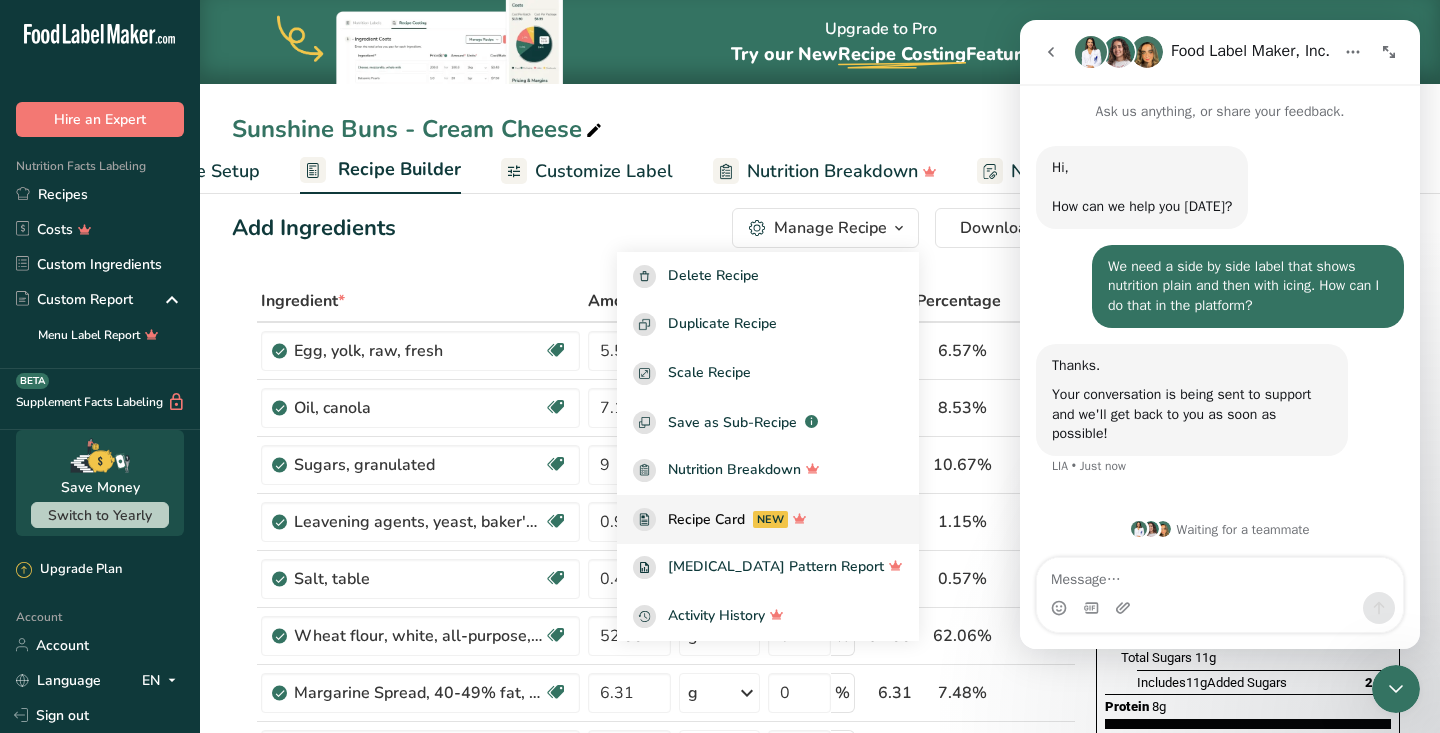 scroll, scrollTop: 0, scrollLeft: 0, axis: both 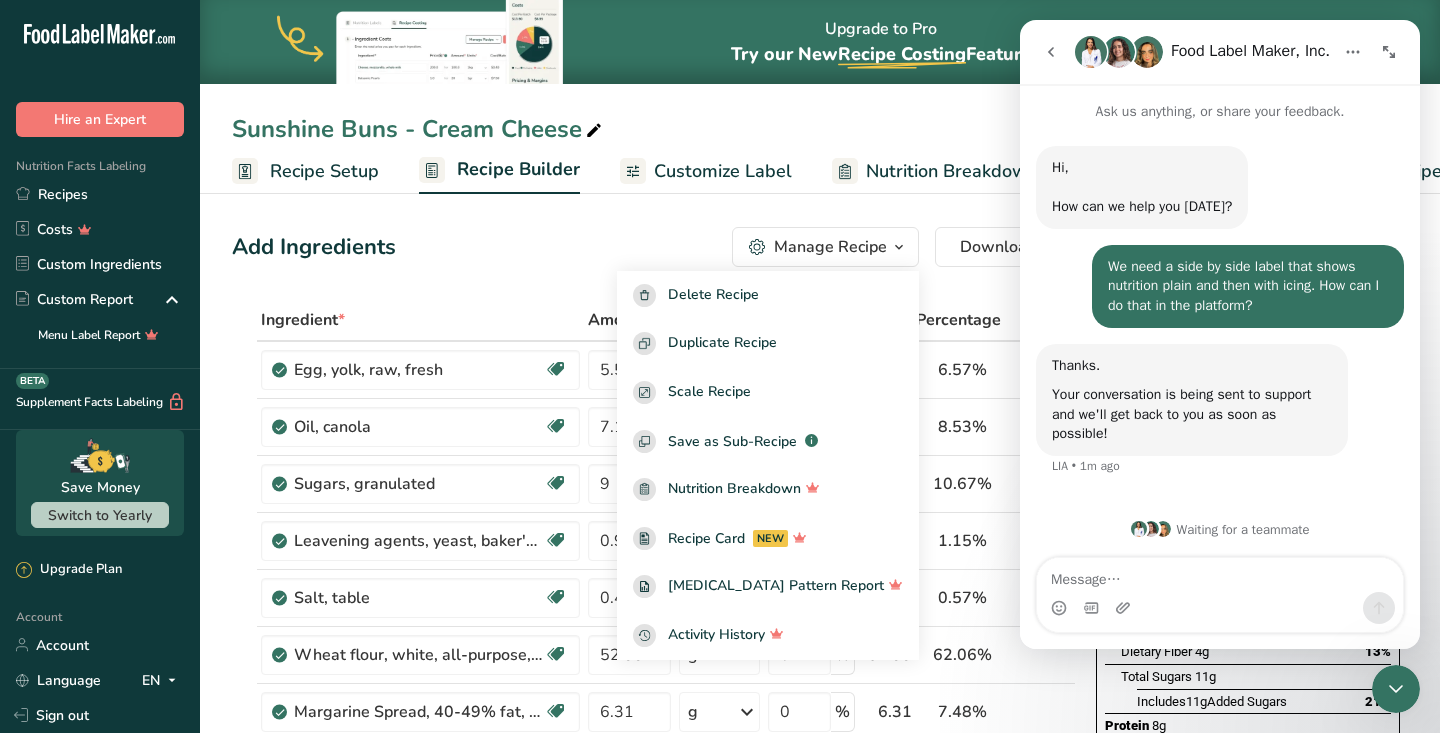 click on "Recipe Setup" at bounding box center [324, 171] 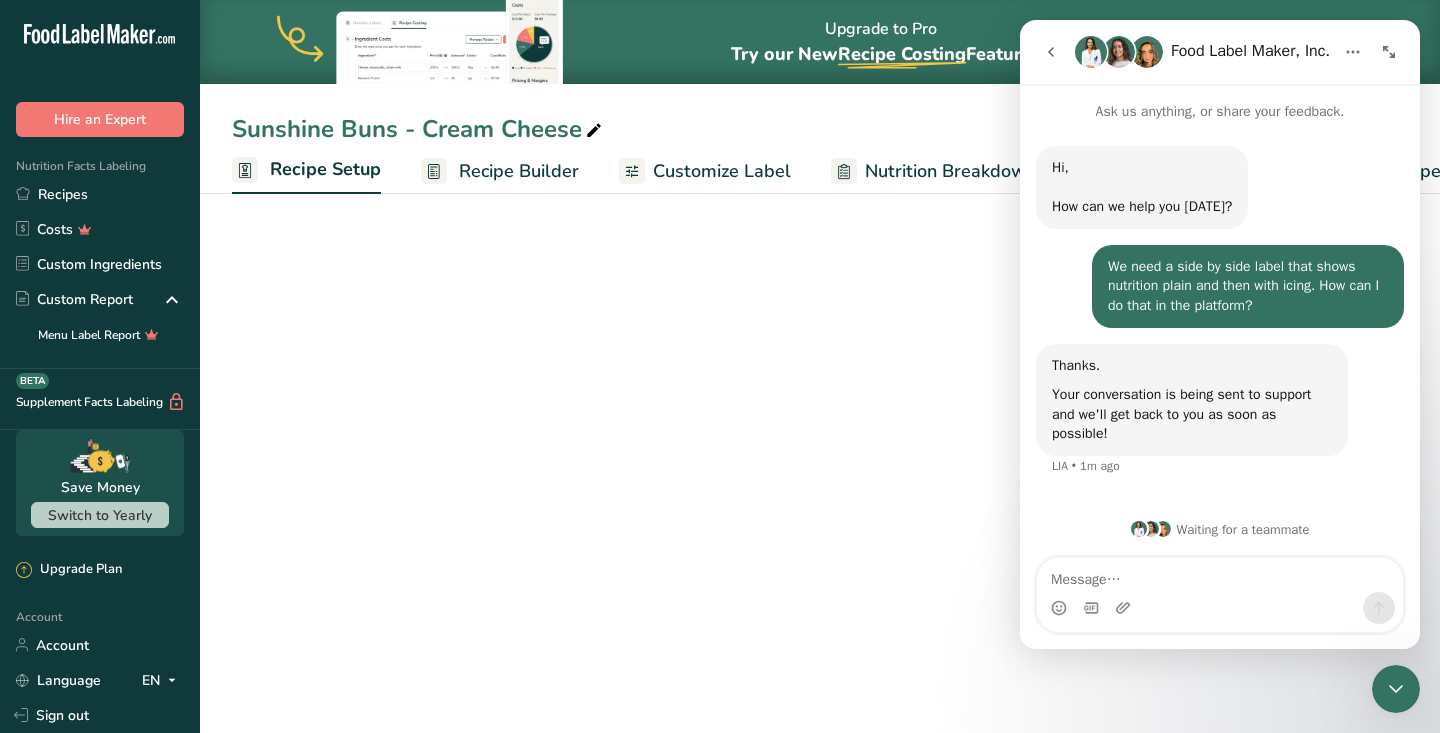 scroll, scrollTop: 0, scrollLeft: 7, axis: horizontal 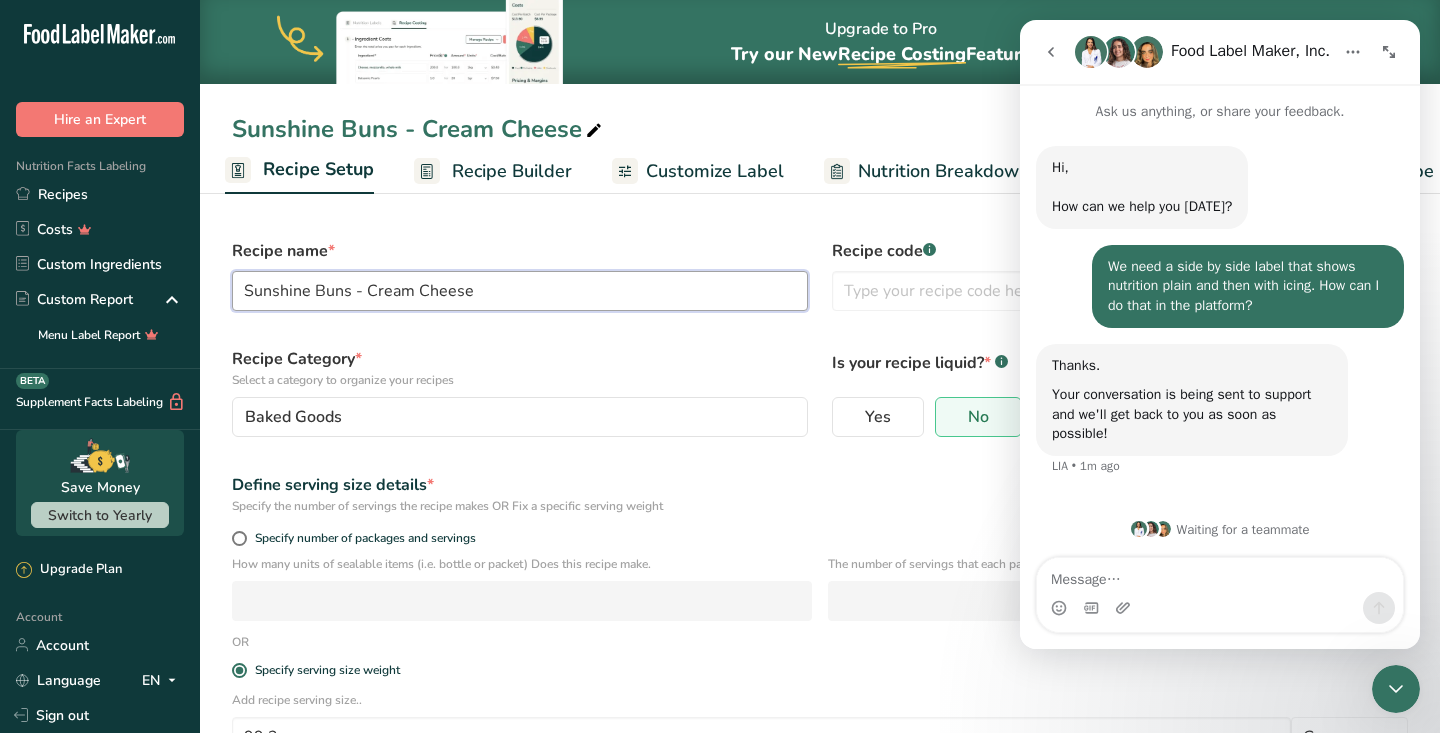 click on "Sunshine Buns - Cream Cheese" at bounding box center (520, 291) 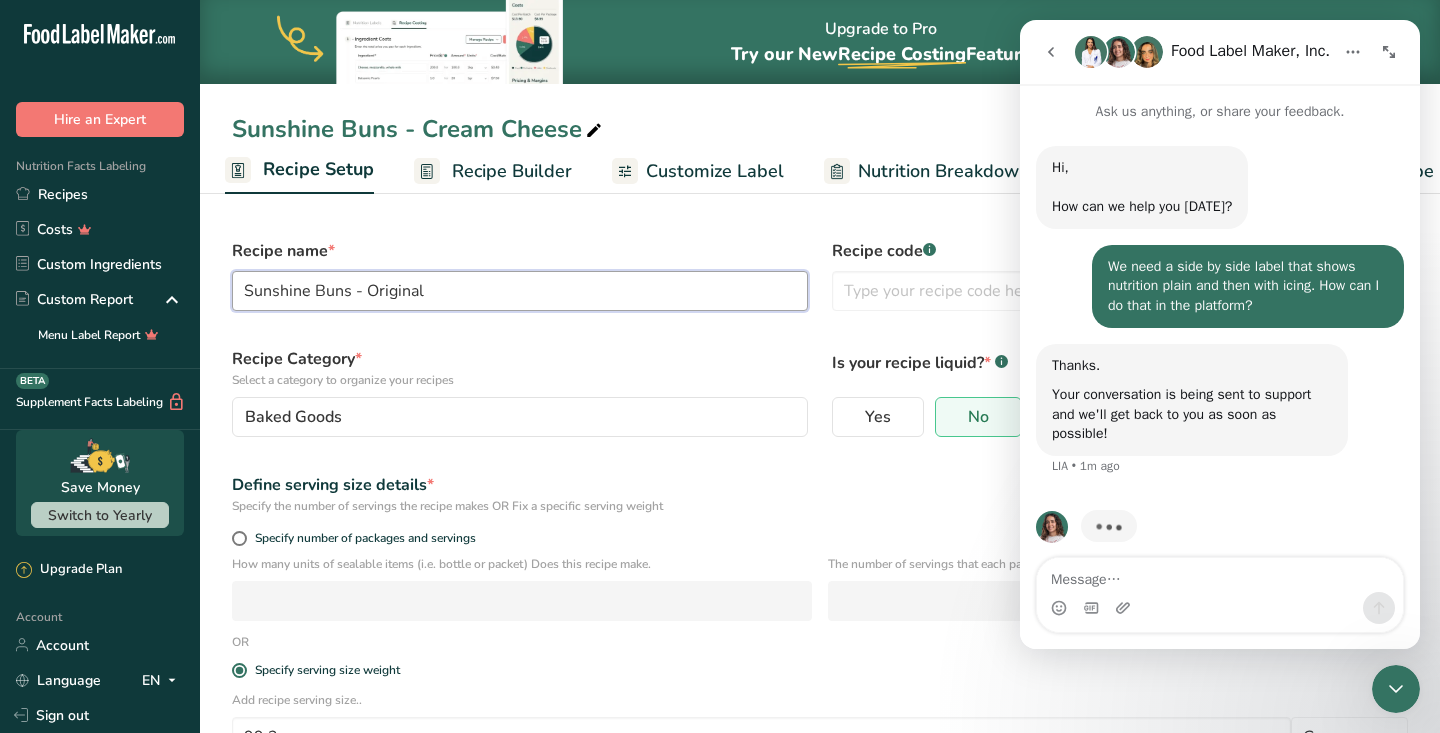 scroll, scrollTop: 73, scrollLeft: 0, axis: vertical 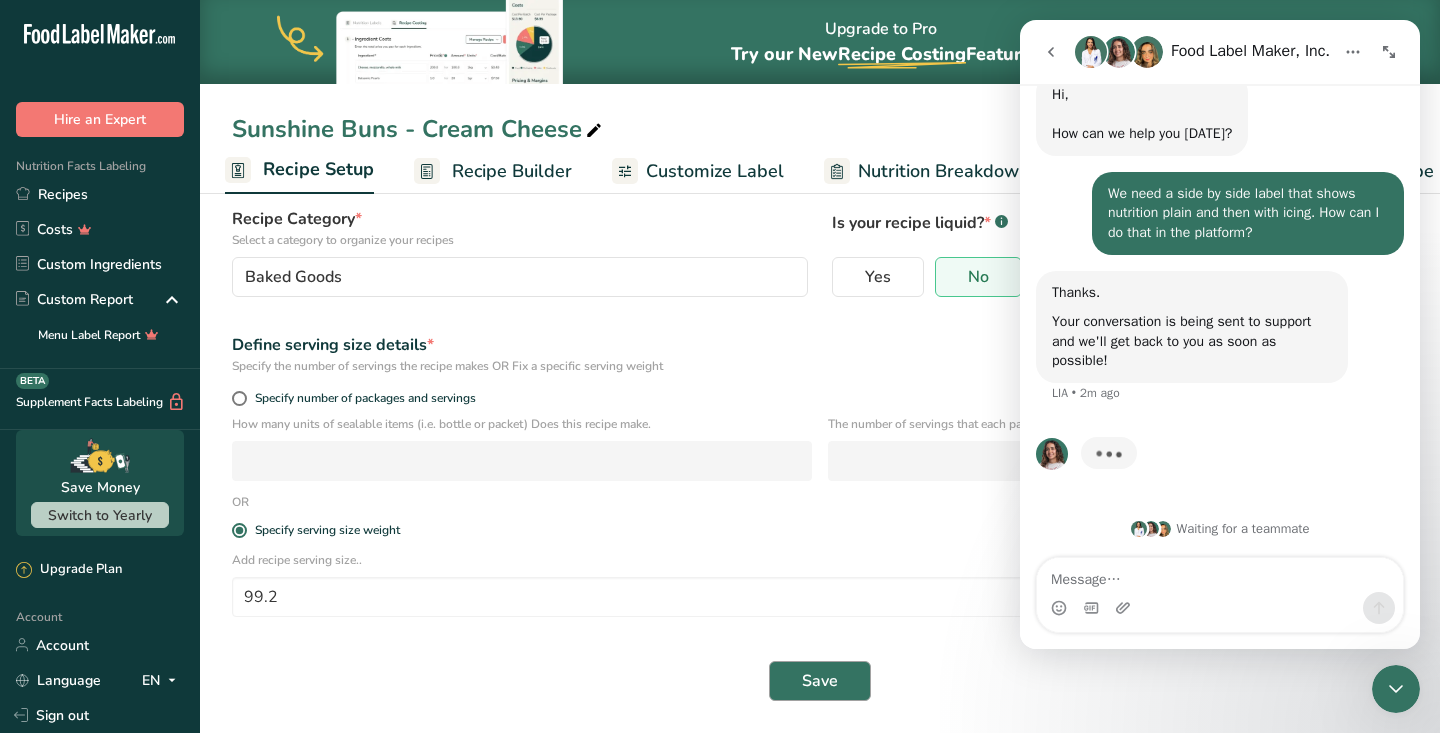 type on "Sunshine Buns - Original Plain" 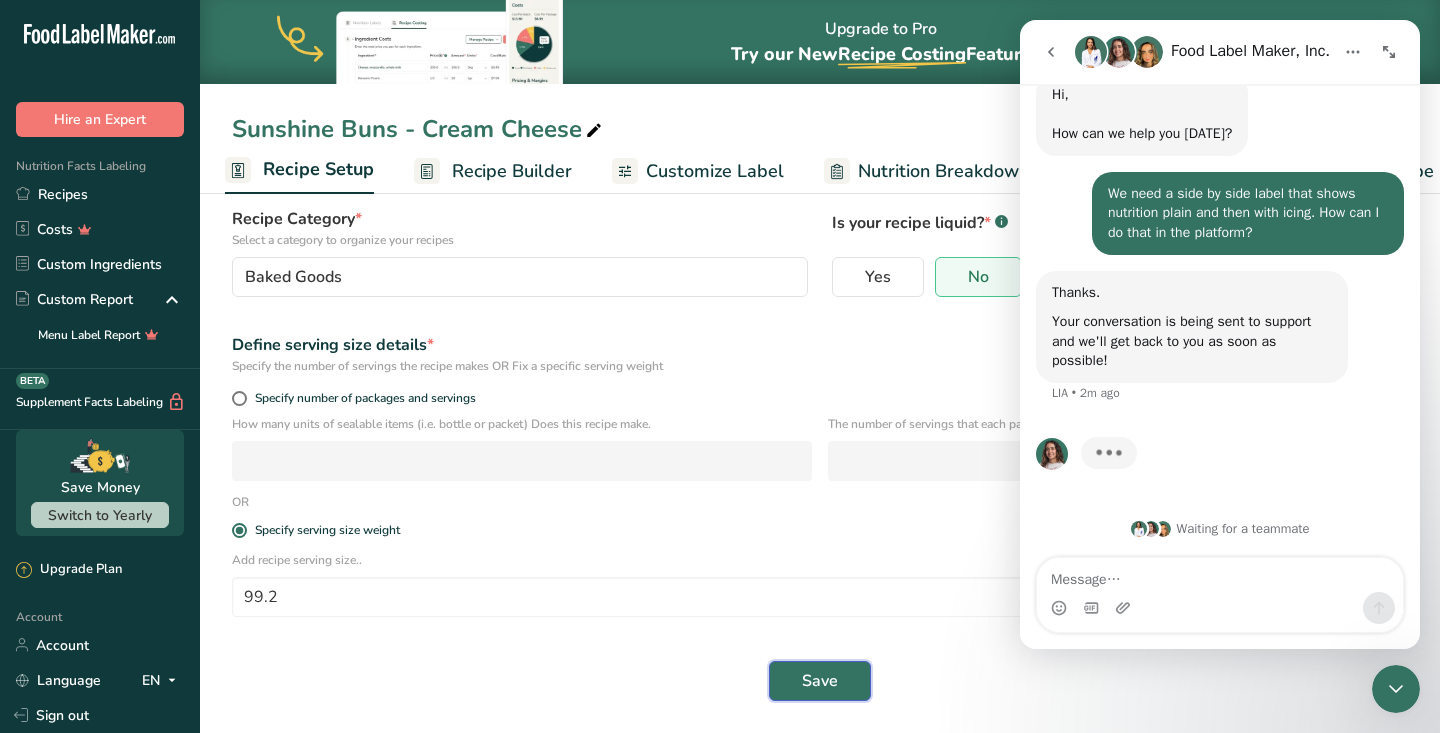 click on "Save" at bounding box center (820, 681) 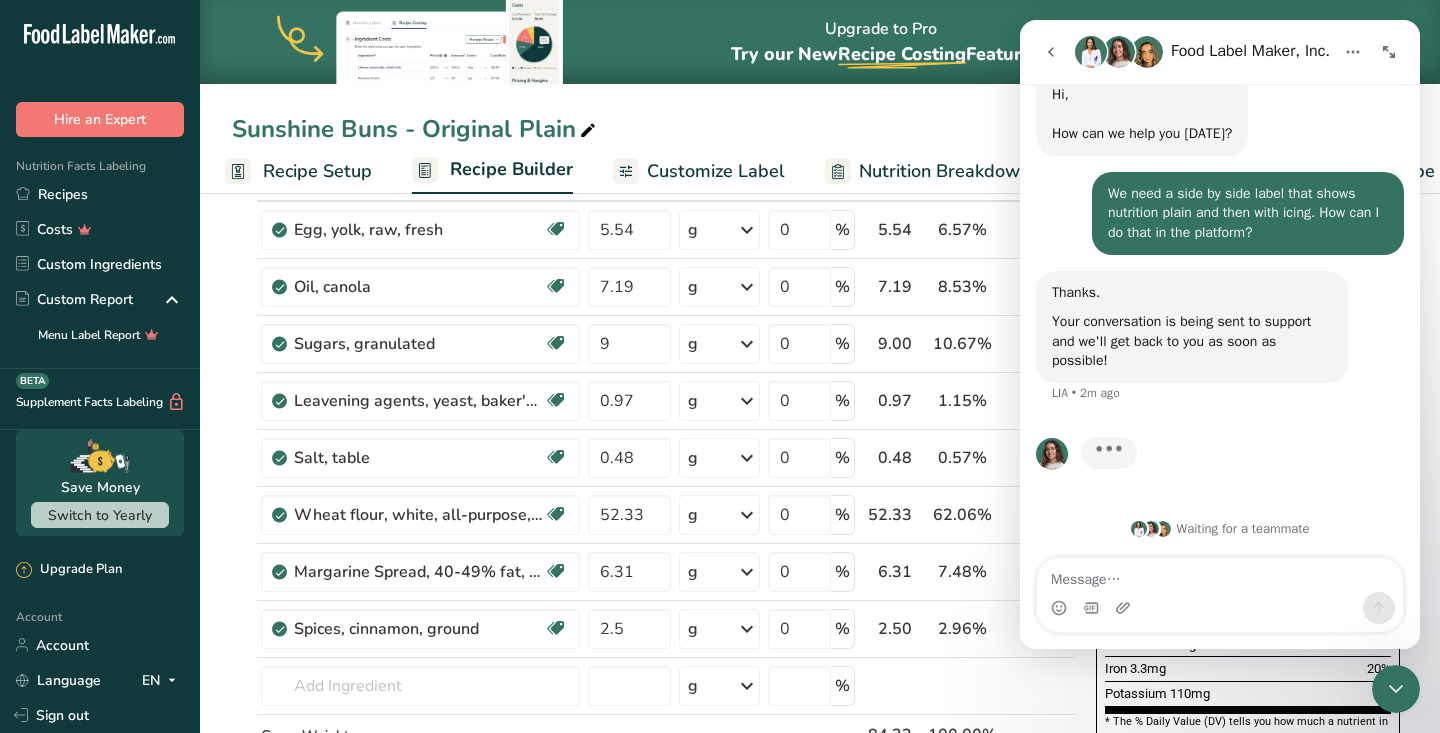 click on "Recipe Setup" at bounding box center (317, 171) 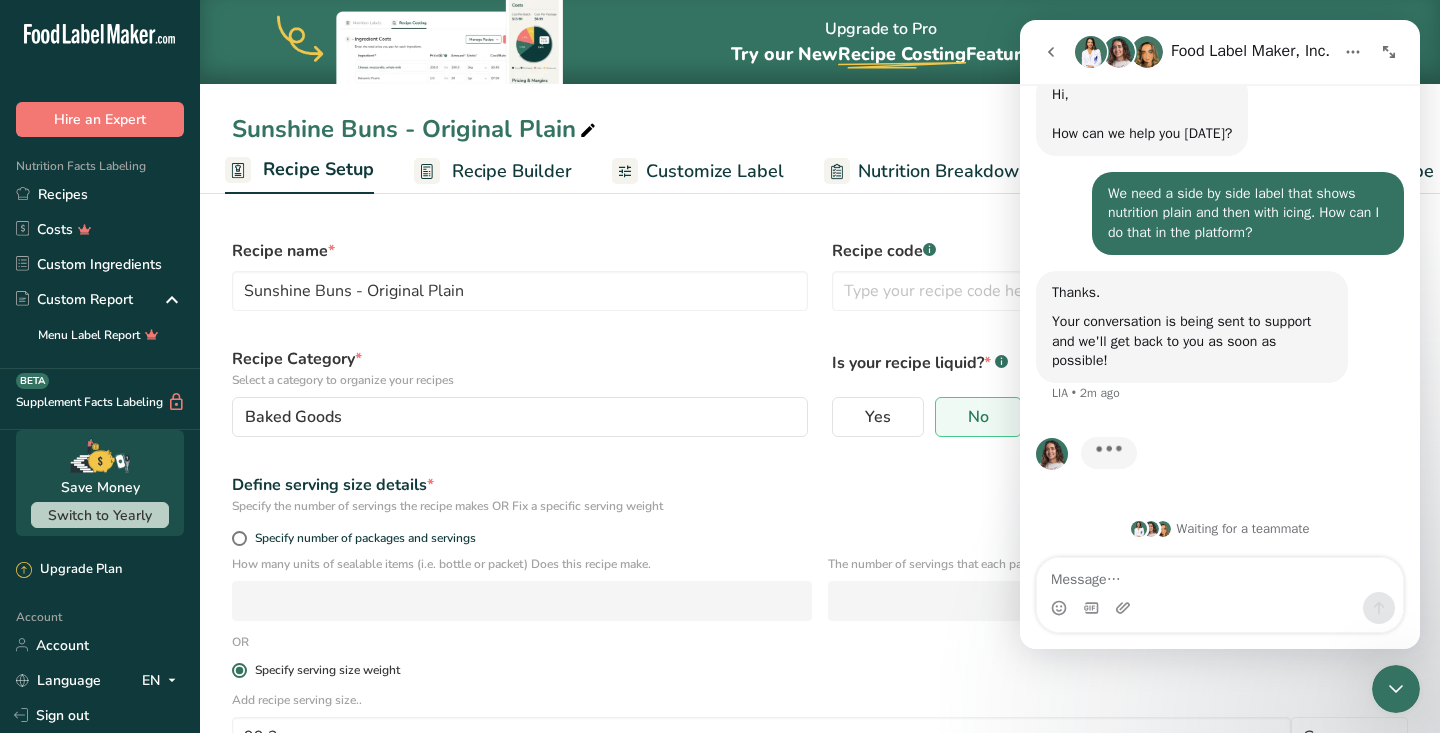 scroll, scrollTop: 140, scrollLeft: 0, axis: vertical 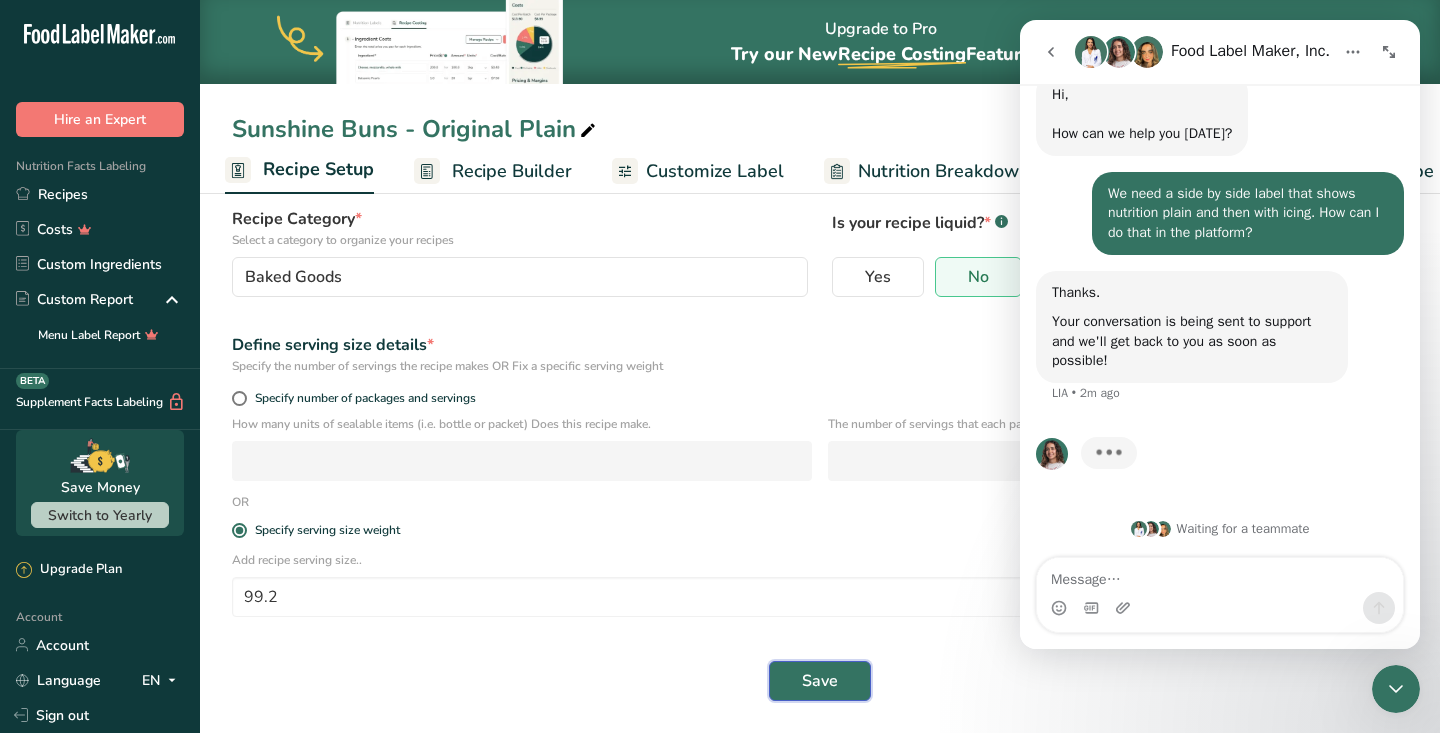 click on "Save" at bounding box center (820, 681) 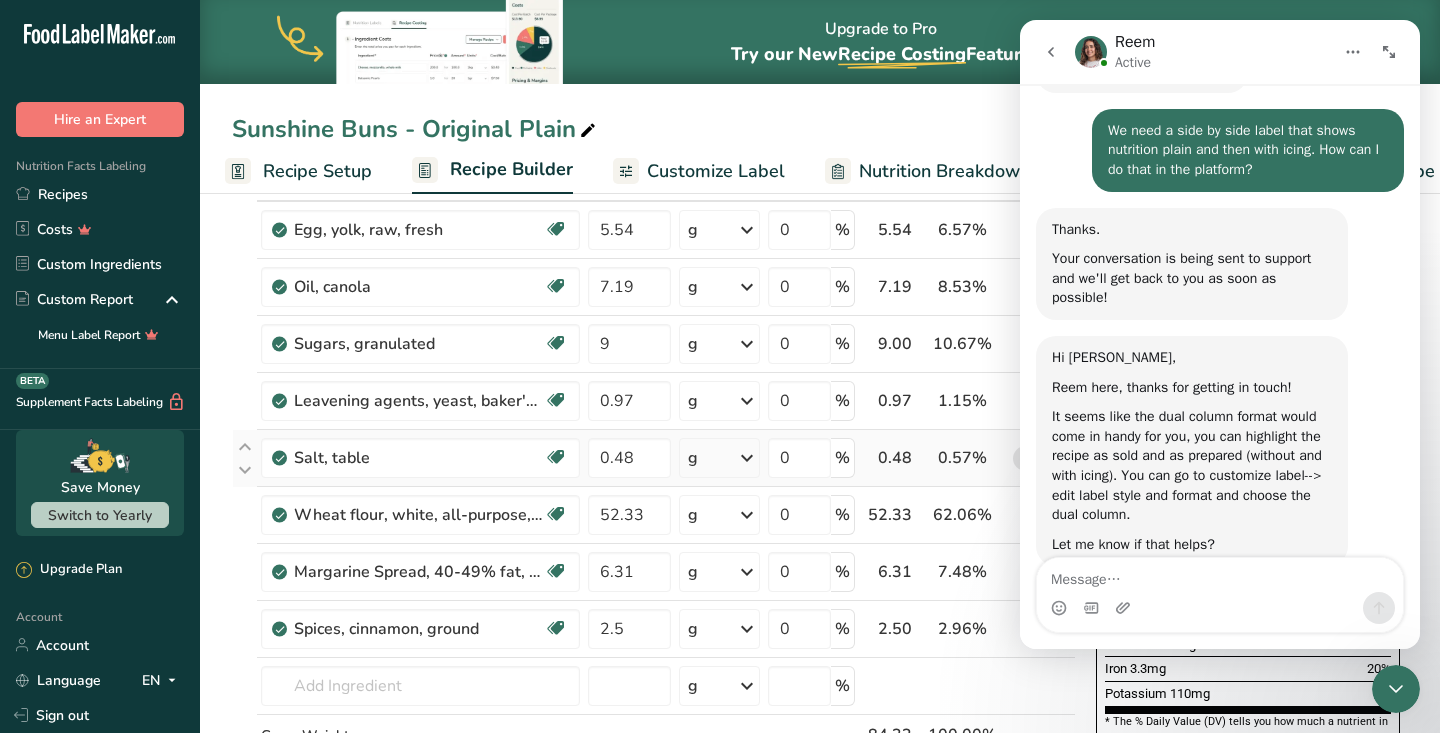 scroll, scrollTop: 186, scrollLeft: 0, axis: vertical 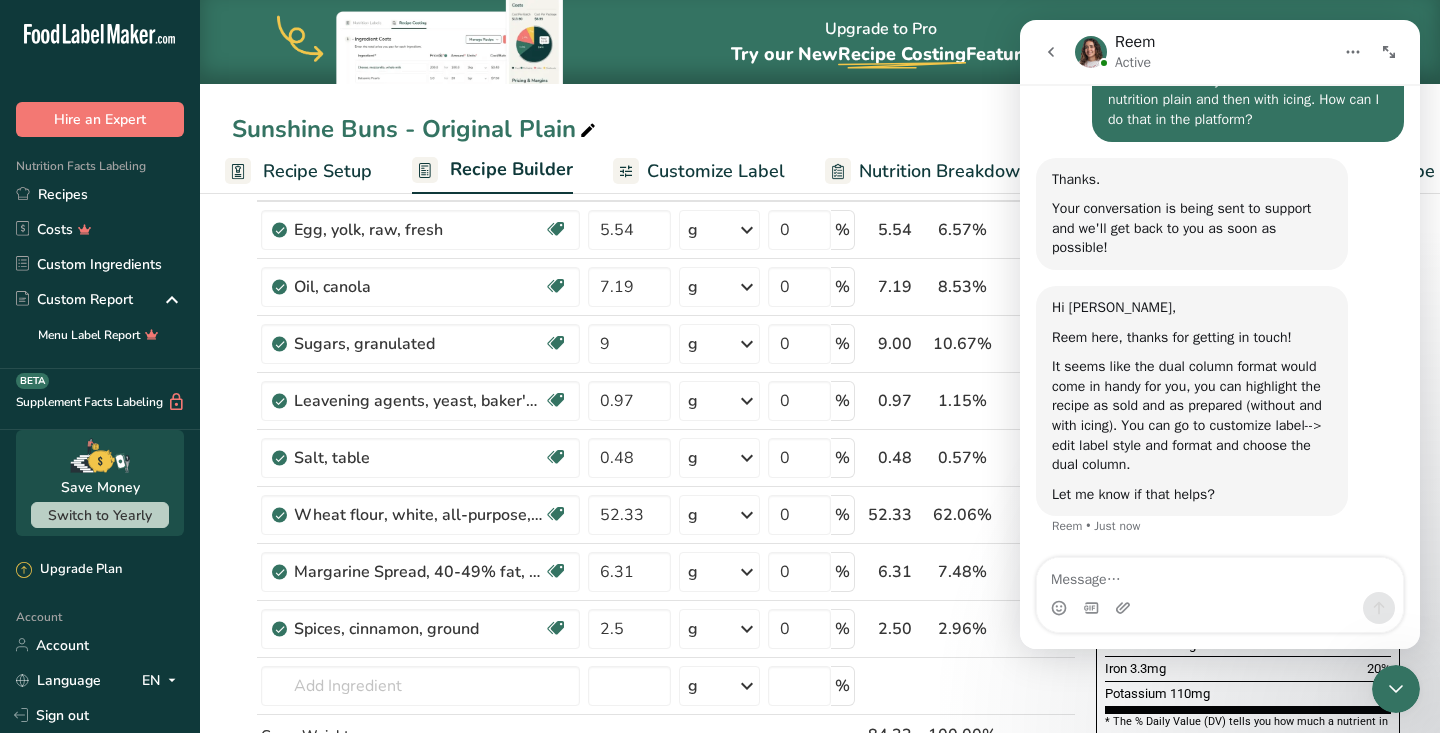 click on "Customize Label" at bounding box center [716, 171] 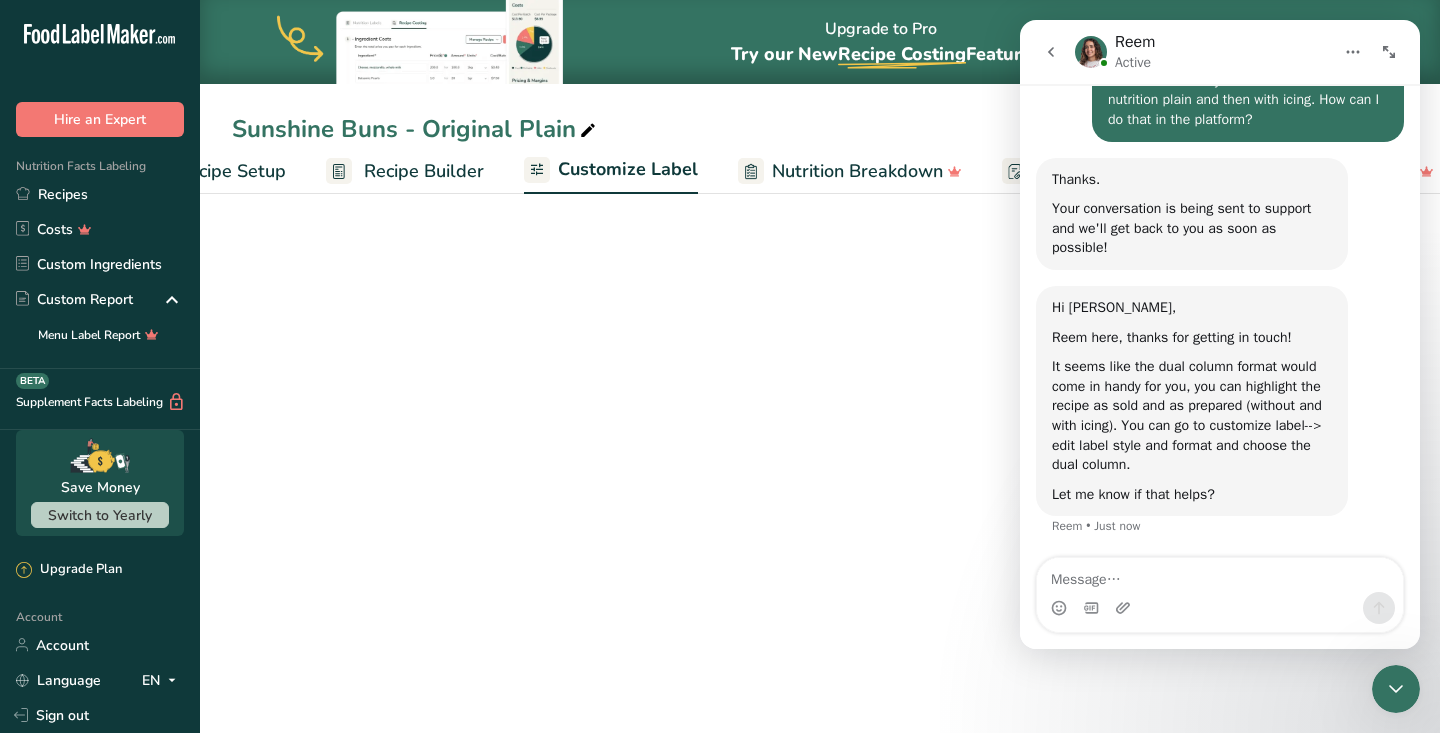 scroll, scrollTop: 0, scrollLeft: 119, axis: horizontal 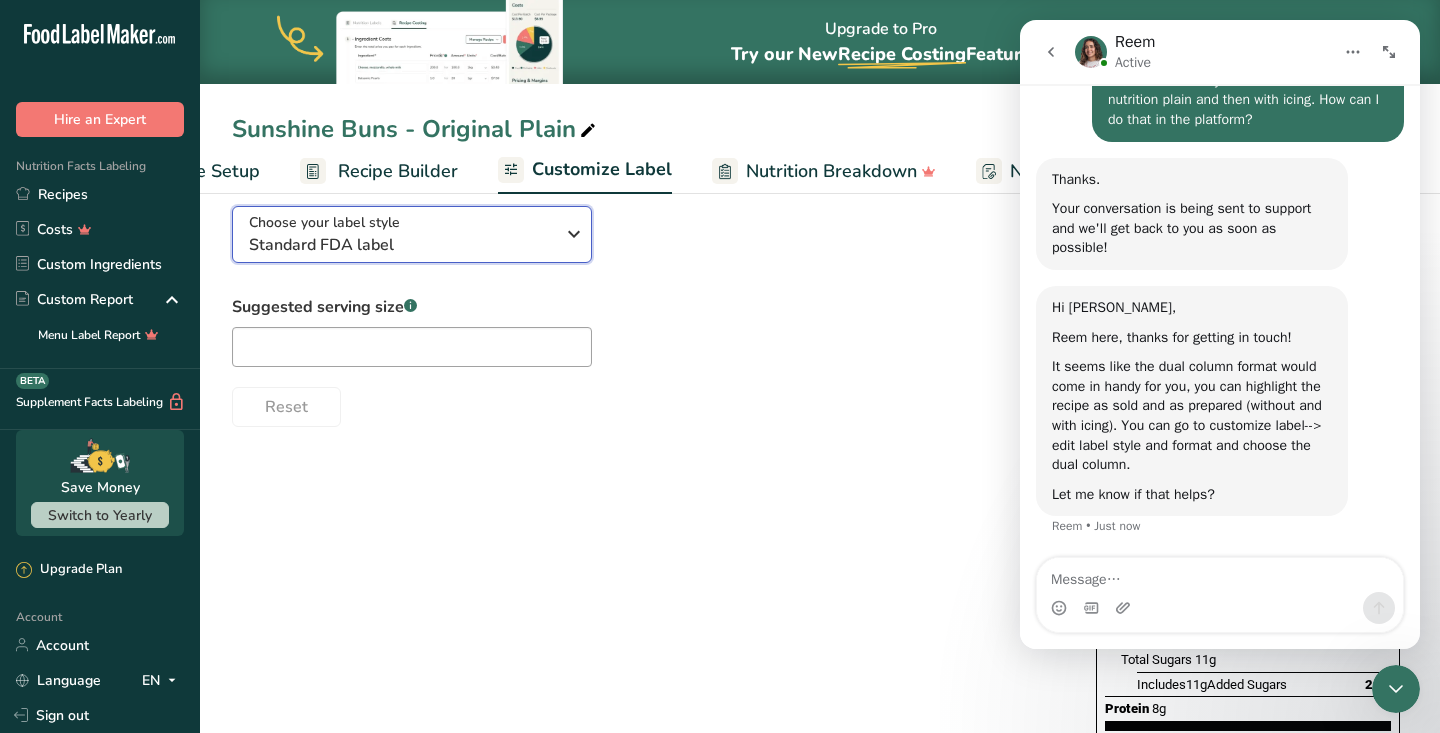 click at bounding box center (574, 234) 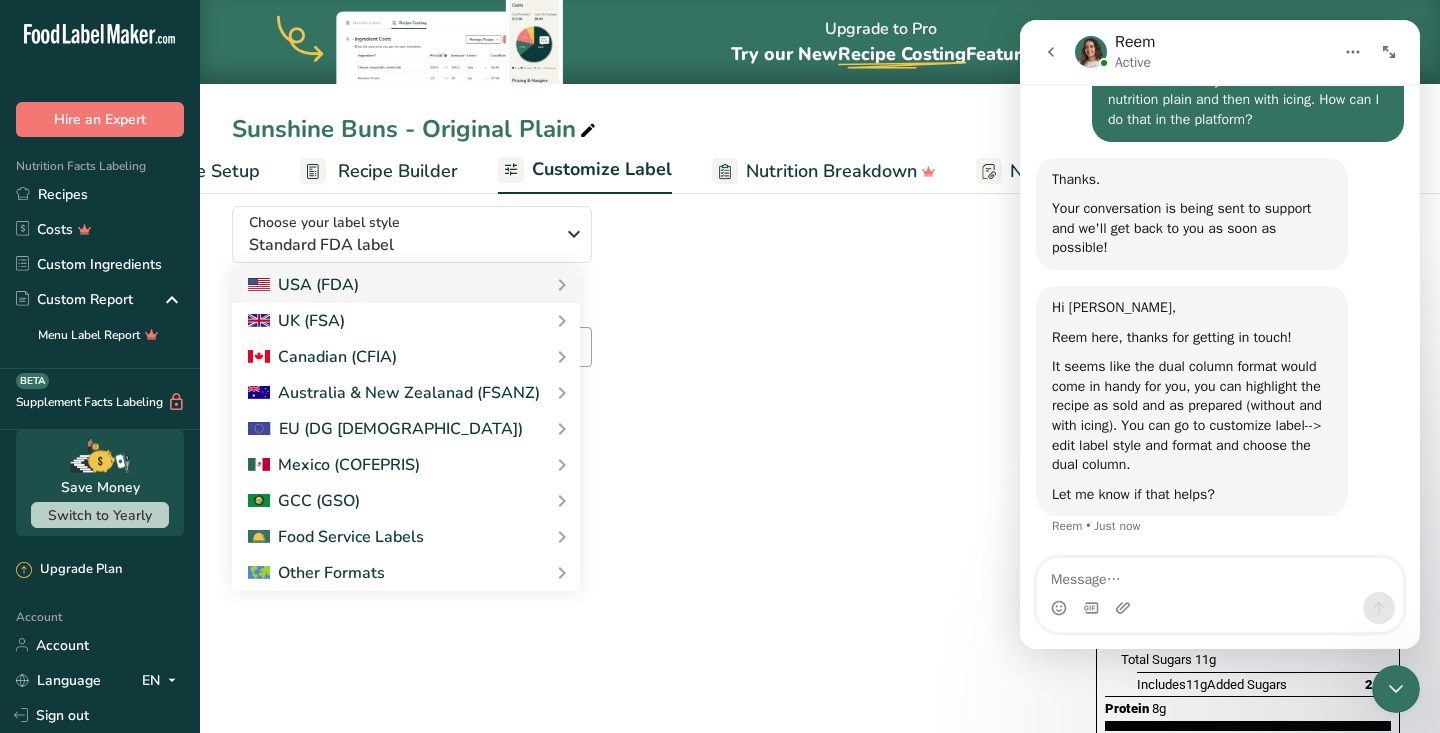 click on "Choose your label style
Standard FDA label
USA (FDA)
Standard FDA label
Tabular FDA label
Linear FDA label
Simplified FDA label
Dual Column FDA label (Per Serving/Per Container)
Dual Column FDA label (As Sold/As Prepared)
Aggregate Standard FDA label
Standard FDA label with Micronutrients listed side-by-side
UK (FSA)
UK Mandatory Label "Back of Pack"
UK Traffic Light Label  "Front of Pack"
Canadian (CFIA)
Canadian Standard label
Canadian Dual Column label" at bounding box center (644, 308) 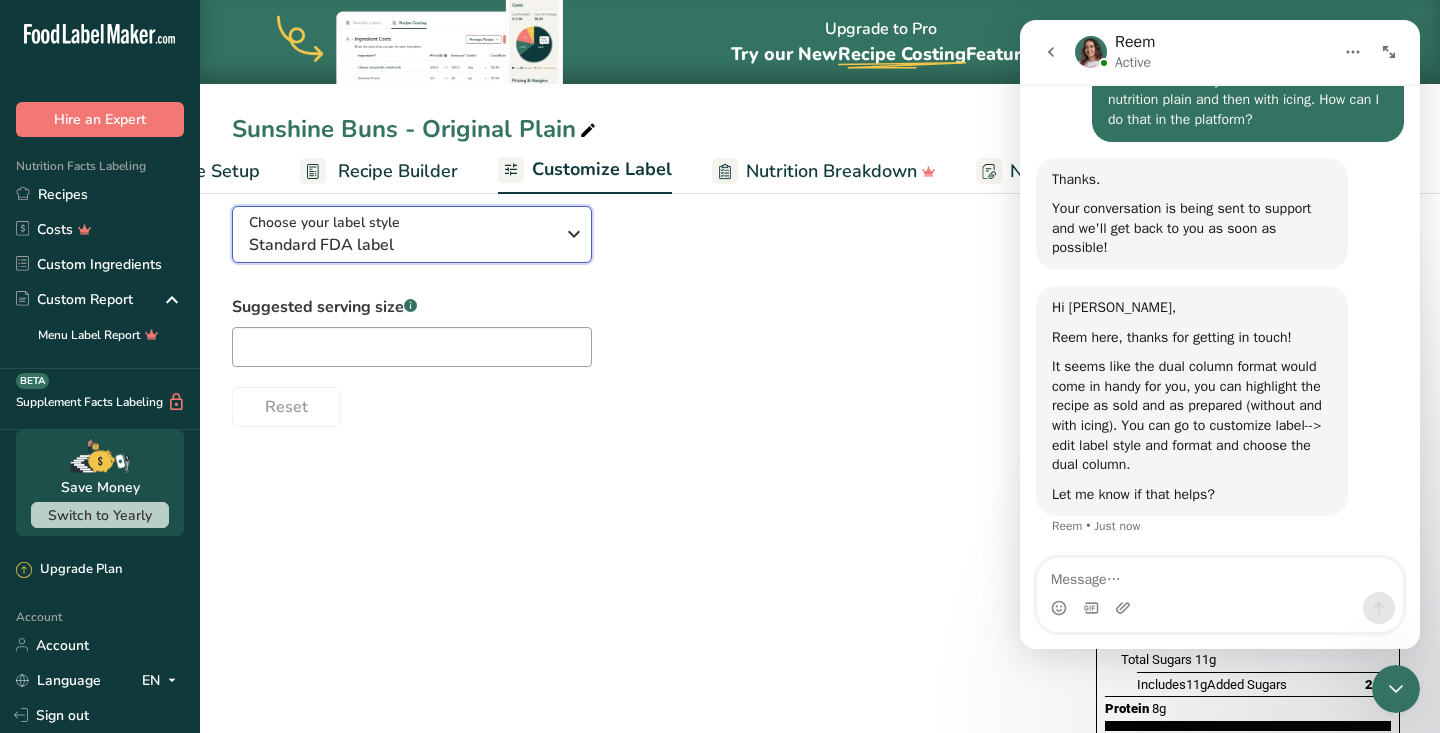 click at bounding box center (574, 234) 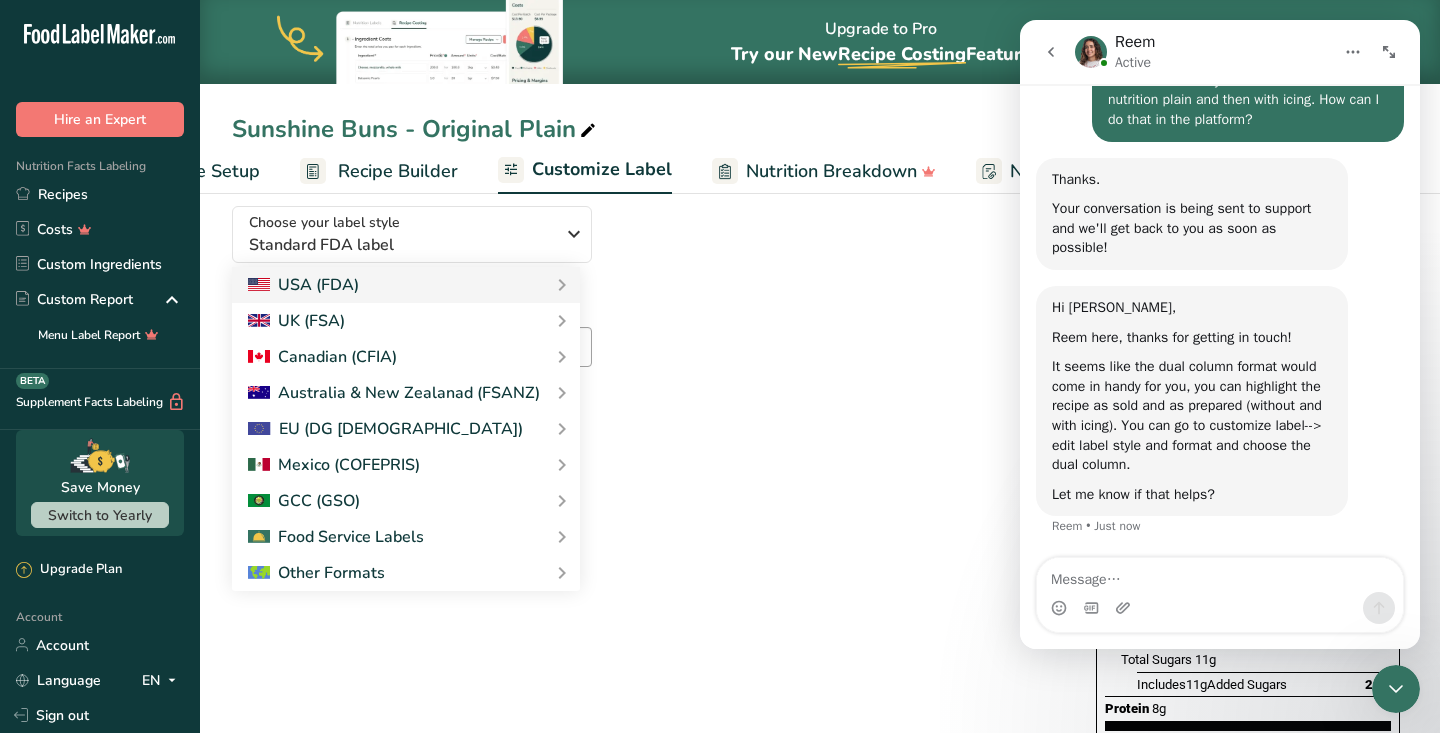 click on "Choose your label style
Standard FDA label
USA (FDA)
Standard FDA label
Tabular FDA label
Linear FDA label
Simplified FDA label
Dual Column FDA label (Per Serving/Per Container)
Dual Column FDA label (As Sold/As Prepared)
Aggregate Standard FDA label
Standard FDA label with Micronutrients listed side-by-side
UK (FSA)
UK Mandatory Label "Back of Pack"
UK Traffic Light Label  "Front of Pack"
Canadian (CFIA)
Canadian Standard label
Canadian Dual Column label" at bounding box center (644, 308) 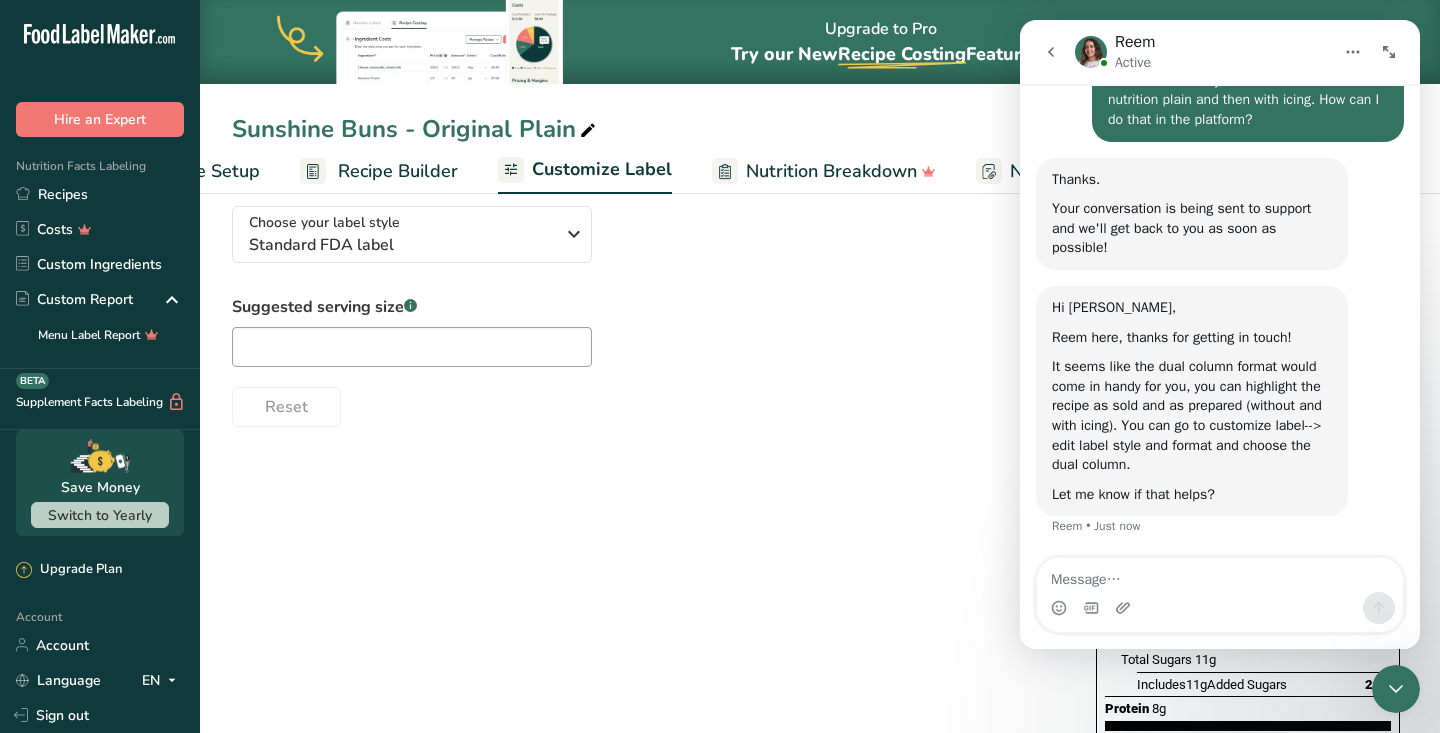click 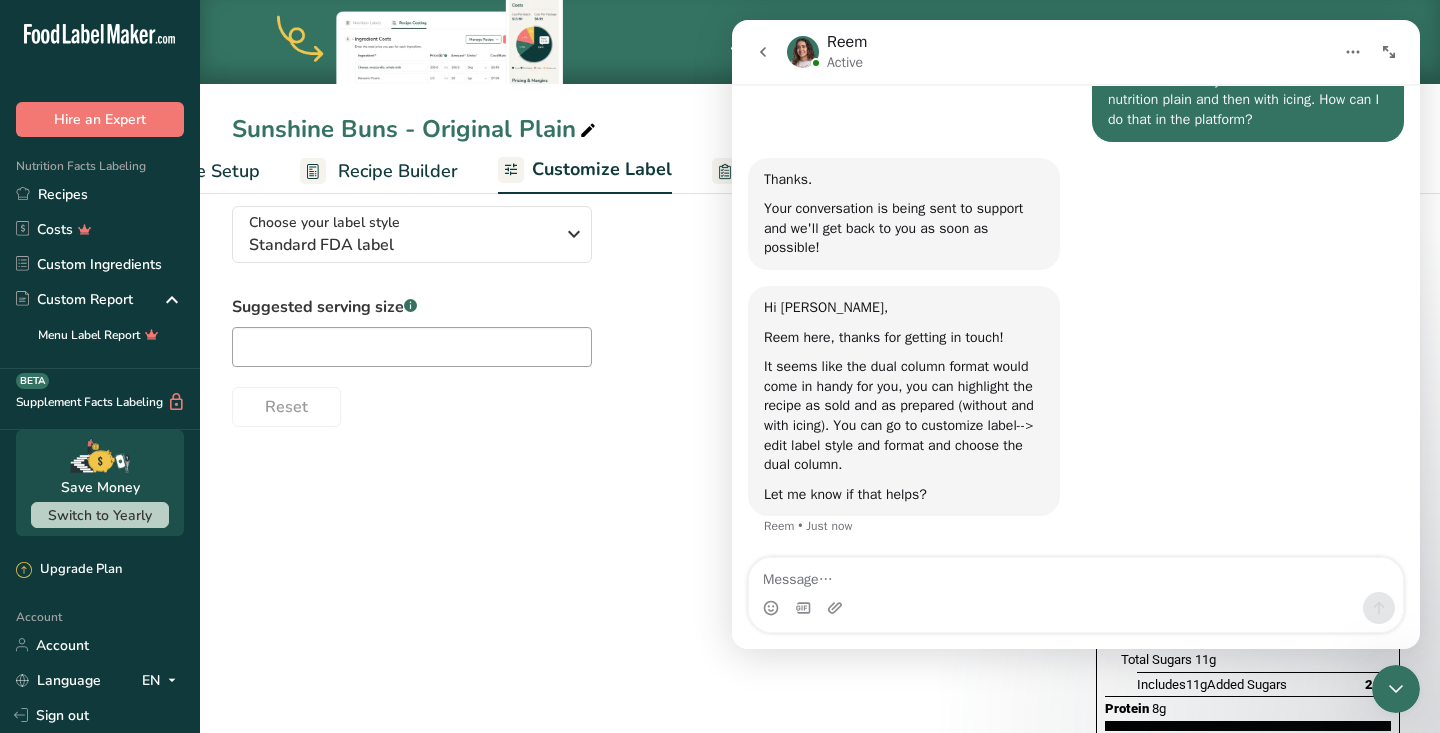 scroll, scrollTop: 88, scrollLeft: 0, axis: vertical 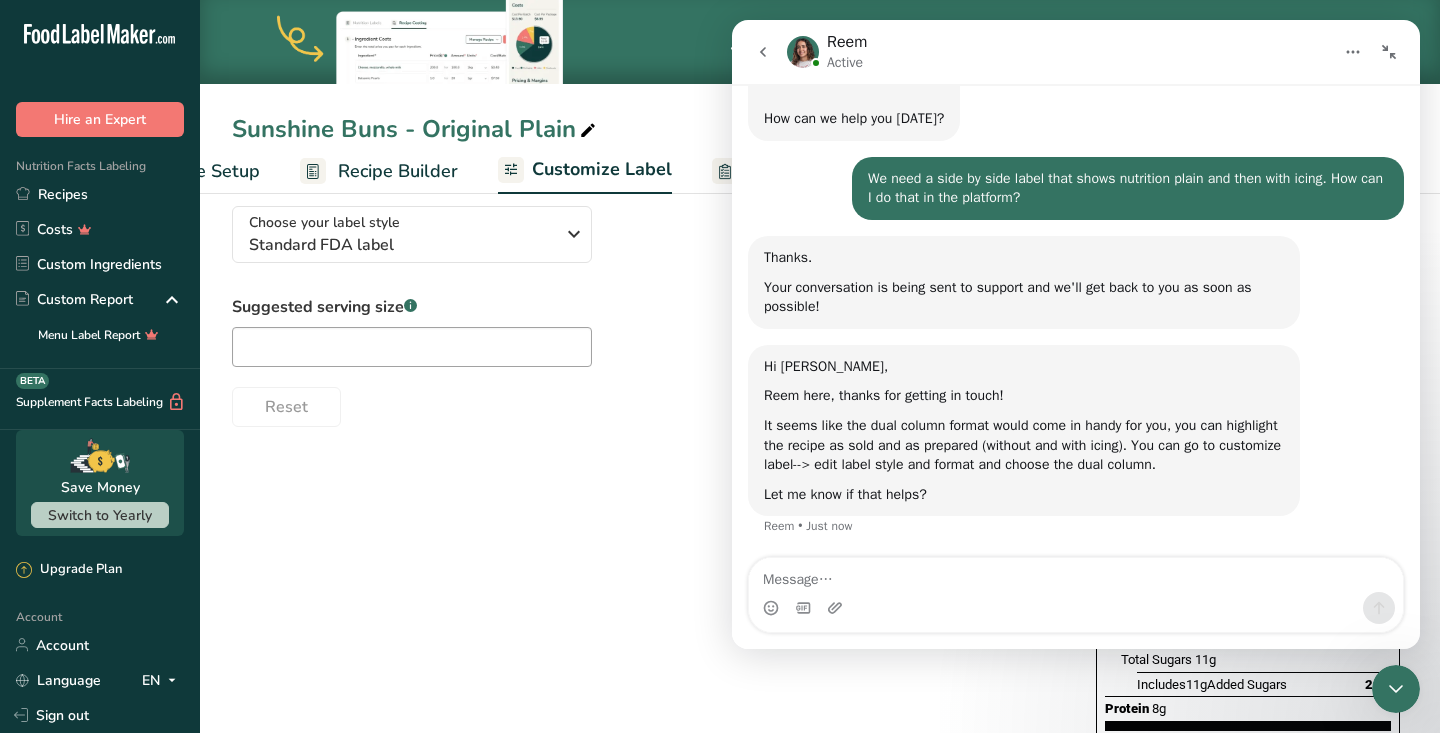 click 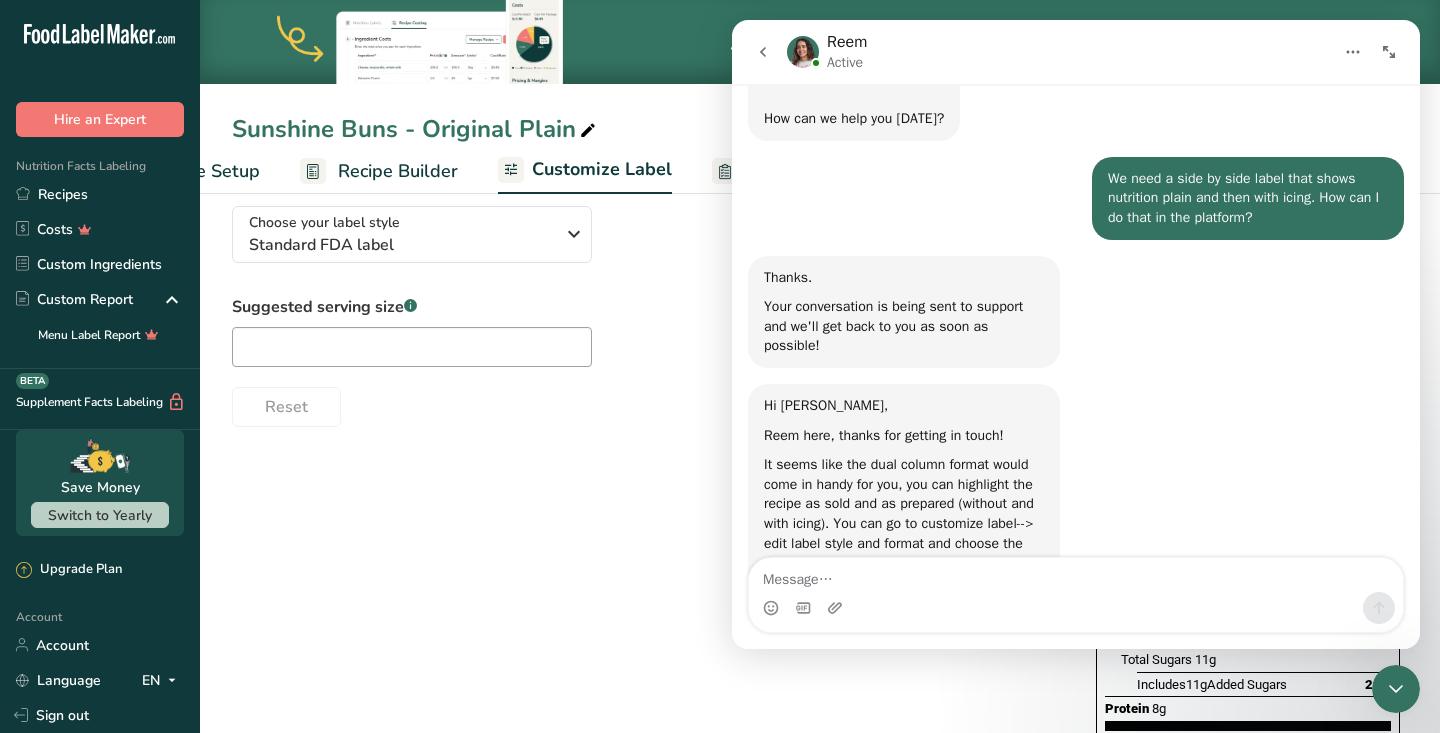 scroll, scrollTop: 186, scrollLeft: 0, axis: vertical 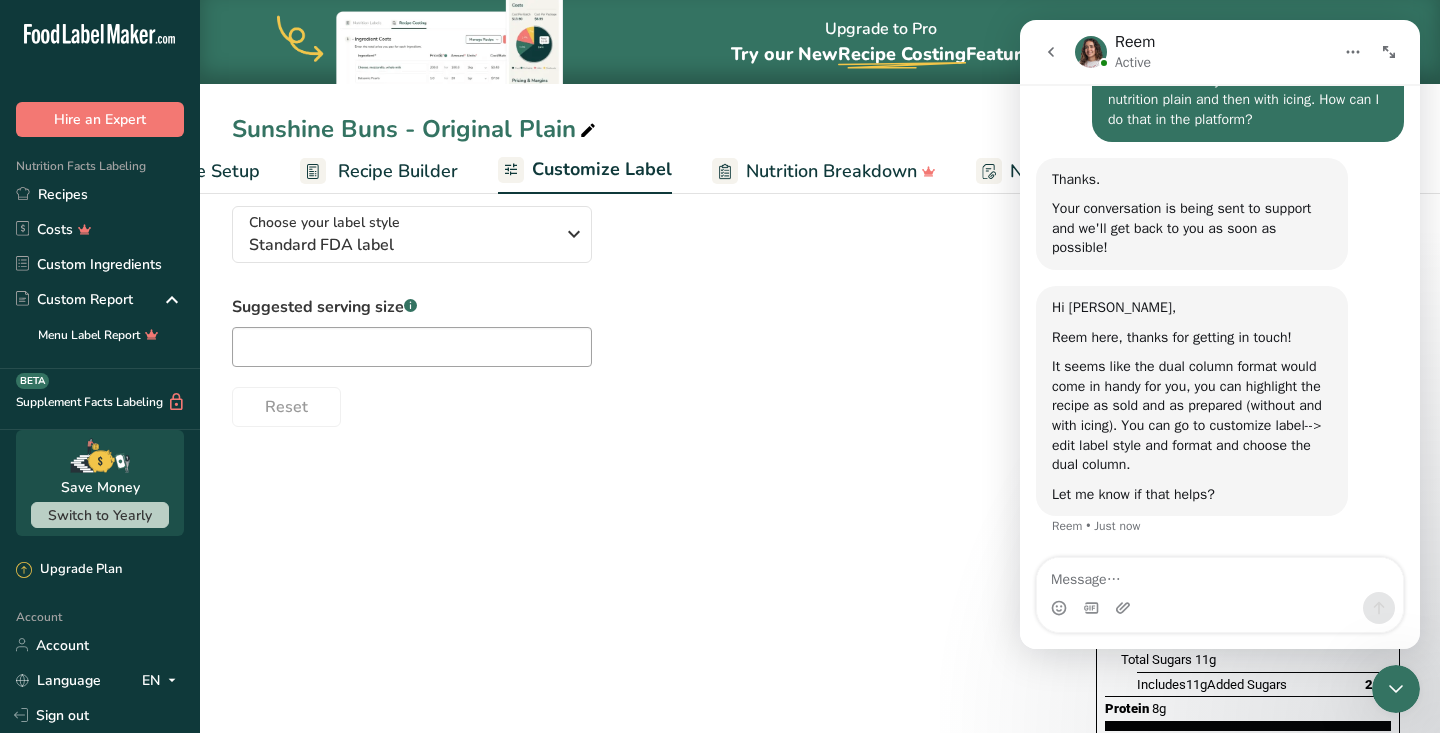 click 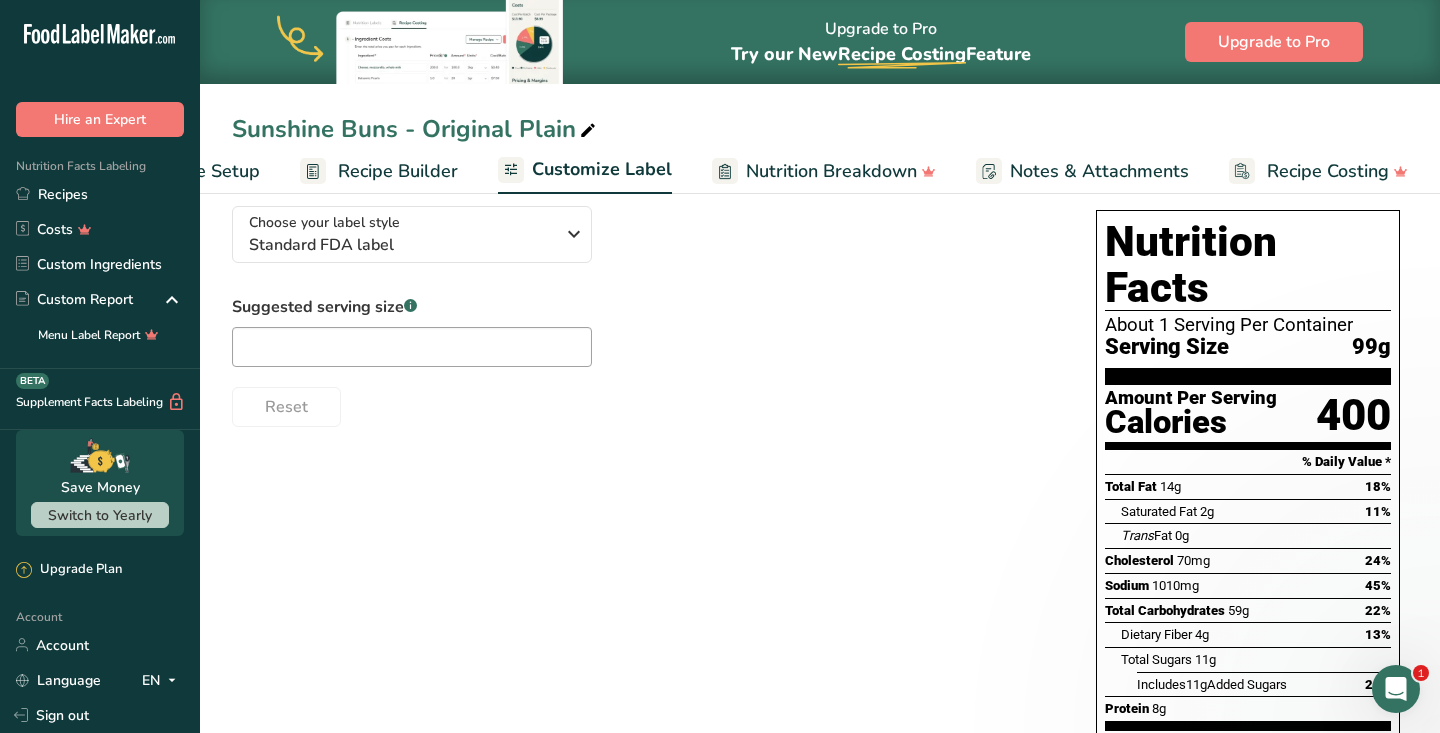 scroll, scrollTop: 0, scrollLeft: 0, axis: both 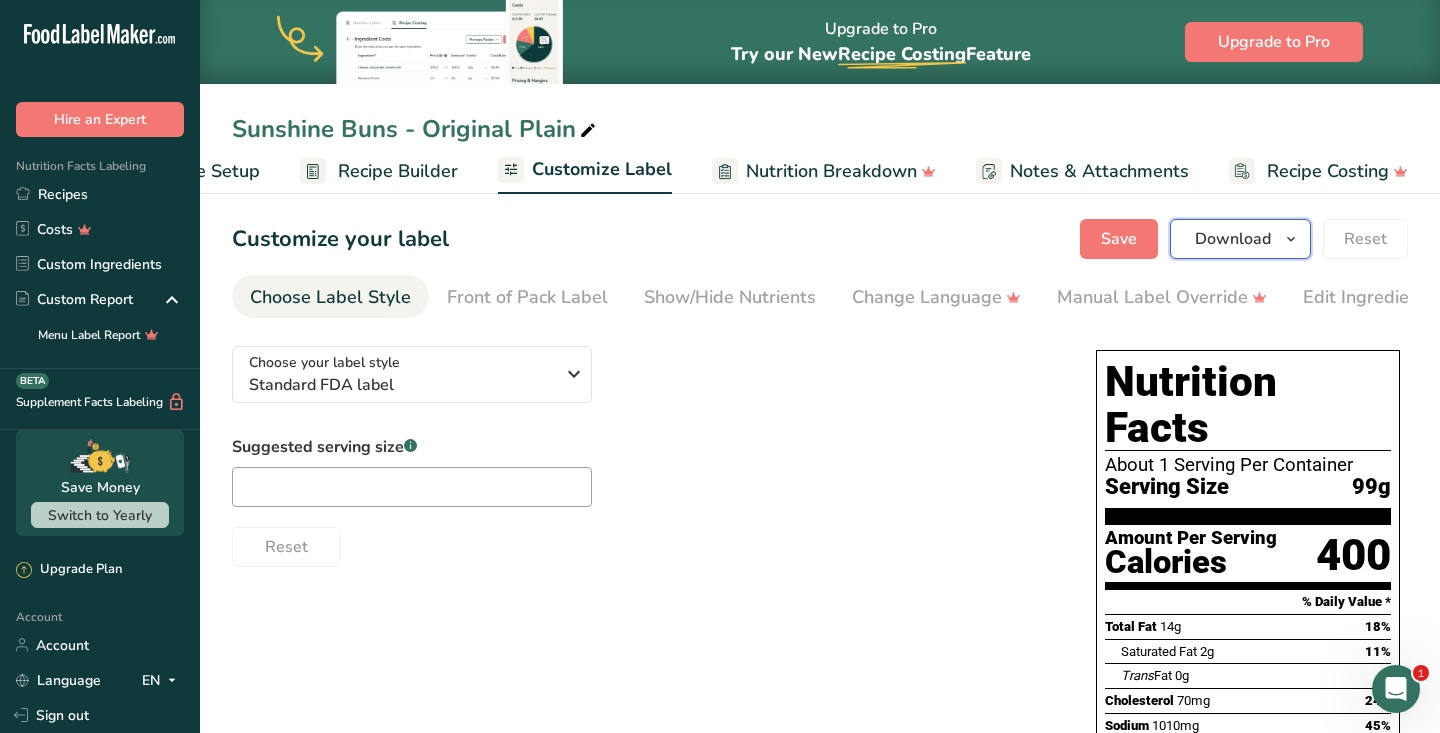 click on "Download" at bounding box center (1233, 239) 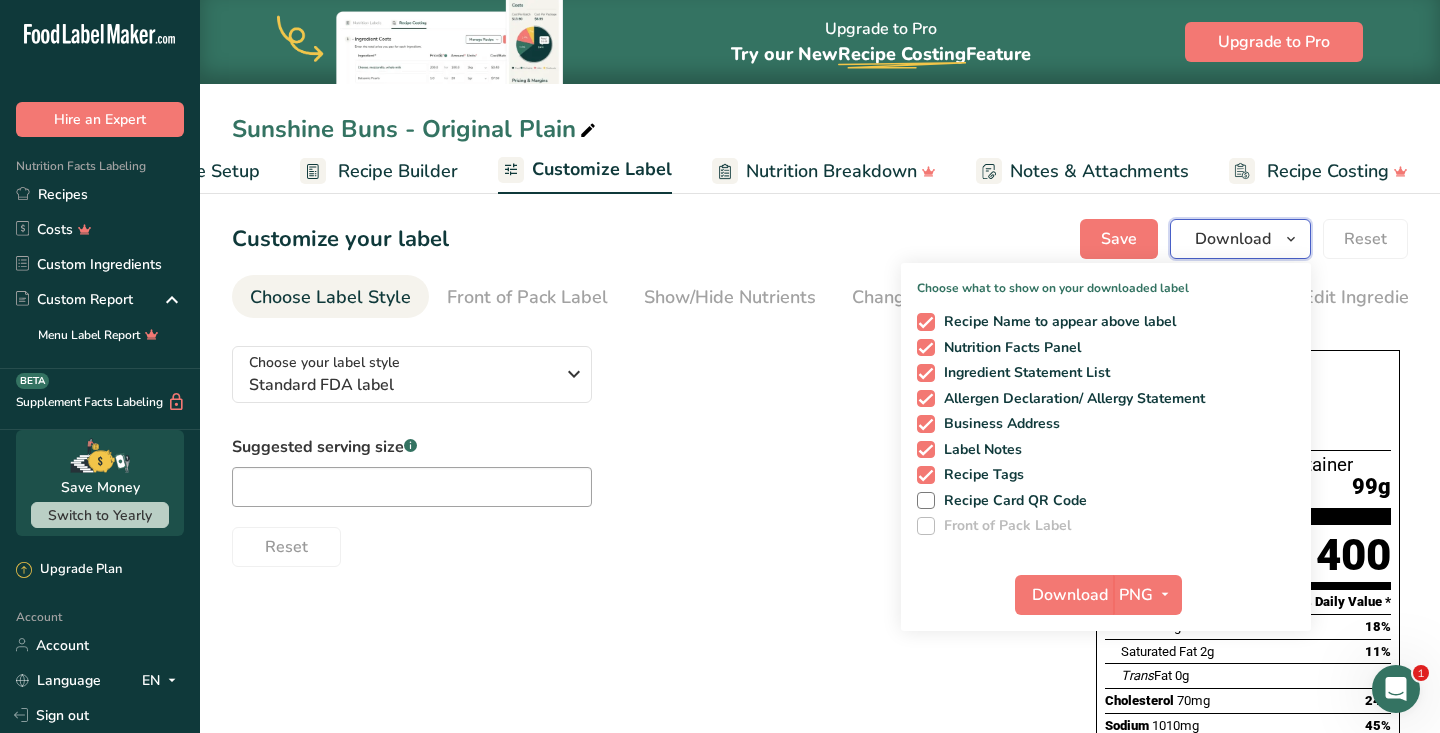 click on "Download" at bounding box center [1233, 239] 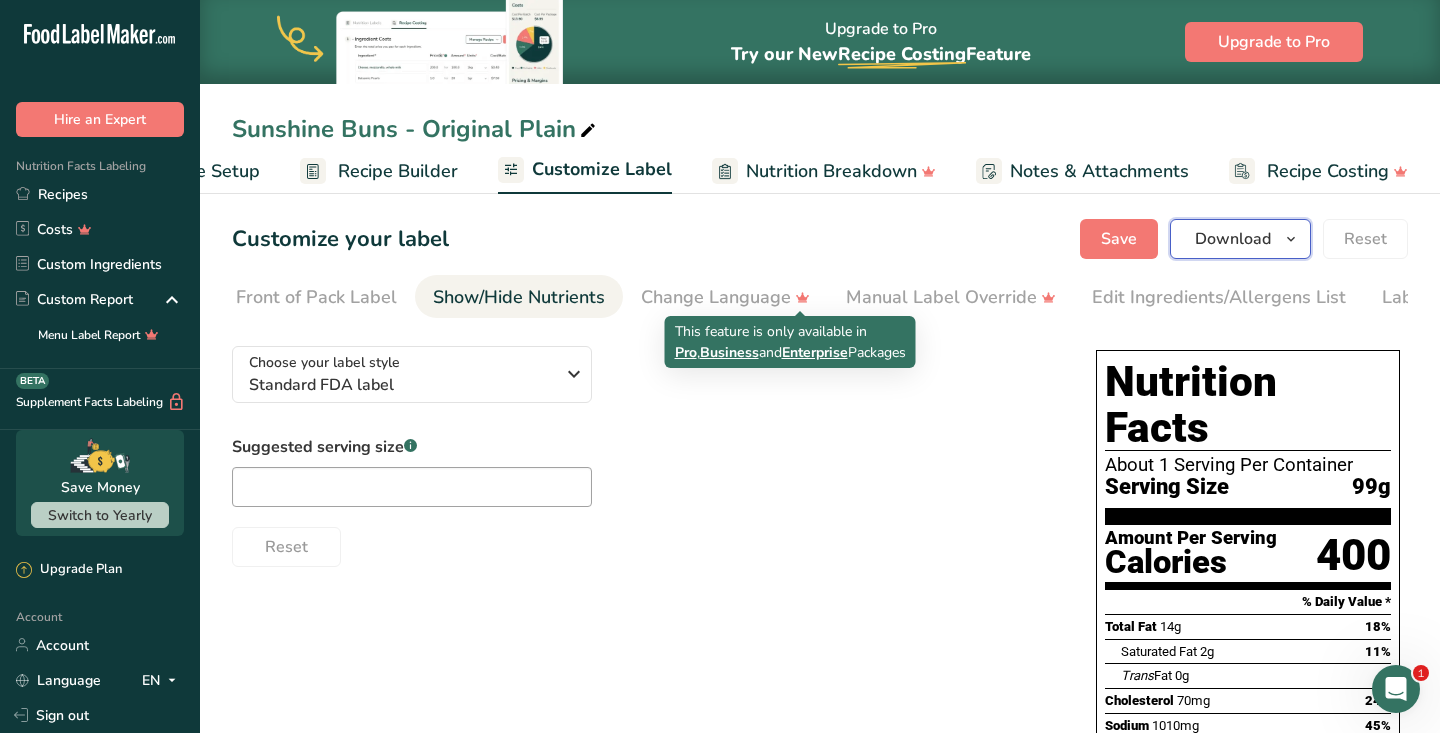 scroll, scrollTop: 0, scrollLeft: 324, axis: horizontal 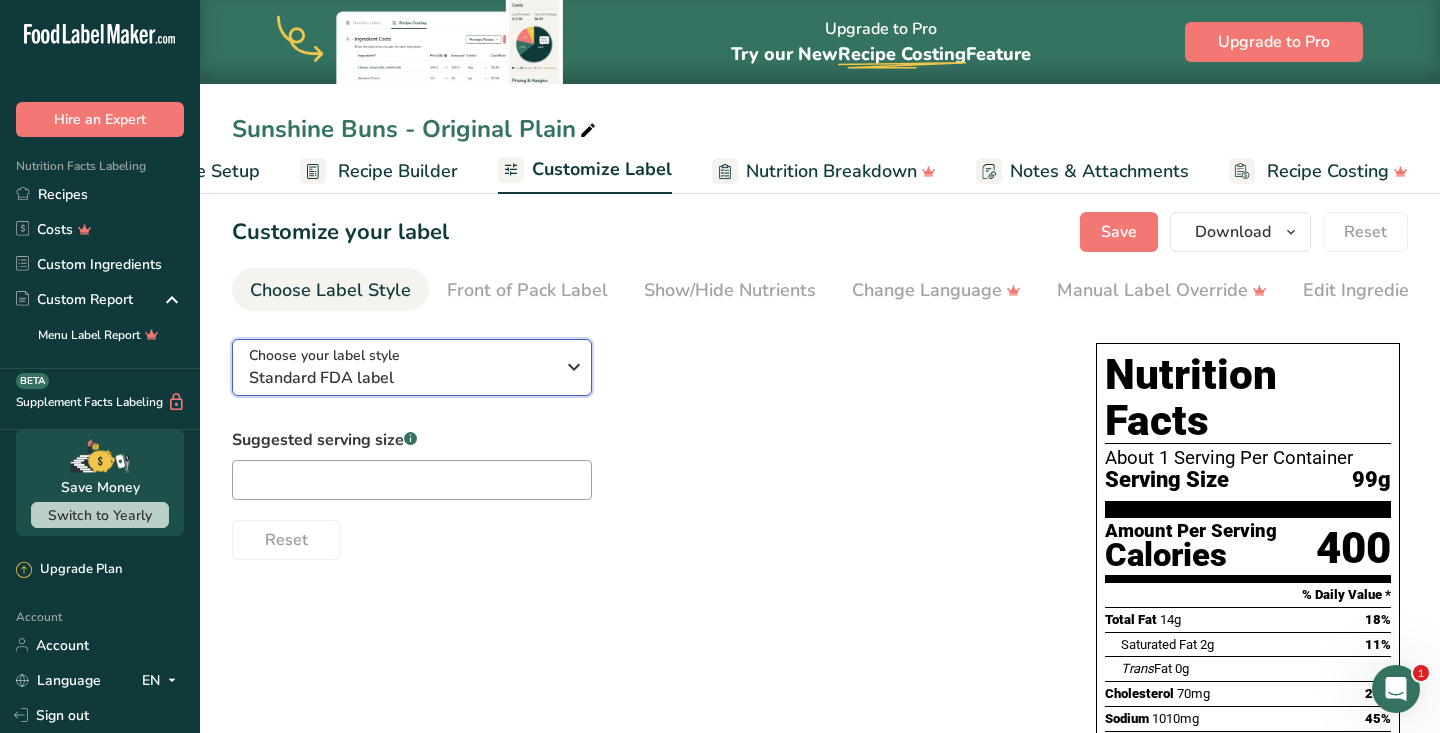 click on "Standard FDA label" at bounding box center (401, 378) 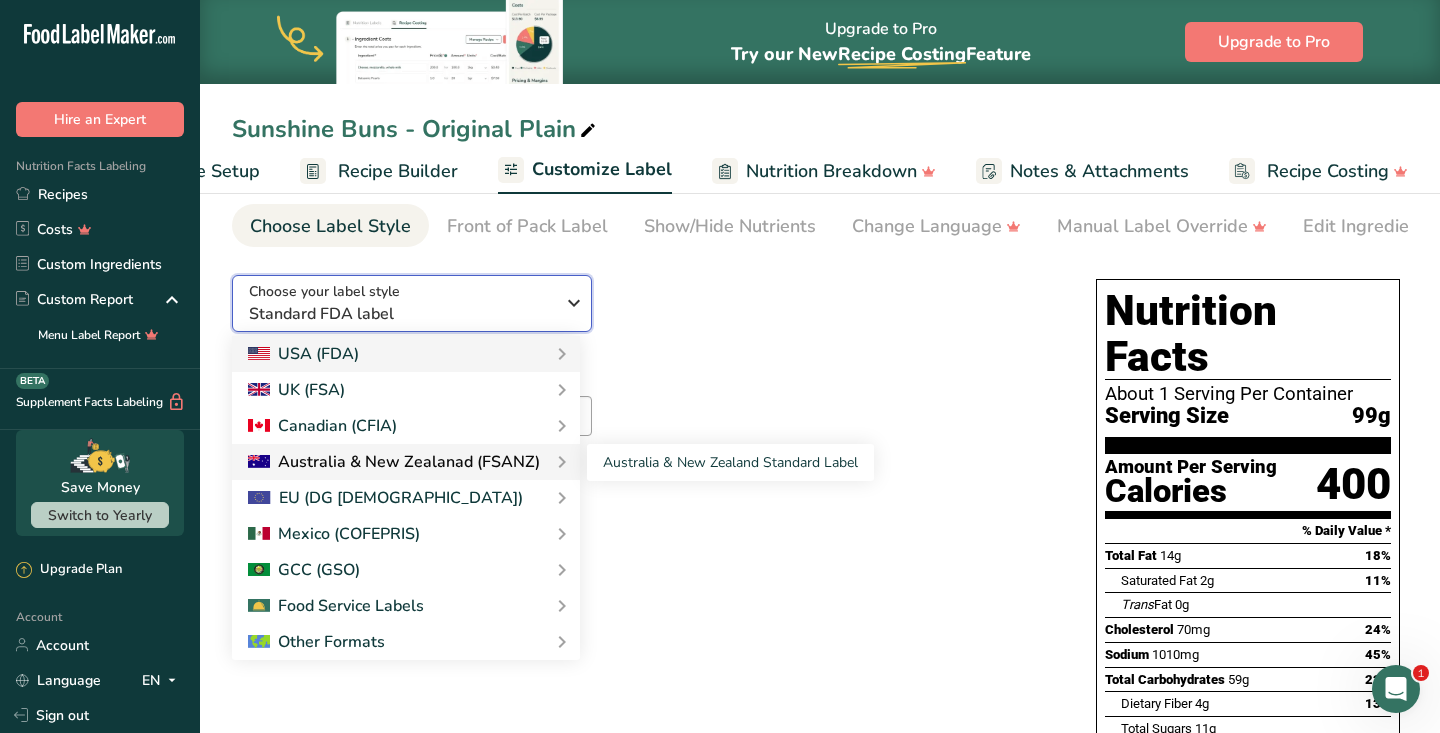 scroll, scrollTop: 91, scrollLeft: 0, axis: vertical 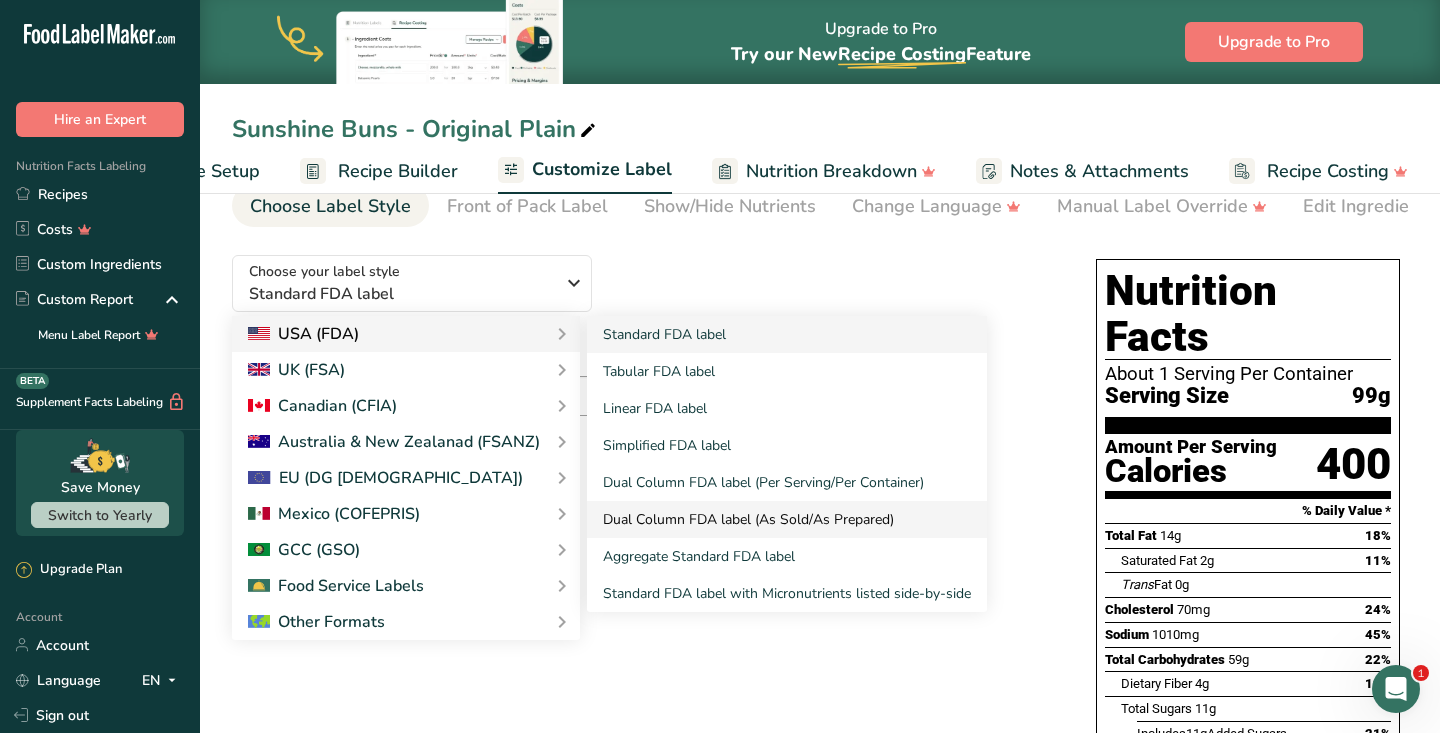 click on "Dual Column FDA label (As Sold/As Prepared)" at bounding box center [787, 519] 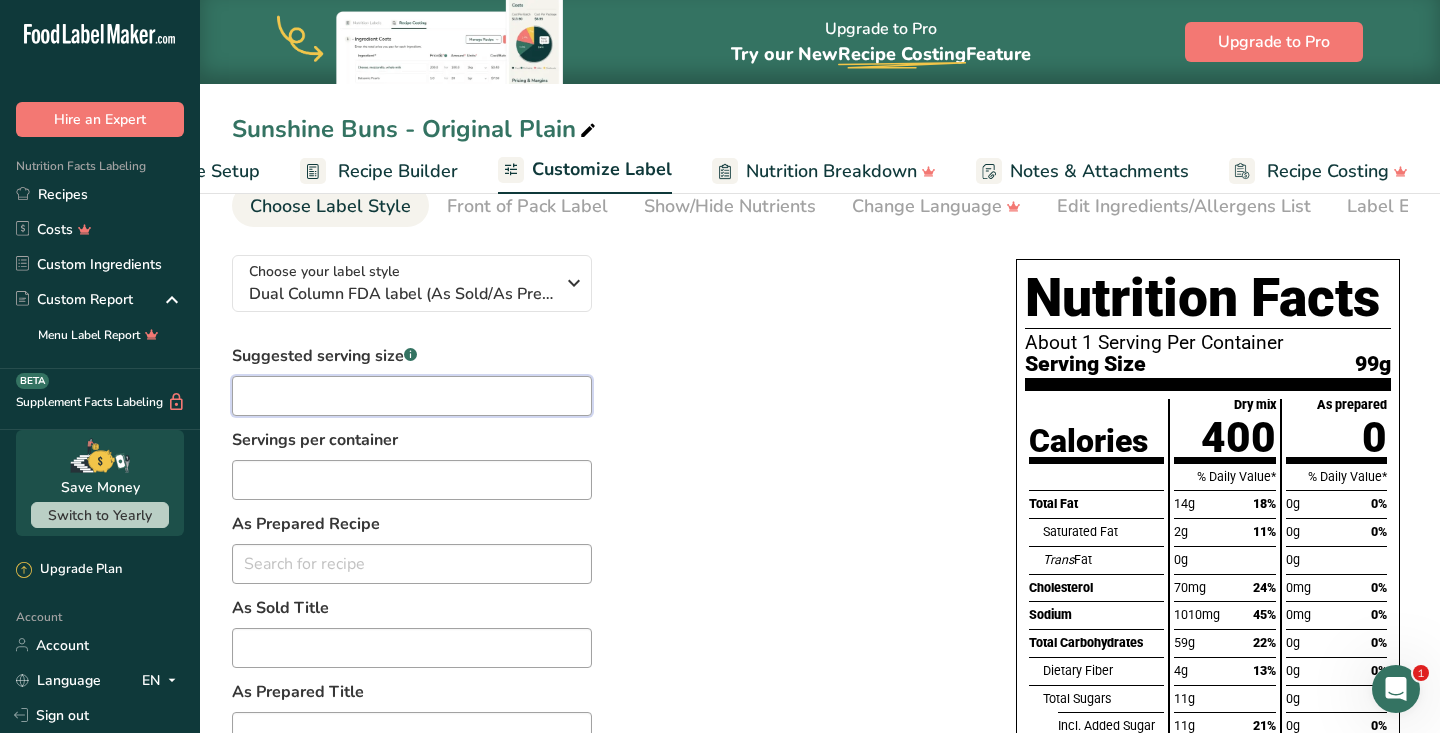 click at bounding box center [412, 396] 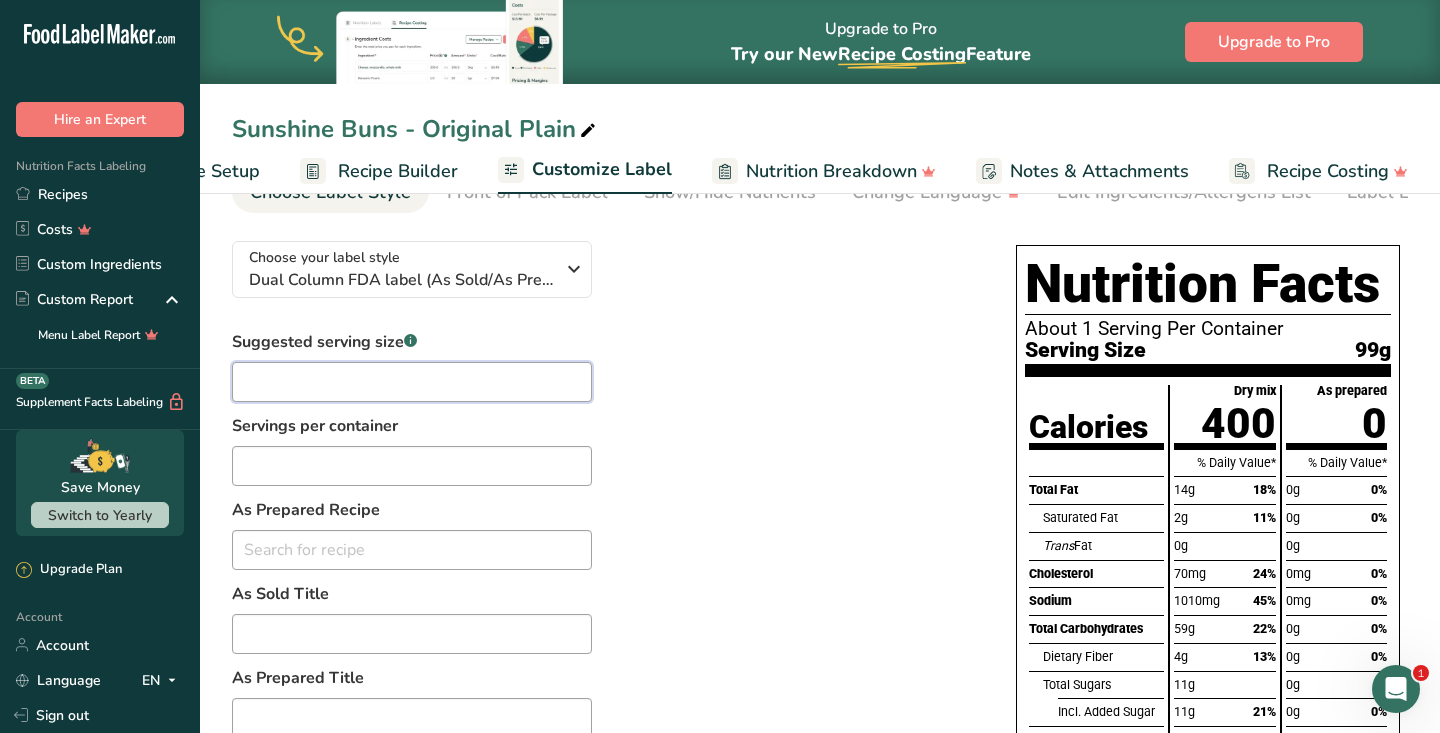 scroll, scrollTop: 112, scrollLeft: 0, axis: vertical 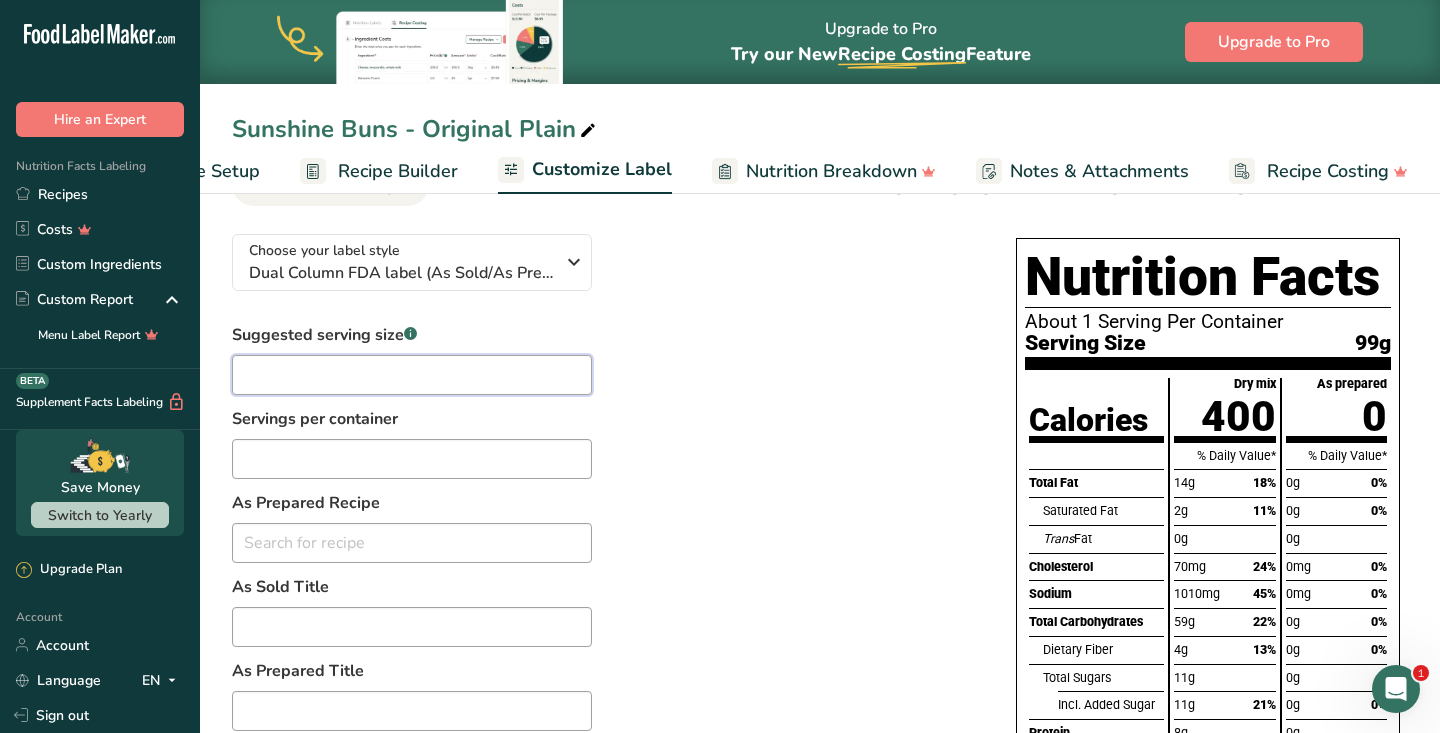 click at bounding box center (412, 375) 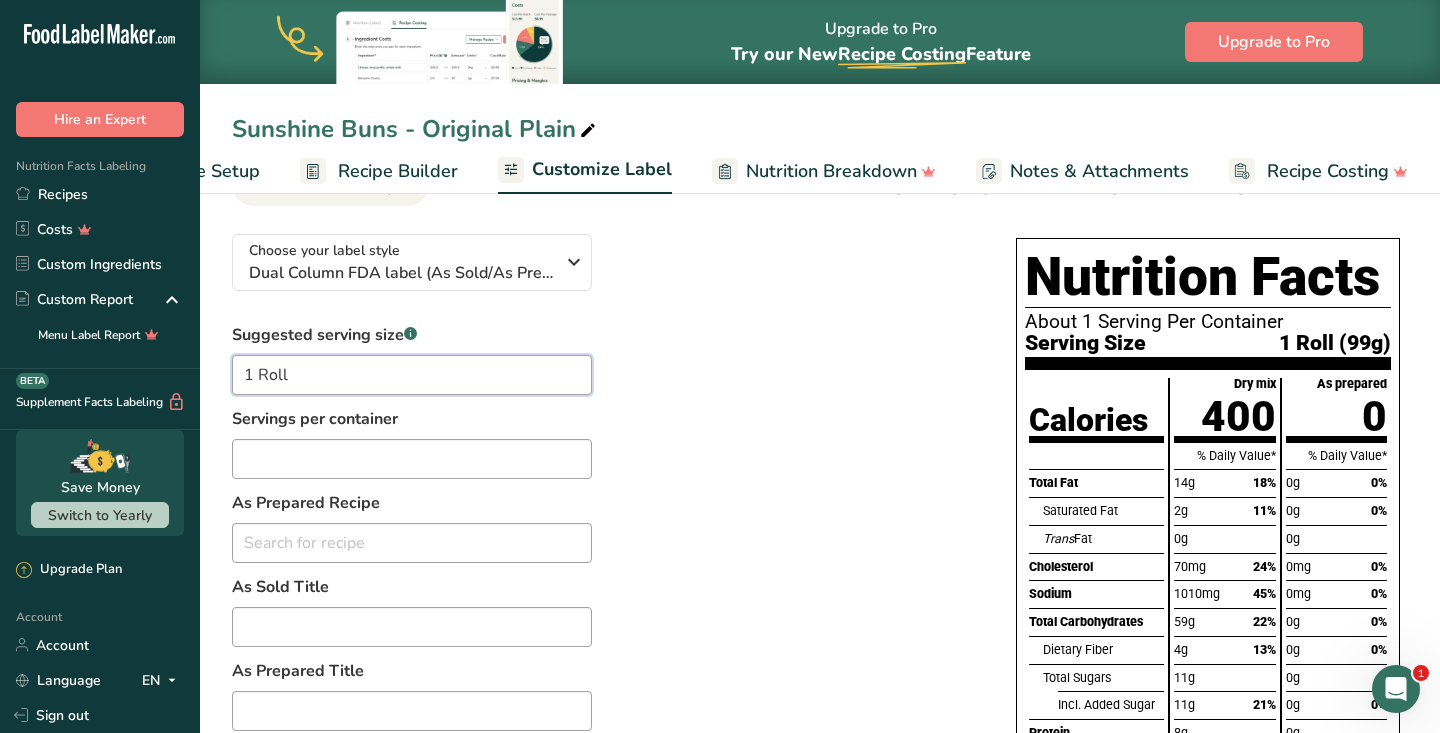 type on "1 Roll" 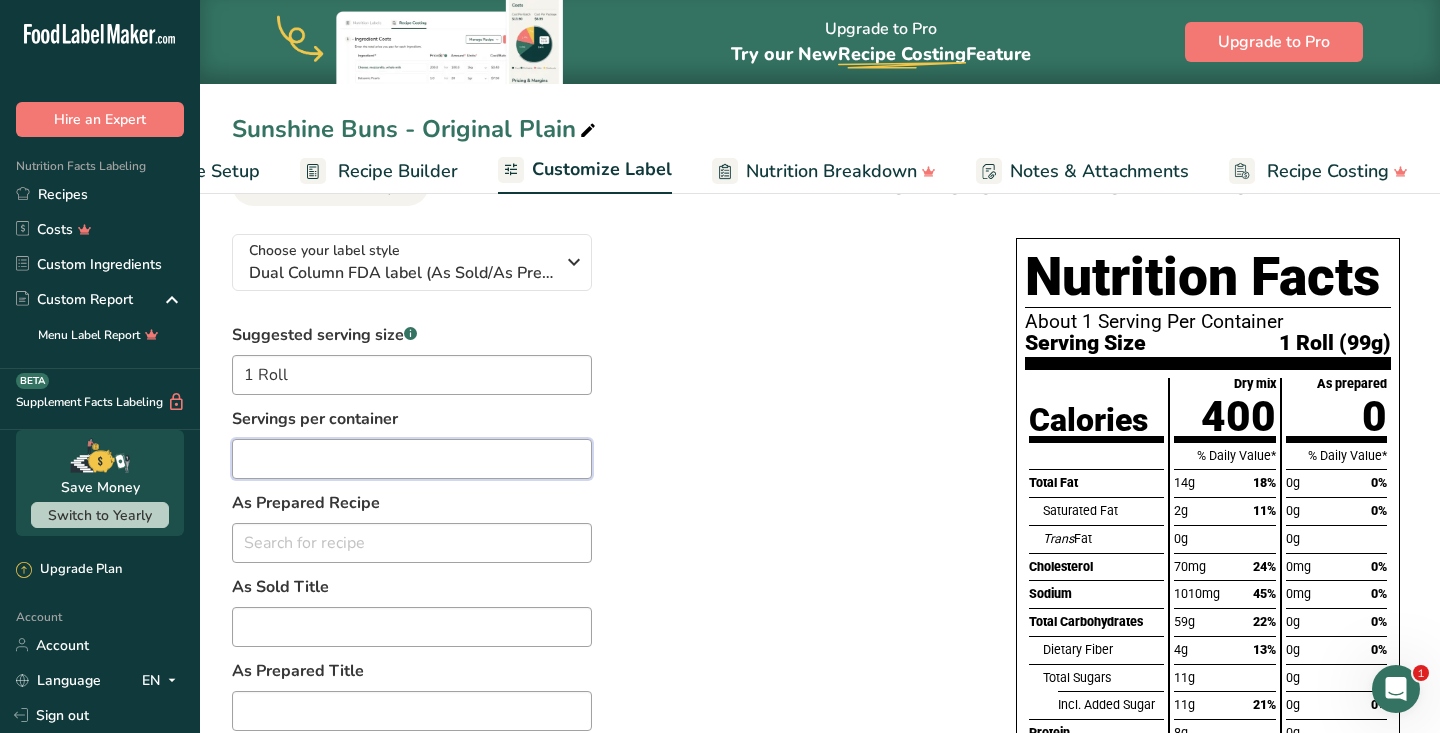 click at bounding box center (412, 459) 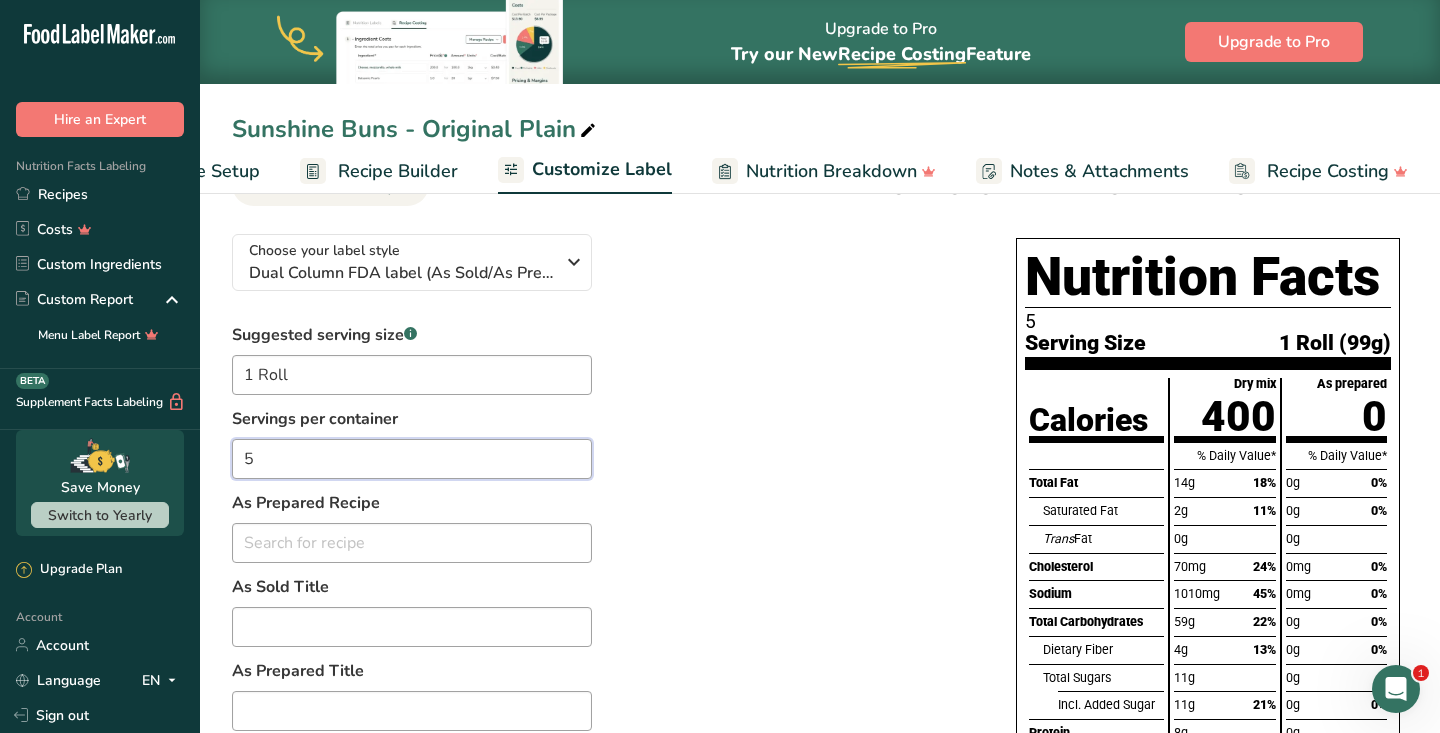 type on "5" 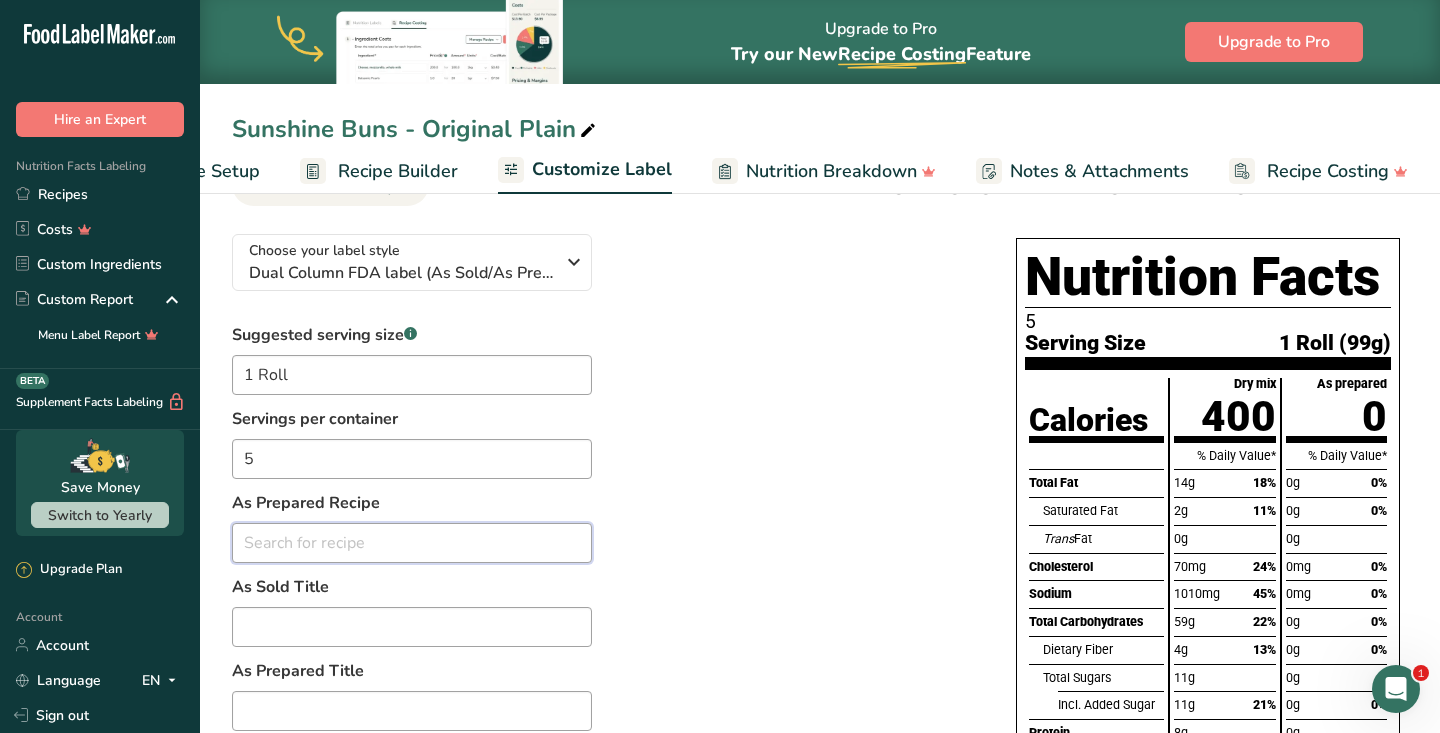 click at bounding box center [412, 543] 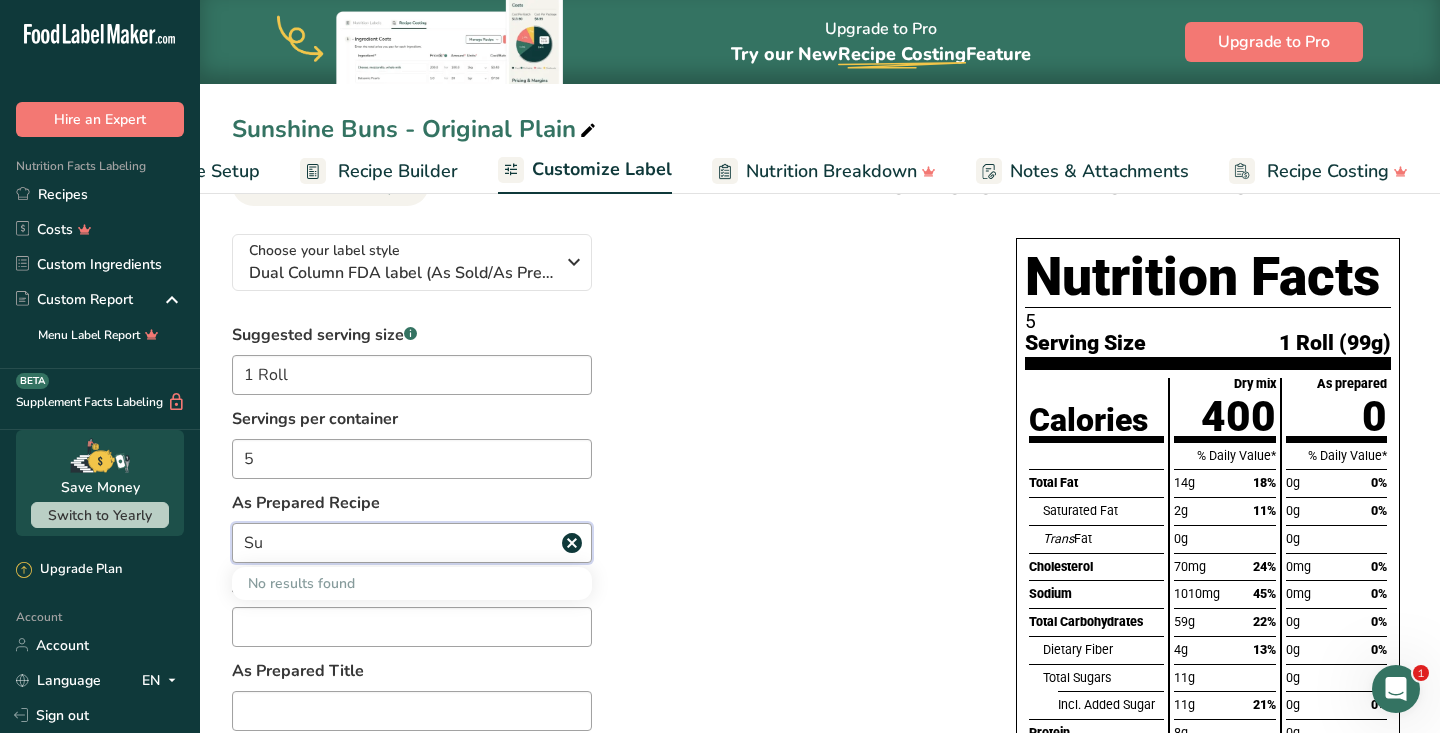 type on "S" 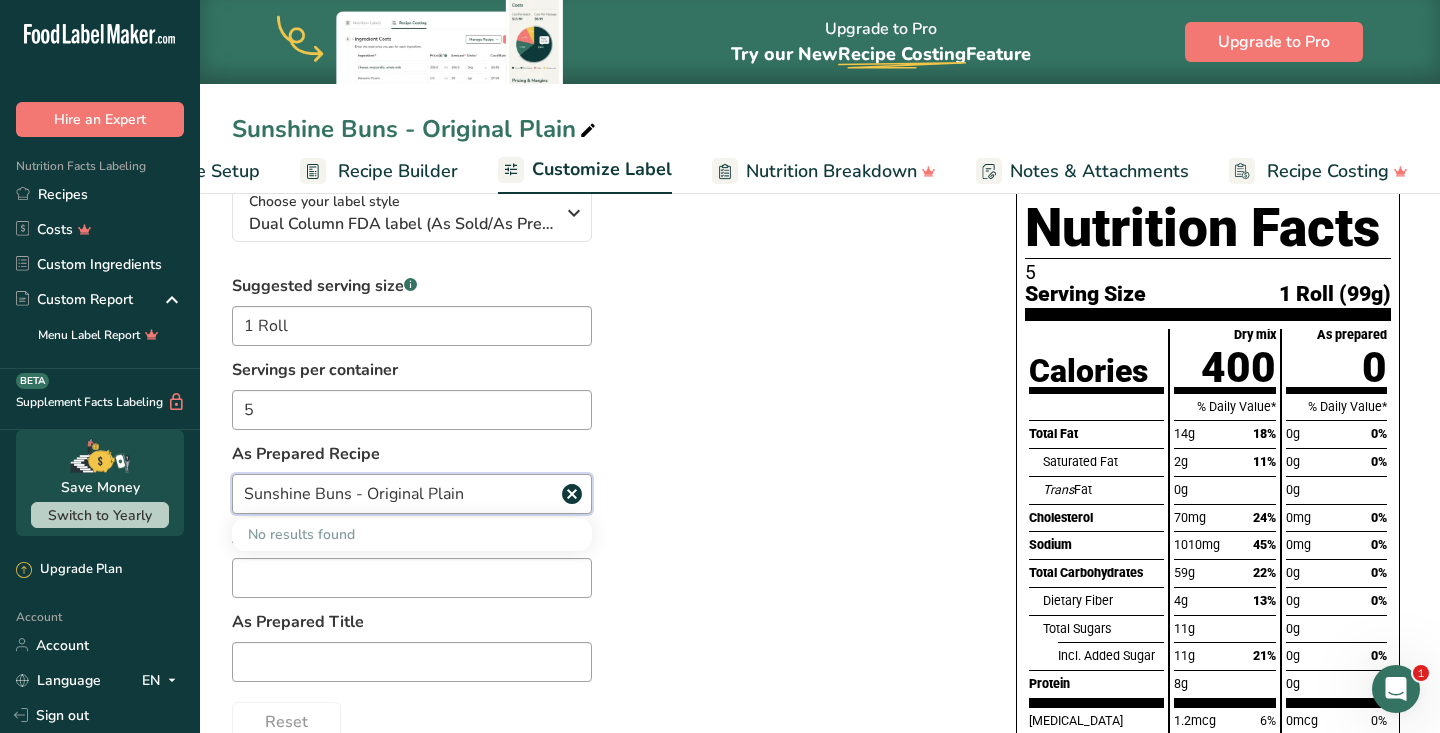 scroll, scrollTop: 174, scrollLeft: 0, axis: vertical 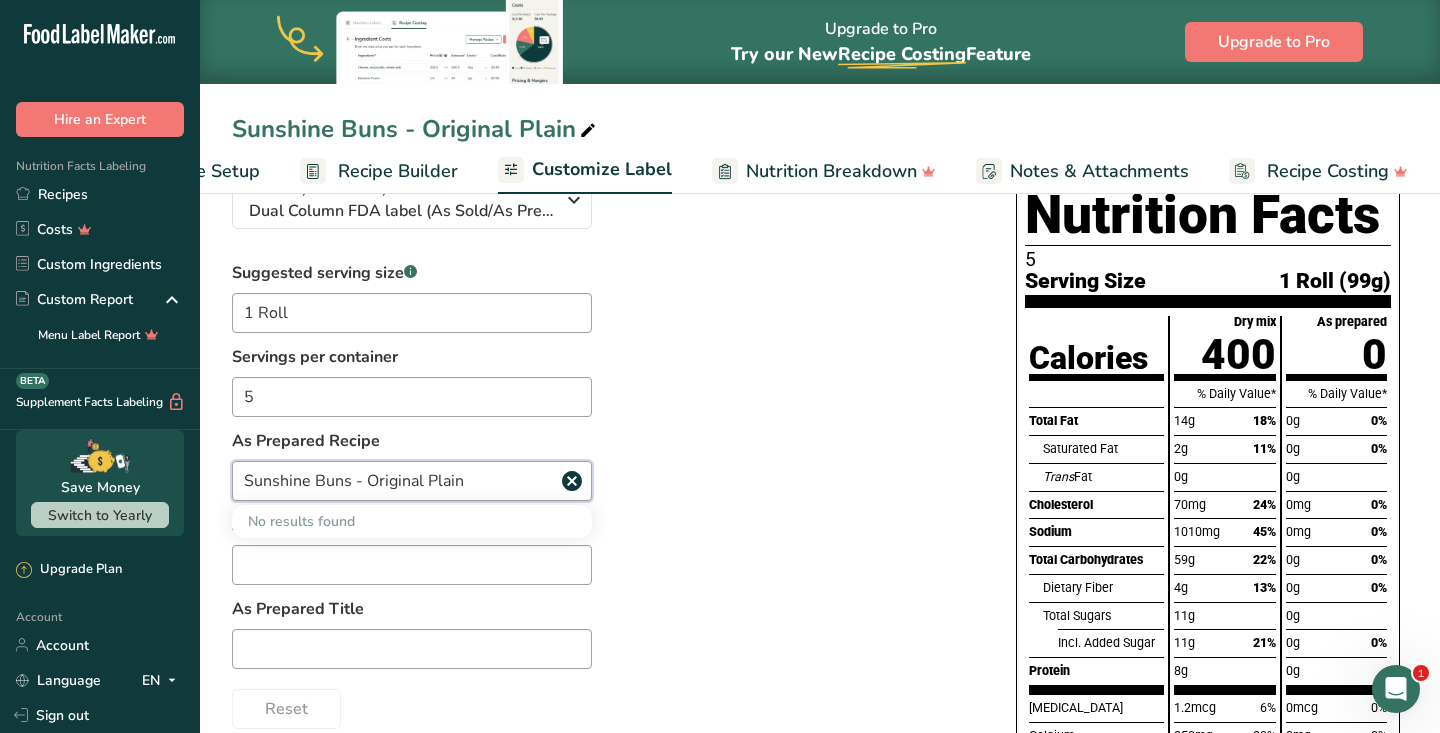 type on "Sunshine Buns - Original Plain" 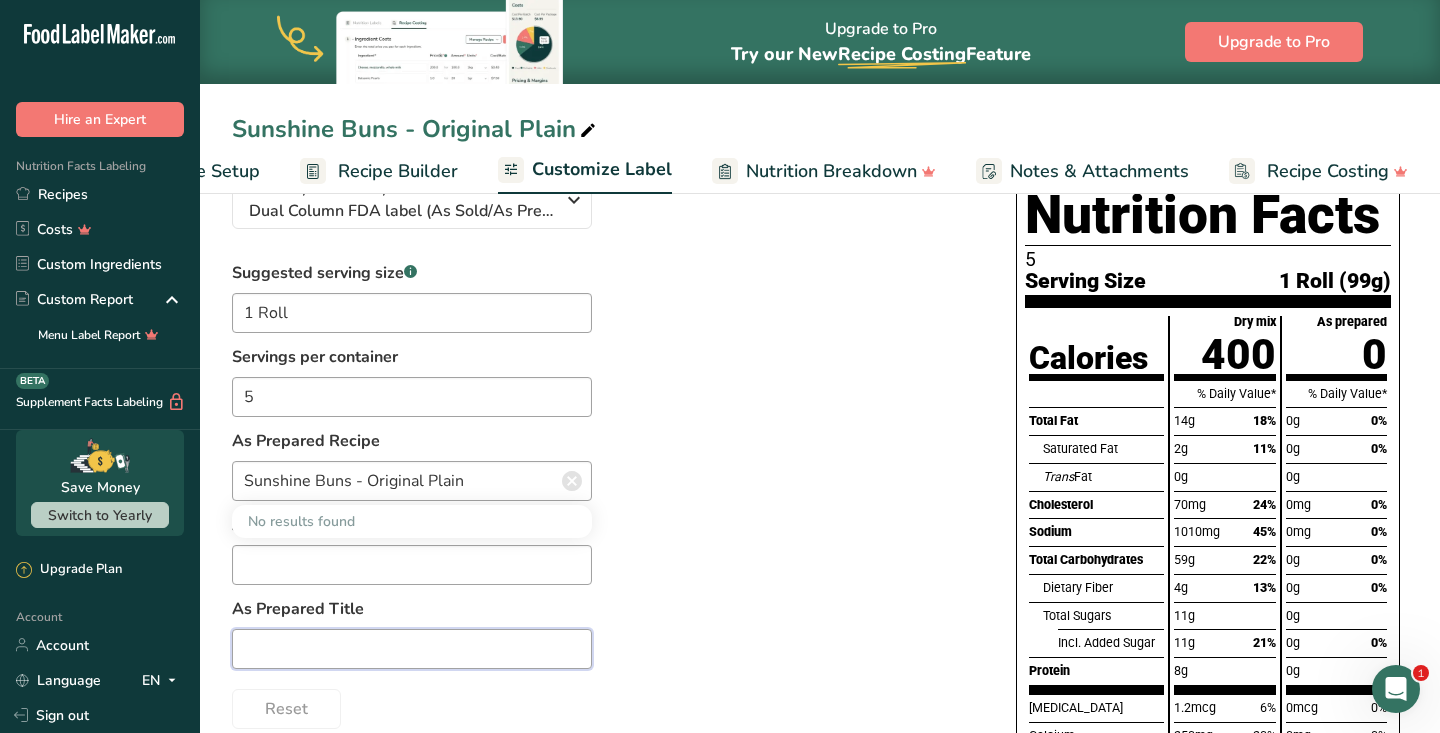 click at bounding box center [412, 649] 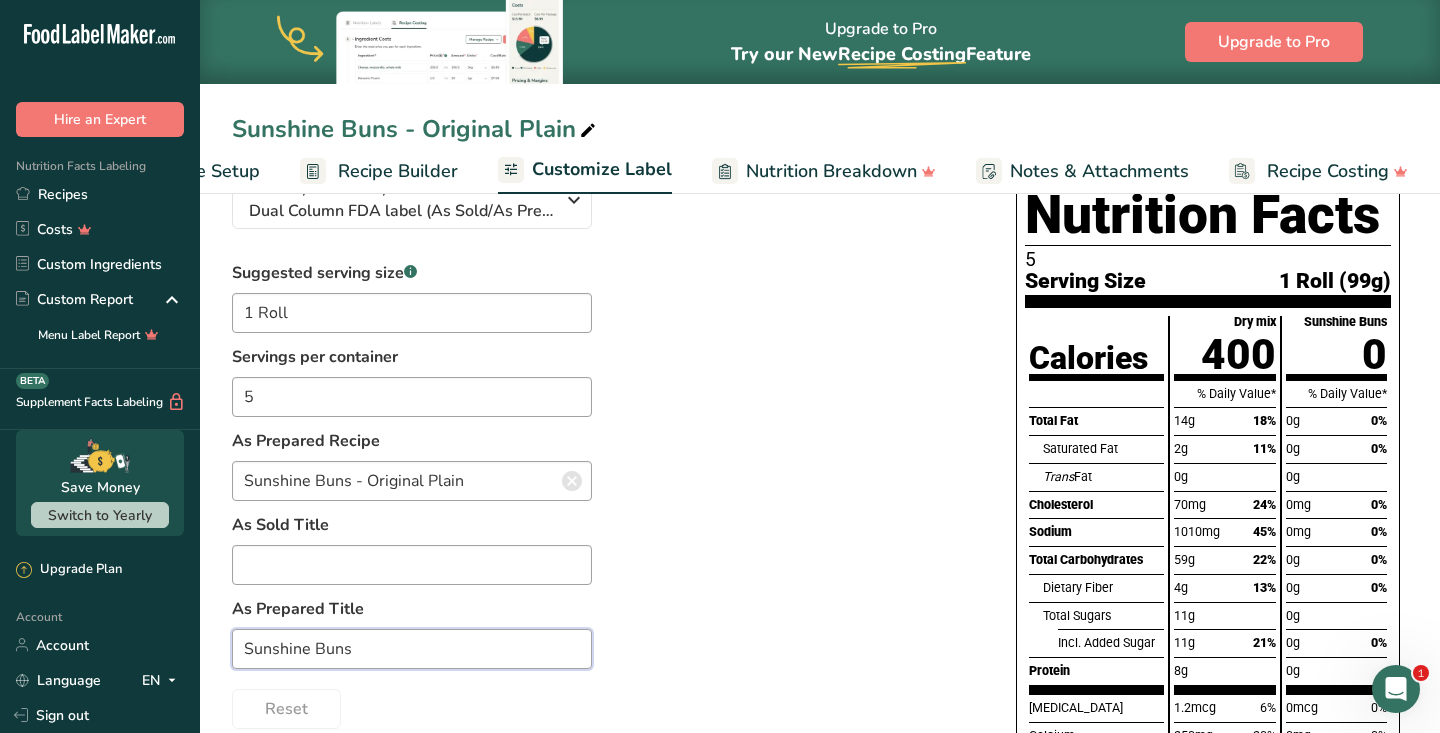 type on "Sunshine Buns" 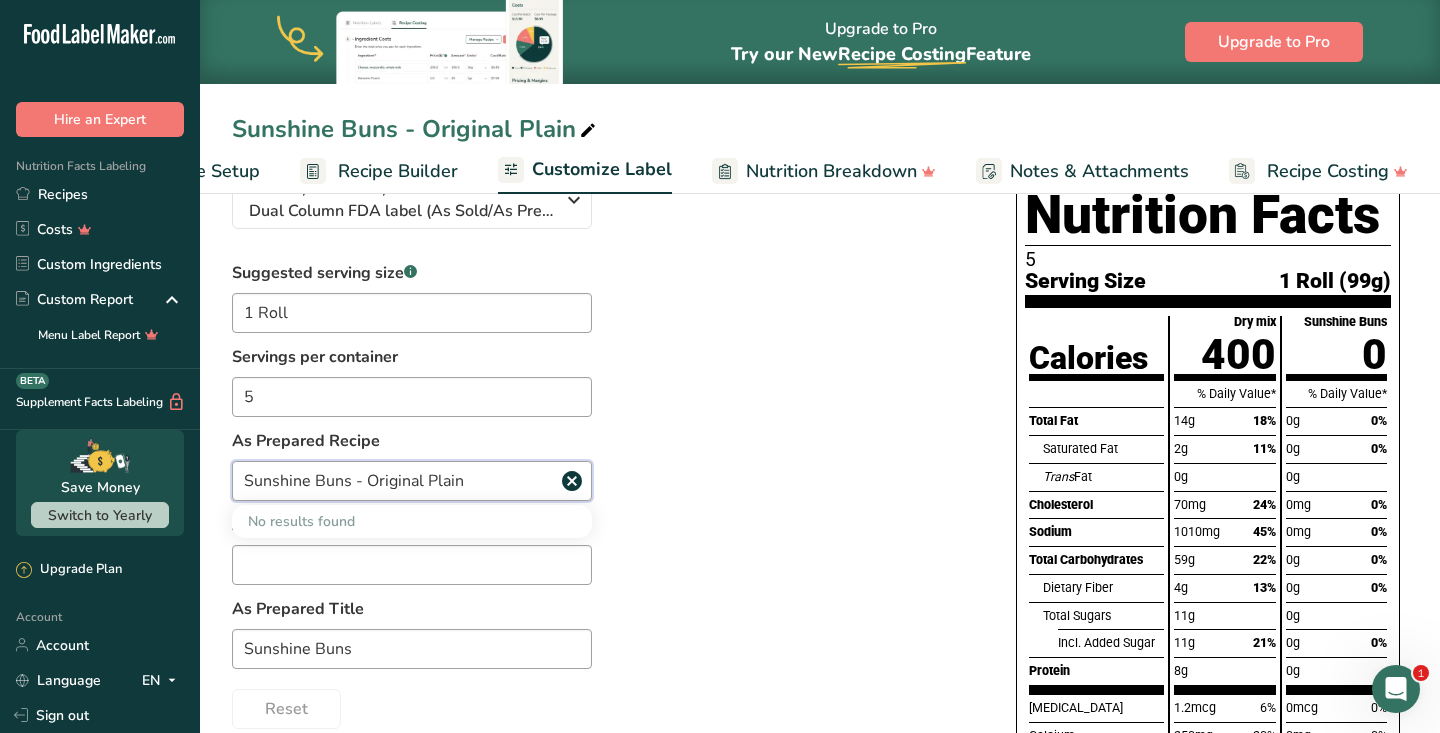 drag, startPoint x: 470, startPoint y: 488, endPoint x: 234, endPoint y: 474, distance: 236.41489 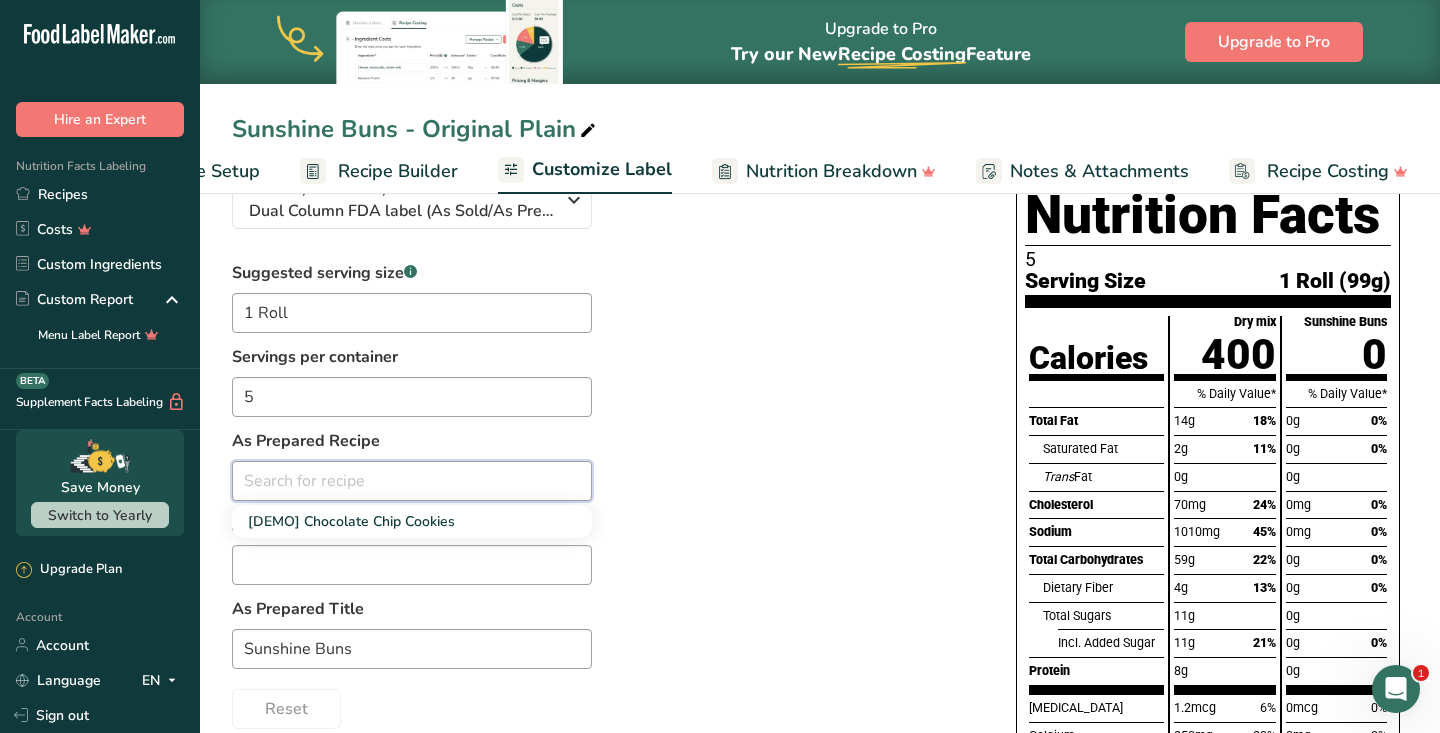 click at bounding box center [412, 481] 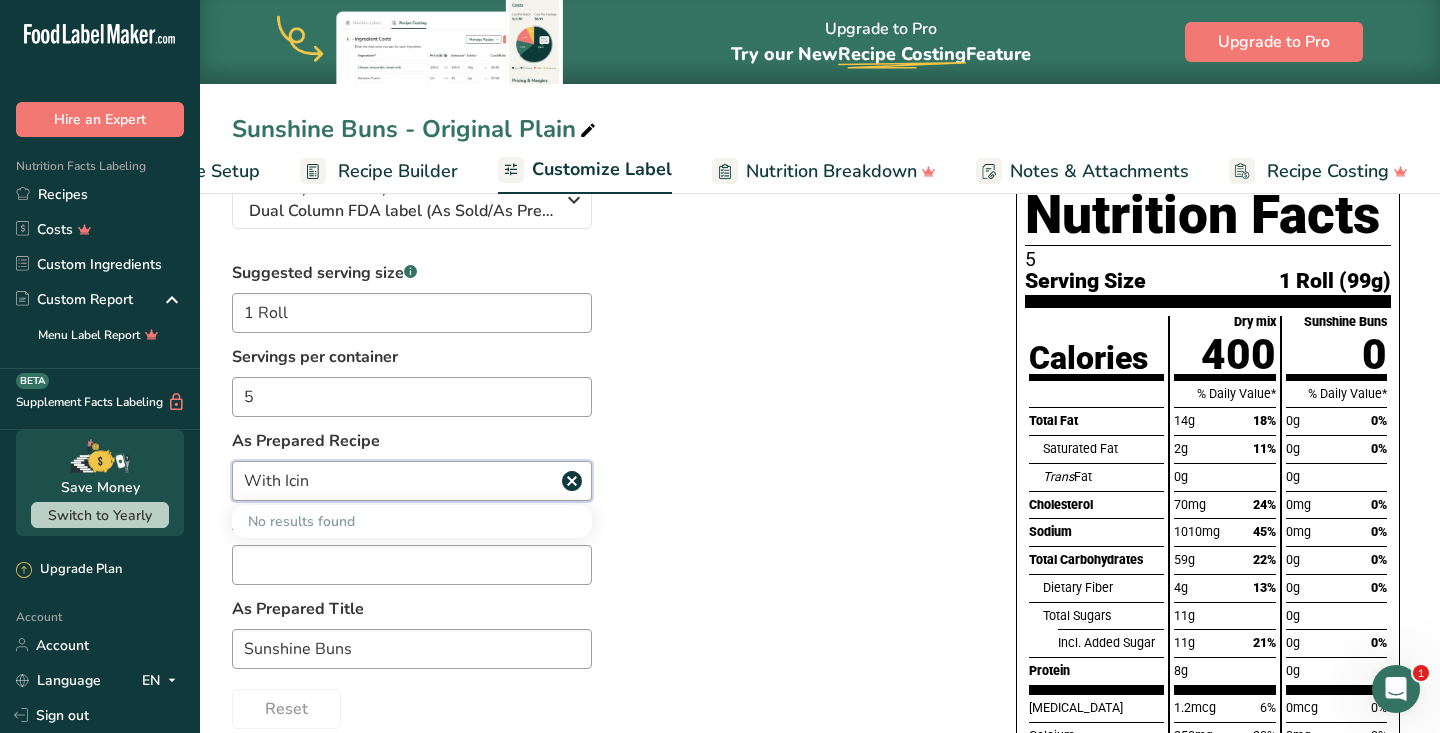 type on "With Icing" 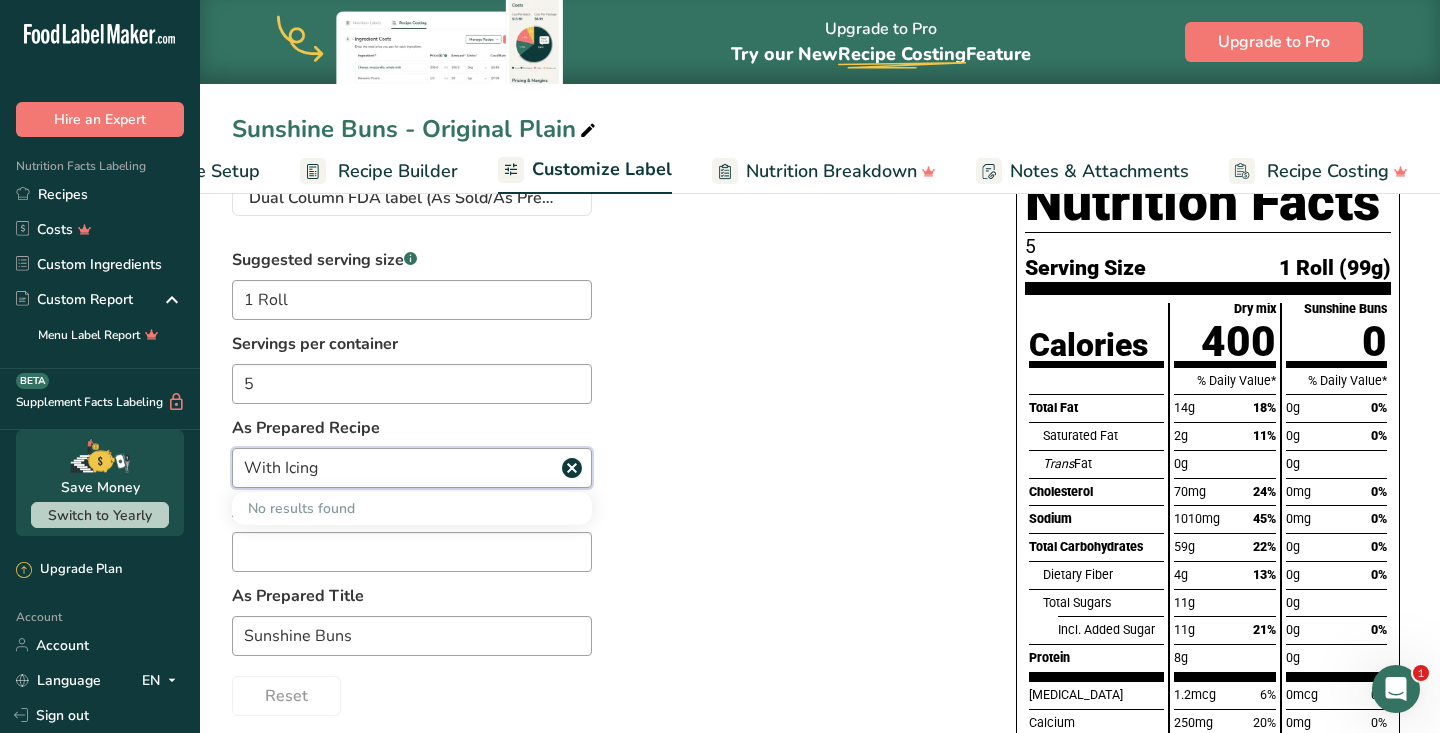 scroll, scrollTop: 191, scrollLeft: 0, axis: vertical 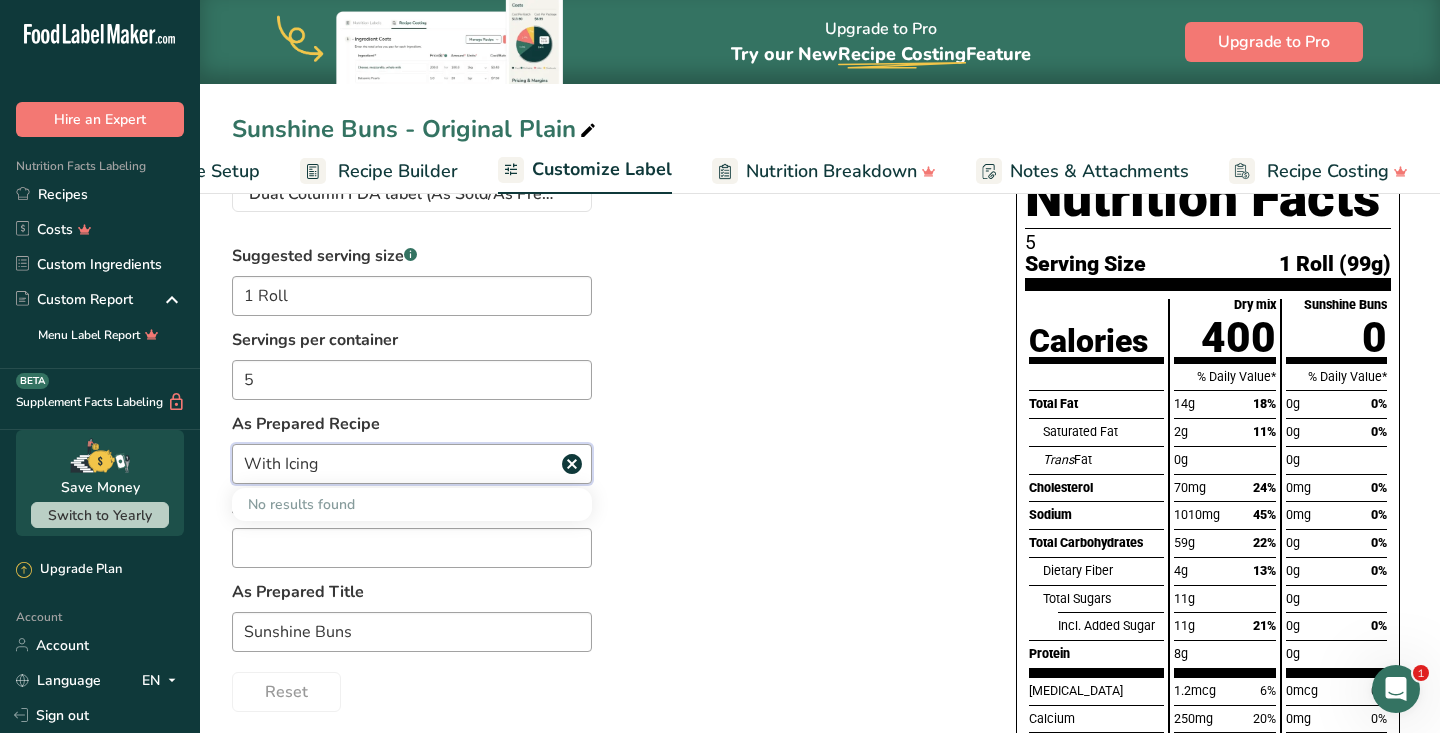 click on "With Icing" at bounding box center (412, 464) 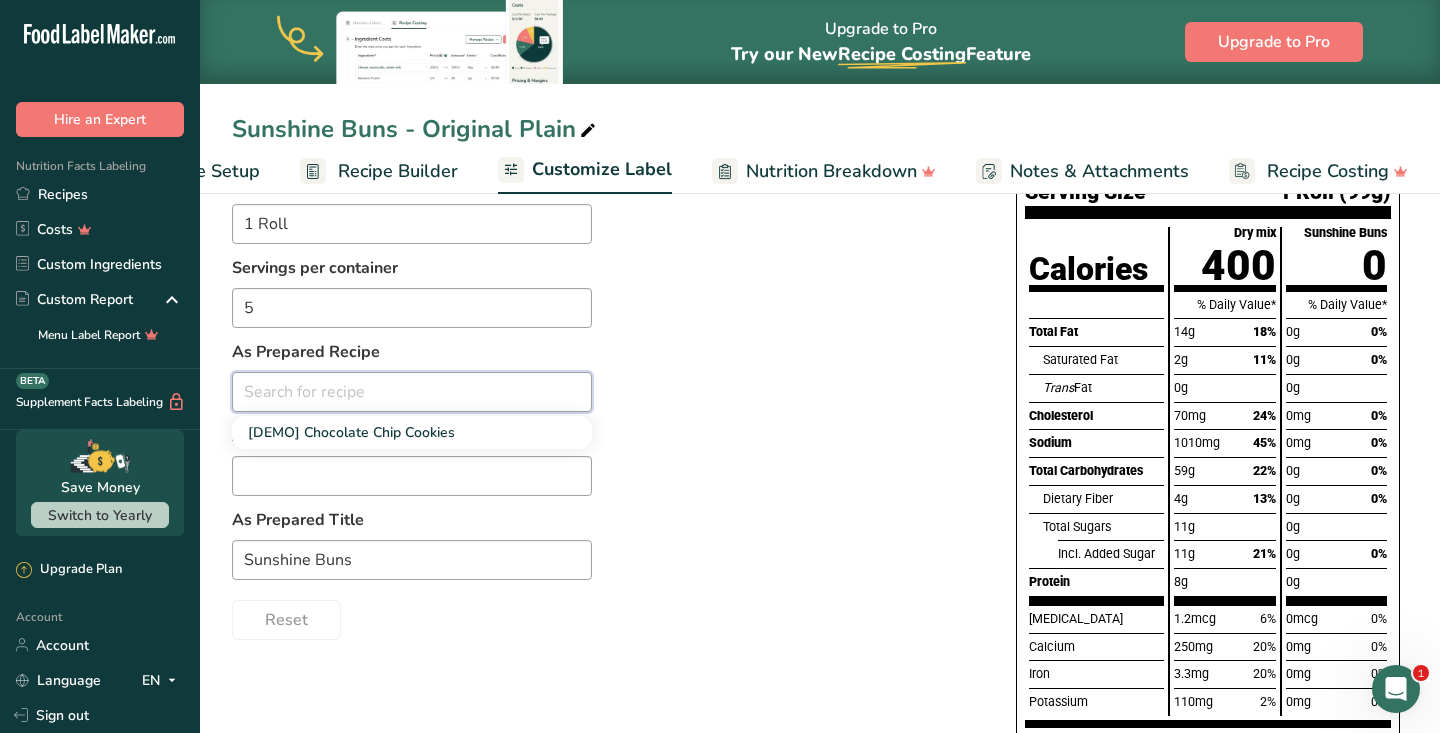 scroll, scrollTop: 285, scrollLeft: 0, axis: vertical 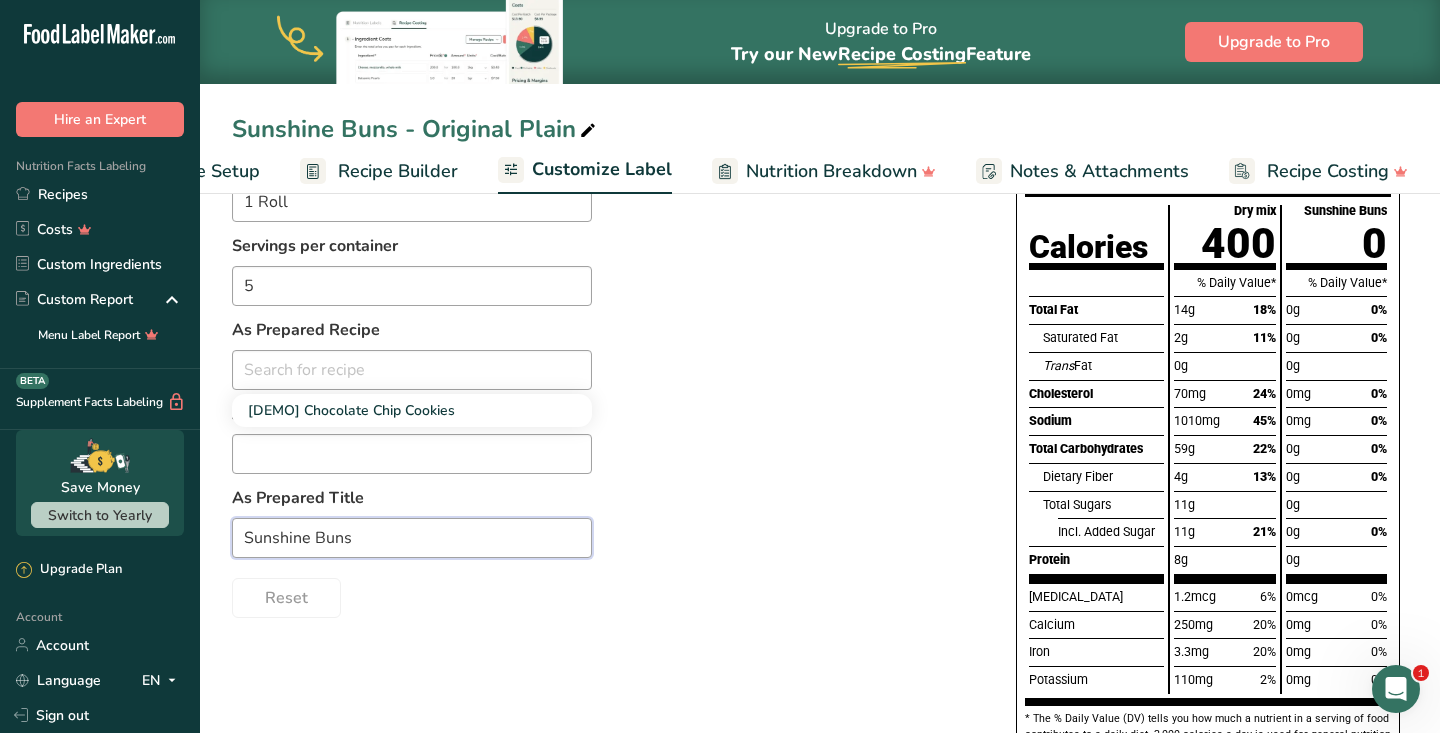 click on "Sunshine Buns" at bounding box center [412, 538] 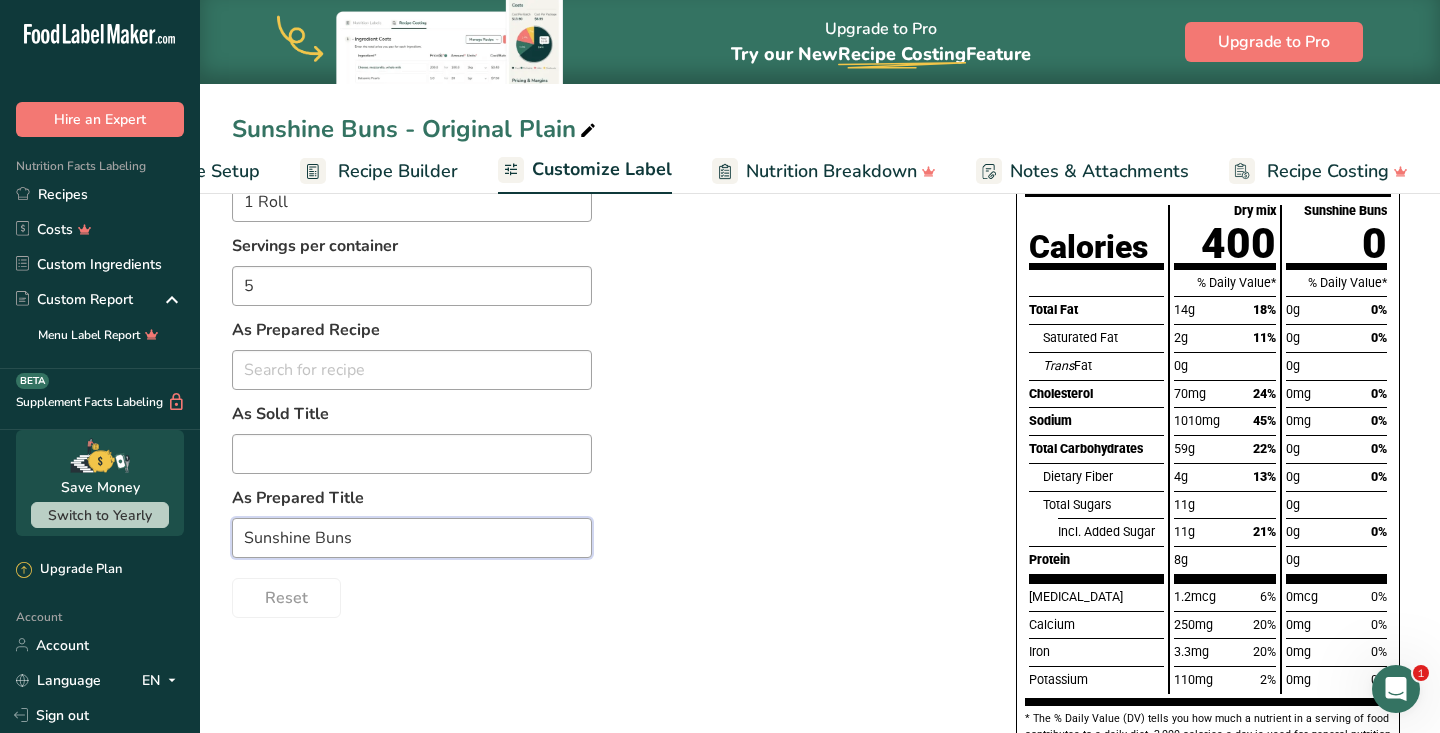 click on "Sunshine Buns" at bounding box center (412, 538) 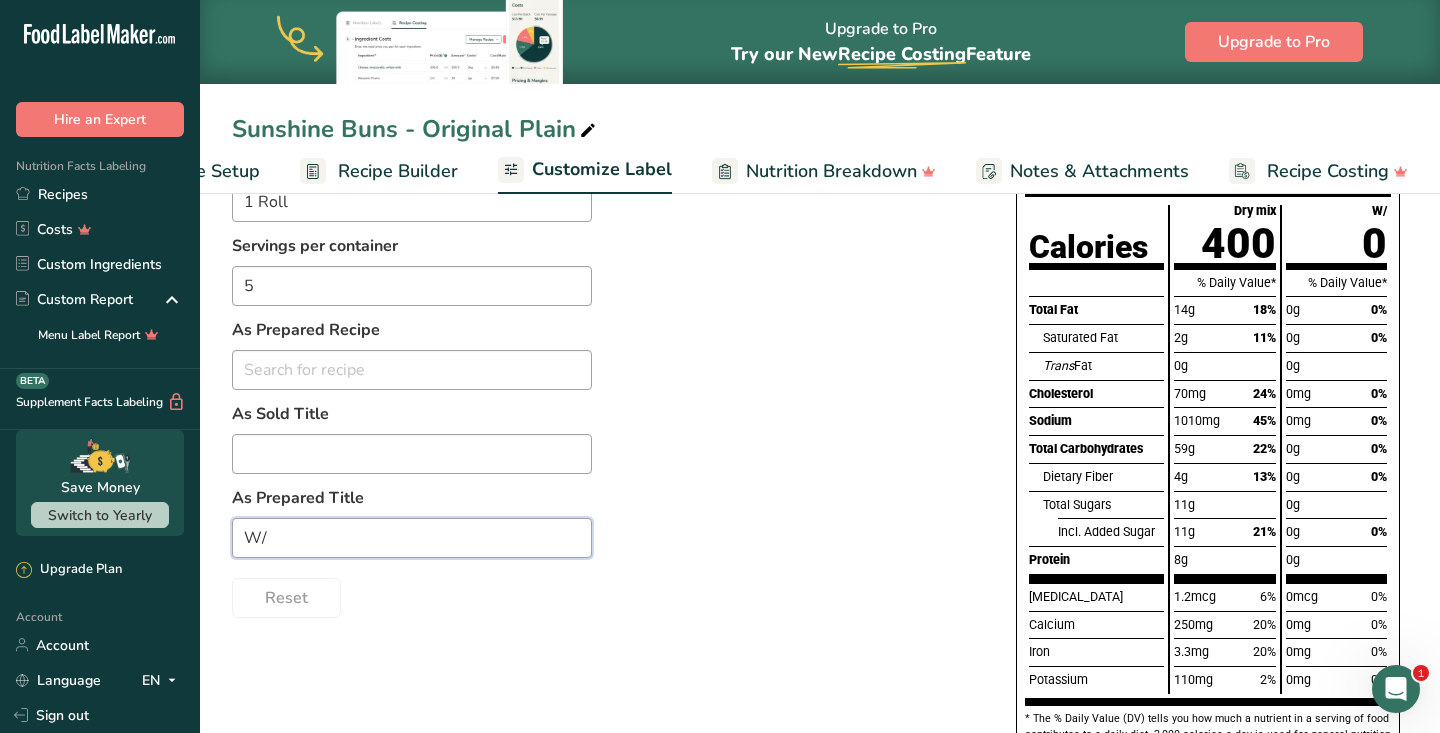 type on "W" 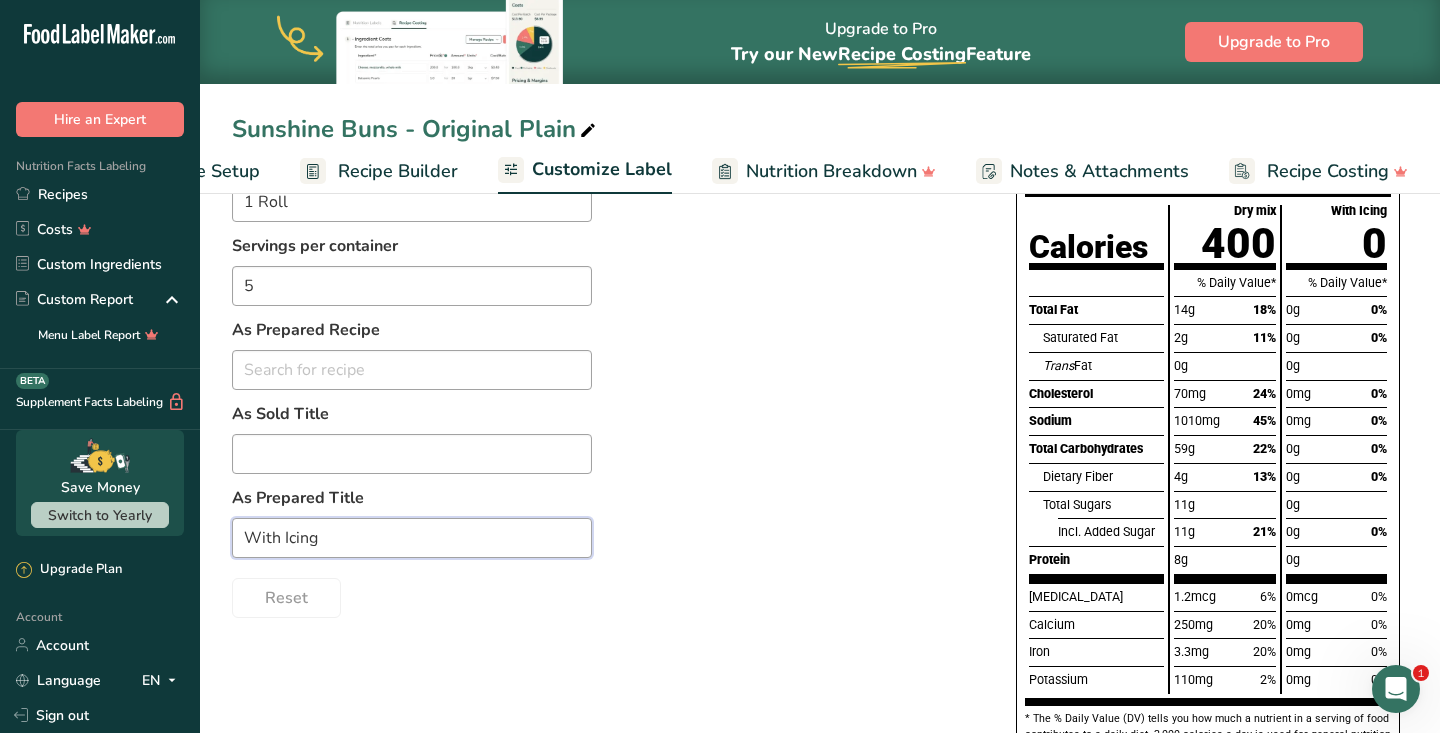 type on "With Icing" 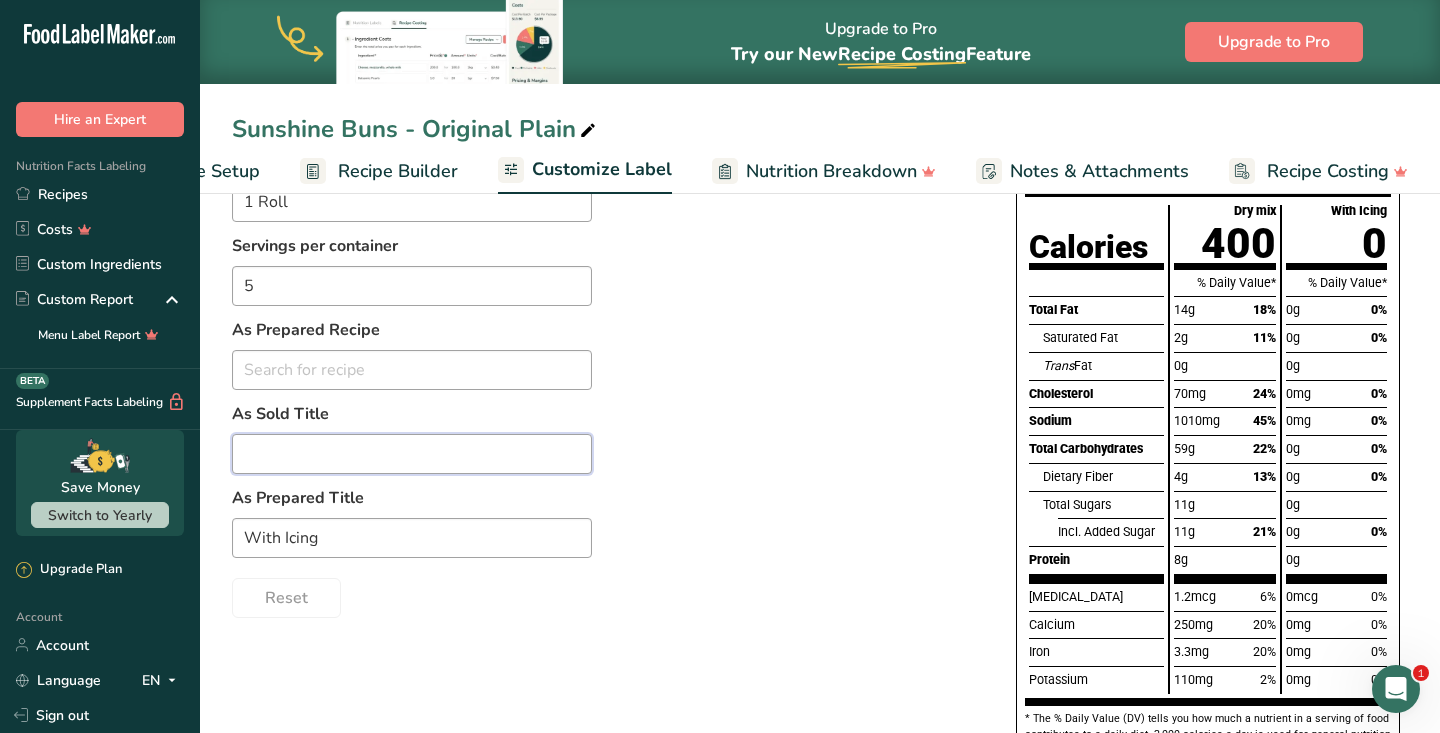 click at bounding box center (412, 454) 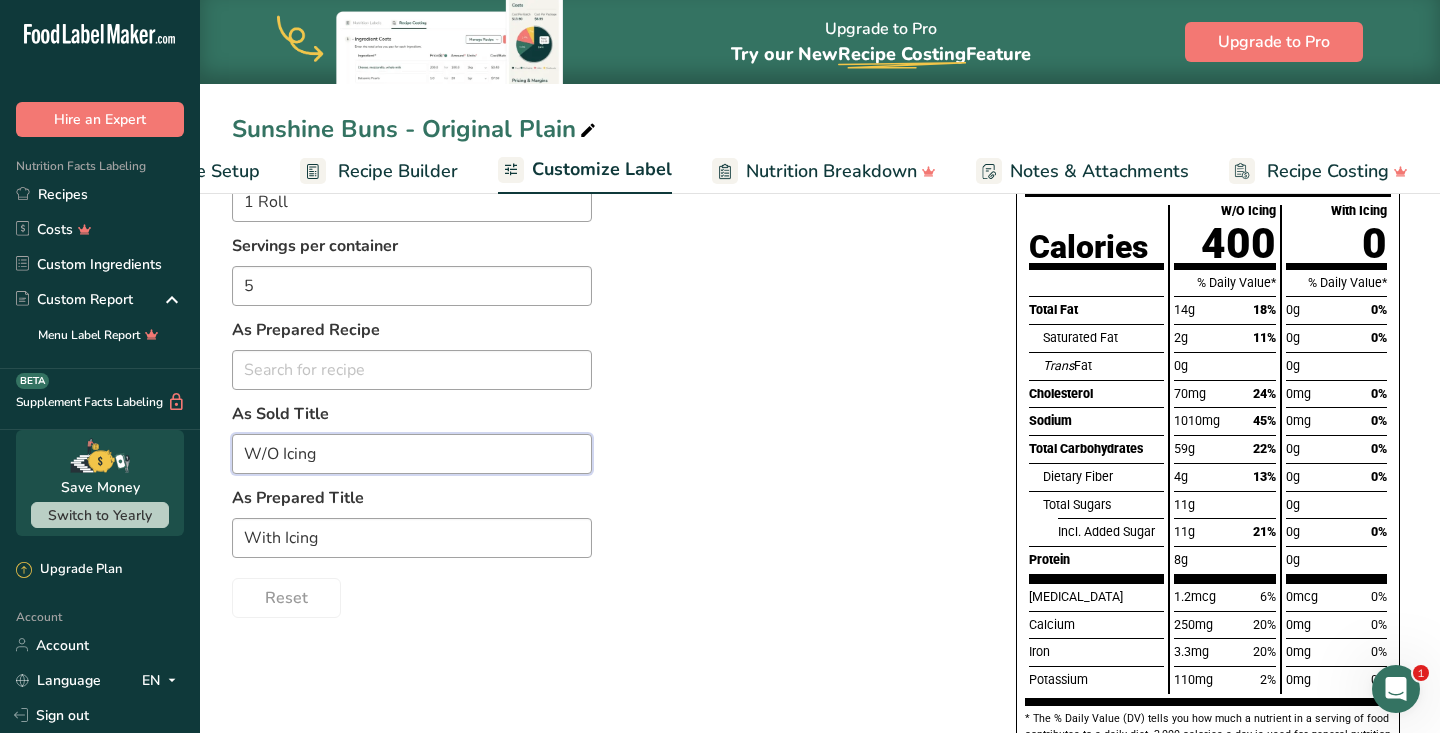 click on "W/O Icing" at bounding box center (412, 454) 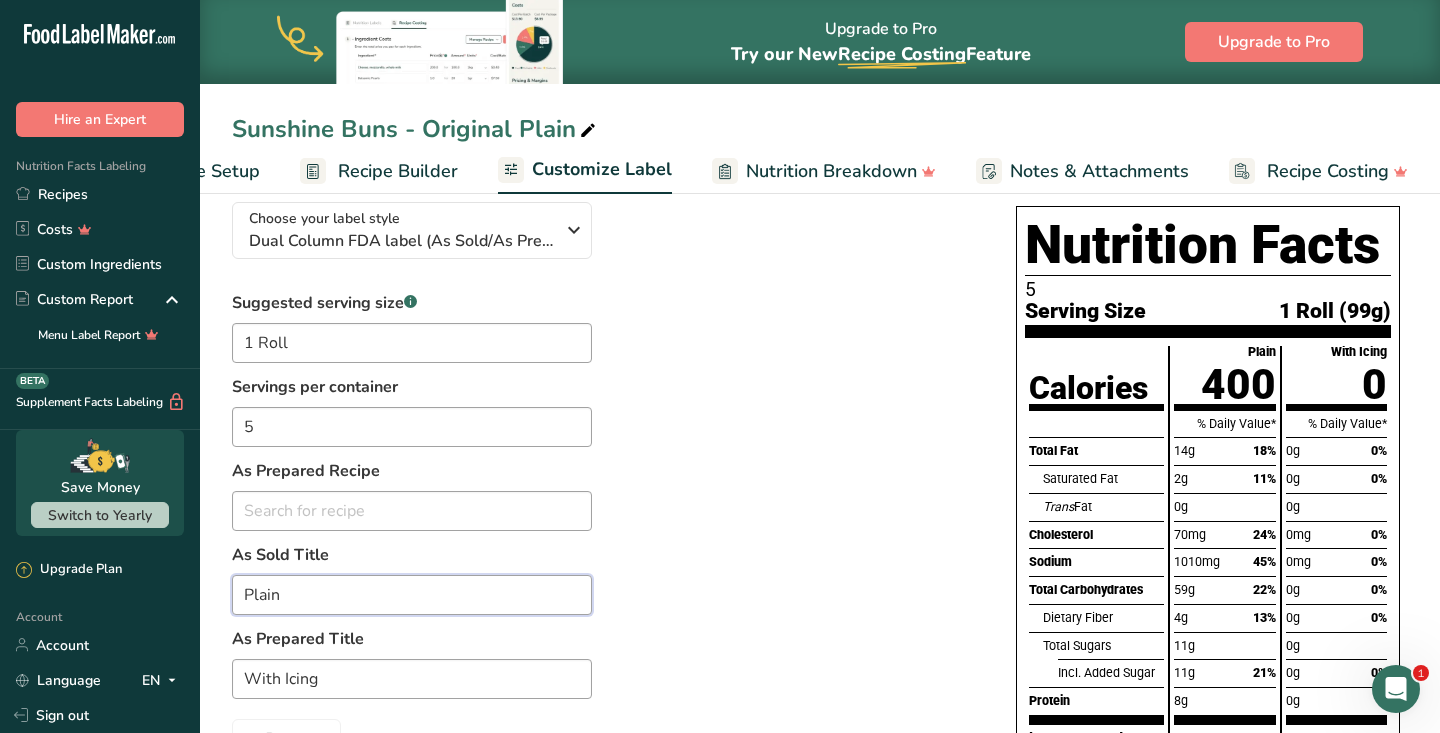 scroll, scrollTop: 165, scrollLeft: 0, axis: vertical 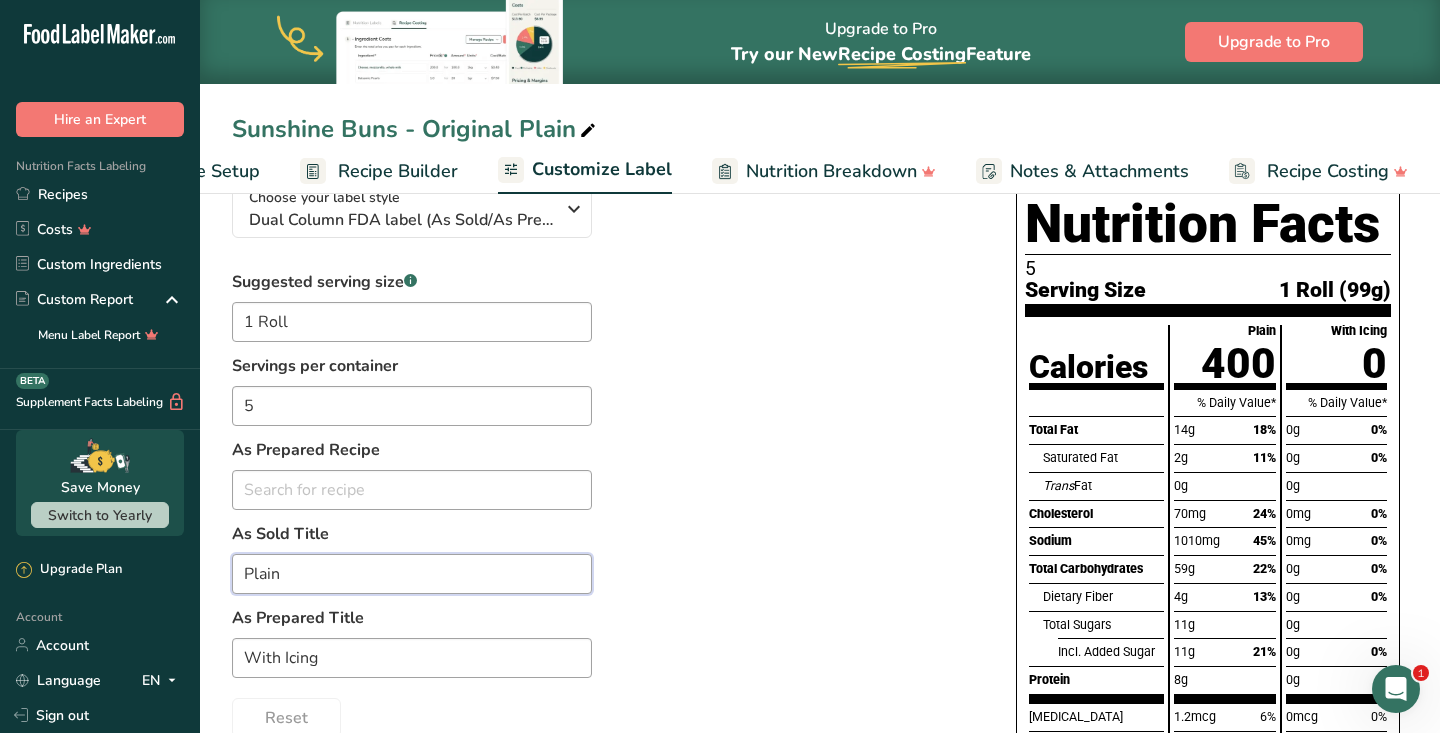 type on "Plain" 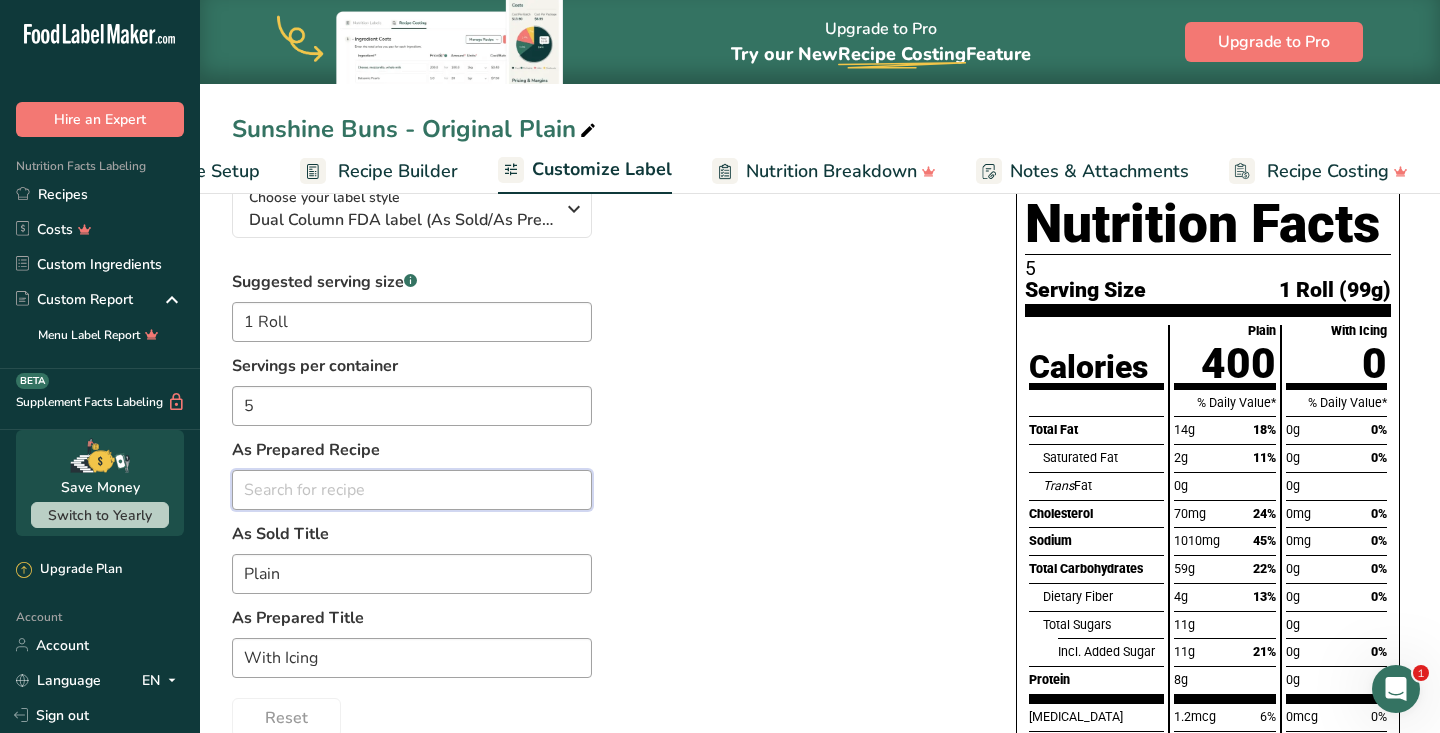 click at bounding box center (412, 490) 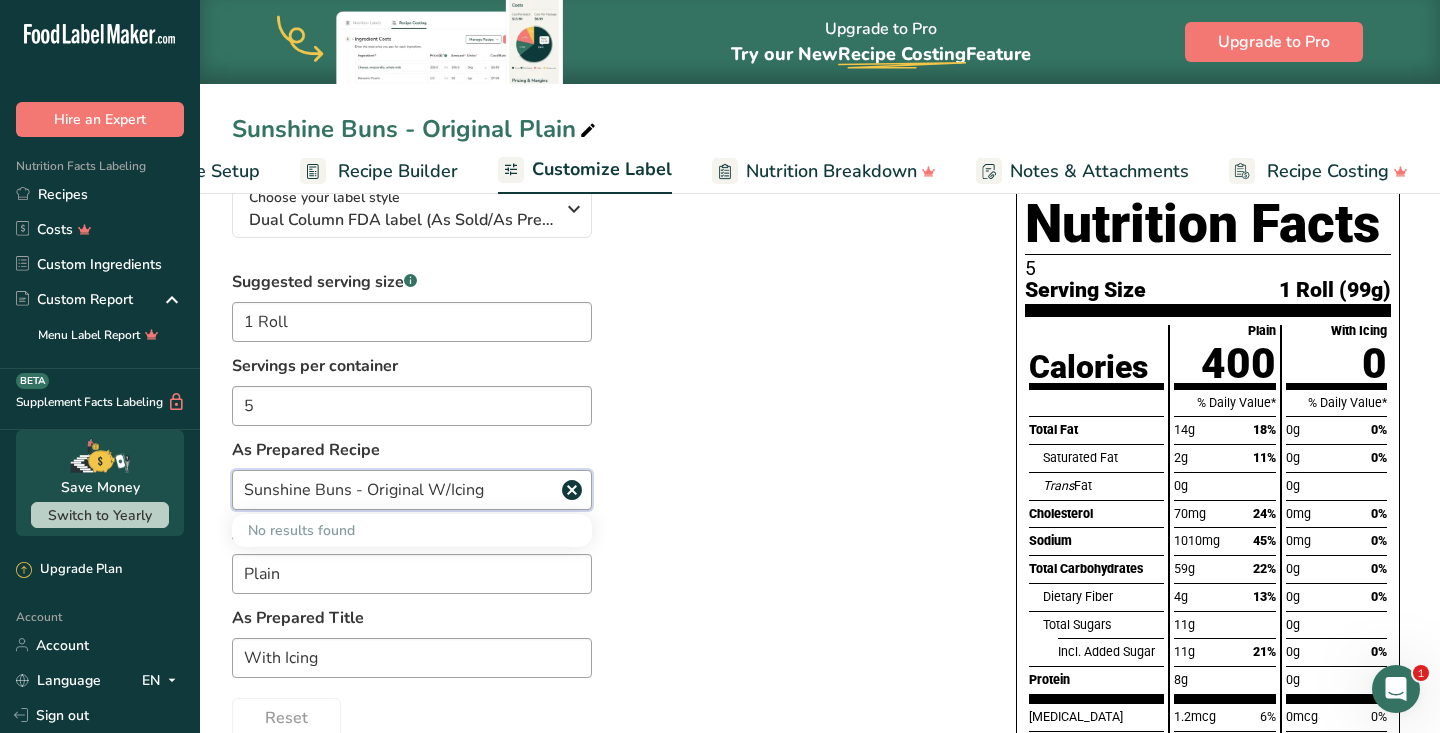 scroll, scrollTop: 0, scrollLeft: 0, axis: both 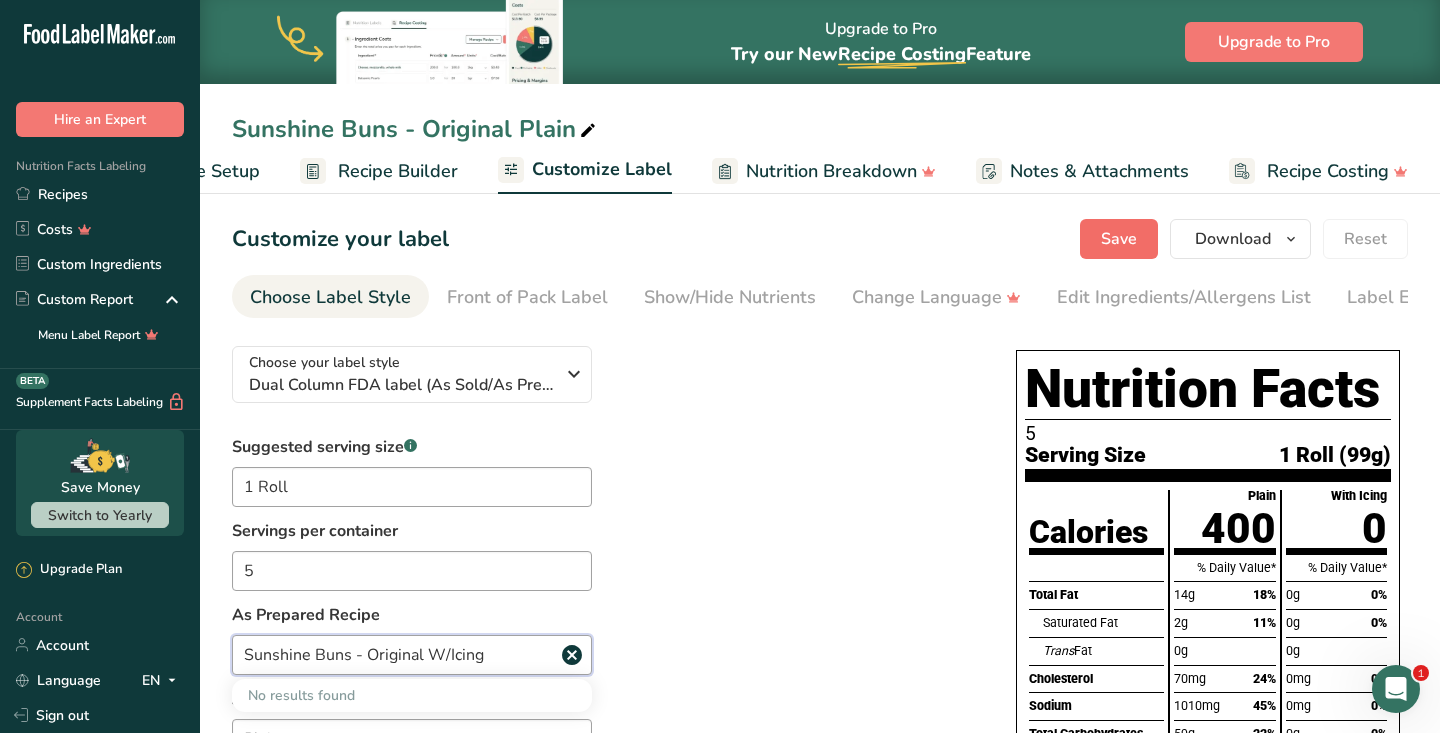 type on "Sunshine Buns - Original W/Icing" 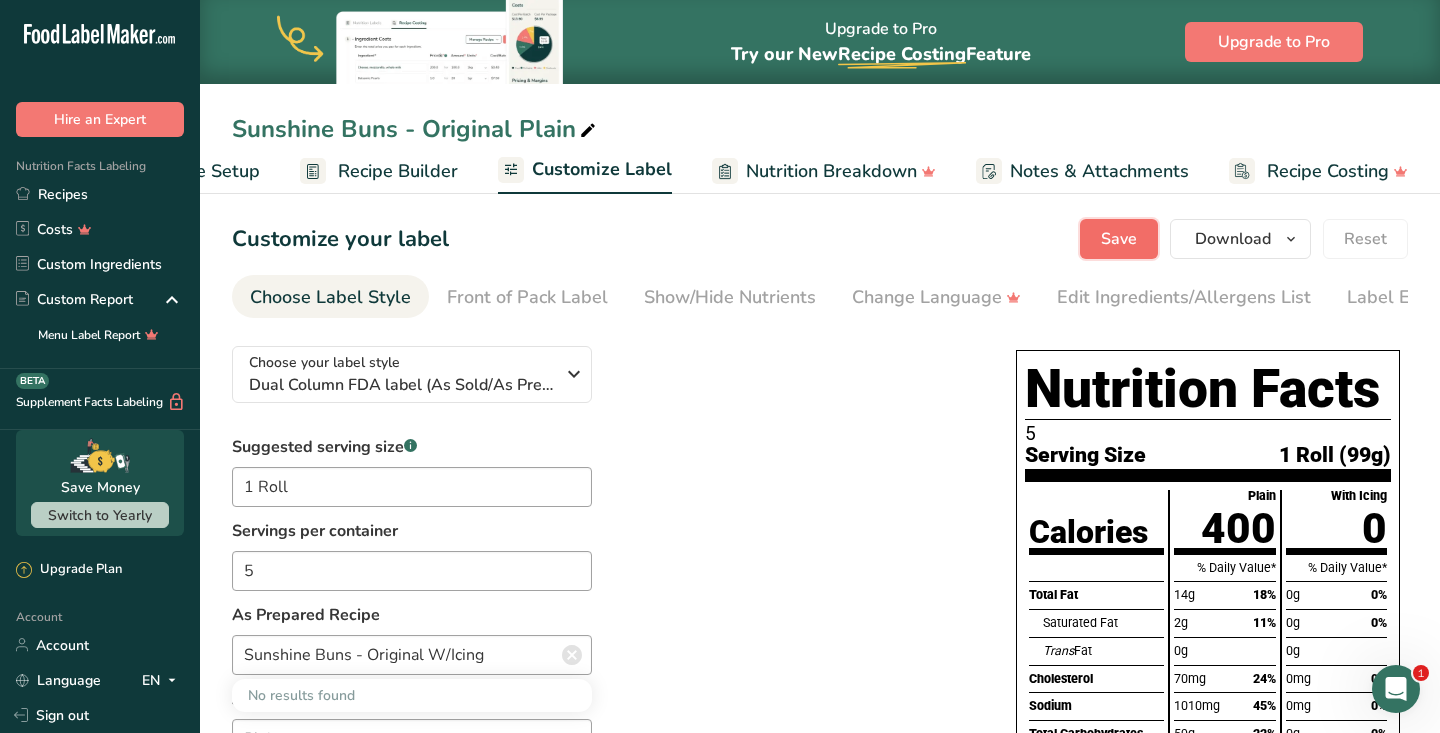 click on "Save" at bounding box center [1119, 239] 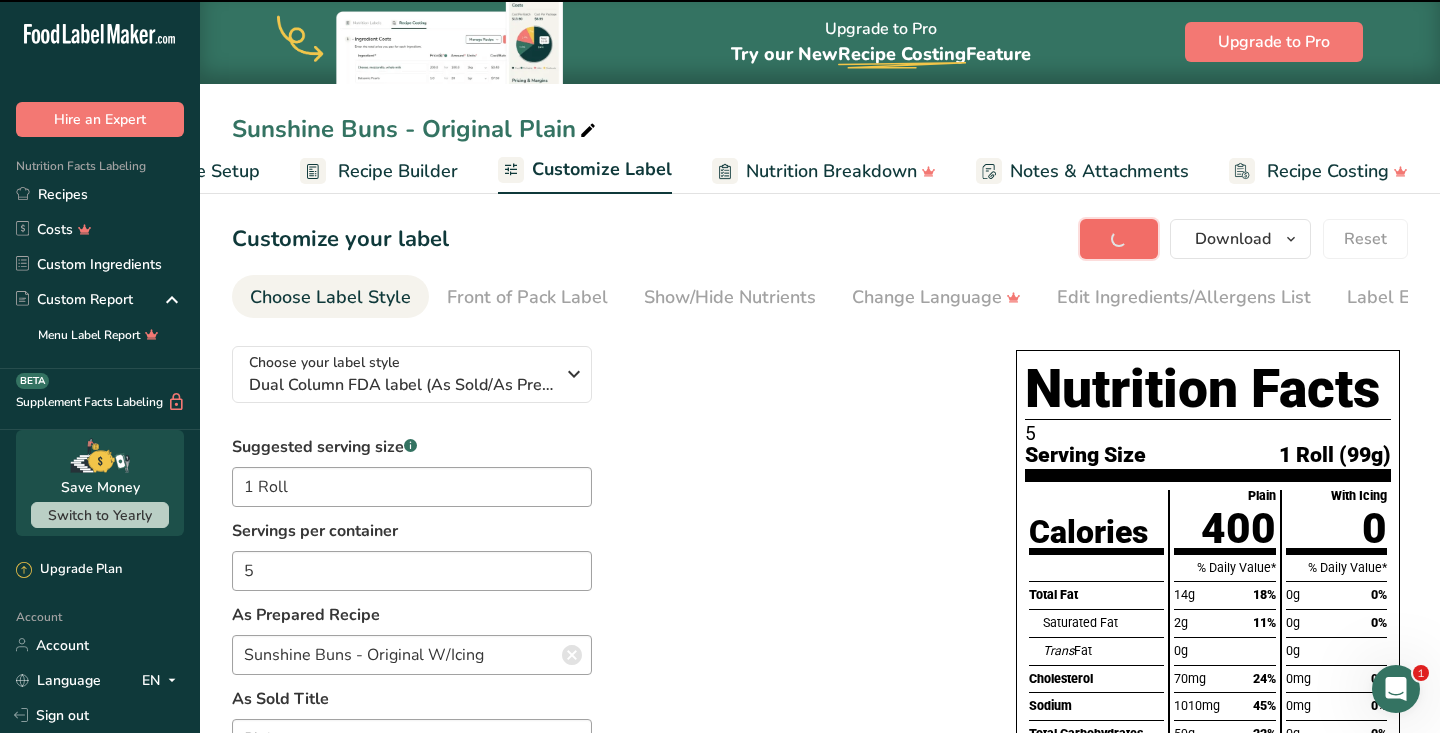 type 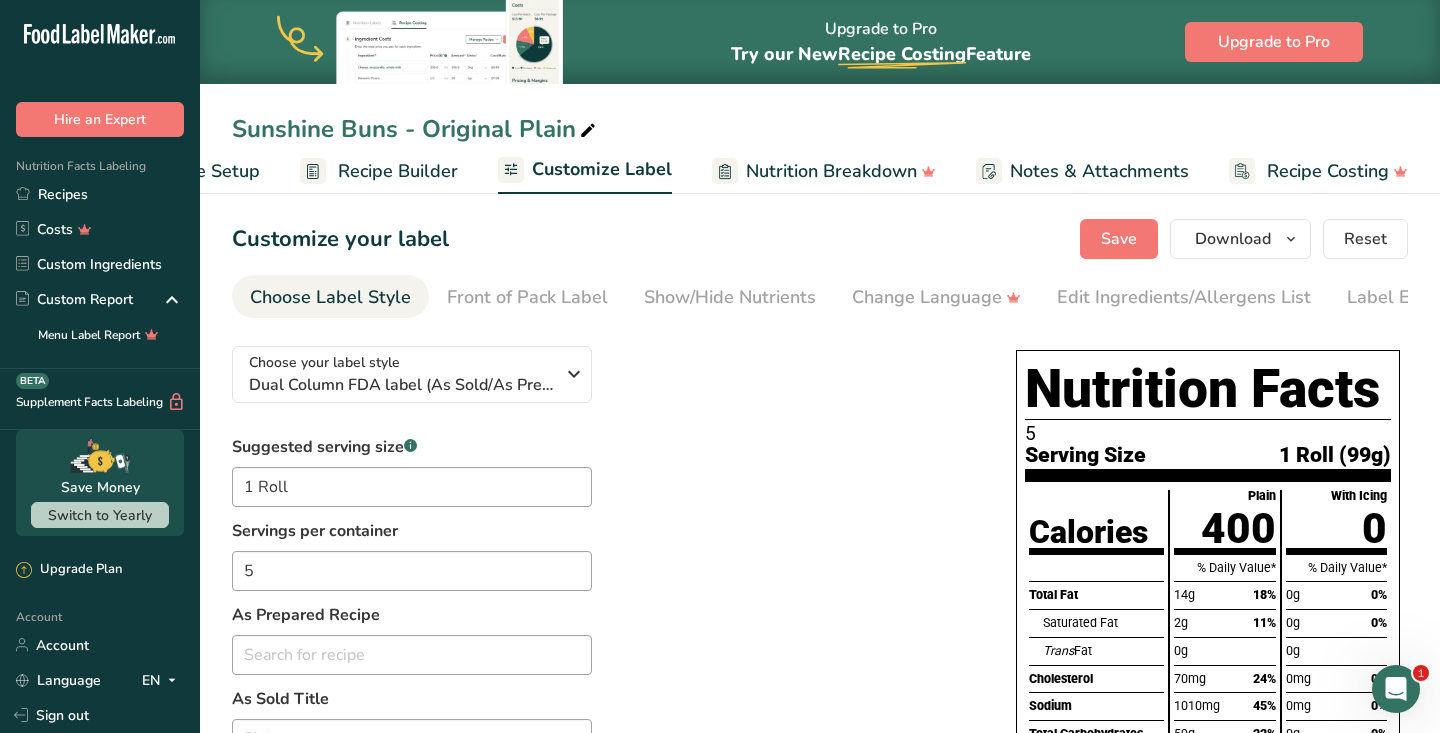 click on "Recipe Builder" at bounding box center [398, 171] 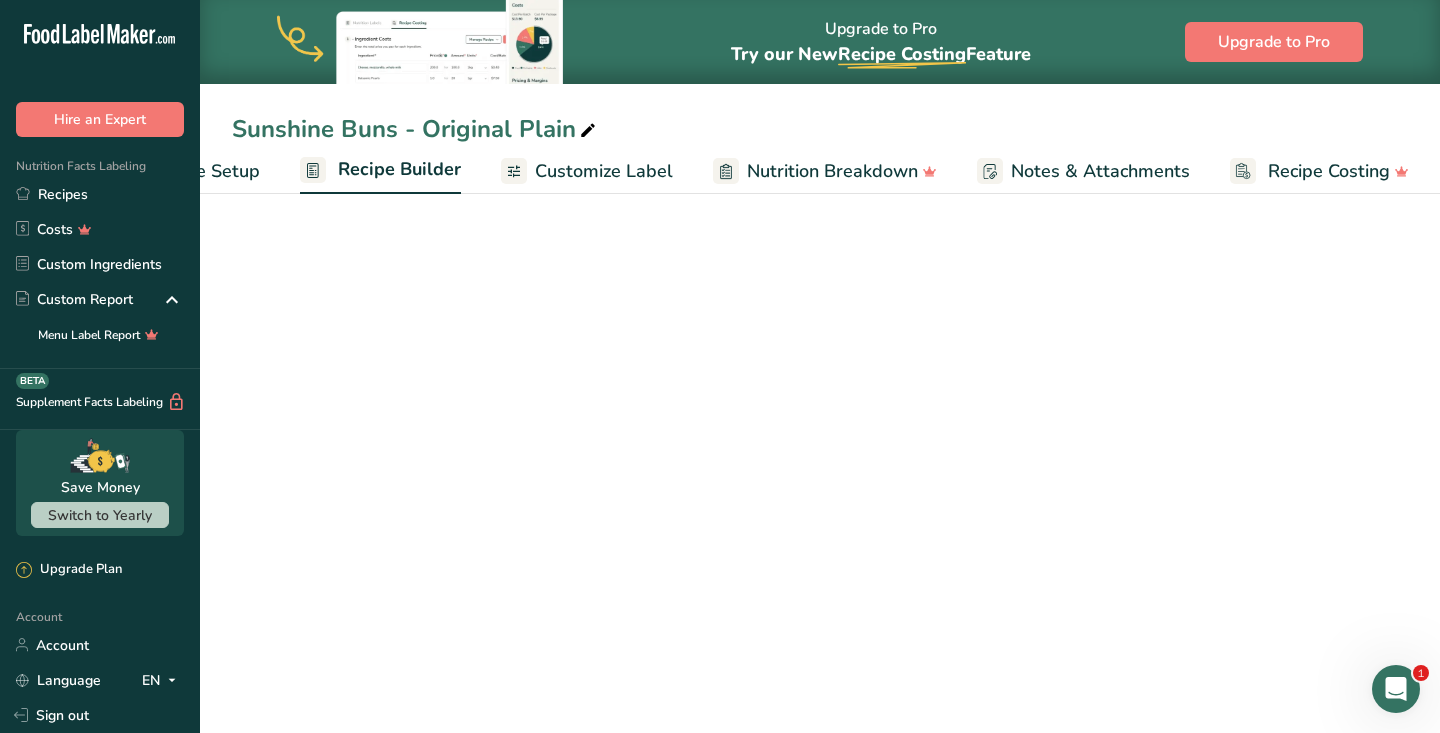 scroll, scrollTop: 0, scrollLeft: 119, axis: horizontal 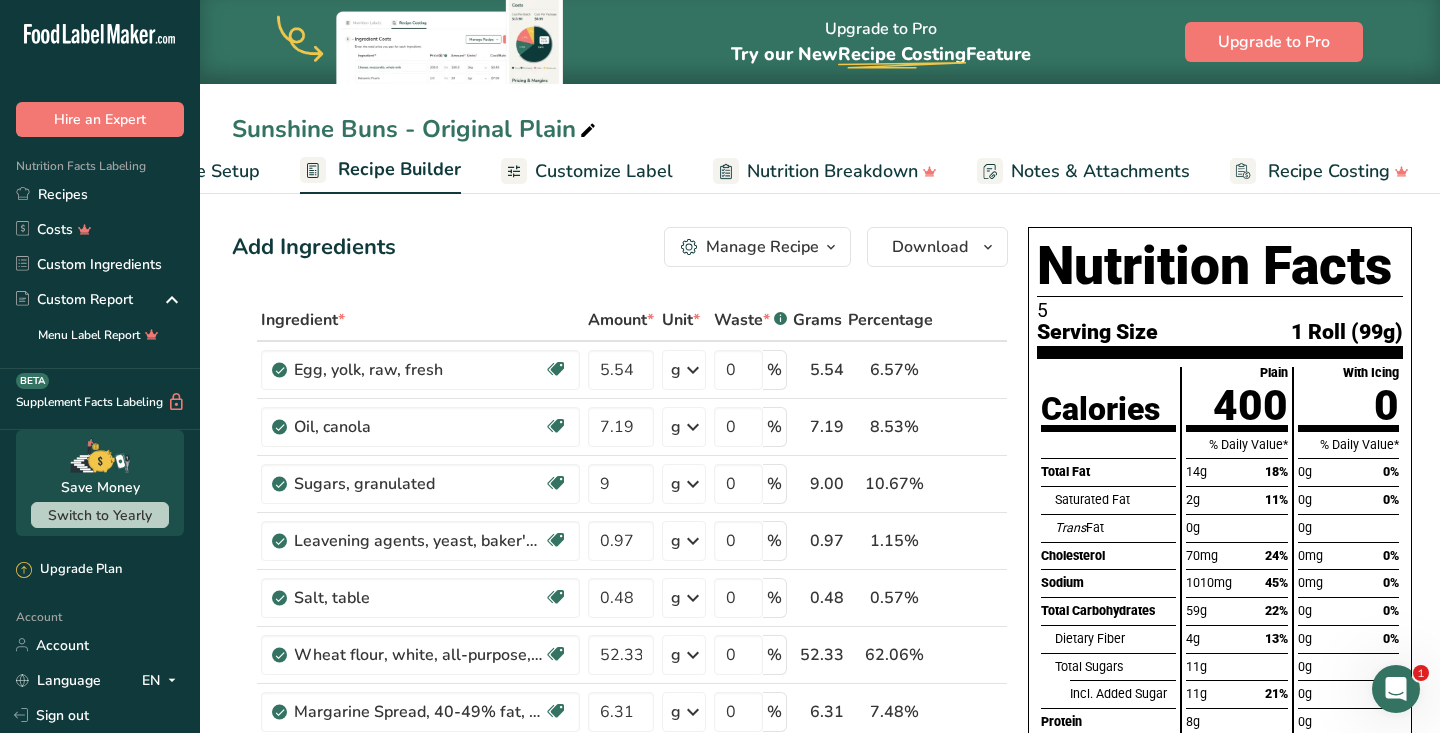 click at bounding box center [831, 247] 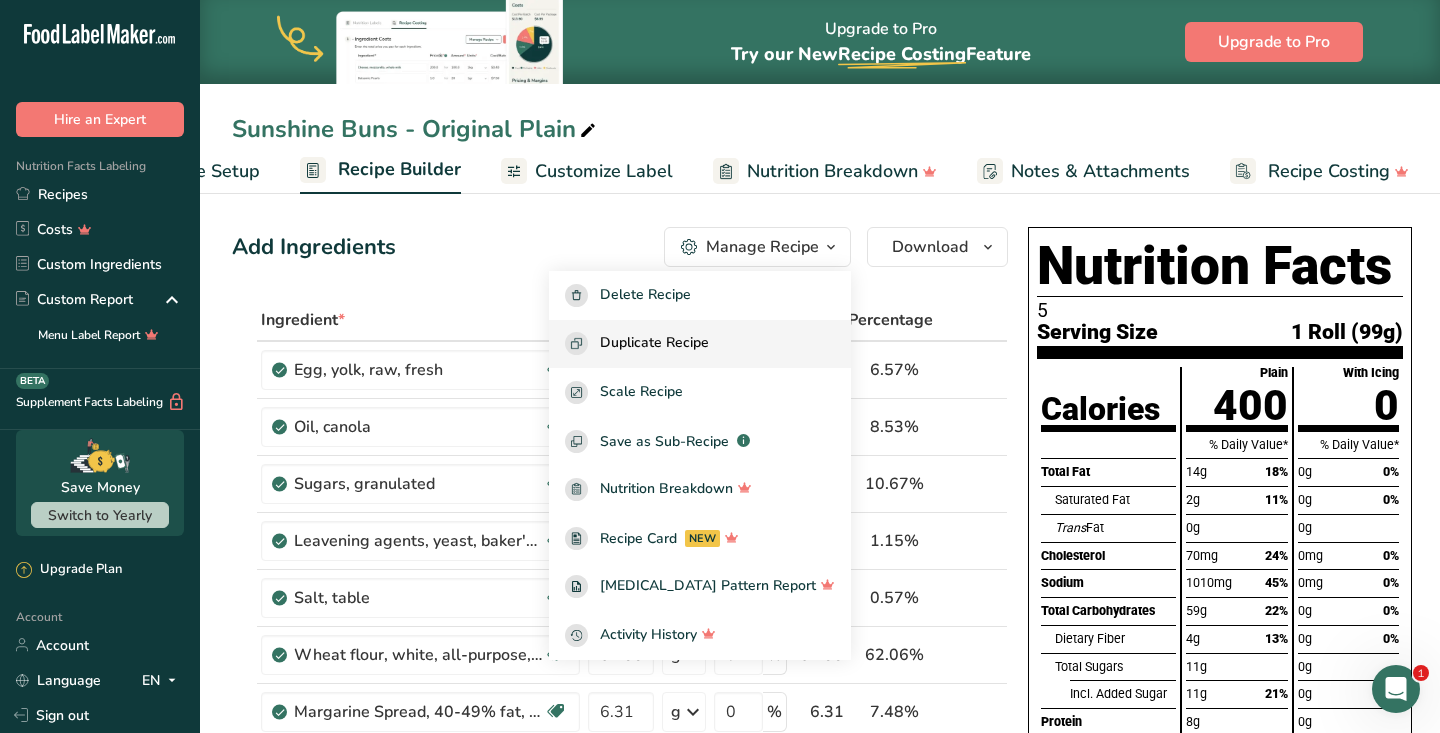 scroll, scrollTop: 263, scrollLeft: 0, axis: vertical 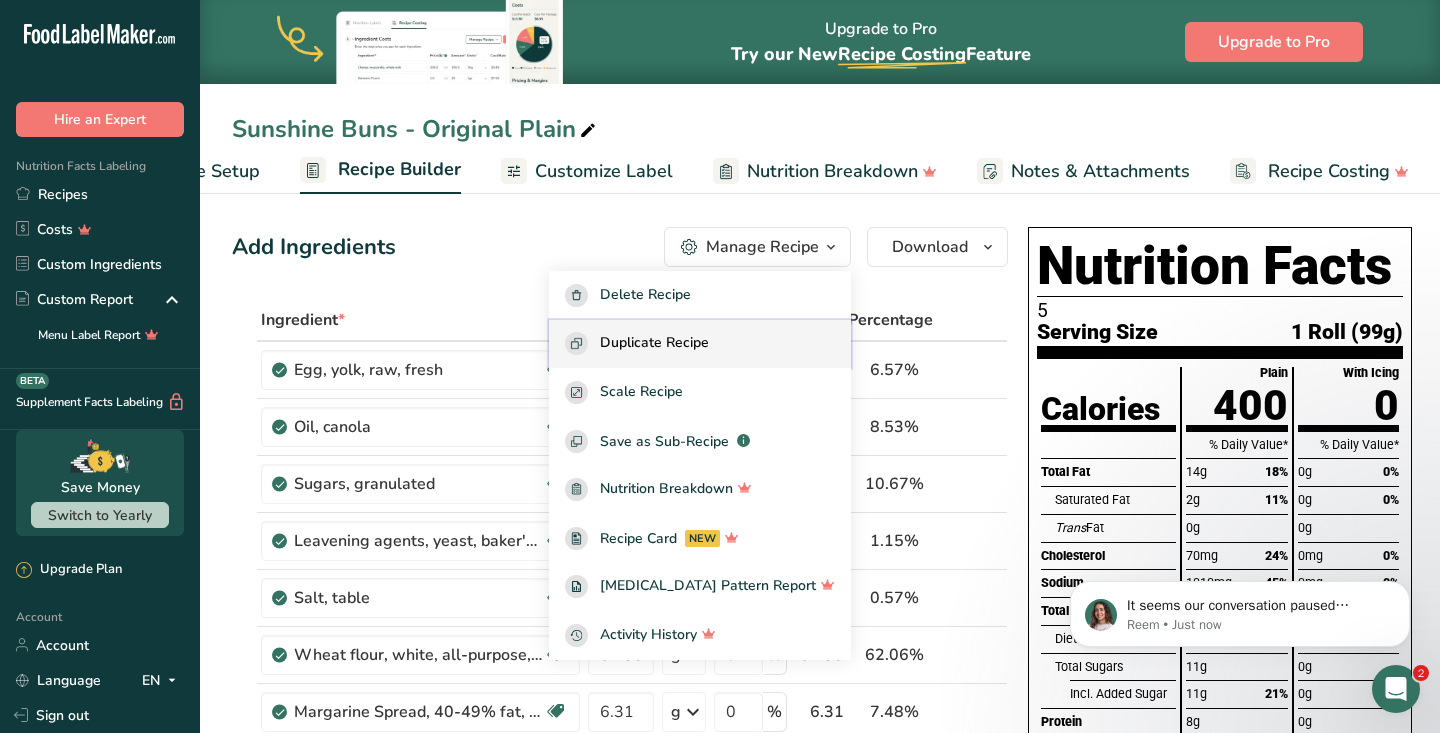 click on "Duplicate Recipe" at bounding box center [654, 343] 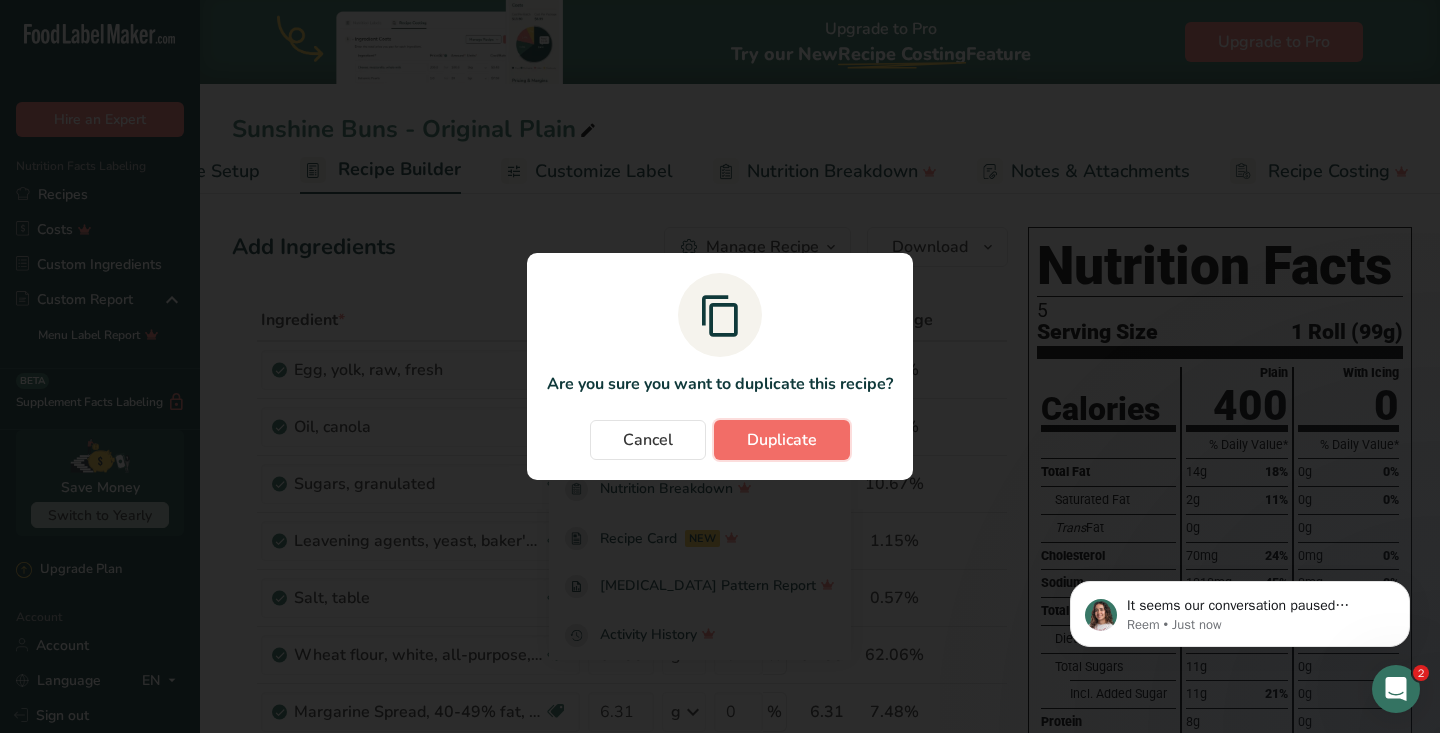 click on "Duplicate" at bounding box center (782, 440) 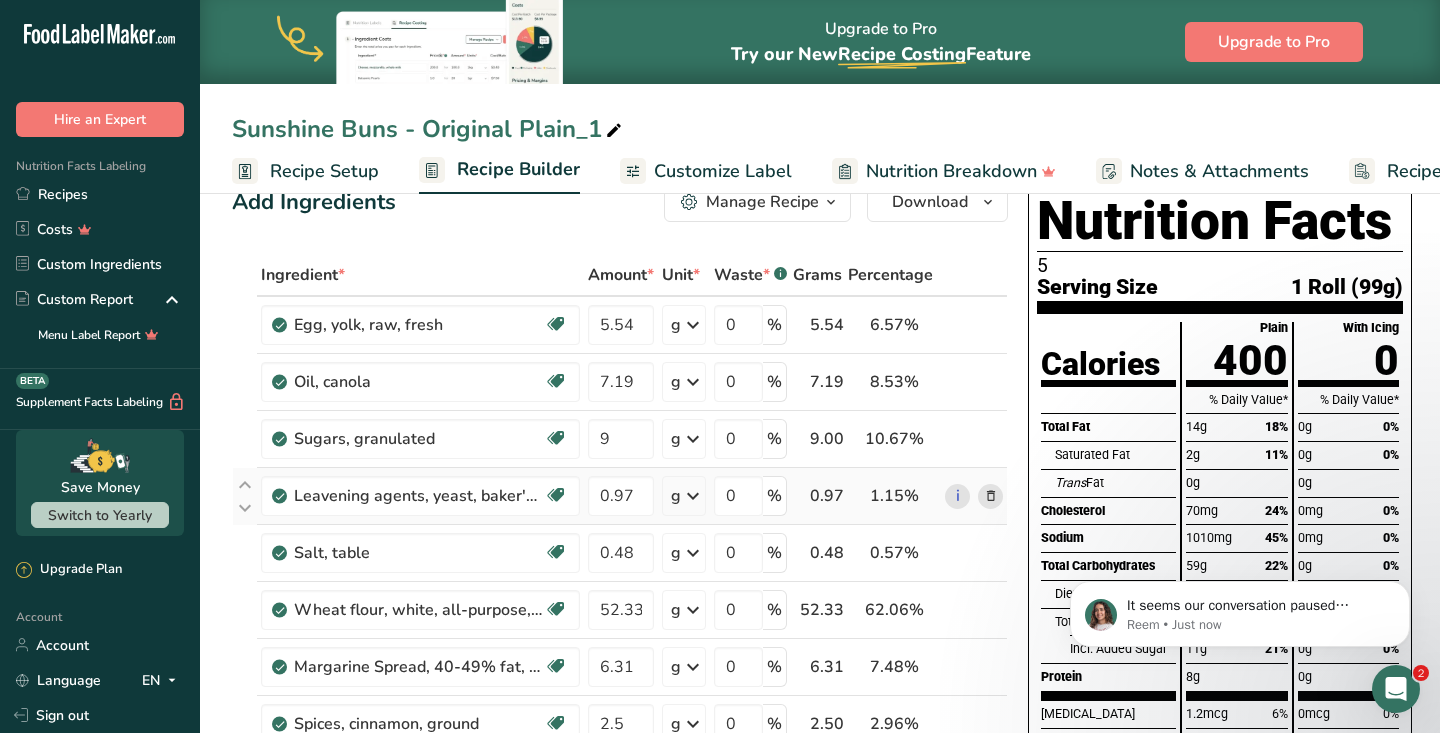 scroll, scrollTop: 0, scrollLeft: 0, axis: both 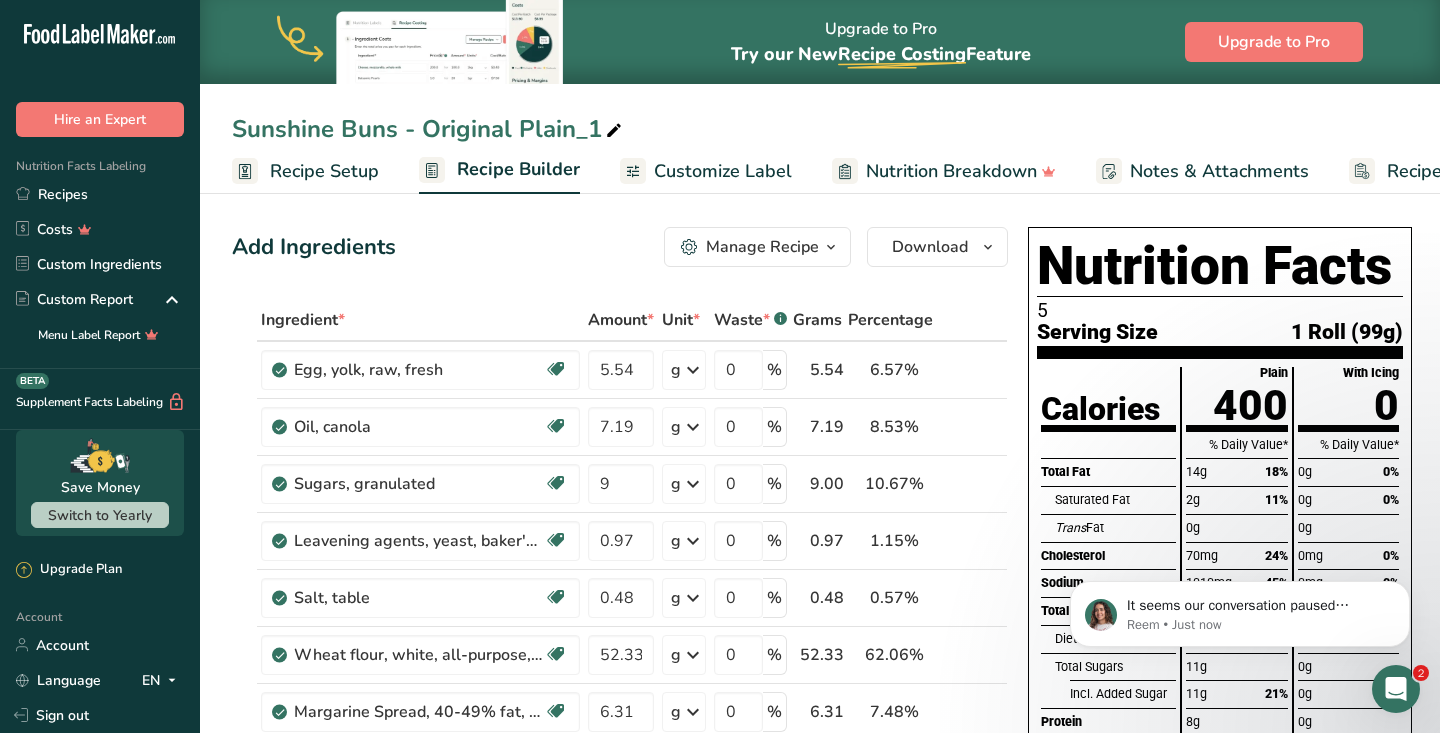 click on "Recipe Setup" at bounding box center (324, 171) 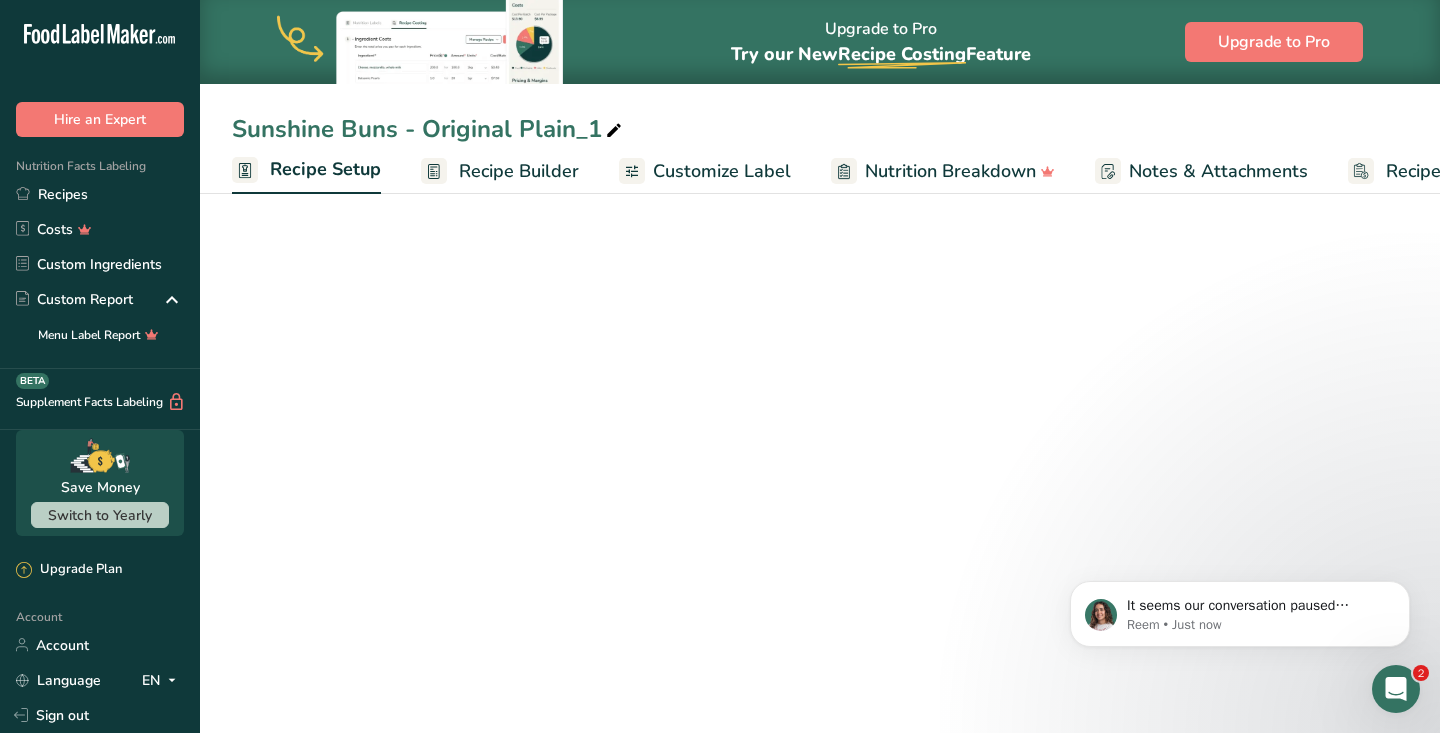 scroll, scrollTop: 0, scrollLeft: 7, axis: horizontal 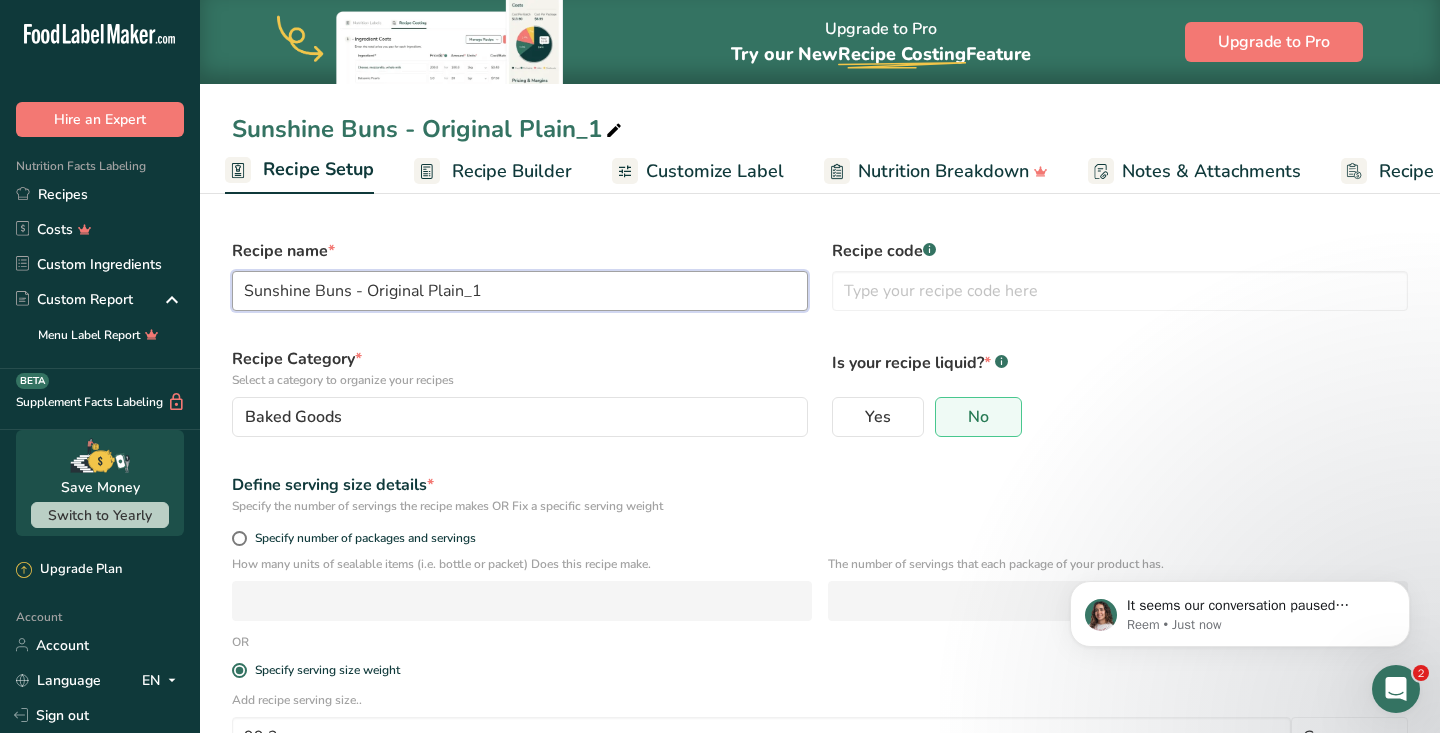 click on "Sunshine Buns - Original Plain_1" at bounding box center (520, 291) 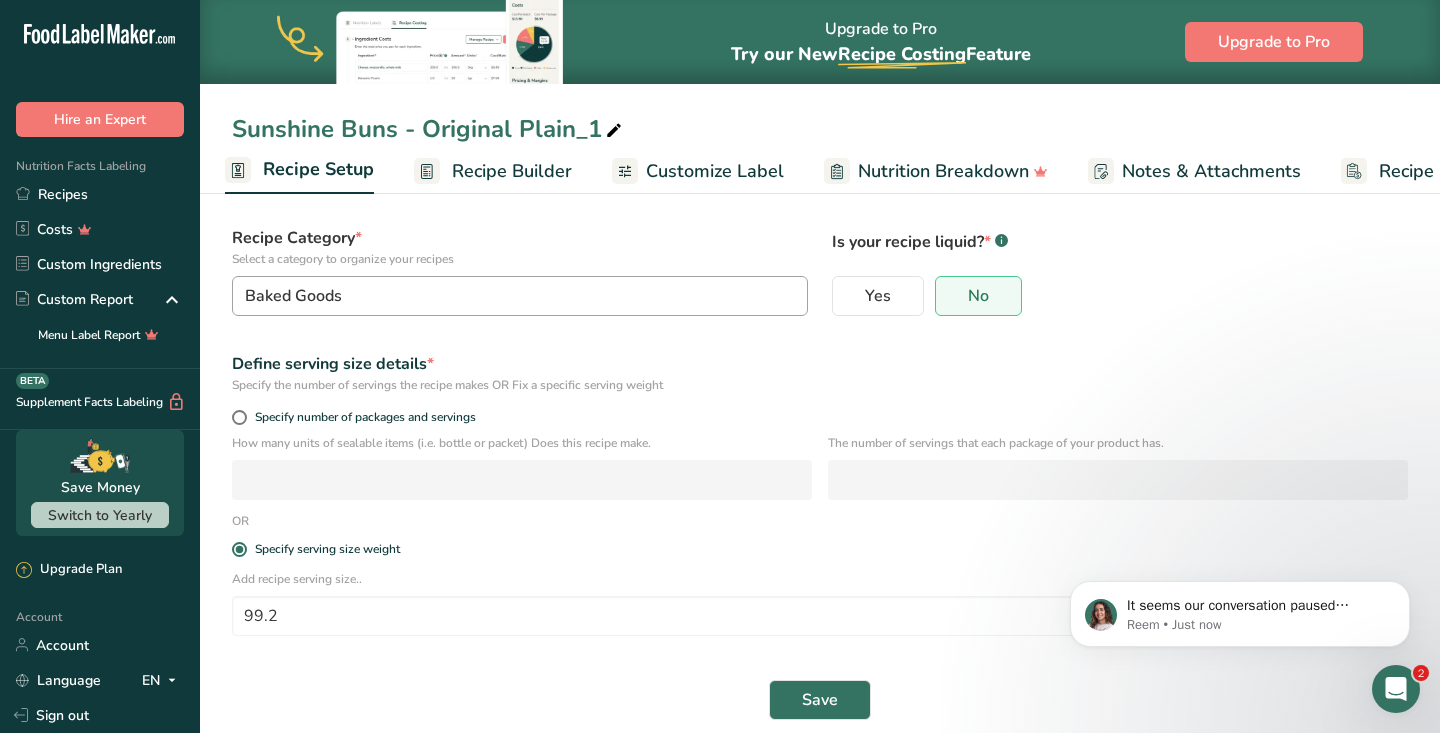 scroll, scrollTop: 140, scrollLeft: 0, axis: vertical 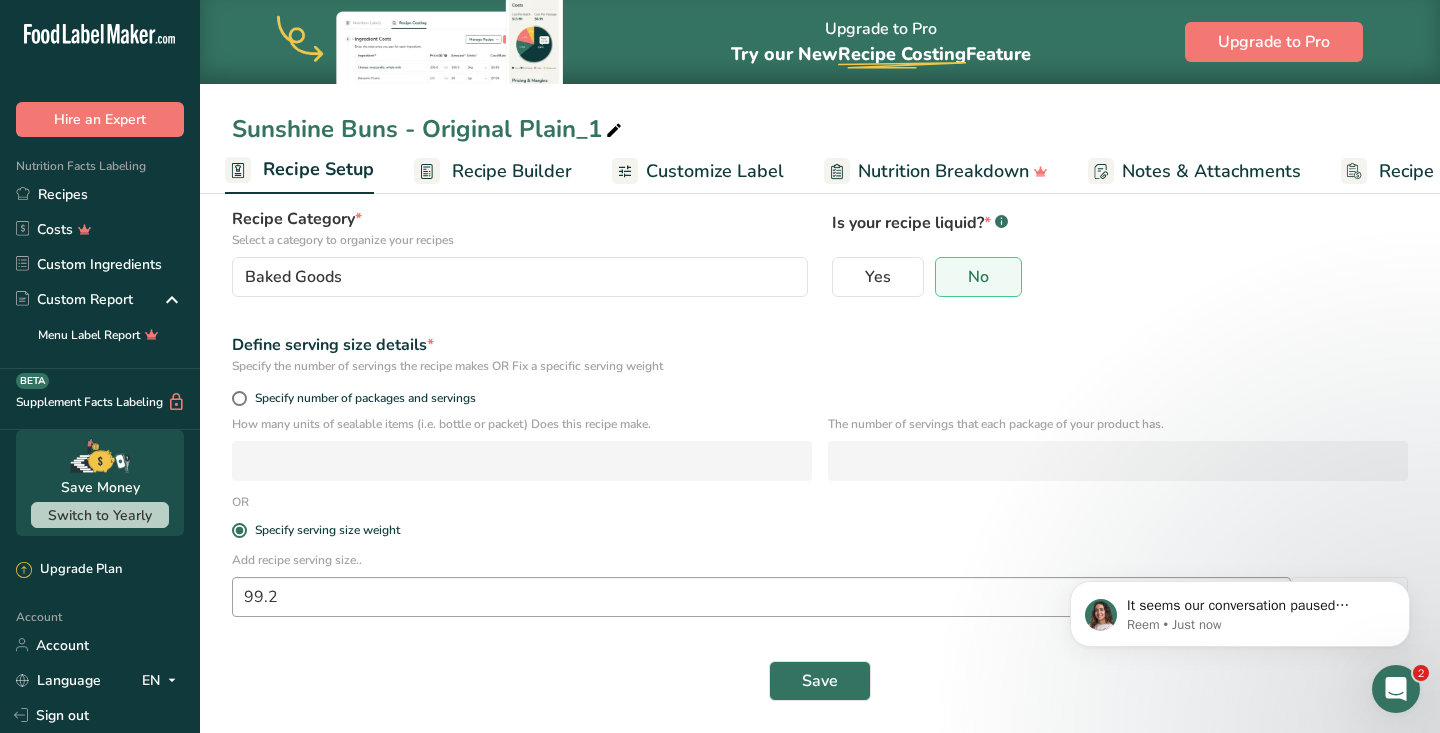 type on "Sunshine Buns - Original W/Icing" 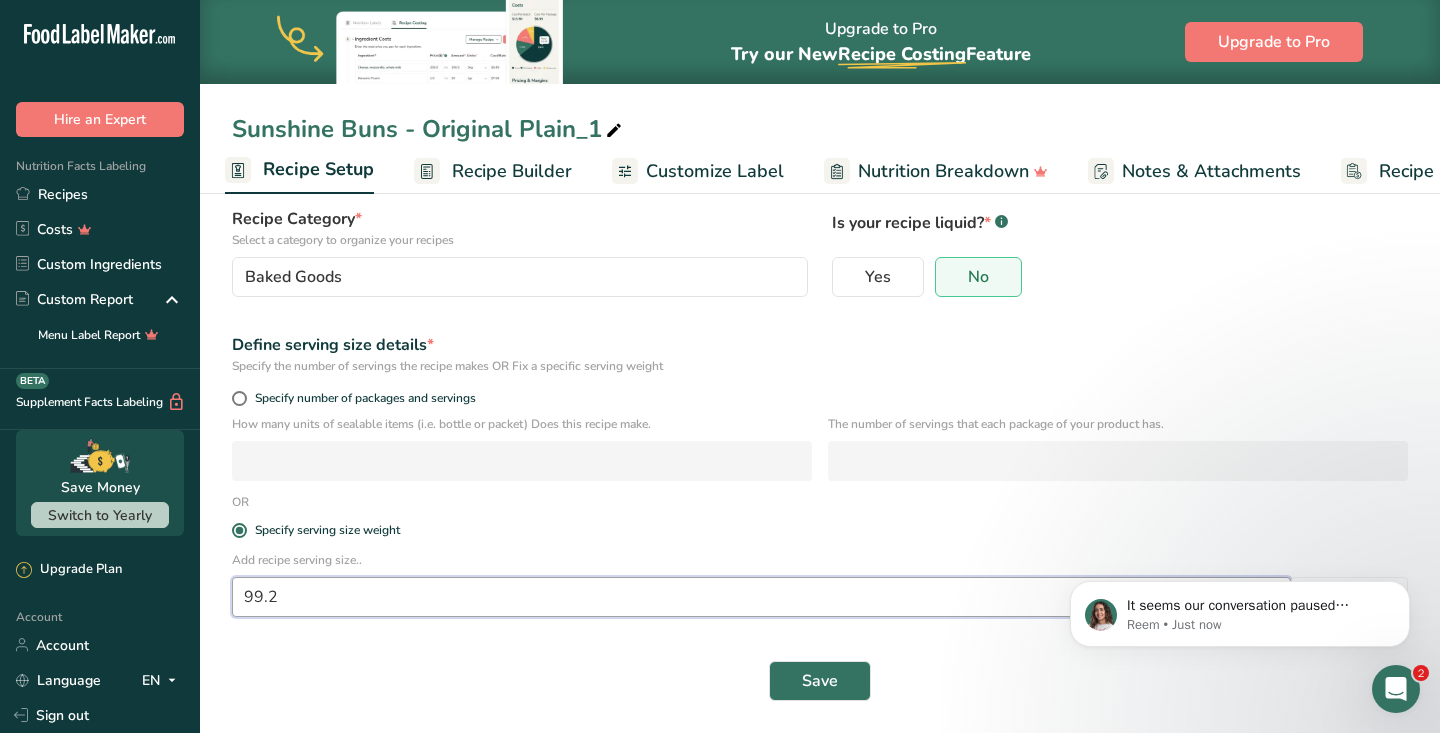 click on "99.2" at bounding box center (761, 597) 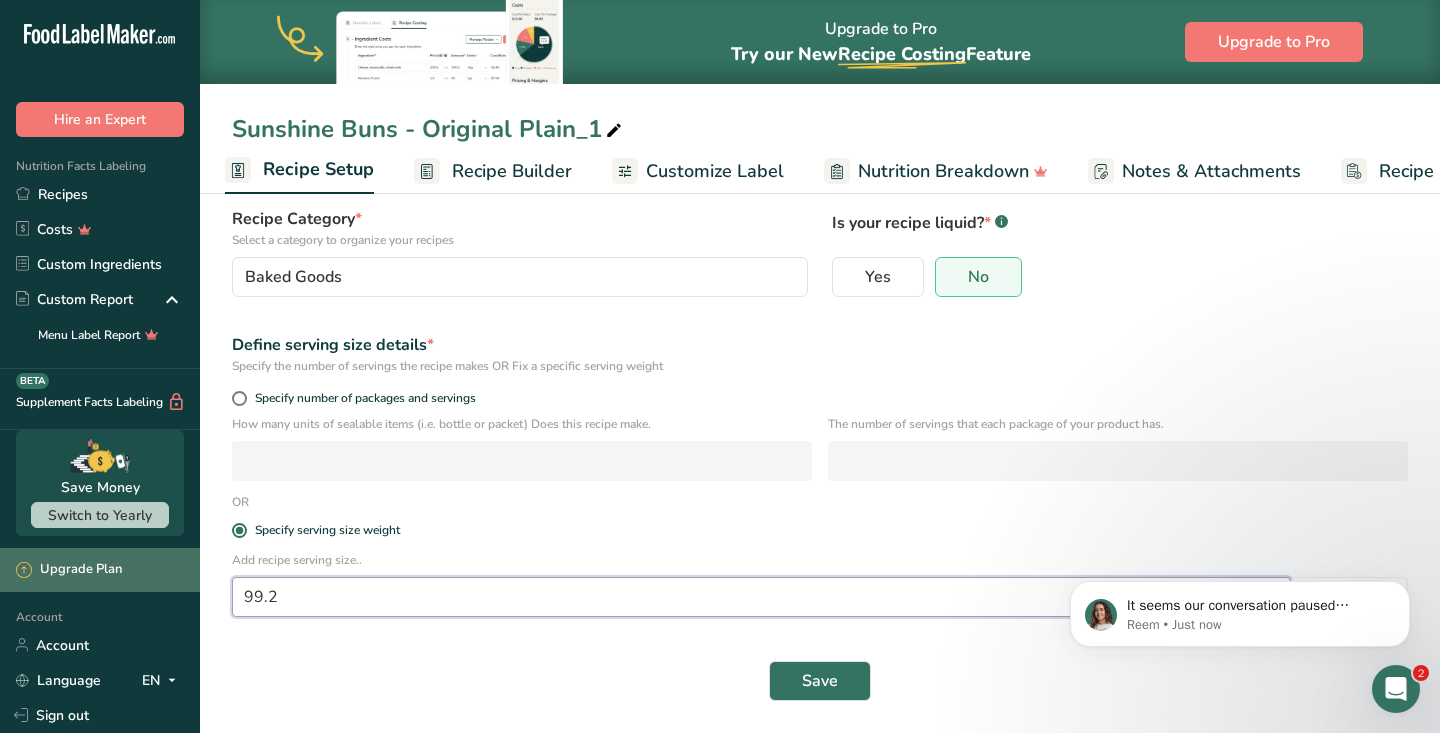 drag, startPoint x: 282, startPoint y: 597, endPoint x: 199, endPoint y: 588, distance: 83.48653 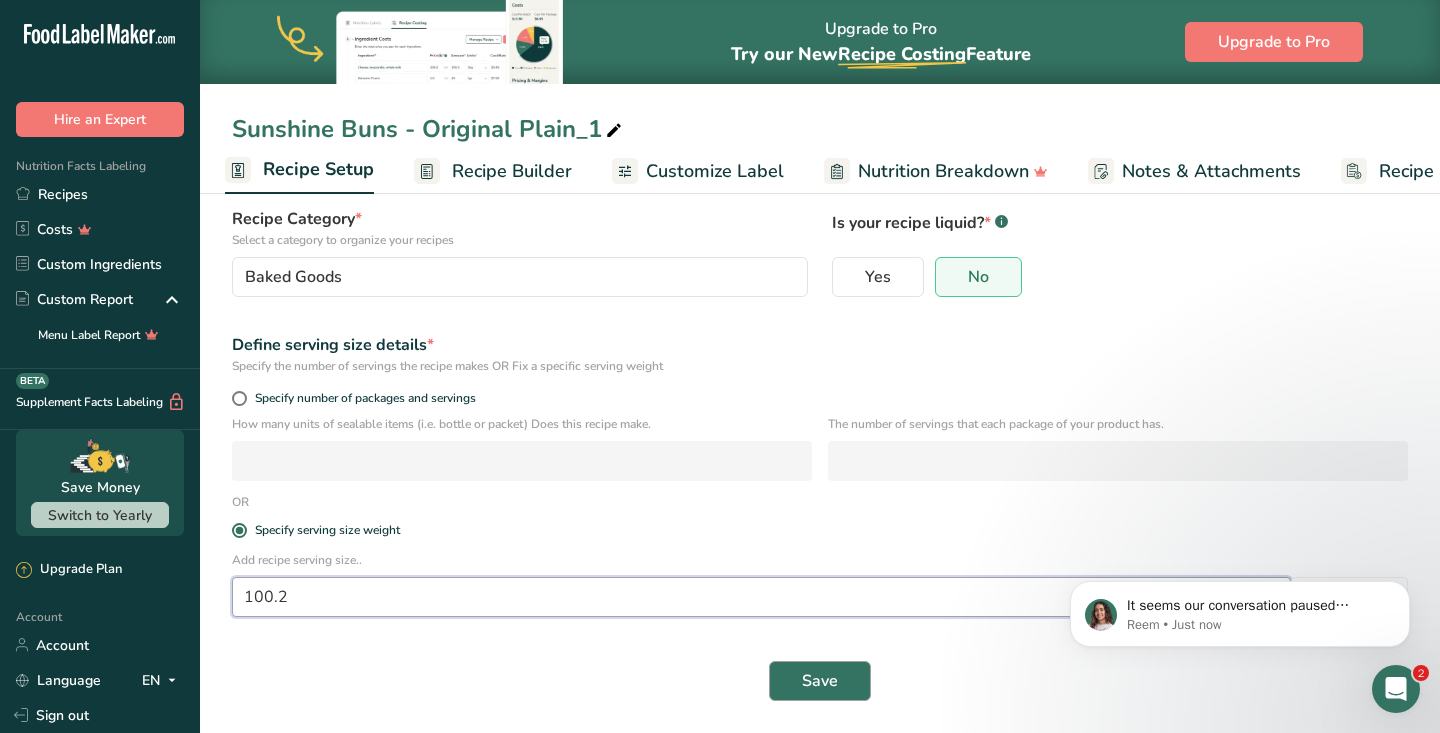 type on "100.2" 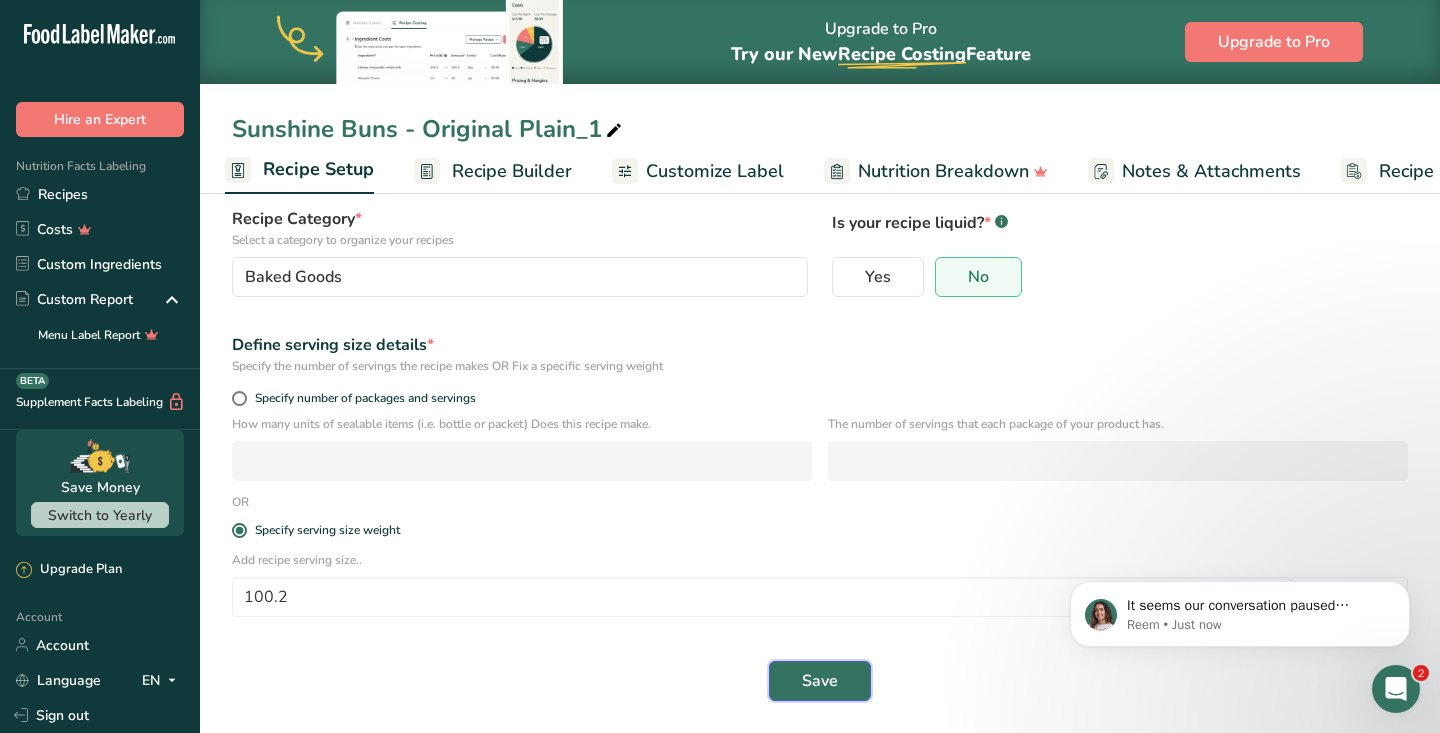 click on "Save" at bounding box center (820, 681) 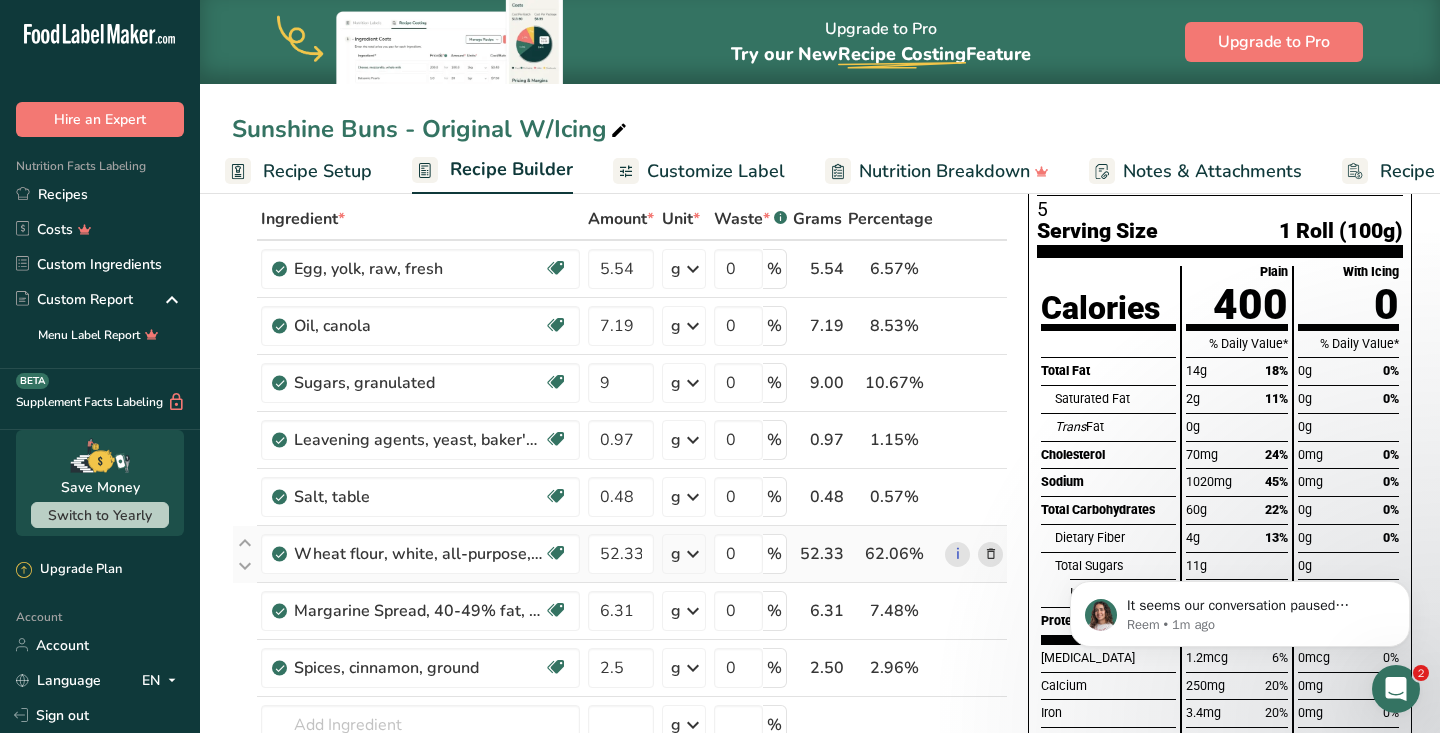 scroll, scrollTop: 69, scrollLeft: 0, axis: vertical 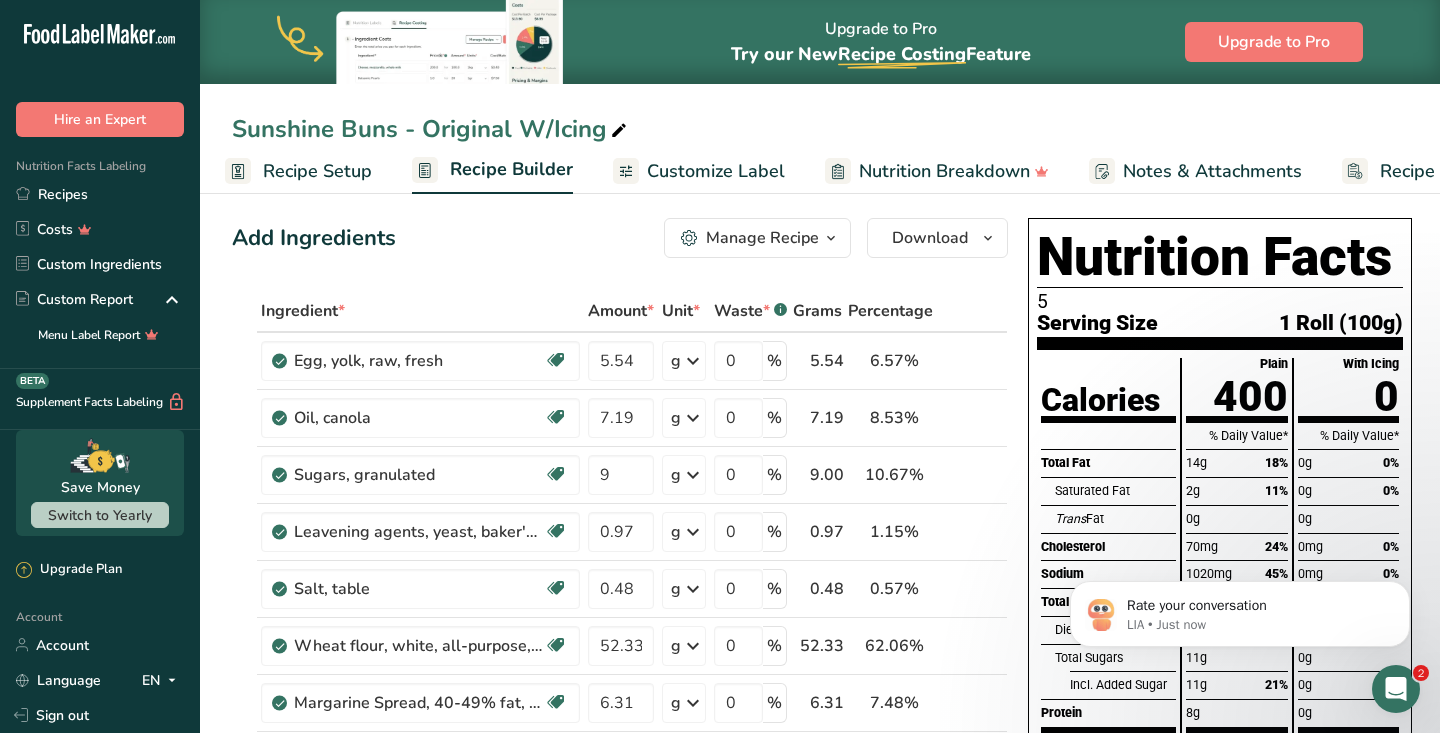 click at bounding box center (1396, 689) 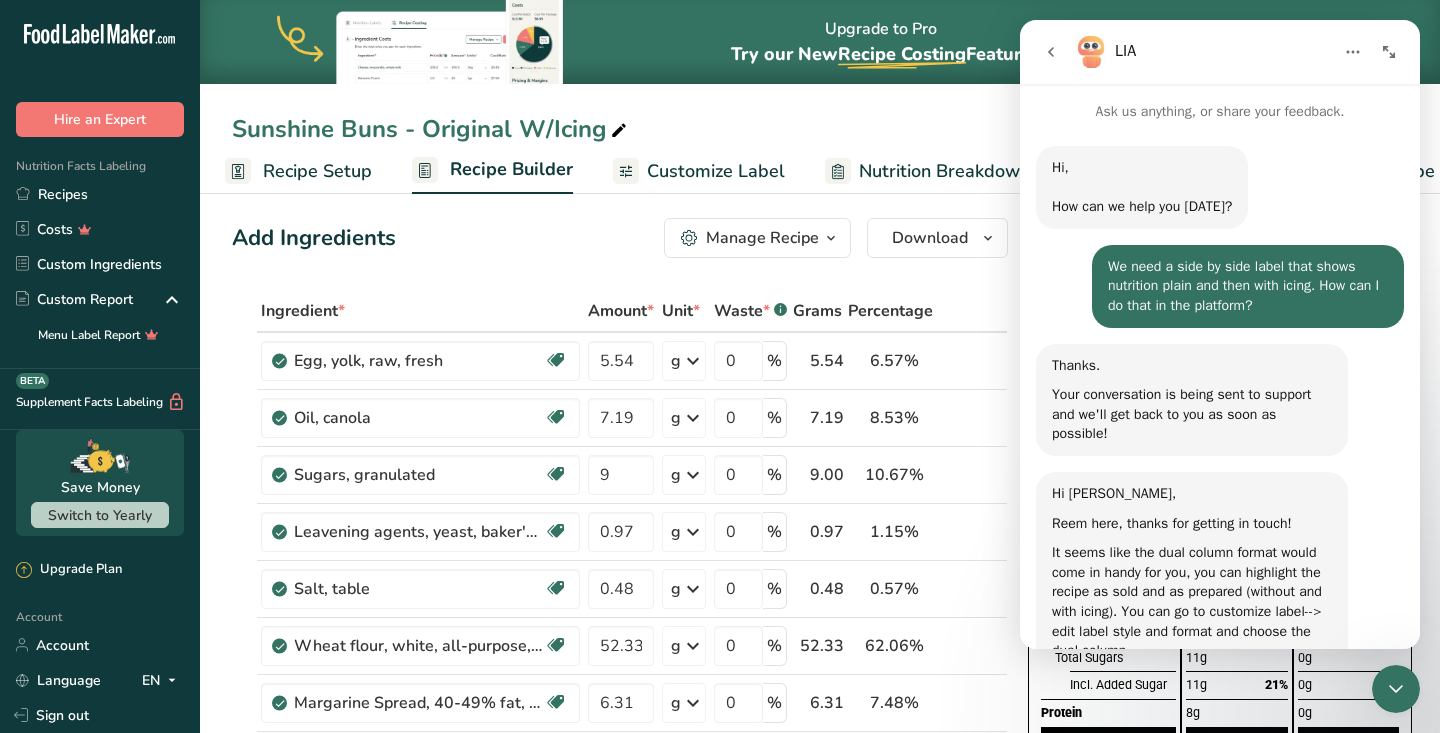 scroll, scrollTop: 92, scrollLeft: 0, axis: vertical 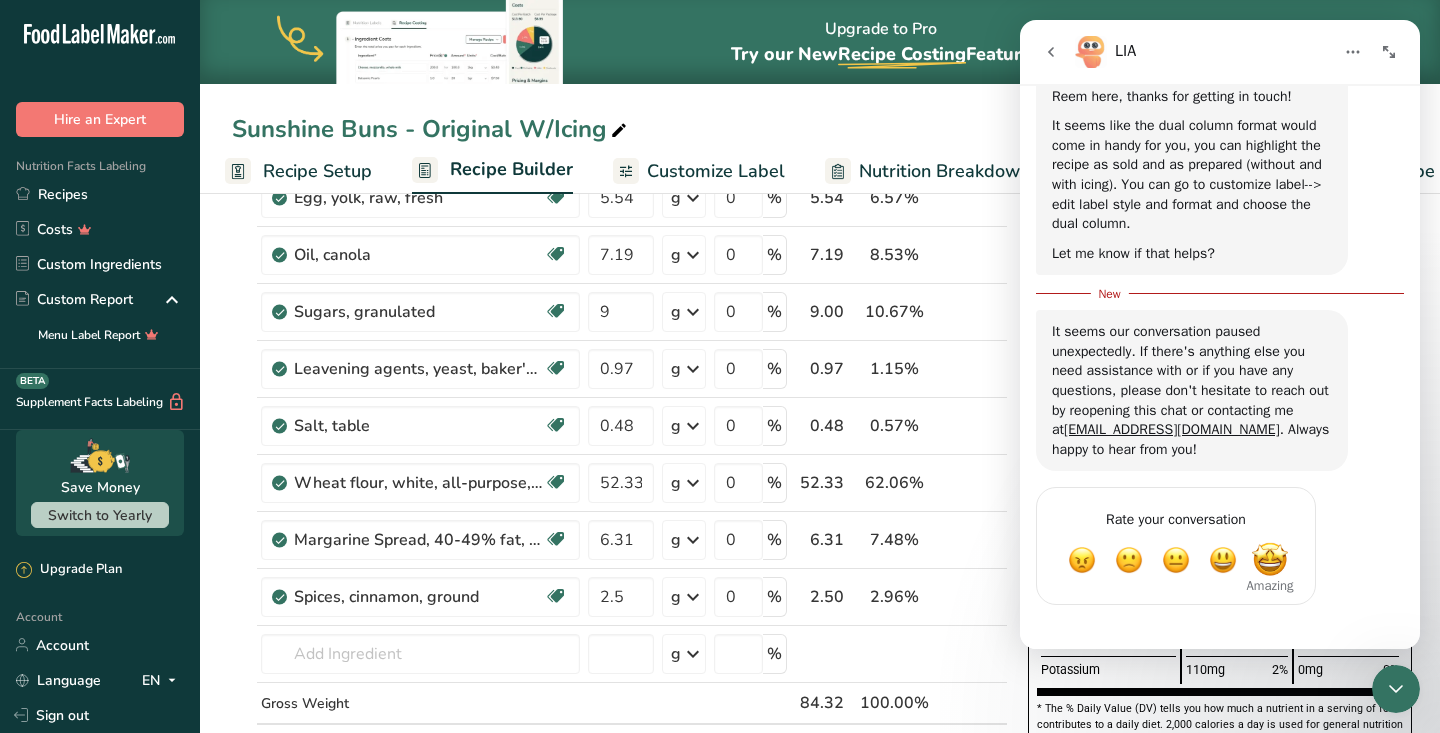 click at bounding box center (1270, 561) 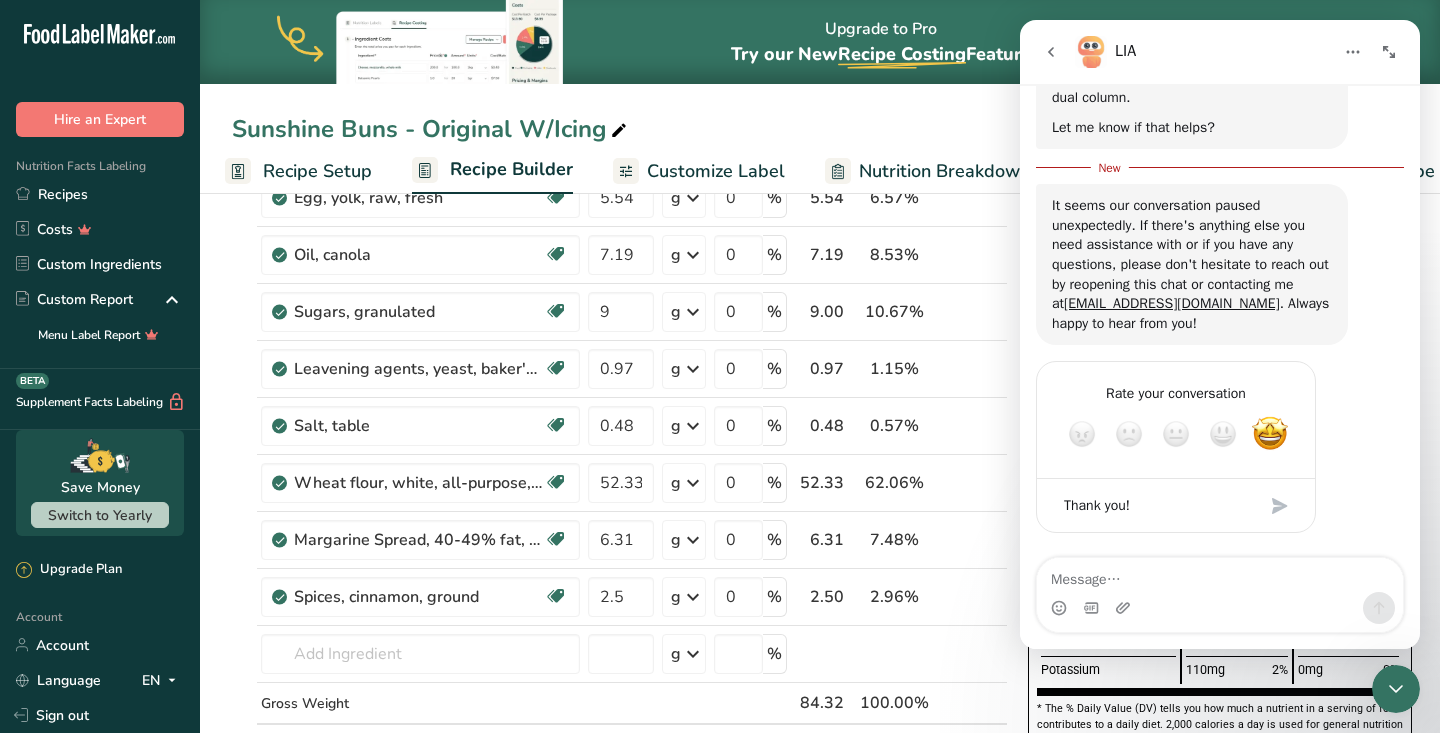 scroll, scrollTop: 570, scrollLeft: 0, axis: vertical 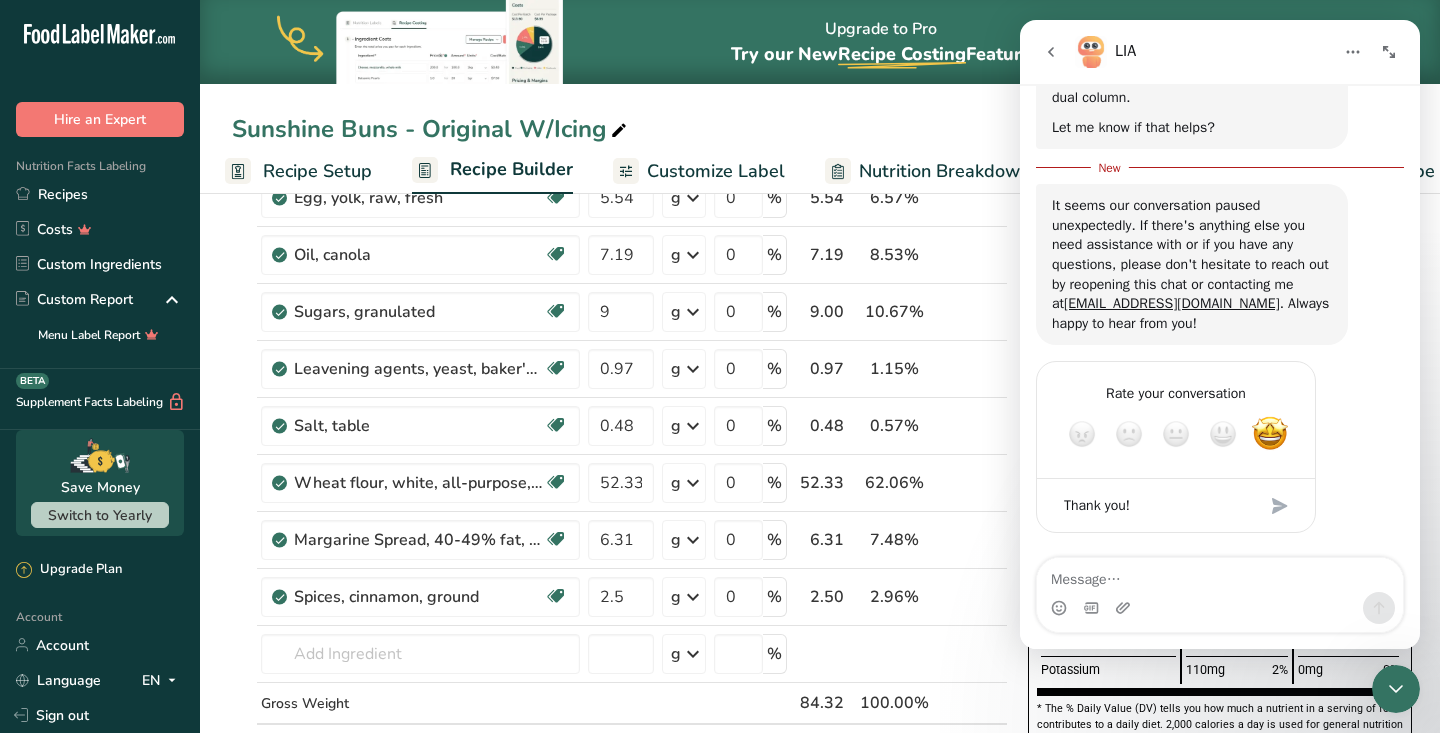 type on "Thank you!" 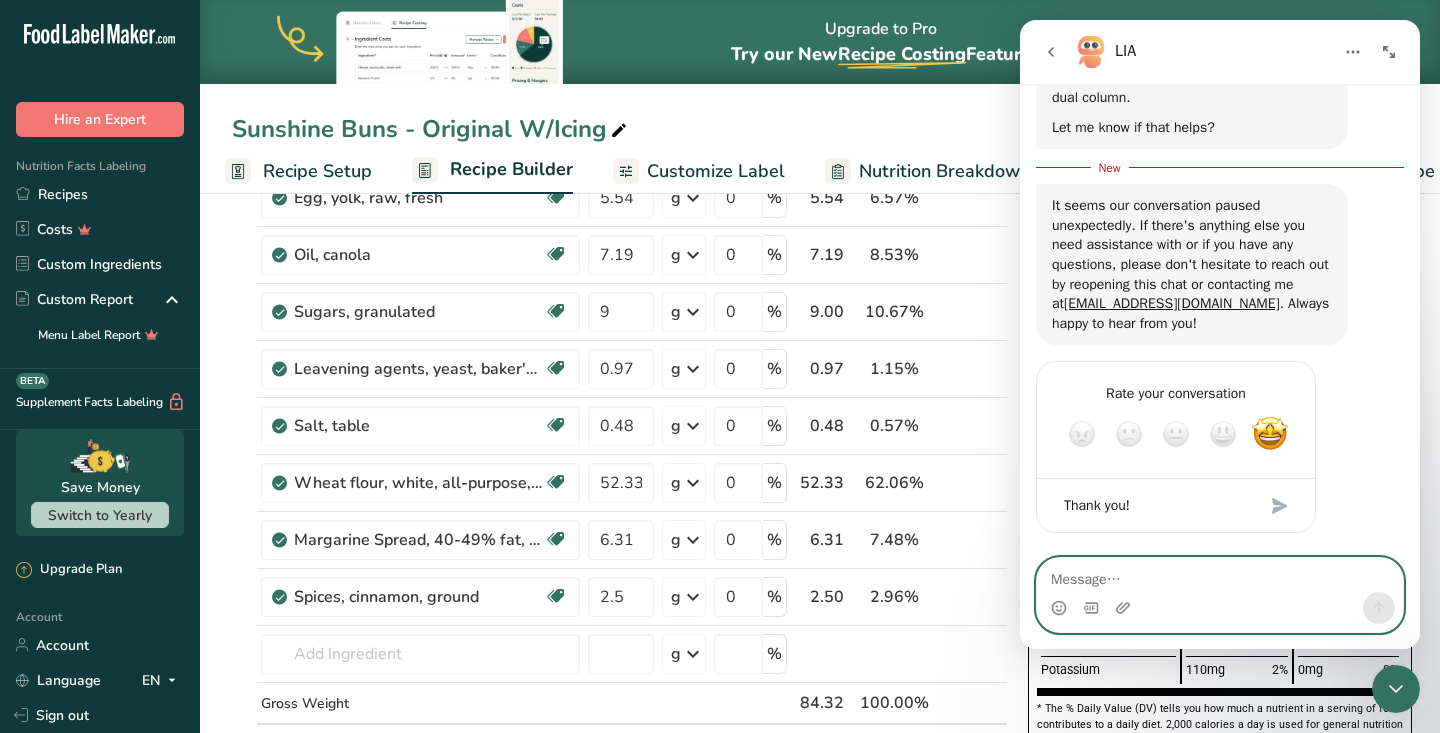 click at bounding box center (1280, 506) 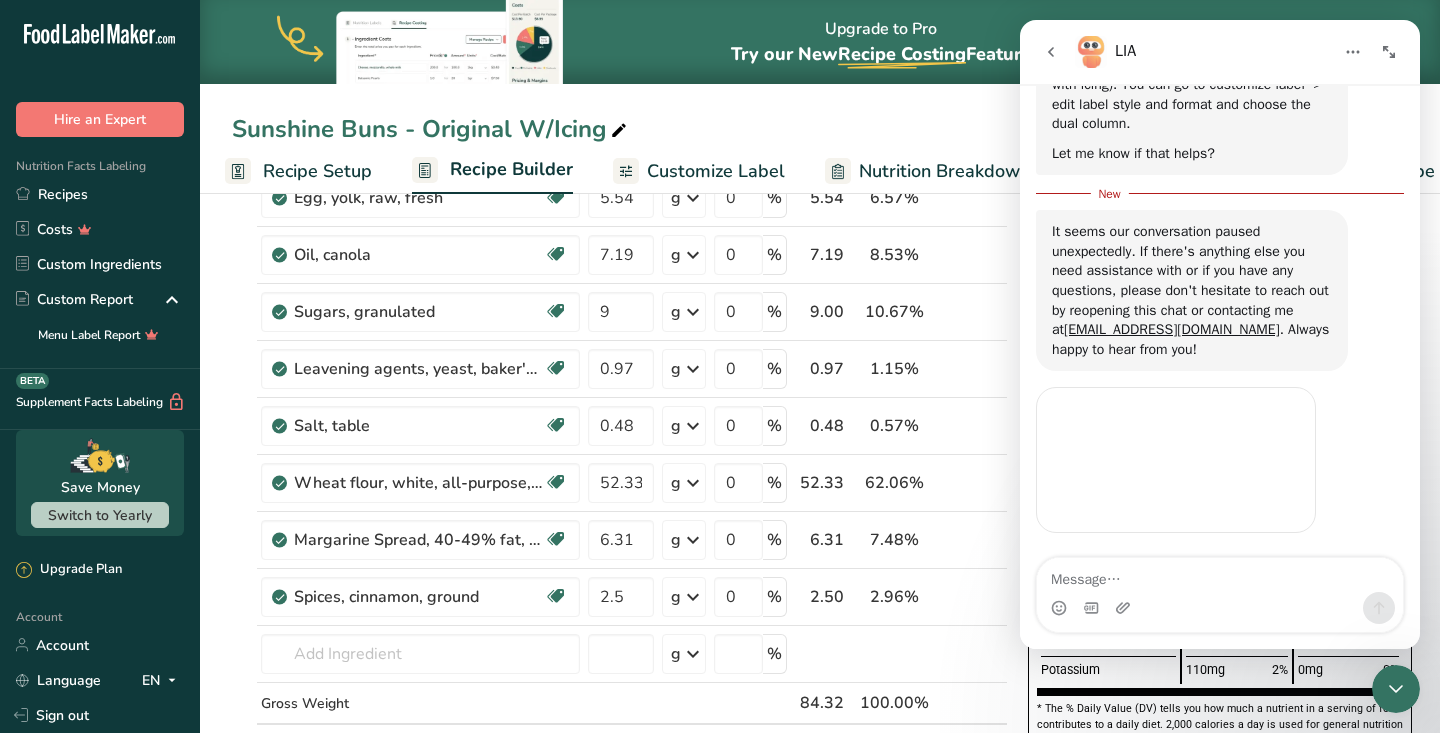 scroll, scrollTop: 544, scrollLeft: 0, axis: vertical 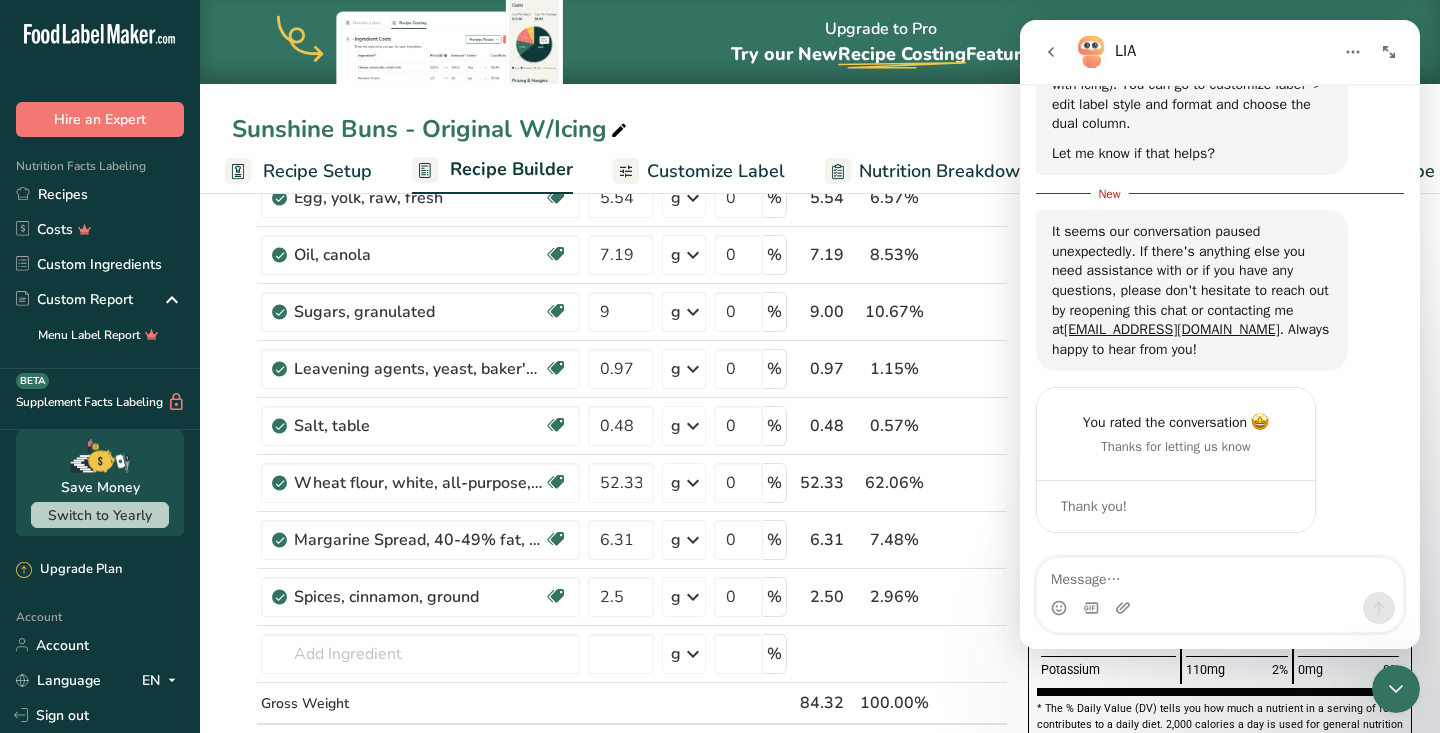 click 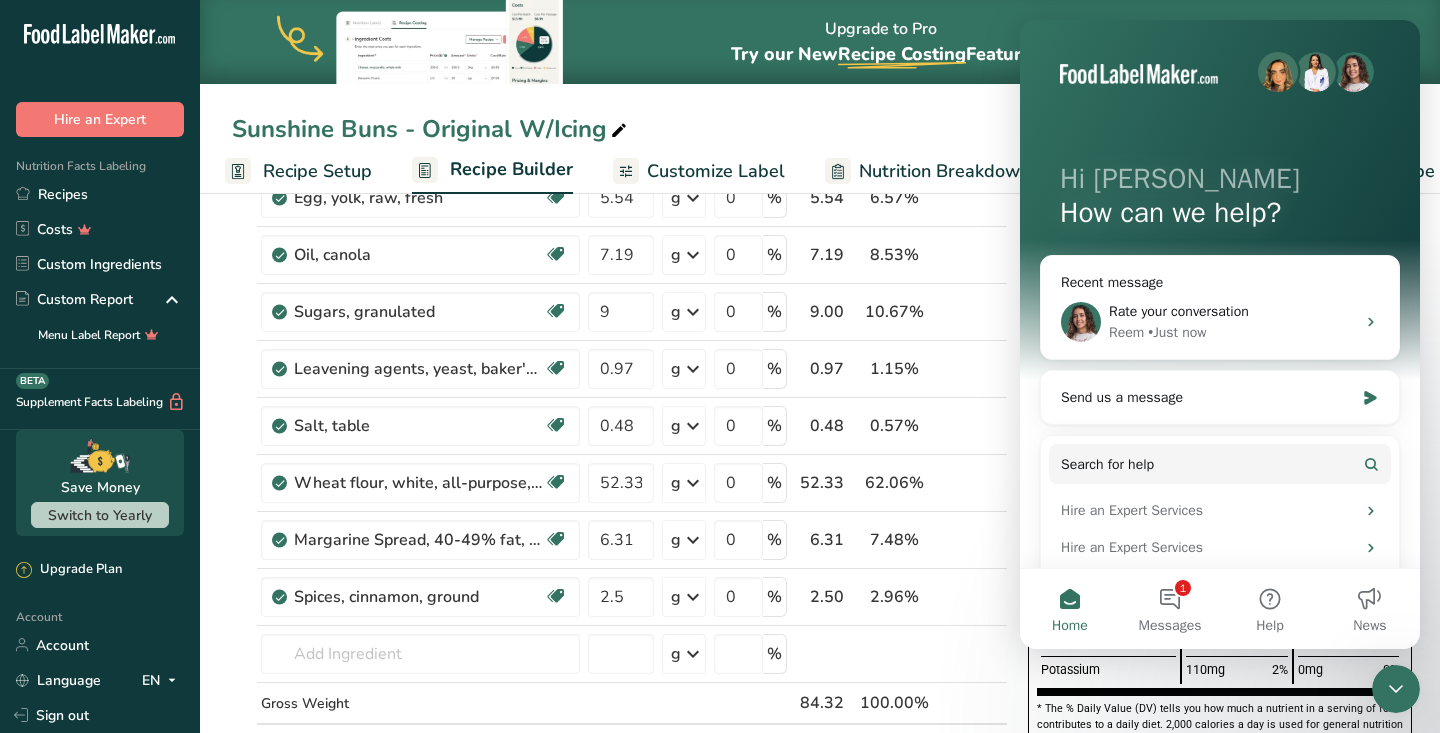 scroll, scrollTop: 0, scrollLeft: 0, axis: both 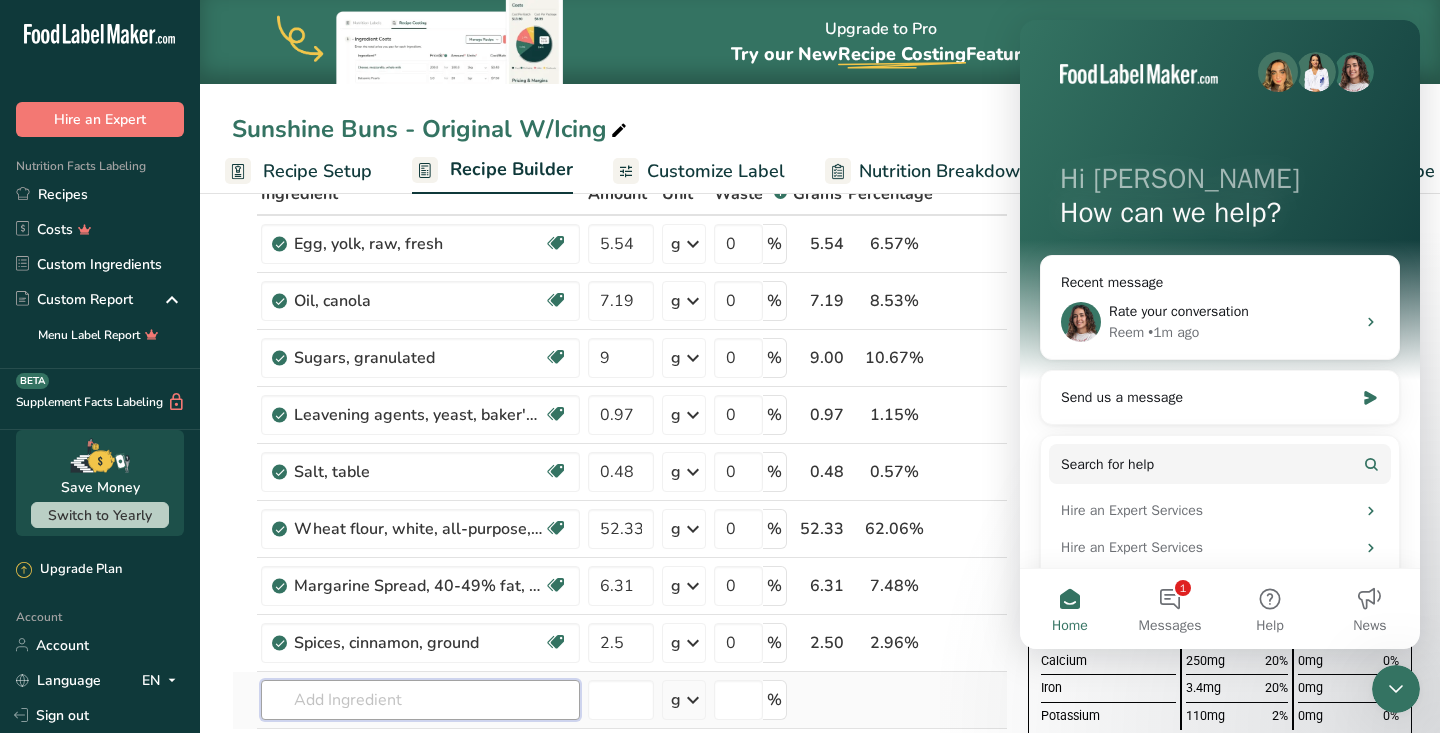 click at bounding box center (420, 700) 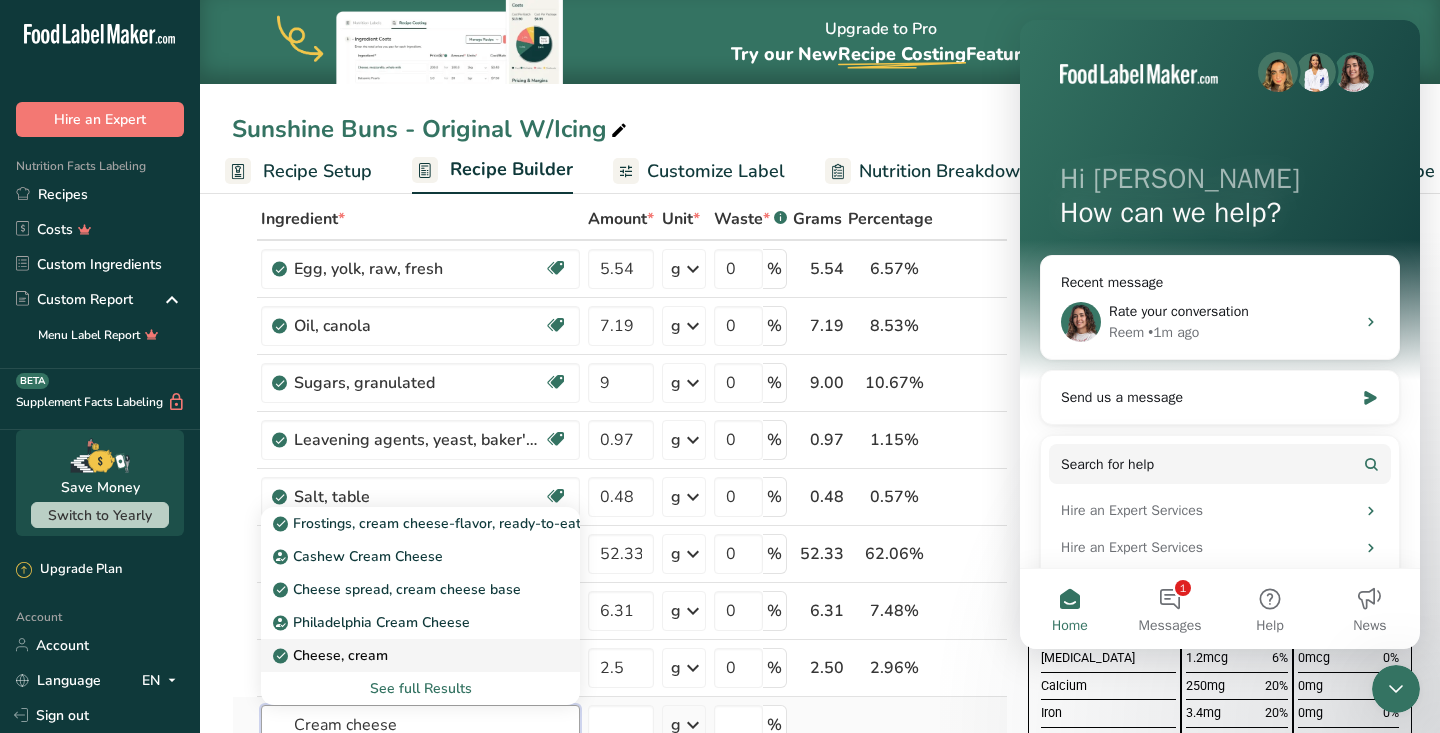 scroll, scrollTop: 109, scrollLeft: 0, axis: vertical 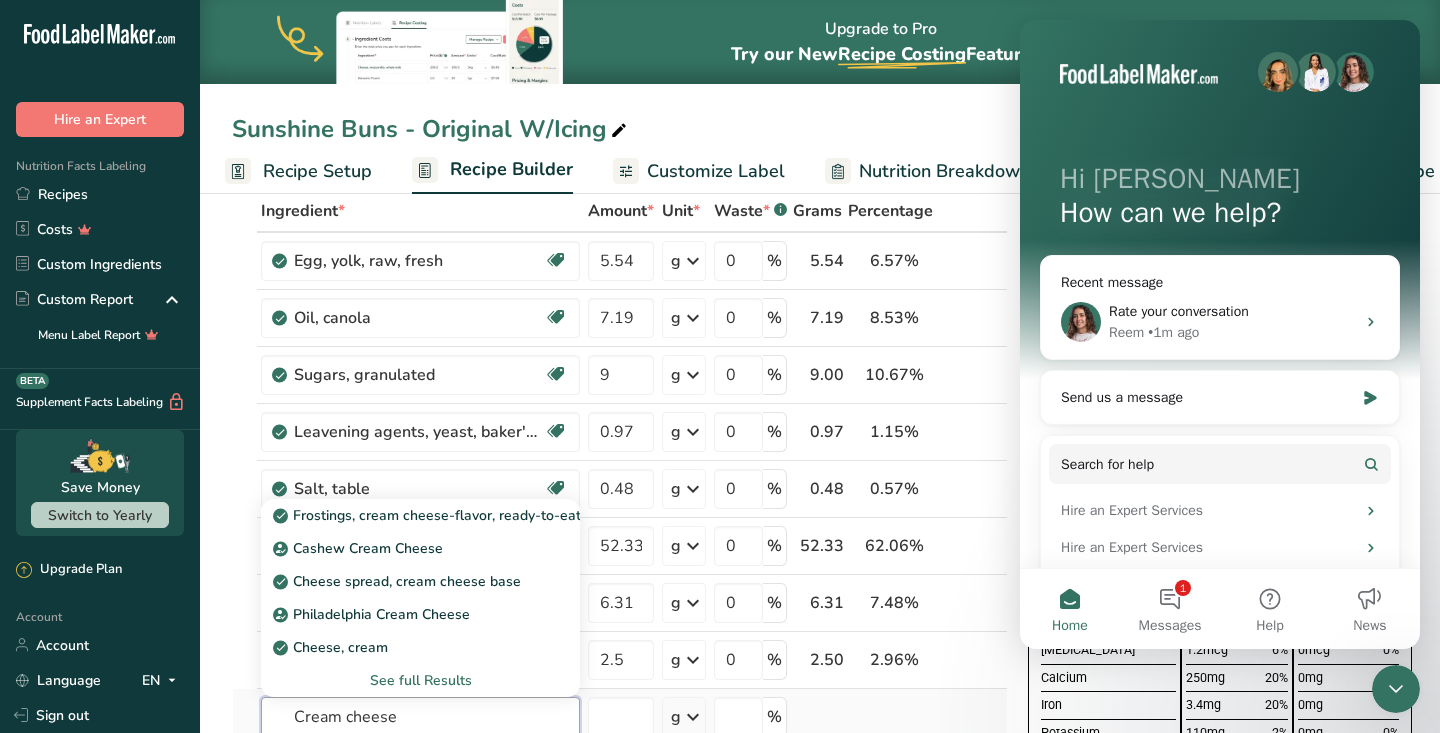 type on "Cream cheese" 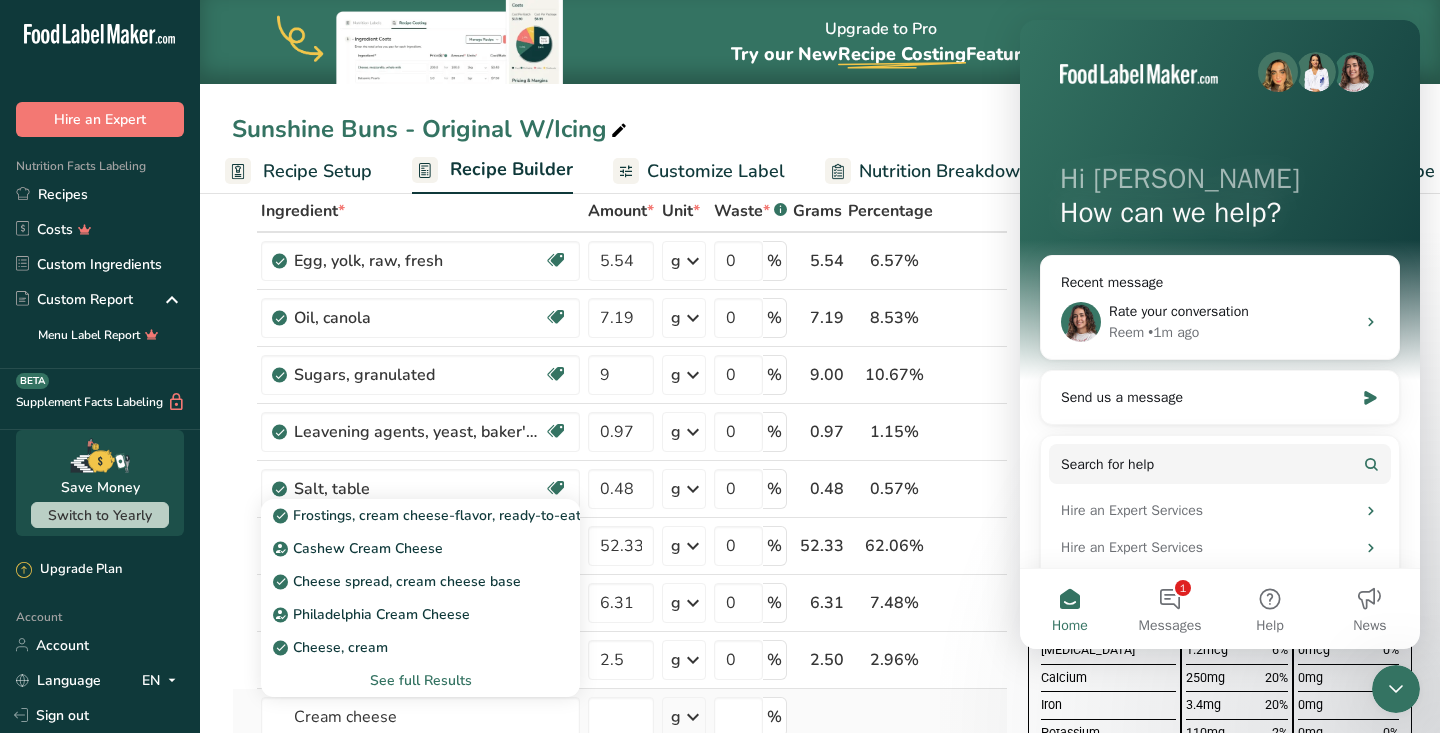 type 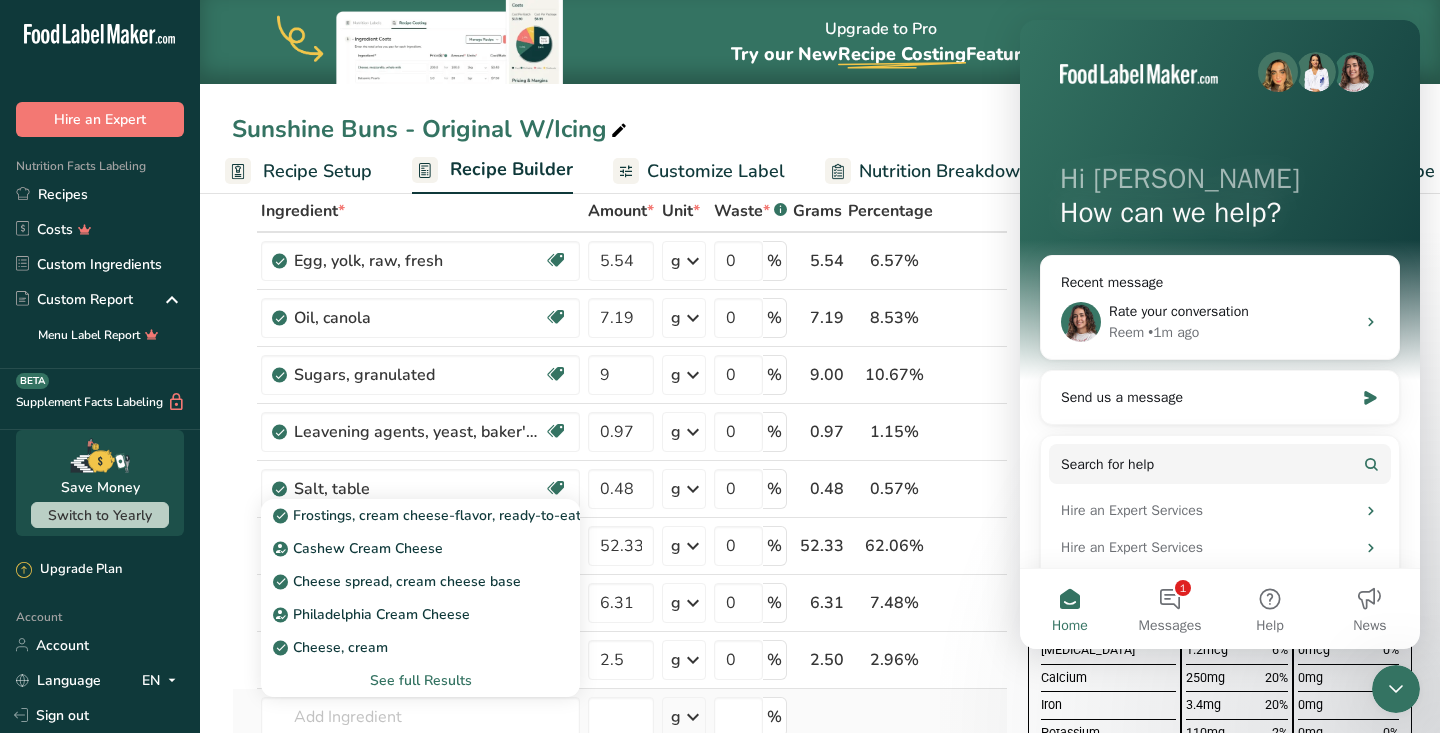 click on "See full Results" at bounding box center (420, 680) 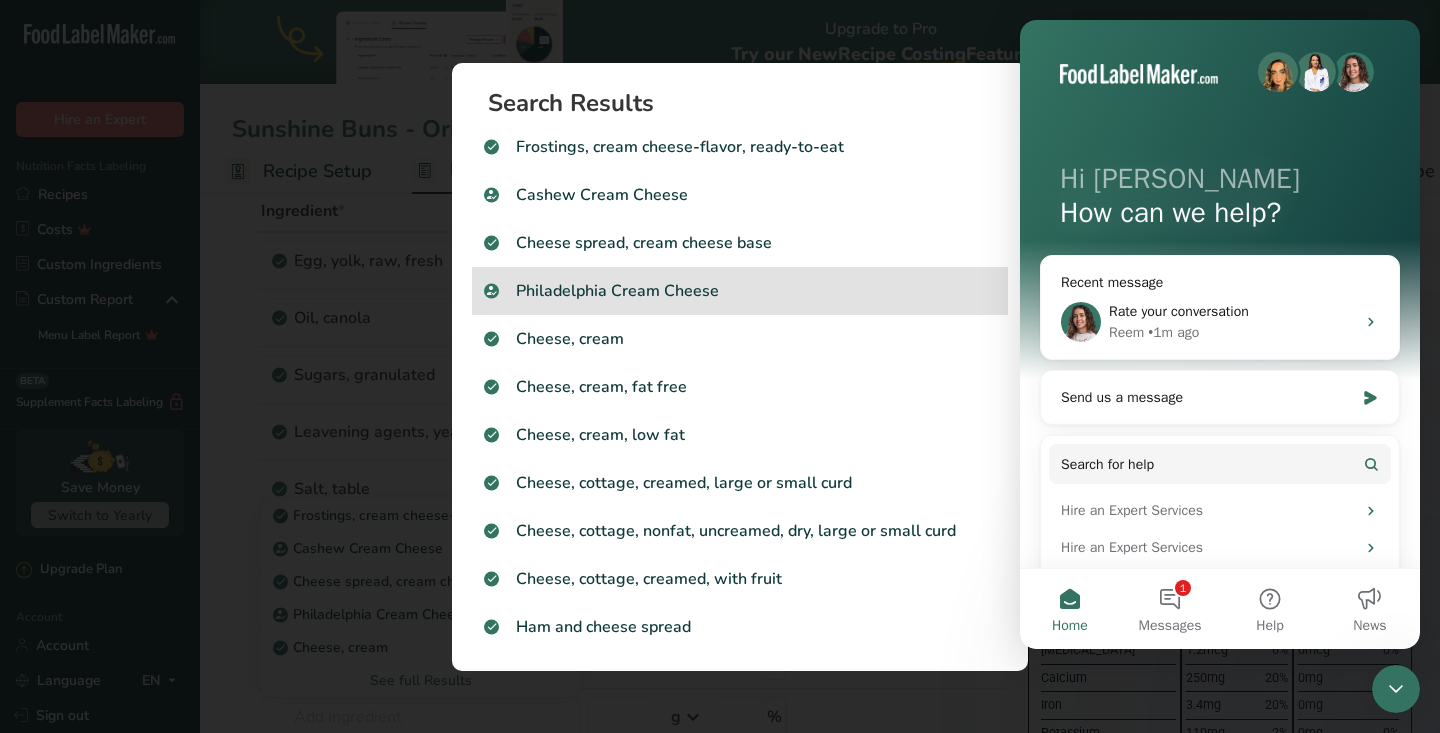 click on "Philadelphia Cream Cheese" at bounding box center [740, 291] 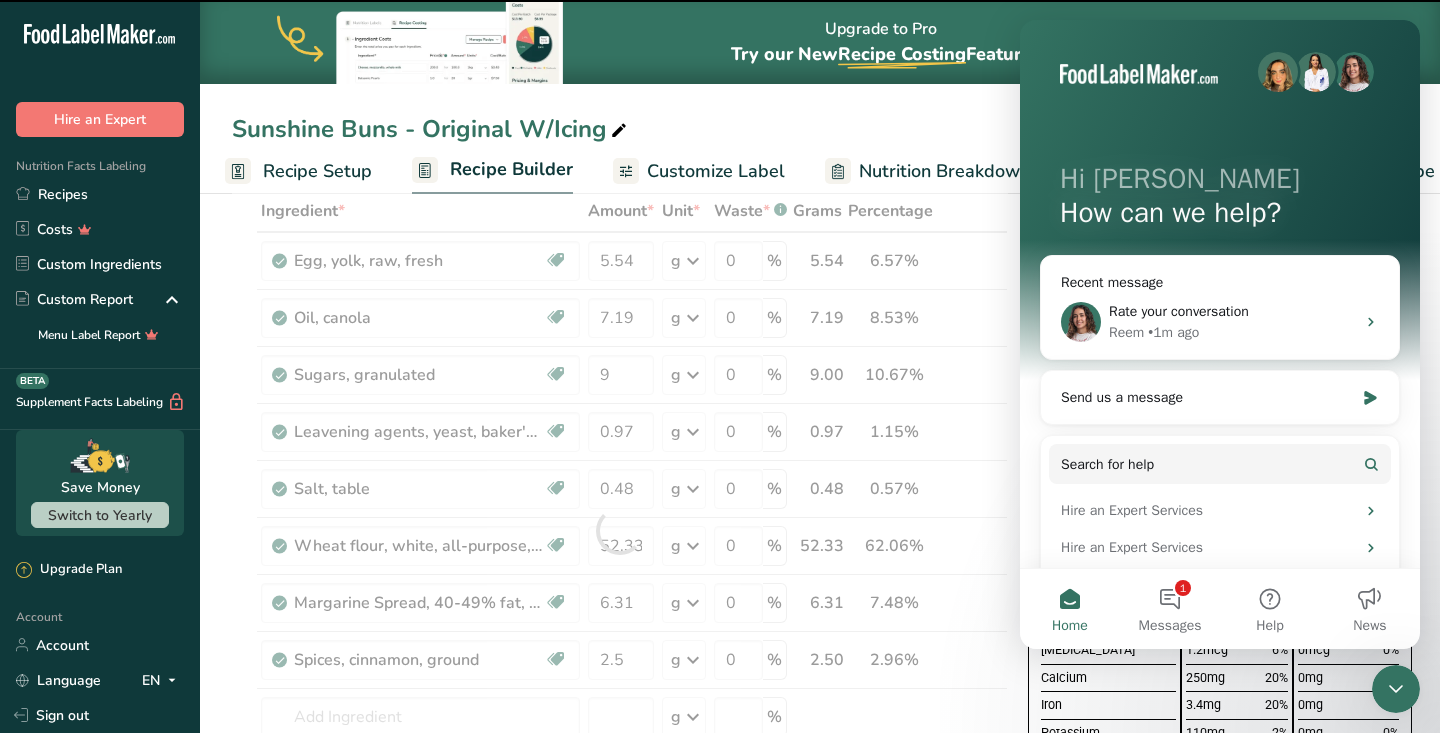 type on "0" 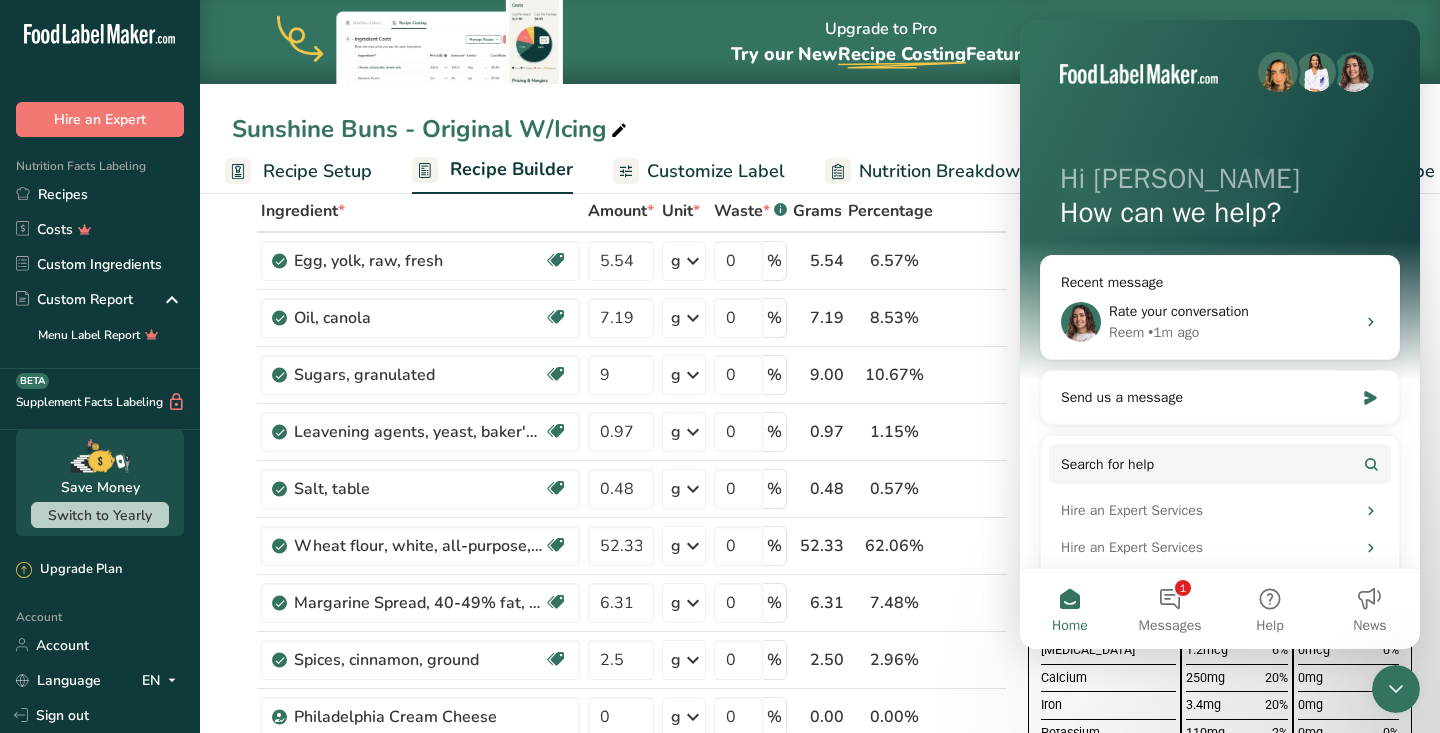 click at bounding box center (1396, 689) 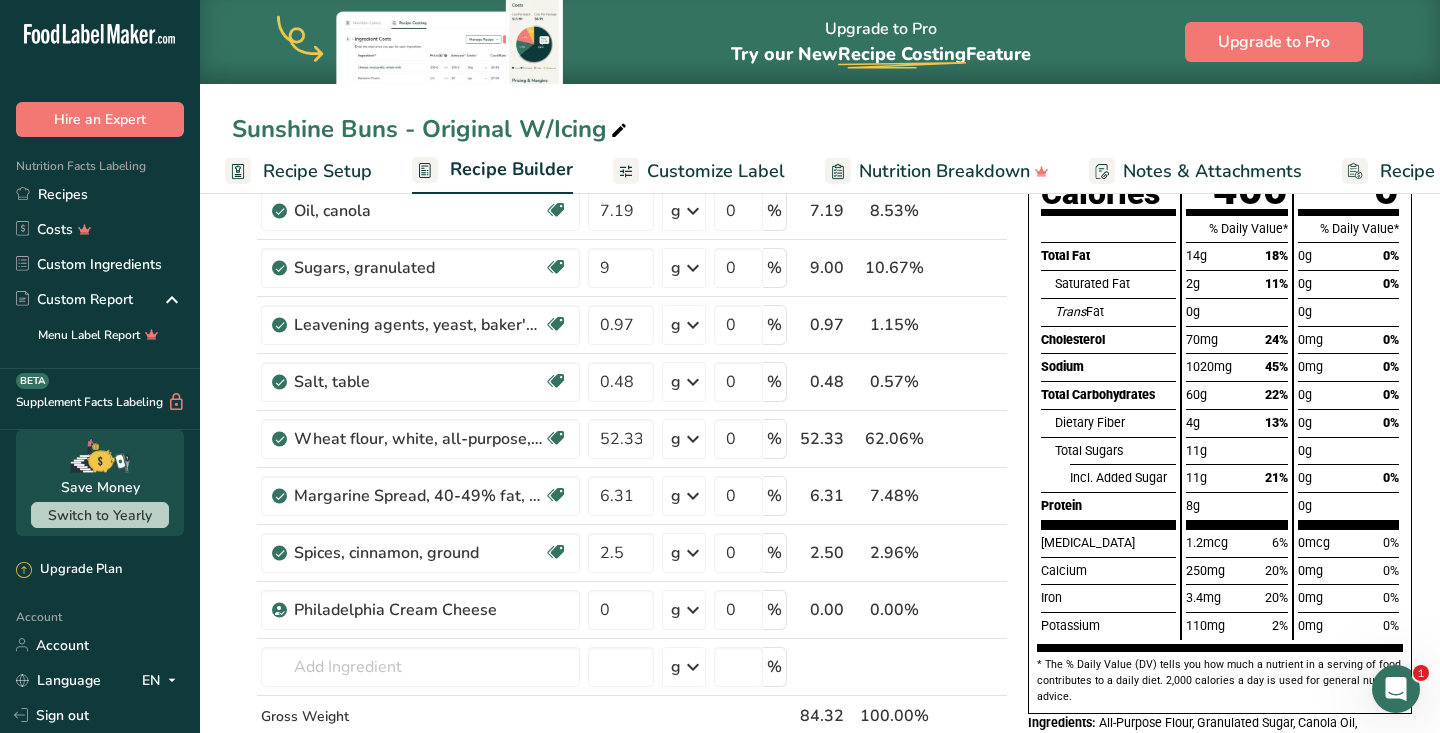 scroll, scrollTop: 230, scrollLeft: 0, axis: vertical 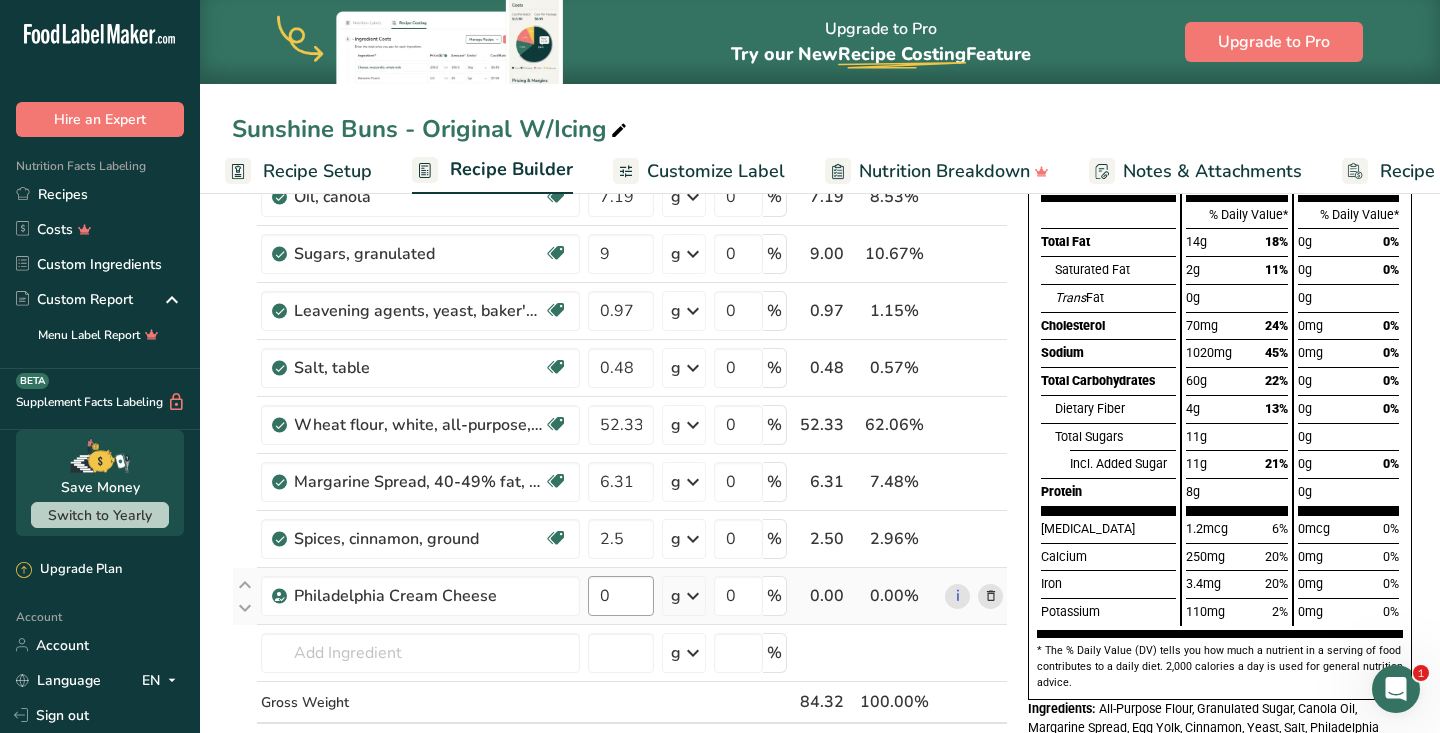 click on "0" at bounding box center [621, 596] 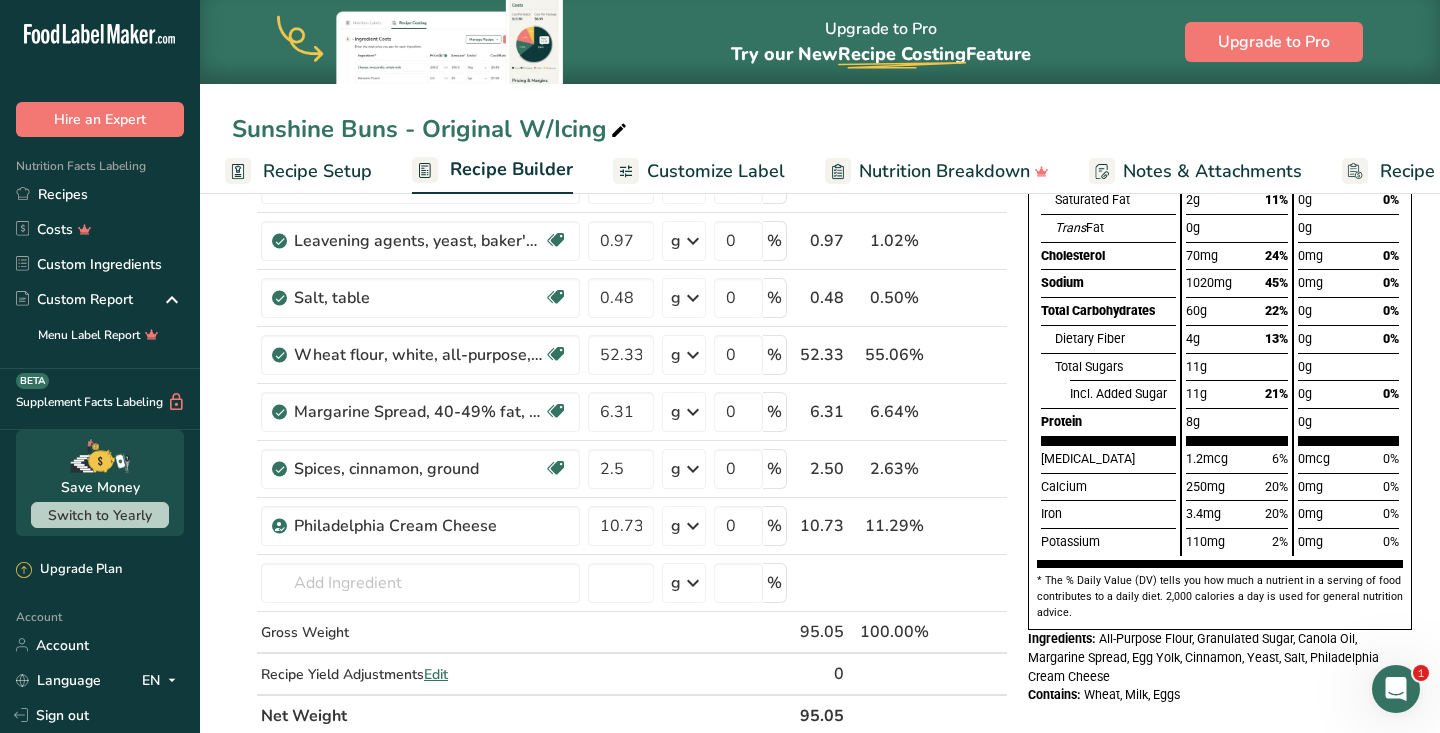 scroll, scrollTop: 317, scrollLeft: 0, axis: vertical 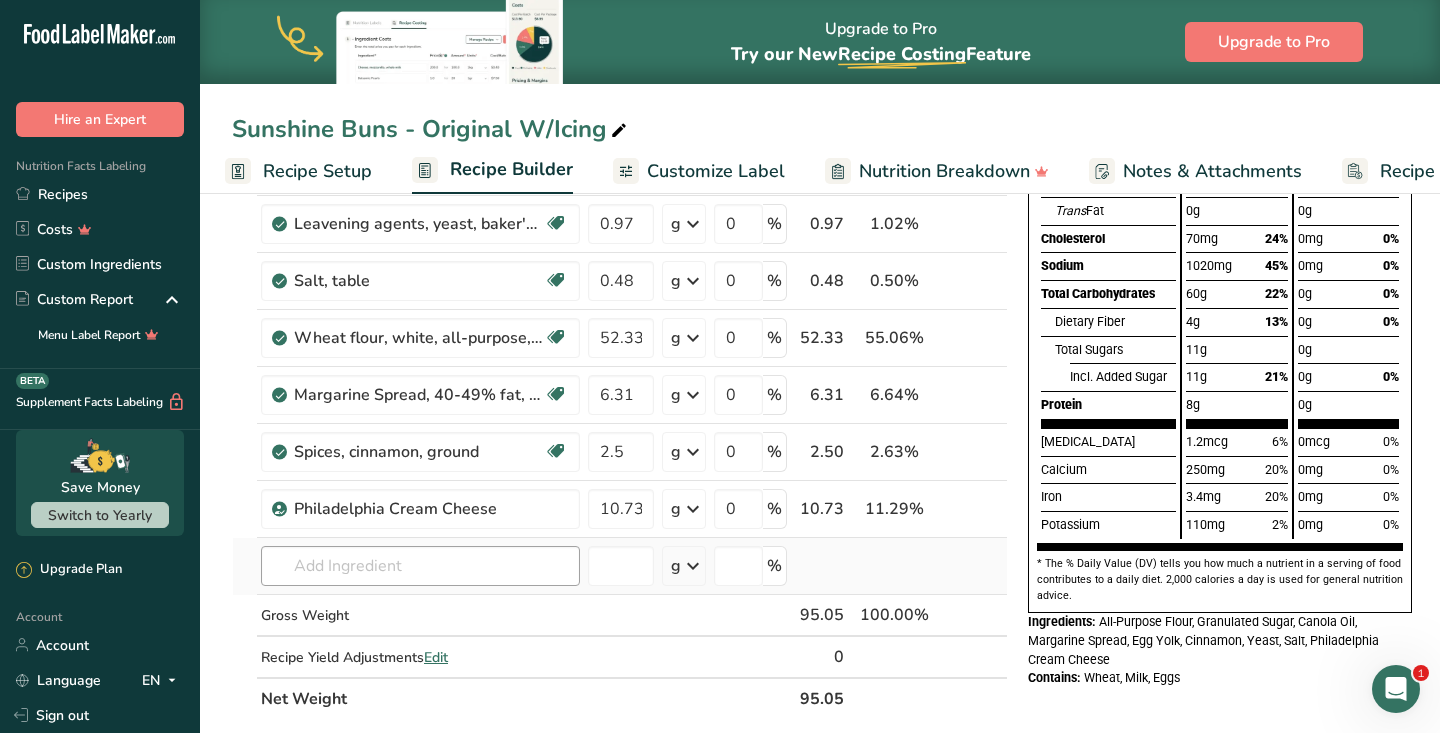 type on "10.73" 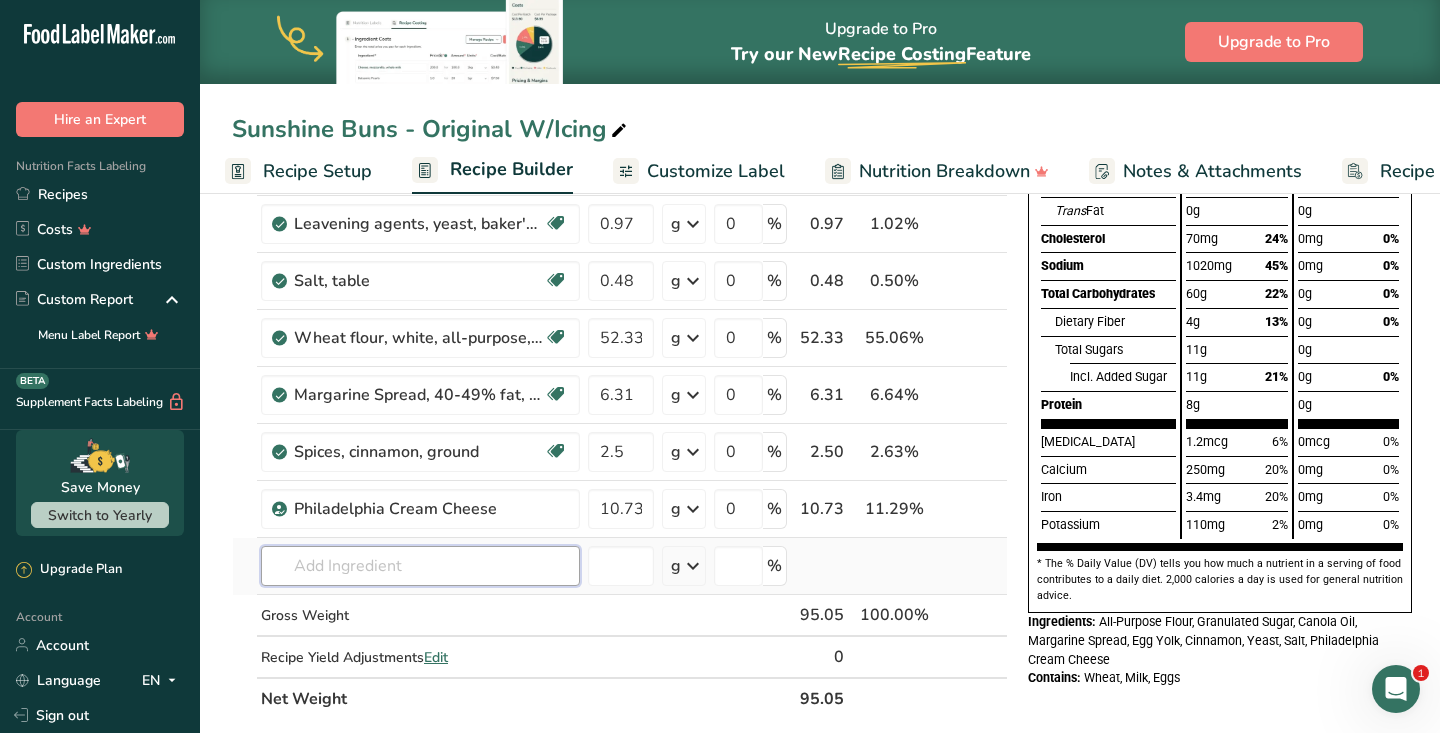 click on "Ingredient *
Amount *
Unit *
Waste *   .a-a{fill:#347362;}.b-a{fill:#fff;}          Grams
Percentage
Egg, yolk, raw, fresh
Dairy free
Gluten free
Vegetarian
Soy free
5.54
g
Portions
1 large
1 cup
Weight Units
g
kg
mg
See more
Volume Units
l
Volume units require a density conversion. If you know your ingredient's density enter it below. Otherwise, click on "RIA" our AI Regulatory bot - she will be able to help you
lb/ft3
g/cm3
Confirm
mL
lb/ft3
fl oz" at bounding box center [620, 351] 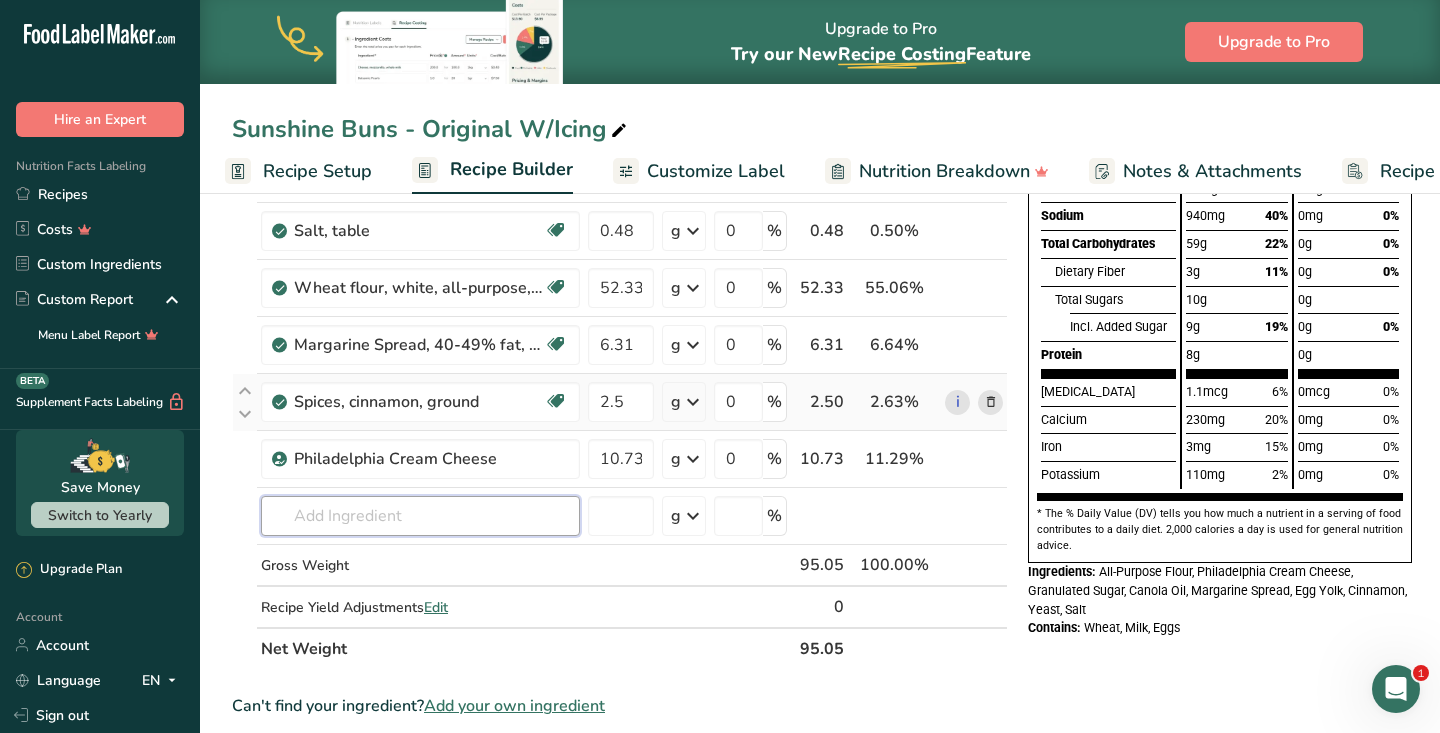 scroll, scrollTop: 370, scrollLeft: 0, axis: vertical 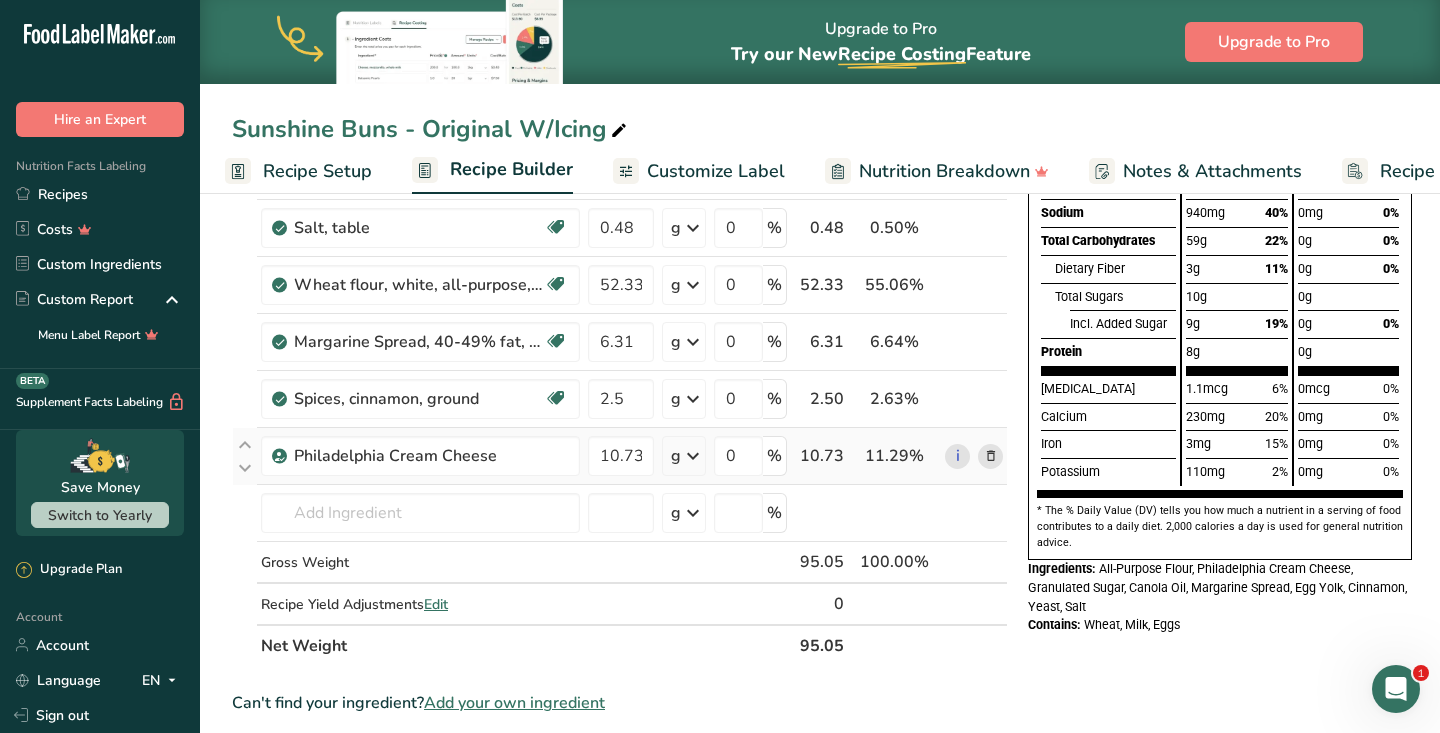 click at bounding box center (991, 456) 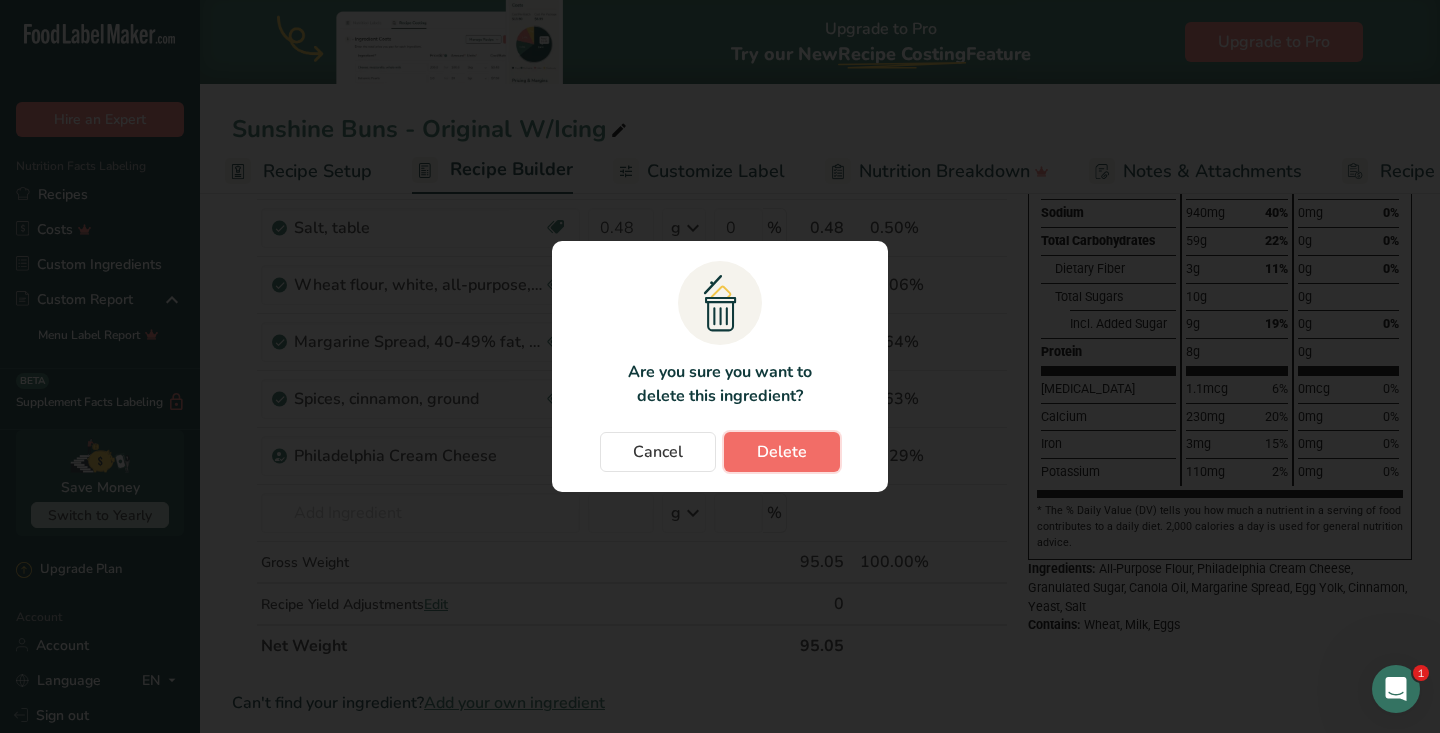 click on "Delete" at bounding box center (782, 452) 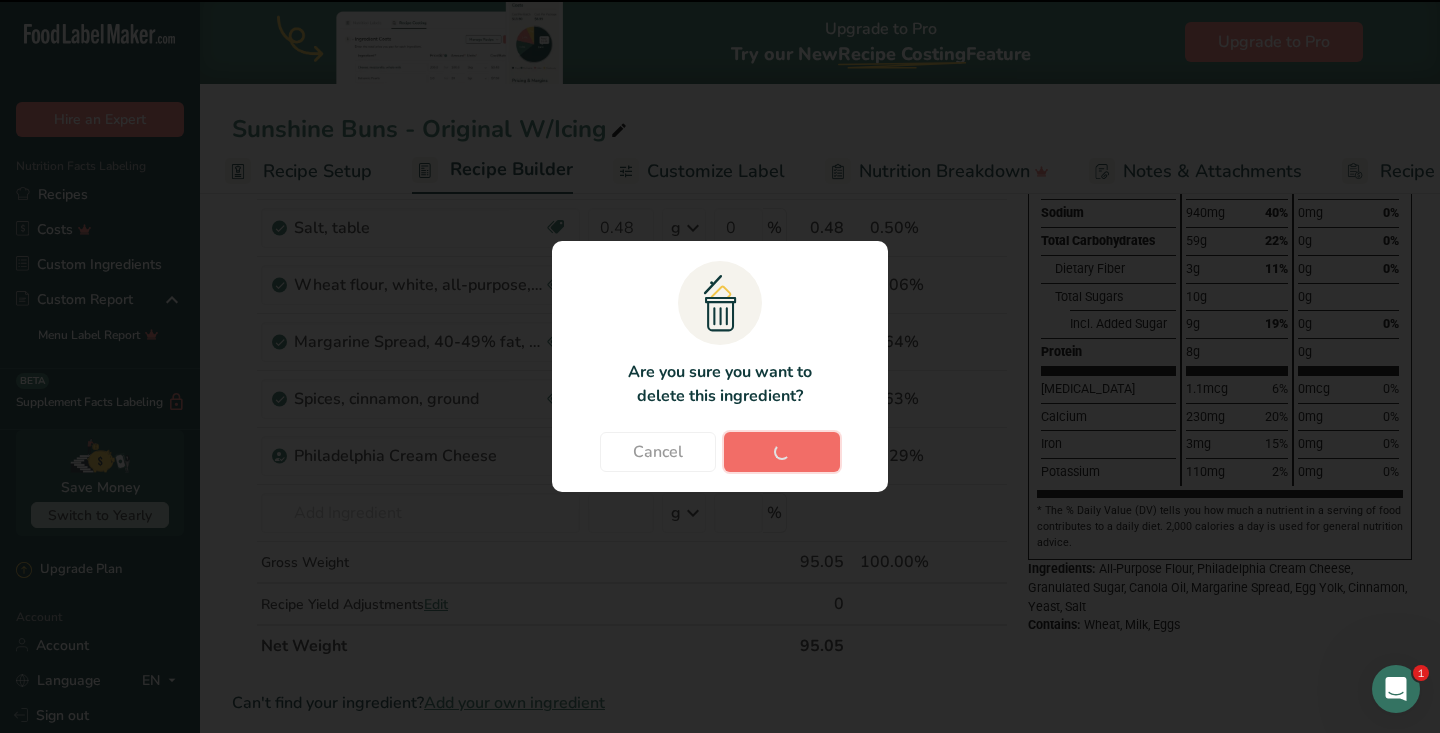 type 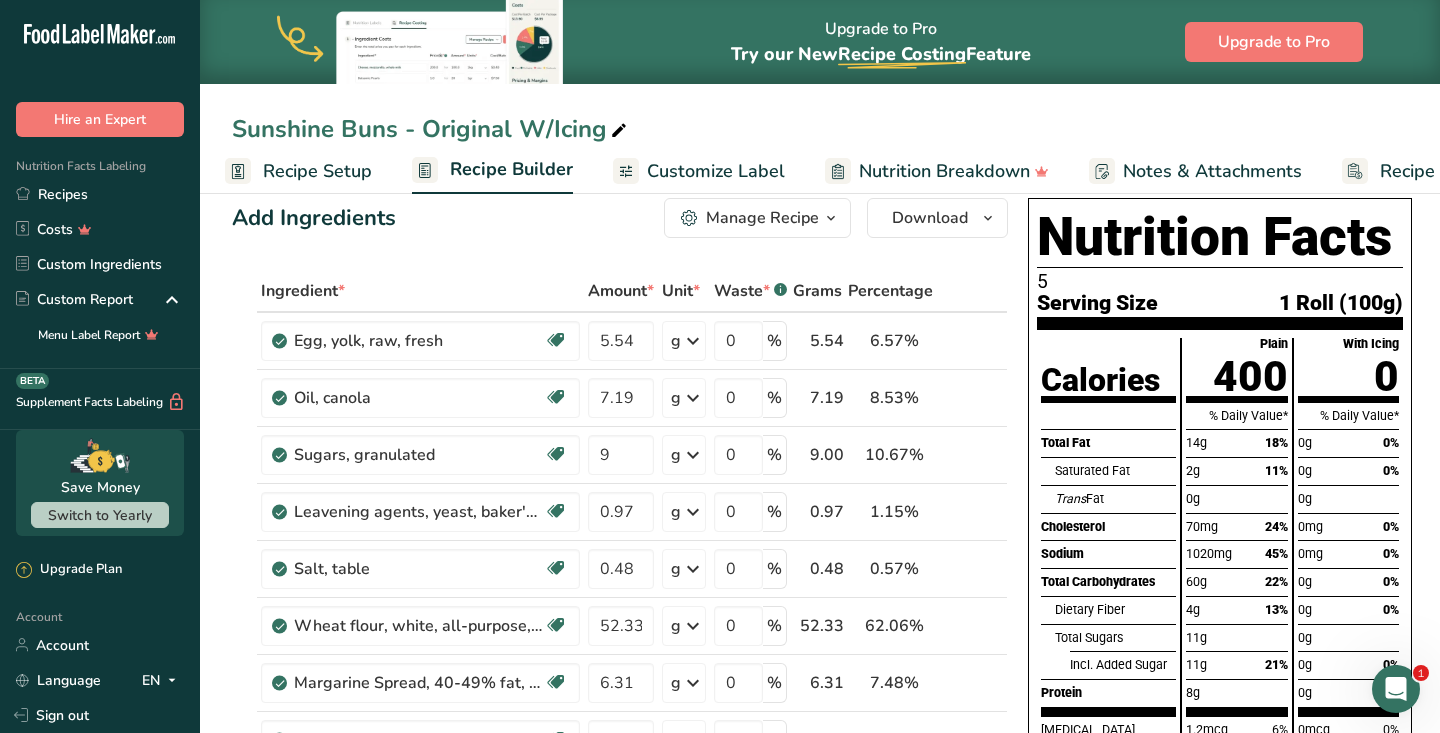 scroll, scrollTop: 0, scrollLeft: 0, axis: both 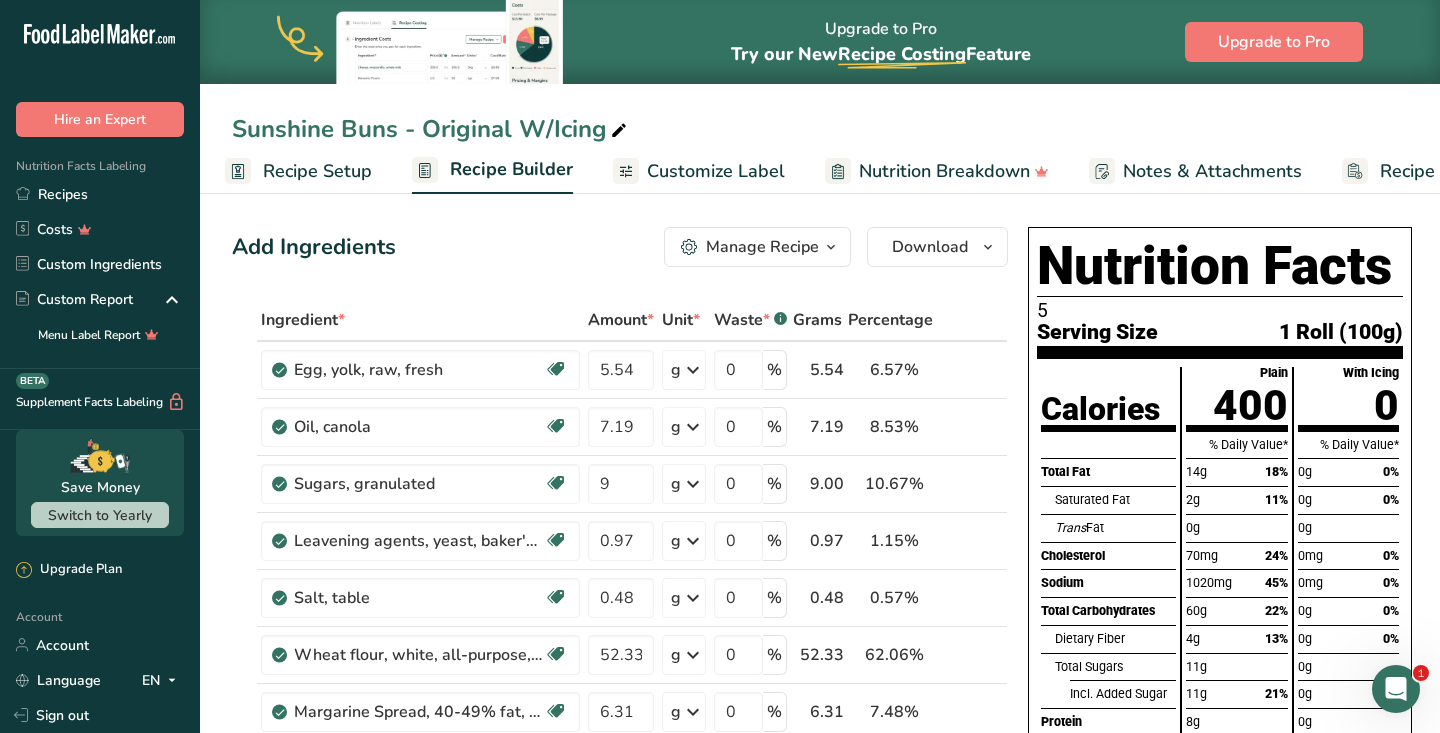 click on "Customize Label" at bounding box center [716, 171] 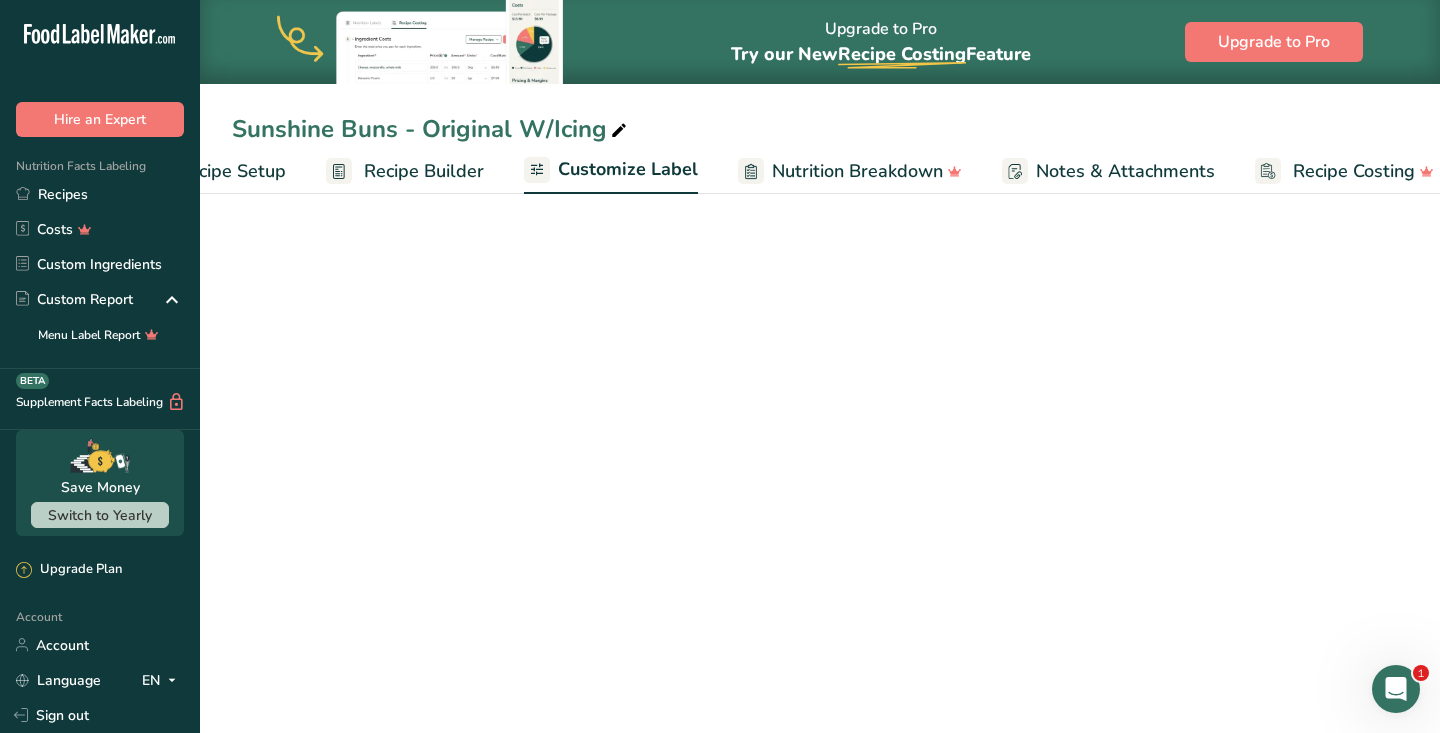 scroll, scrollTop: 0, scrollLeft: 119, axis: horizontal 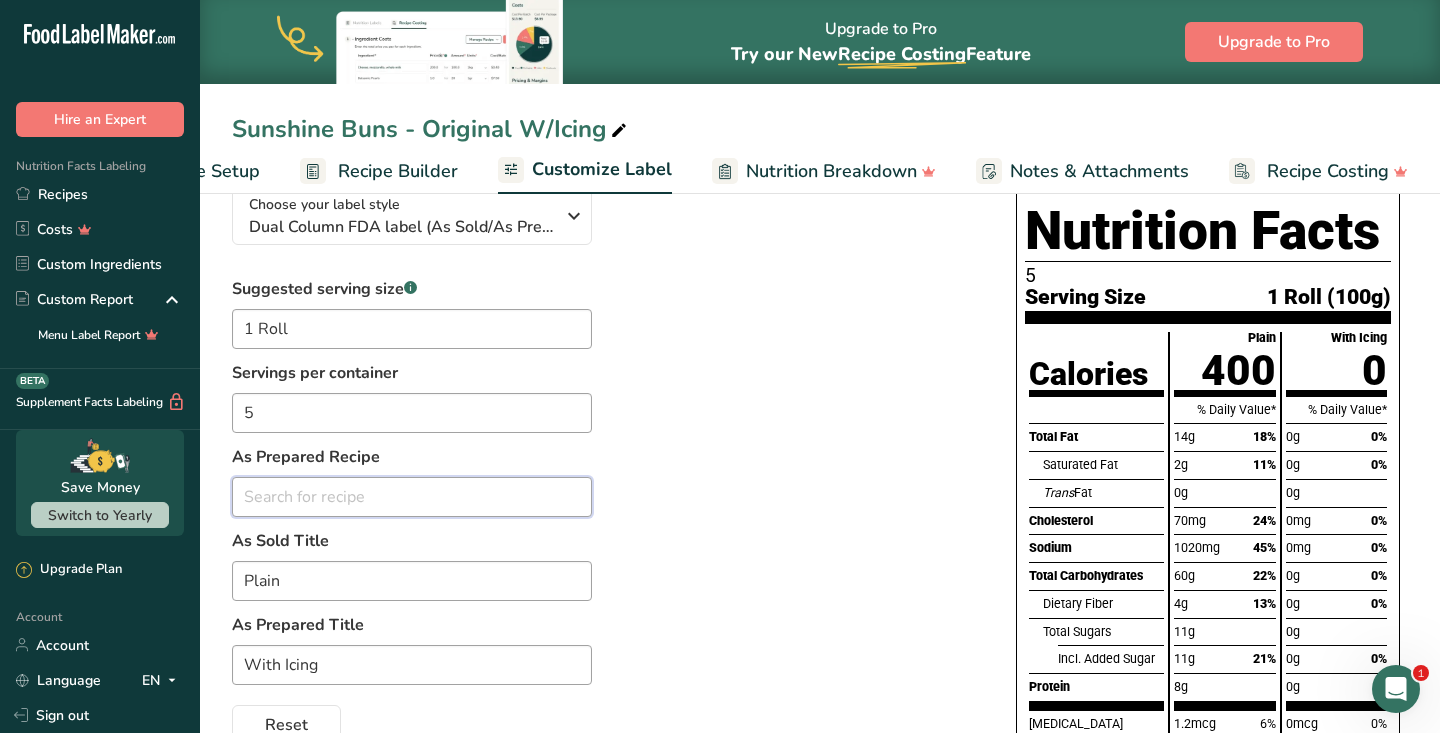 click at bounding box center (412, 497) 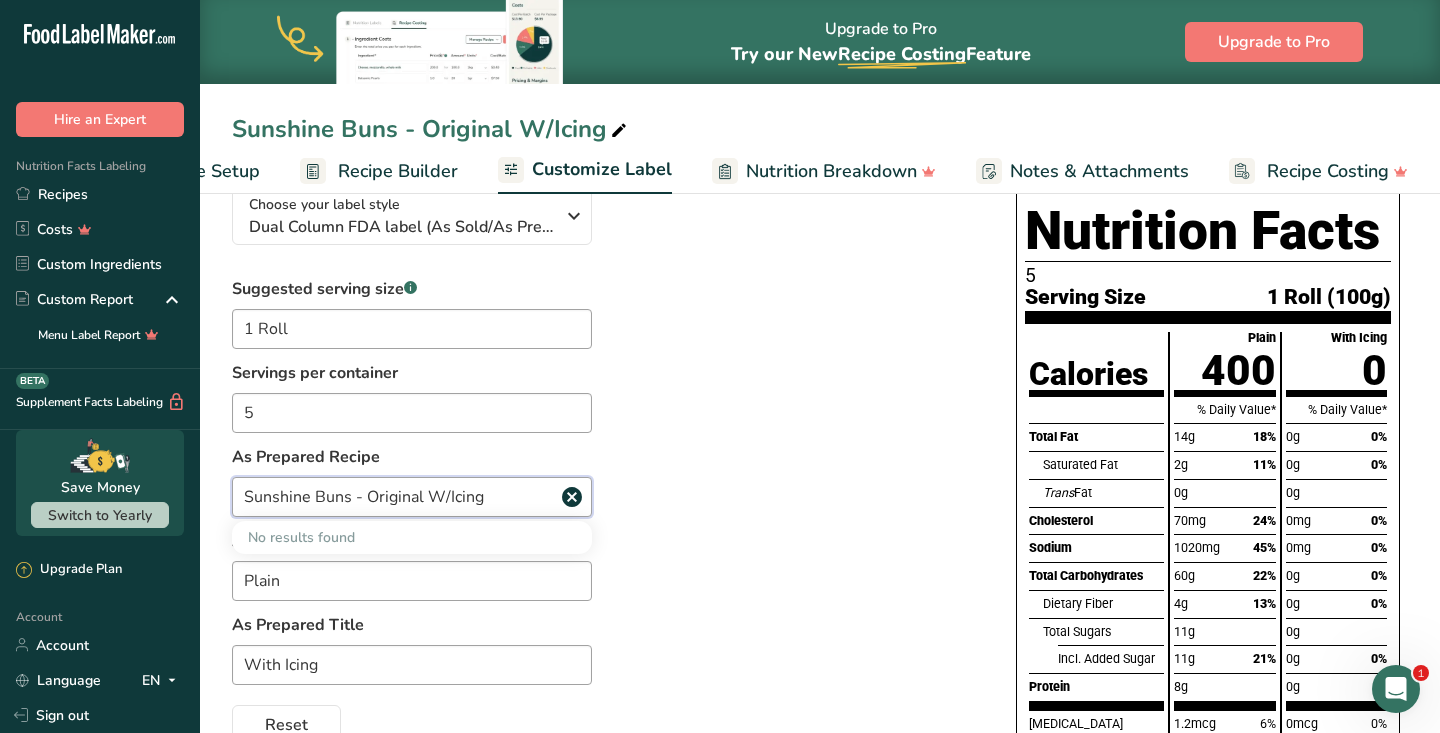 type on "Sunshine Buns - Original W/Icing" 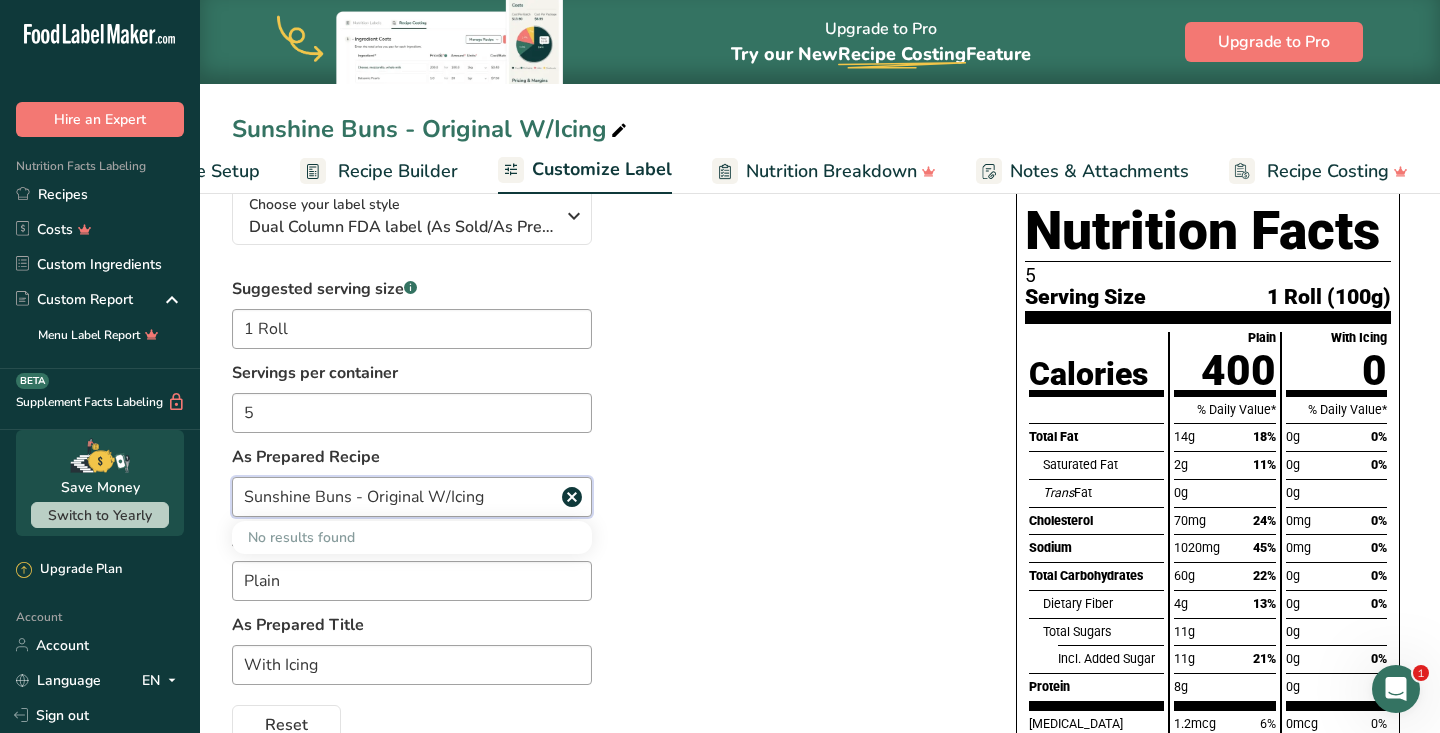 click on "Sunshine Buns - Original W/Icing" at bounding box center (412, 497) 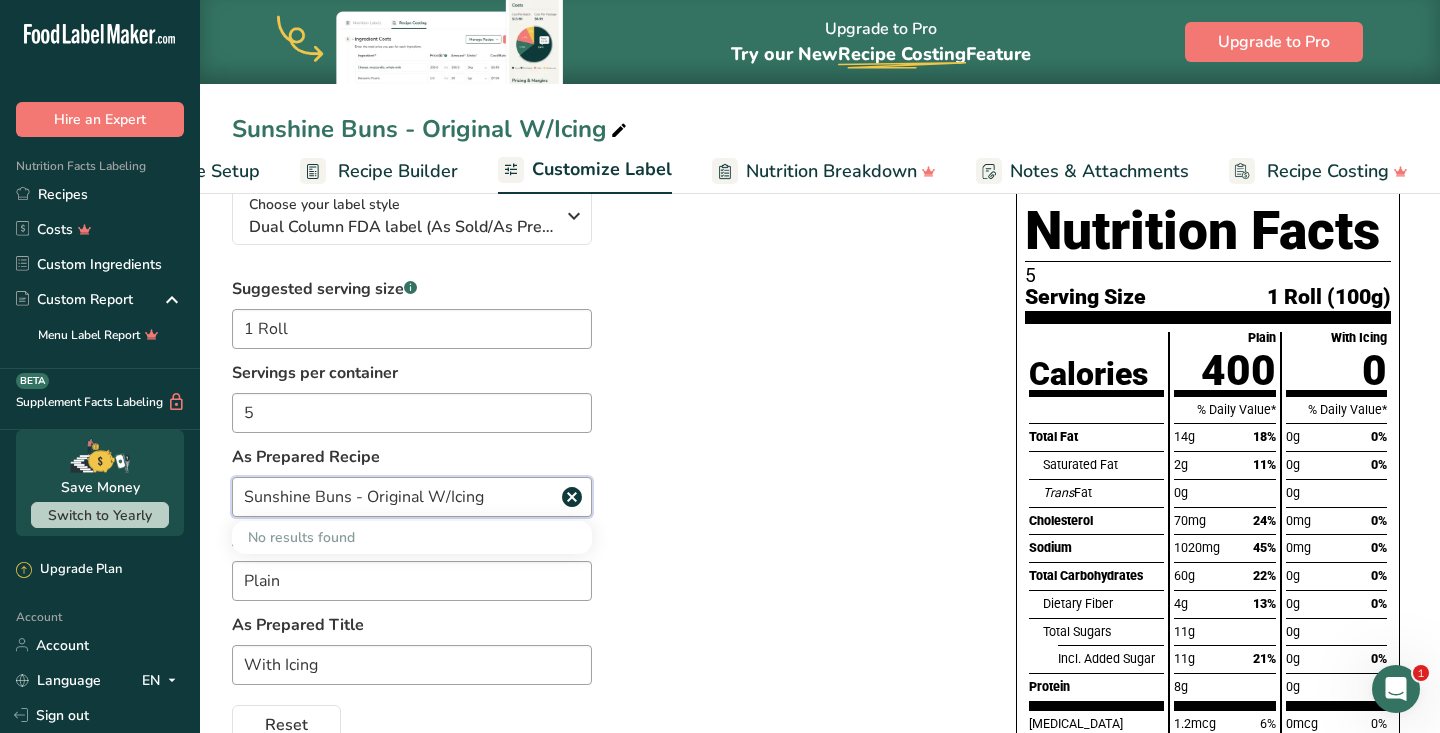 type 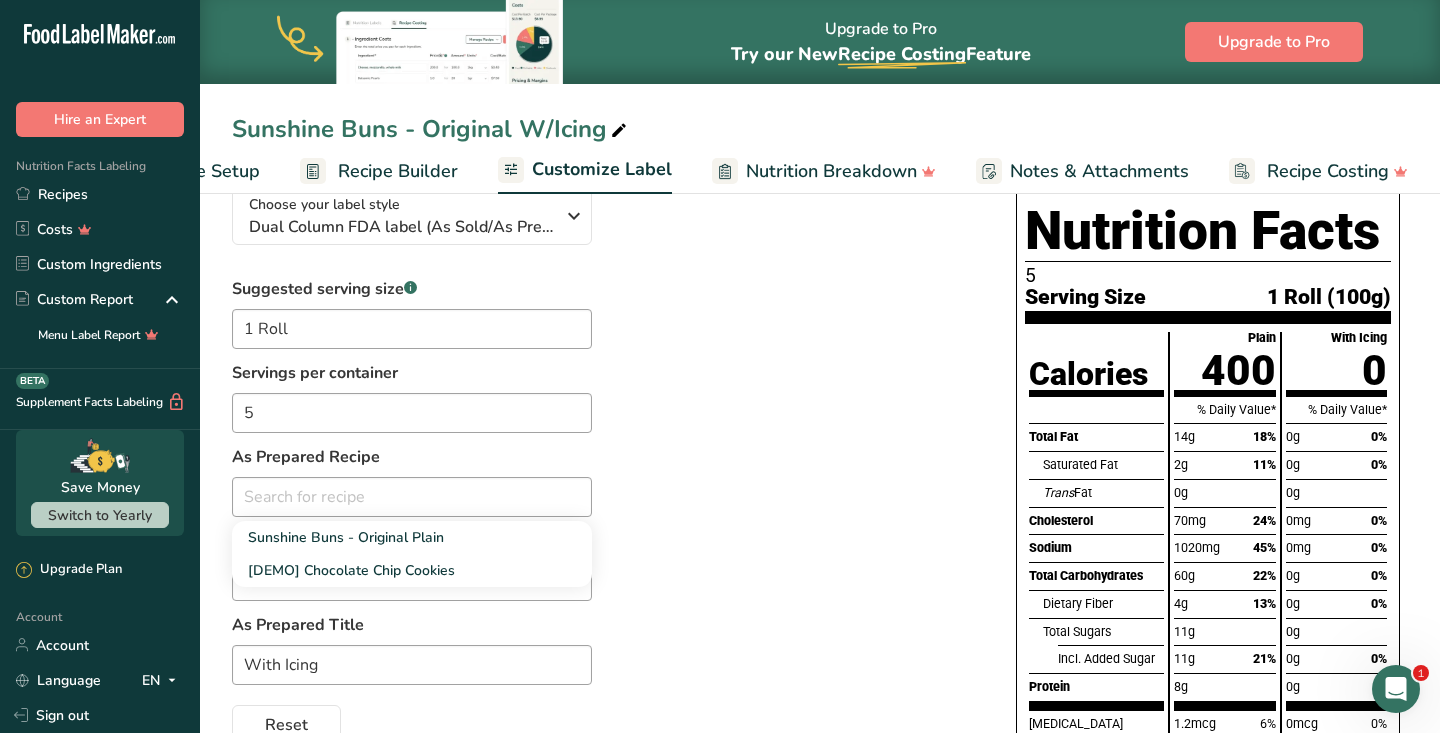 click on "Recipe Setup" at bounding box center (205, 171) 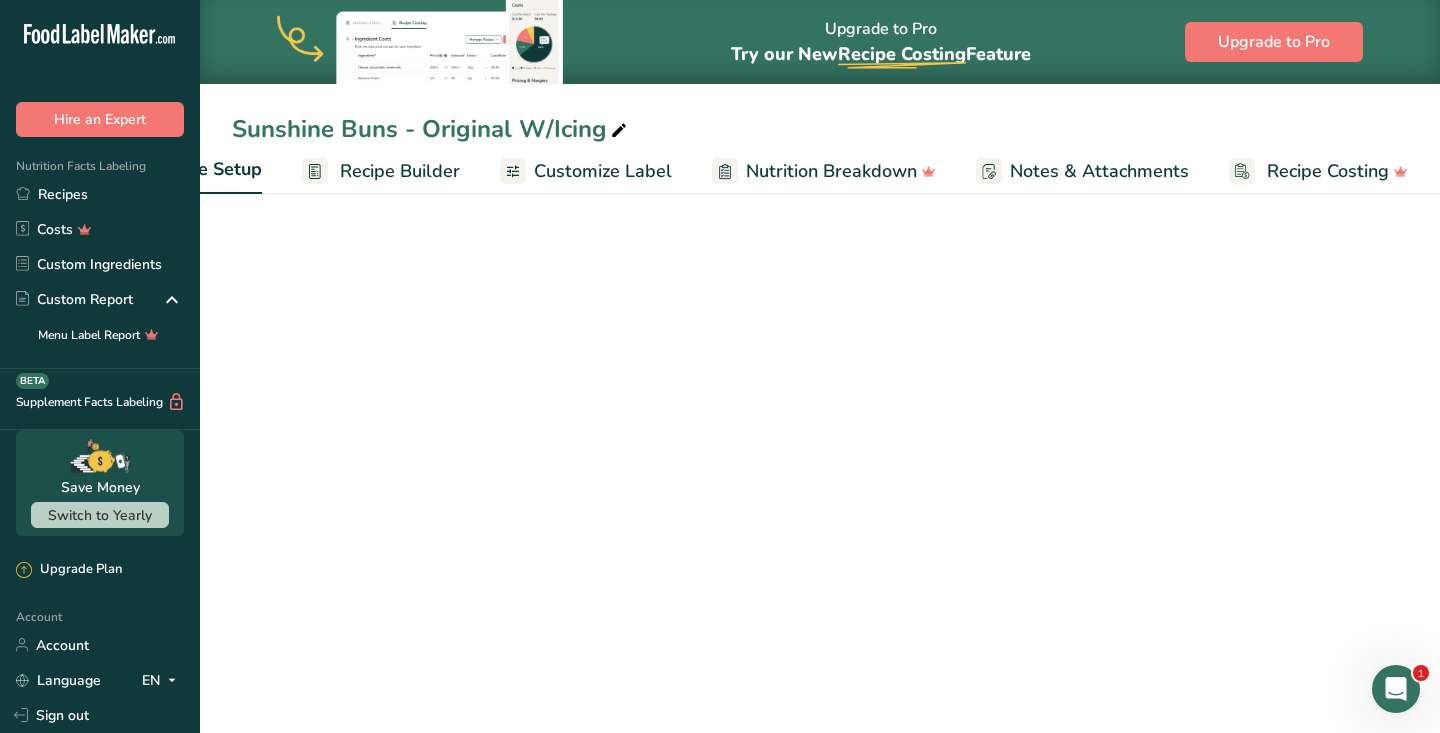 scroll, scrollTop: 0, scrollLeft: 32, axis: horizontal 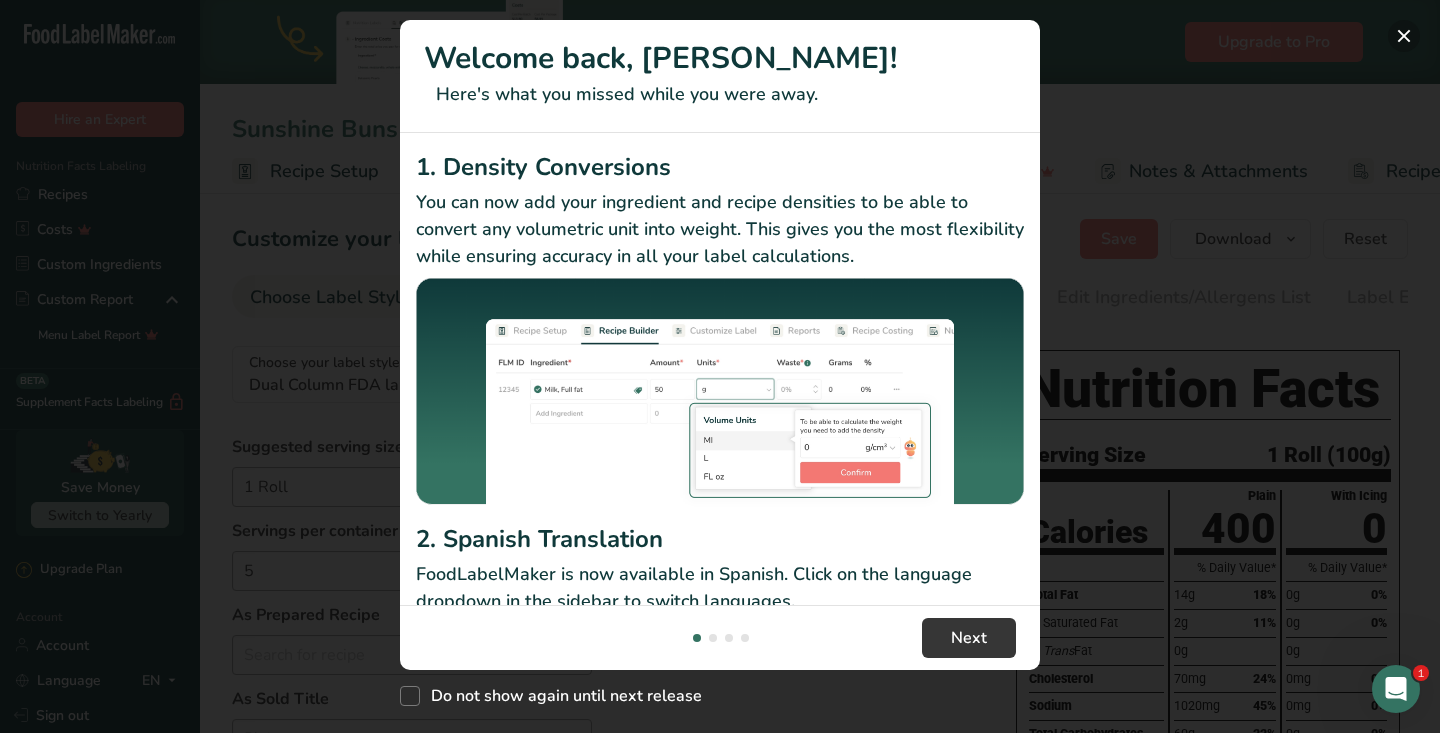 click at bounding box center [1404, 36] 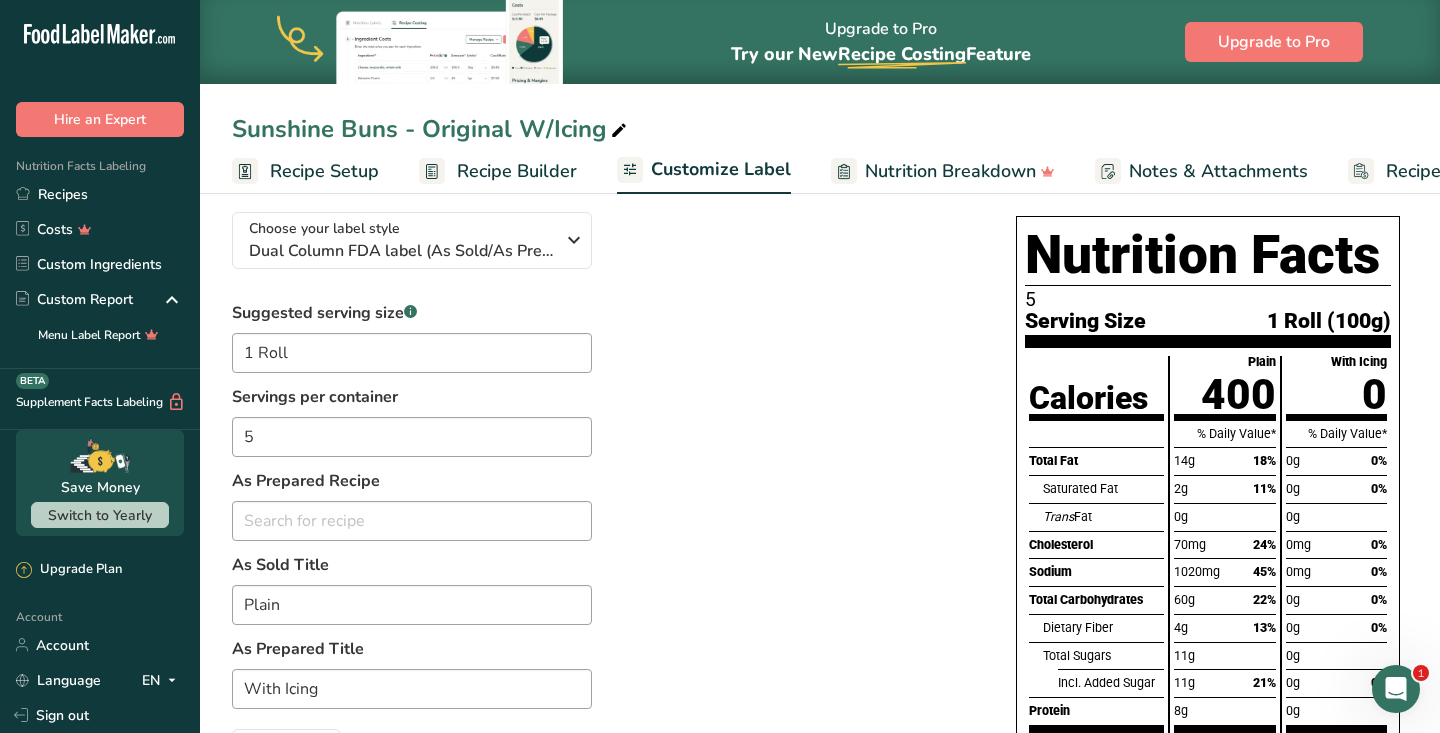 scroll, scrollTop: 151, scrollLeft: 0, axis: vertical 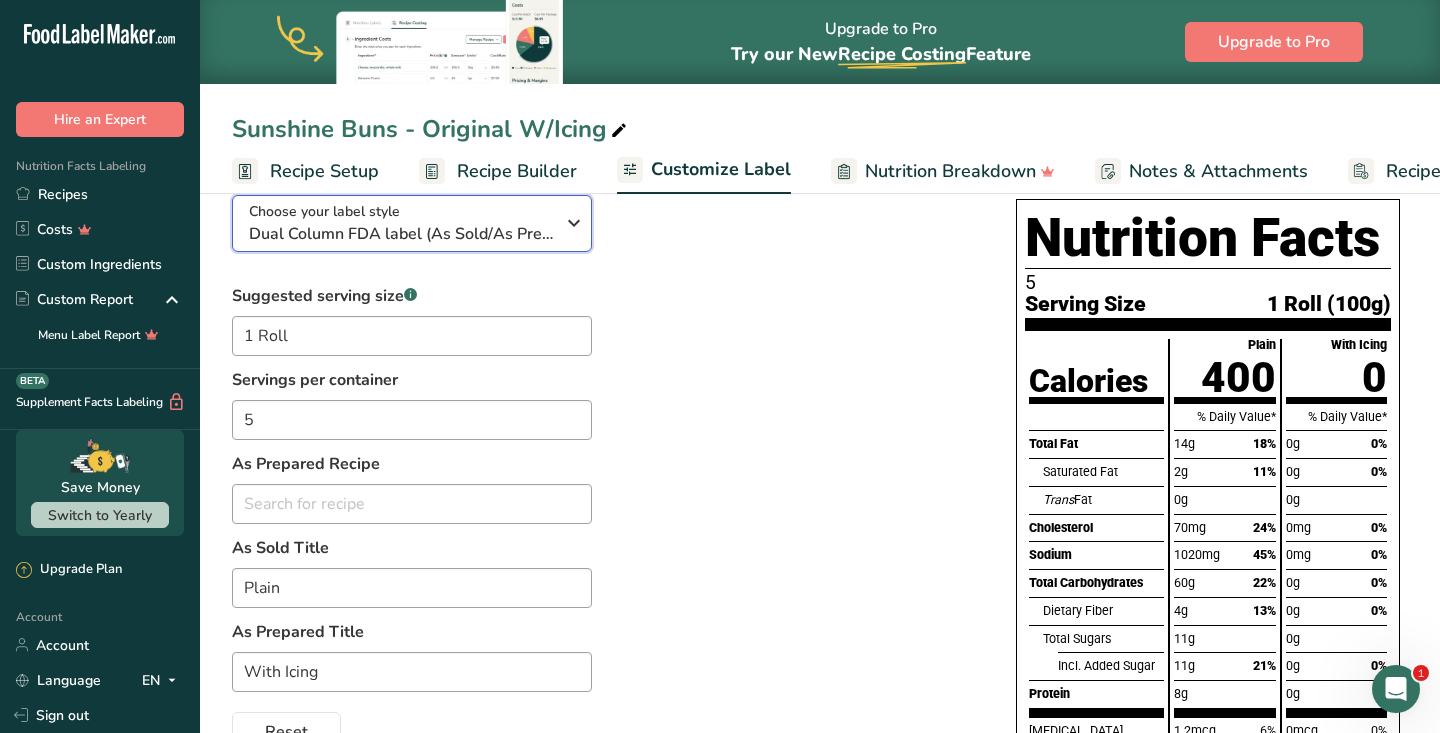 click on "Dual Column FDA label (As Sold/As Prepared)" at bounding box center (401, 234) 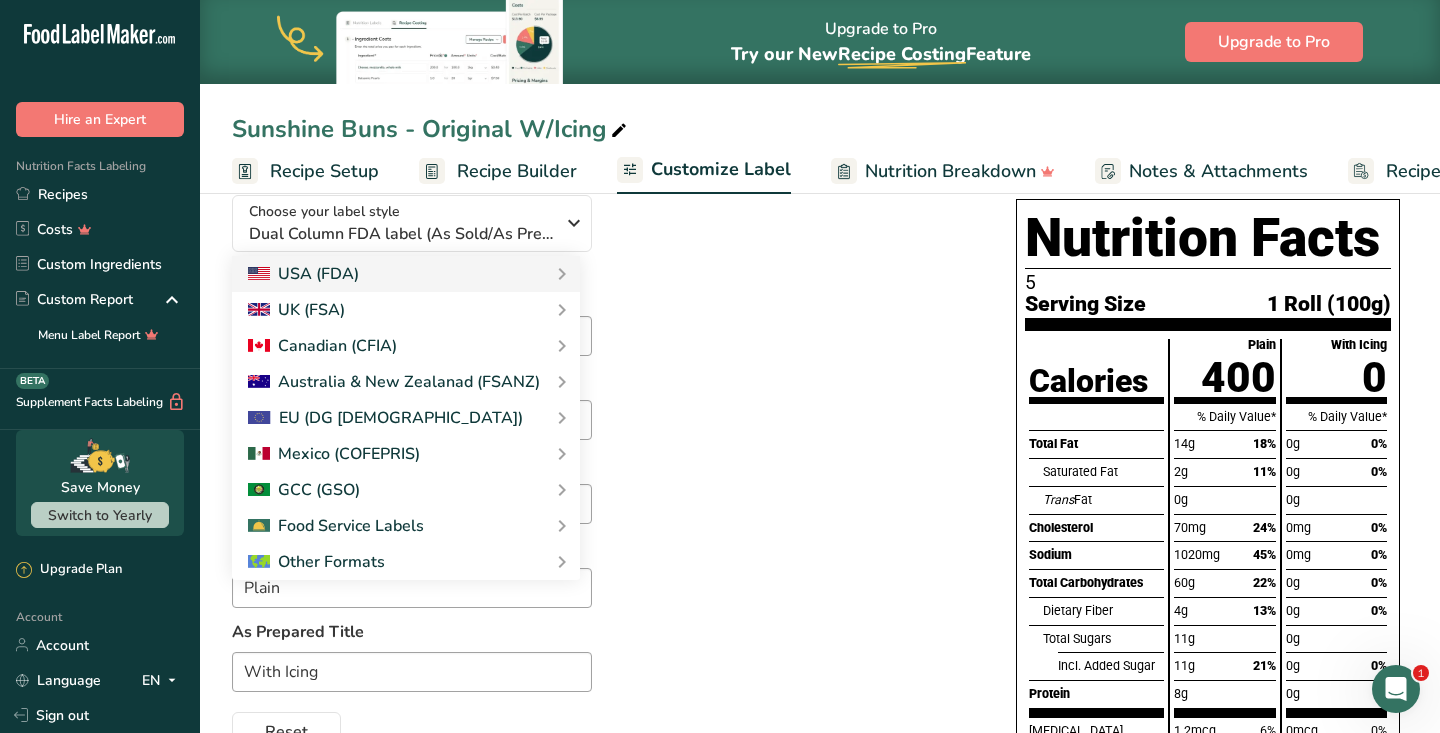 click on "Choose your label style
Dual Column FDA label (As Sold/As Prepared)
USA (FDA)
Standard FDA label
Tabular FDA label
Linear FDA label
Simplified FDA label
Dual Column FDA label (Per Serving/Per Container)
Dual Column FDA label (As Sold/As Prepared)
Aggregate Standard FDA label
Standard FDA label with Micronutrients listed side-by-side
UK (FSA)
UK Mandatory Label "Back of Pack"
UK Traffic Light Label  "Front of Pack"
Canadian (CFIA)
Canadian Standard label
Canadian Dual Column label" at bounding box center (604, 465) 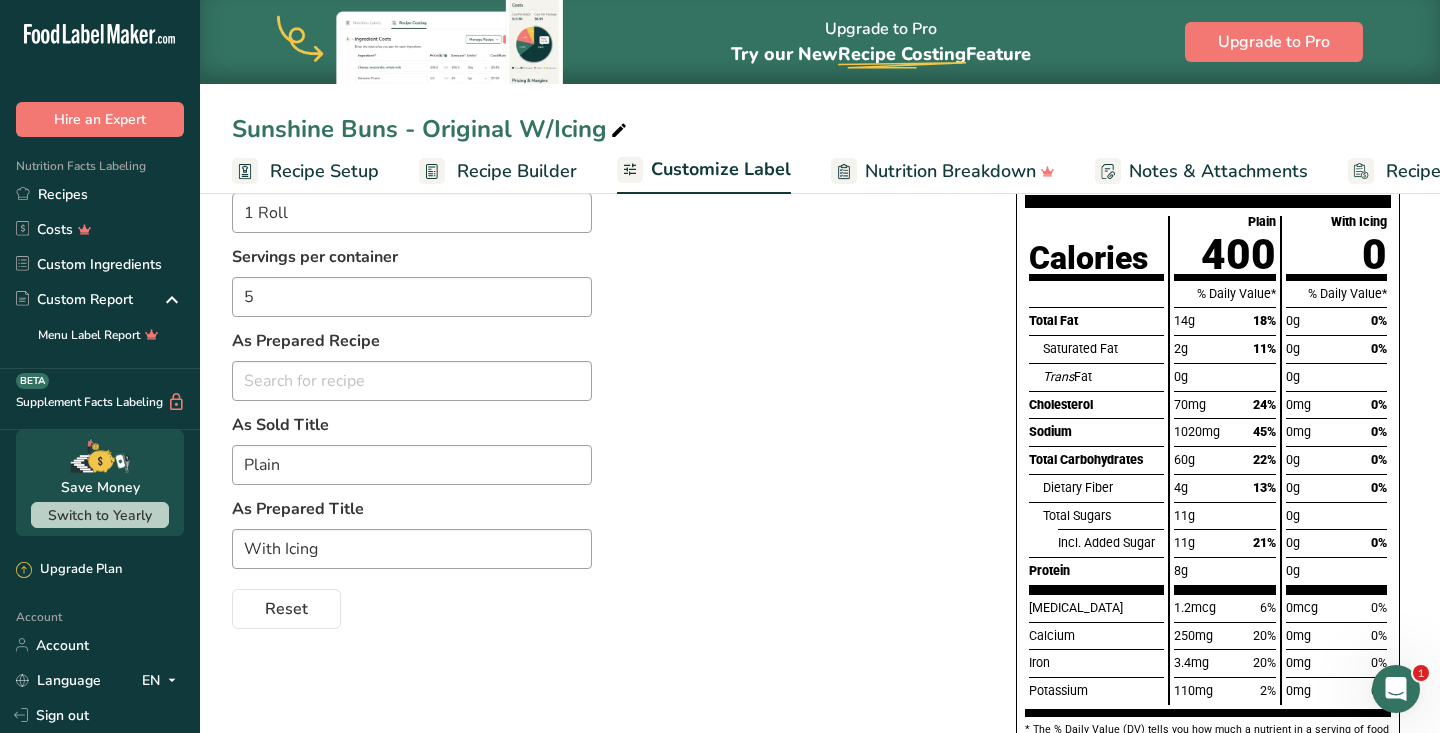 scroll, scrollTop: 275, scrollLeft: 0, axis: vertical 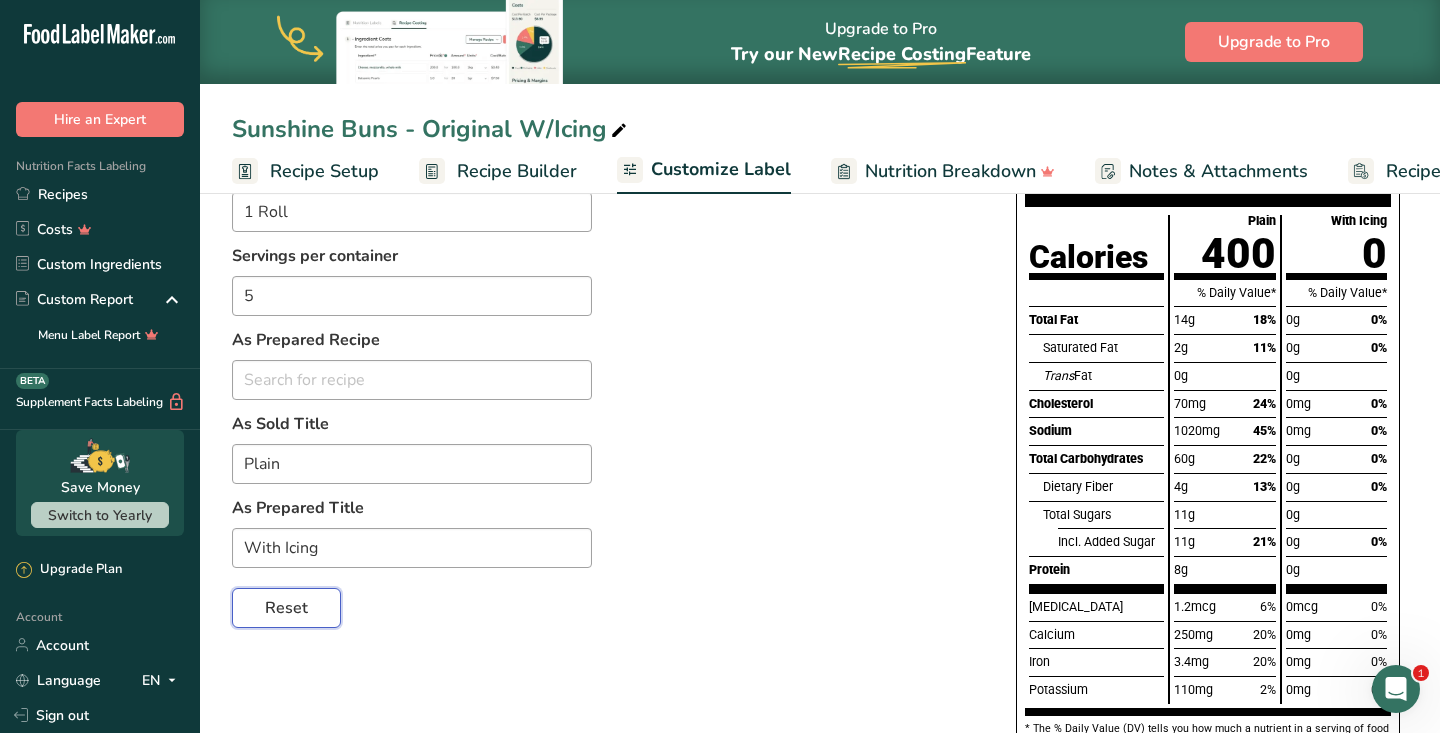 click on "Reset" at bounding box center (286, 608) 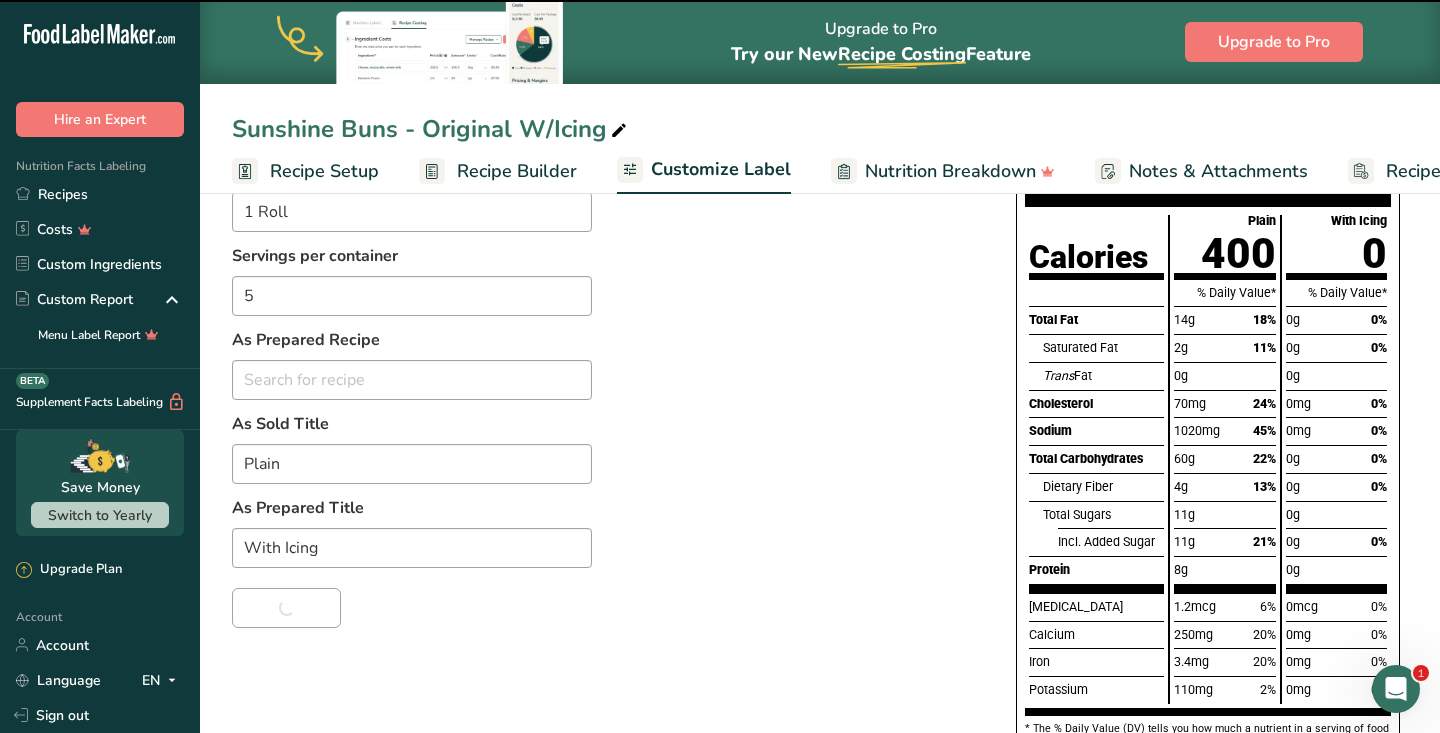 type 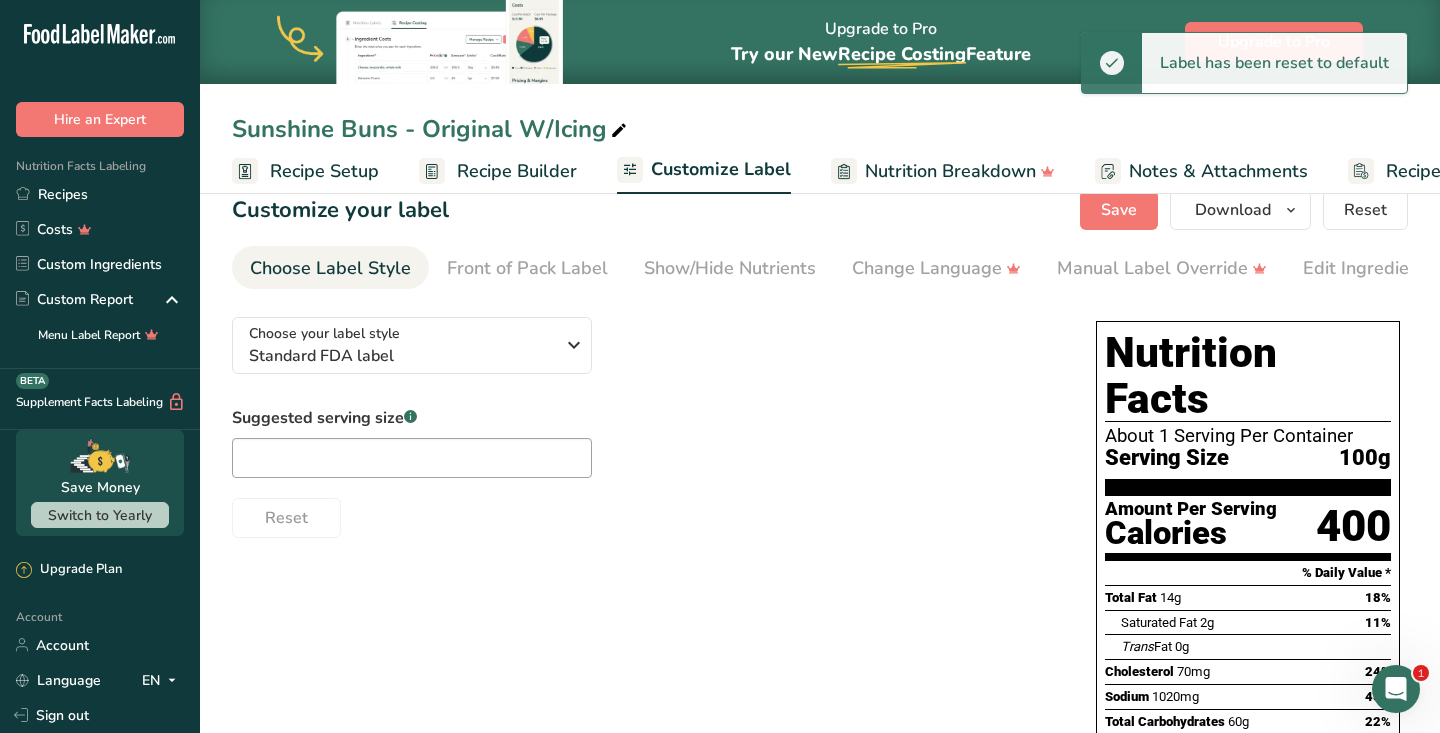 scroll, scrollTop: 27, scrollLeft: 0, axis: vertical 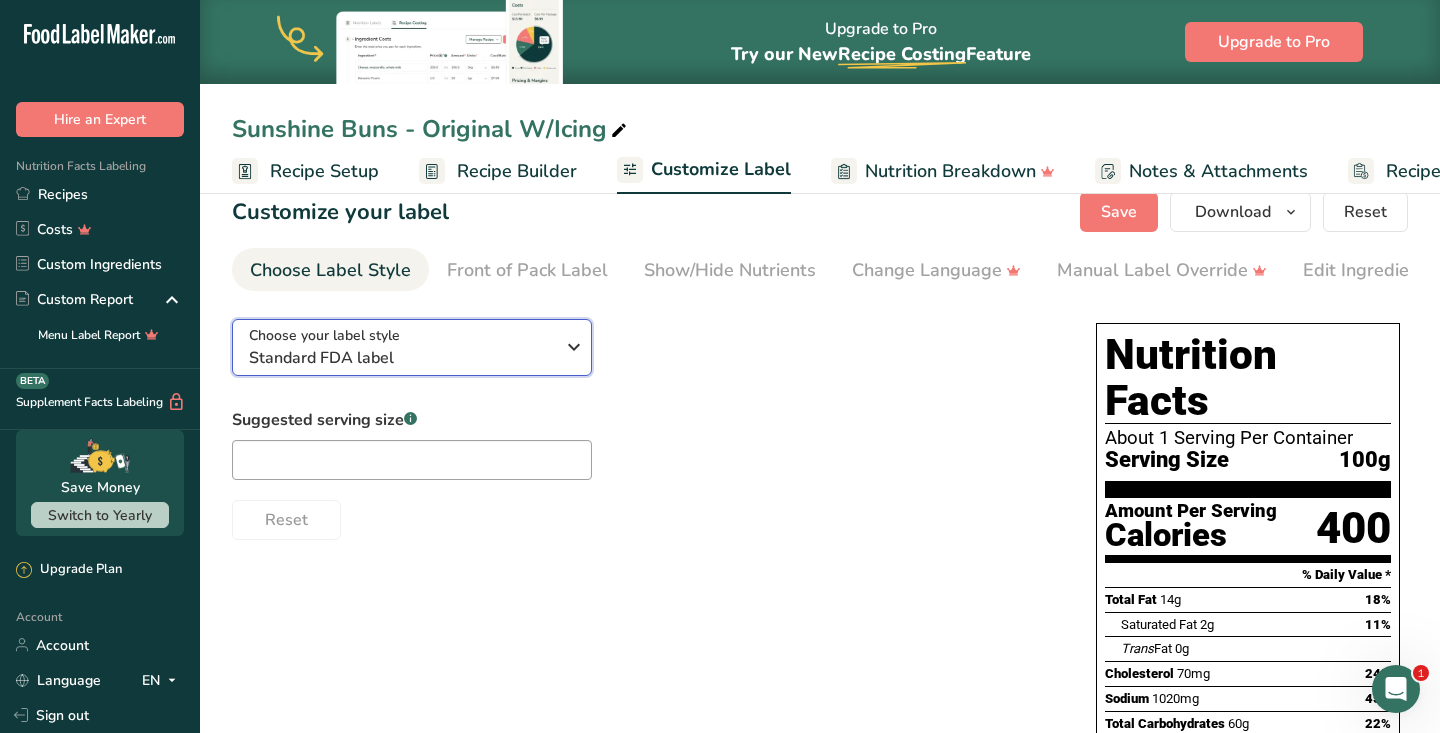 click at bounding box center (574, 347) 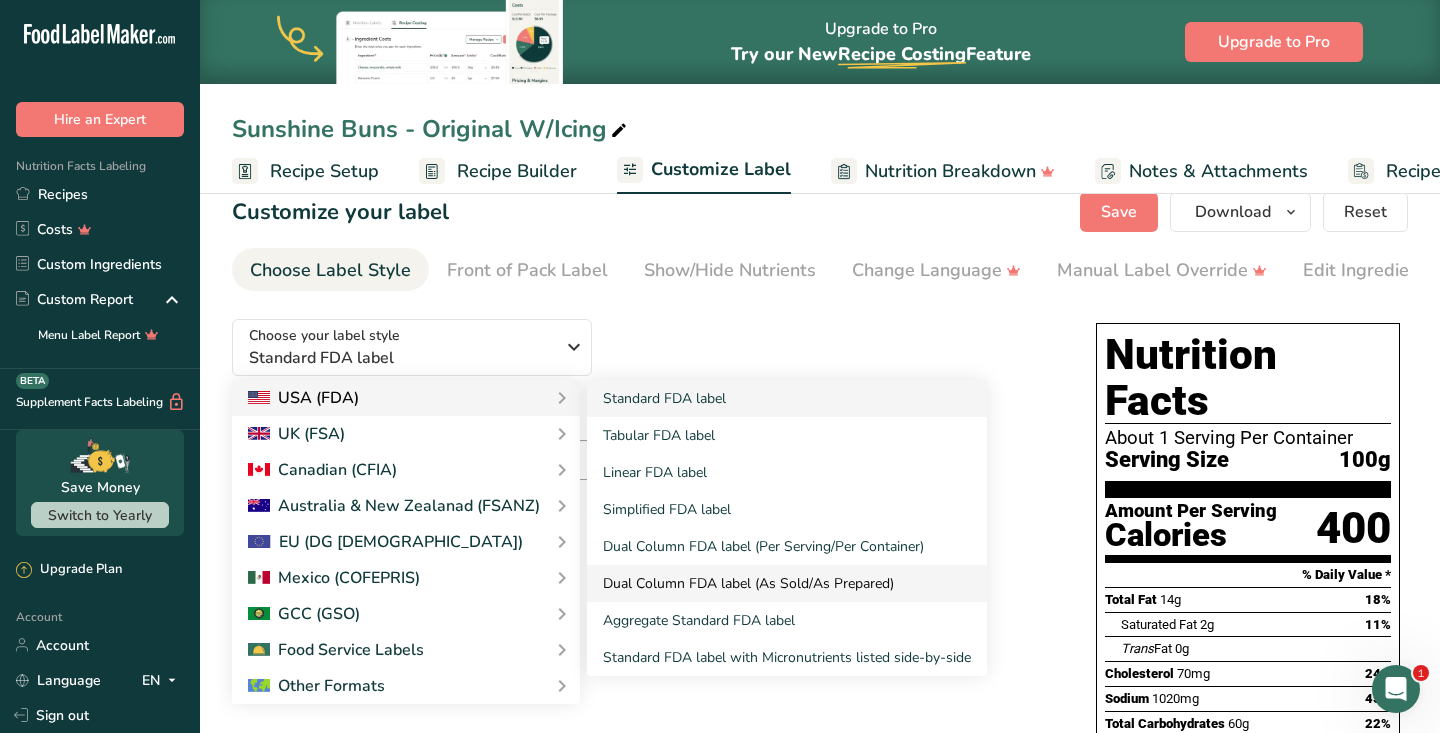 click on "Dual Column FDA label (As Sold/As Prepared)" at bounding box center [787, 583] 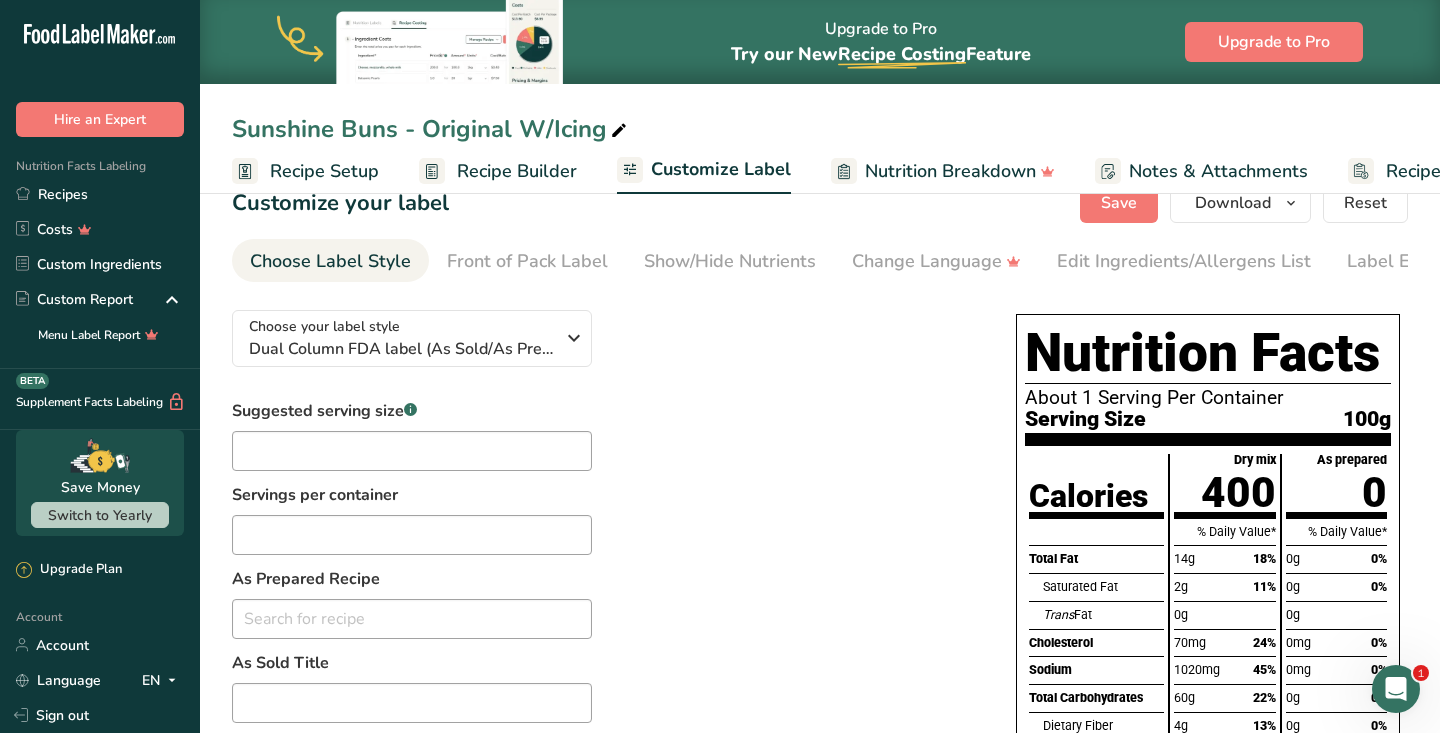 scroll, scrollTop: 0, scrollLeft: 0, axis: both 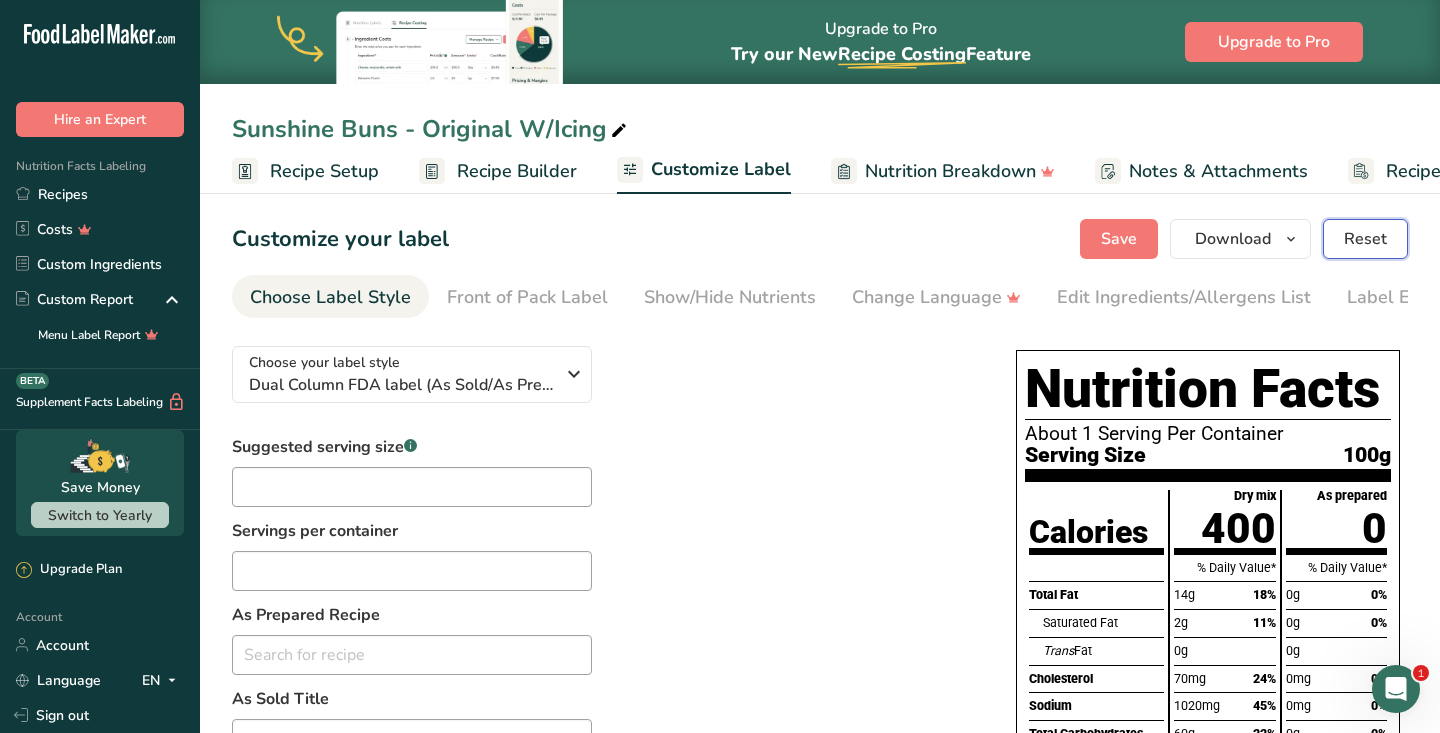 click on "Reset" at bounding box center [1365, 239] 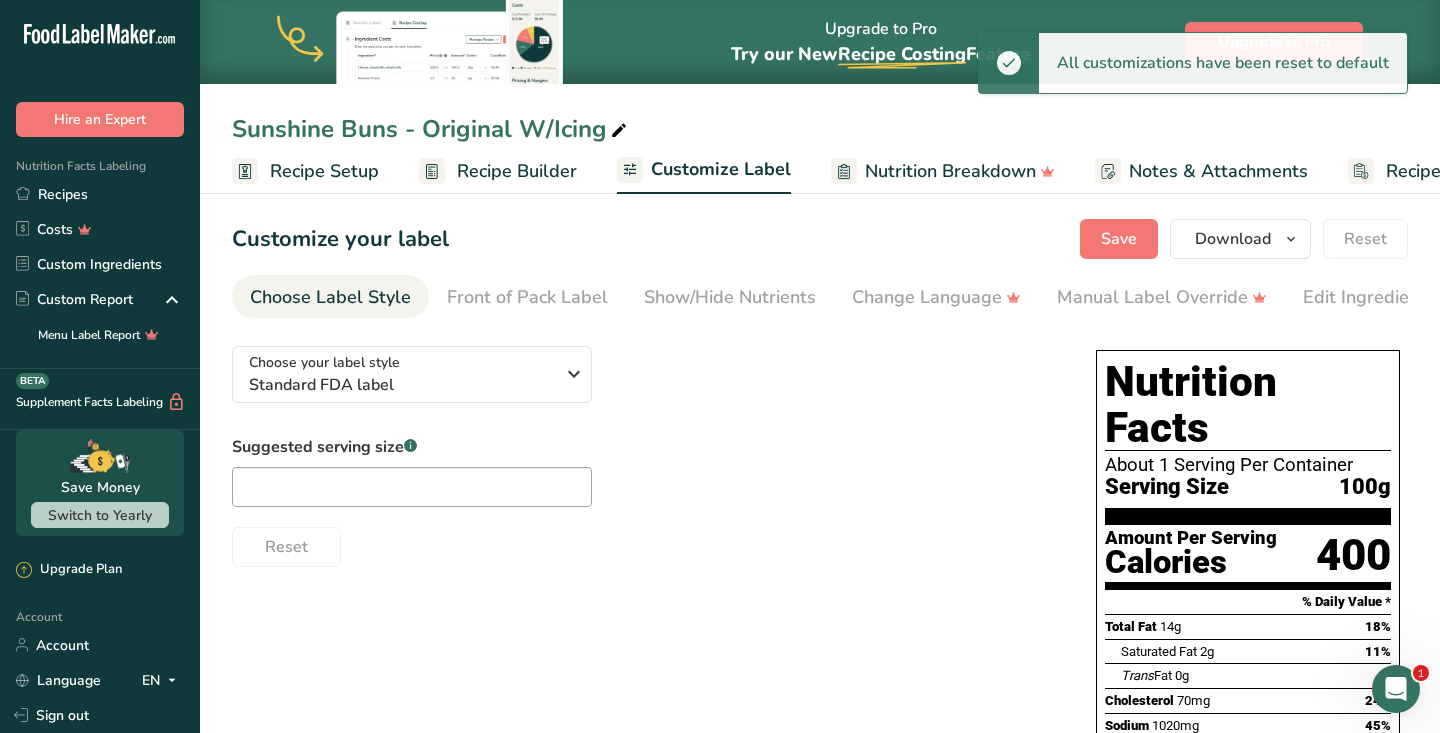 click on "Recipe Setup" at bounding box center [324, 171] 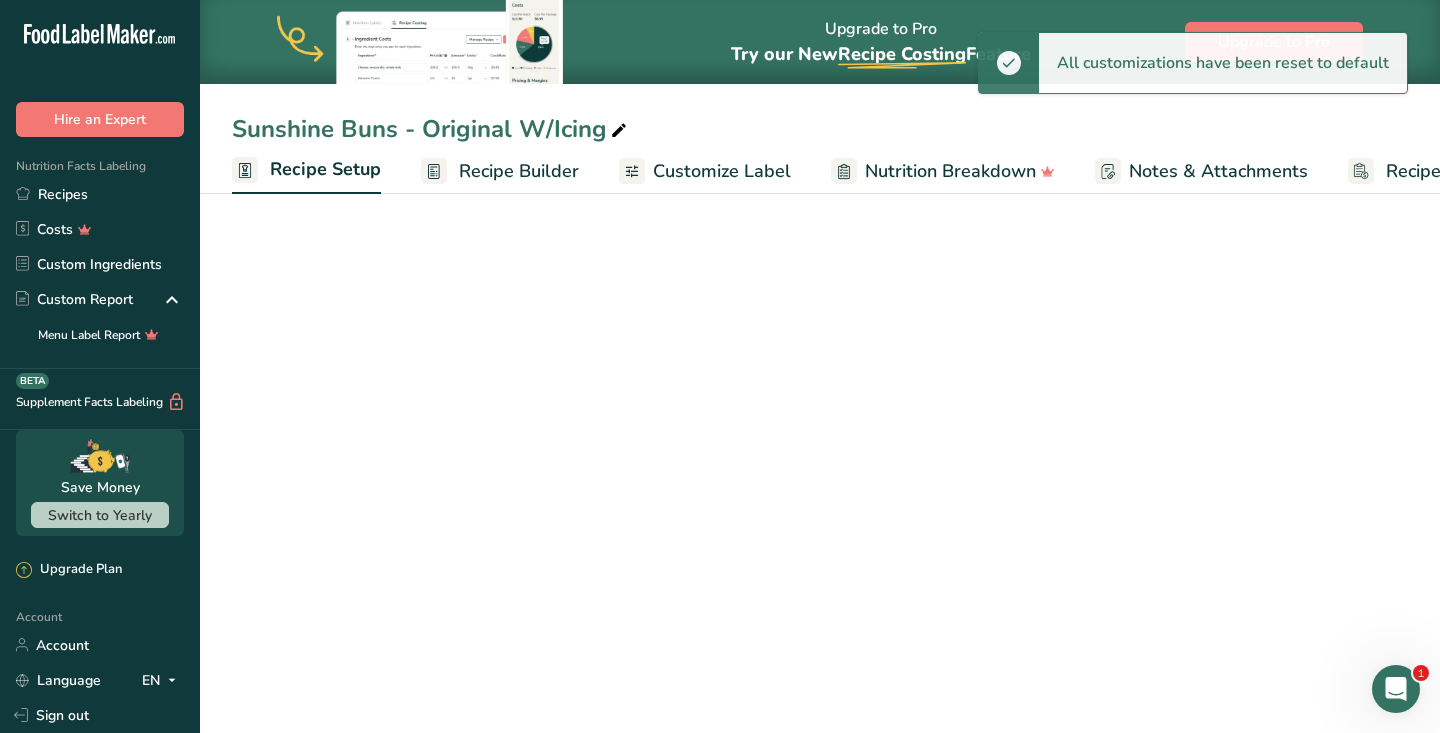 scroll, scrollTop: 0, scrollLeft: 7, axis: horizontal 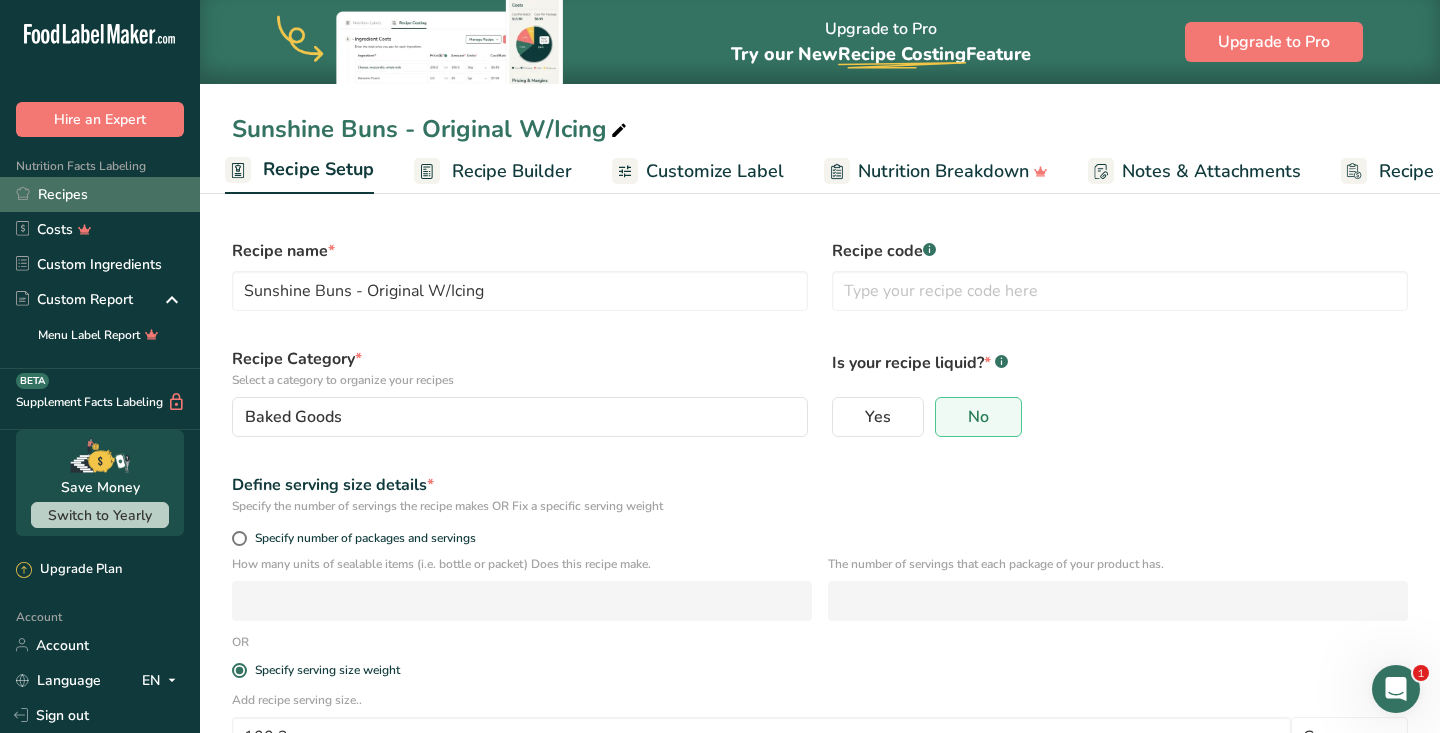click on "Recipes" at bounding box center (100, 194) 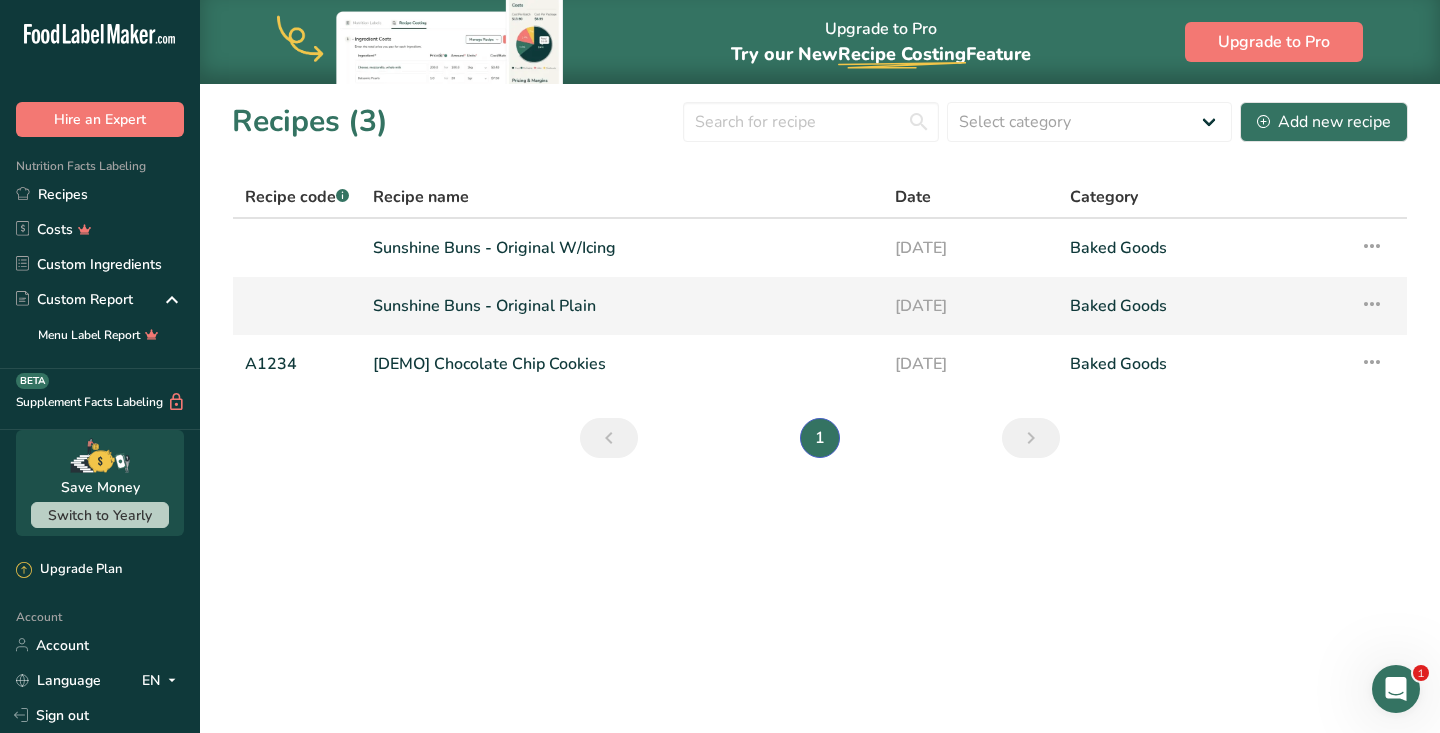 click on "Sunshine Buns - Original Plain" at bounding box center [622, 306] 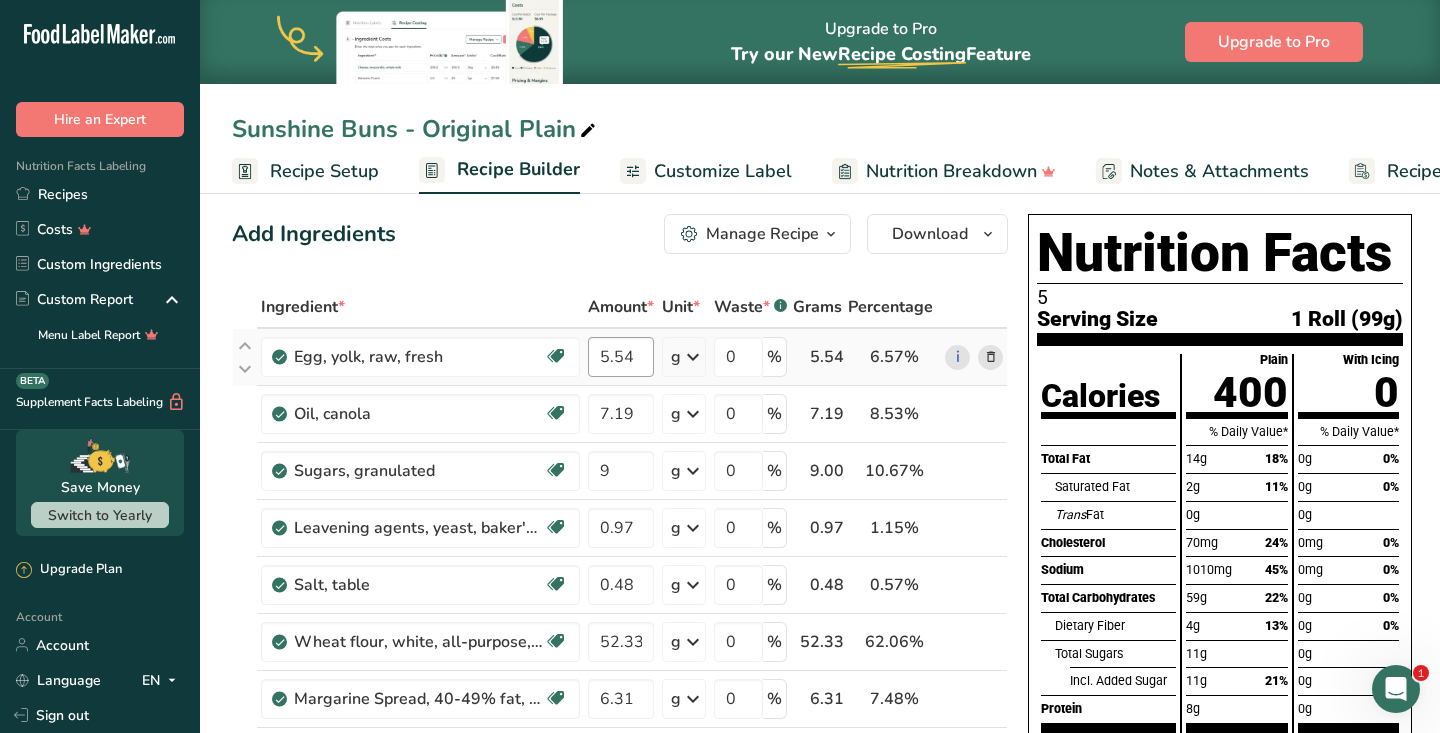 scroll, scrollTop: 8, scrollLeft: 0, axis: vertical 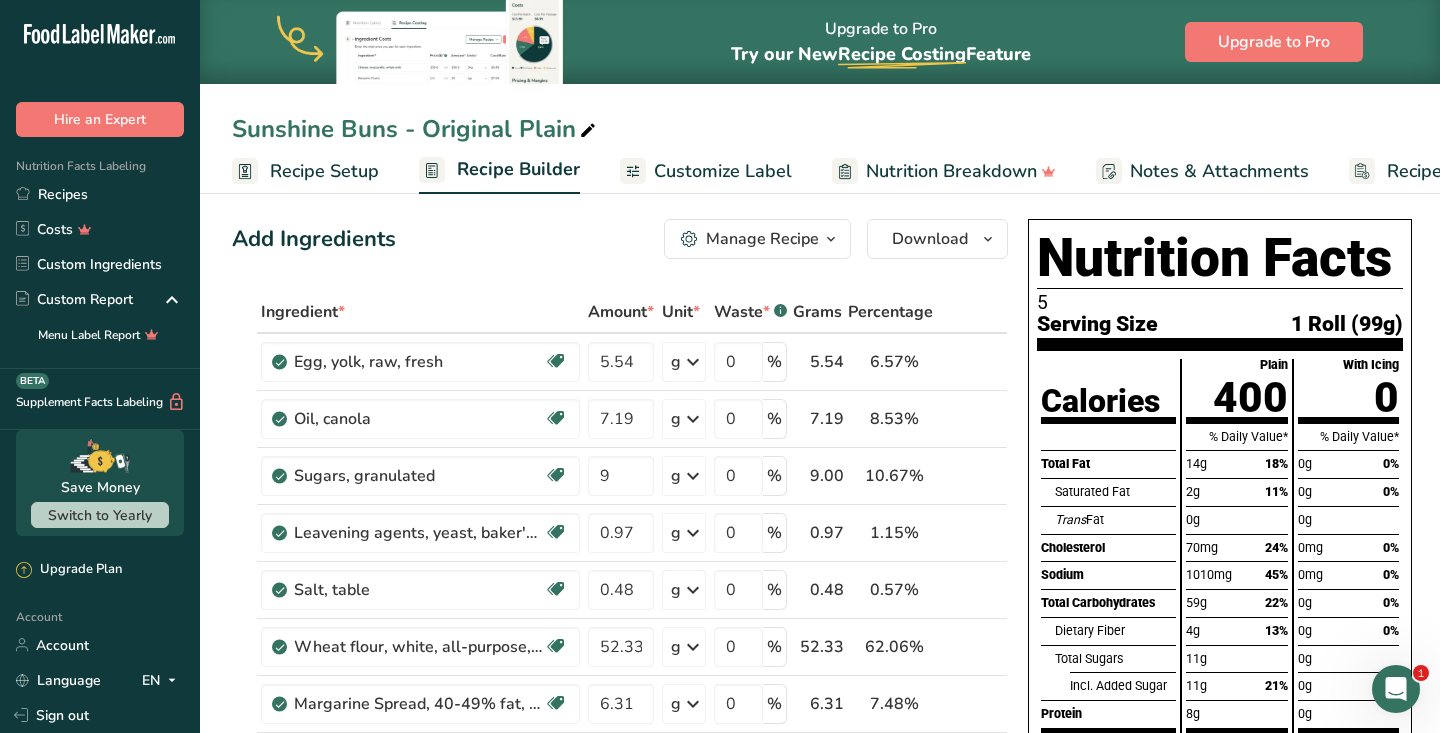 click on "Customize Label" at bounding box center [723, 171] 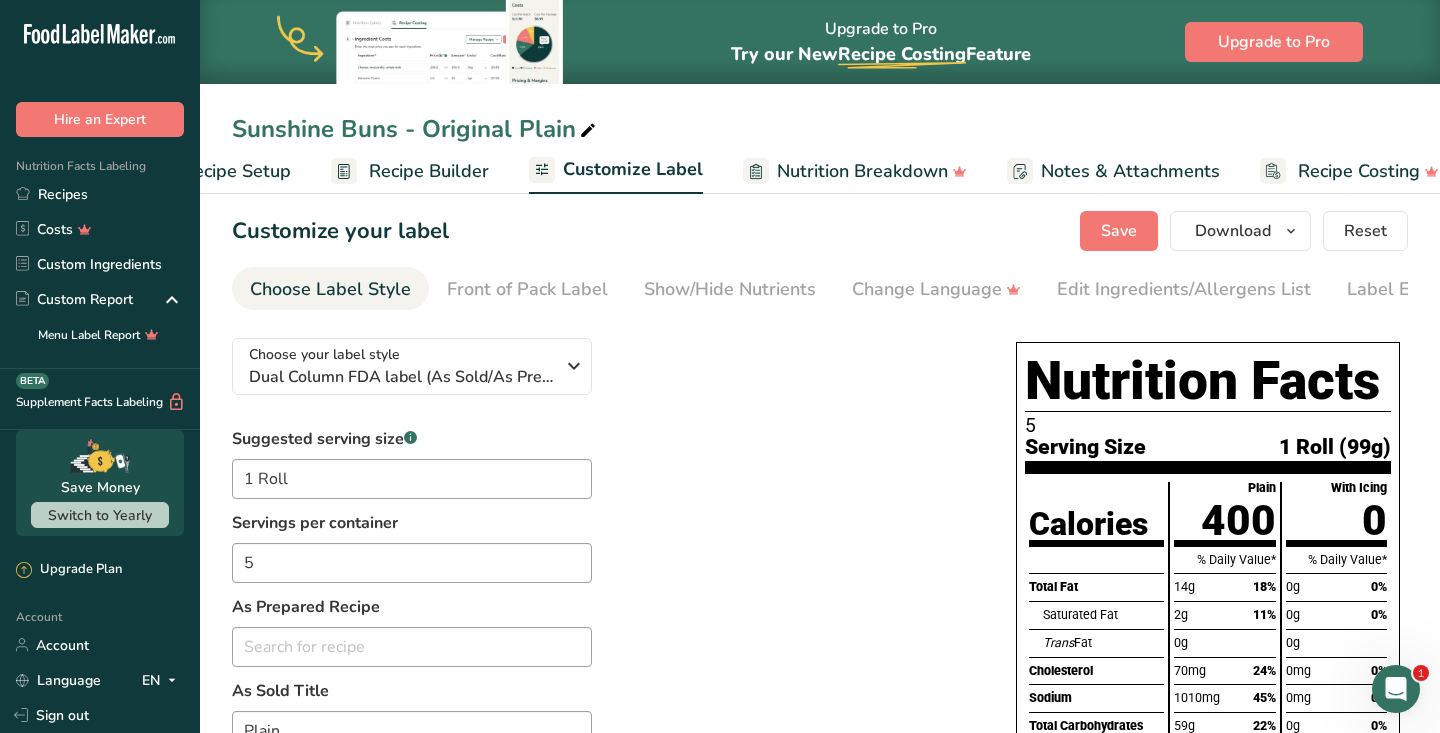 scroll, scrollTop: 0, scrollLeft: 119, axis: horizontal 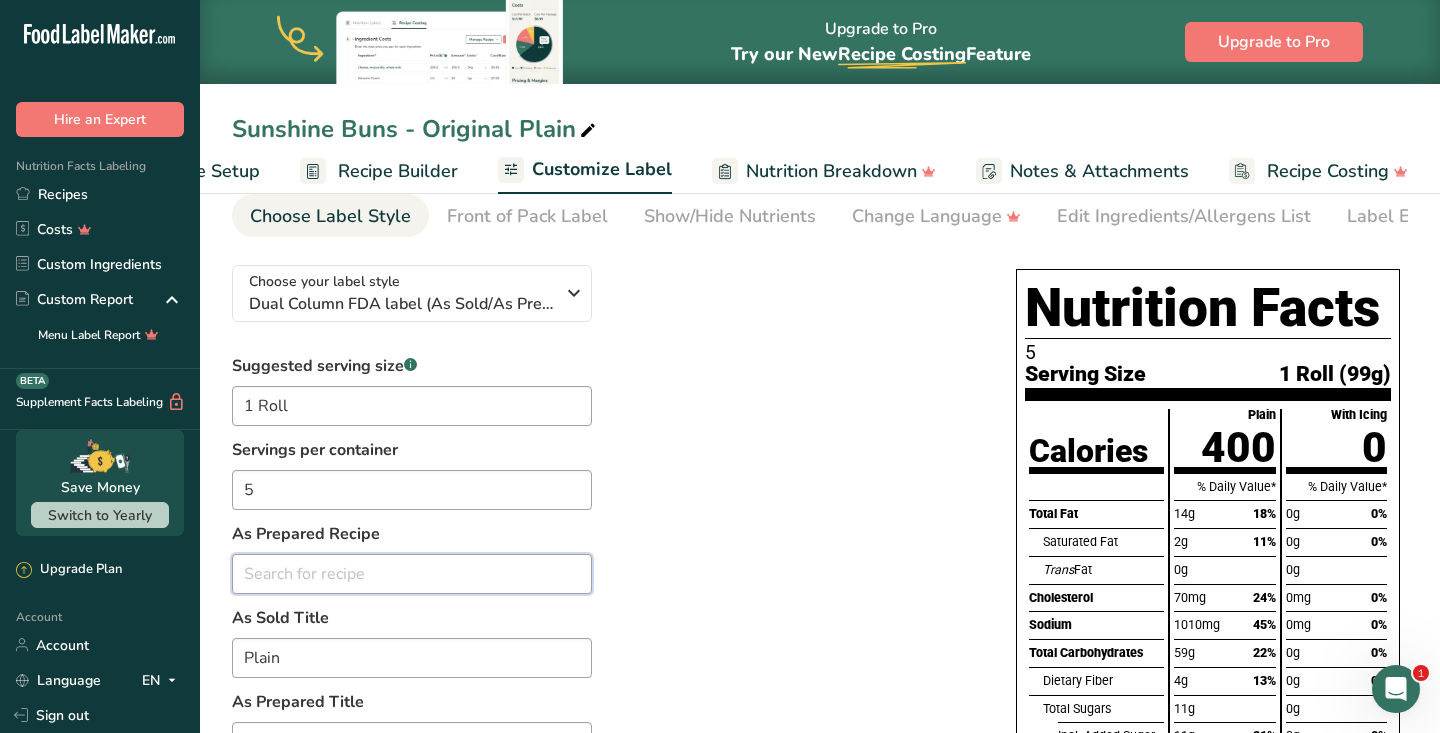 click at bounding box center [412, 574] 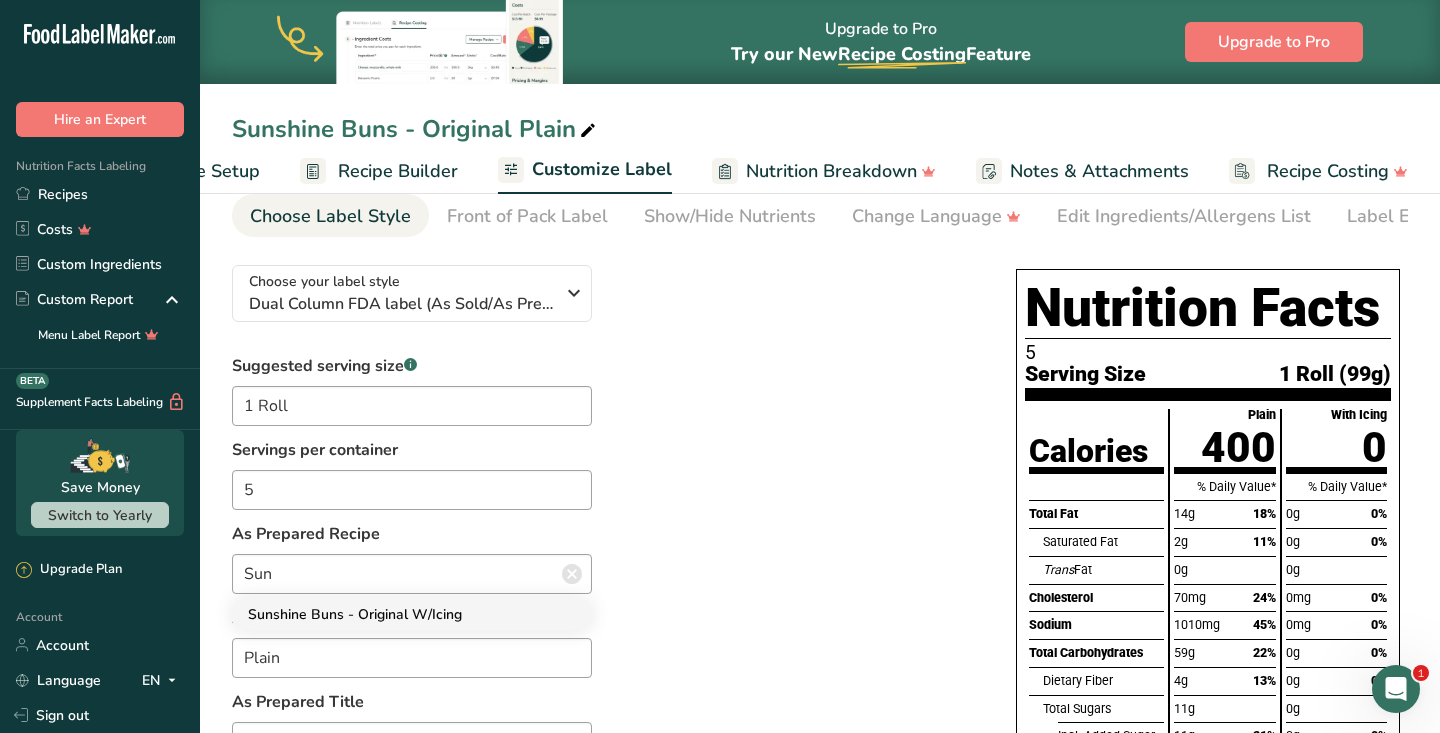 click on "Sunshine Buns - Original W/Icing" at bounding box center (355, 614) 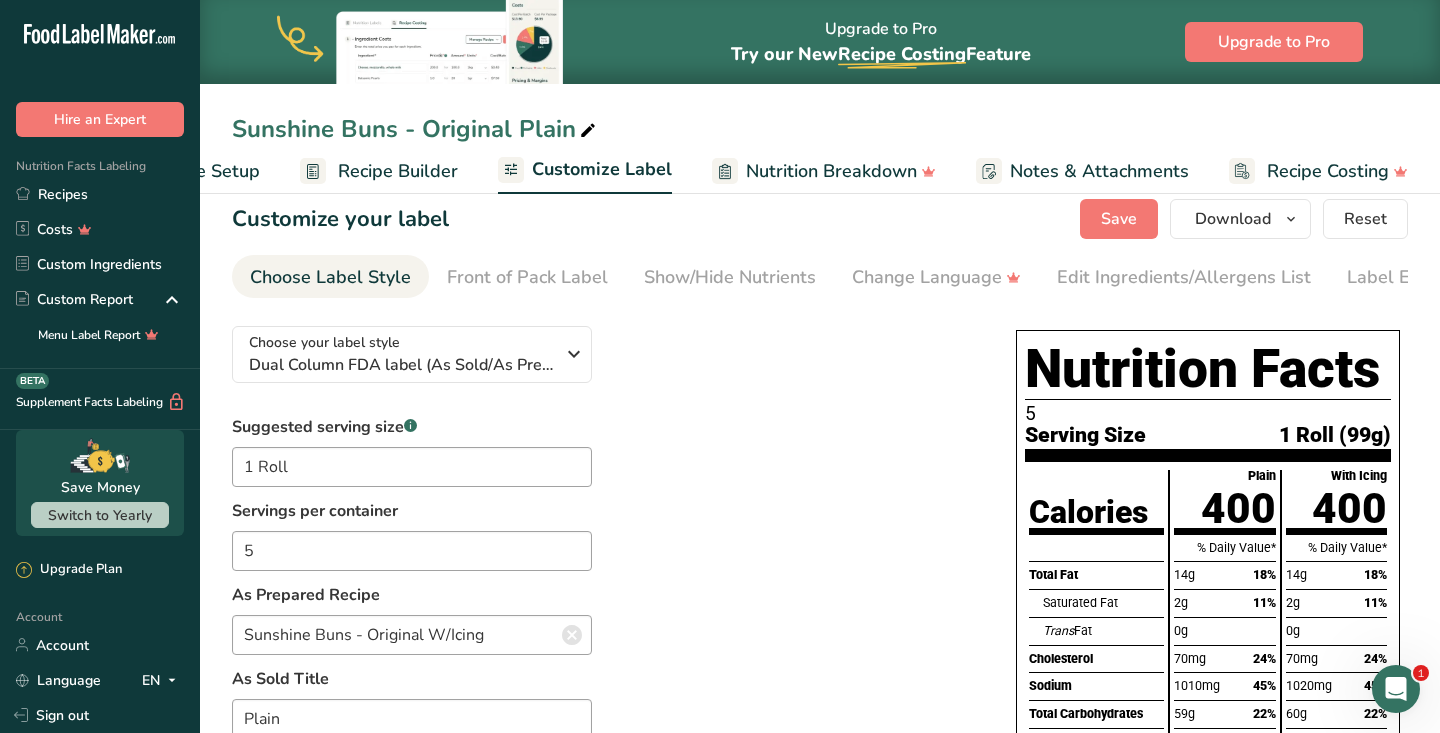 scroll, scrollTop: 0, scrollLeft: 0, axis: both 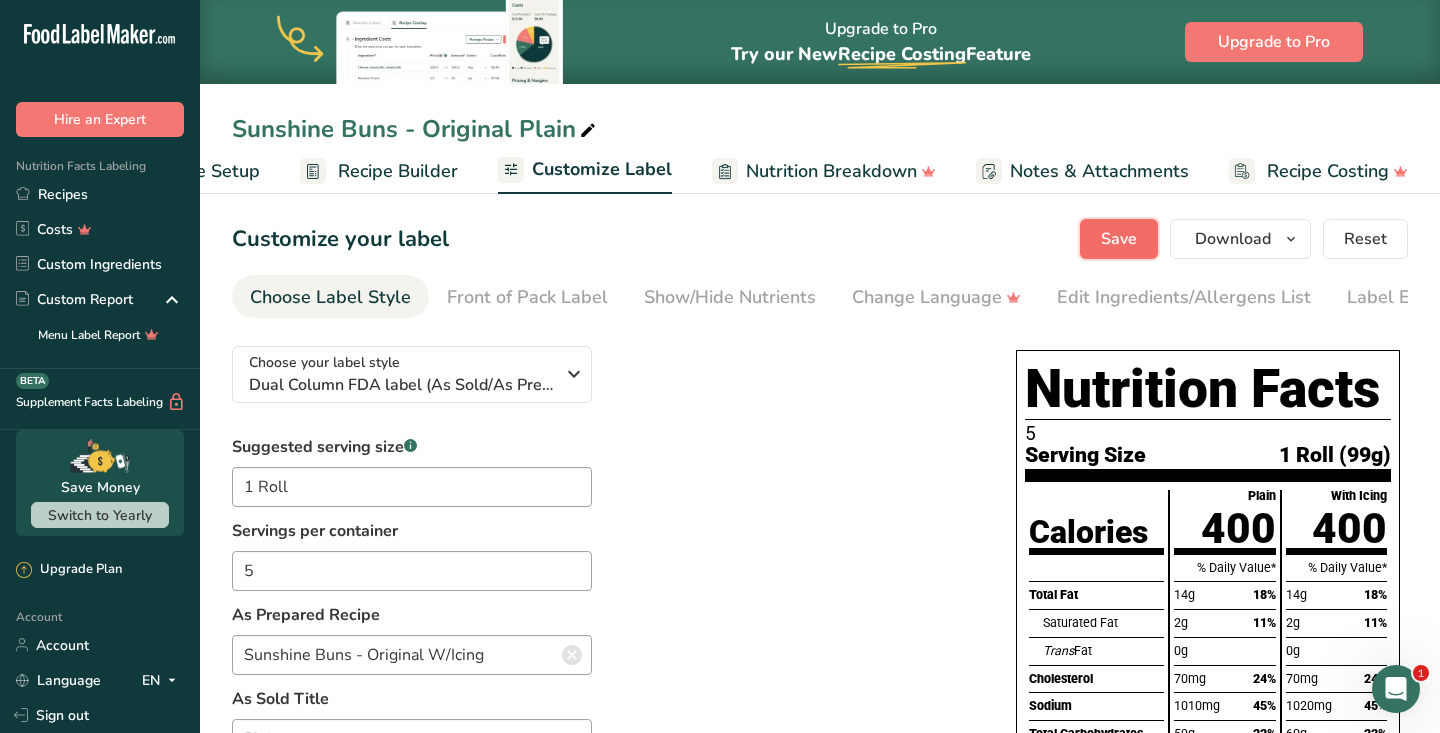 click on "Save" at bounding box center (1119, 239) 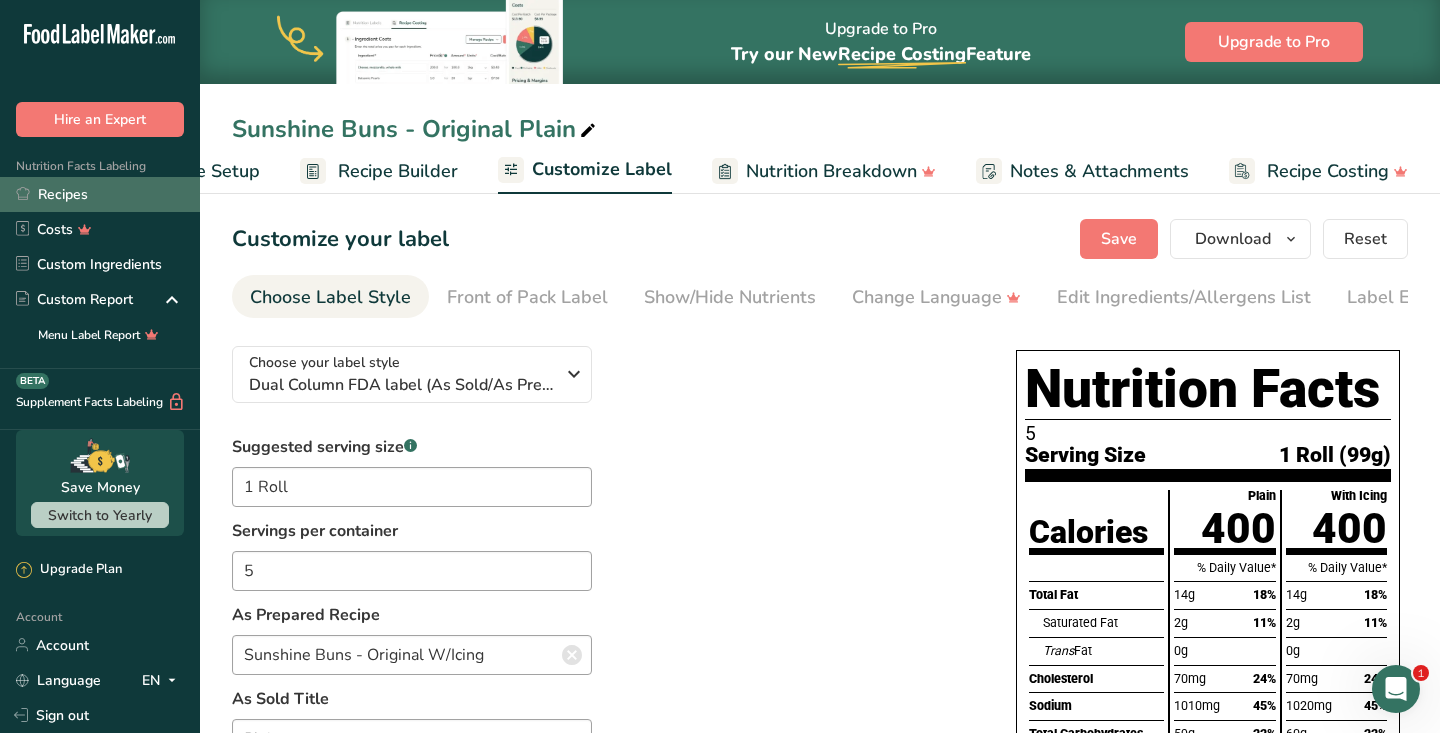 click on "Recipes" at bounding box center [100, 194] 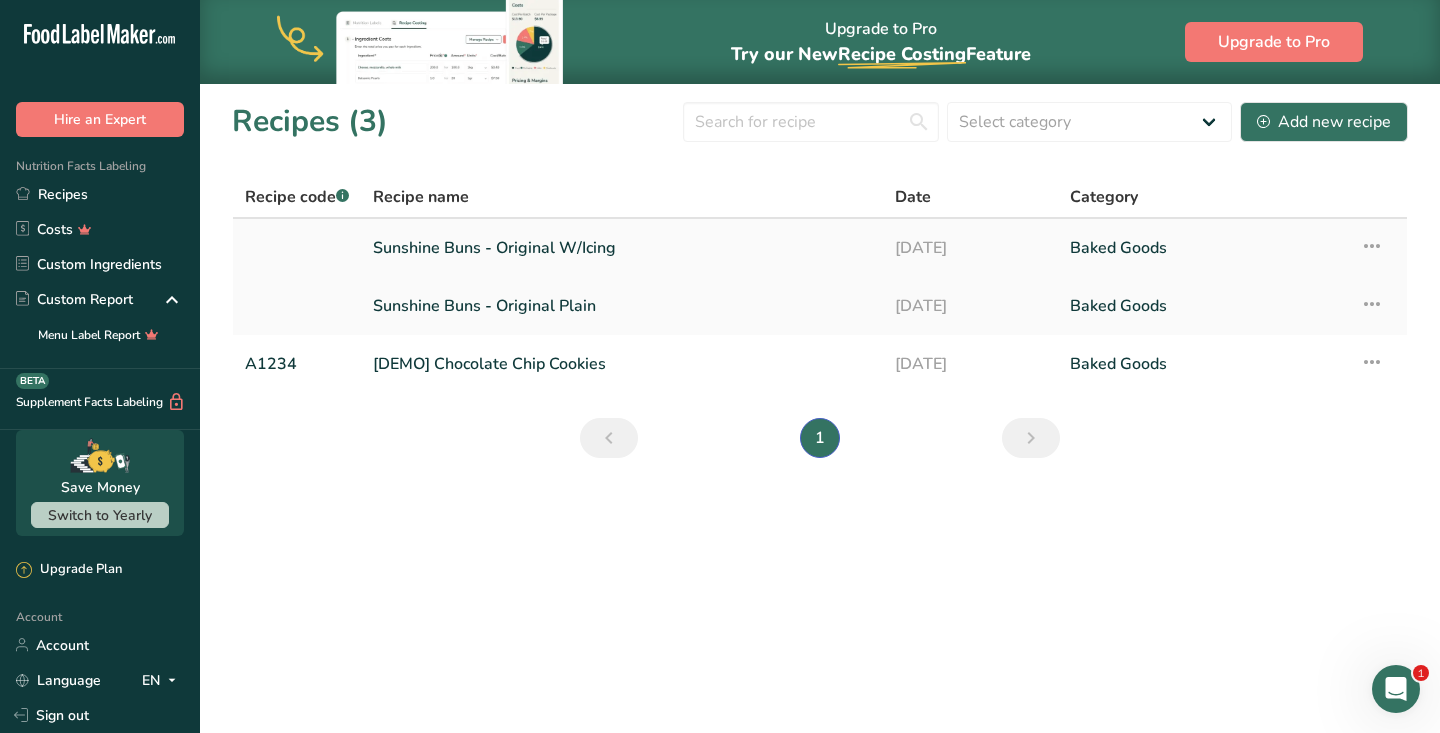 click on "Sunshine Buns - Original W/Icing" at bounding box center (622, 248) 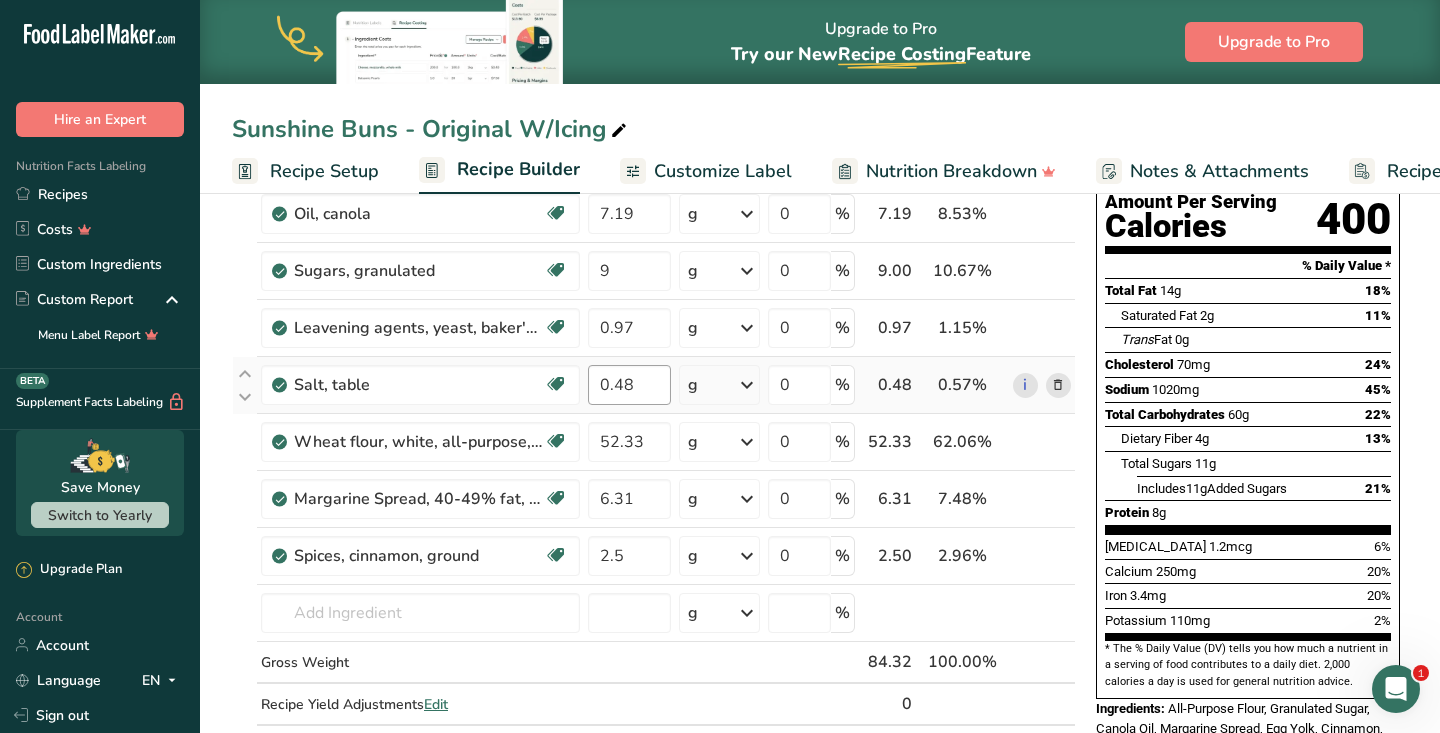 scroll, scrollTop: 217, scrollLeft: 0, axis: vertical 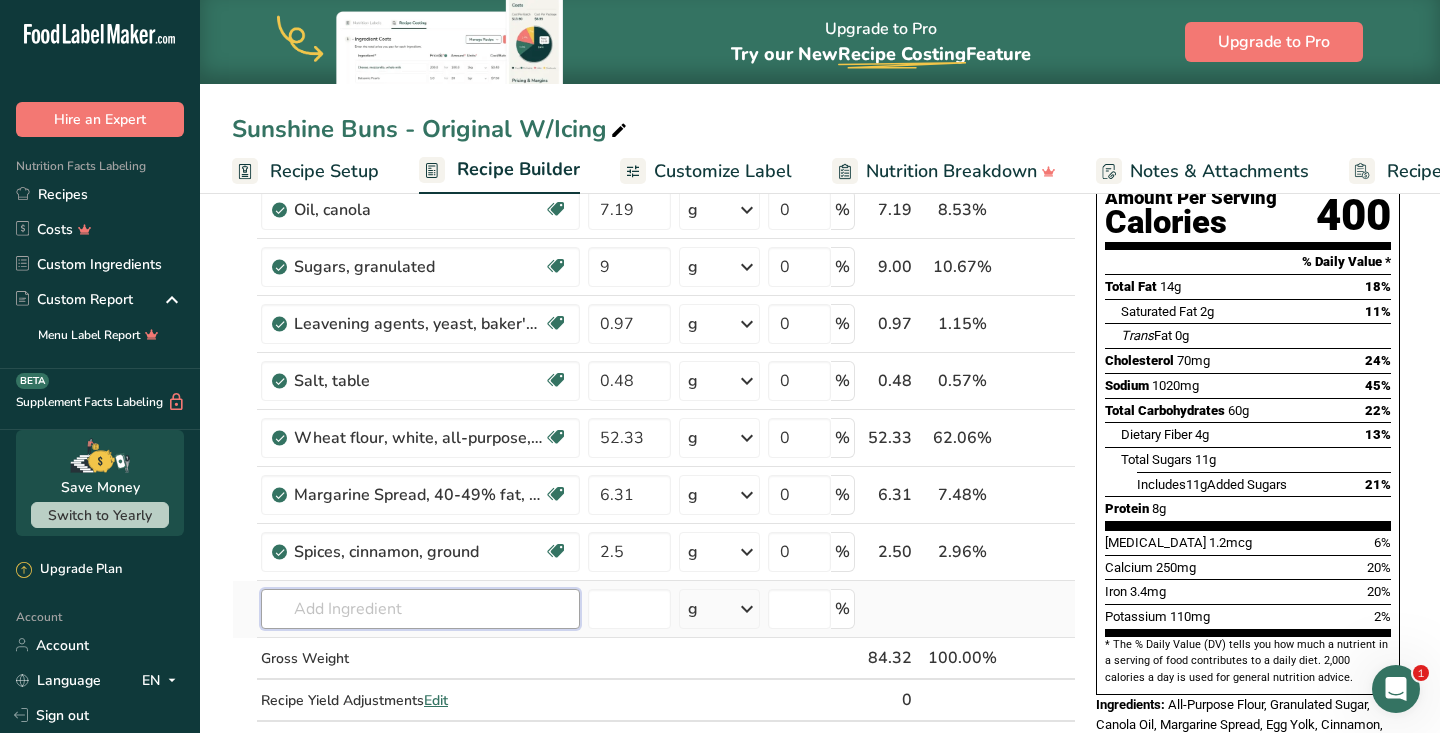 click at bounding box center (420, 609) 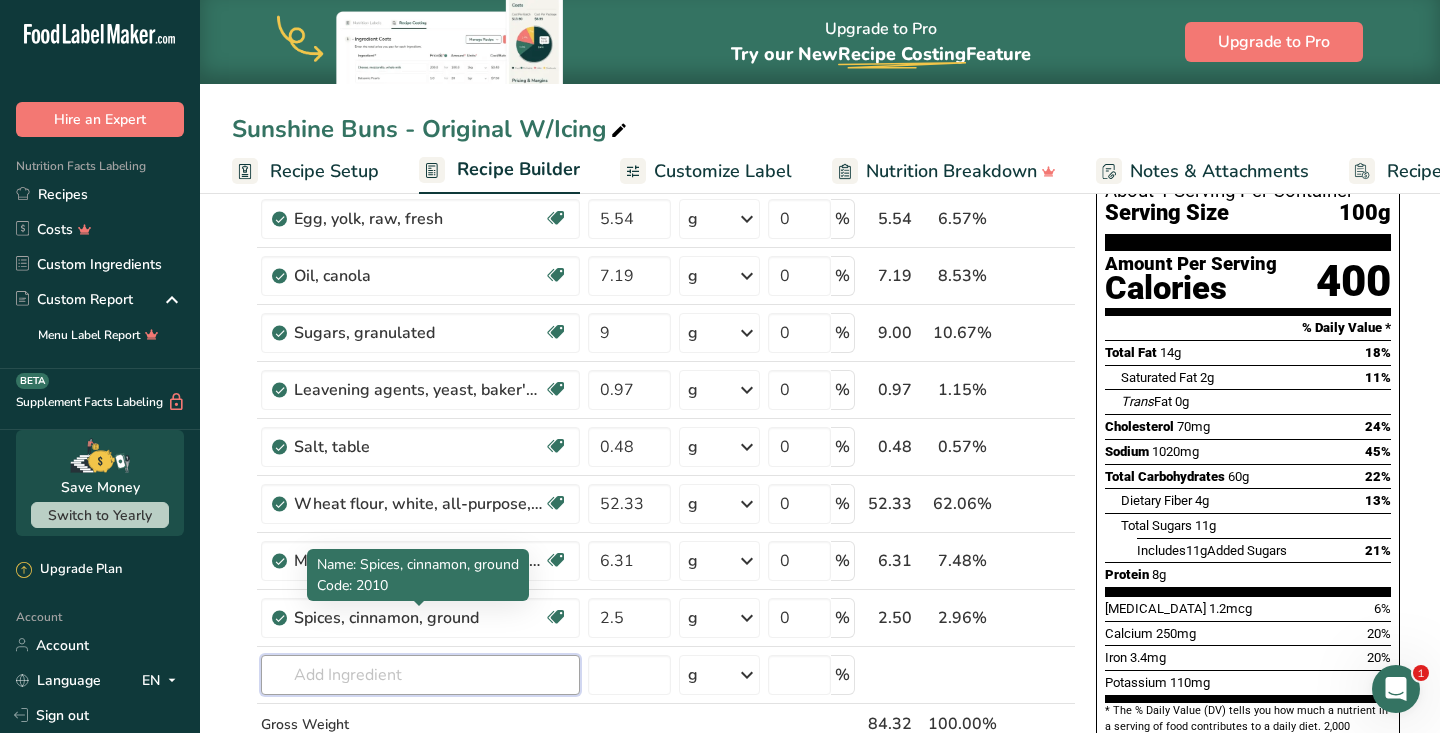 scroll, scrollTop: 190, scrollLeft: 0, axis: vertical 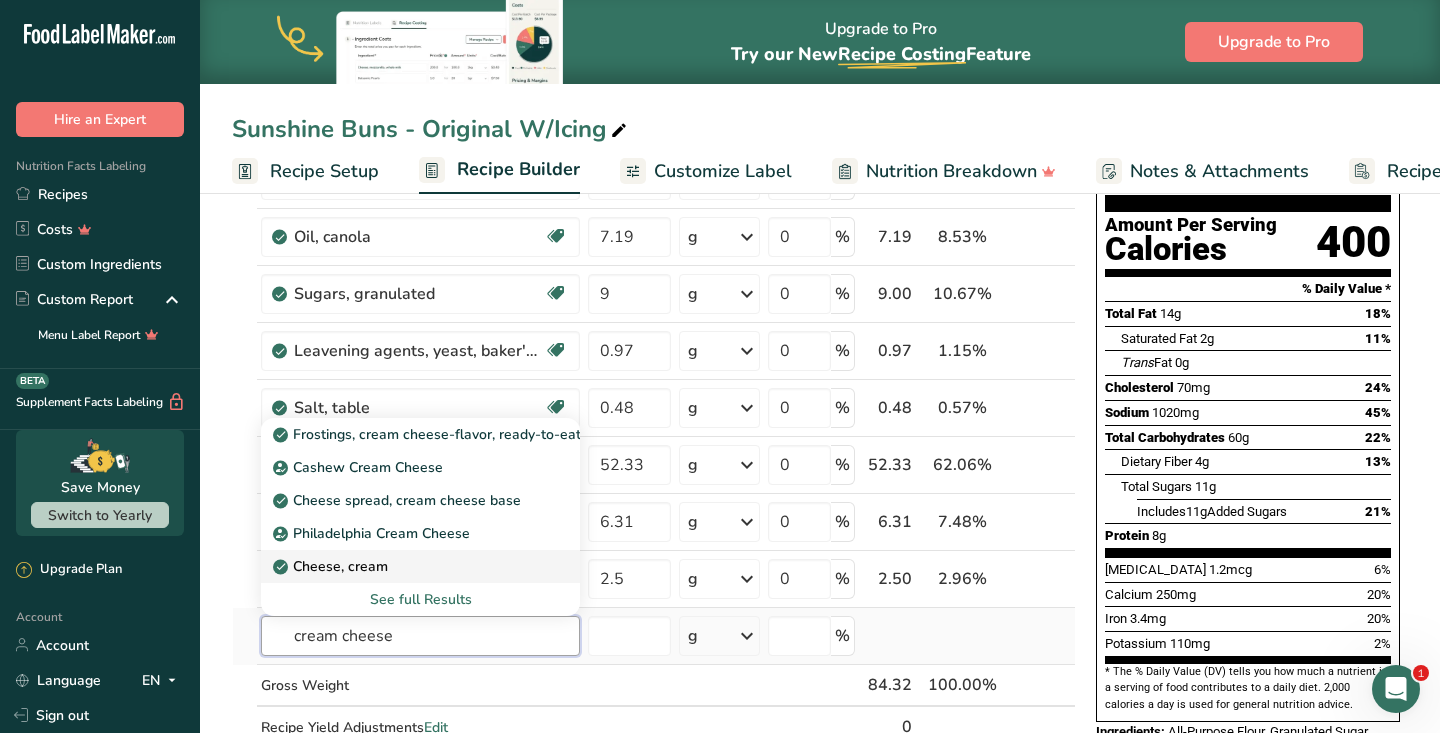 type on "cream cheese" 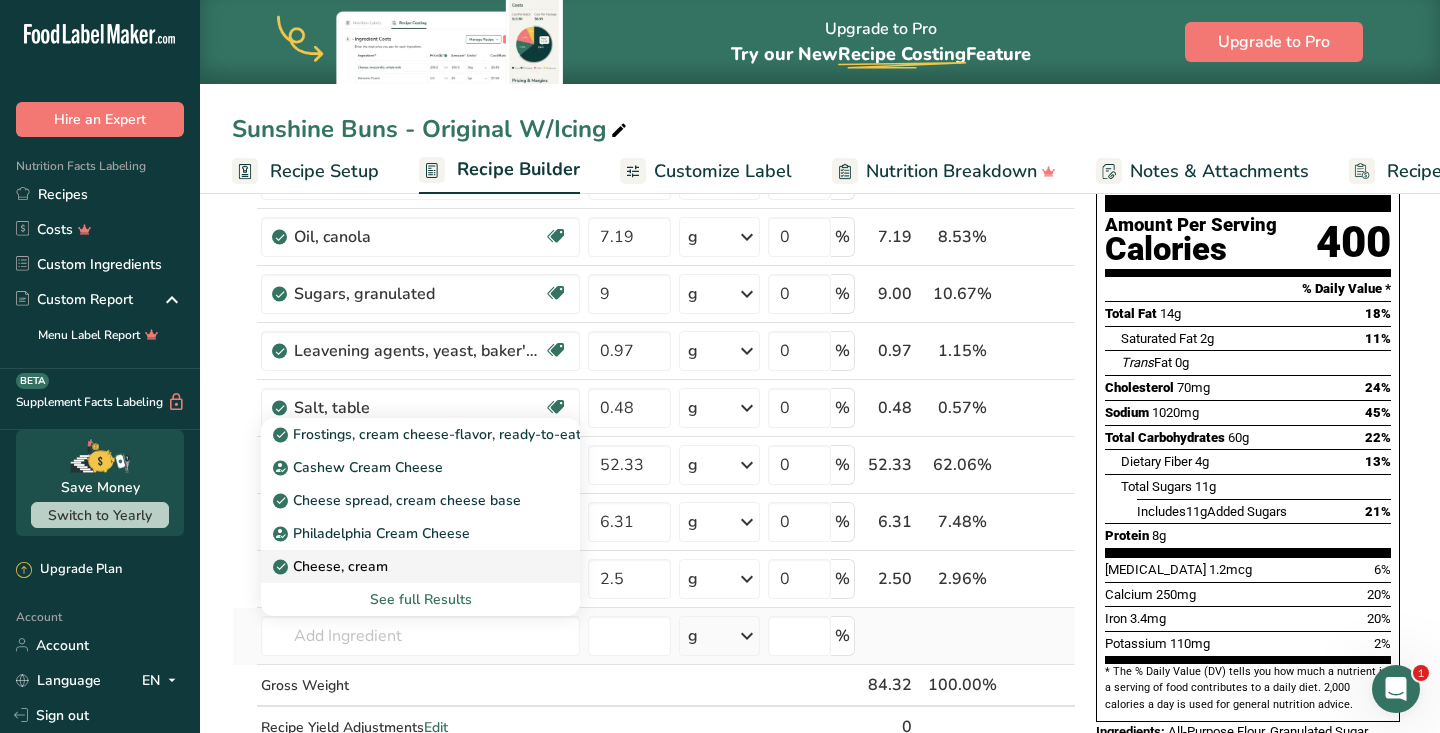 click on "Cheese, cream" at bounding box center [332, 566] 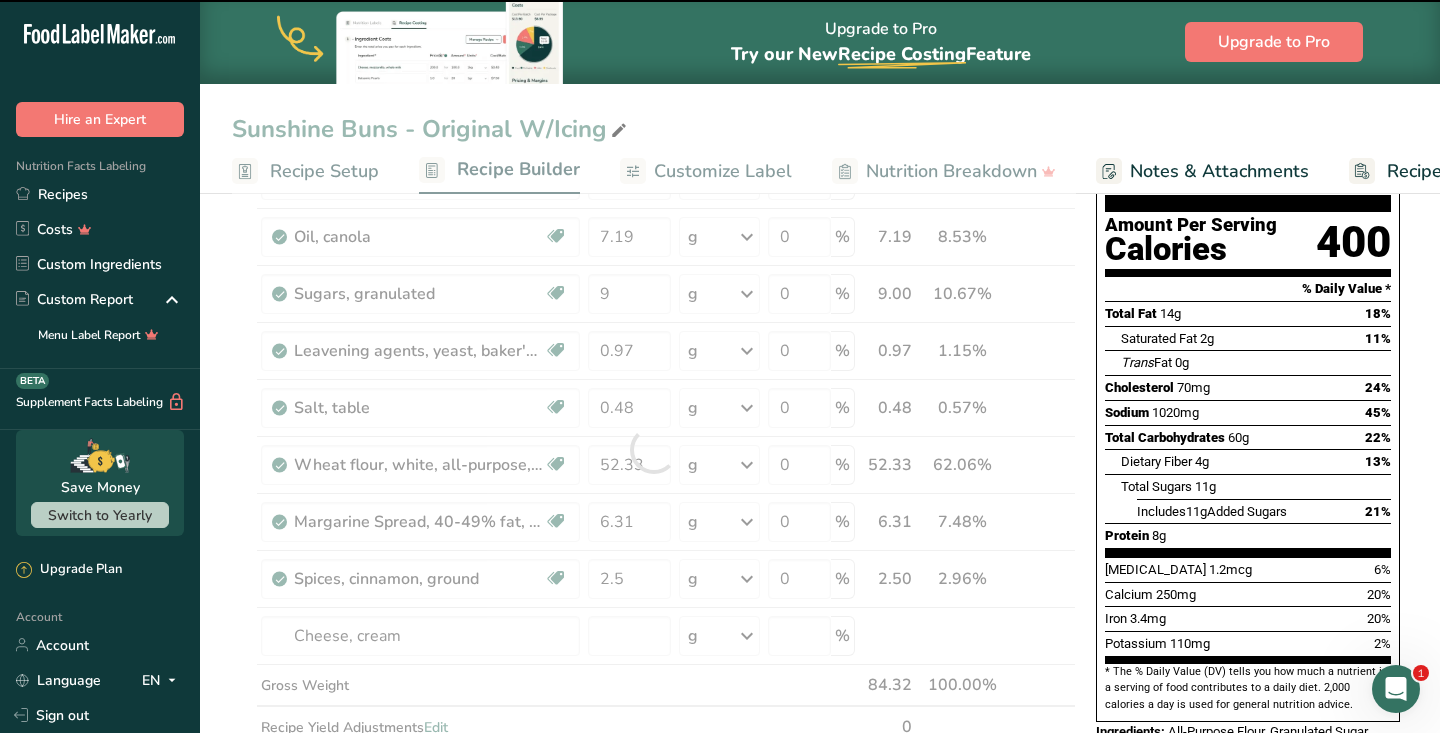 type on "0" 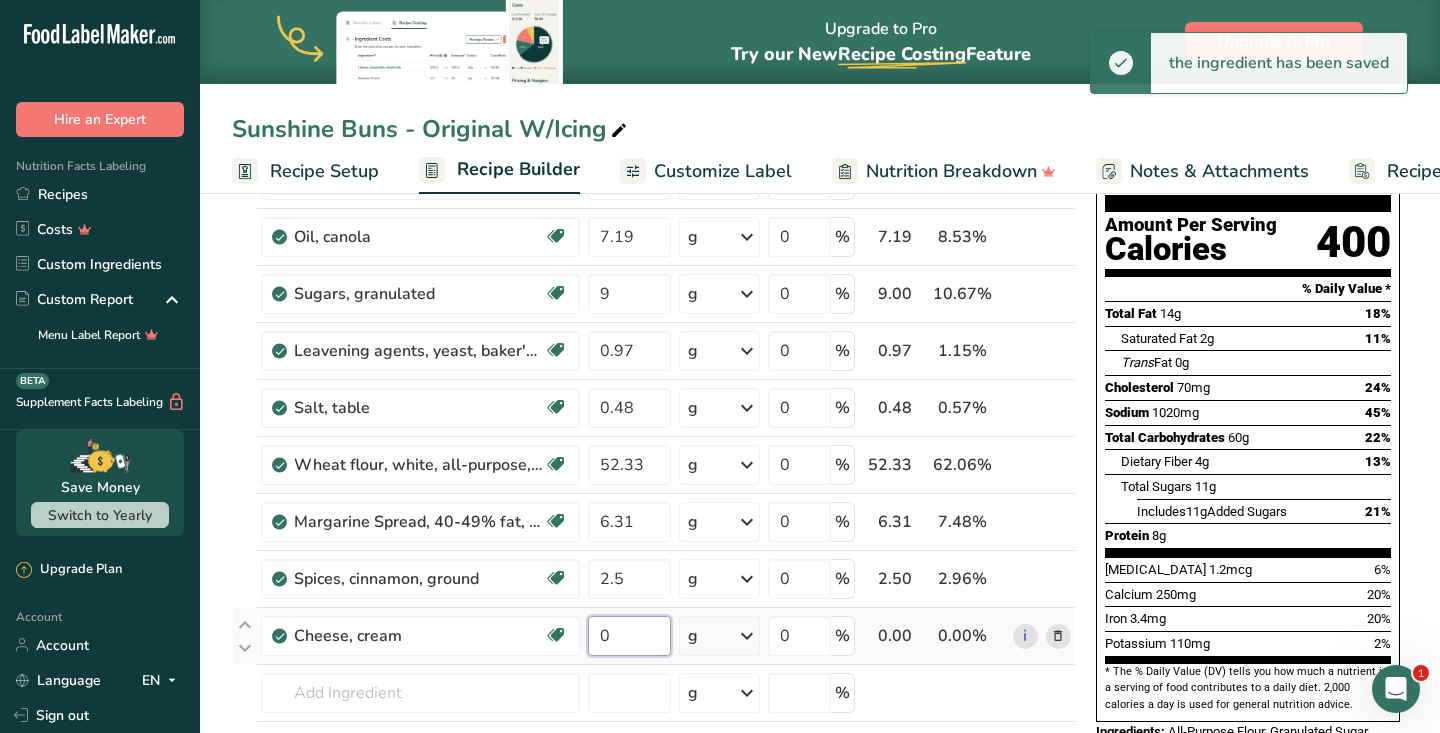 click on "0" at bounding box center [629, 636] 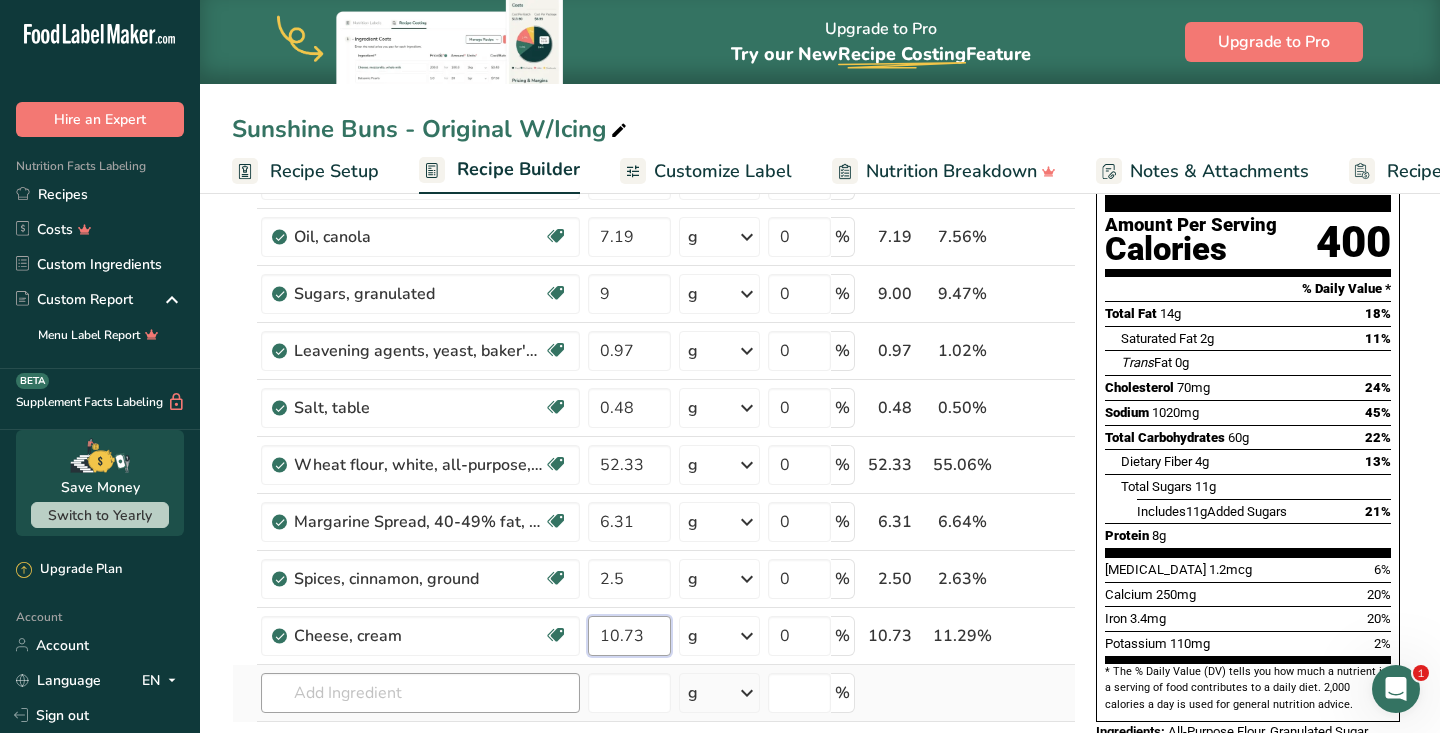 type on "10.73" 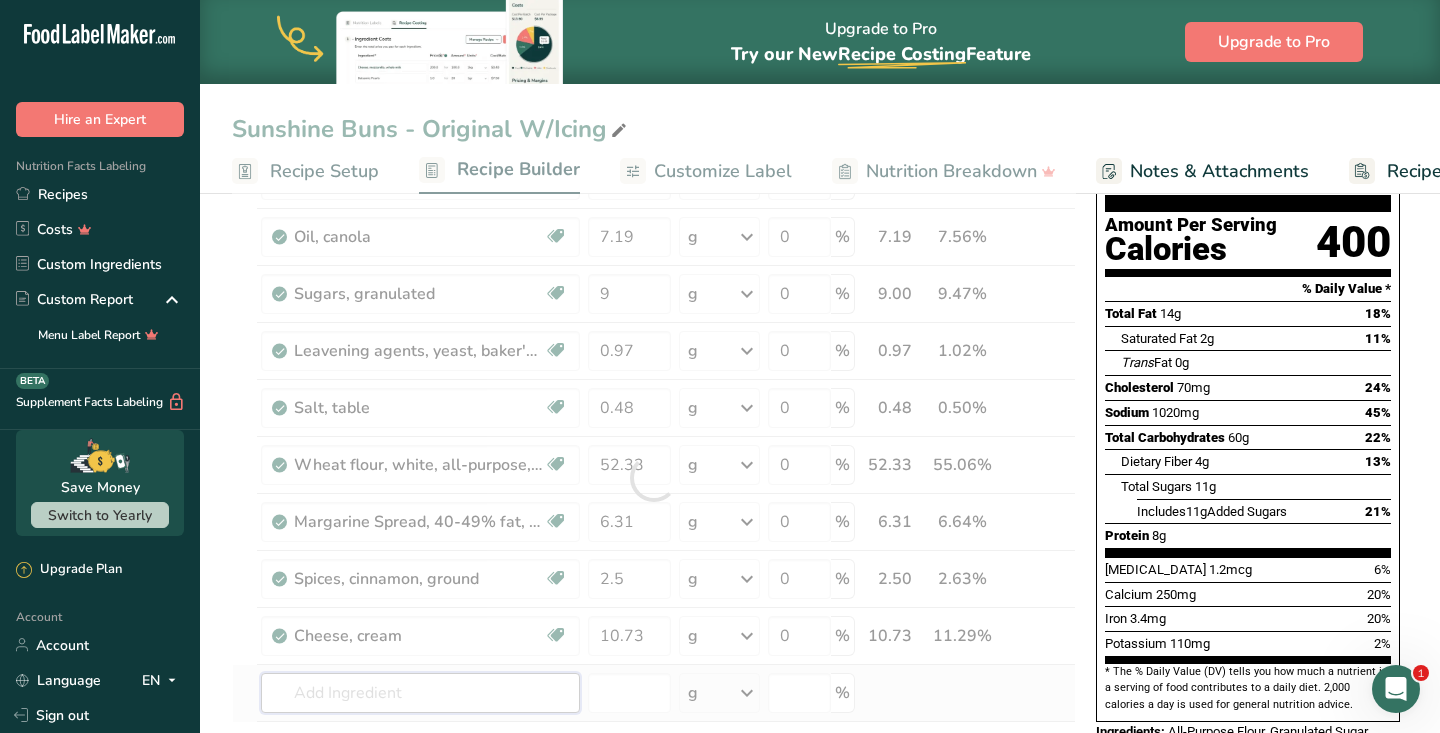 click on "Ingredient *
Amount *
Unit *
Waste *   .a-a{fill:#347362;}.b-a{fill:#fff;}          Grams
Percentage
Egg, yolk, raw, fresh
Dairy free
Gluten free
Vegetarian
Soy free
5.54
g
Portions
1 large
1 cup
Weight Units
g
kg
mg
See more
Volume Units
l
Volume units require a density conversion. If you know your ingredient's density enter it below. Otherwise, click on "RIA" our AI Regulatory bot - she will be able to help you
lb/ft3
g/cm3
Confirm
mL
lb/ft3
fl oz" at bounding box center [654, 478] 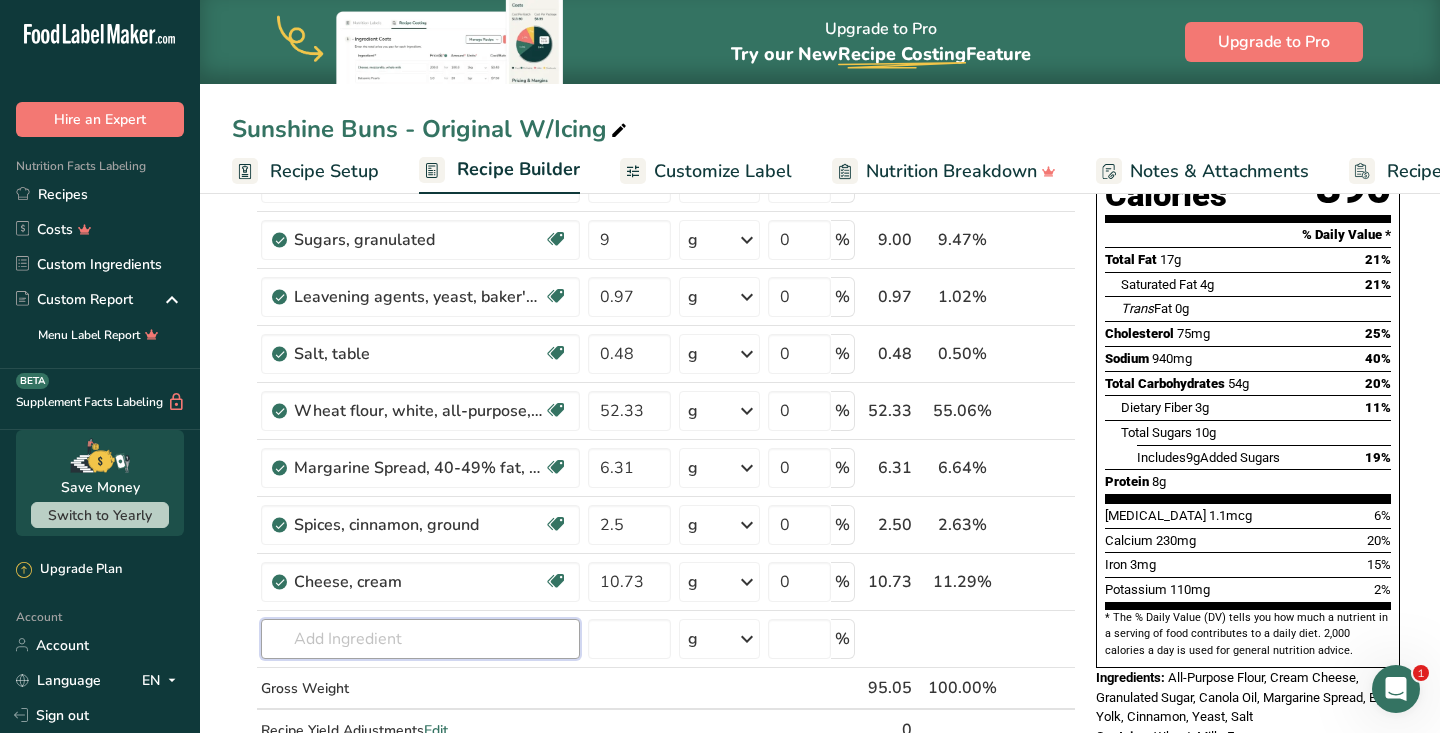 scroll, scrollTop: 257, scrollLeft: 0, axis: vertical 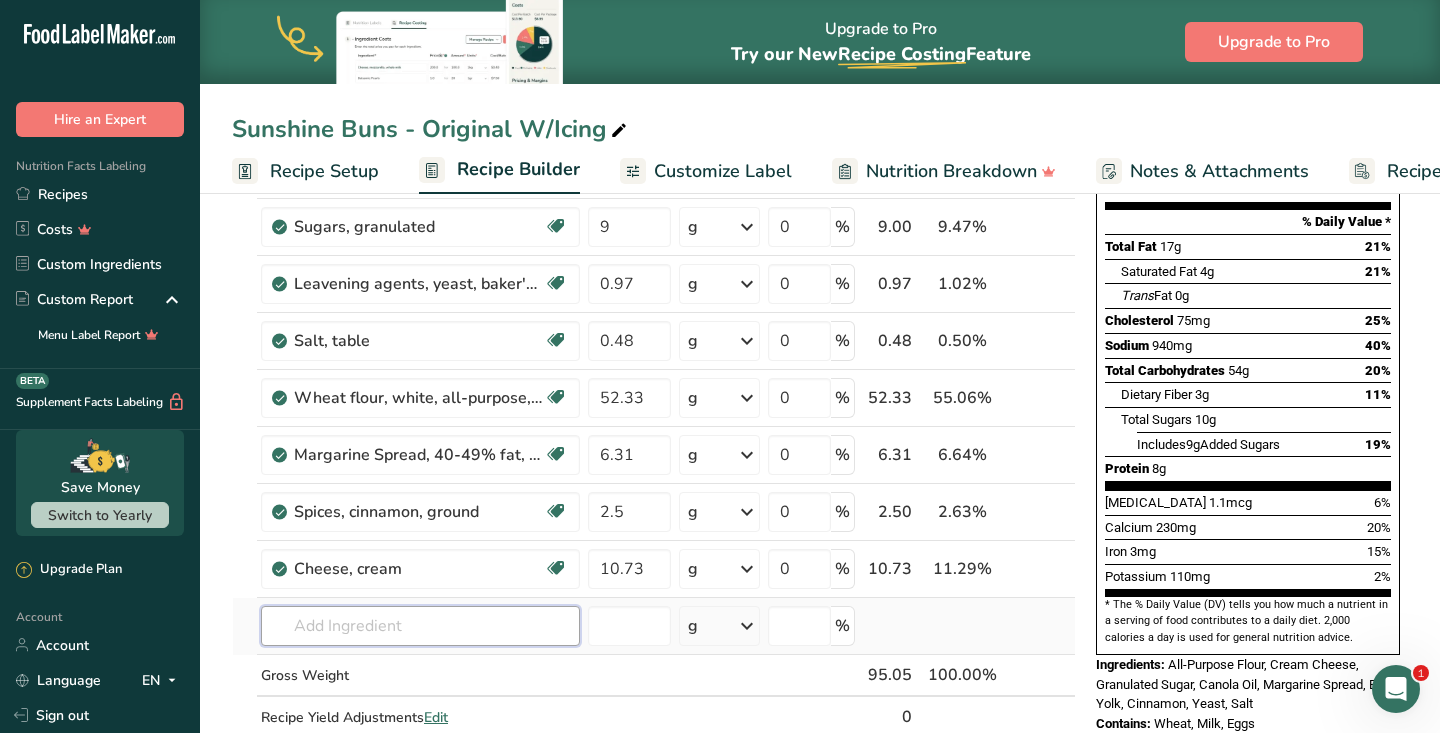 click at bounding box center (420, 626) 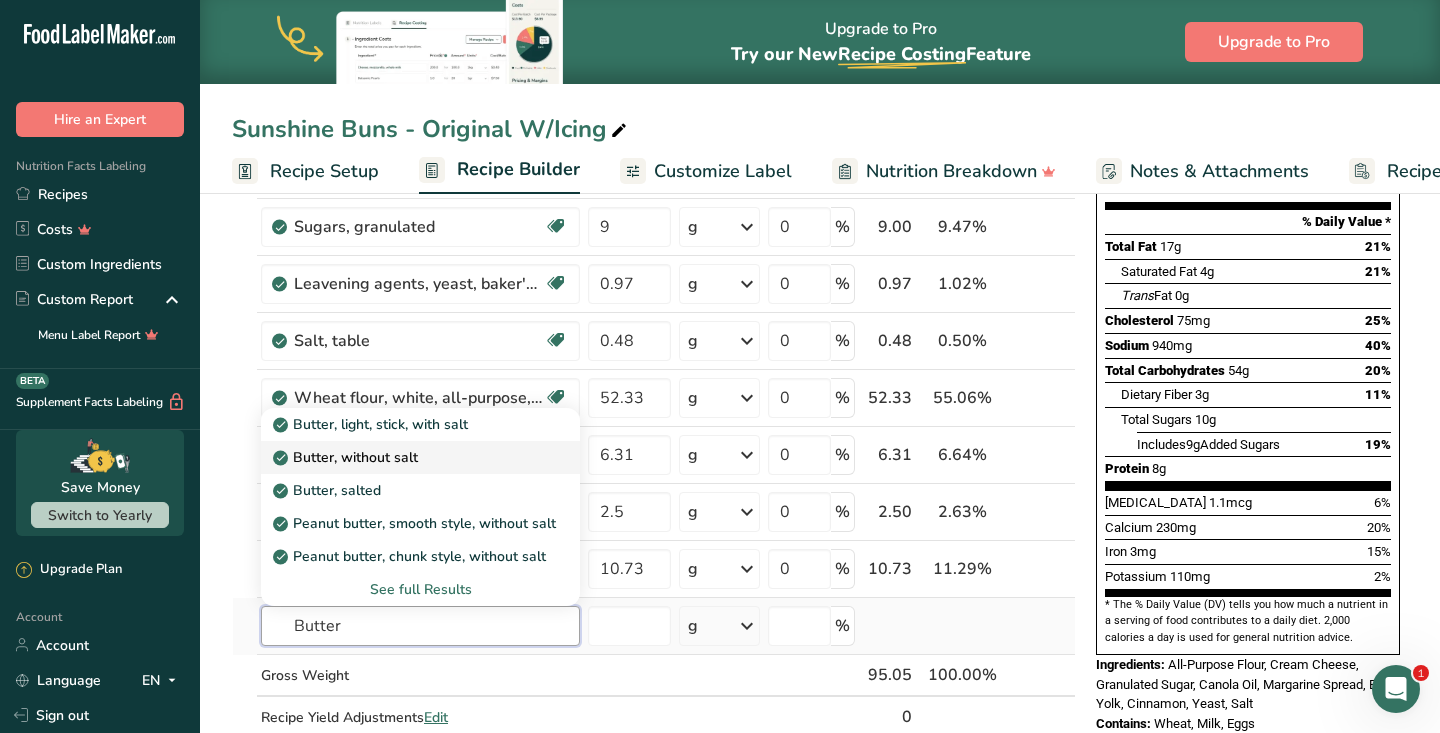 type on "Butter" 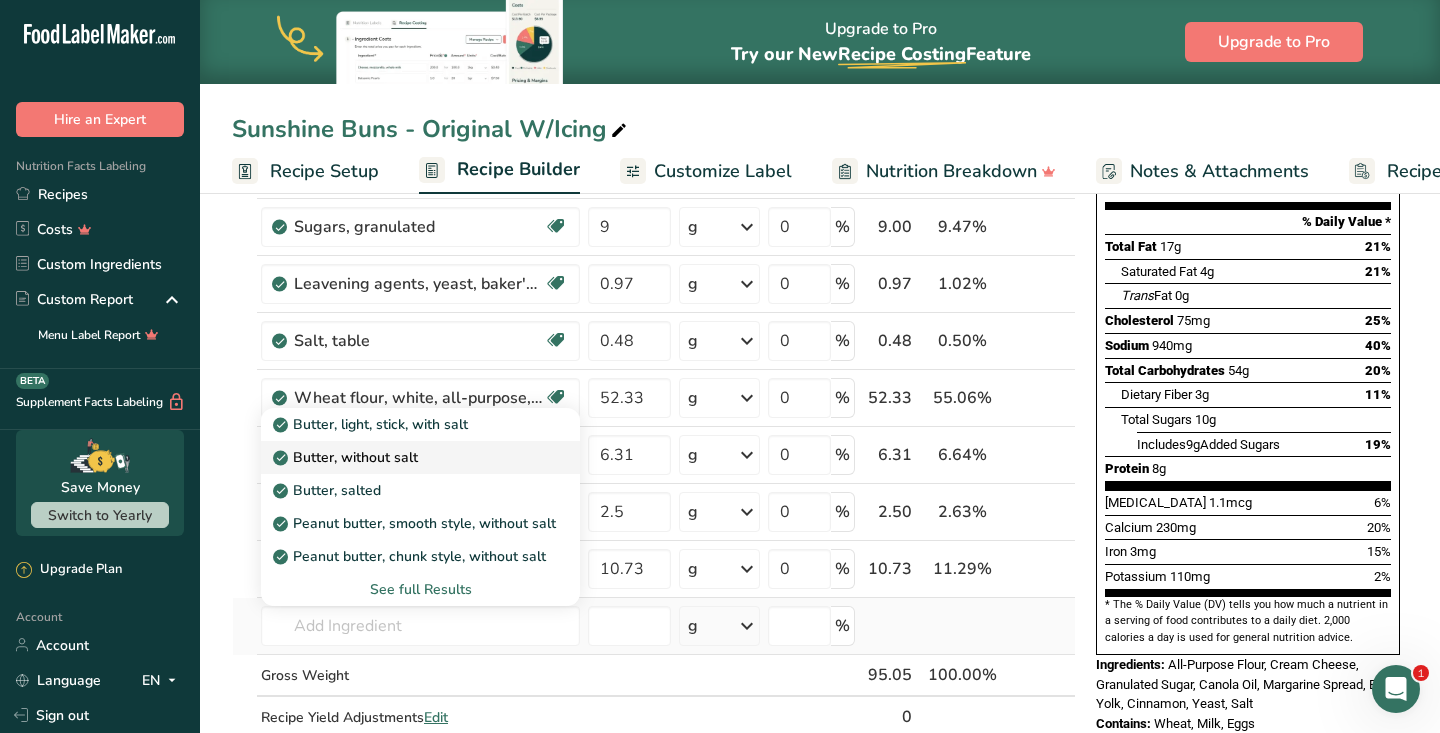 click on "Butter, without salt" at bounding box center (347, 457) 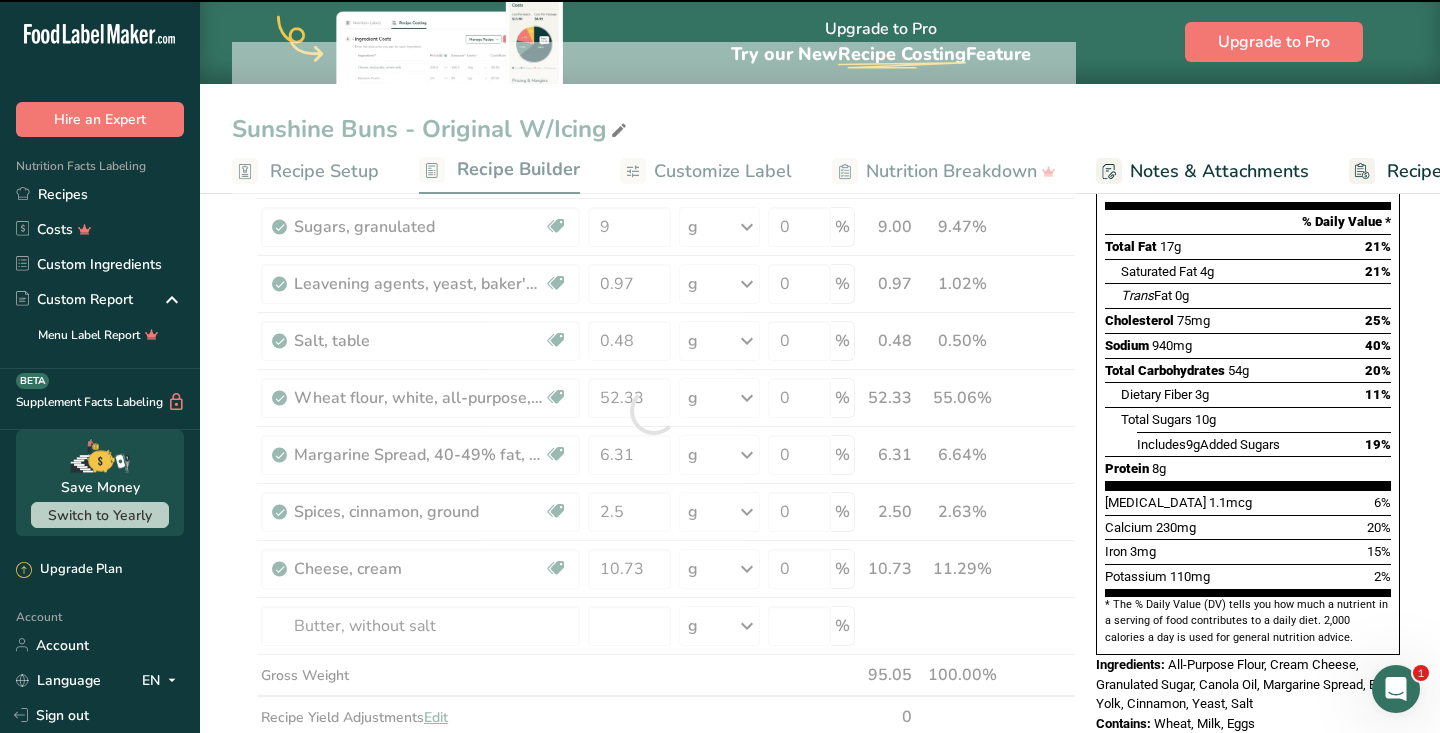 type on "0" 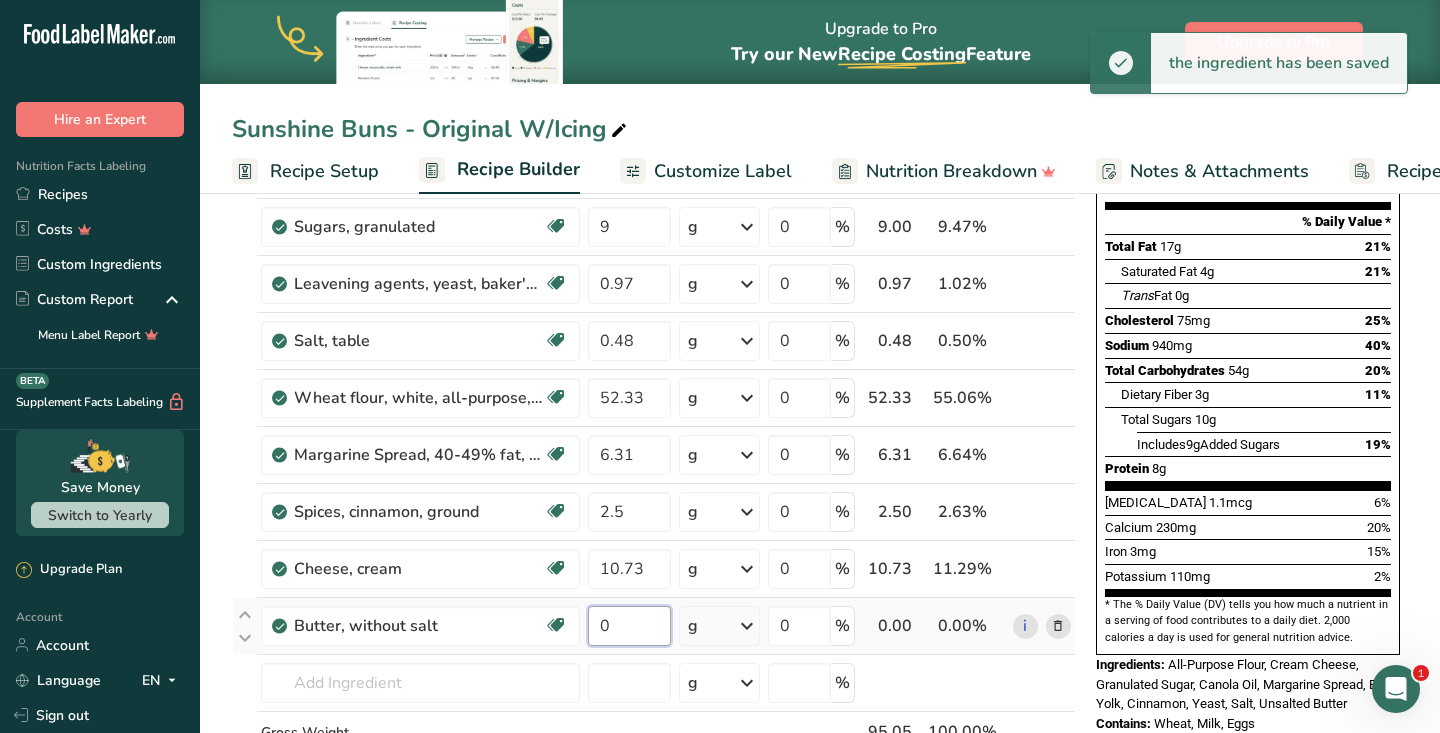 click on "0" at bounding box center (629, 626) 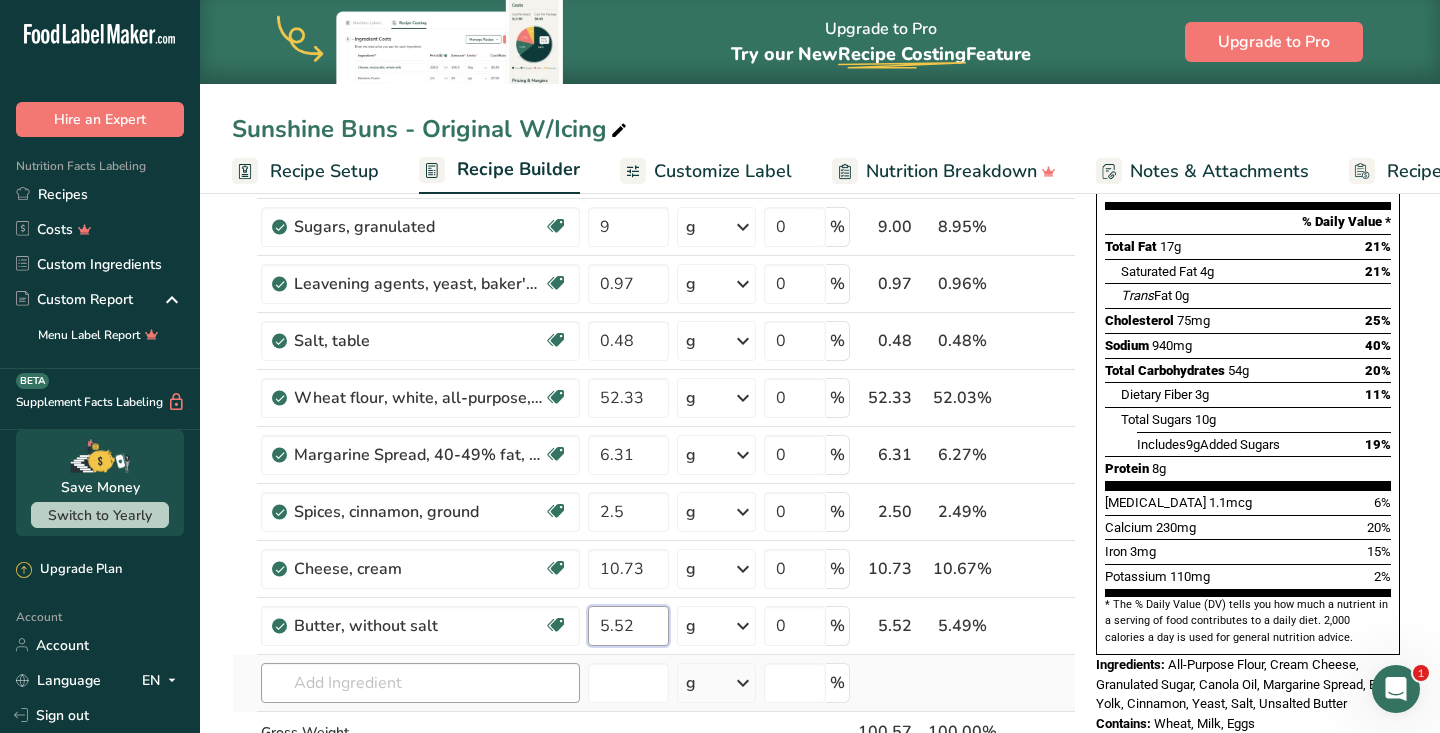 type on "5.52" 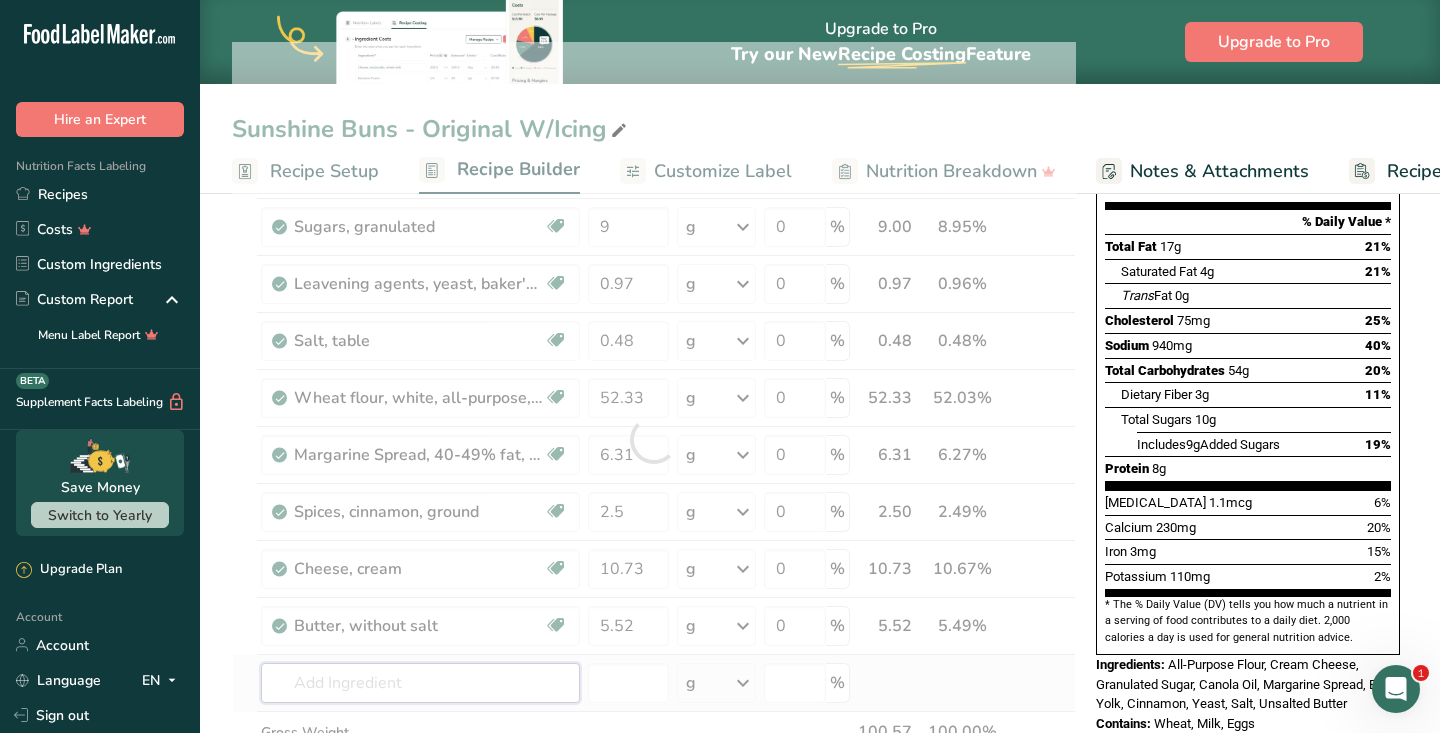 click on "Ingredient *
Amount *
Unit *
Waste *   .a-a{fill:#347362;}.b-a{fill:#fff;}          Grams
Percentage
Egg, yolk, raw, fresh
Dairy free
Gluten free
Vegetarian
Soy free
5.54
g
Portions
1 large
1 cup
Weight Units
g
kg
mg
See more
Volume Units
l
Volume units require a density conversion. If you know your ingredient's density enter it below. Otherwise, click on "RIA" our AI Regulatory bot - she will be able to help you
lb/ft3
g/cm3
Confirm
mL
lb/ft3
fl oz" at bounding box center (654, 439) 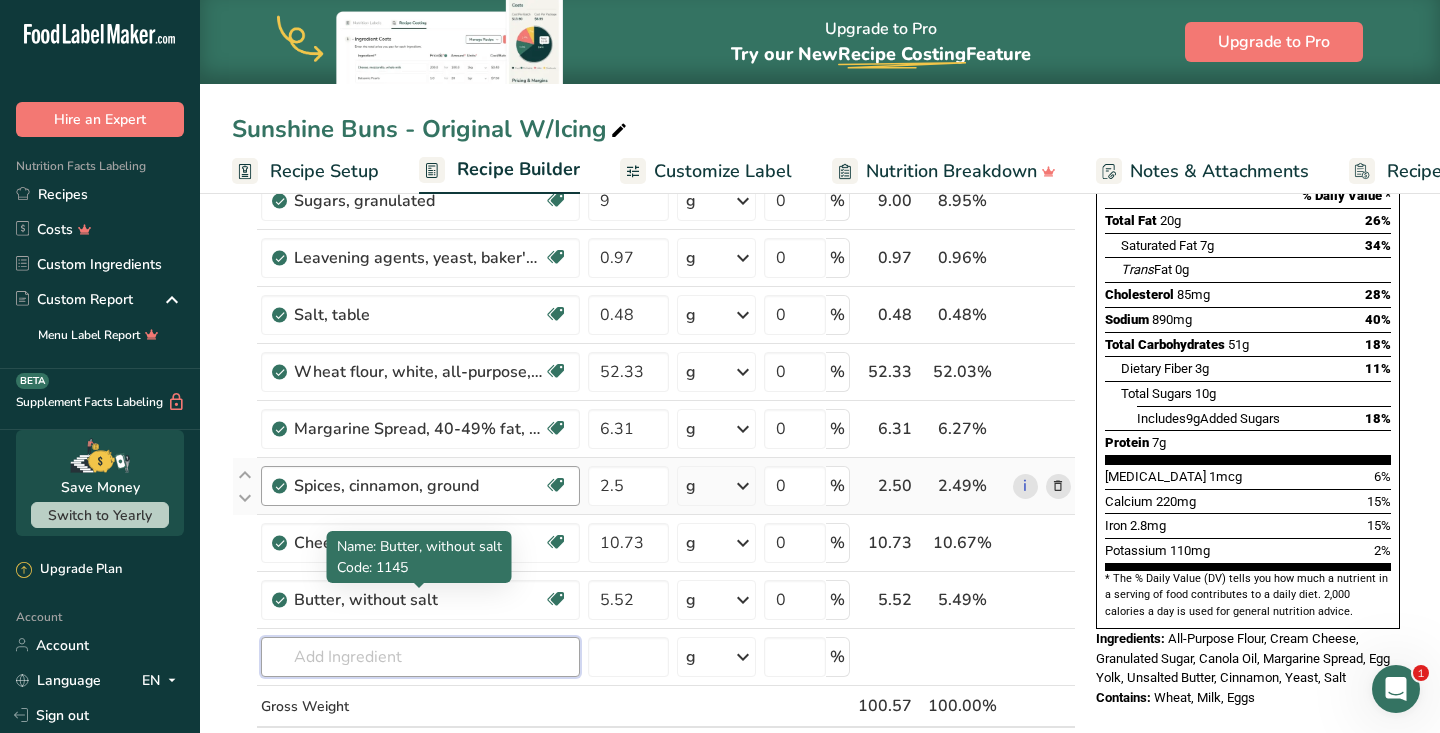 scroll, scrollTop: 286, scrollLeft: 0, axis: vertical 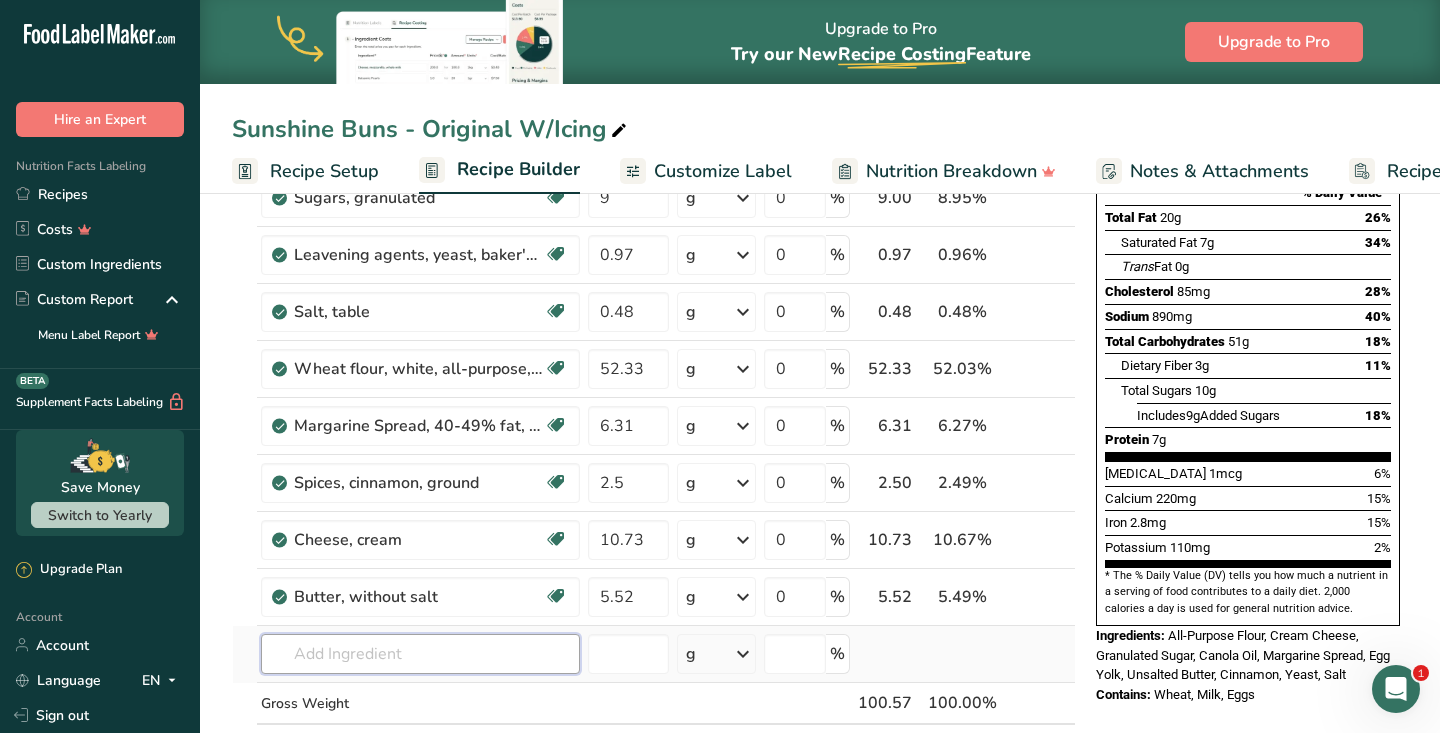 click at bounding box center [420, 654] 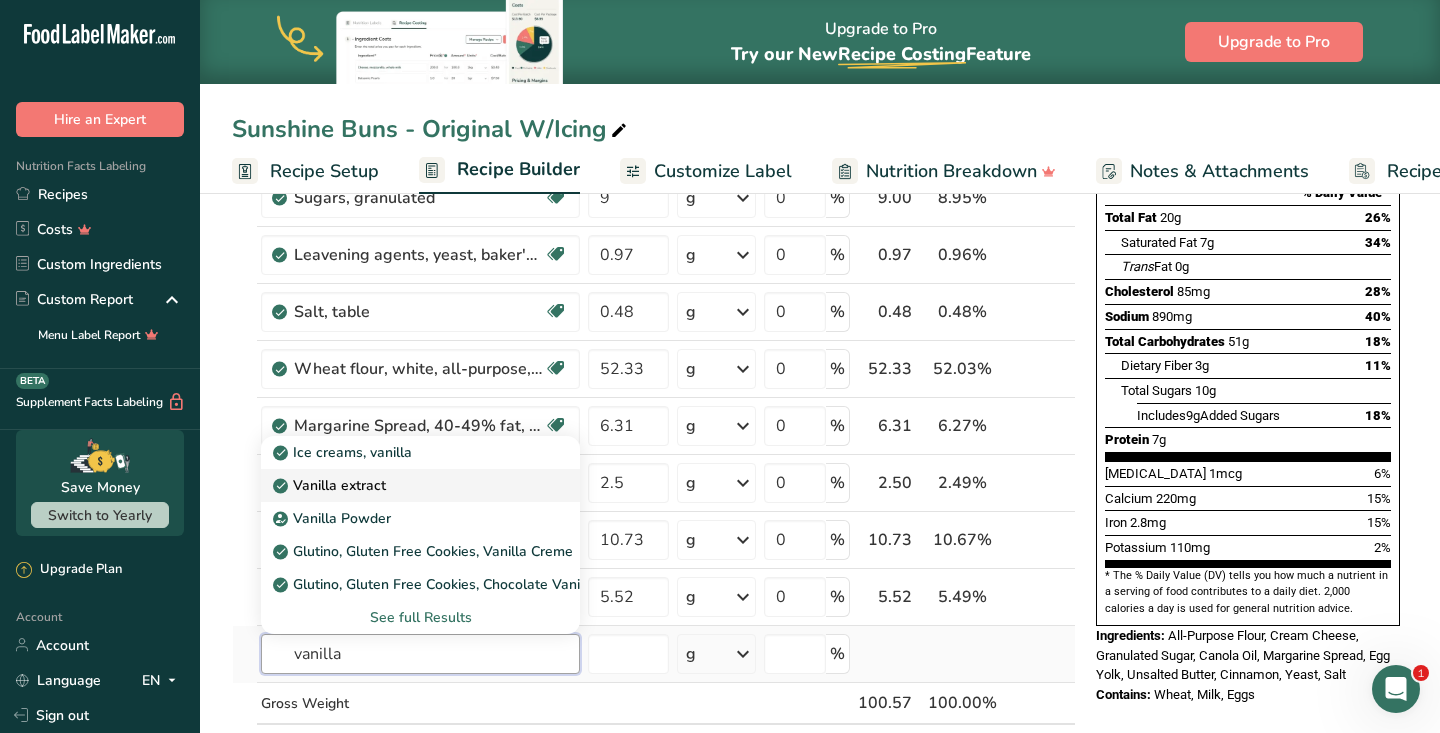 type on "vanilla" 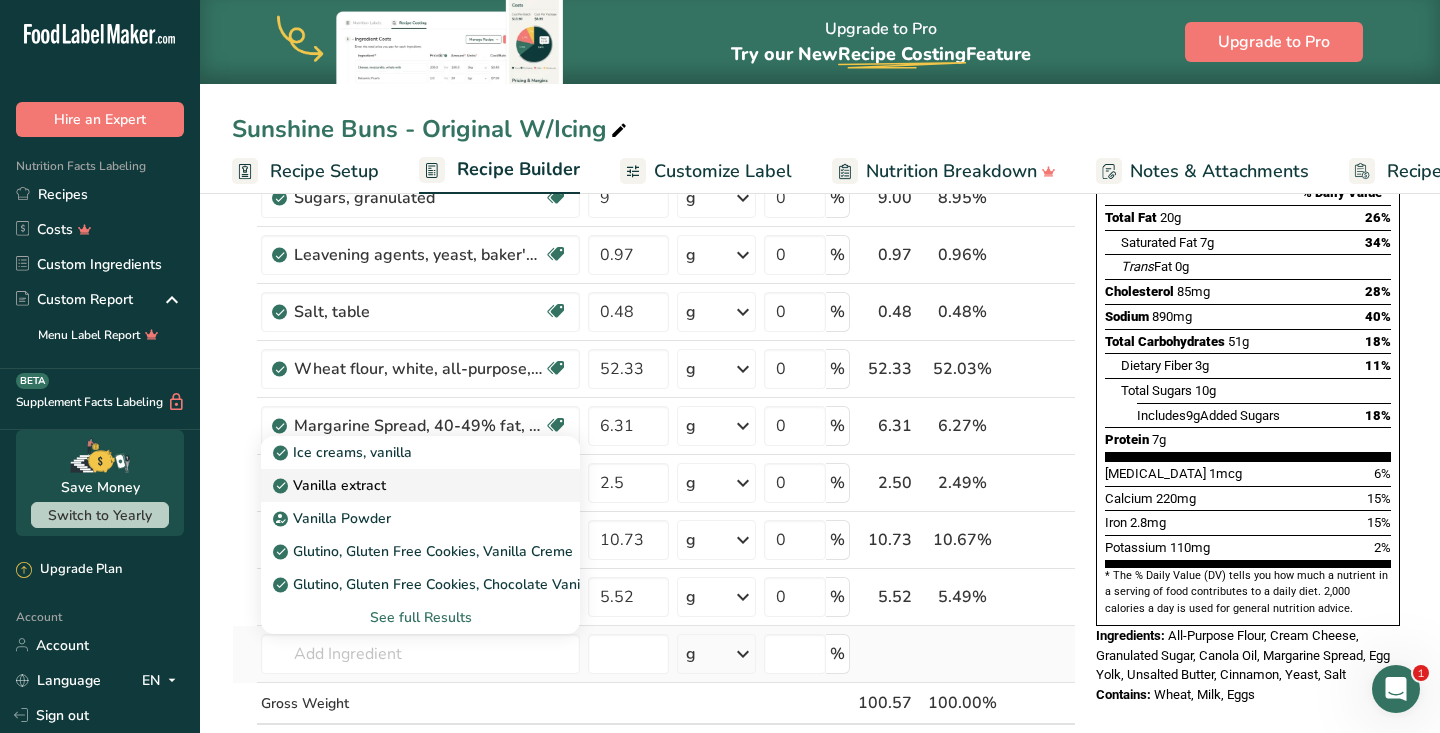click on "Vanilla extract" at bounding box center (331, 485) 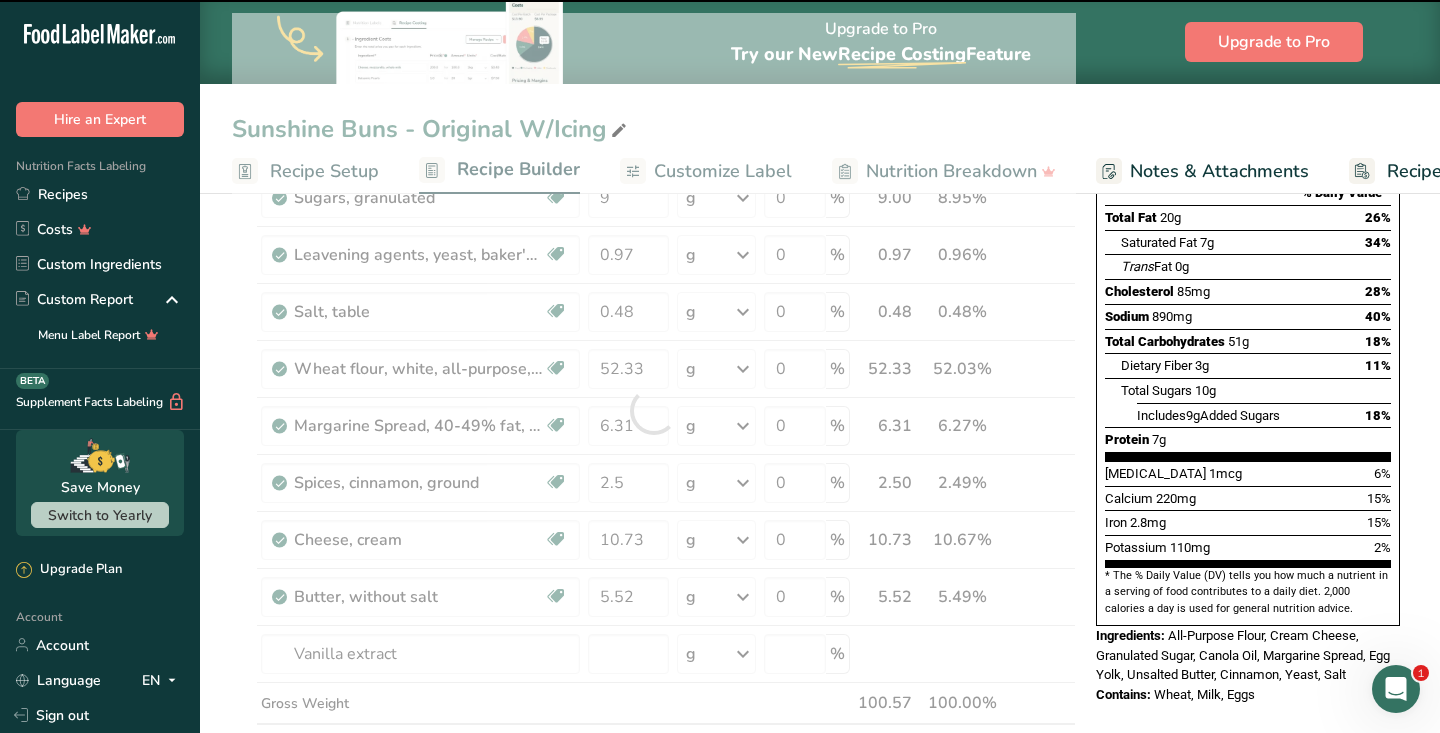 type on "0" 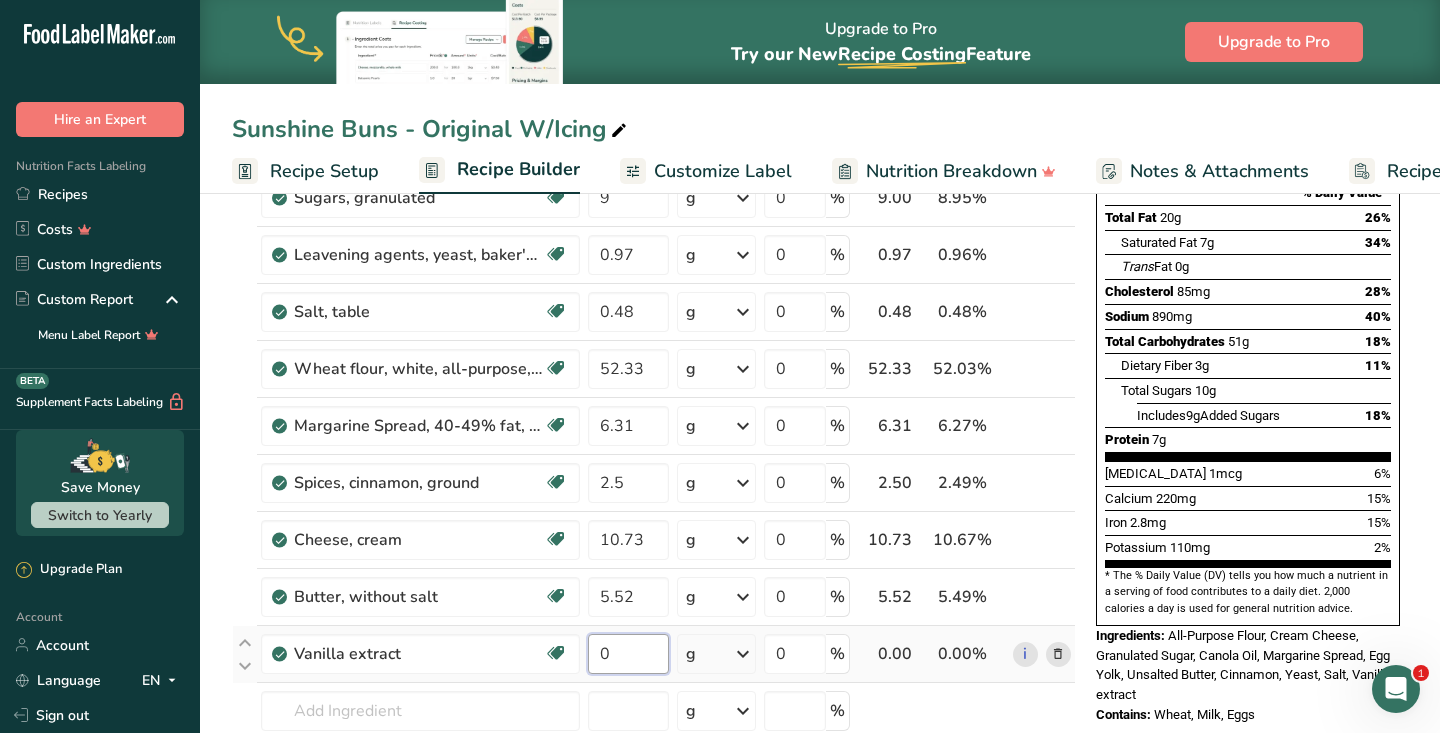 click on "0" at bounding box center (628, 654) 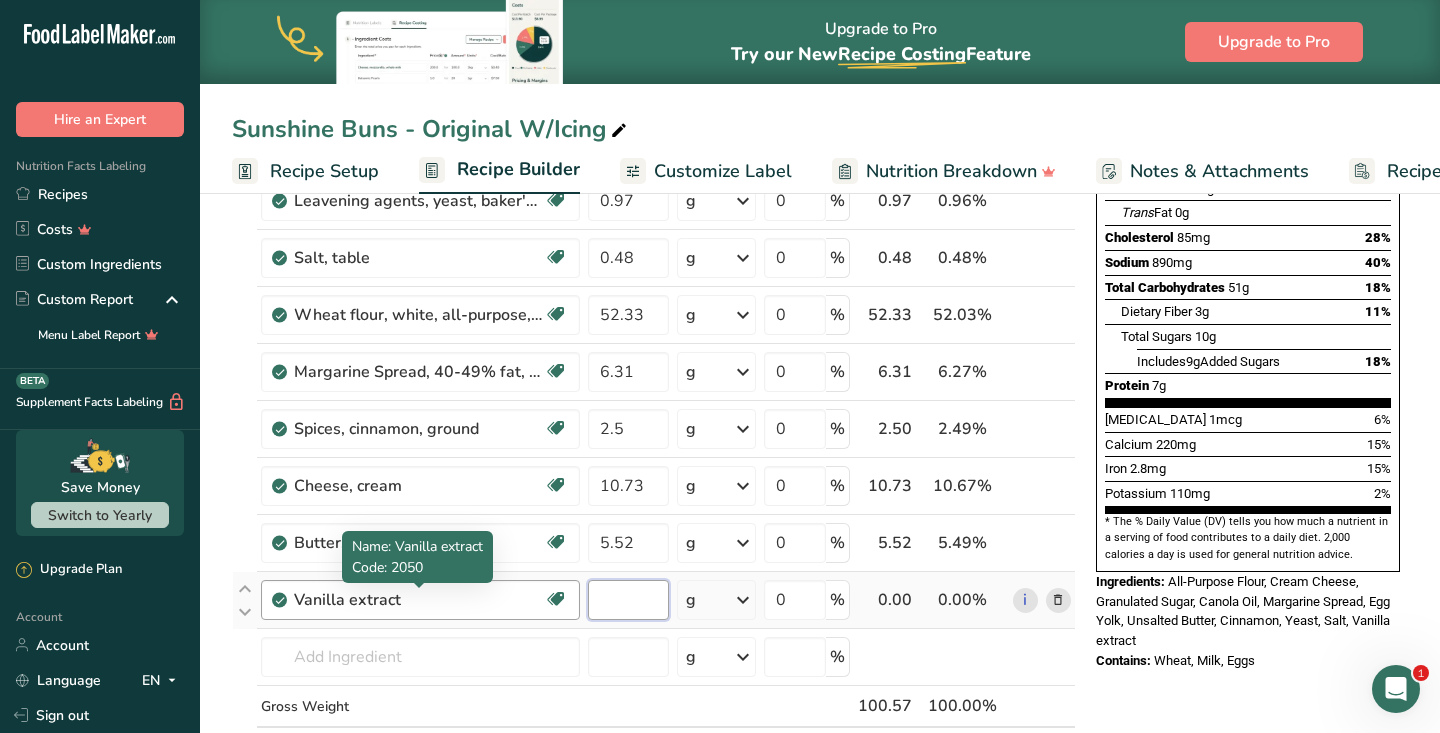 scroll, scrollTop: 348, scrollLeft: 0, axis: vertical 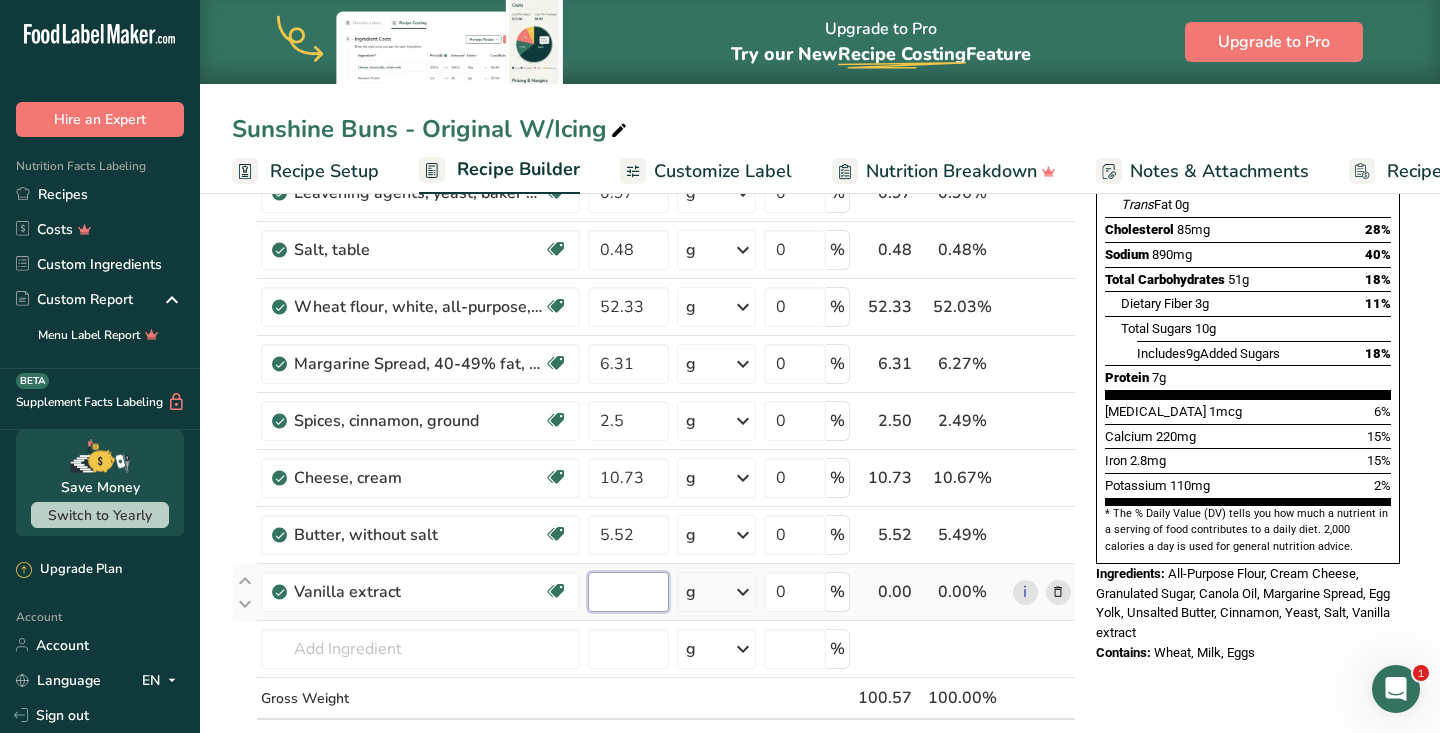 click at bounding box center (628, 592) 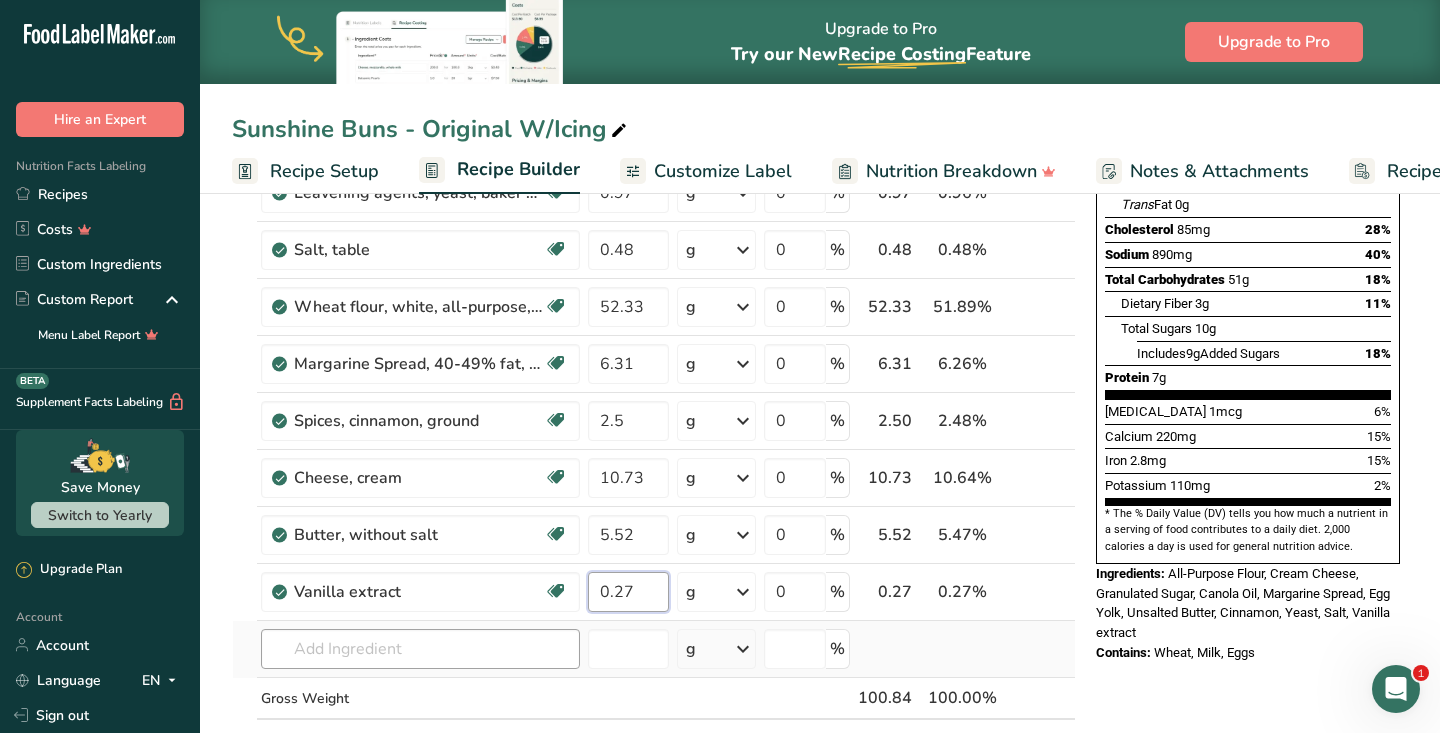 type on "0.27" 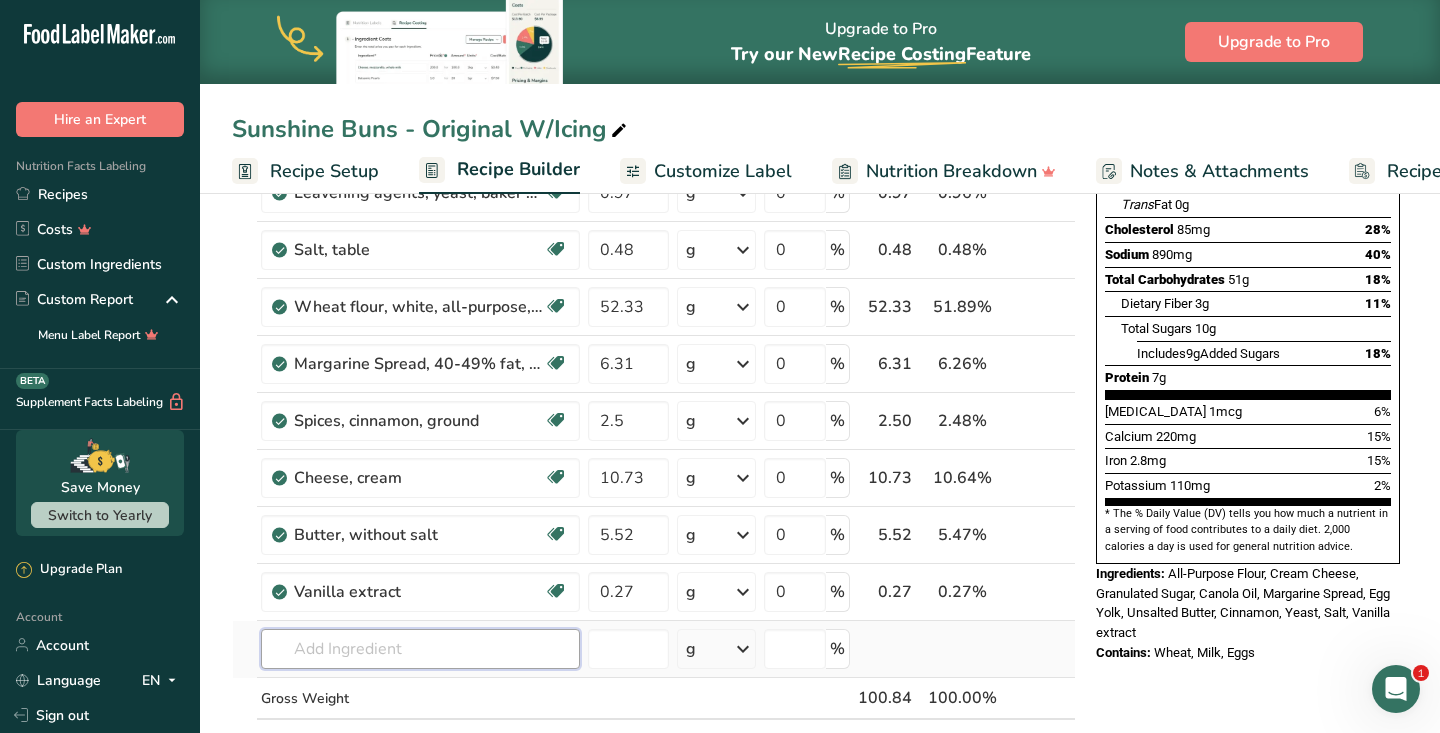 click on "Ingredient *
Amount *
Unit *
Waste *   .a-a{fill:#347362;}.b-a{fill:#fff;}          Grams
Percentage
Egg, yolk, raw, fresh
Dairy free
Gluten free
Vegetarian
Soy free
5.54
g
Portions
1 large
1 cup
Weight Units
g
kg
mg
See more
Volume Units
l
Volume units require a density conversion. If you know your ingredient's density enter it below. Otherwise, click on "RIA" our AI Regulatory bot - she will be able to help you
lb/ft3
g/cm3
Confirm
mL
lb/ft3
fl oz" at bounding box center [654, 377] 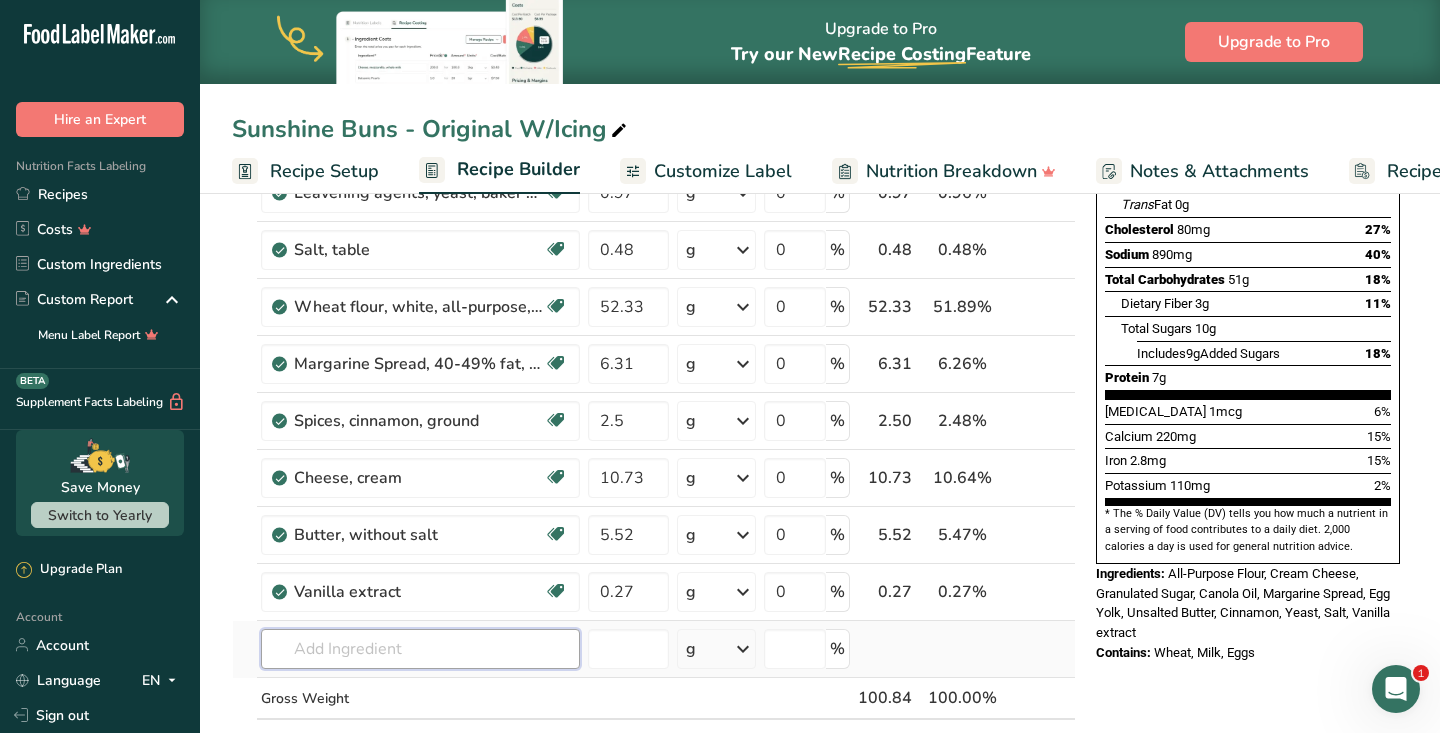 click at bounding box center [420, 649] 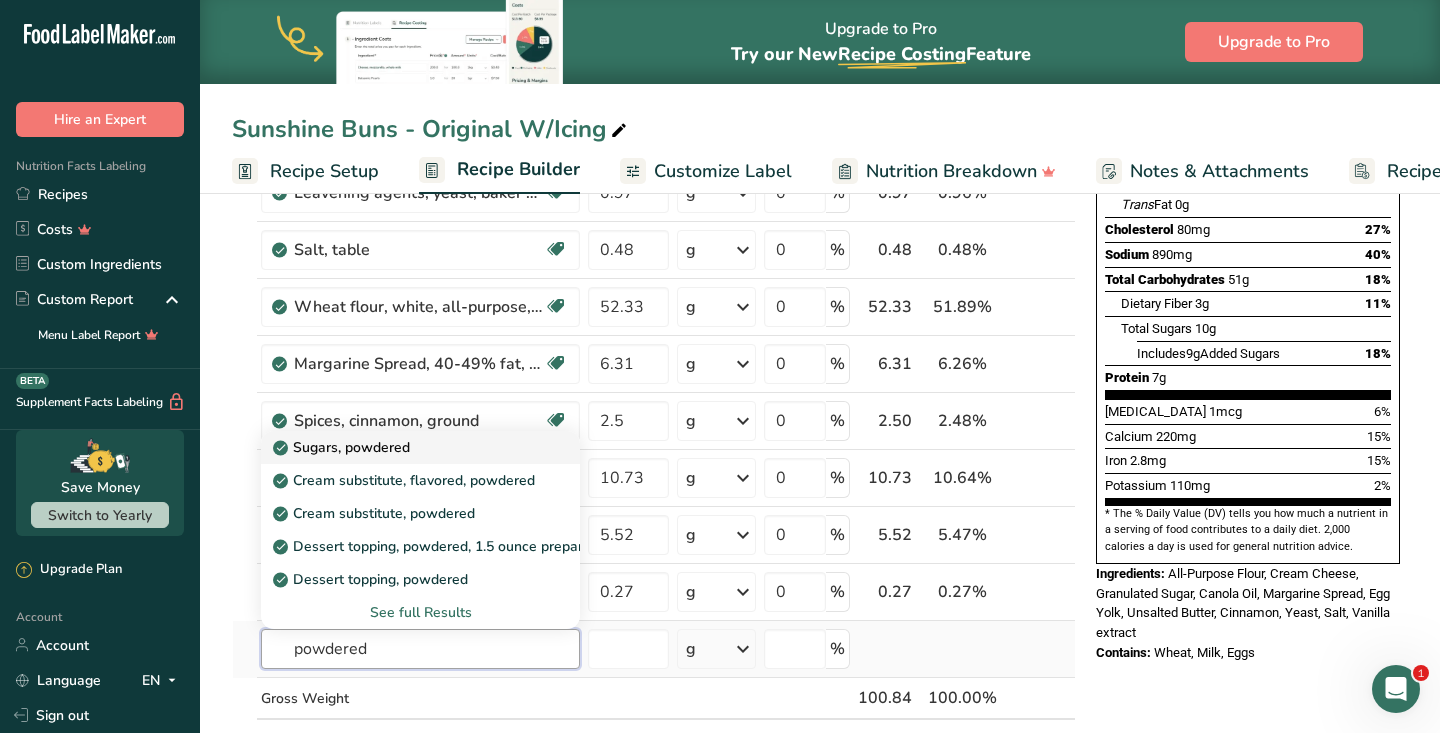 type on "powdered" 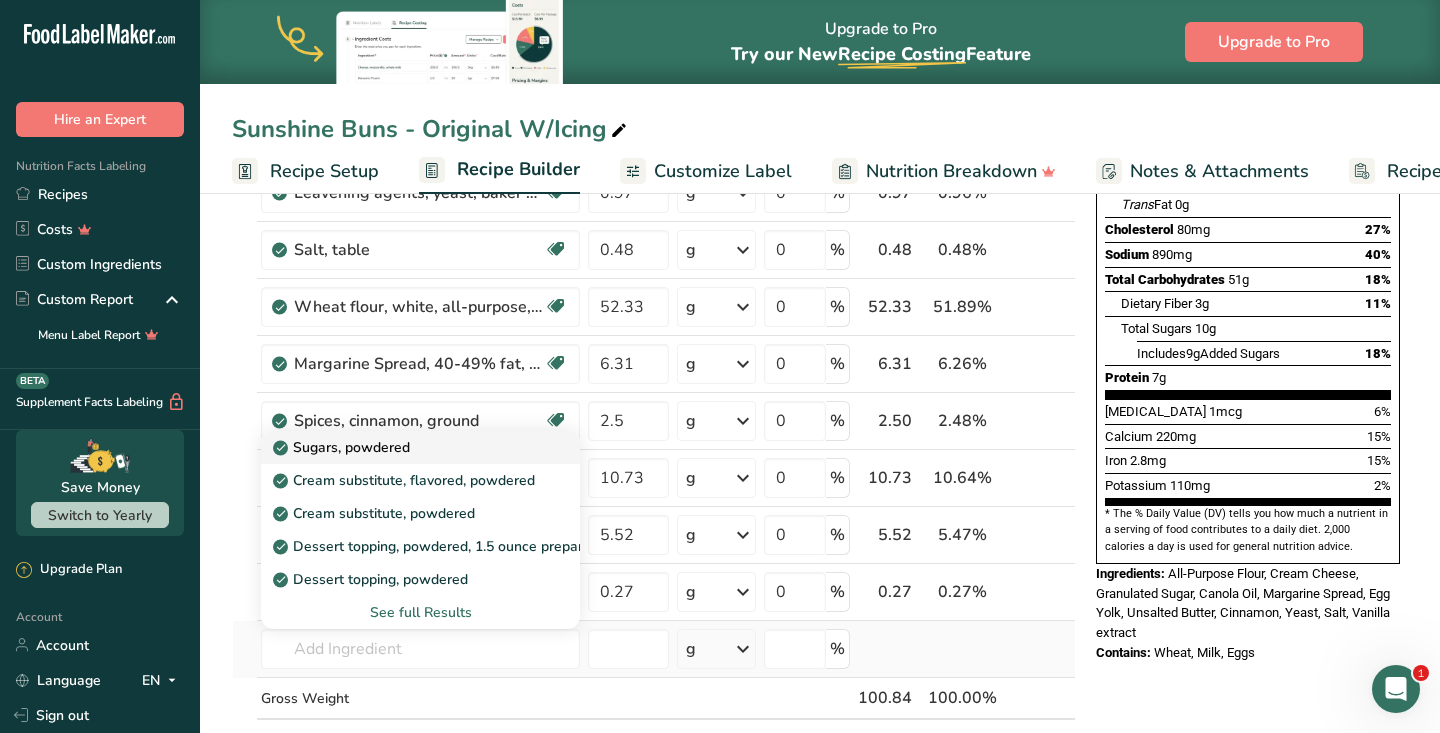 click on "Sugars, powdered" at bounding box center (343, 447) 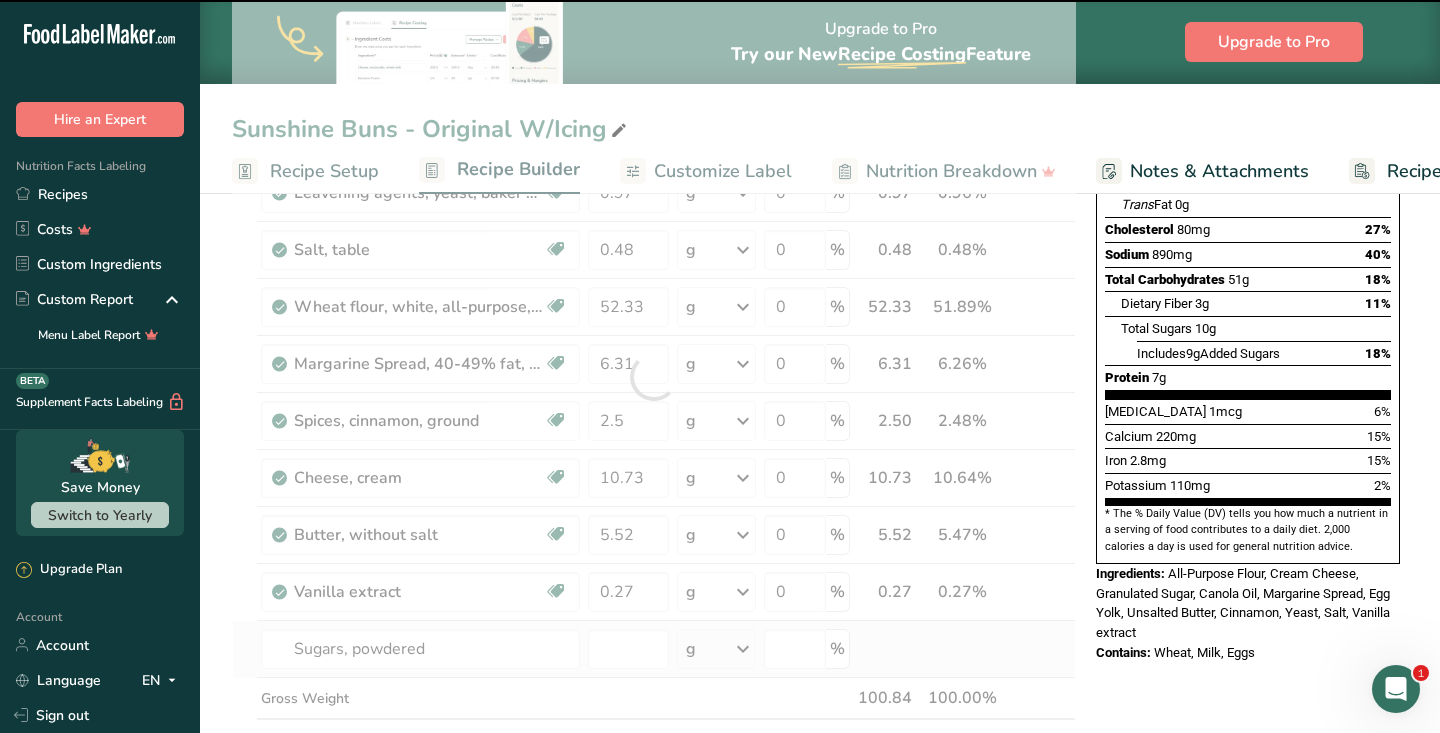 type on "0" 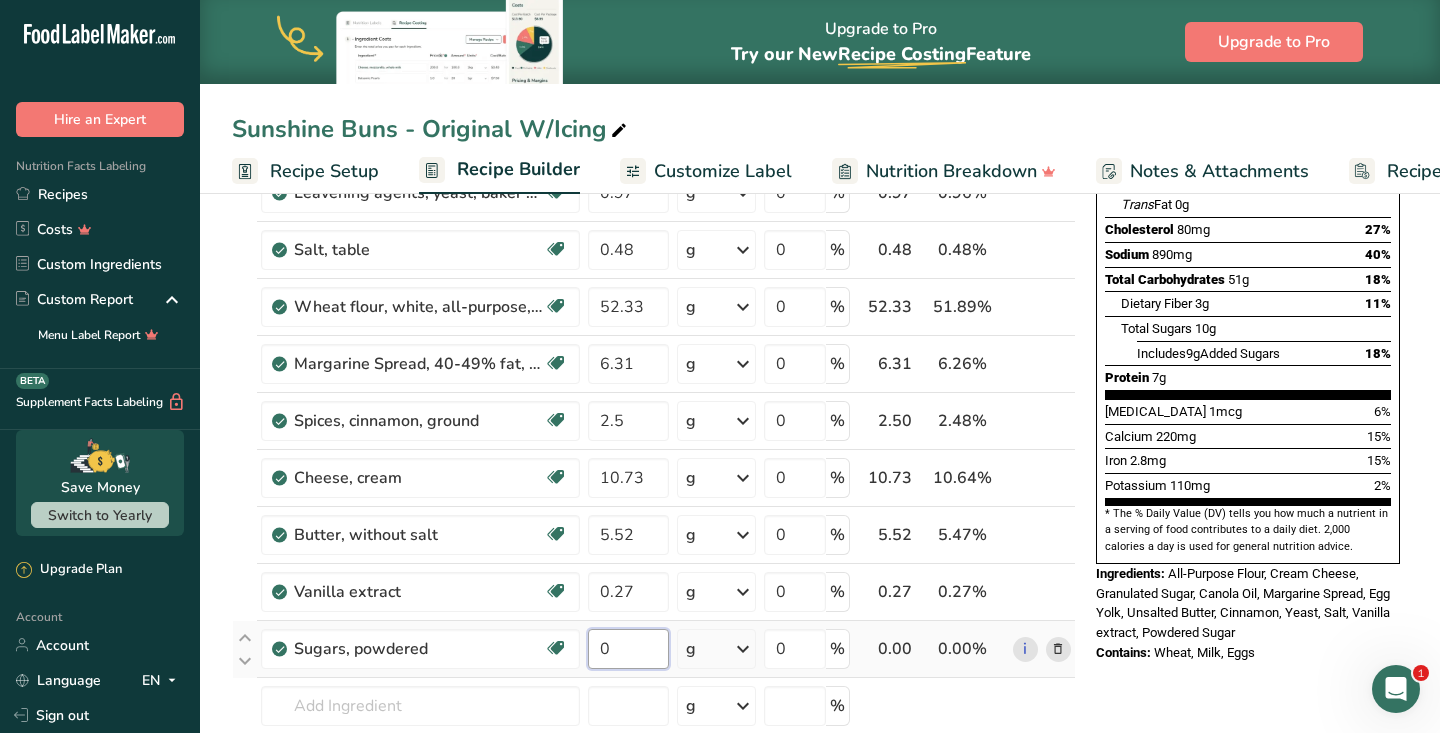 click on "0" at bounding box center (628, 649) 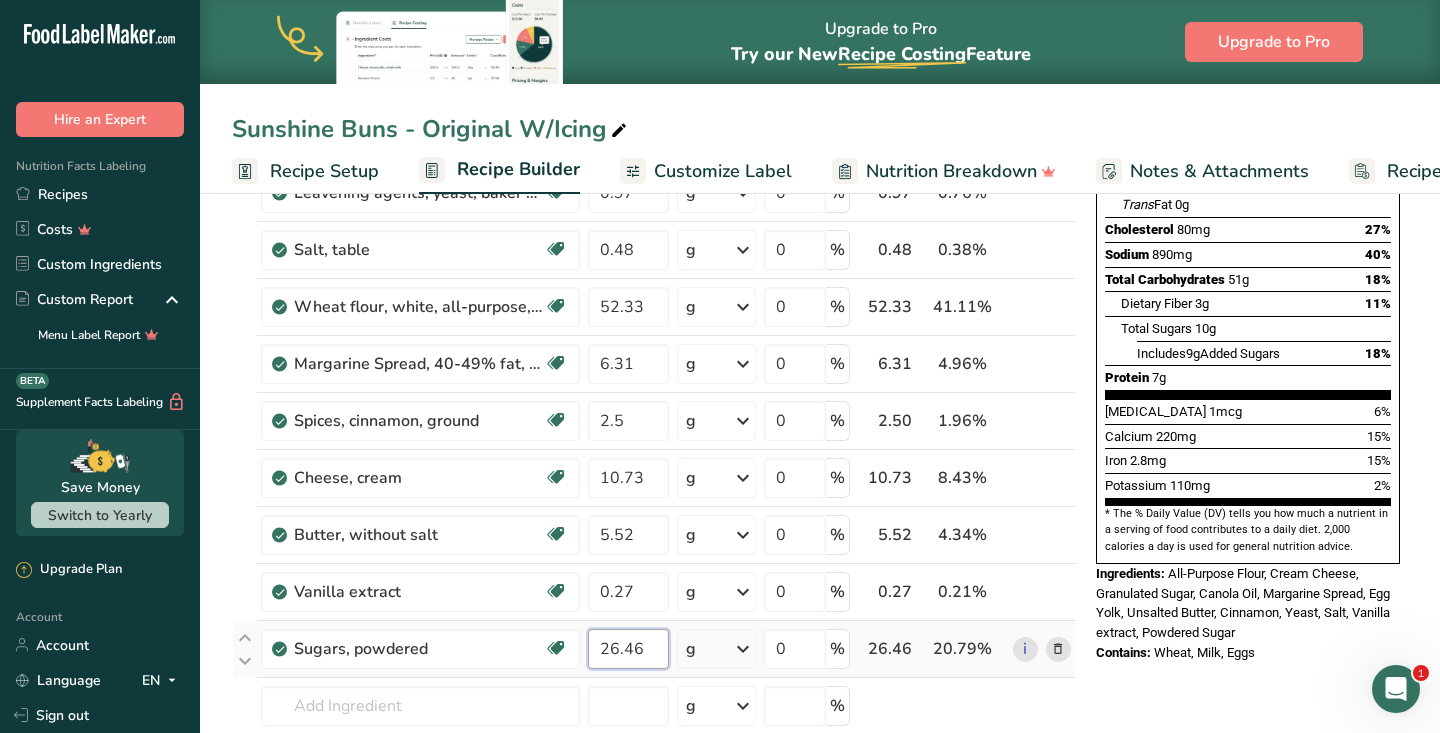 type on "26.46" 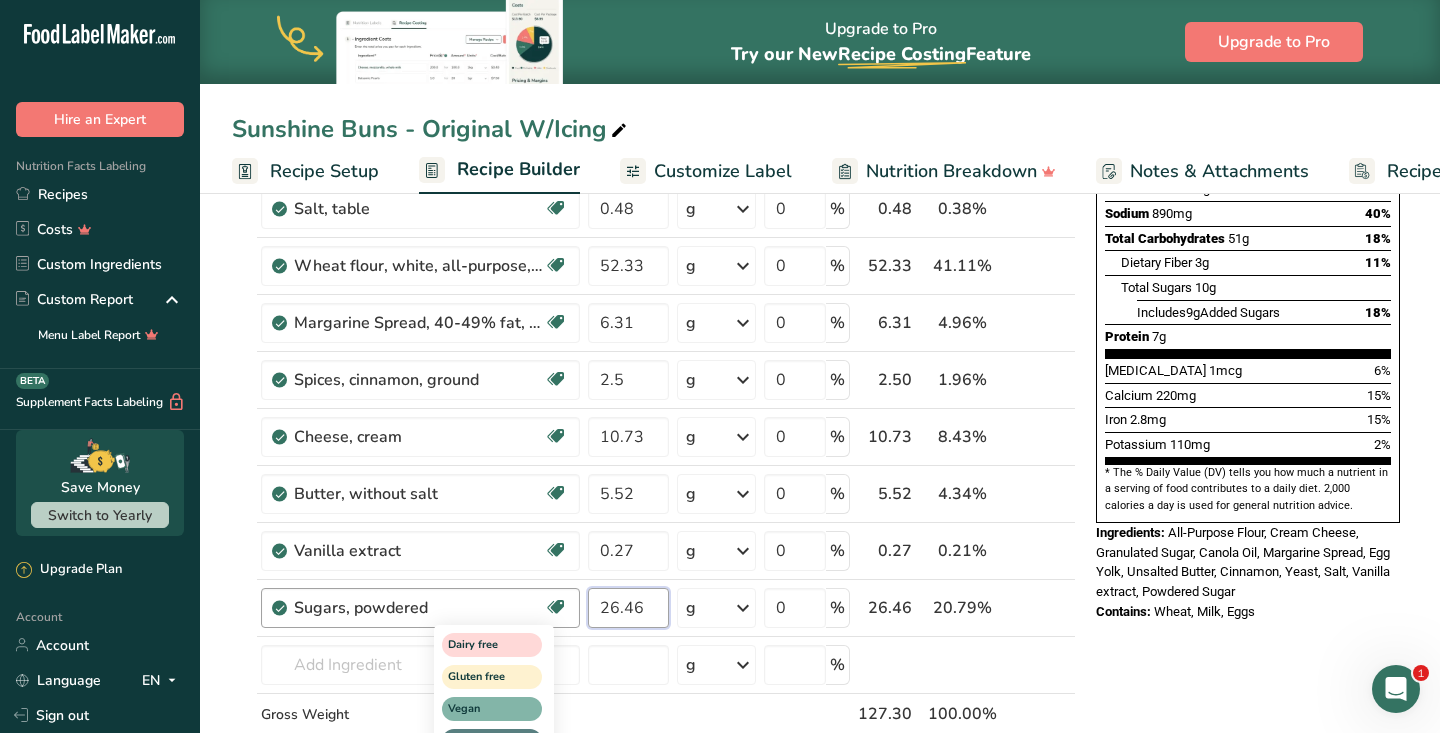 scroll, scrollTop: 403, scrollLeft: 0, axis: vertical 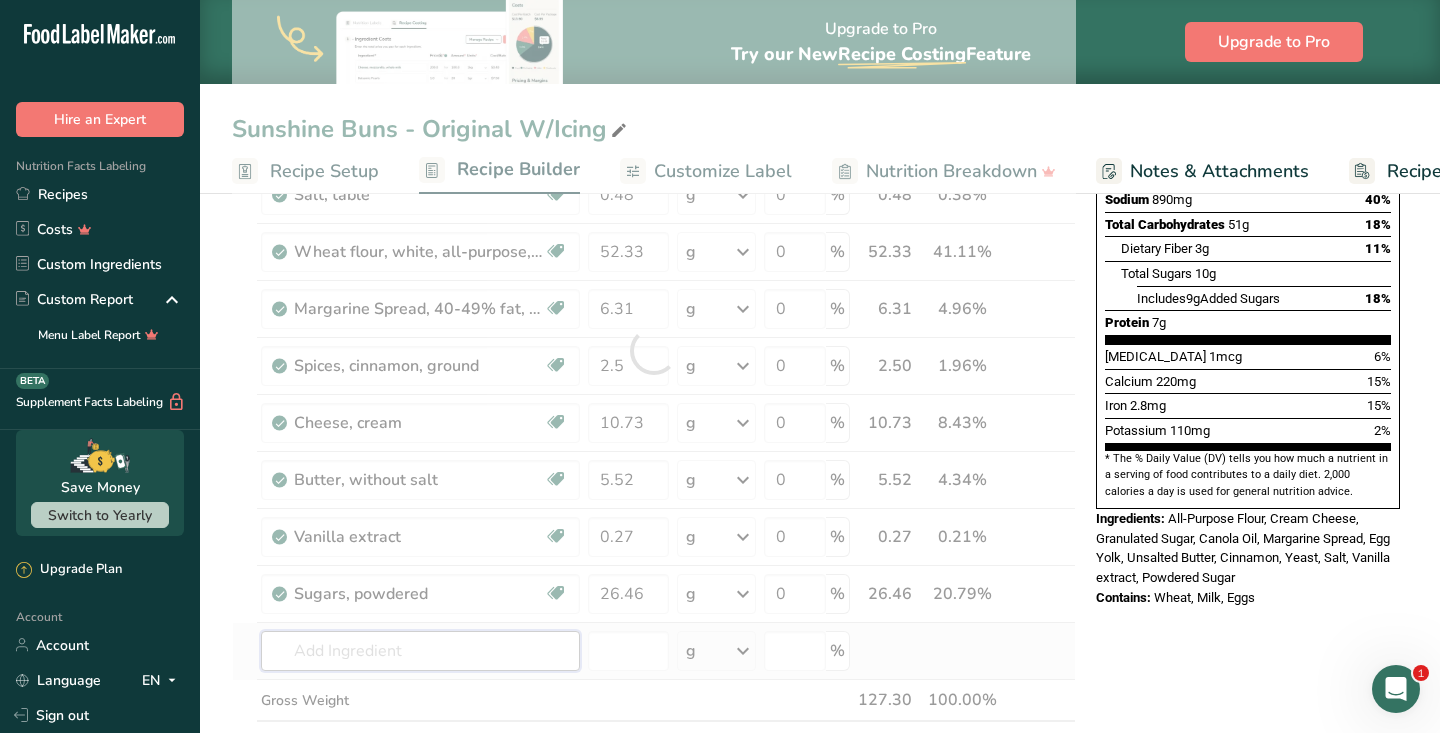 click on "Ingredient *
Amount *
Unit *
Waste *   .a-a{fill:#347362;}.b-a{fill:#fff;}          Grams
Percentage
Egg, yolk, raw, fresh
Dairy free
Gluten free
Vegetarian
Soy free
5.54
g
Portions
1 large
1 cup
Weight Units
g
kg
mg
See more
Volume Units
l
Volume units require a density conversion. If you know your ingredient's density enter it below. Otherwise, click on "RIA" our AI Regulatory bot - she will be able to help you
lb/ft3
g/cm3
Confirm
mL
lb/ft3
fl oz" at bounding box center [654, 350] 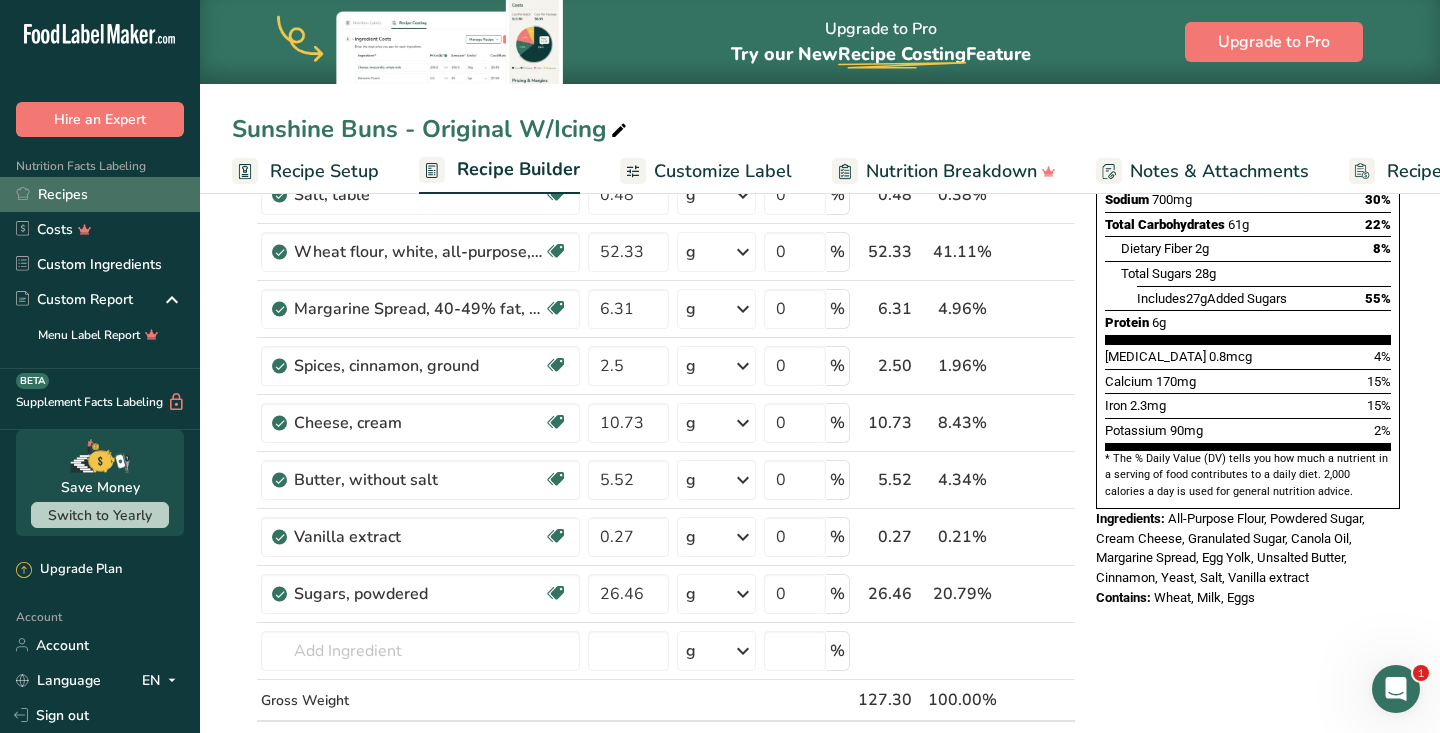click on "Recipes" at bounding box center (100, 194) 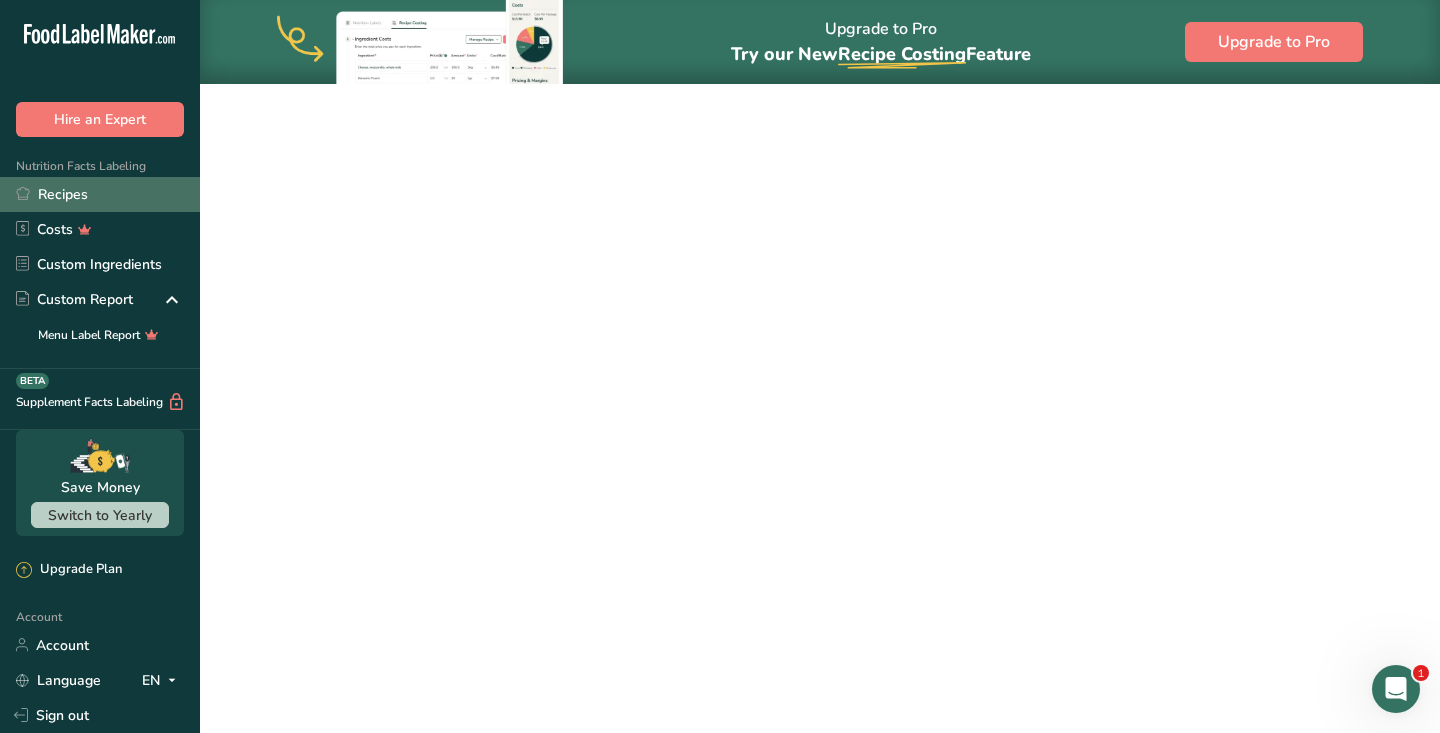 scroll, scrollTop: 0, scrollLeft: 0, axis: both 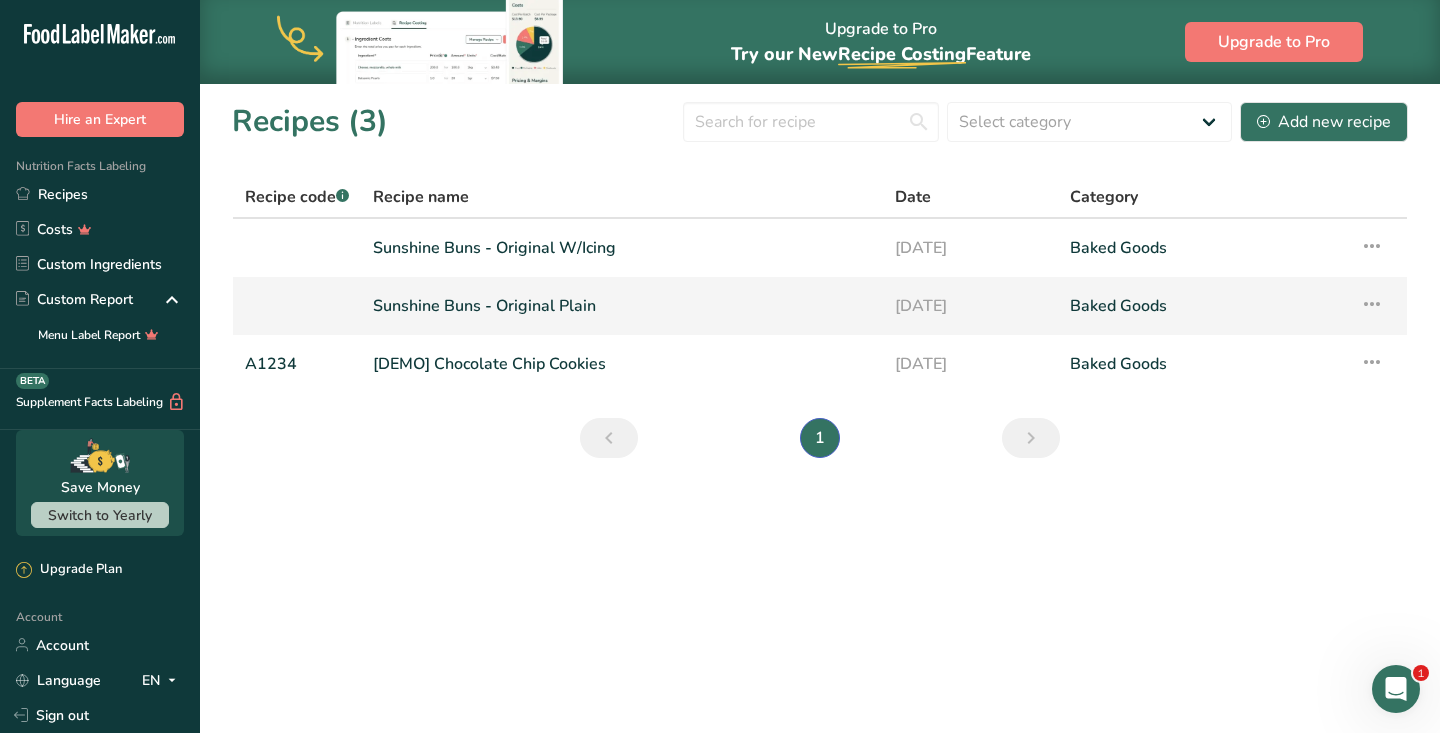 click on "Sunshine Buns - Original Plain" at bounding box center [622, 306] 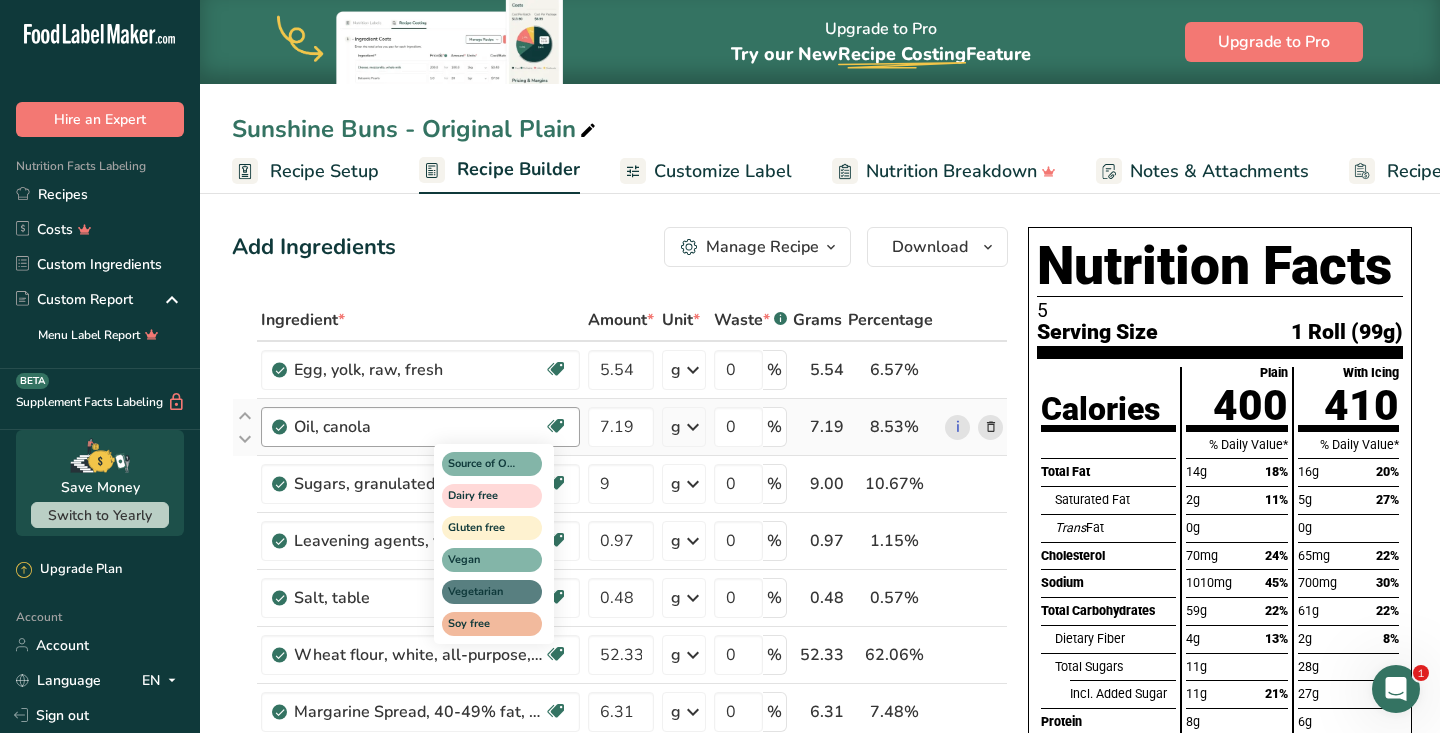 scroll, scrollTop: 13, scrollLeft: 0, axis: vertical 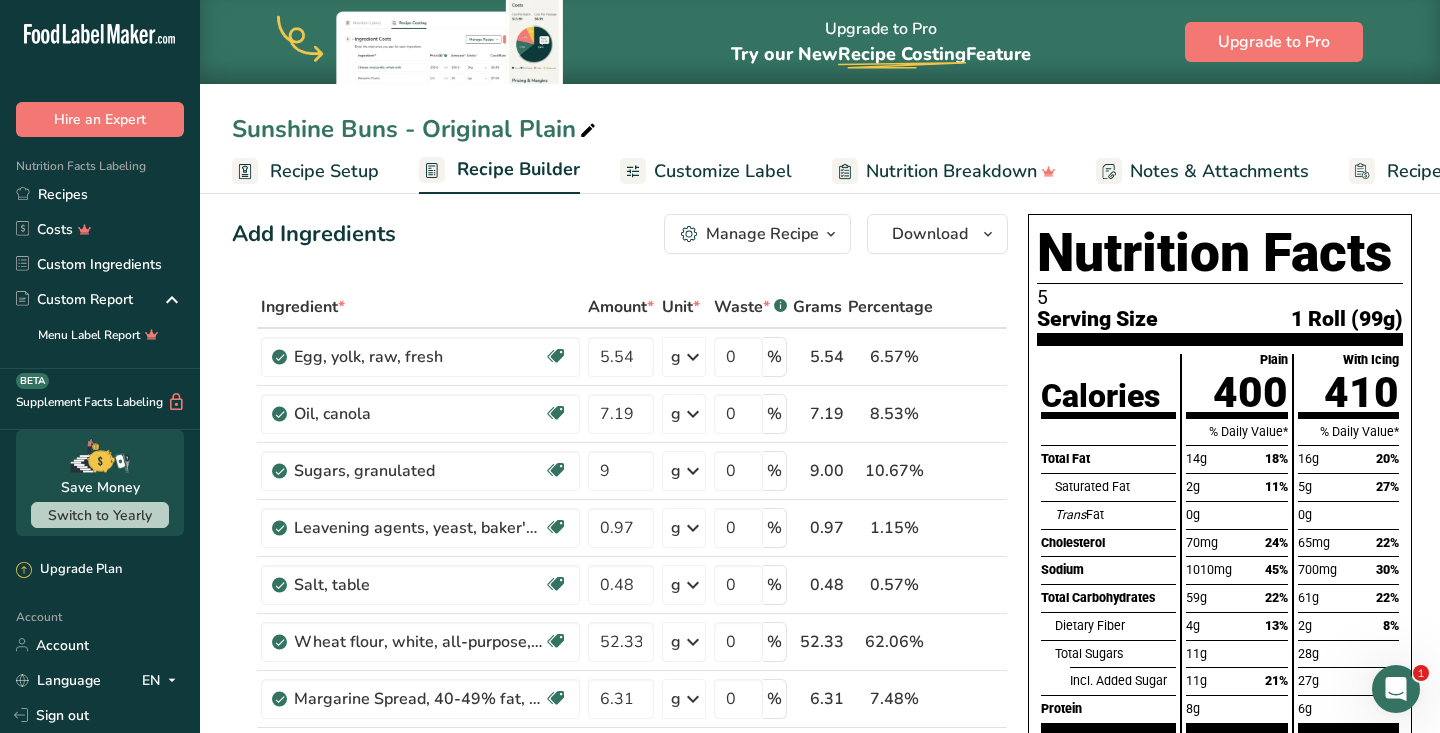 click on "Manage Recipe" at bounding box center (762, 234) 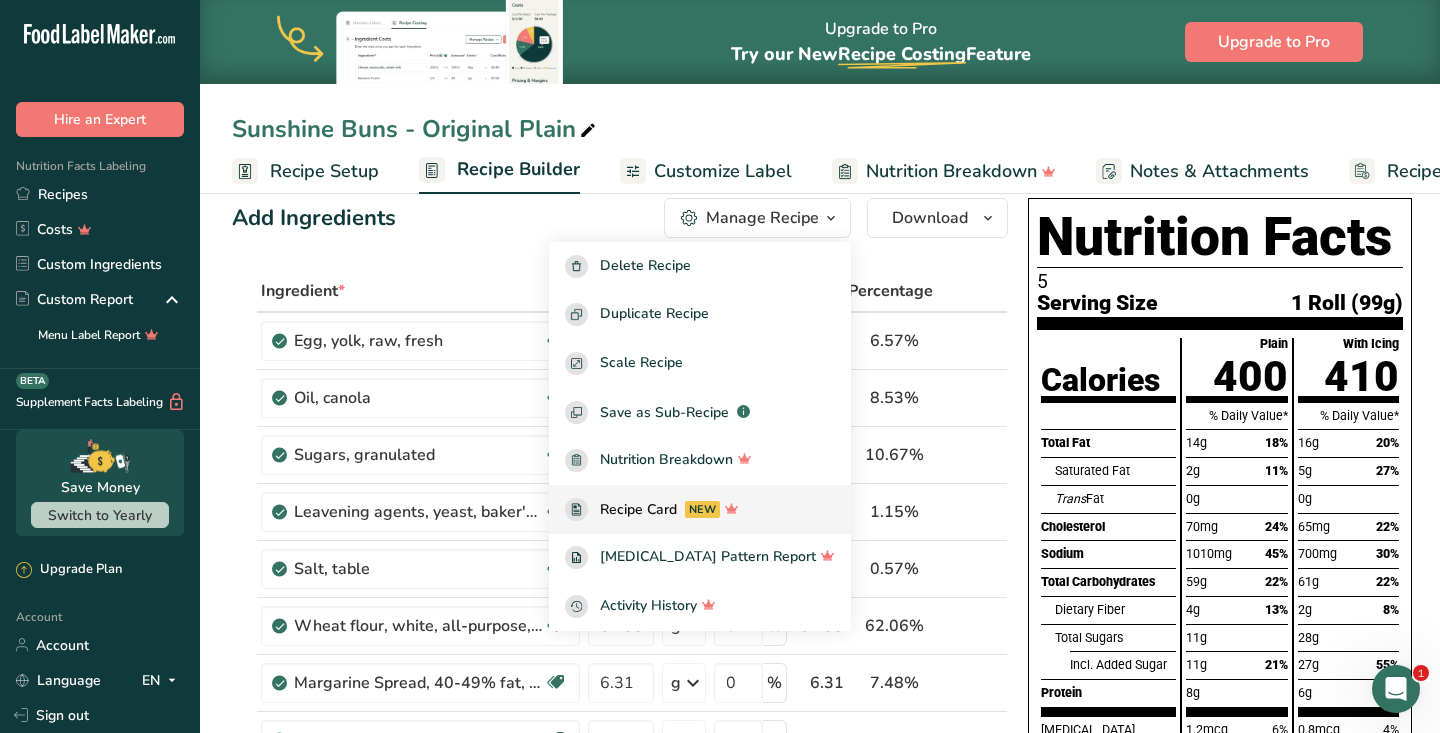 scroll, scrollTop: 35, scrollLeft: 0, axis: vertical 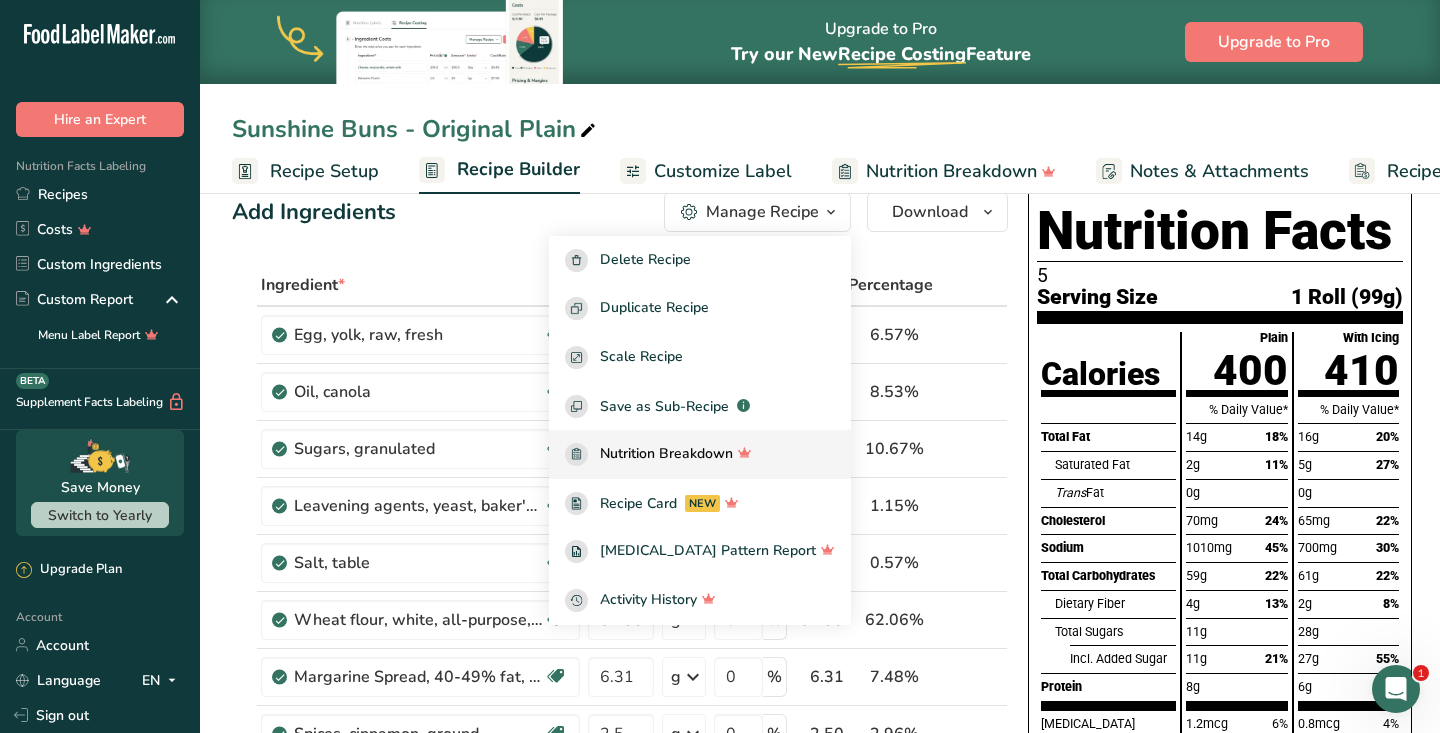 click on "Nutrition Breakdown" at bounding box center (666, 454) 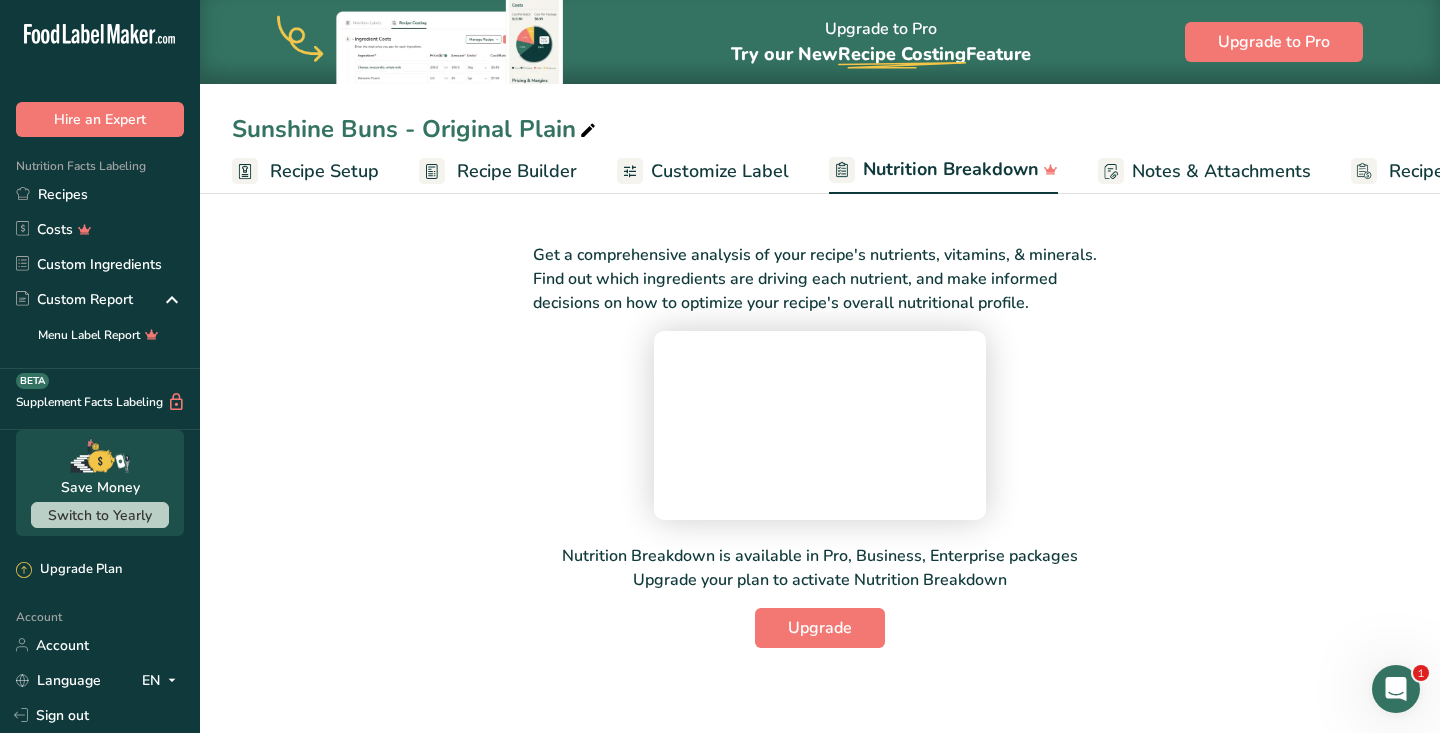 scroll, scrollTop: 0, scrollLeft: 0, axis: both 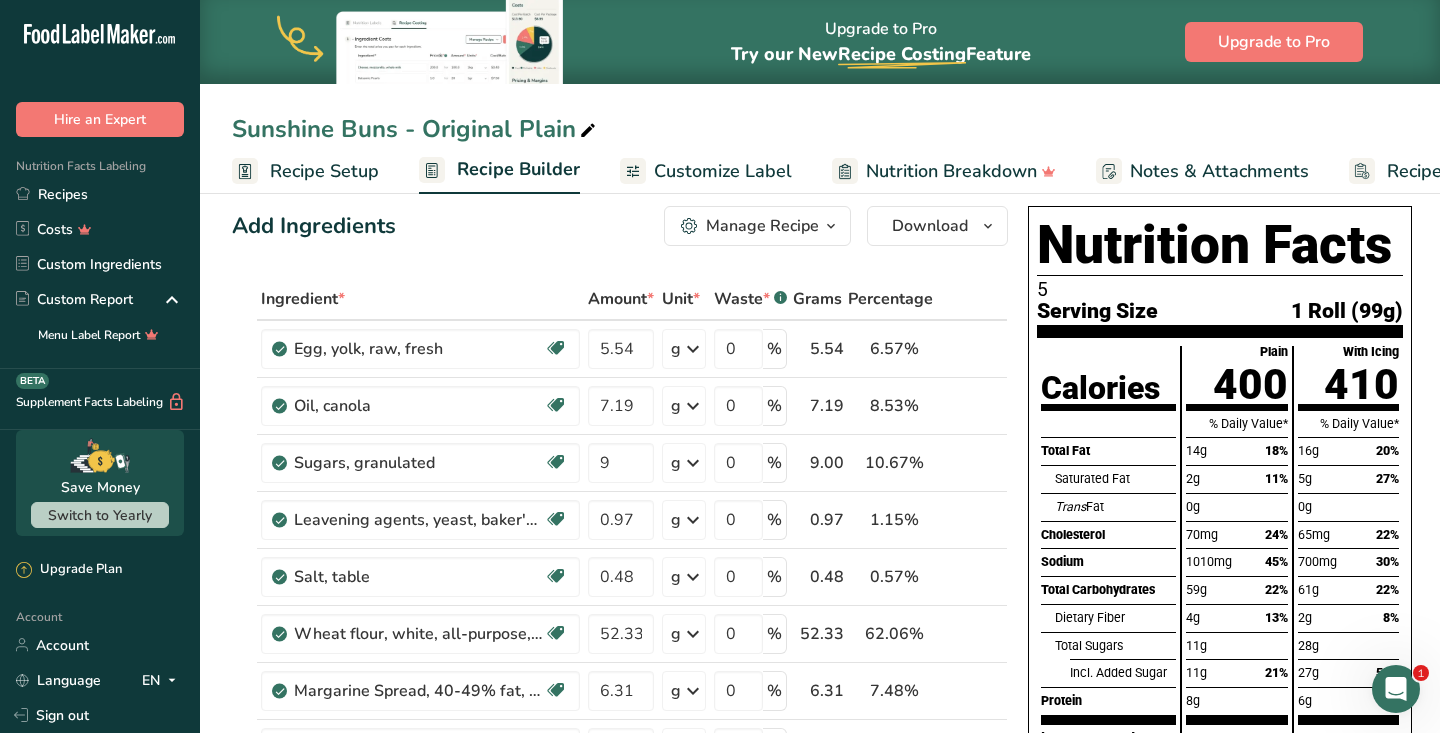 click on "Customize Label" at bounding box center [723, 171] 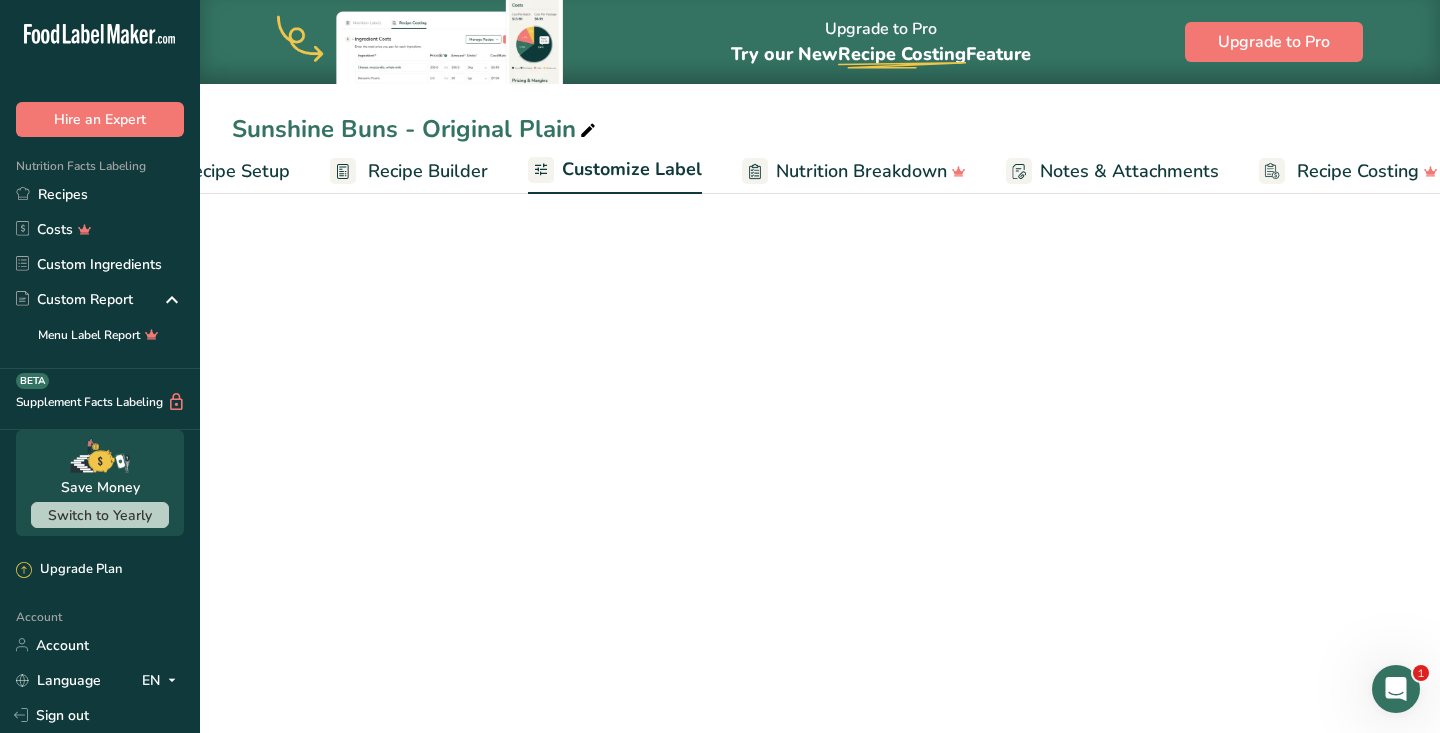 scroll, scrollTop: 0, scrollLeft: 119, axis: horizontal 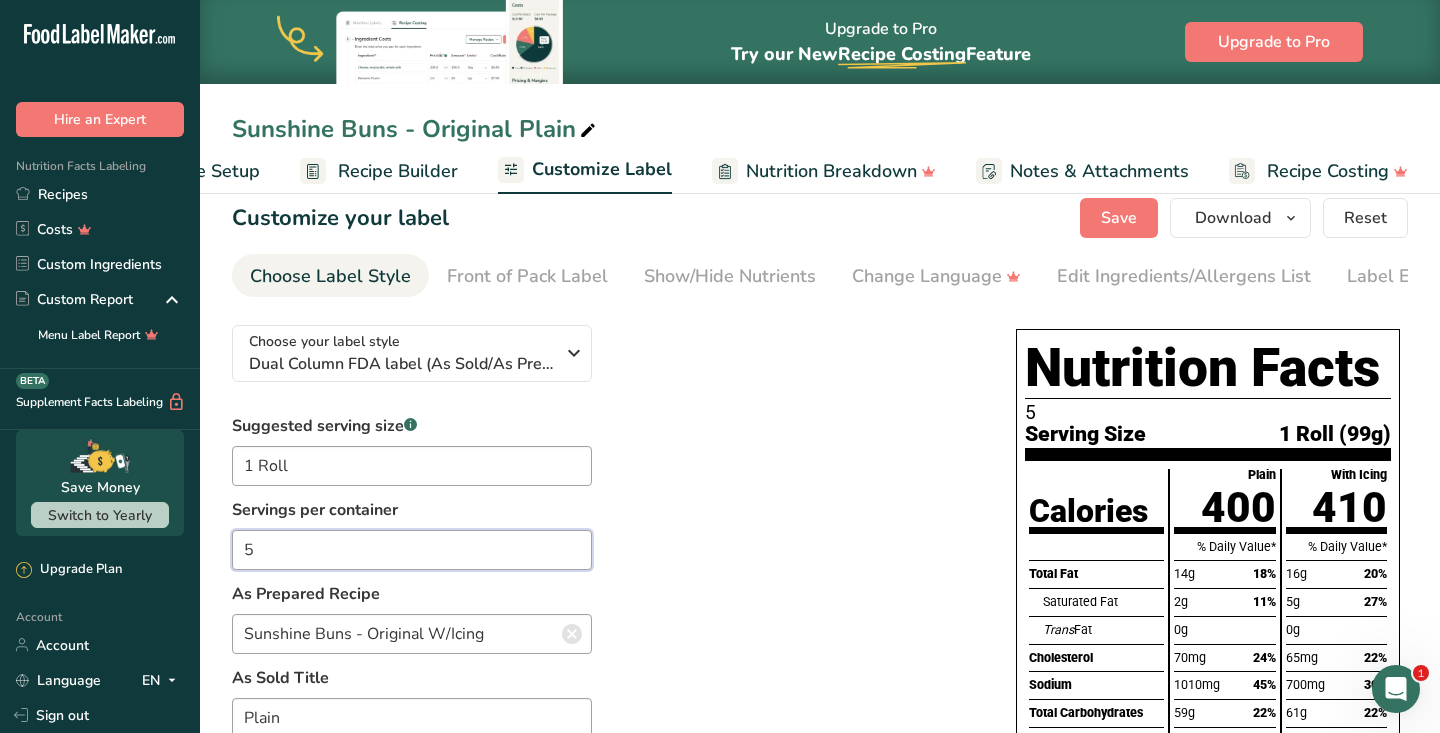 click on "5" at bounding box center (412, 550) 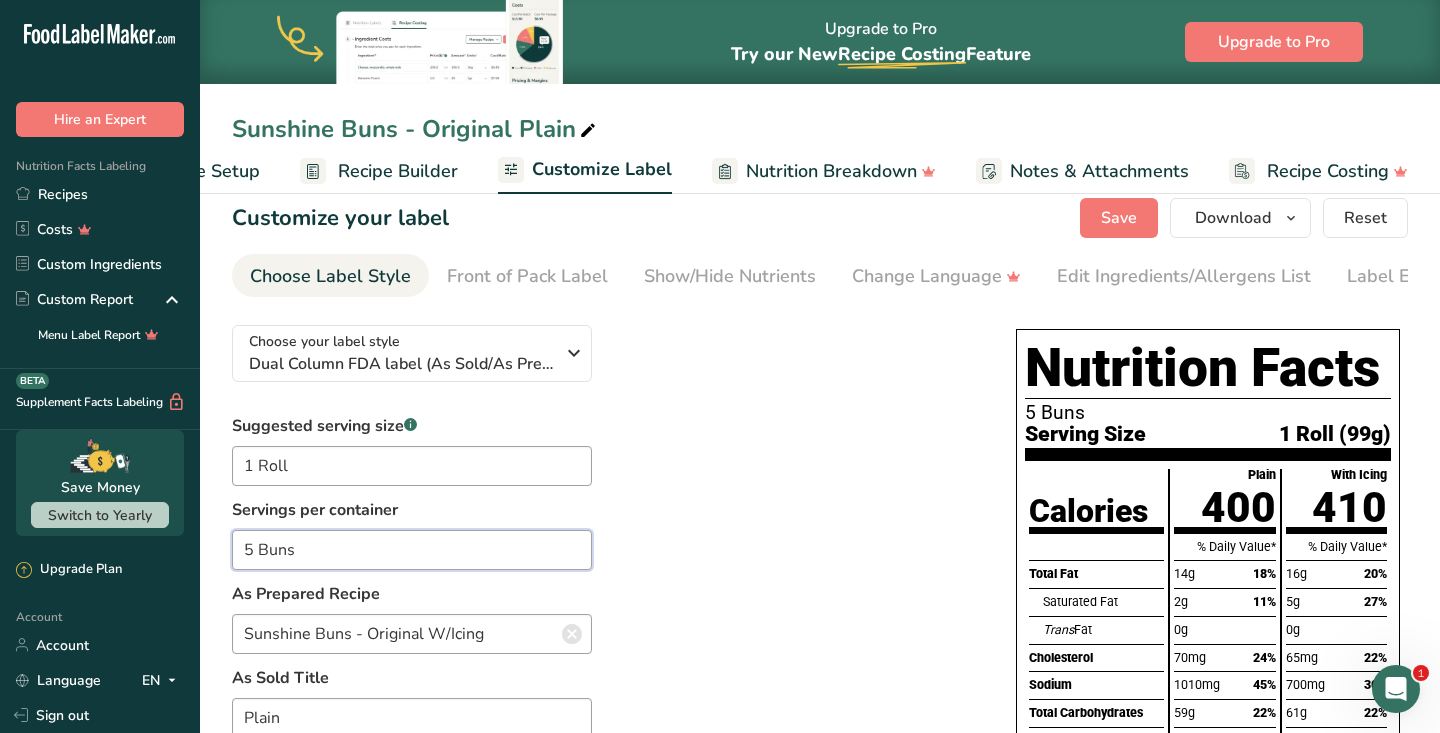 type on "5 Buns" 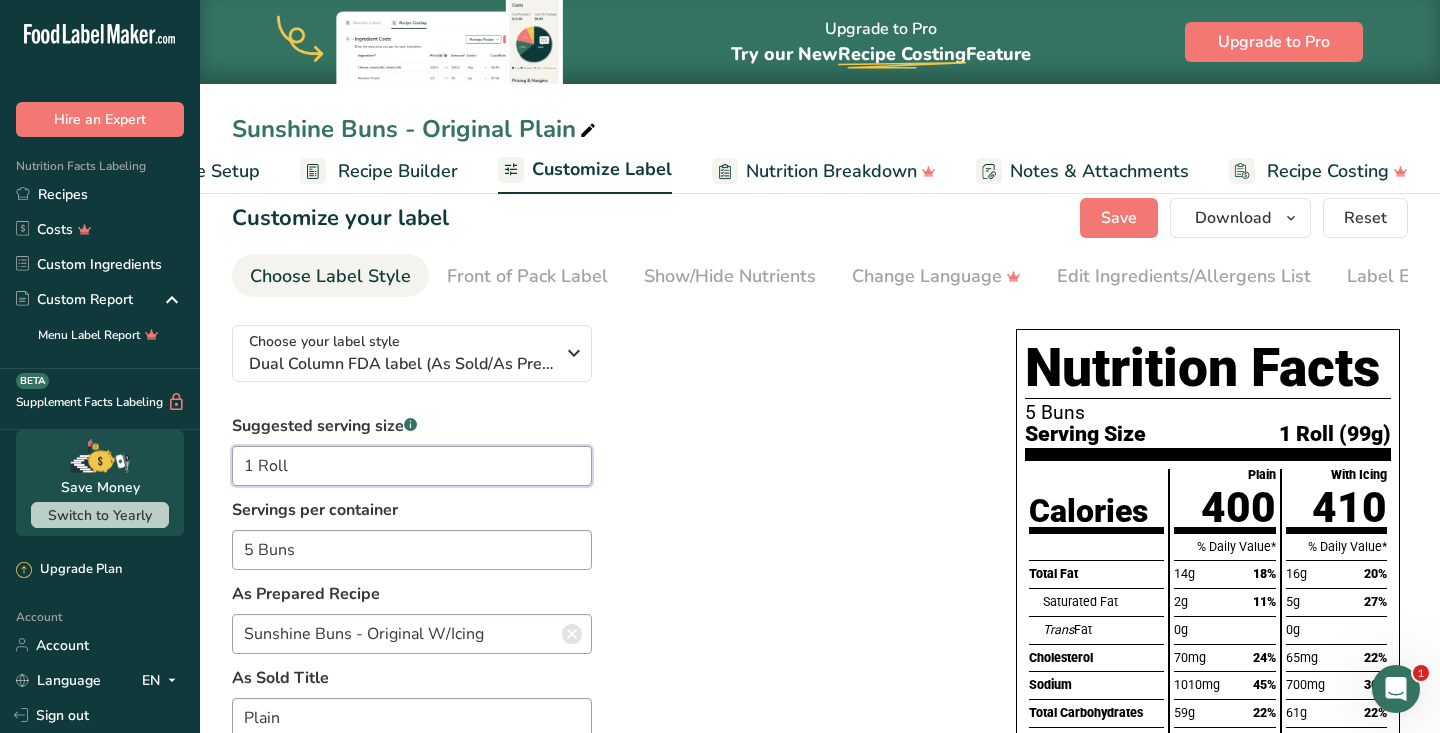 click on "1 Roll" at bounding box center (412, 466) 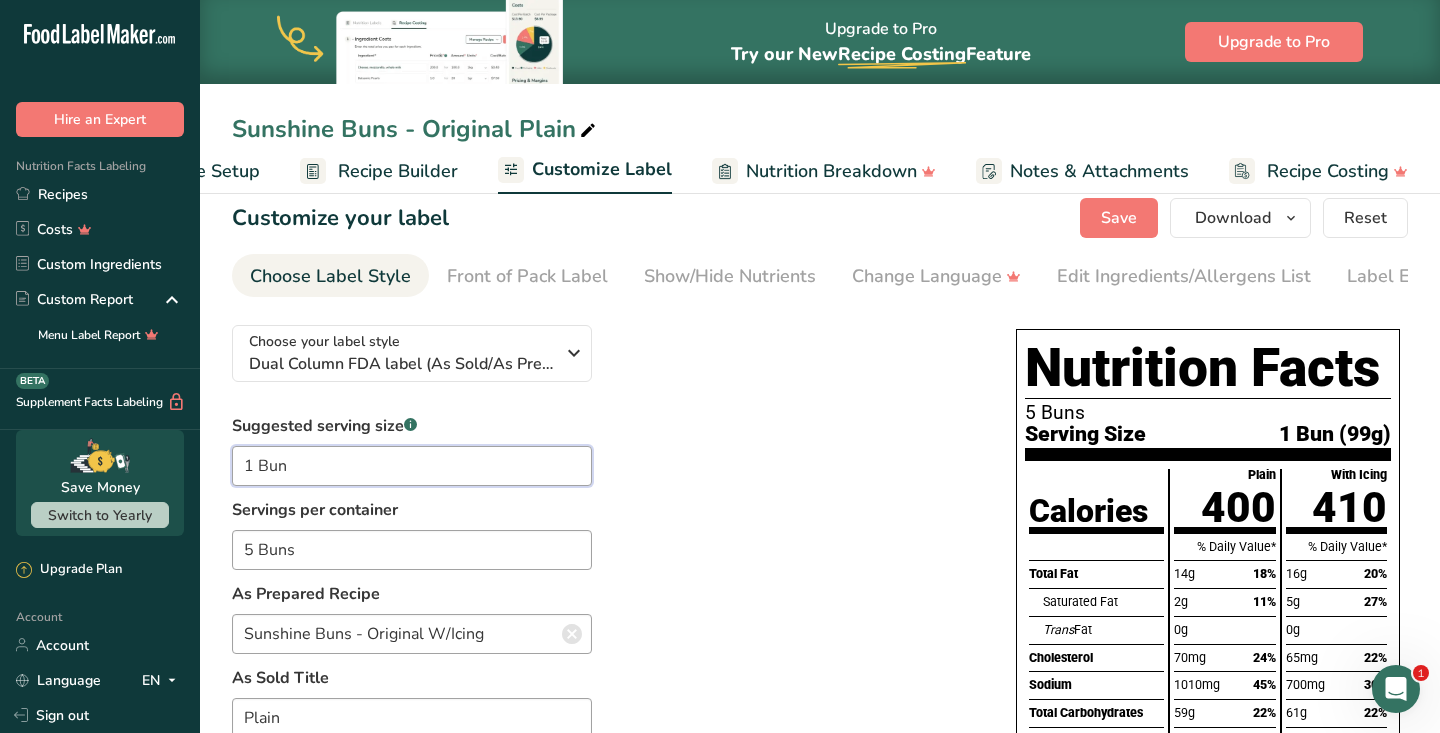 type on "1 Bun" 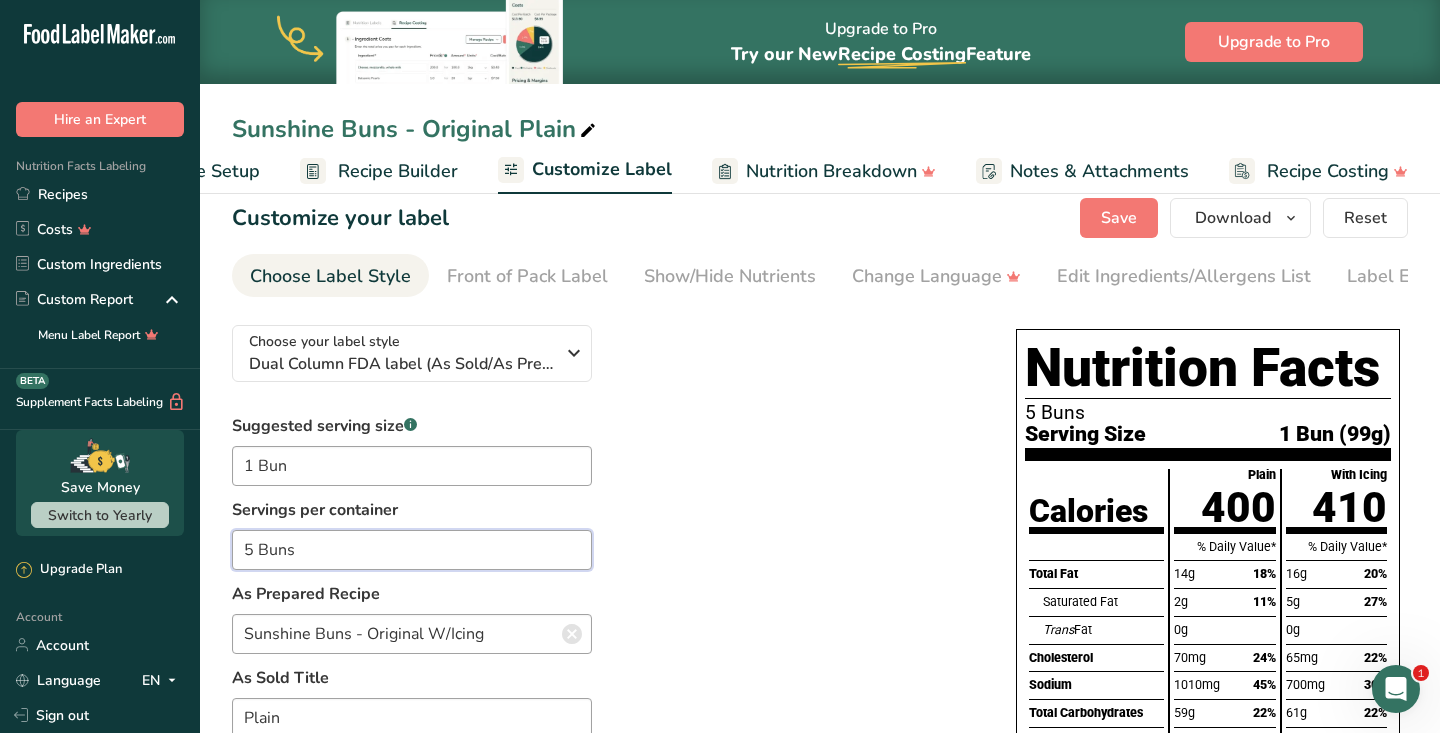 click on "5 Buns" at bounding box center [412, 550] 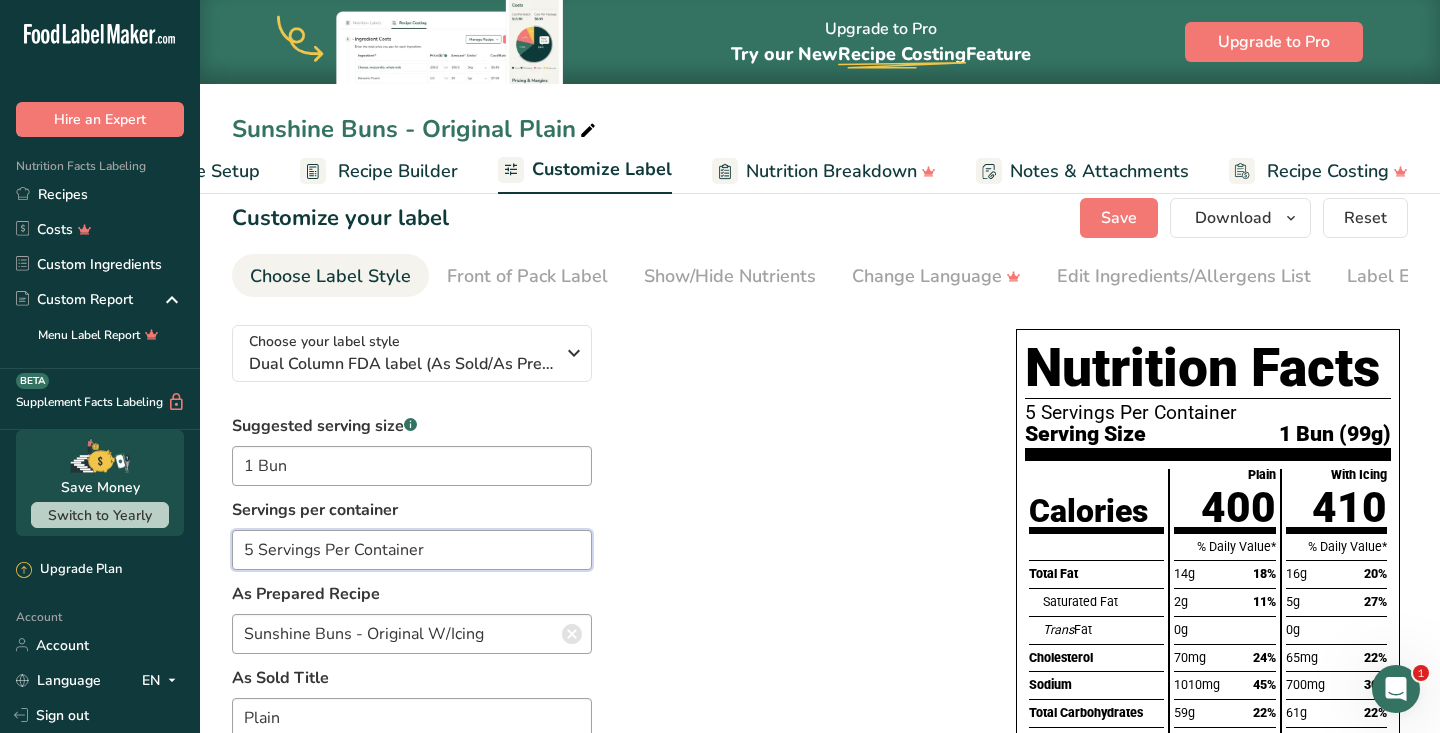 scroll, scrollTop: 0, scrollLeft: 0, axis: both 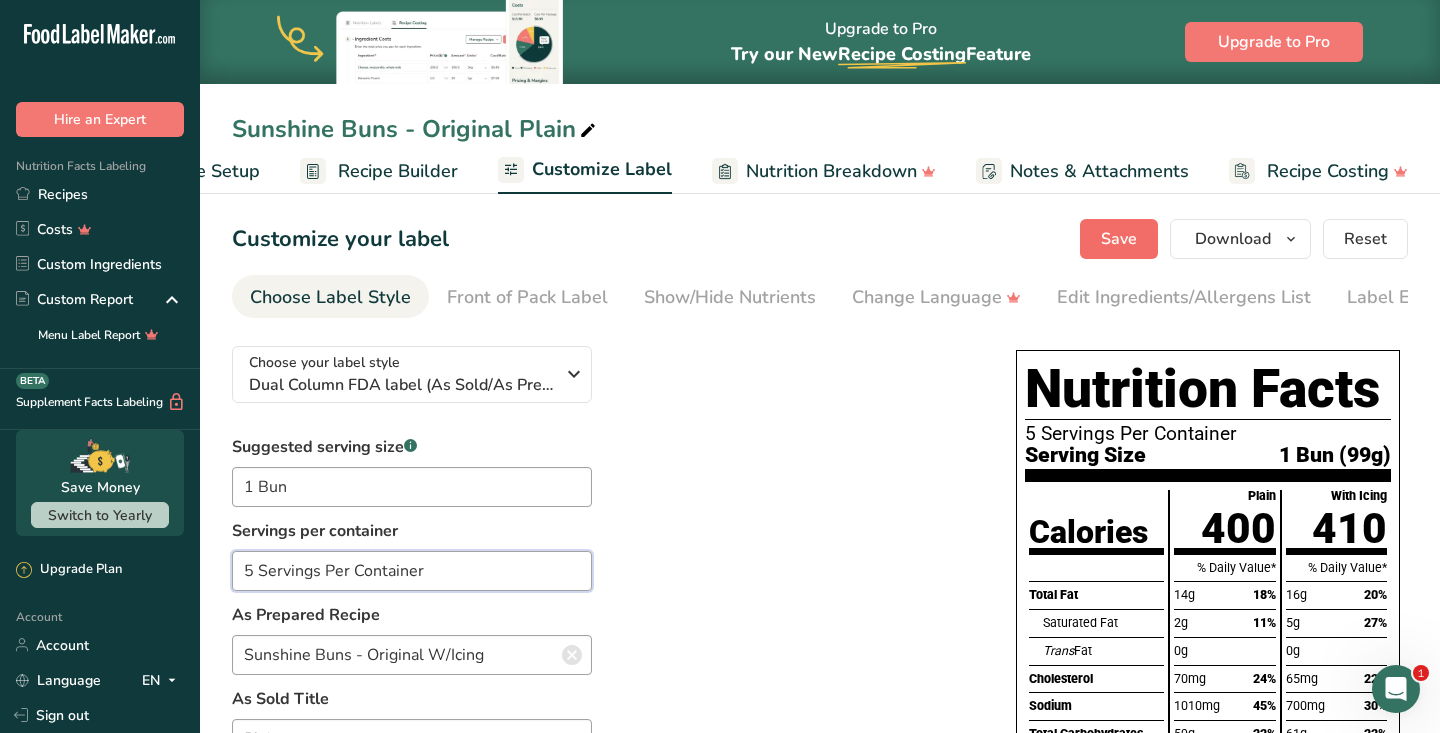 type on "5 Servings Per Container" 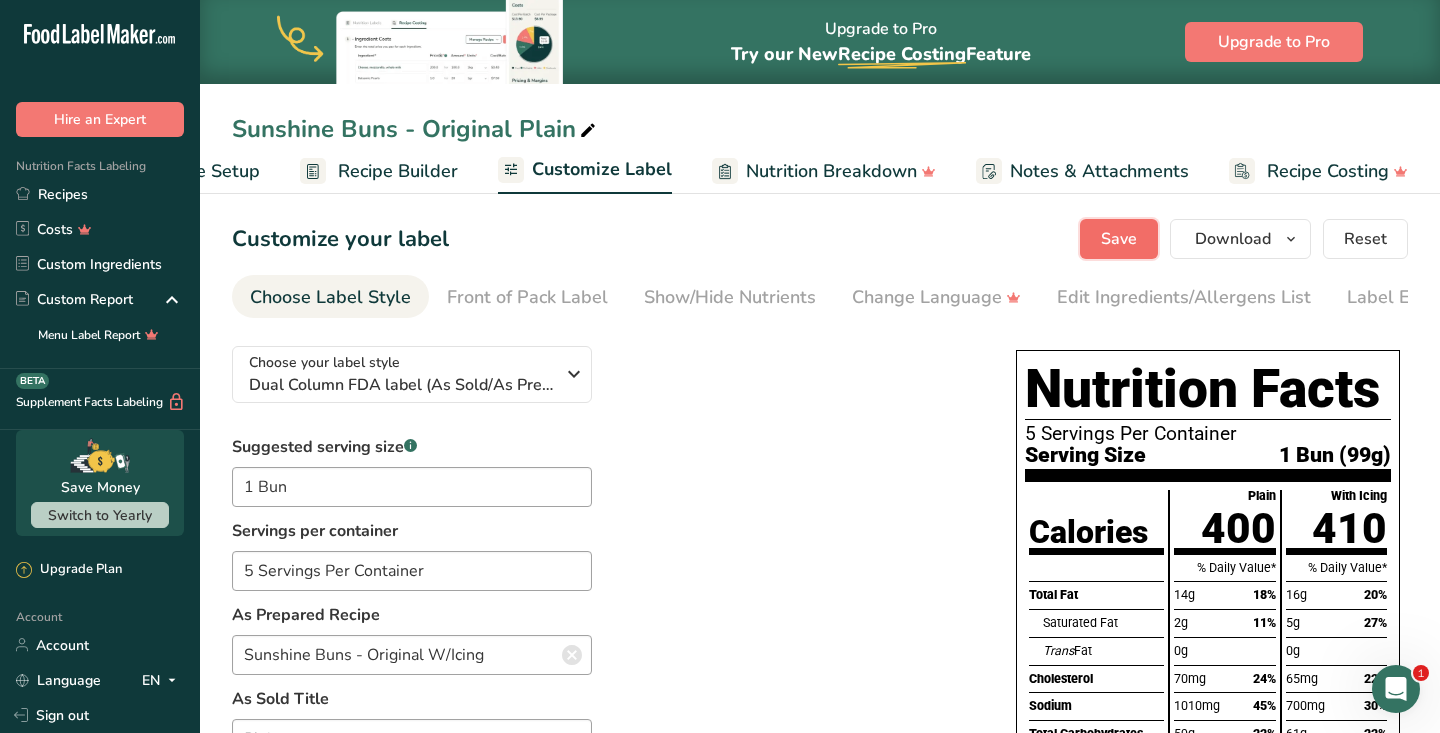 click on "Save" at bounding box center (1119, 239) 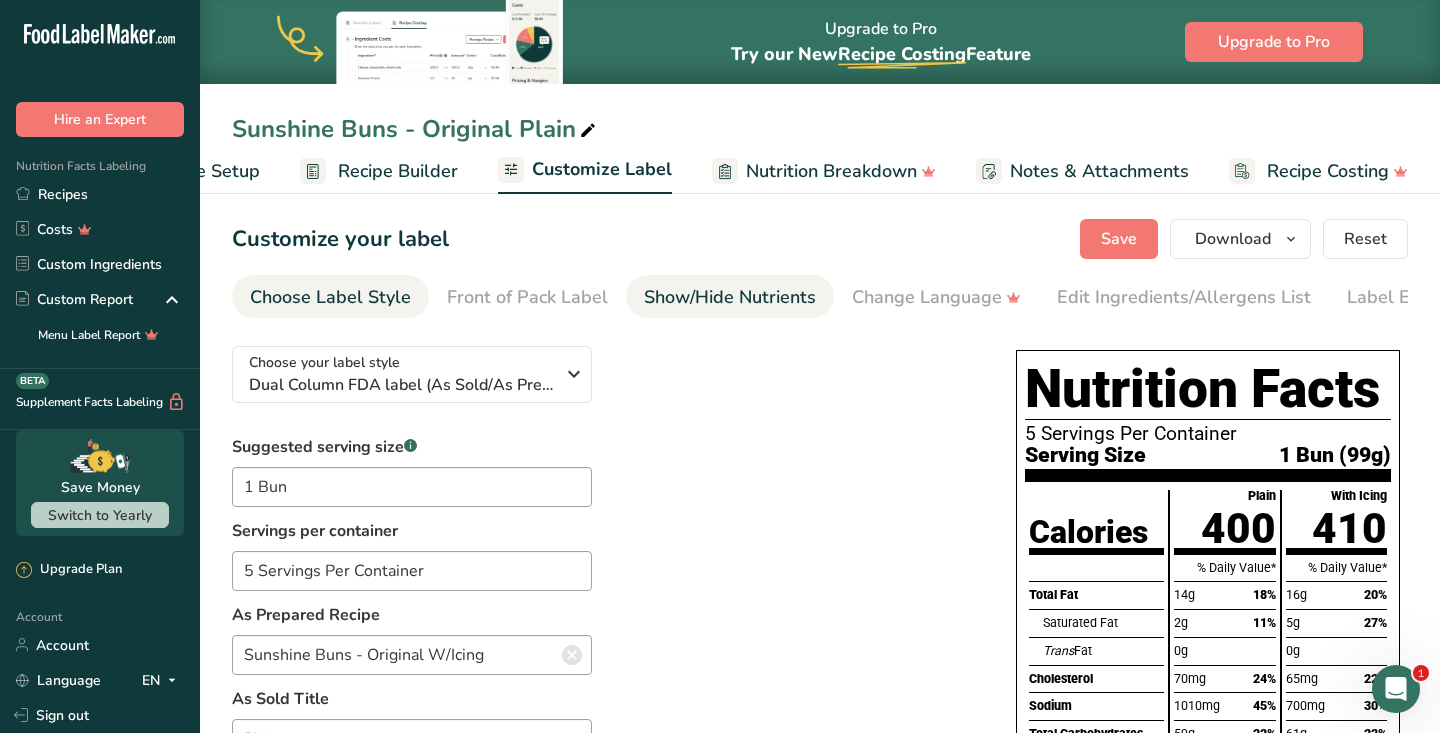 click on "Show/Hide Nutrients" at bounding box center (730, 297) 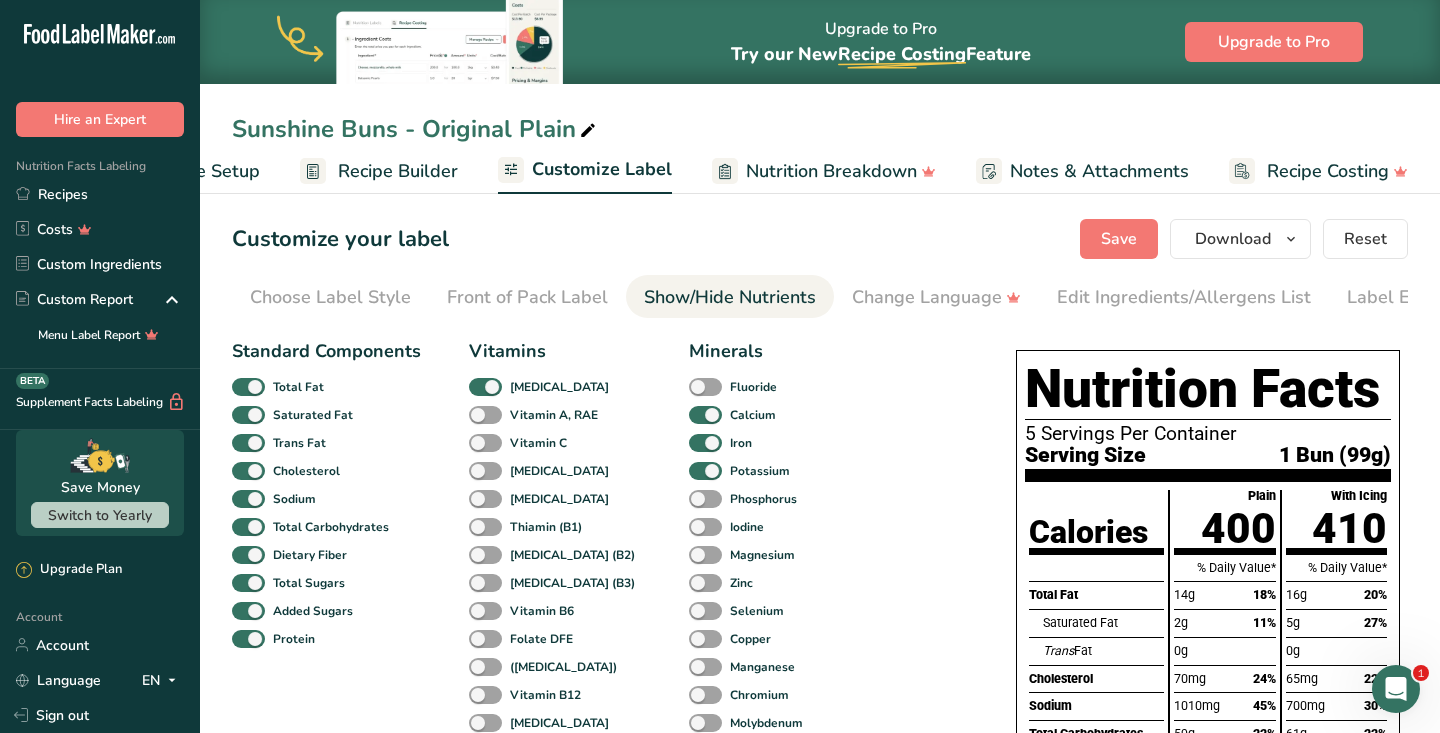 scroll, scrollTop: 0, scrollLeft: 78, axis: horizontal 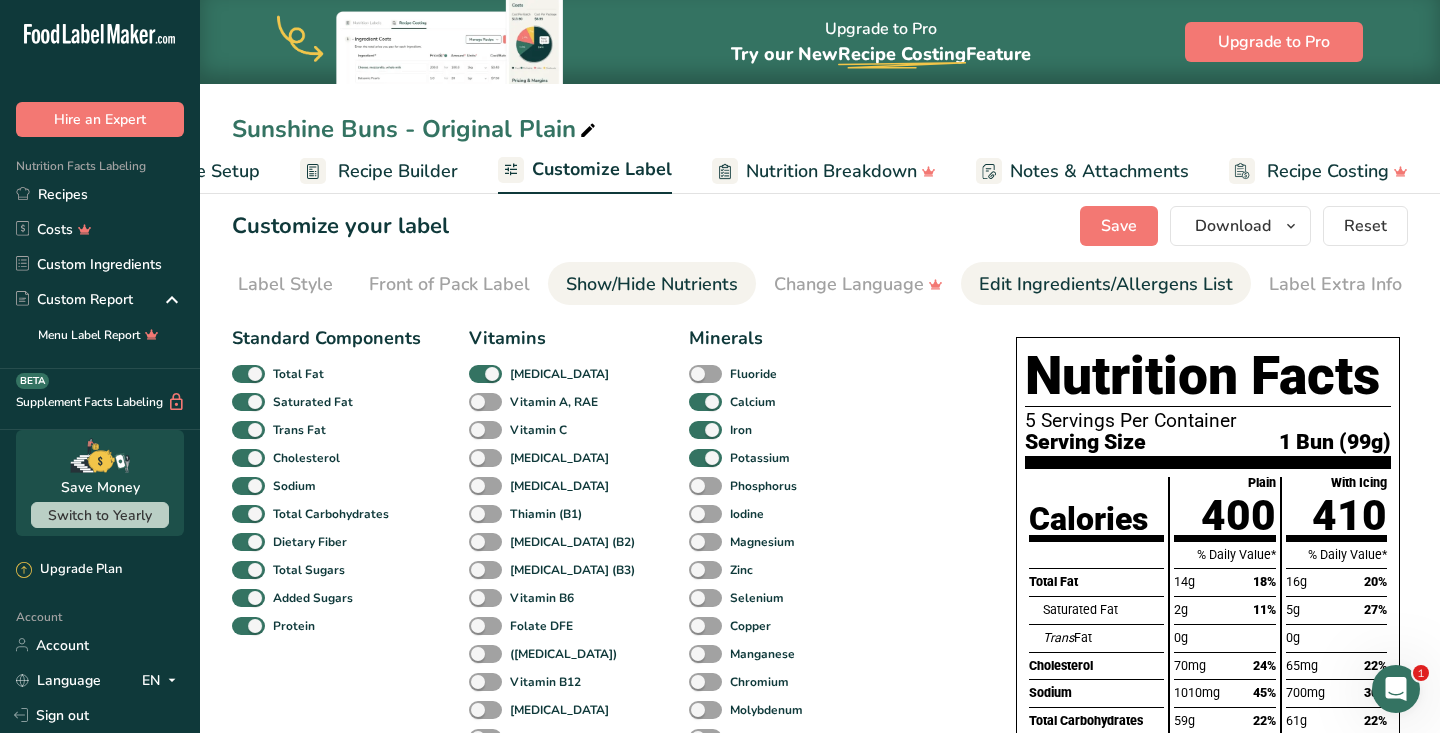 click on "Edit Ingredients/Allergens List" at bounding box center [1106, 284] 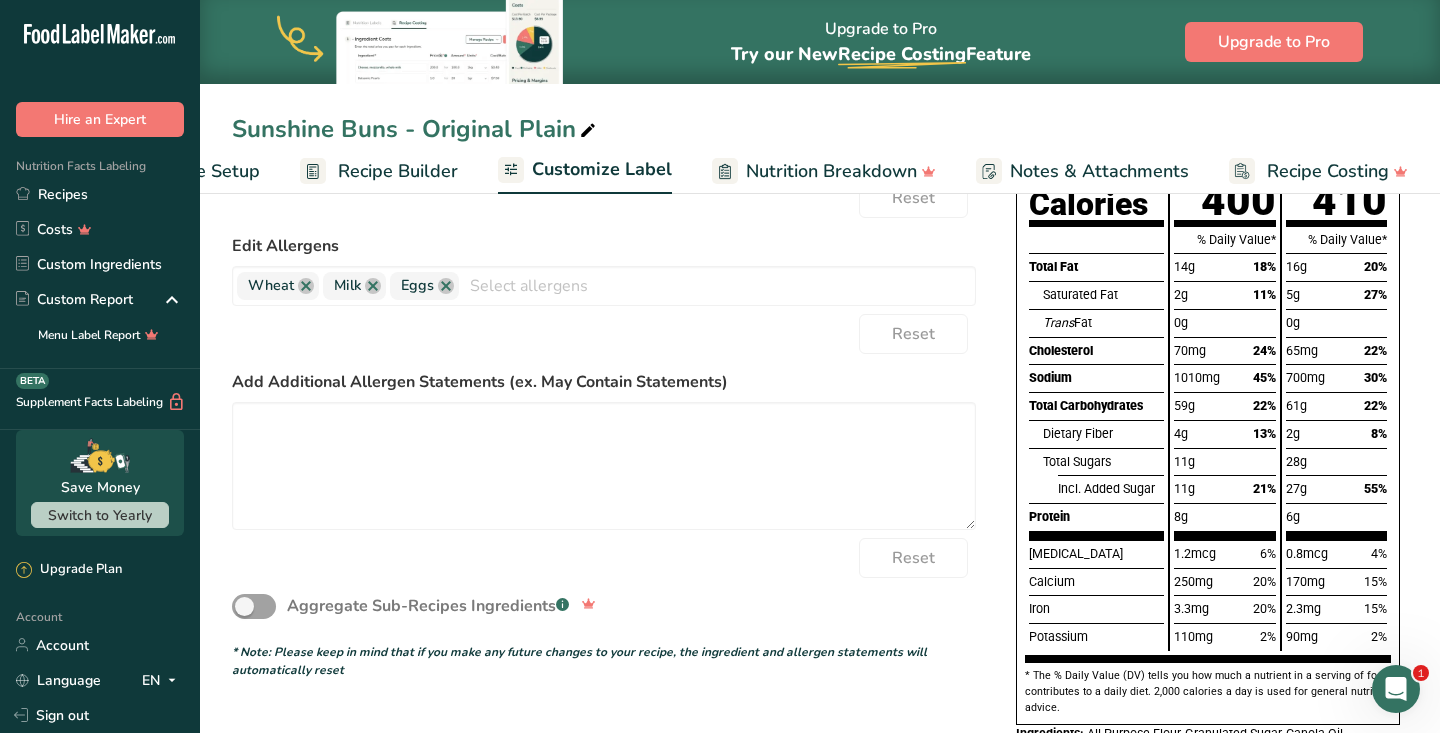scroll, scrollTop: 329, scrollLeft: 0, axis: vertical 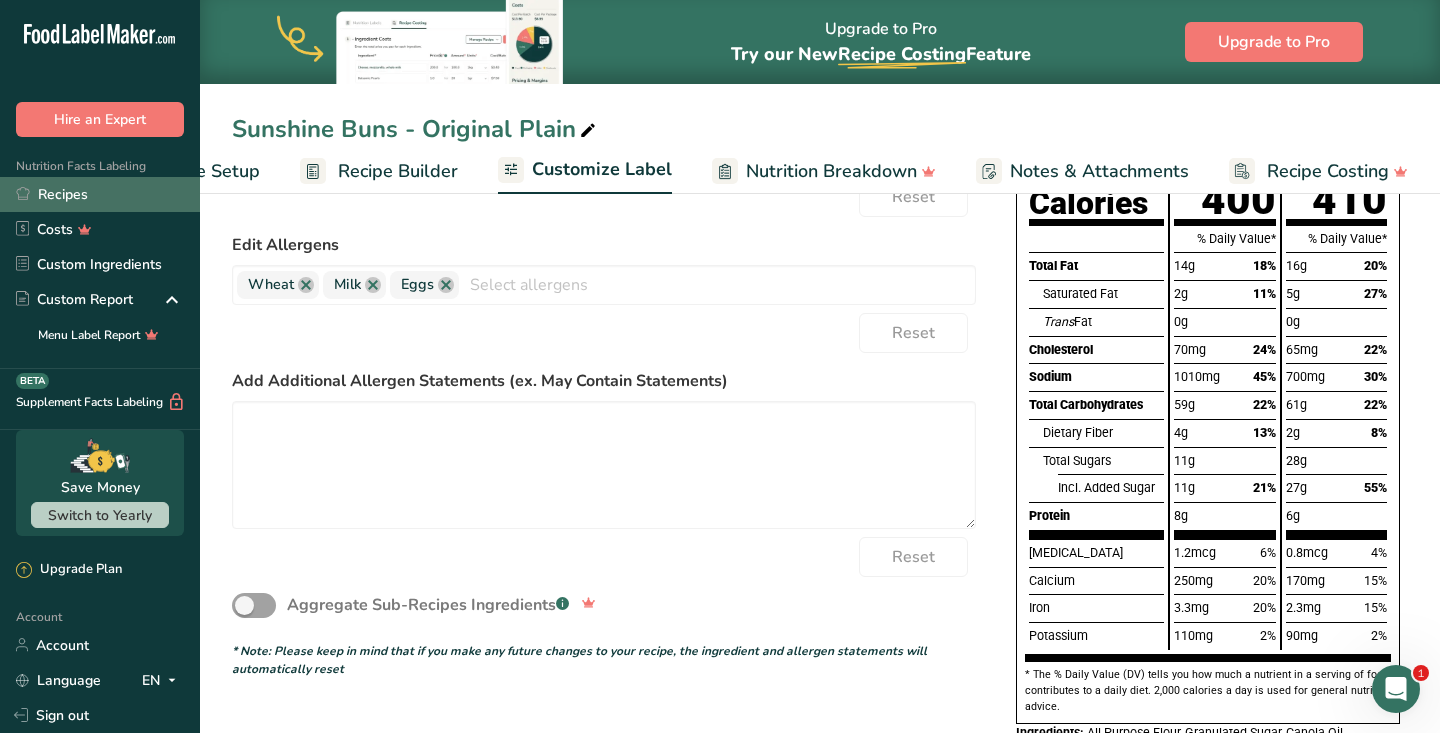 click on "Recipes" at bounding box center (100, 194) 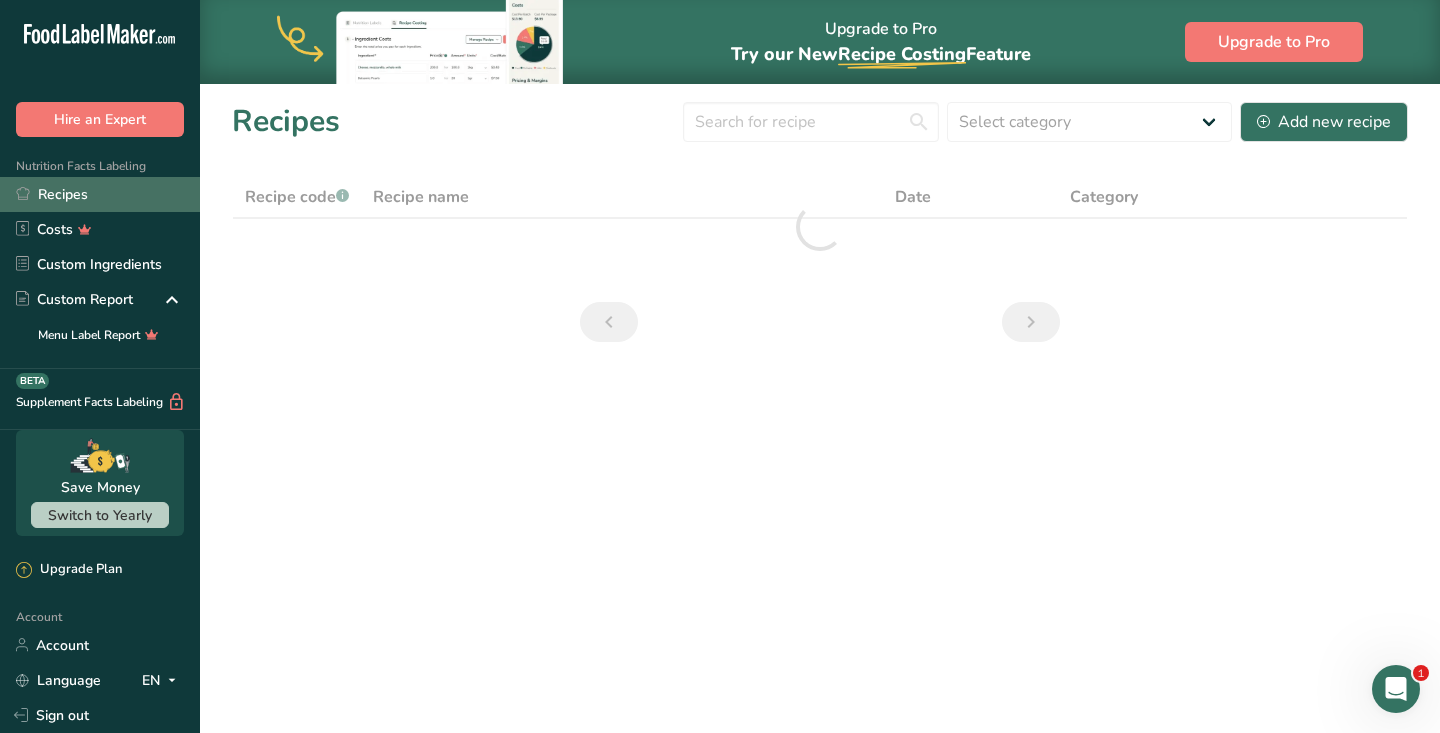 scroll, scrollTop: 0, scrollLeft: 0, axis: both 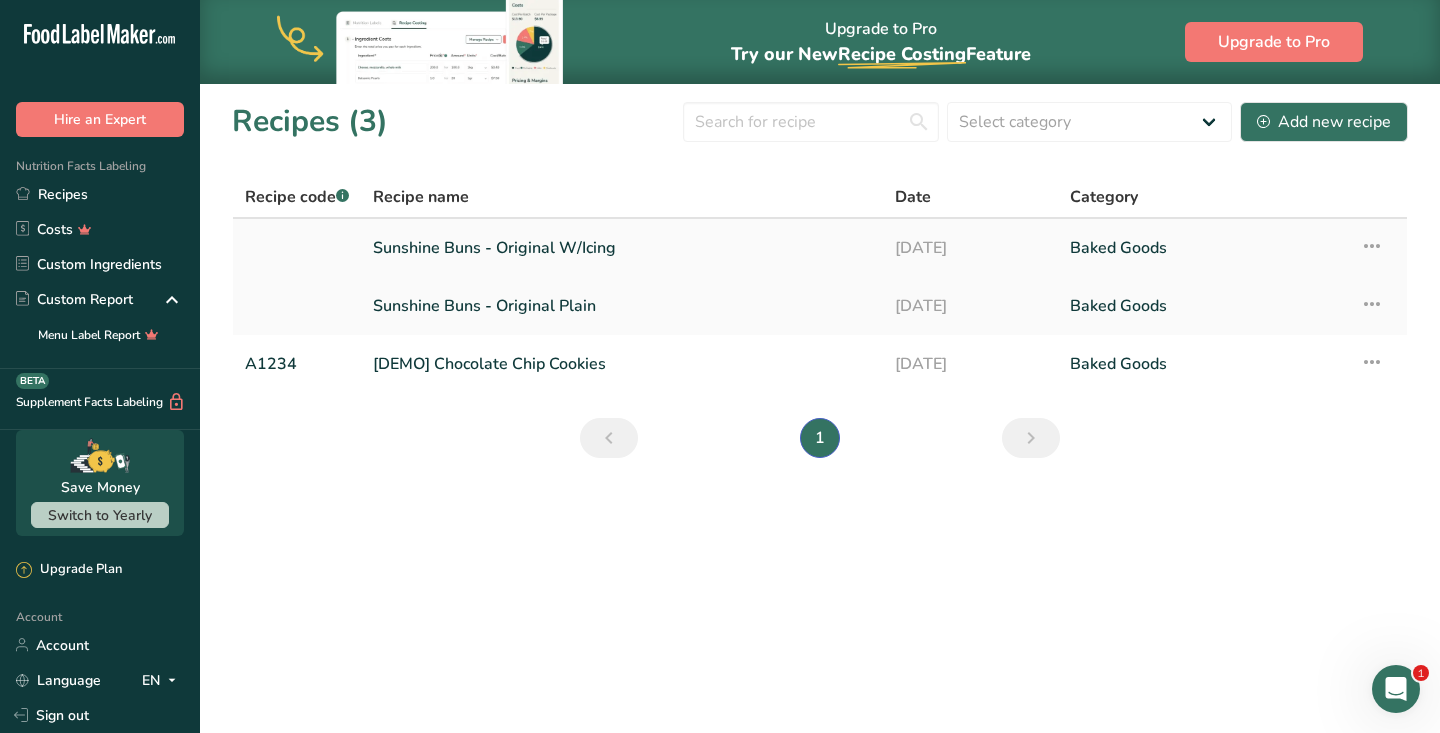 click on "Sunshine Buns - Original W/Icing" at bounding box center (622, 248) 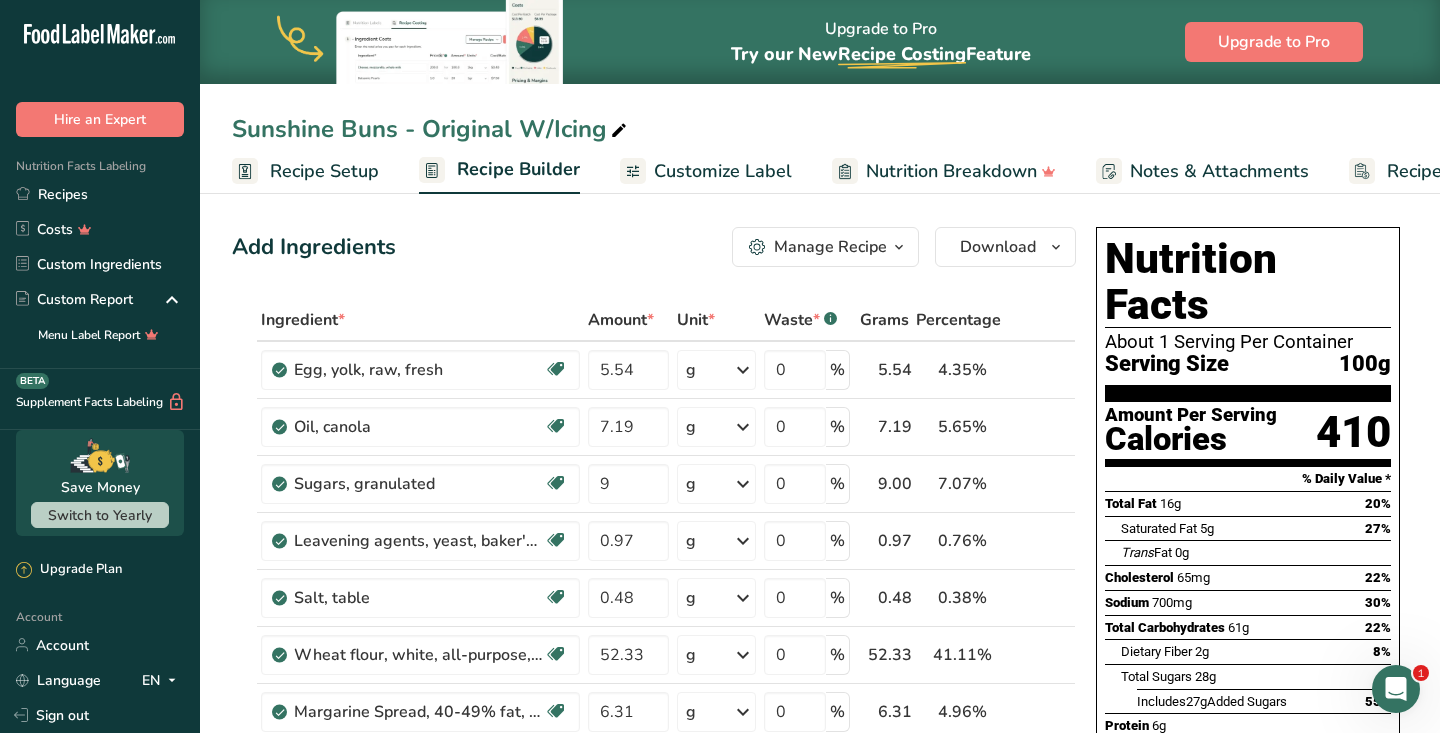 click on "Customize Label" at bounding box center [723, 171] 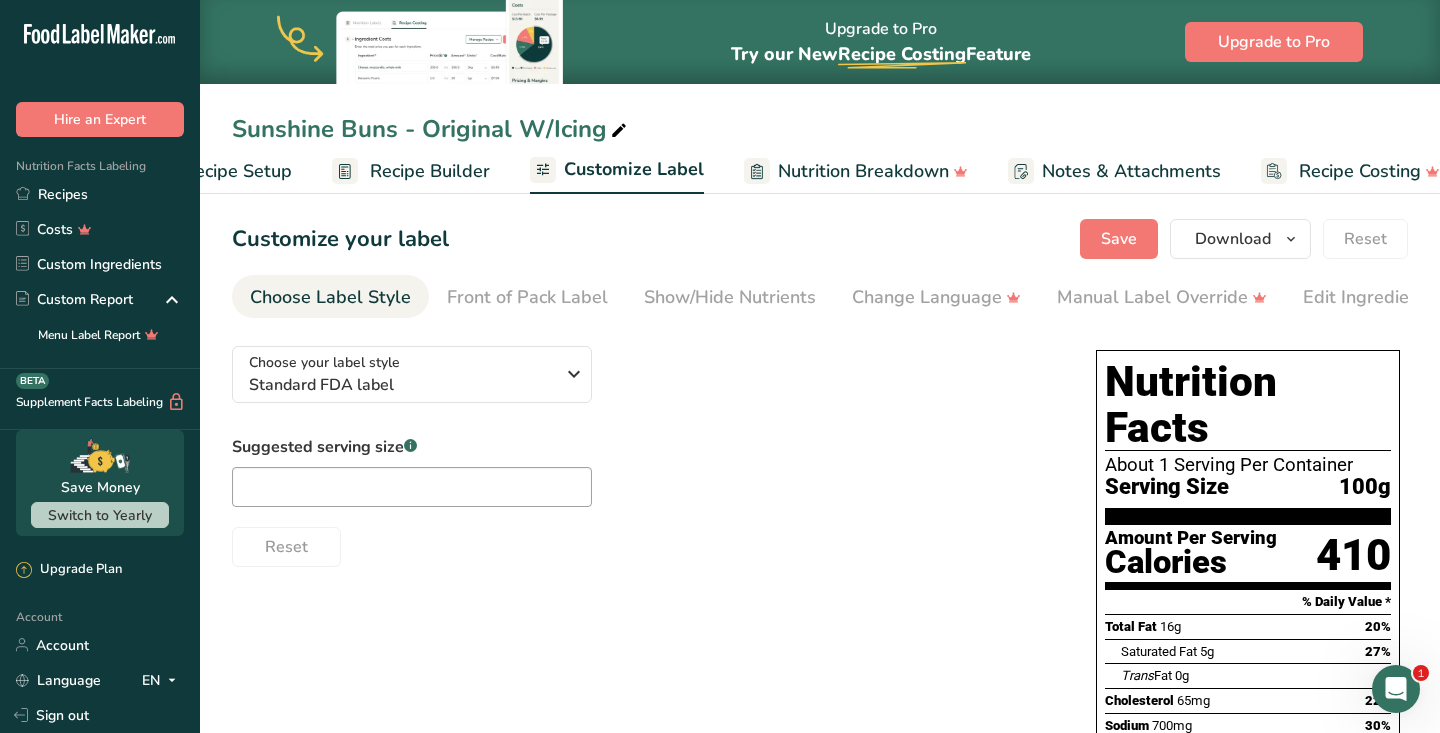 scroll, scrollTop: 0, scrollLeft: 119, axis: horizontal 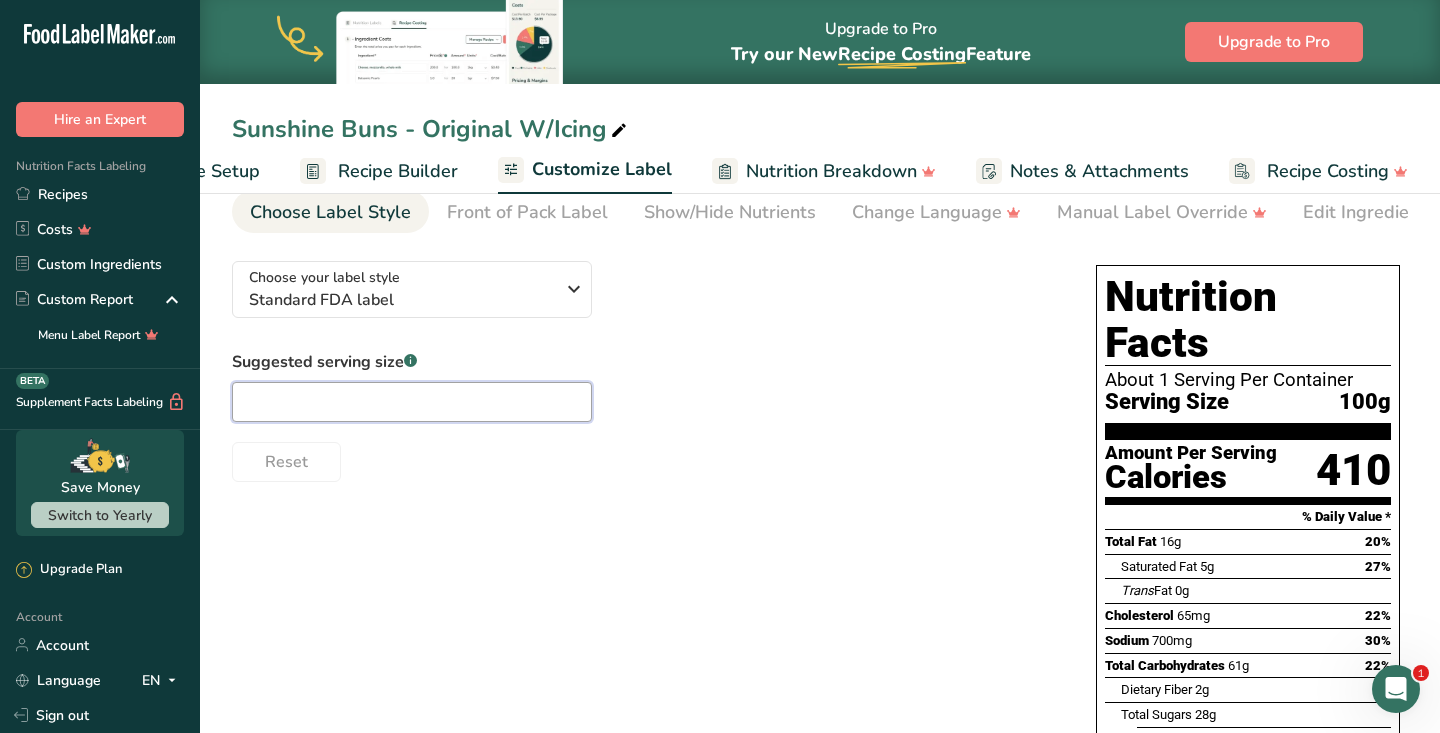 click at bounding box center (412, 402) 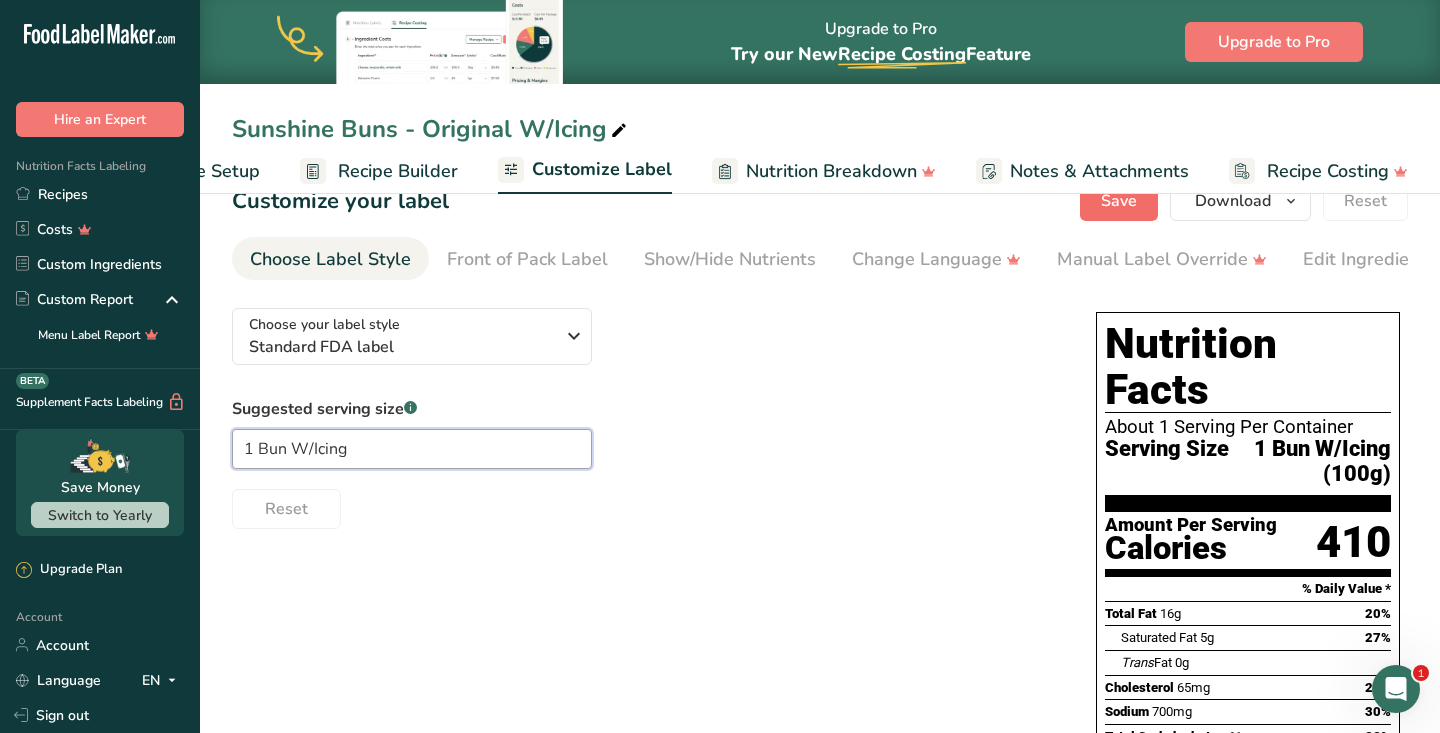 scroll, scrollTop: 34, scrollLeft: 0, axis: vertical 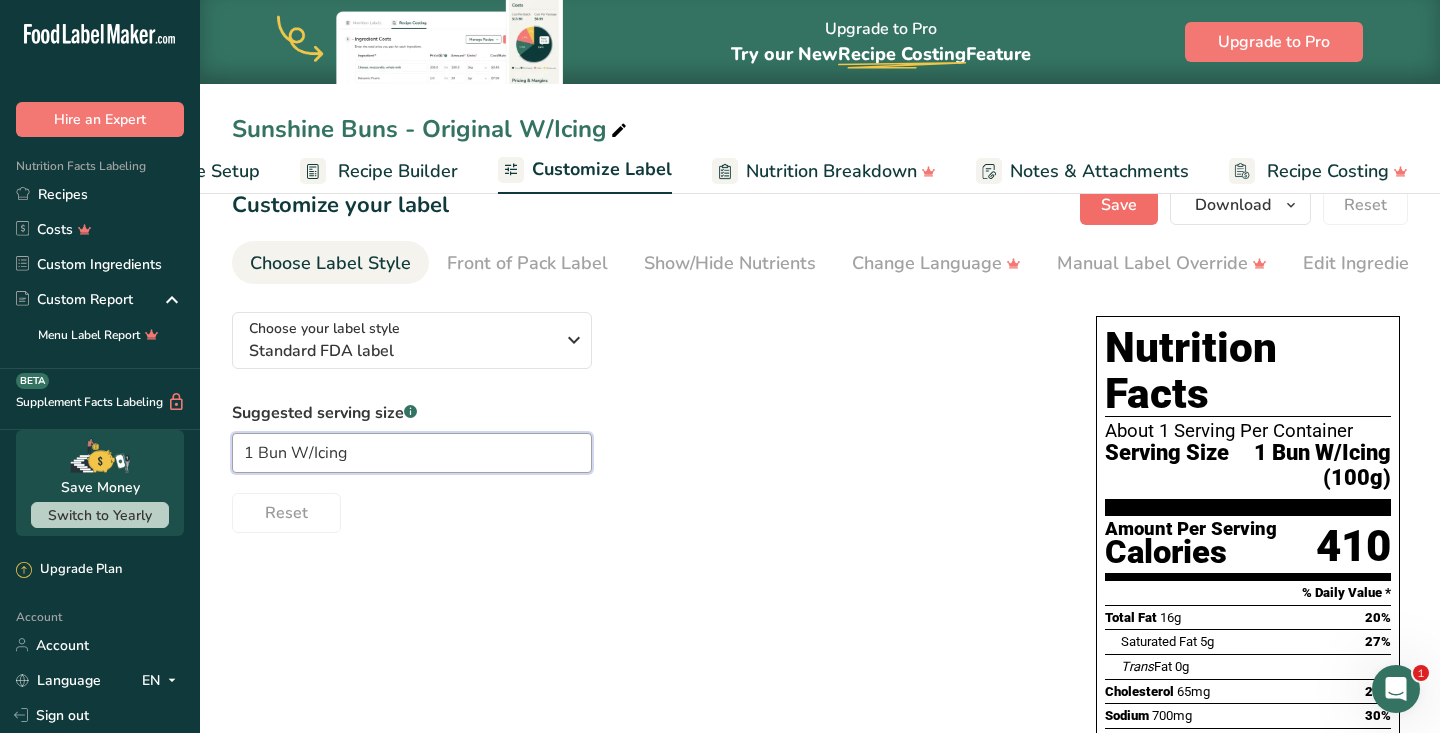 type on "1 Bun W/Icing" 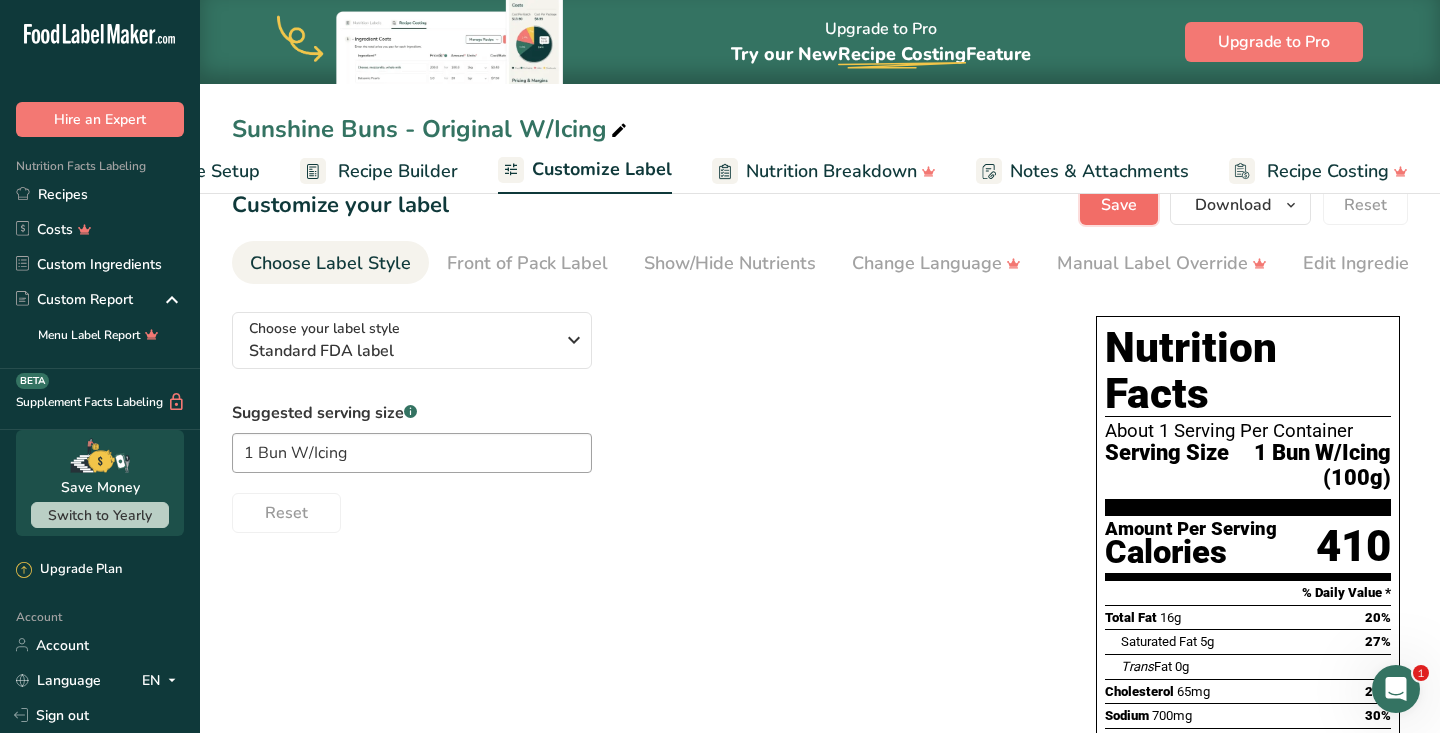 click on "Save" at bounding box center (1119, 205) 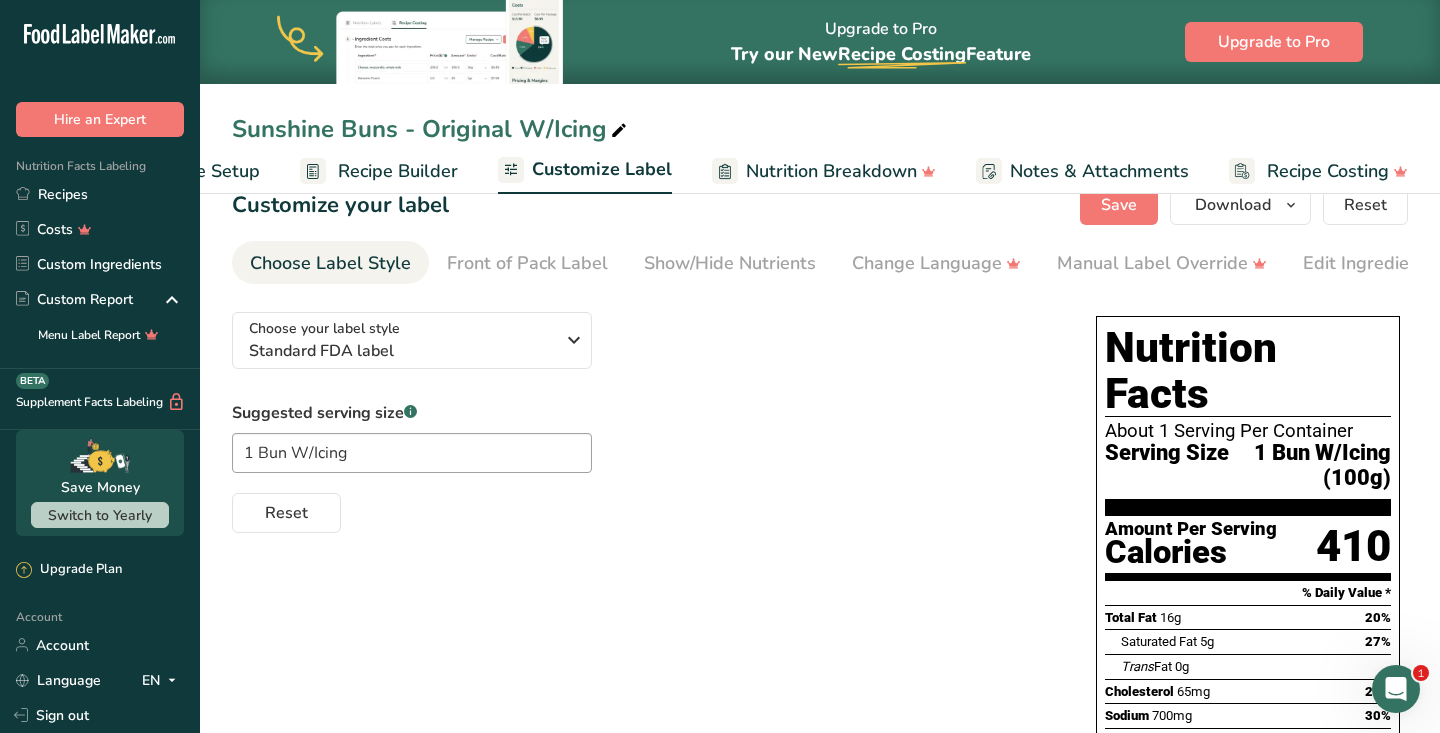 click on "Recipe Setup" at bounding box center [205, 171] 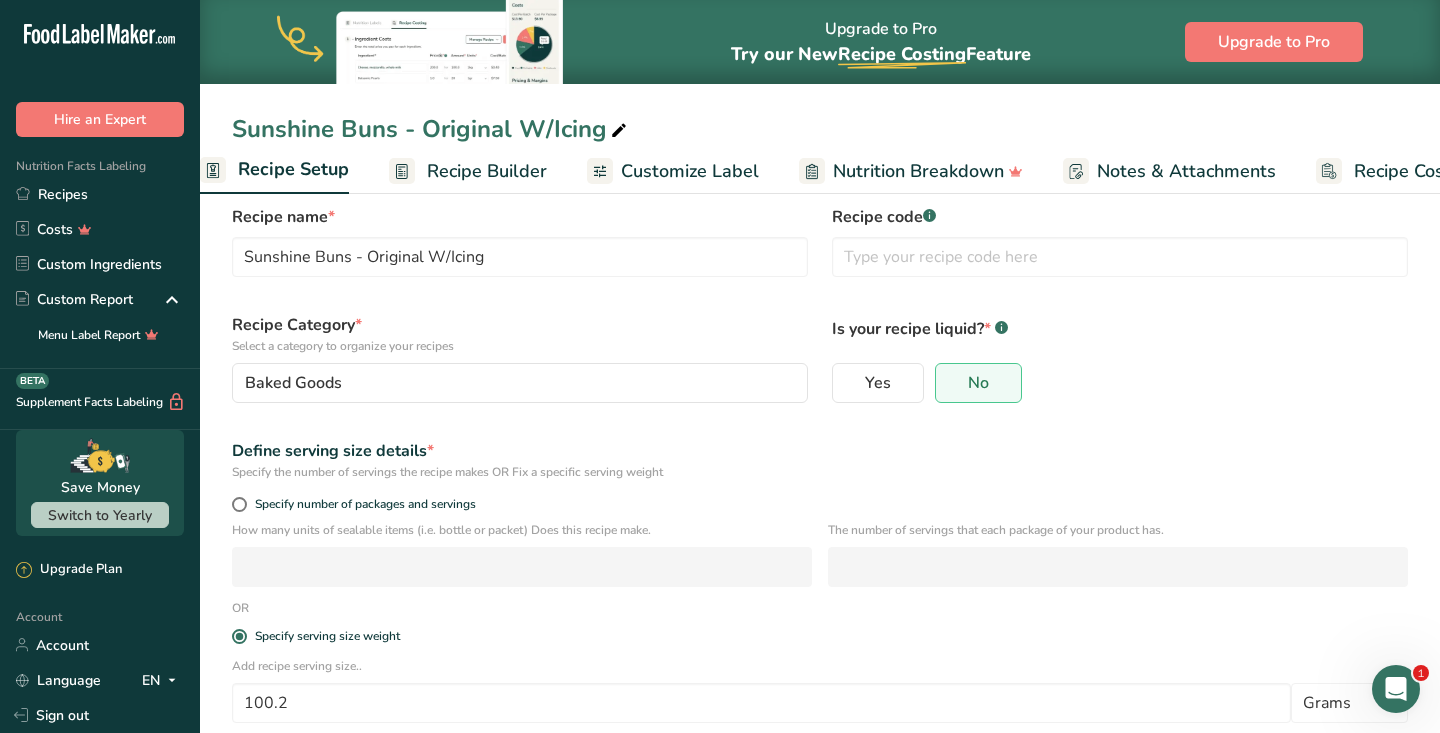 scroll, scrollTop: 0, scrollLeft: 7, axis: horizontal 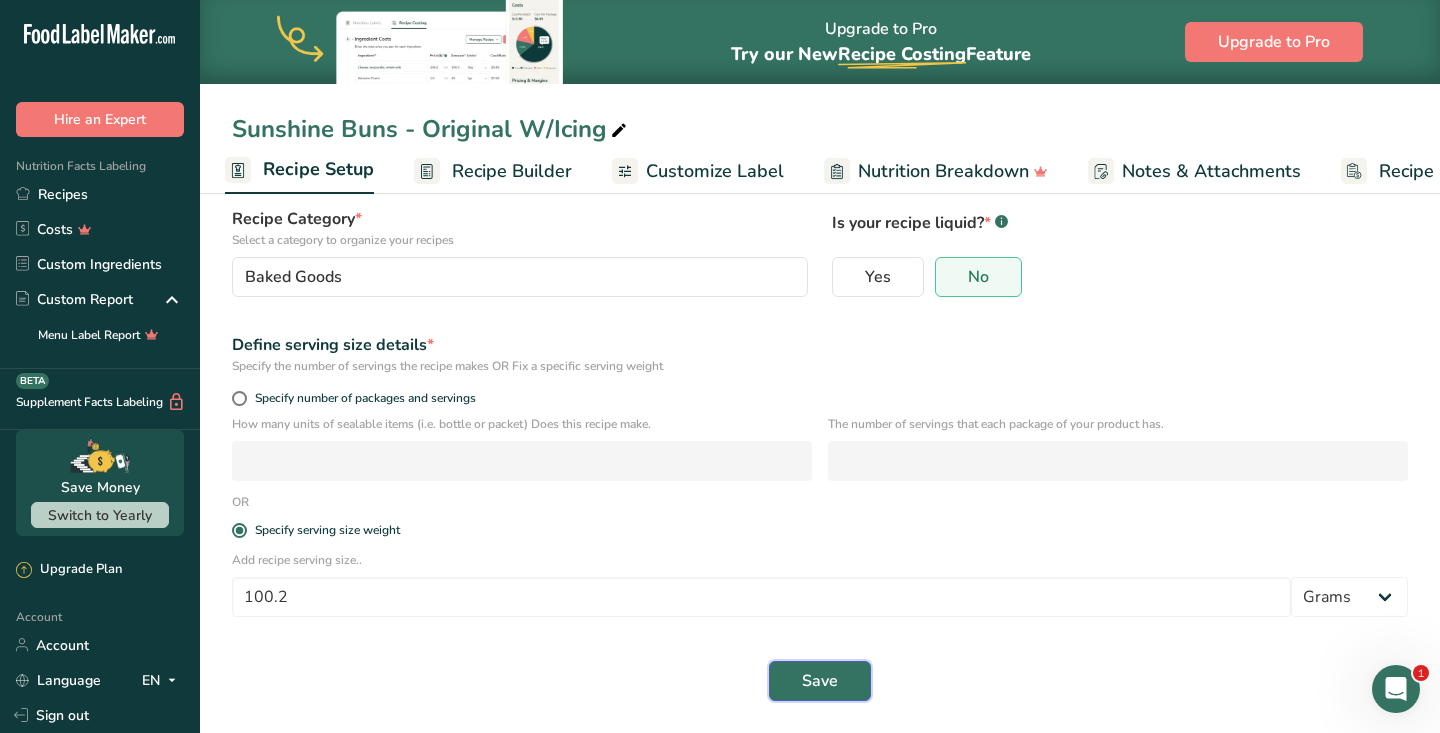 click on "Save" at bounding box center (820, 681) 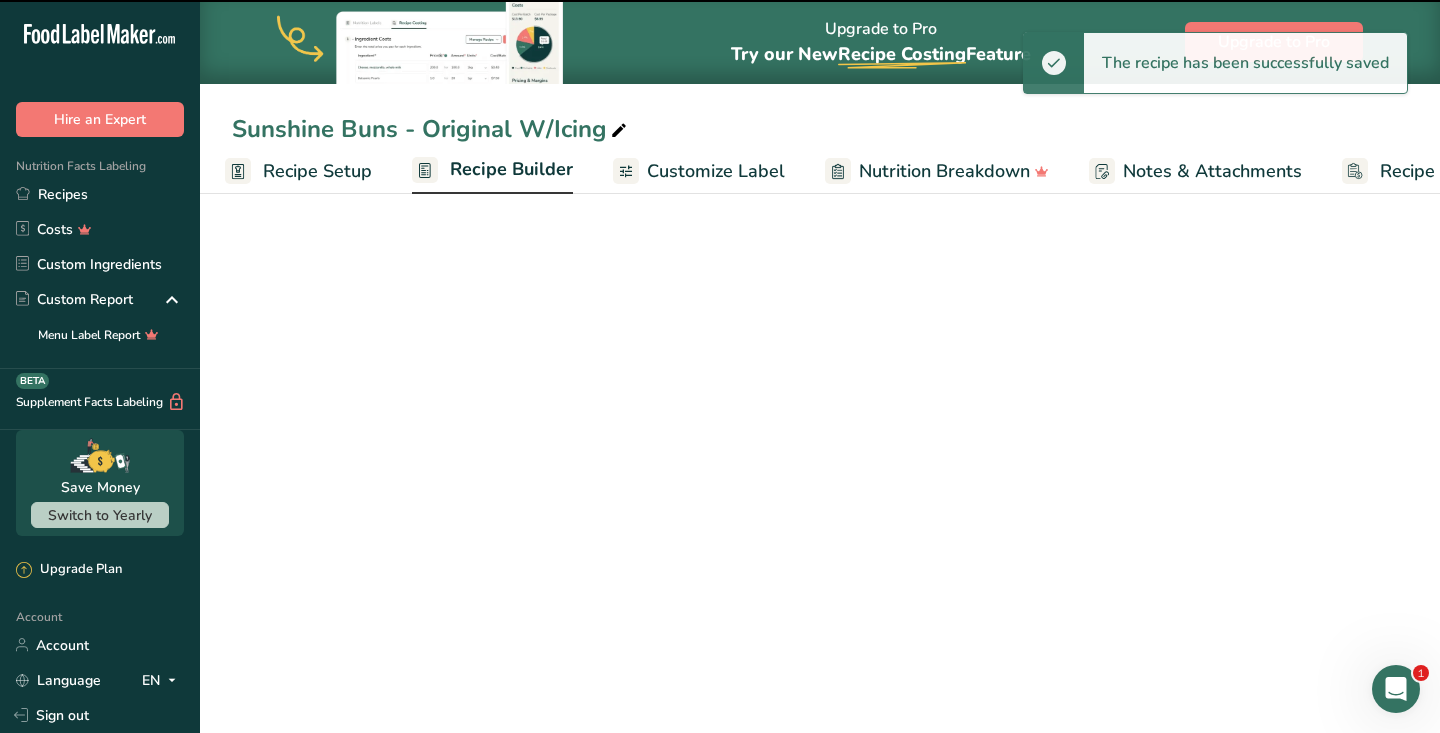 click on "Recipe Builder" at bounding box center [511, 169] 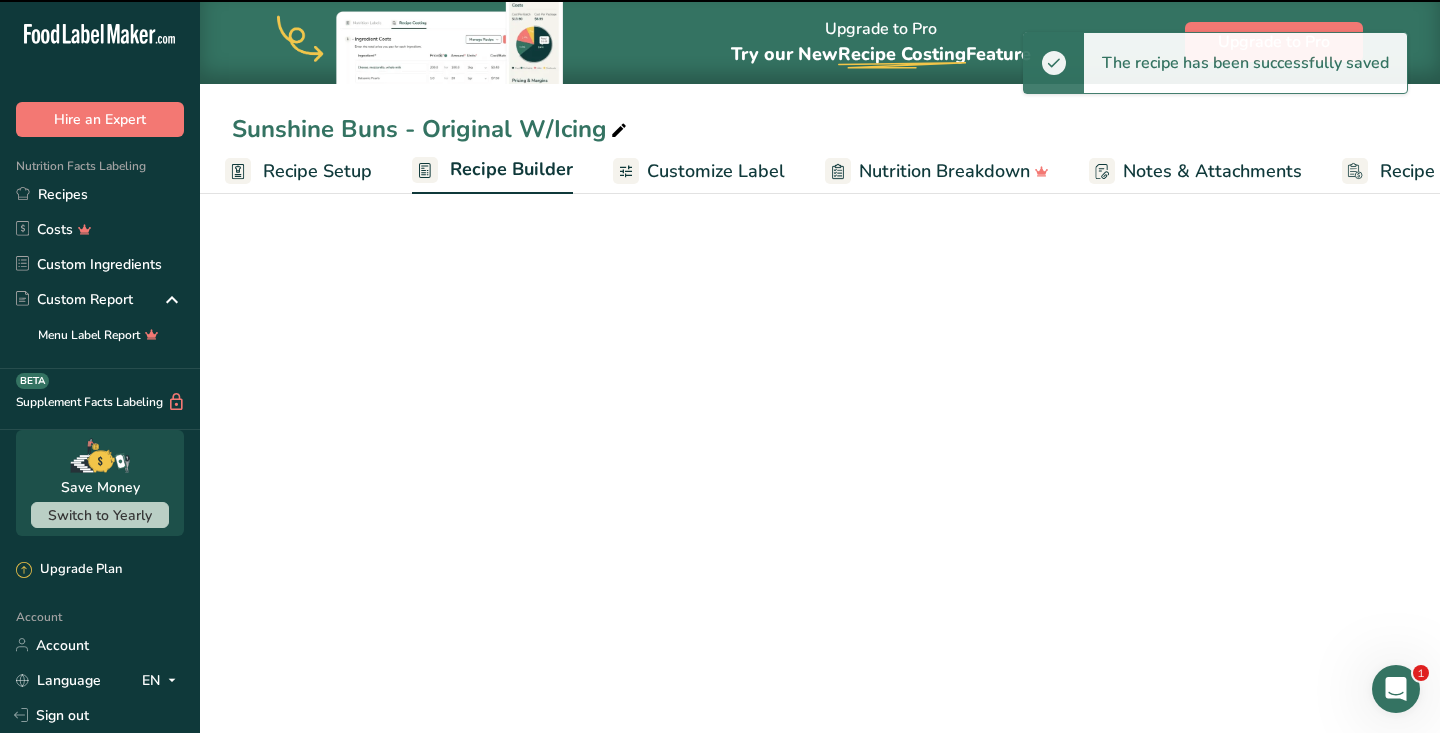 scroll, scrollTop: 0, scrollLeft: 119, axis: horizontal 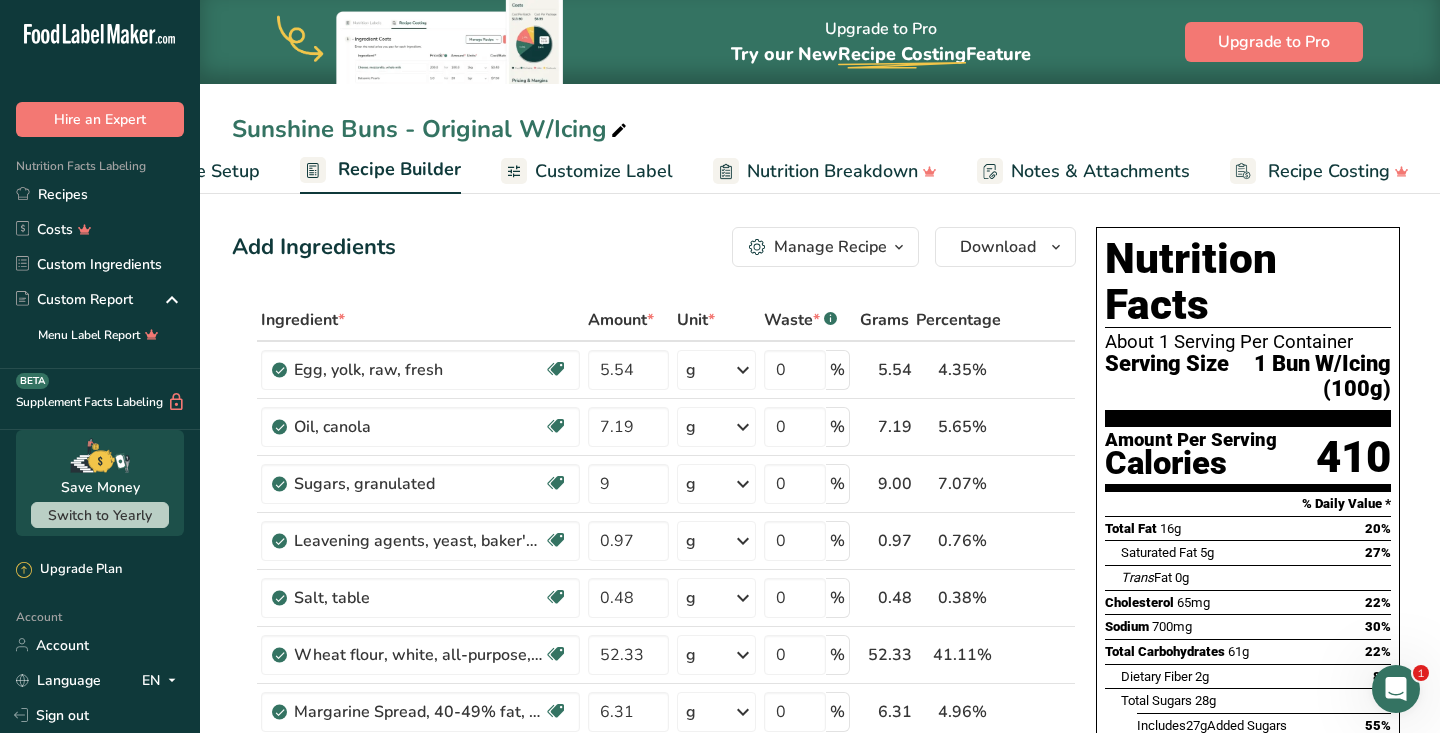 click on "Manage Recipe" at bounding box center (830, 247) 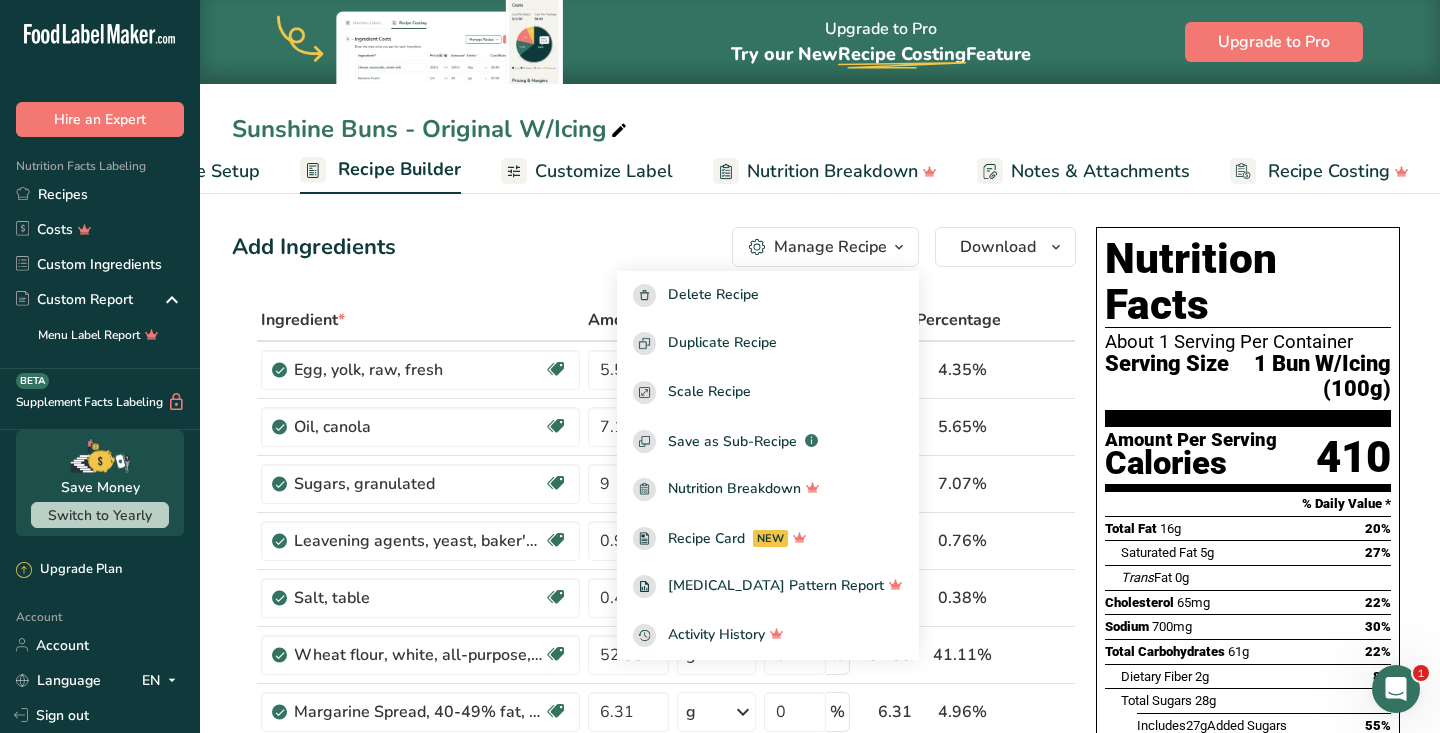 click on "Customize Label" at bounding box center [604, 171] 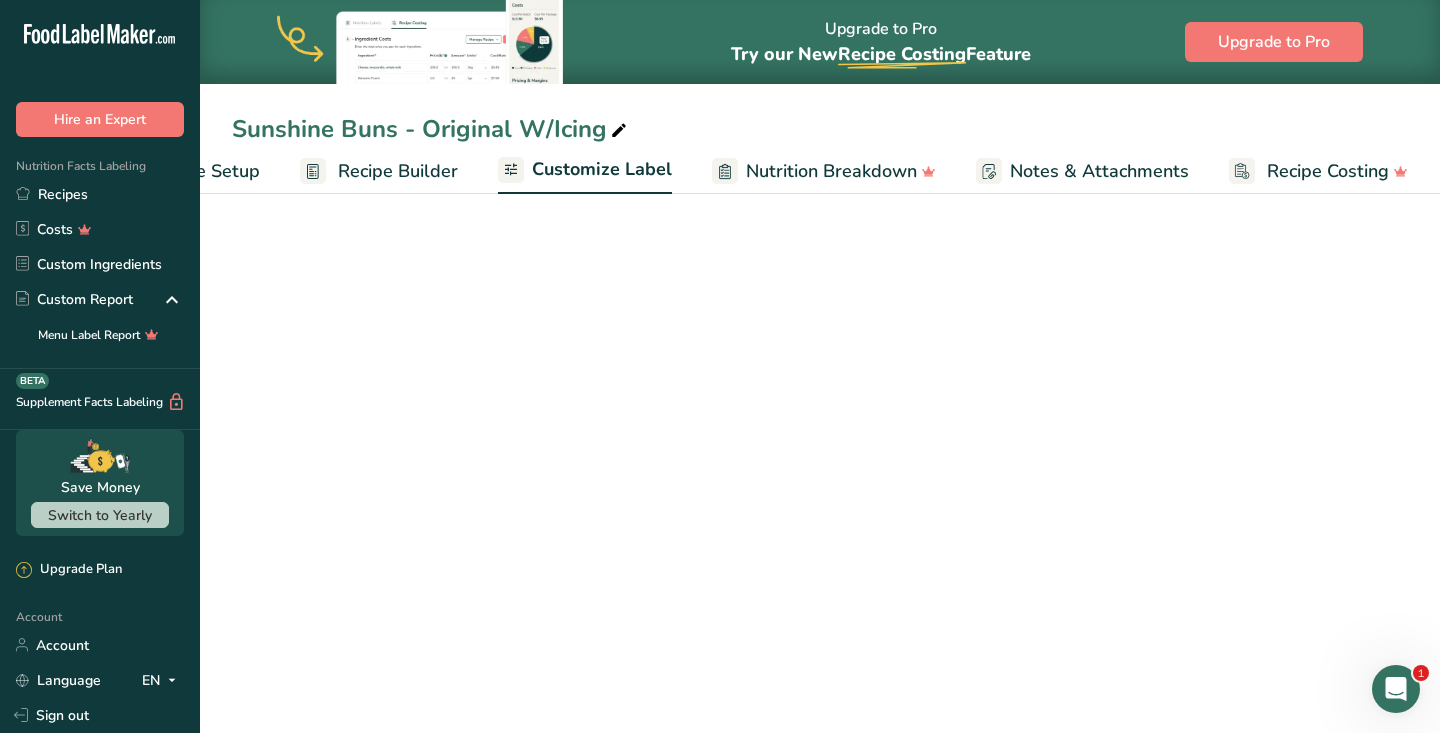 scroll, scrollTop: 0, scrollLeft: 119, axis: horizontal 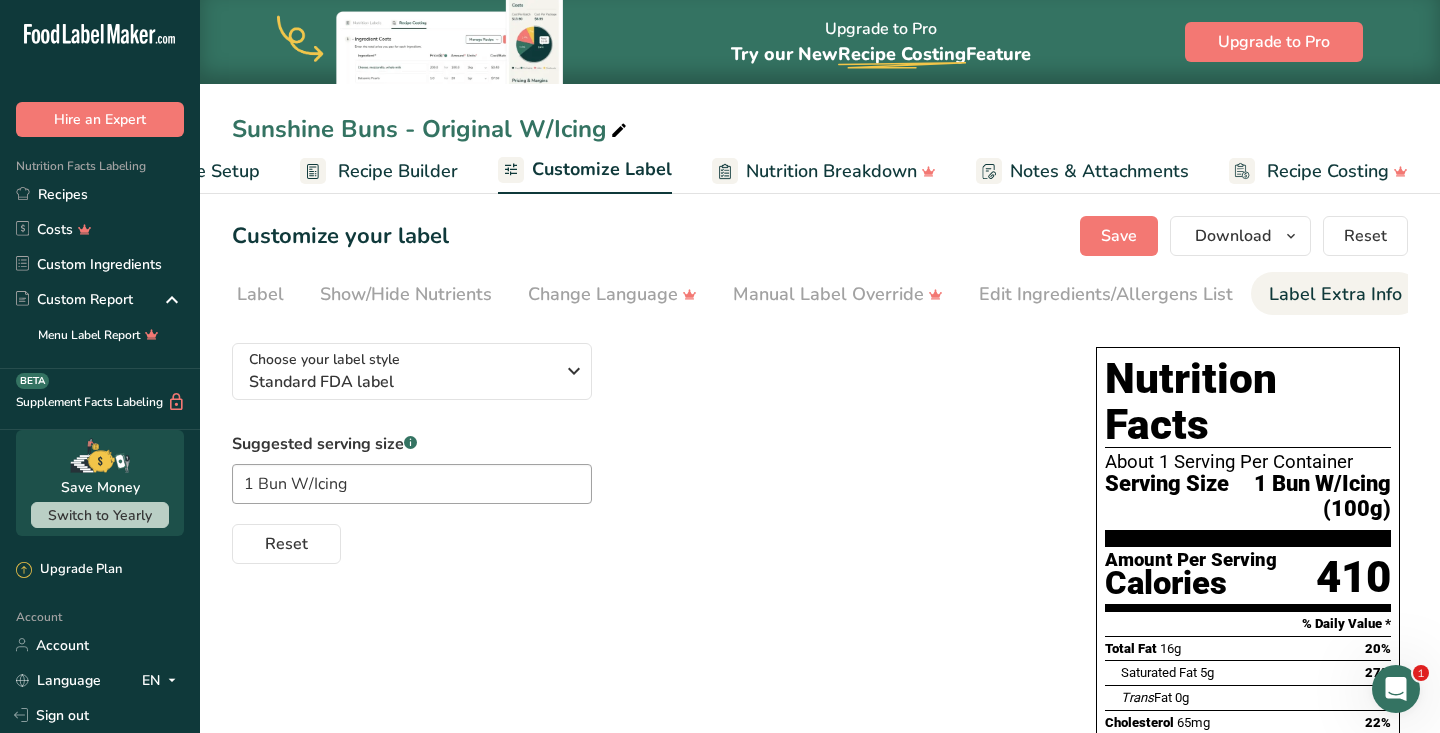 click on "Label Extra Info" at bounding box center [1335, 294] 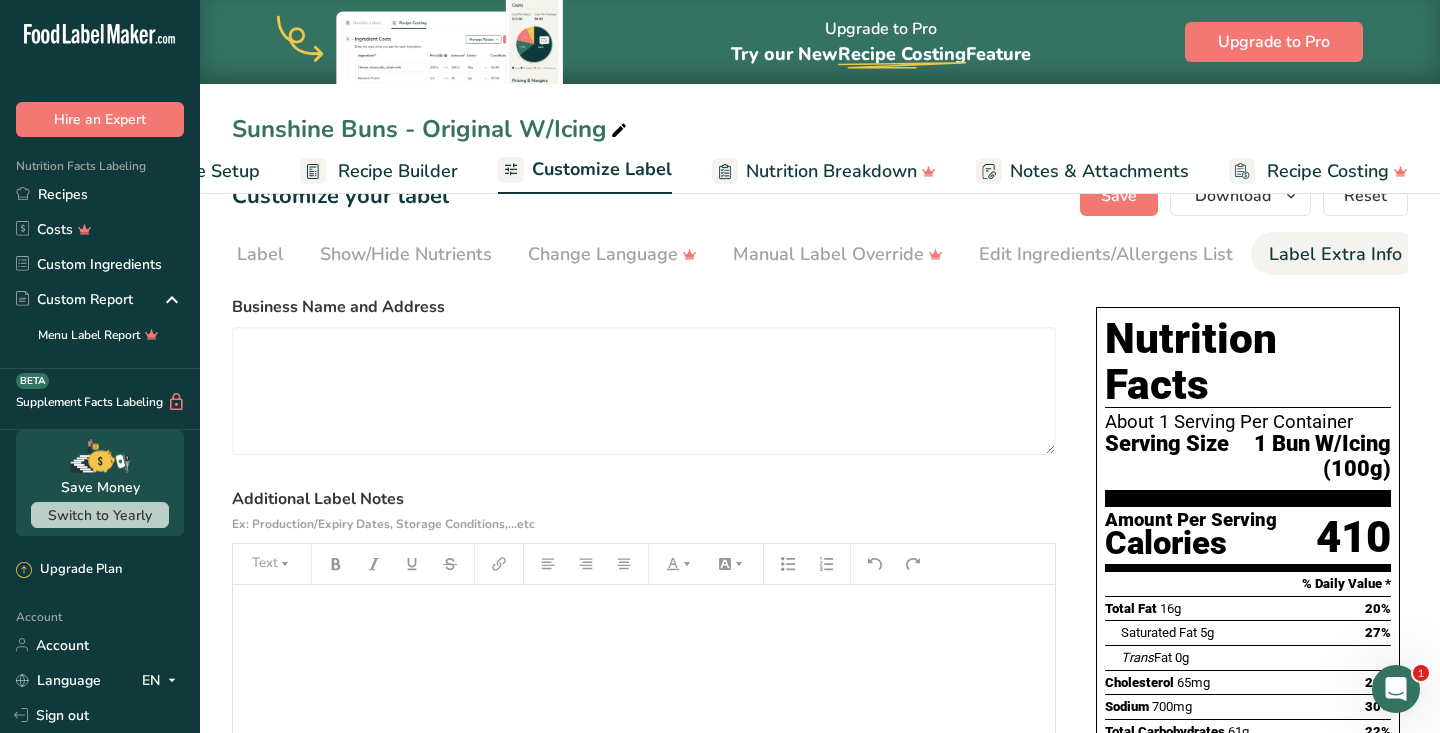 scroll, scrollTop: 33, scrollLeft: 0, axis: vertical 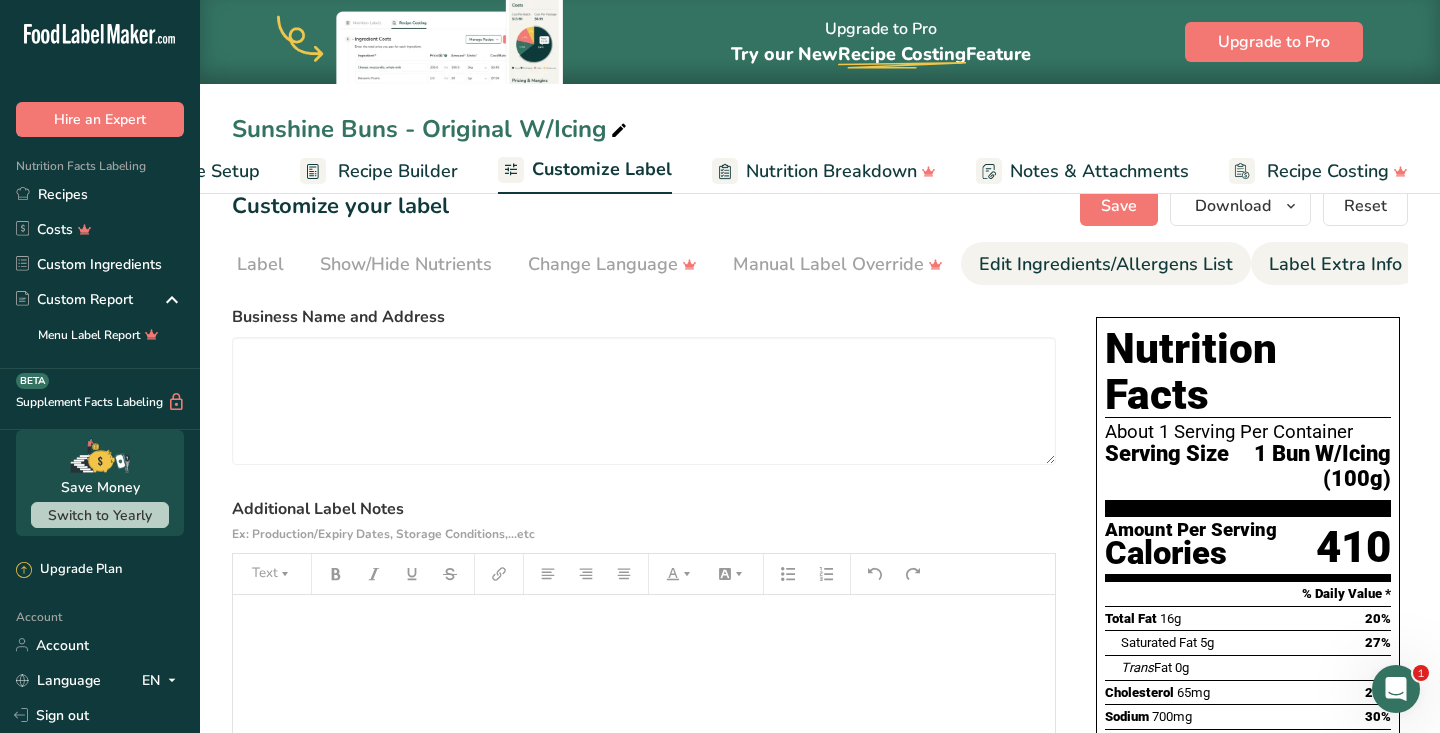 click on "Edit Ingredients/Allergens List" at bounding box center [1106, 264] 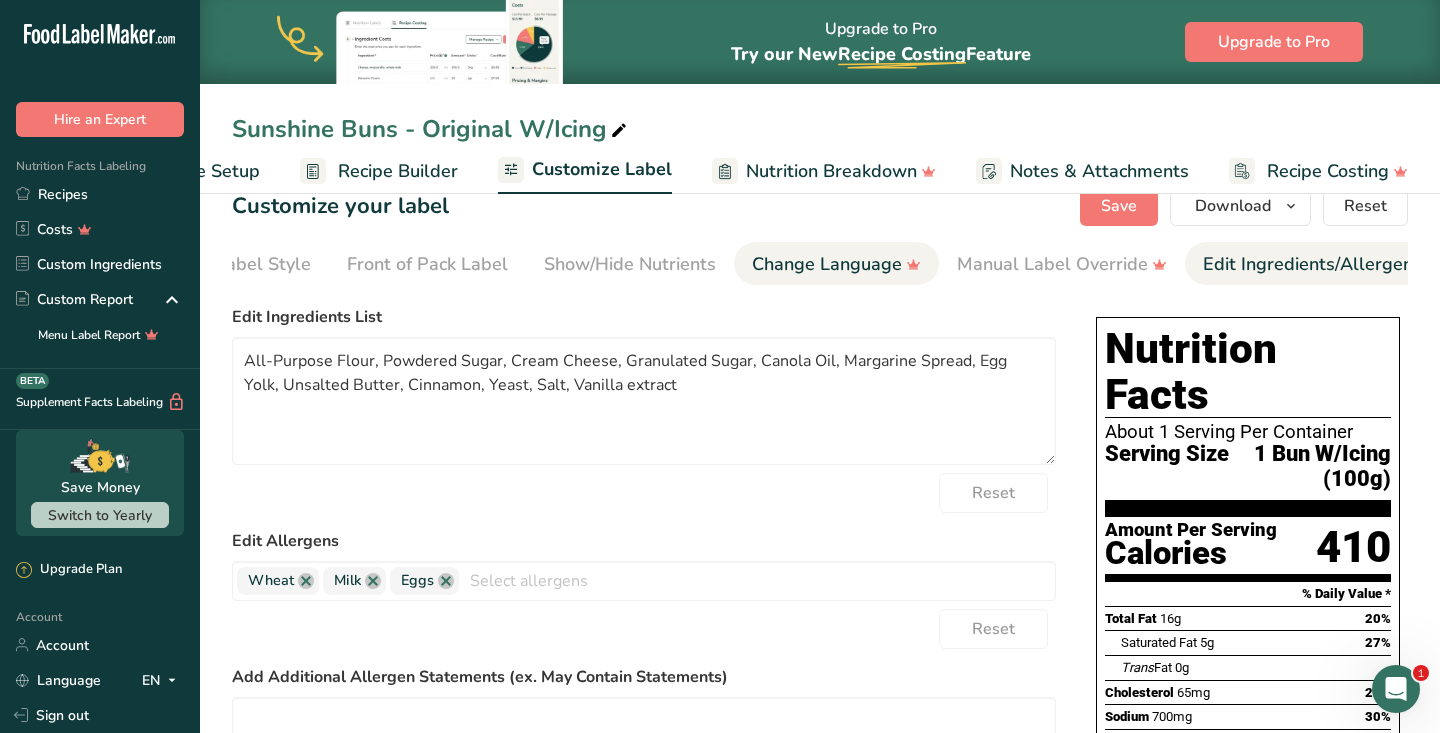 scroll, scrollTop: 0, scrollLeft: 0, axis: both 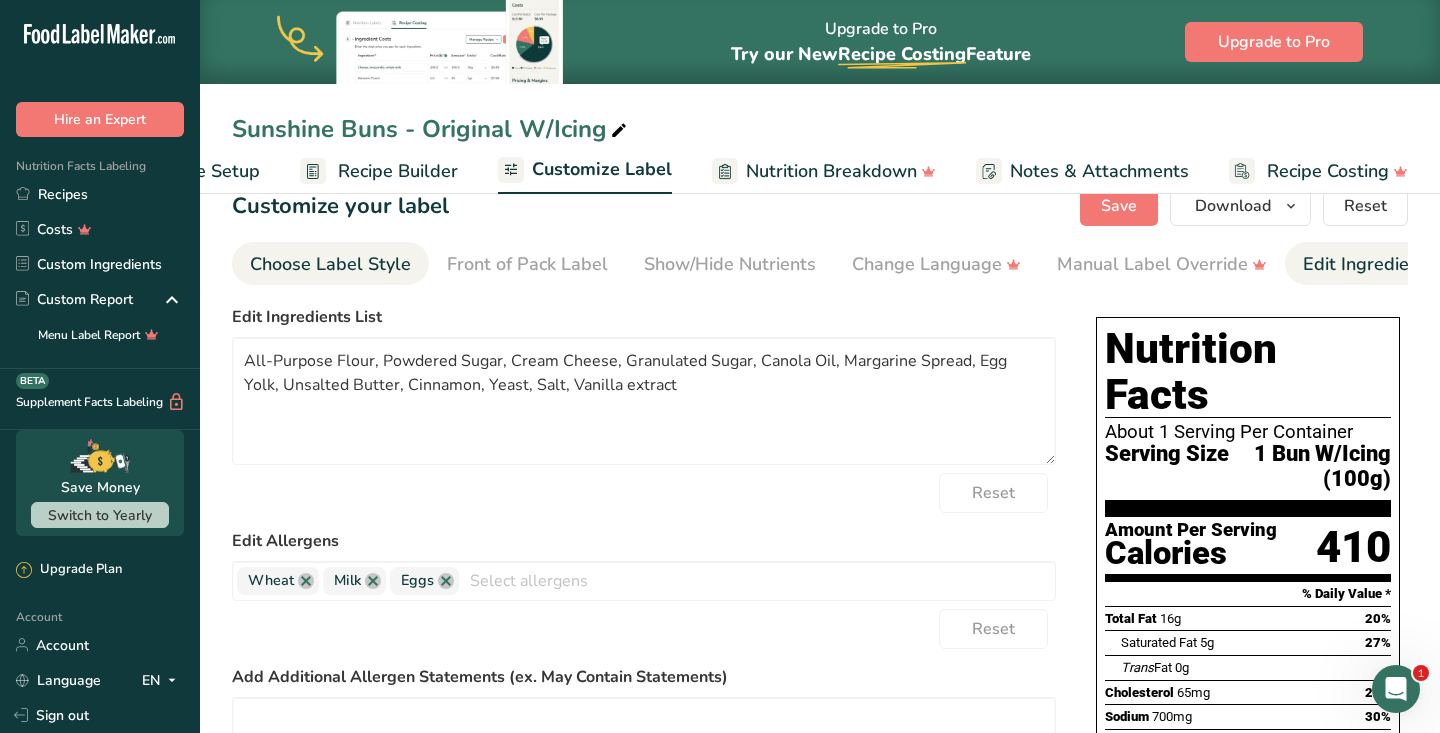 click on "Choose Label Style" at bounding box center (330, 264) 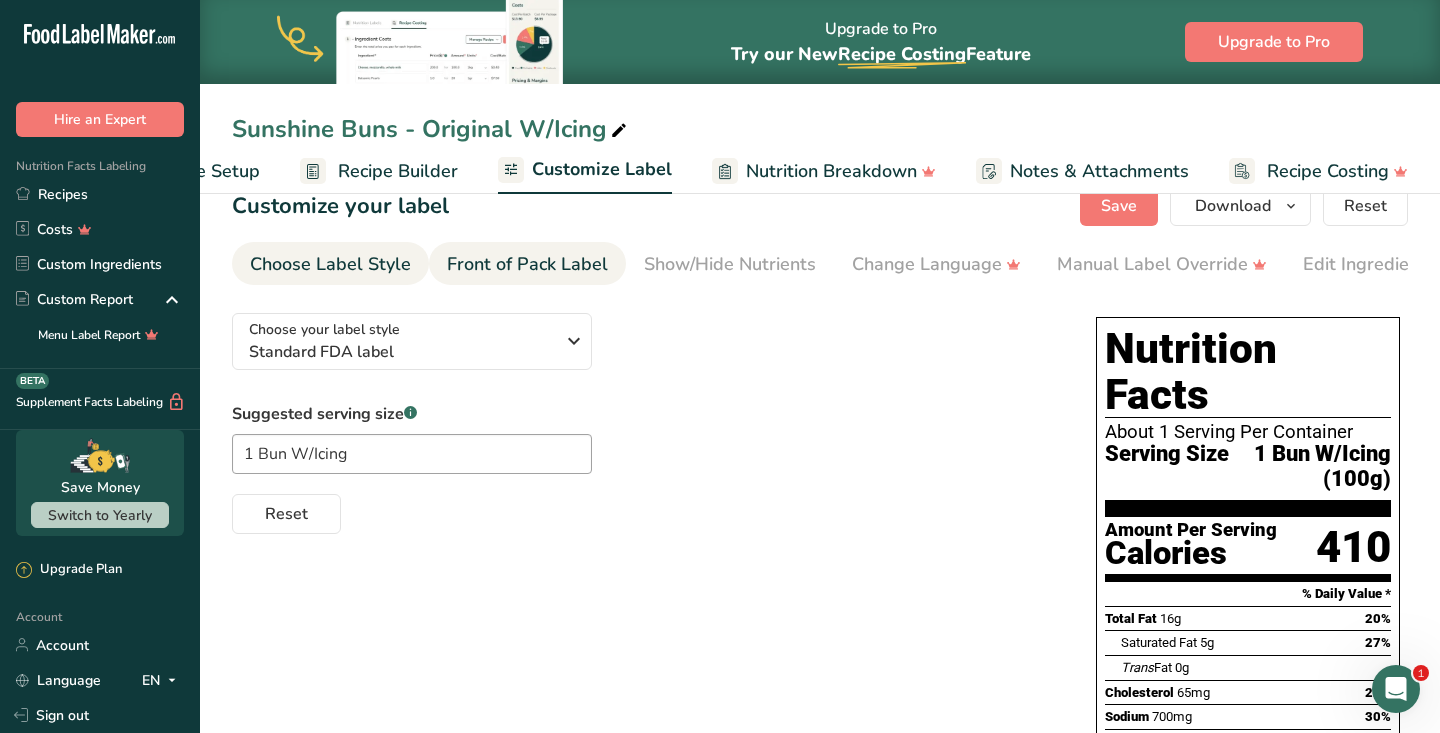 click on "Front of Pack Label" at bounding box center (527, 264) 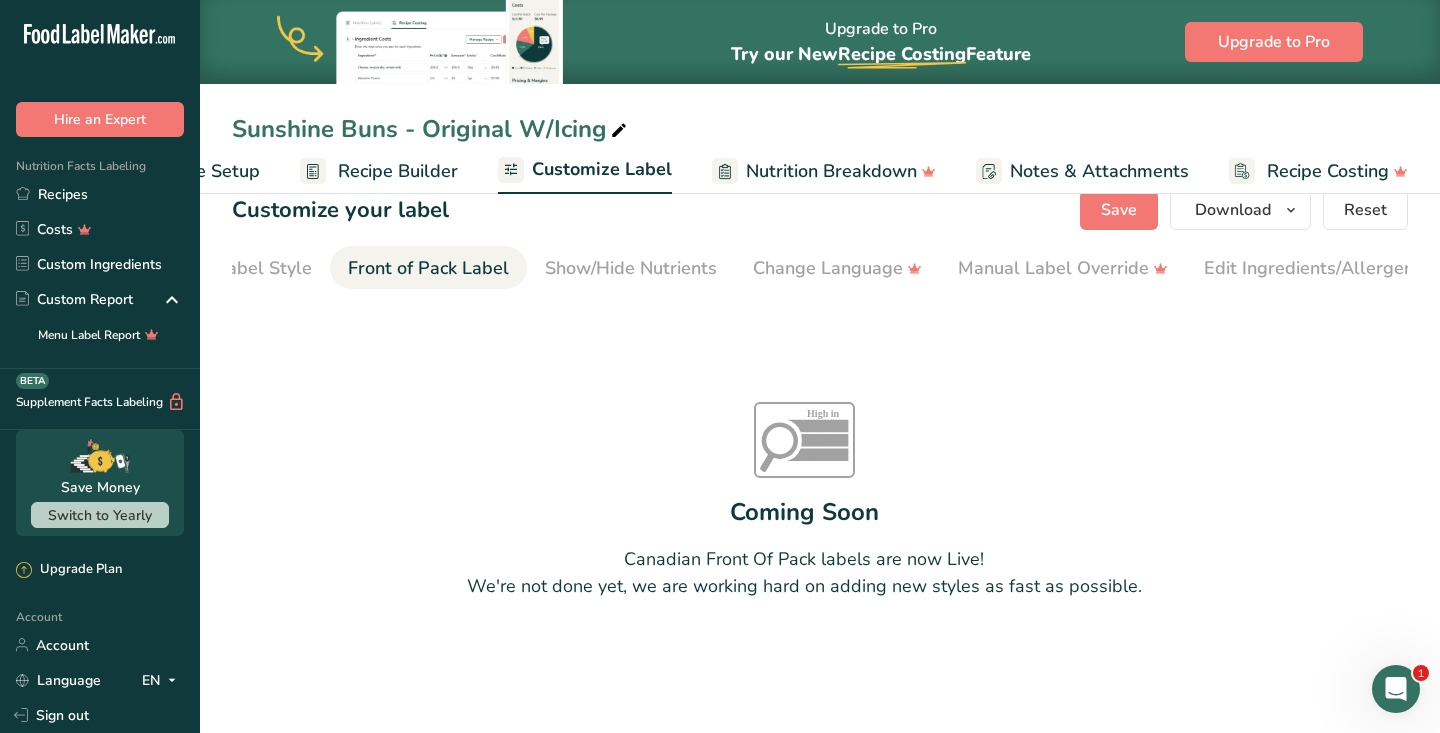 scroll, scrollTop: 0, scrollLeft: 194, axis: horizontal 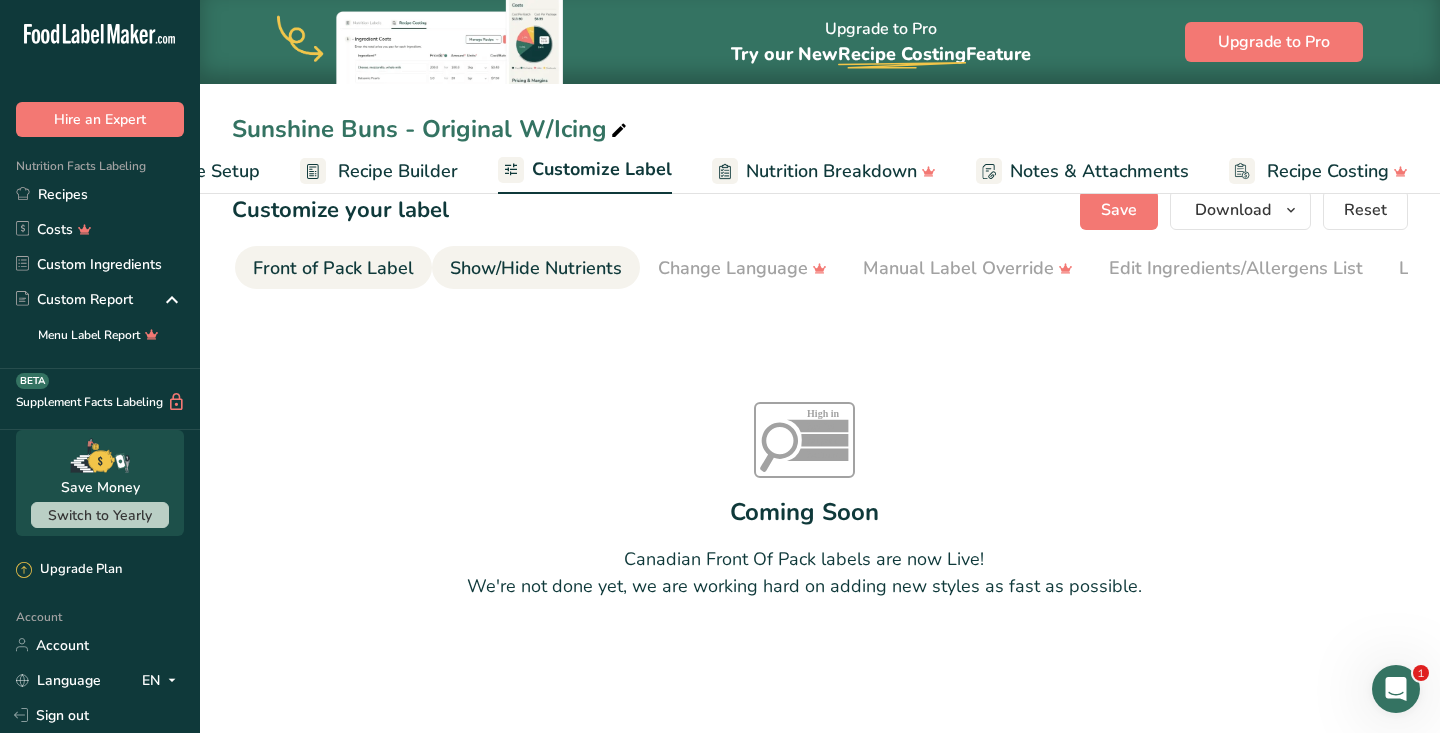 click on "Show/Hide Nutrients" at bounding box center (536, 268) 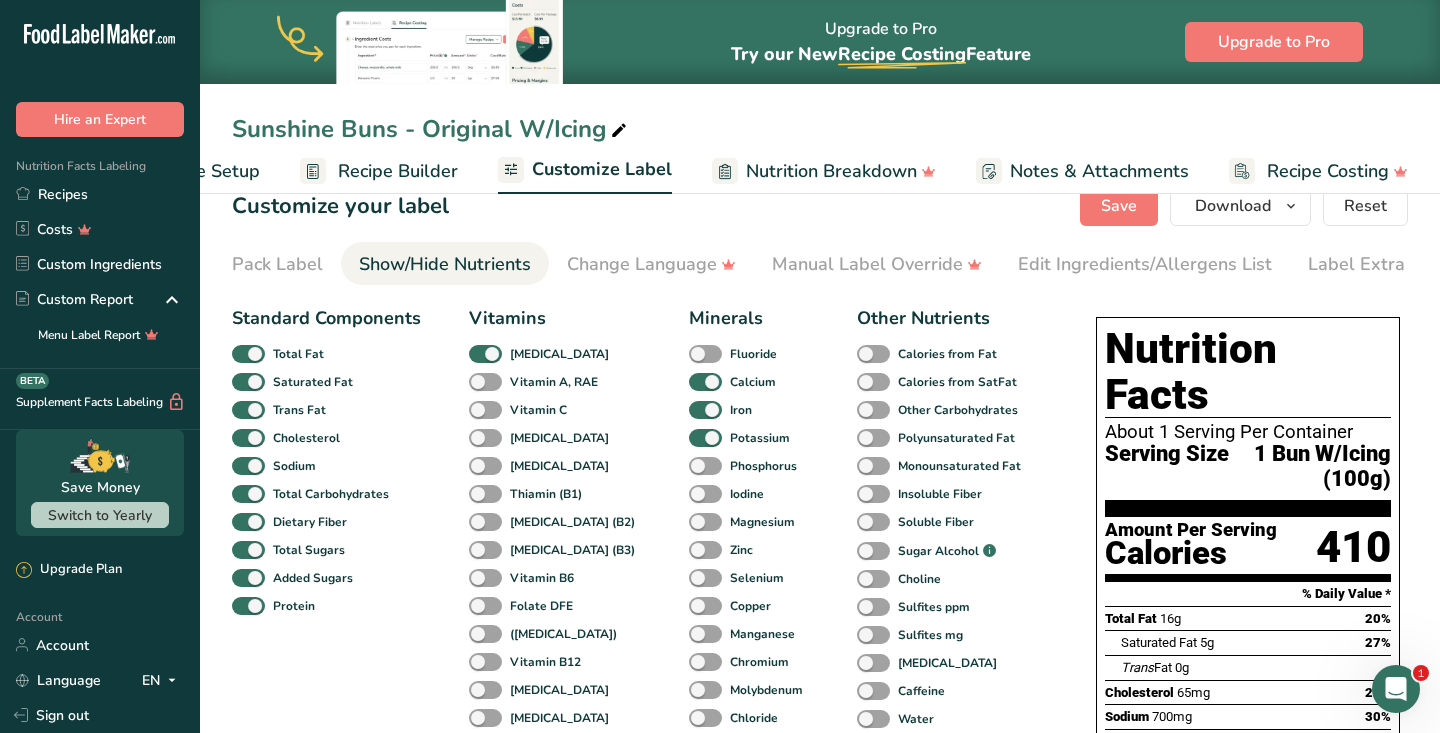 scroll, scrollTop: 0, scrollLeft: 324, axis: horizontal 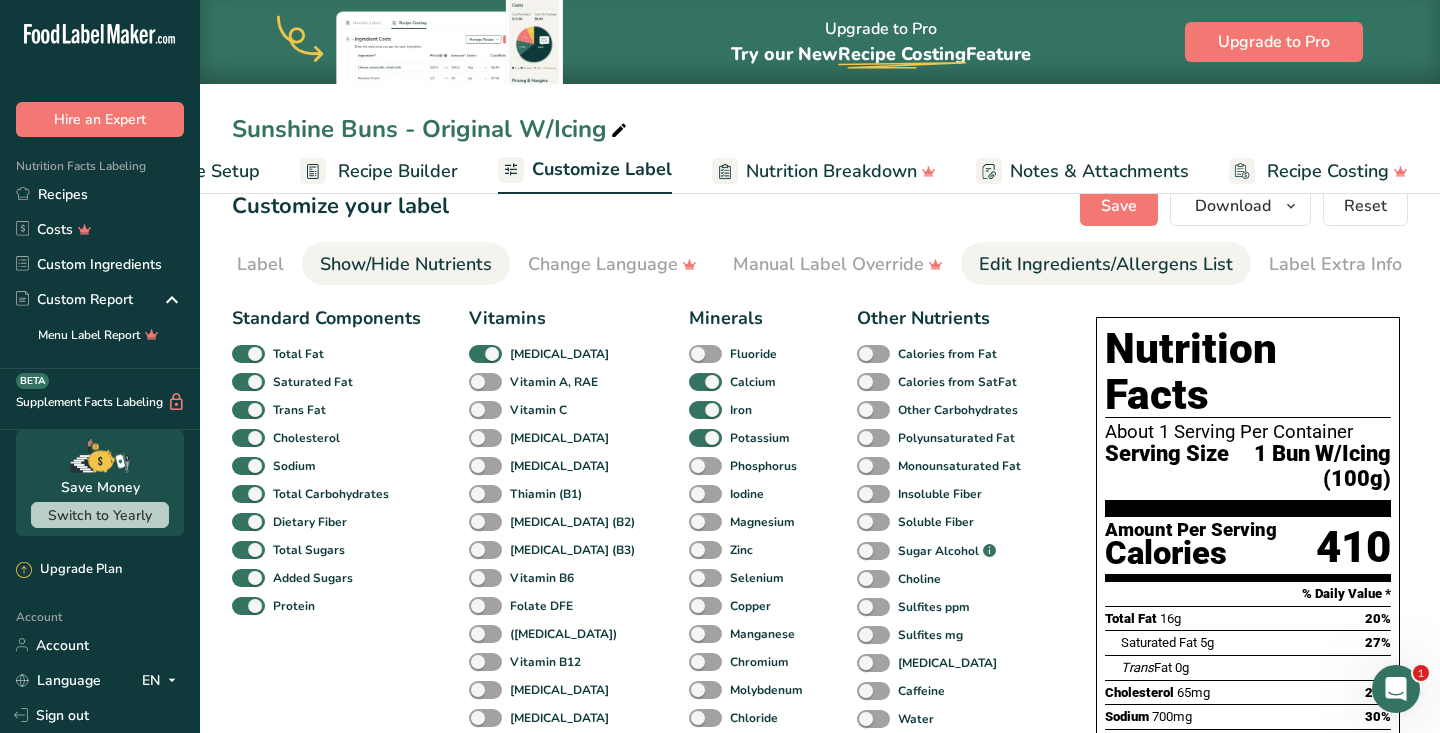 click on "Edit Ingredients/Allergens List" at bounding box center (1106, 264) 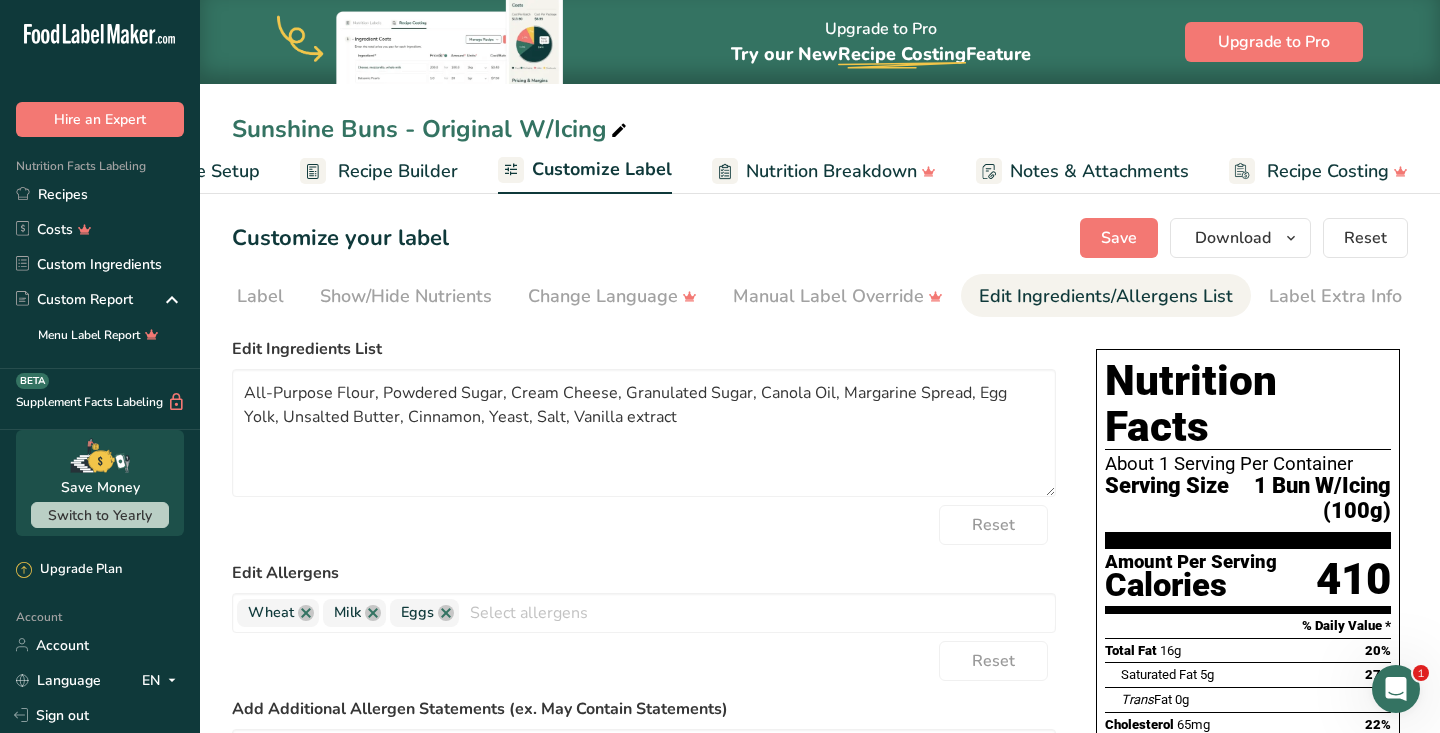 scroll, scrollTop: 0, scrollLeft: 0, axis: both 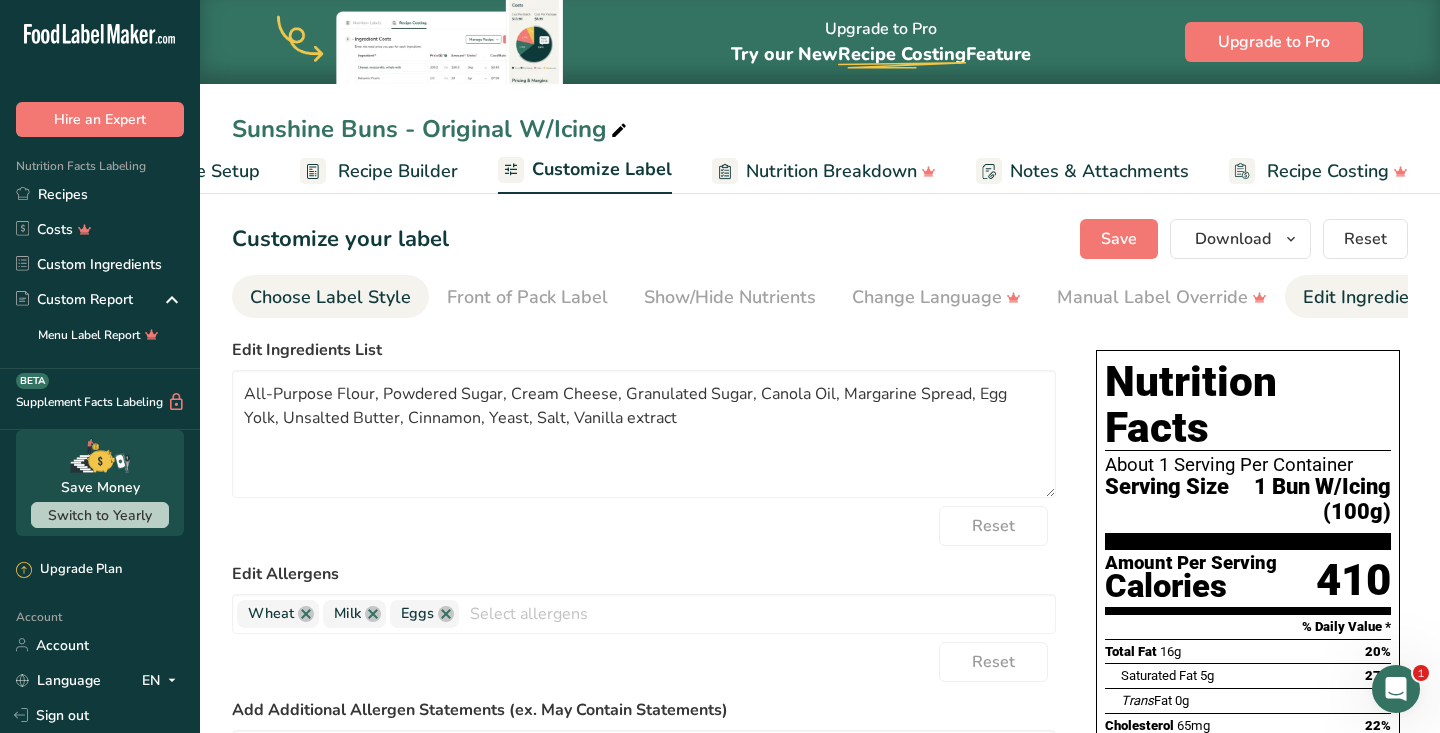 click on "Choose Label Style" at bounding box center (330, 297) 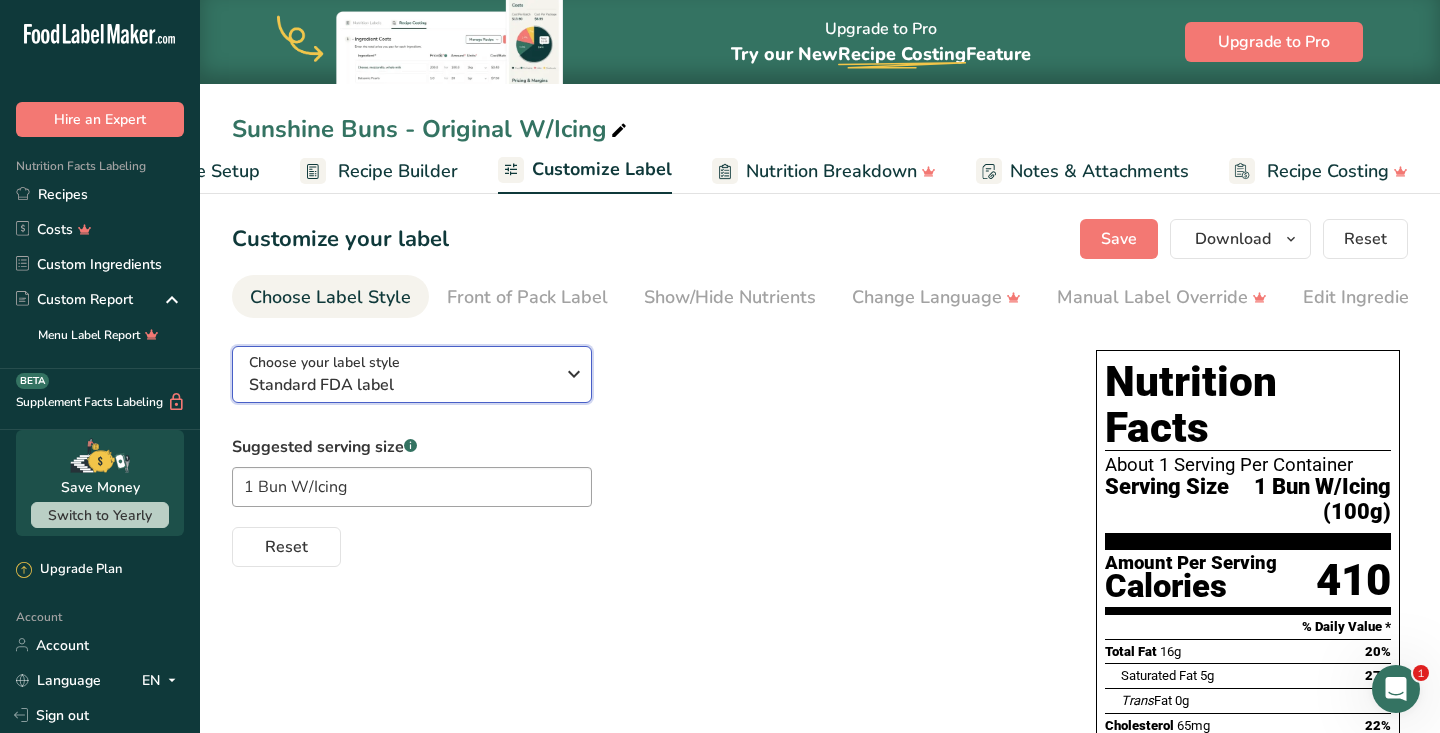 click on "Choose your label style
Standard FDA label" at bounding box center [409, 374] 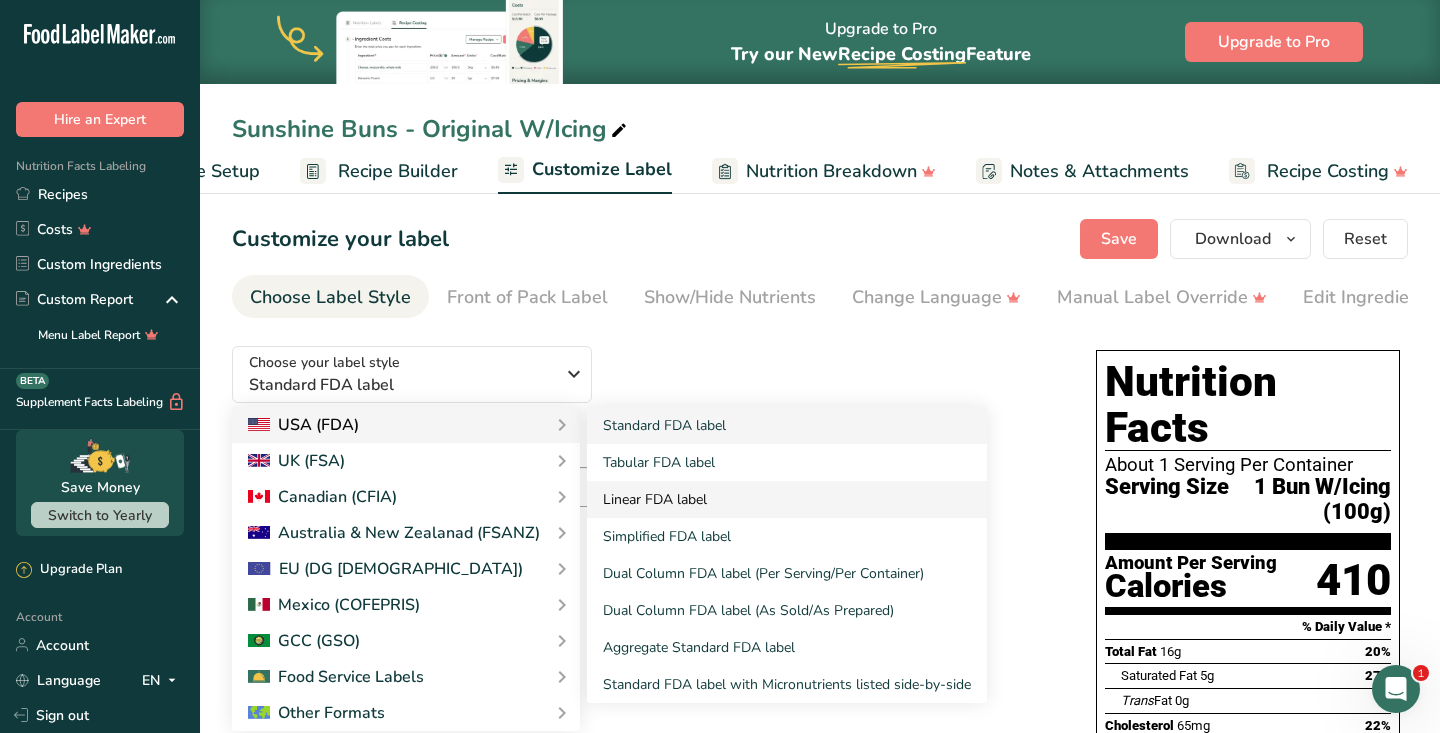 click on "Linear FDA label" at bounding box center (787, 499) 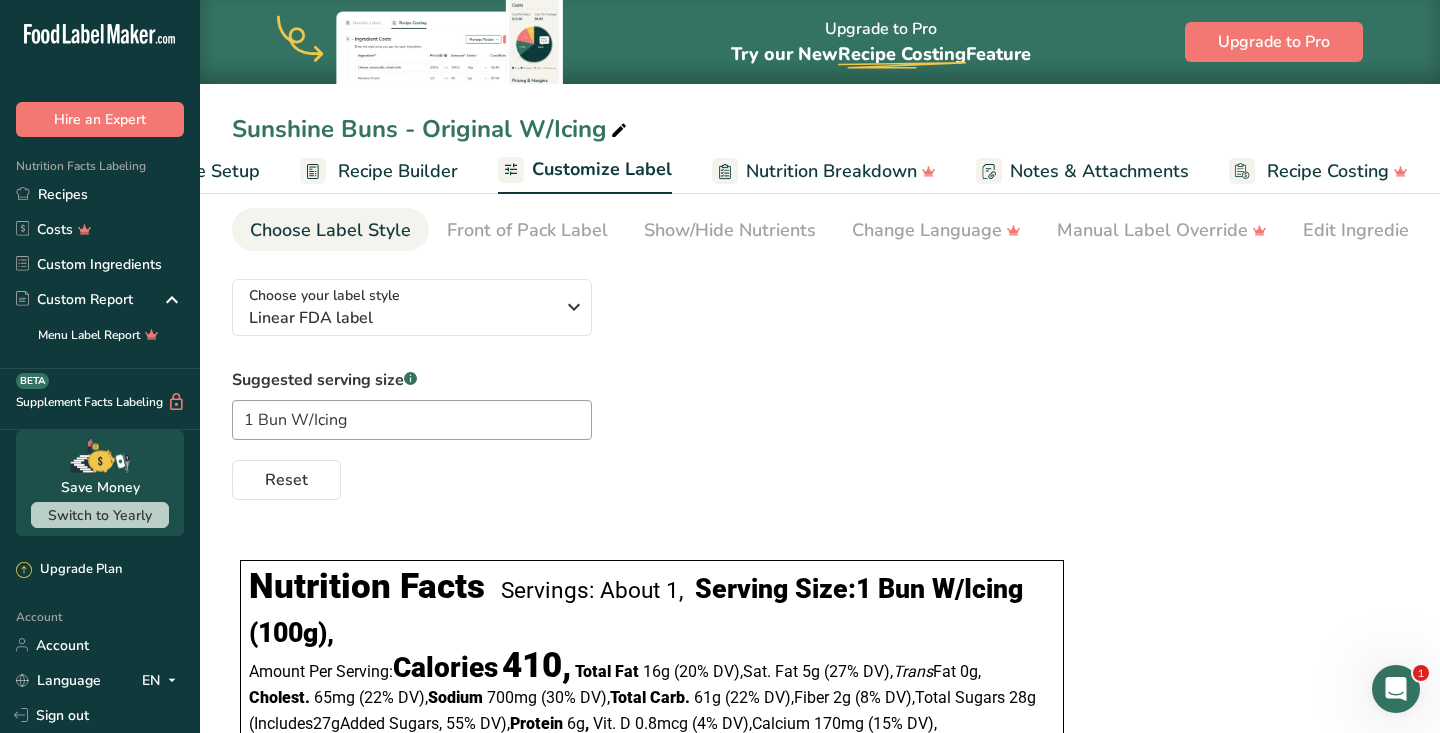 scroll, scrollTop: 0, scrollLeft: 0, axis: both 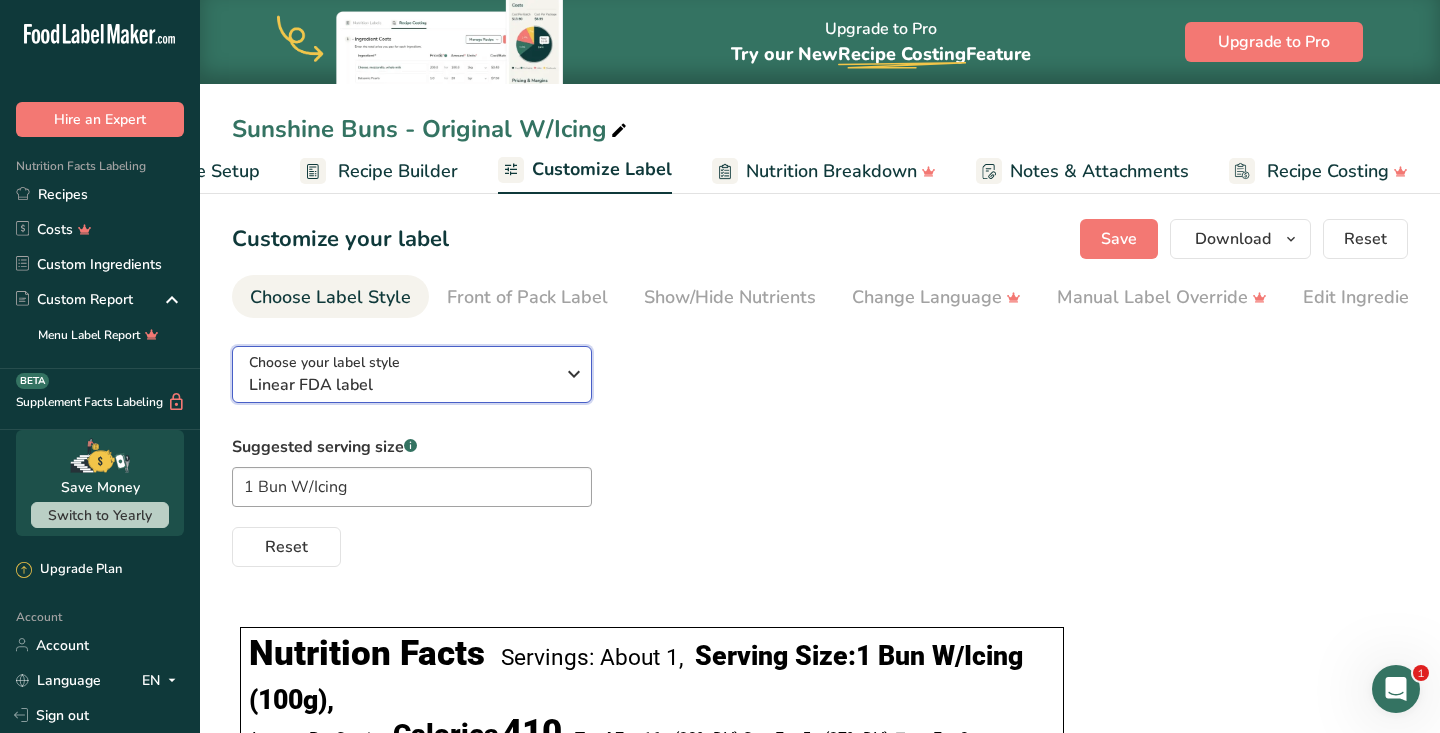 click at bounding box center (574, 374) 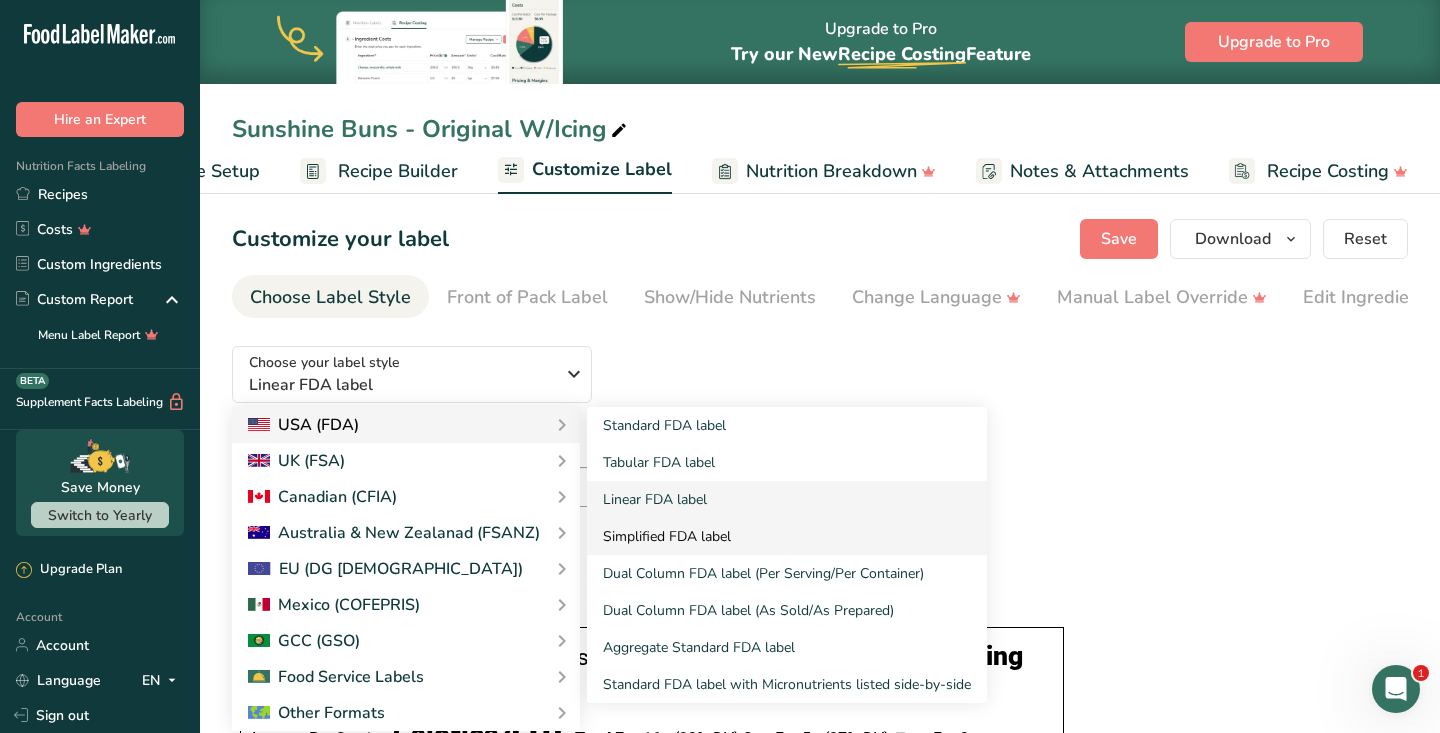 click on "Simplified FDA label" at bounding box center [787, 536] 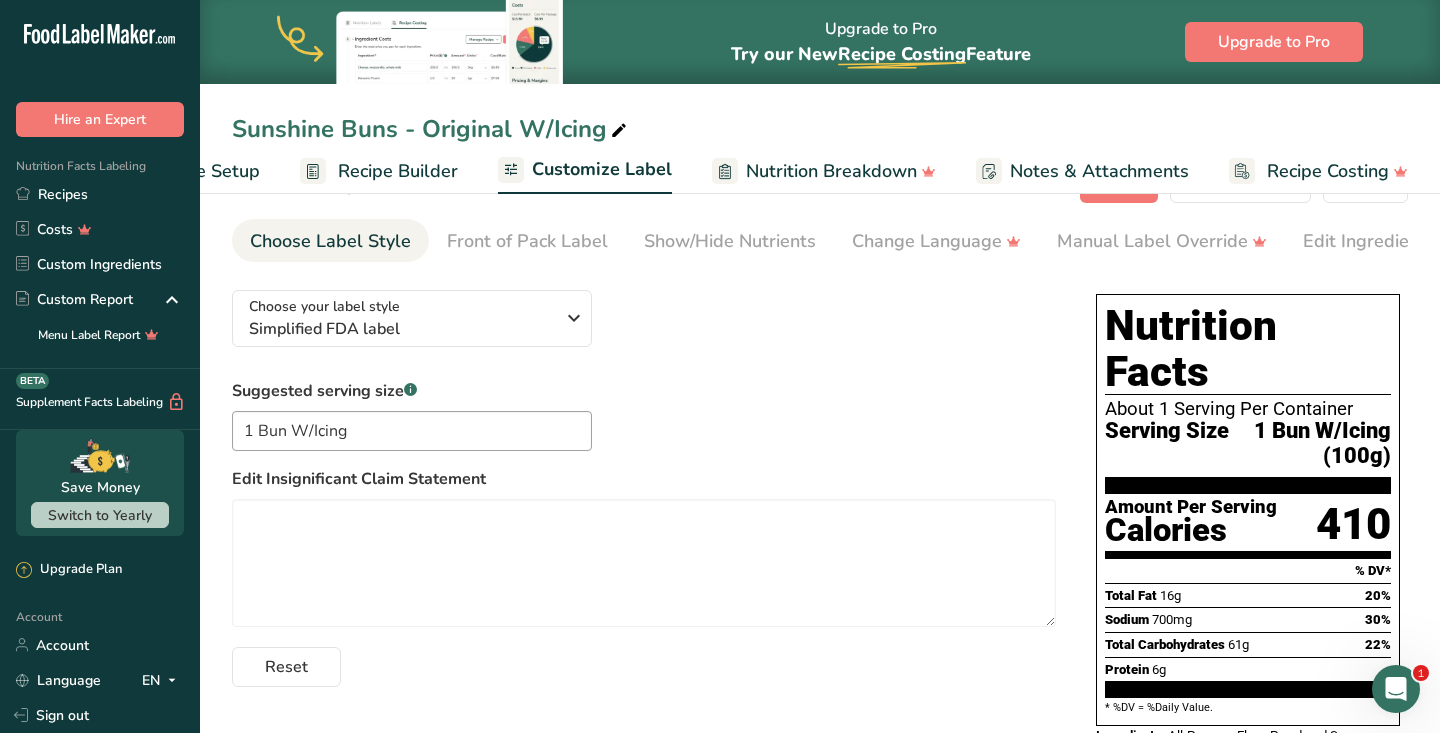 scroll, scrollTop: 54, scrollLeft: 0, axis: vertical 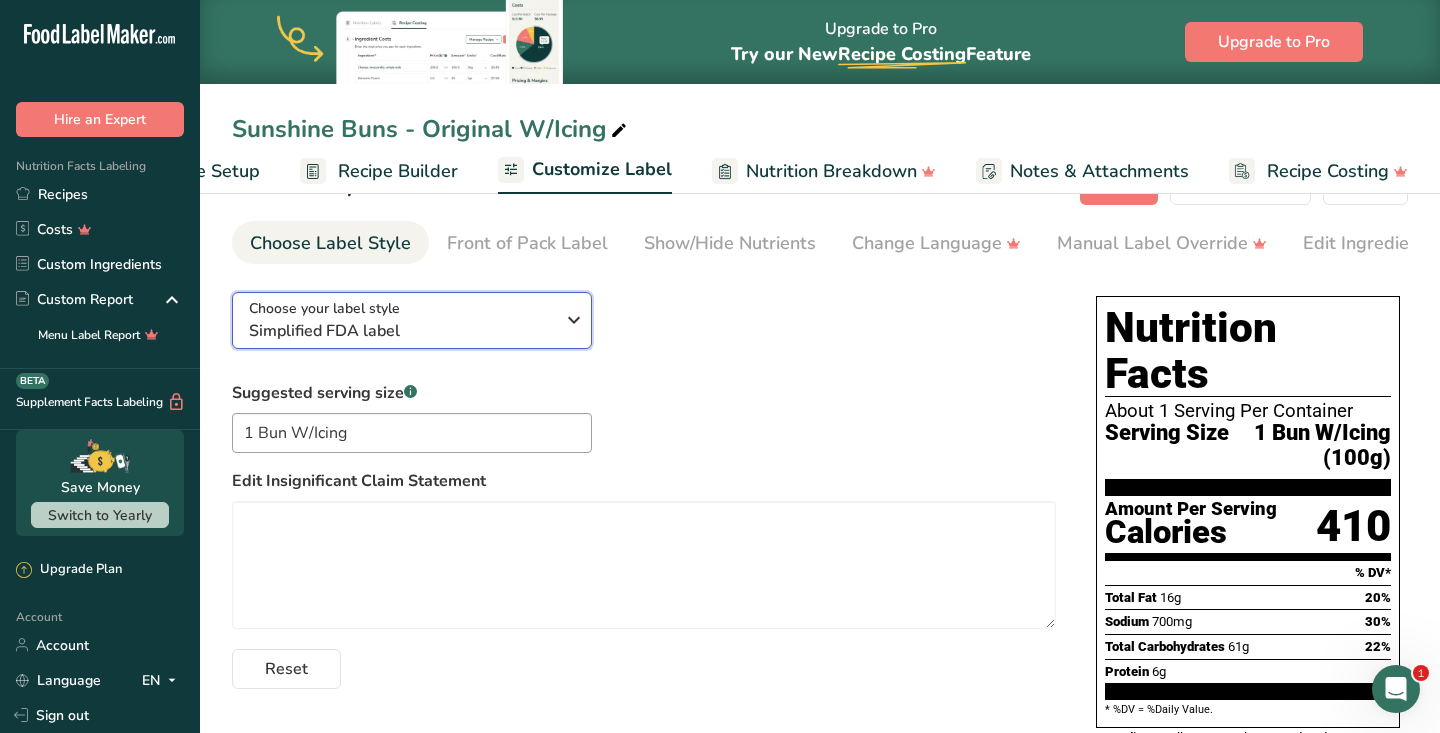 click on "Simplified FDA label" at bounding box center (401, 331) 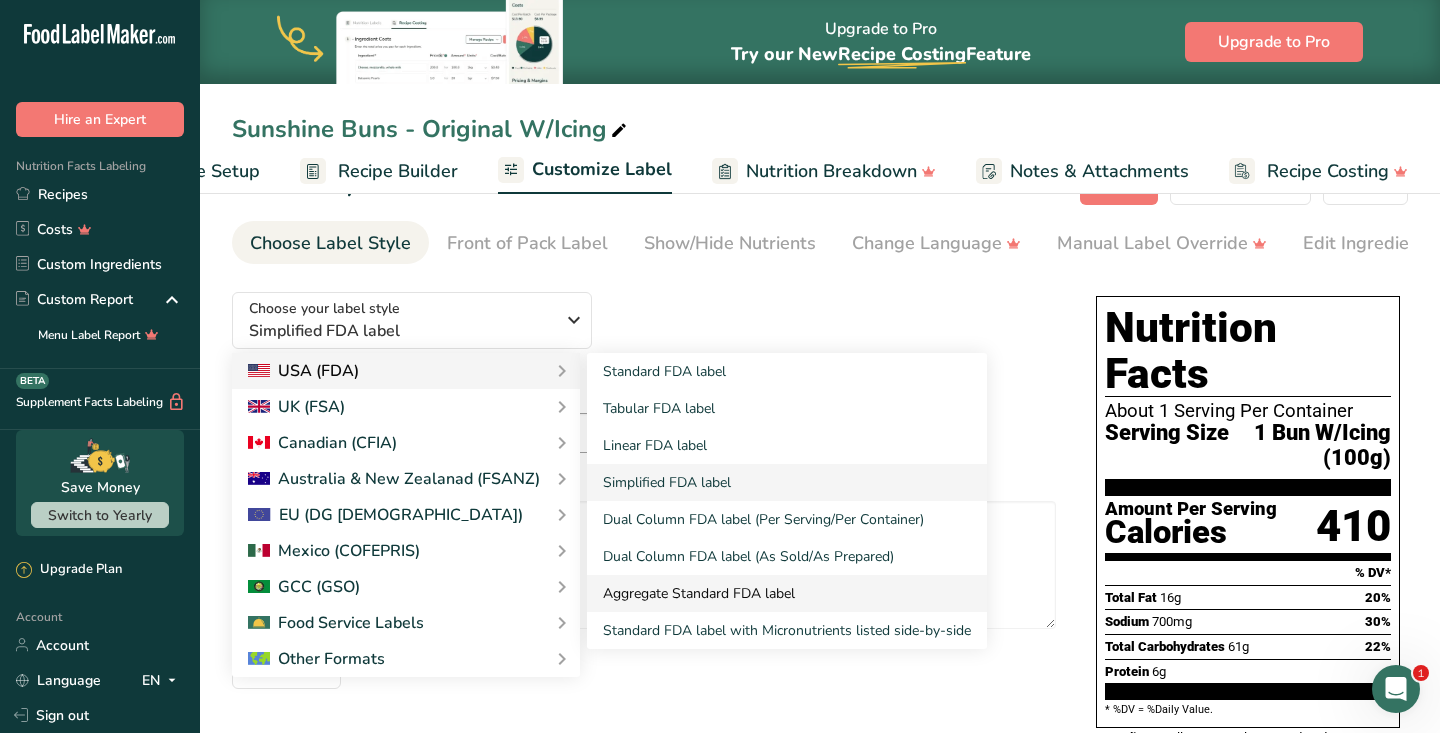 click on "Aggregate Standard FDA label" at bounding box center [787, 593] 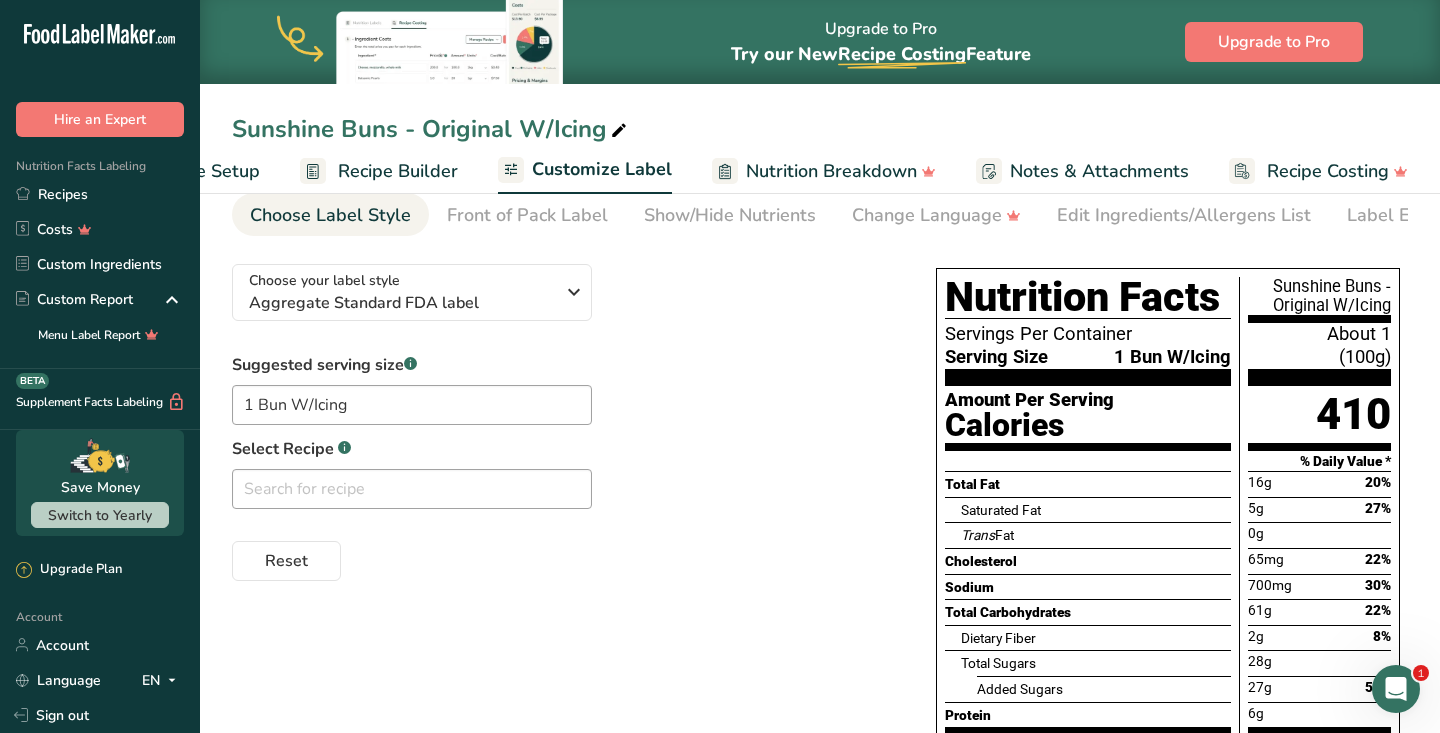 scroll, scrollTop: 0, scrollLeft: 0, axis: both 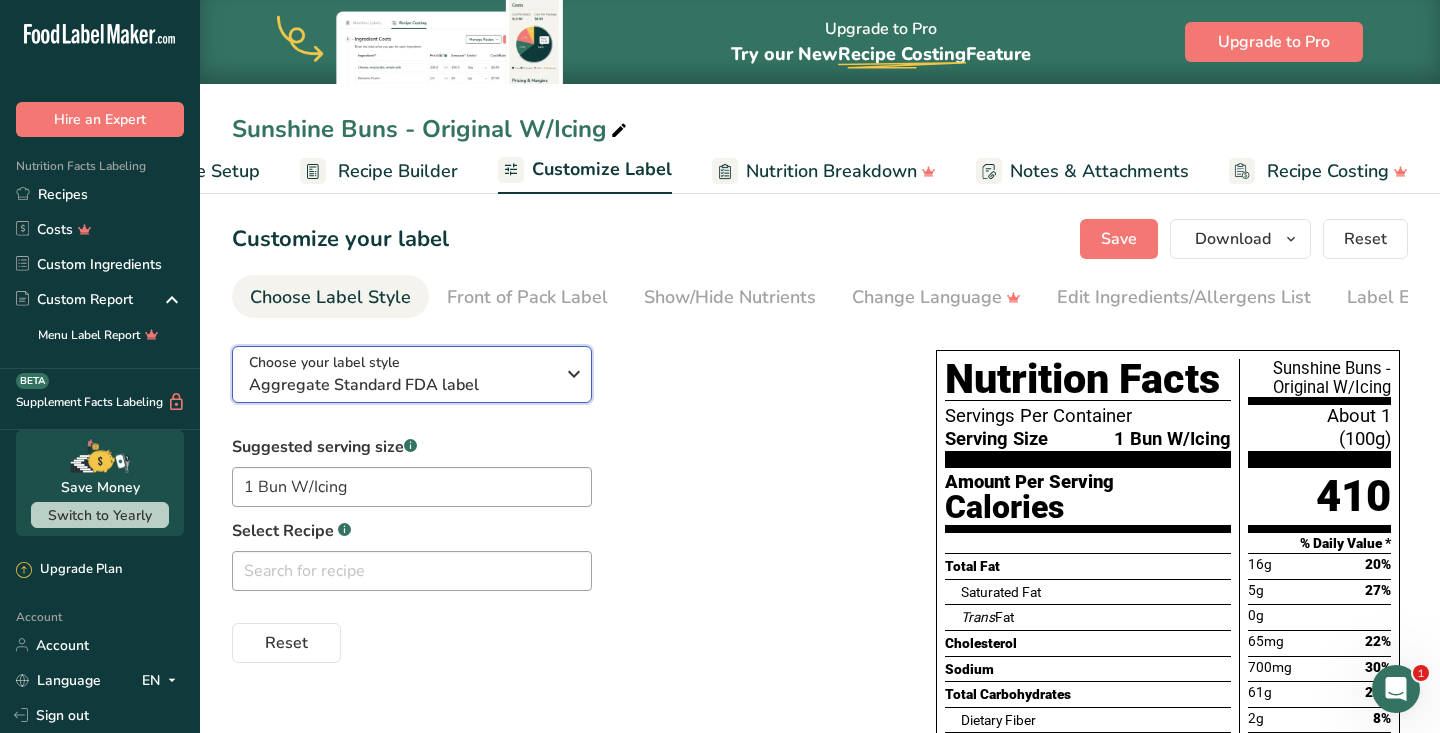 click at bounding box center (574, 374) 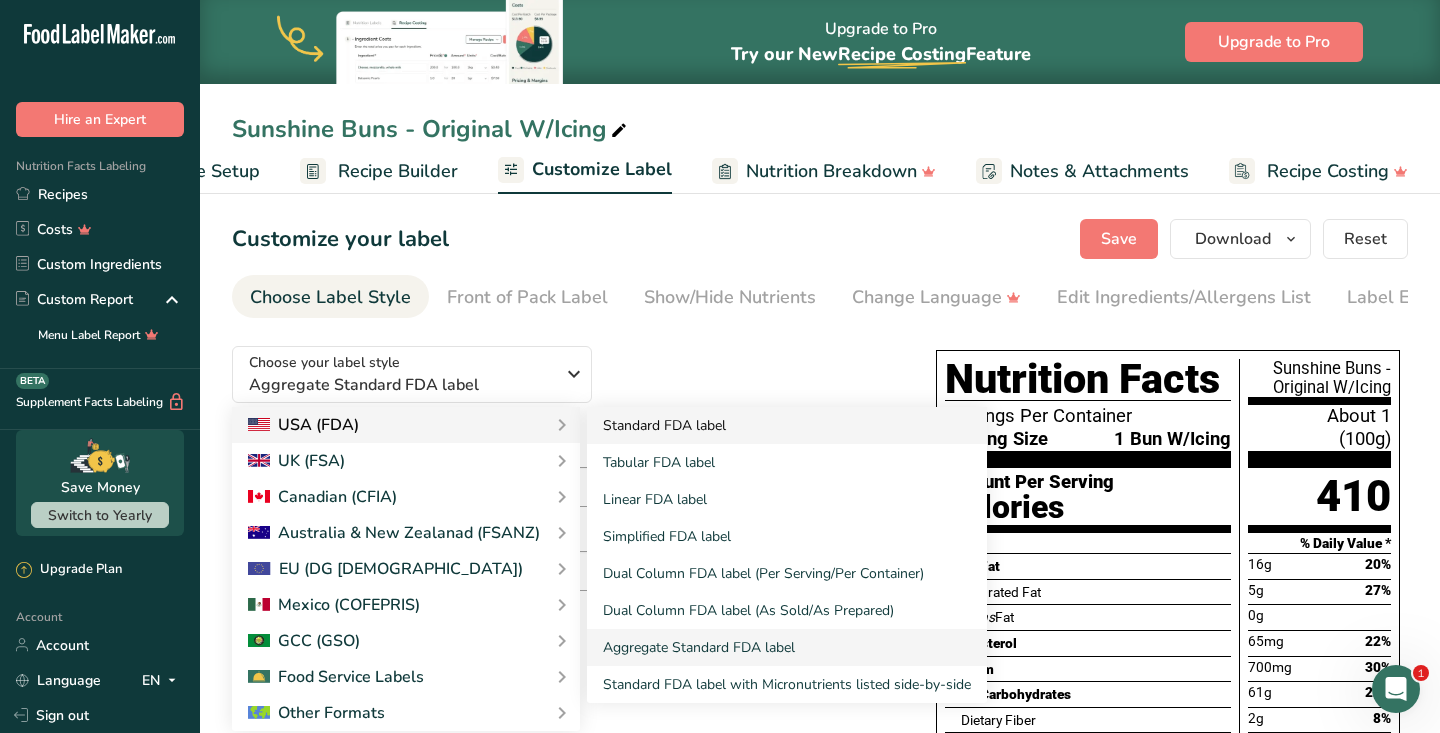 click on "Standard FDA label" at bounding box center (787, 425) 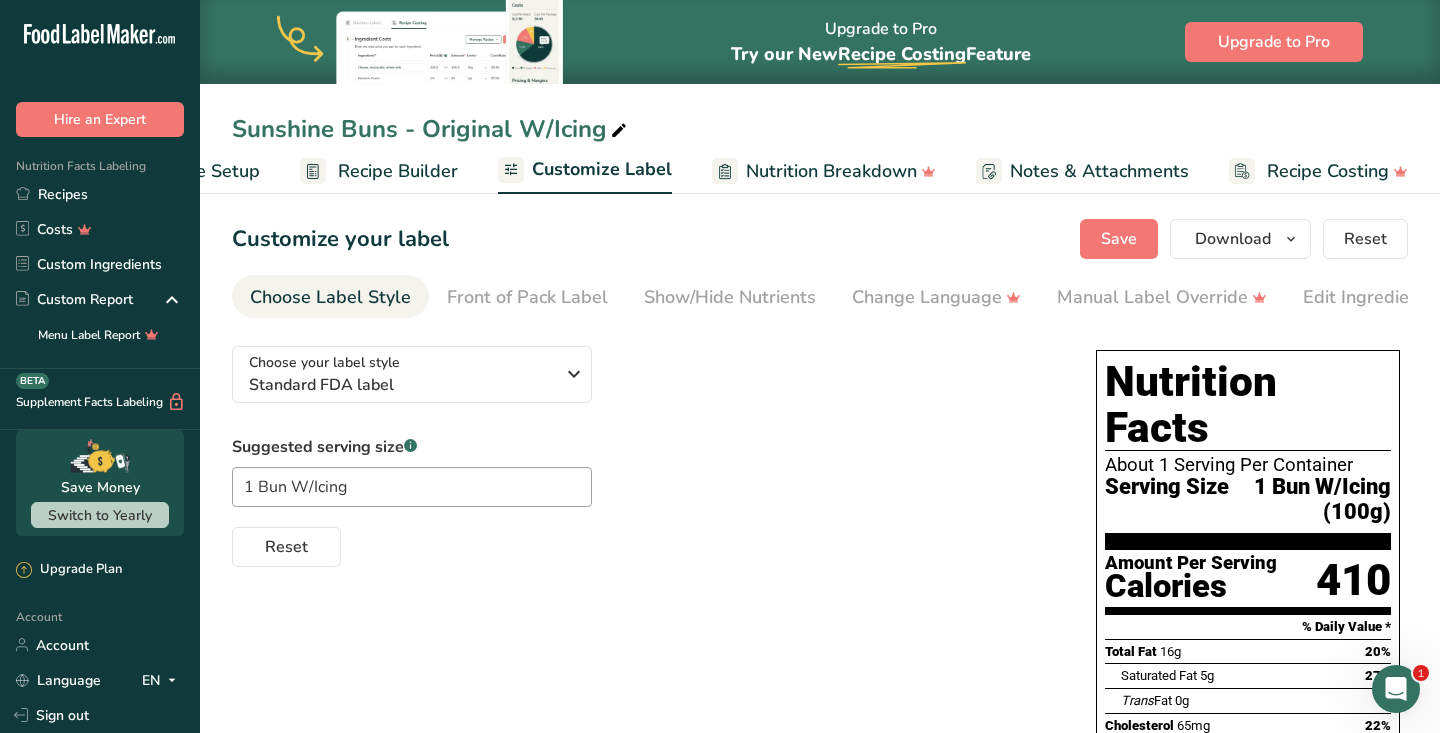 click on "About 1 Serving Per Container" at bounding box center (1248, 465) 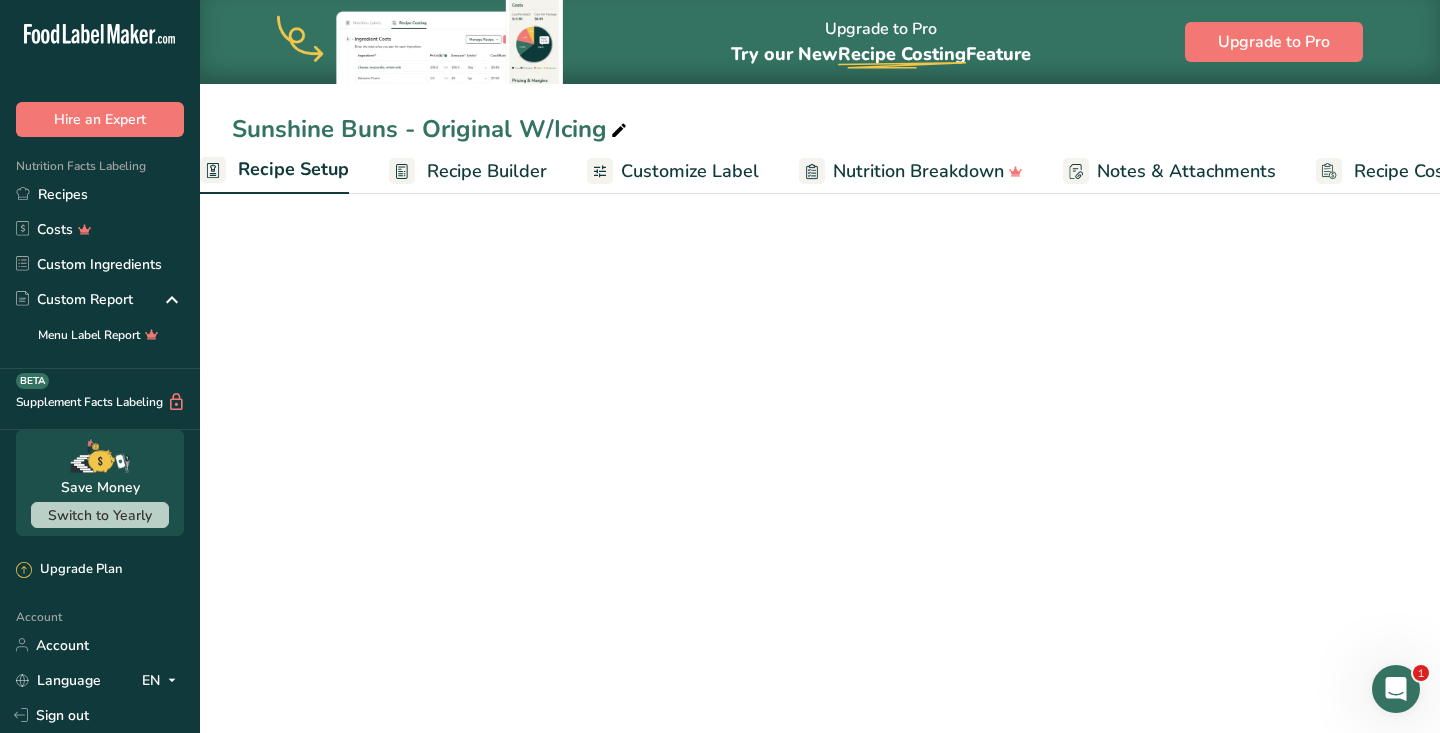scroll, scrollTop: 0, scrollLeft: 7, axis: horizontal 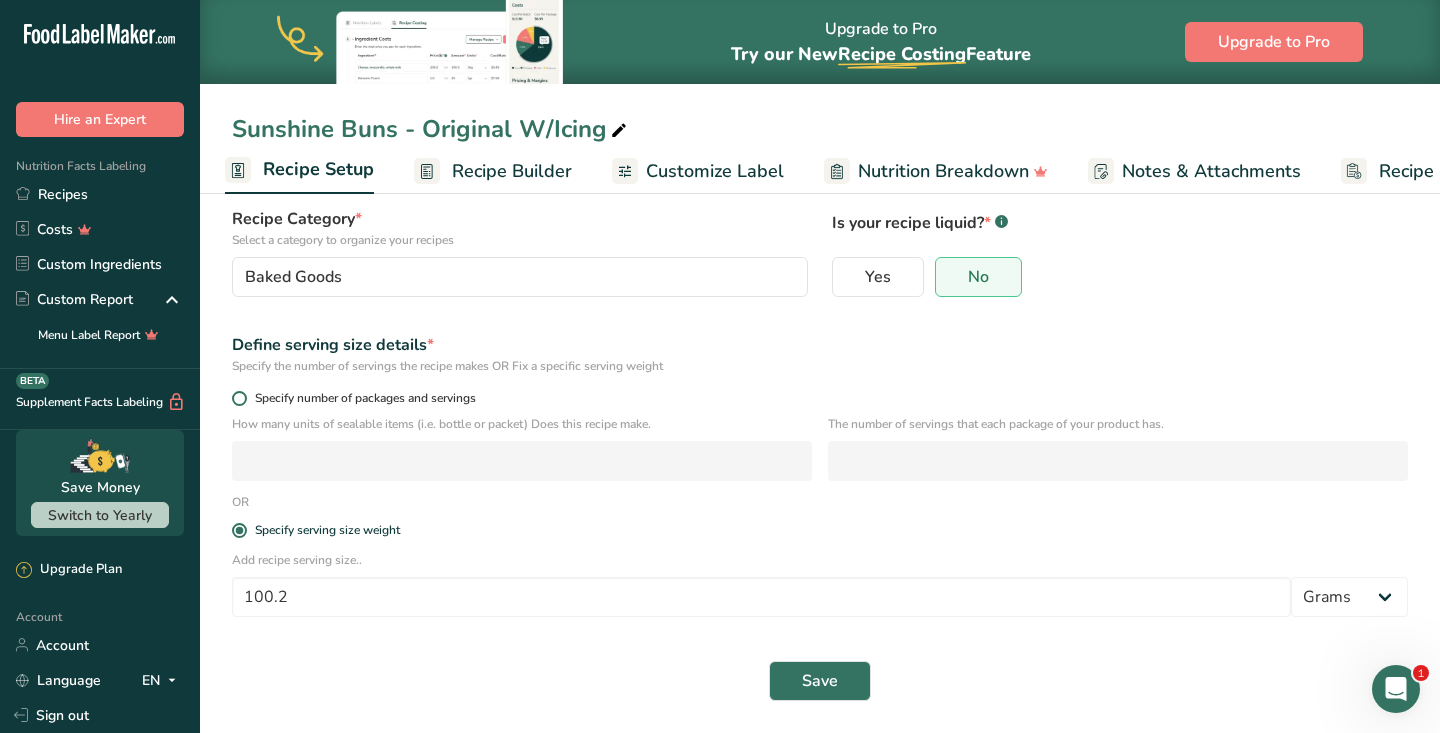 click at bounding box center (239, 398) 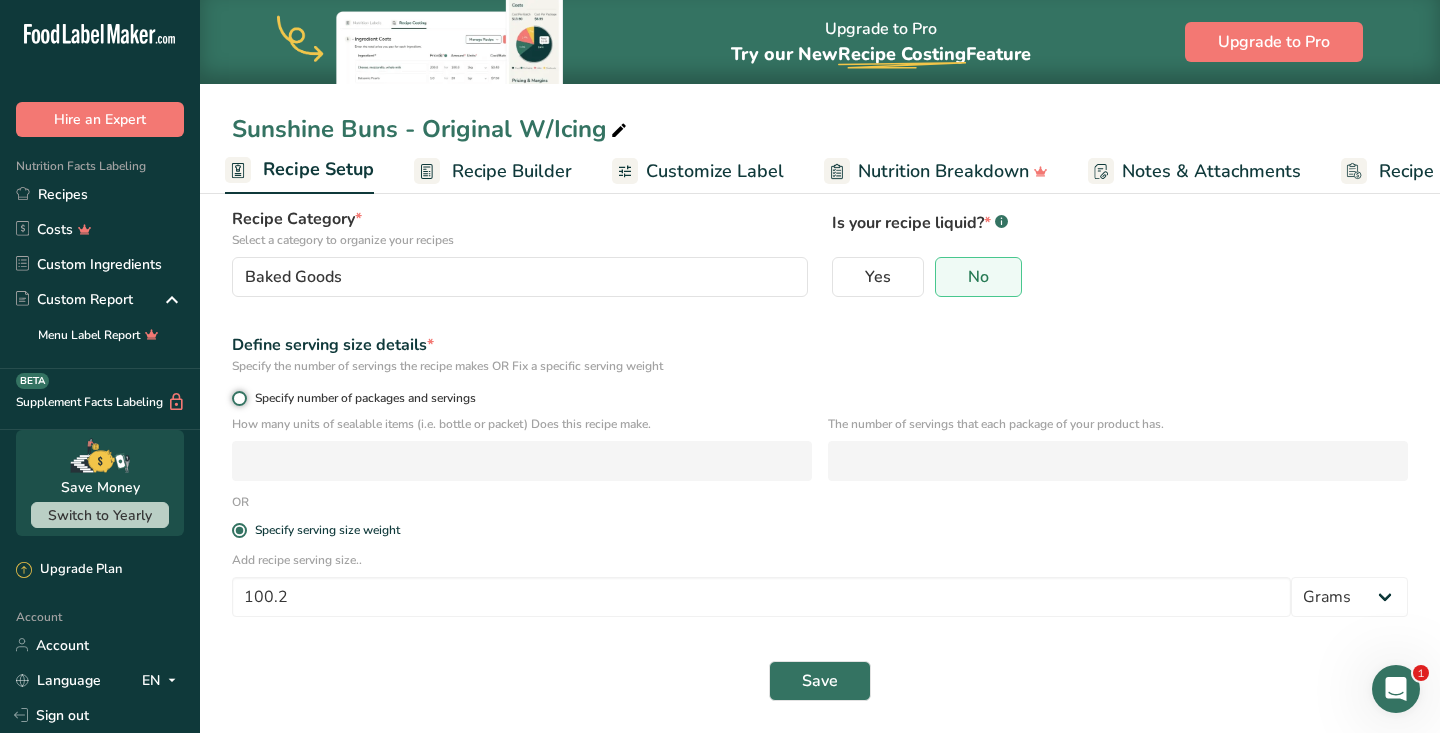 click on "Specify number of packages and servings" at bounding box center [238, 398] 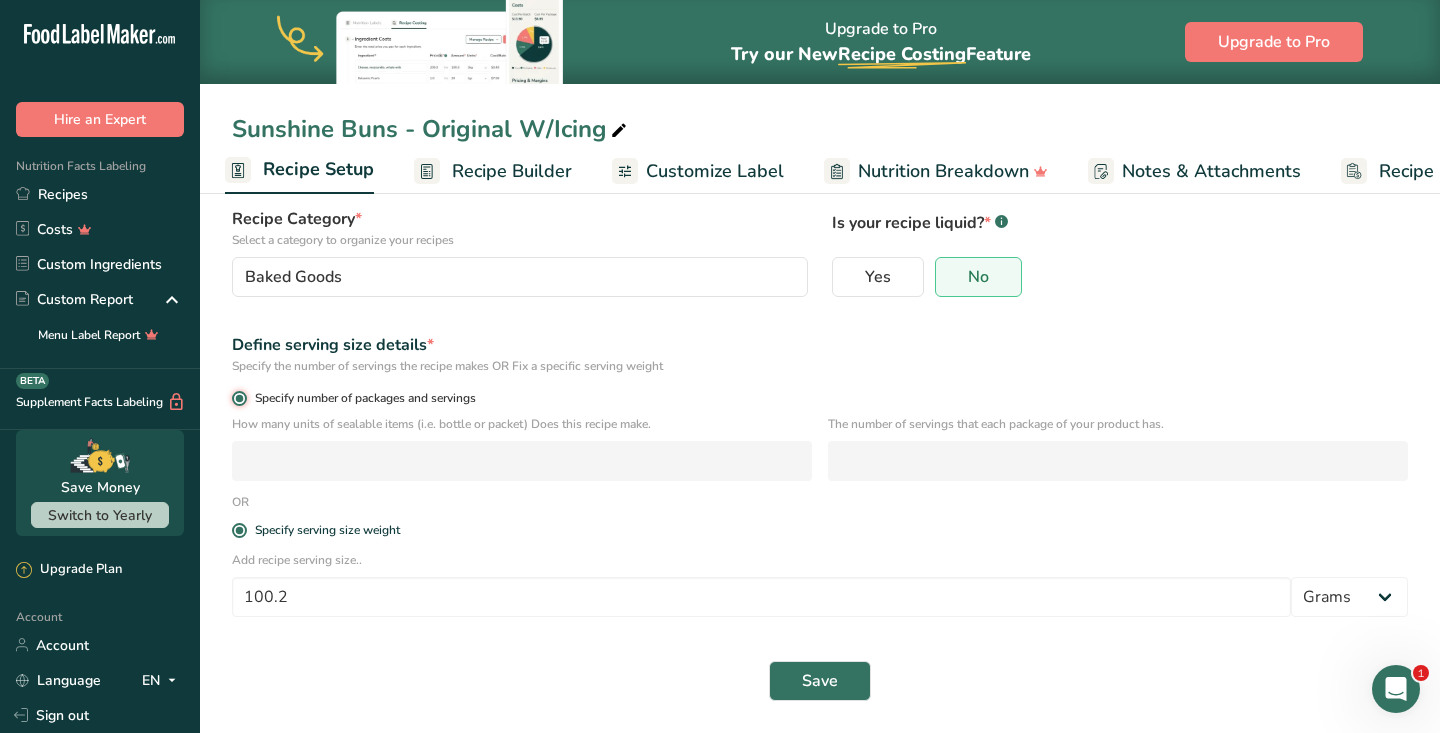 radio on "false" 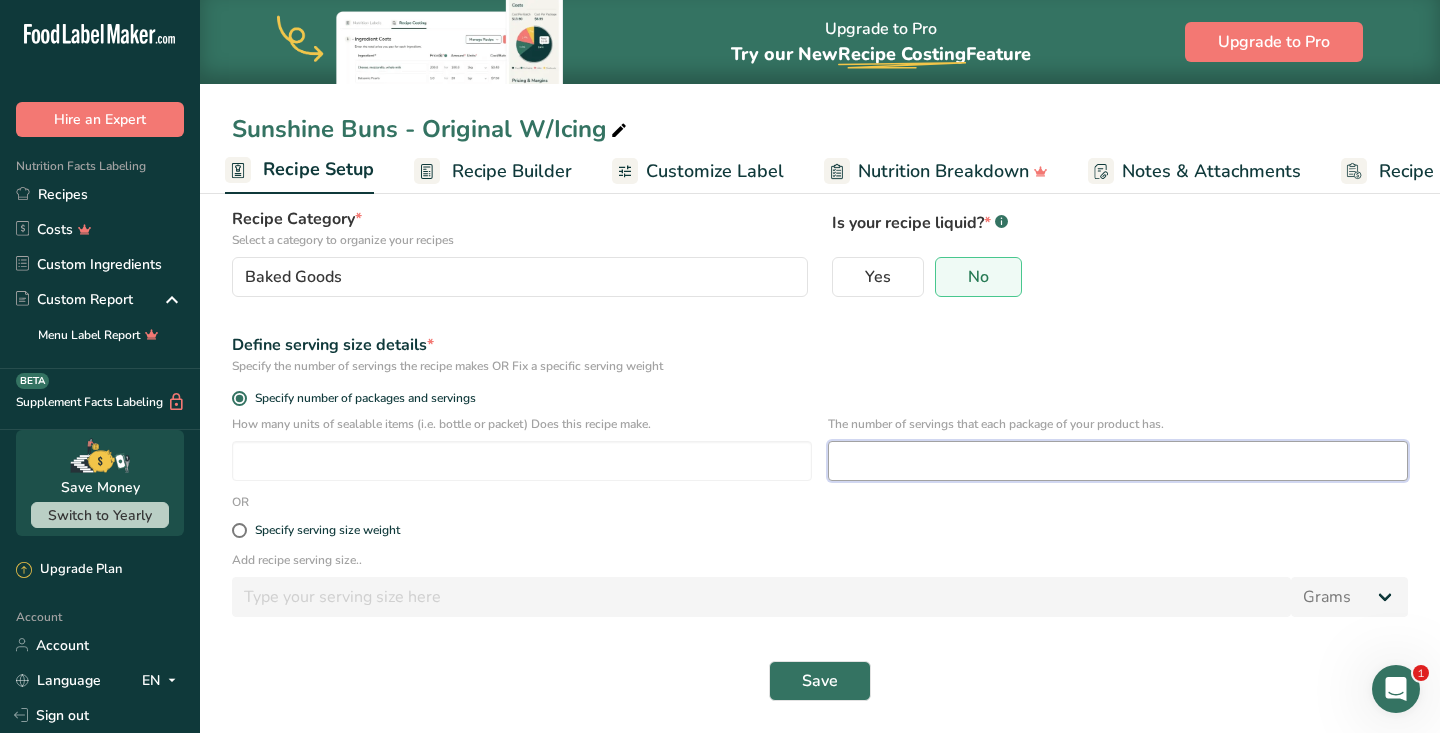 click at bounding box center [1118, 461] 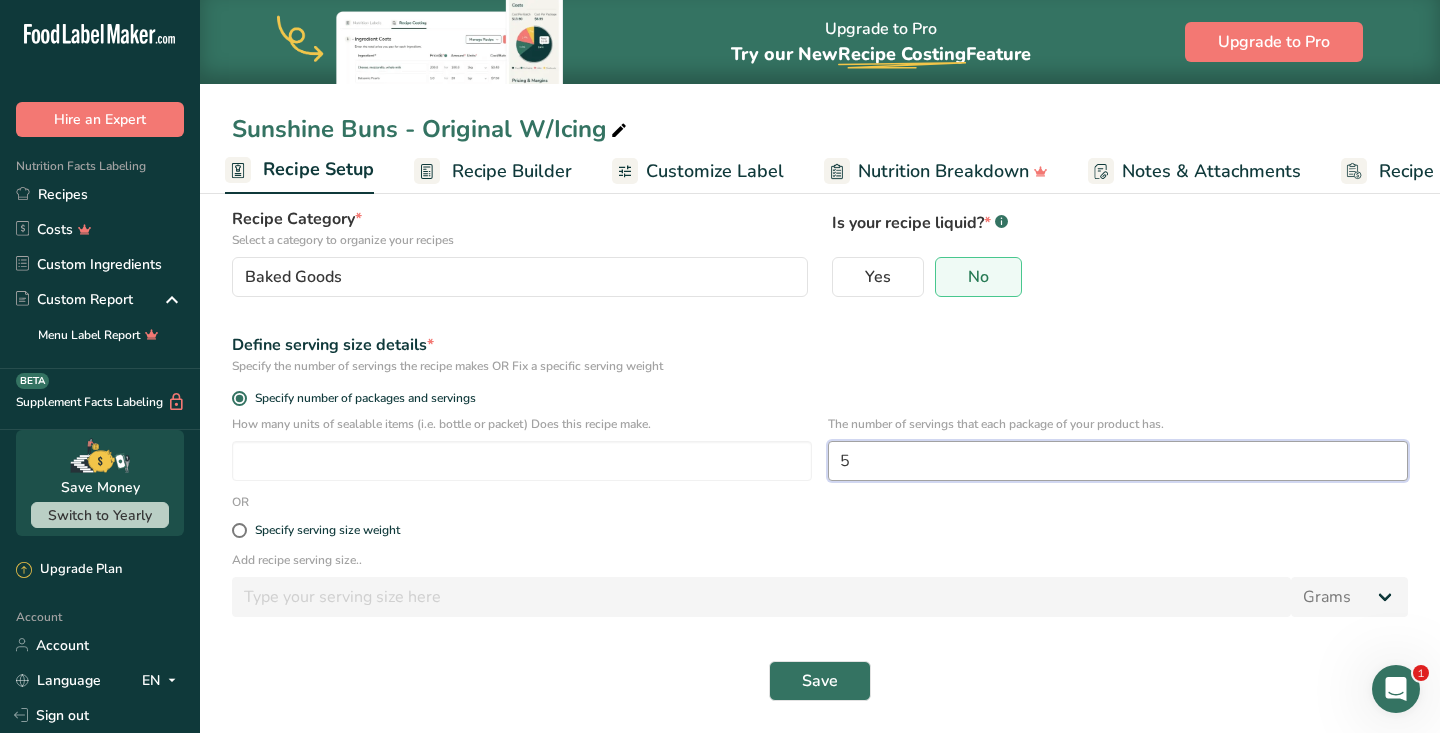 type on "5" 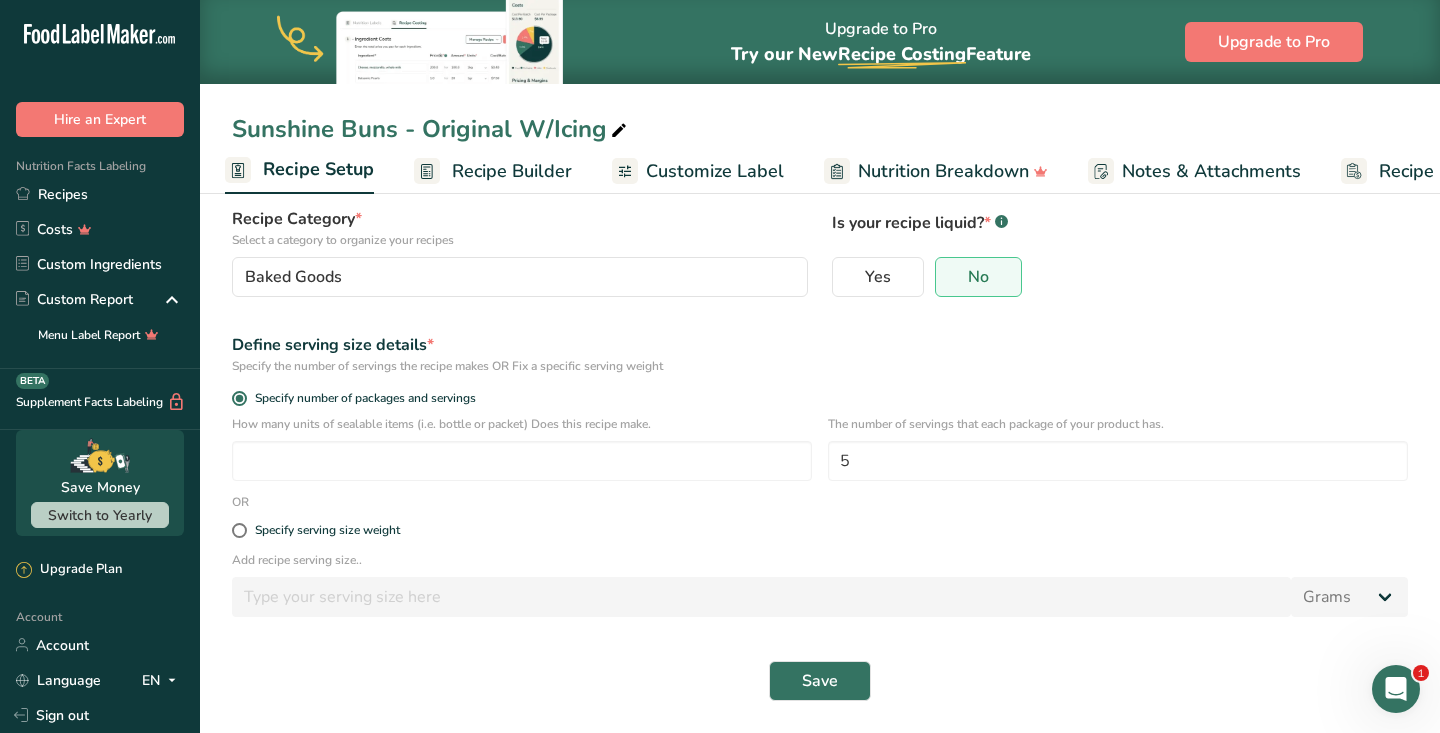 click on "Save" at bounding box center [820, 681] 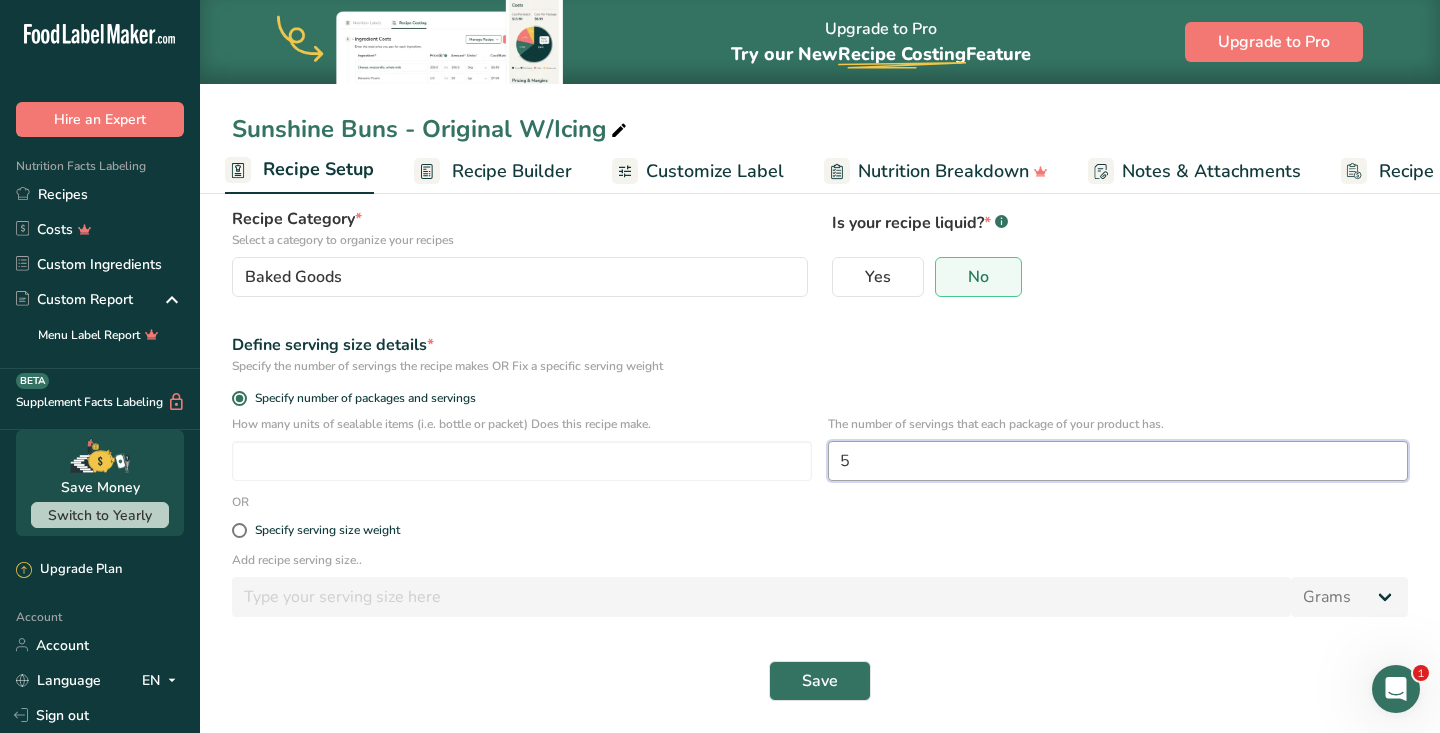 click on "5" at bounding box center [1118, 461] 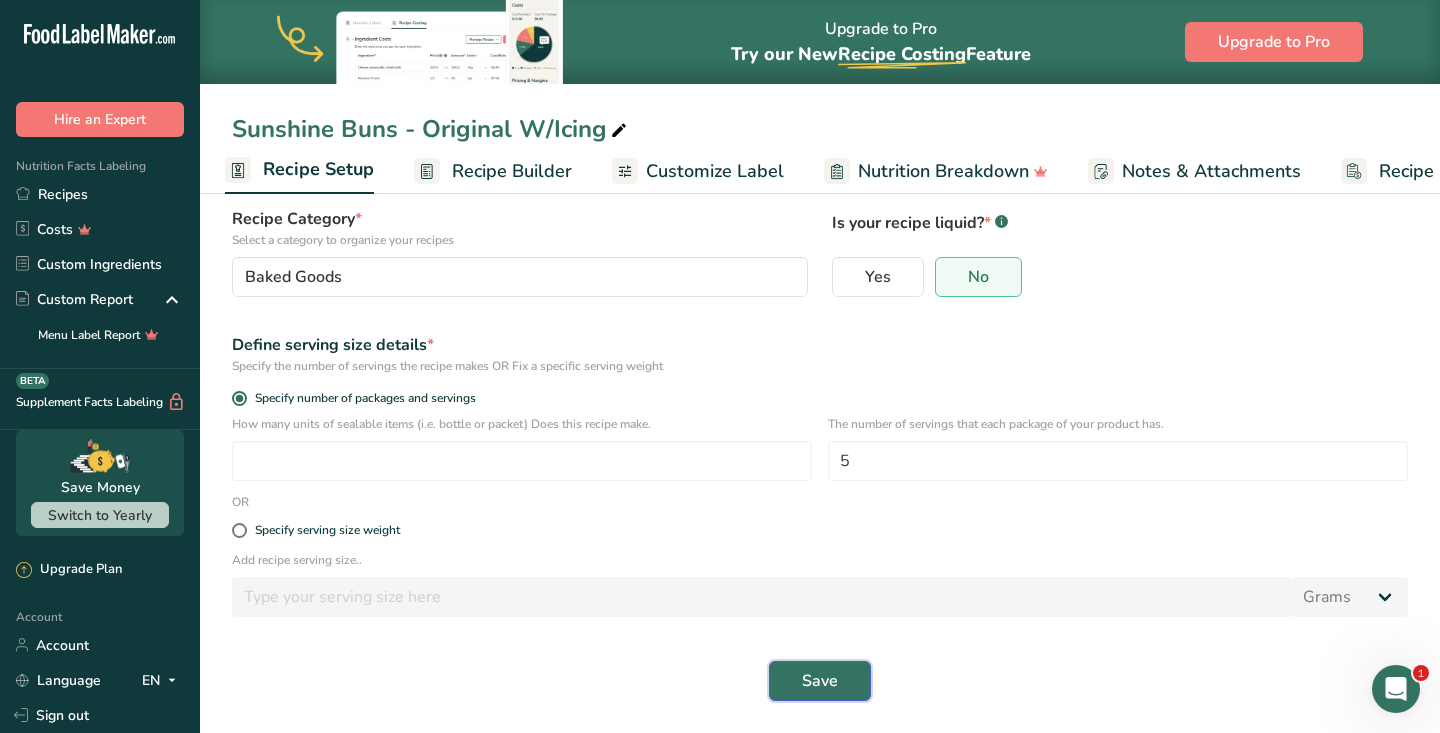 click on "Save" at bounding box center [820, 681] 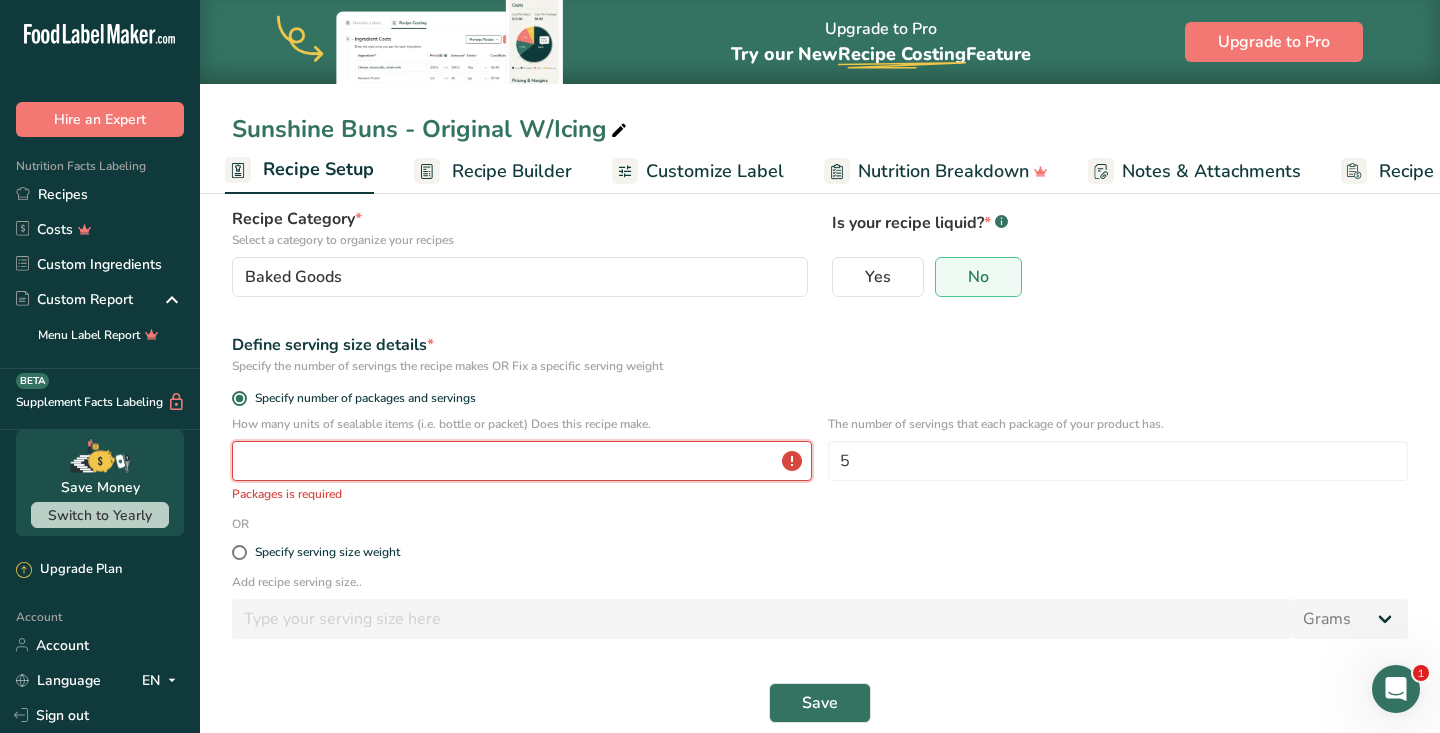 click at bounding box center [522, 461] 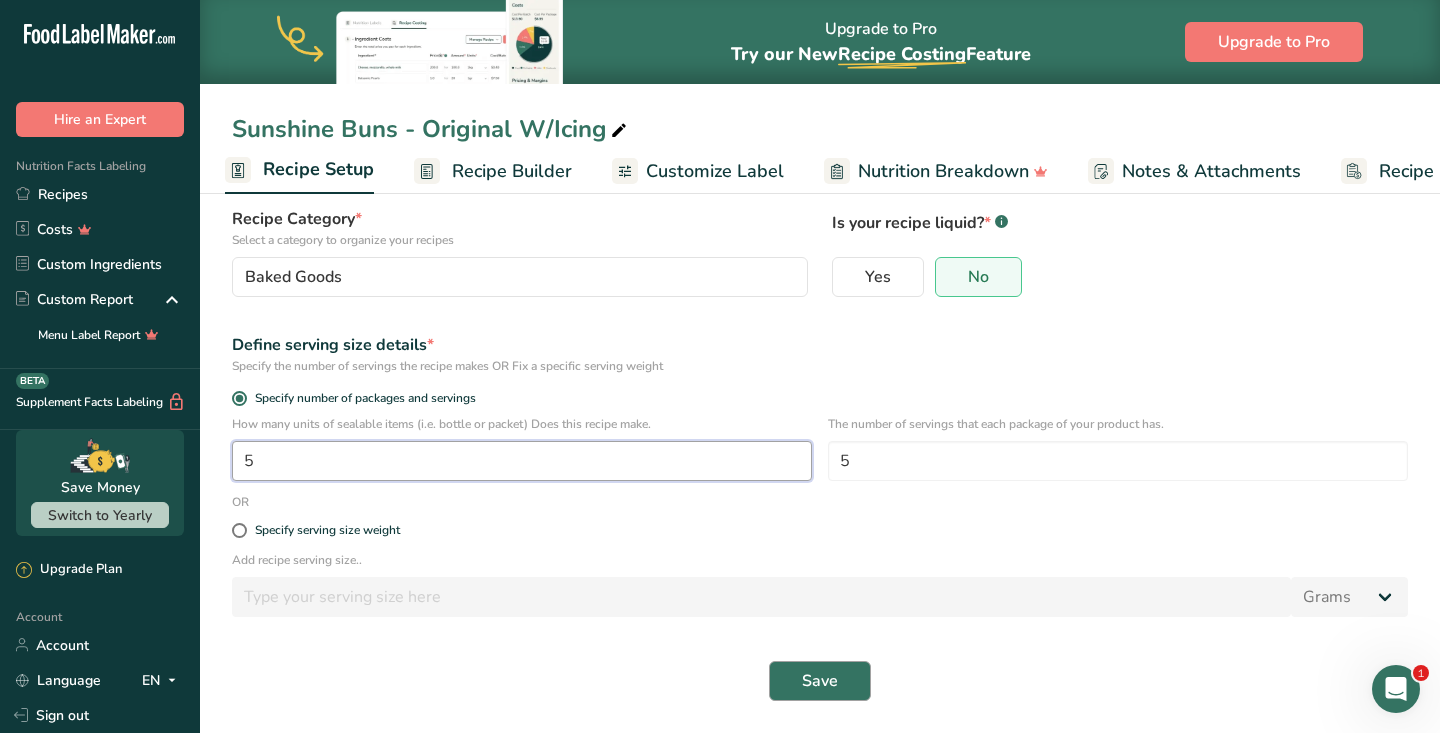 type on "5" 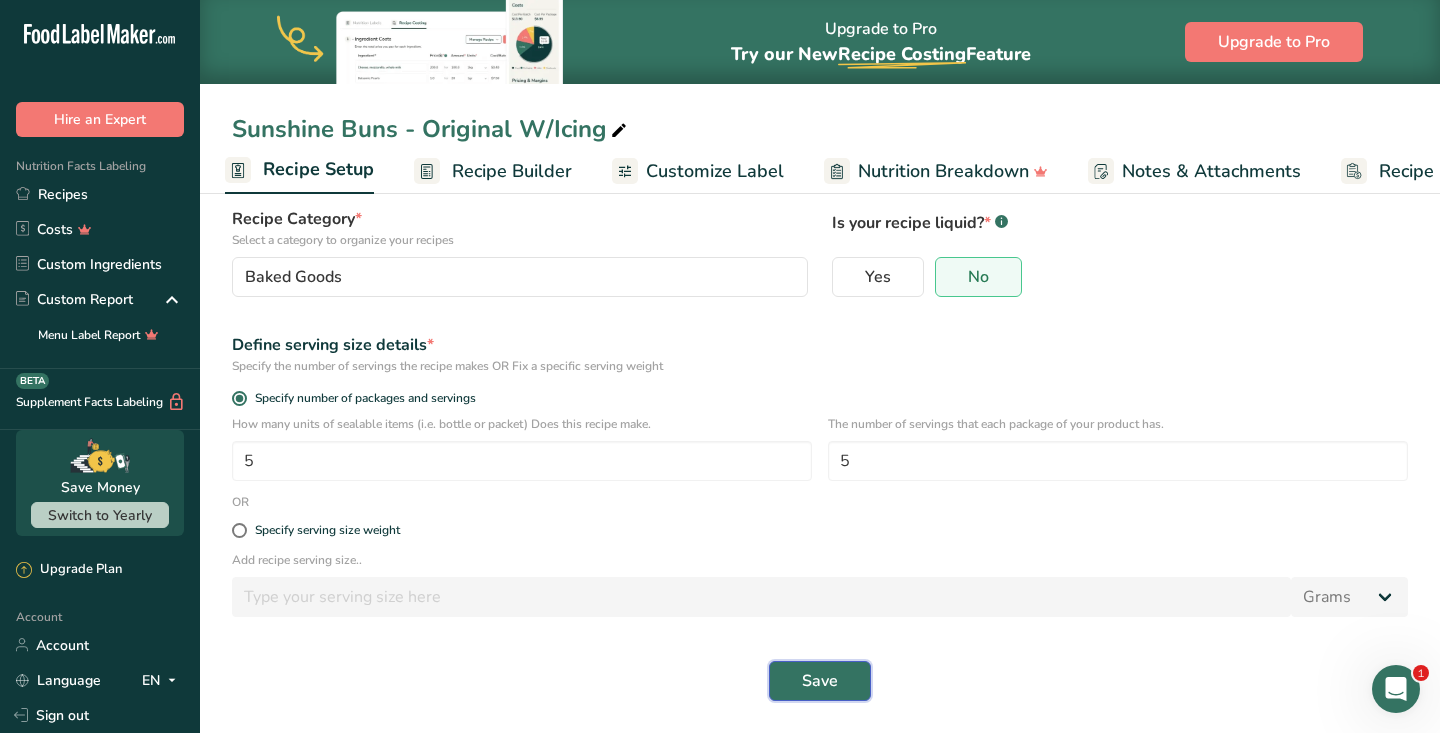 click on "Save" at bounding box center [820, 681] 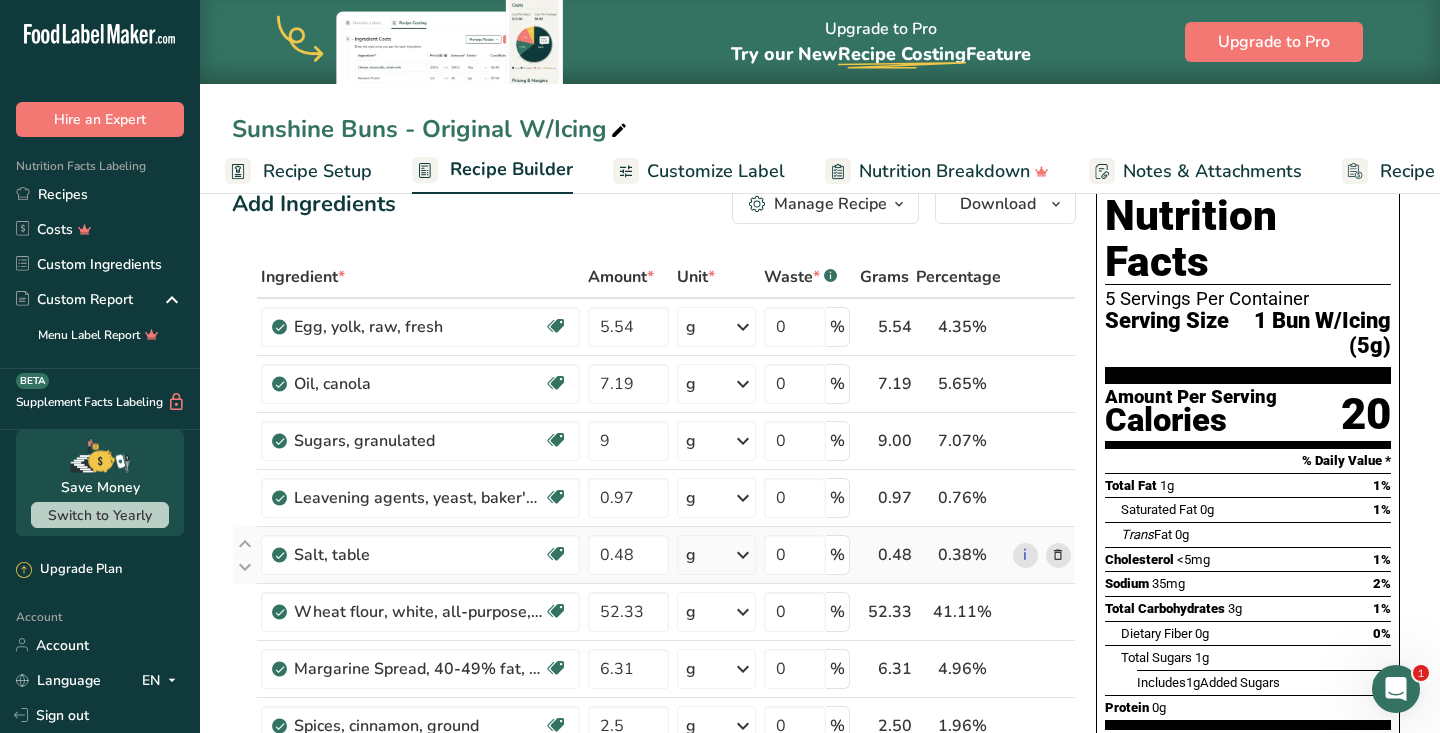scroll, scrollTop: 37, scrollLeft: 0, axis: vertical 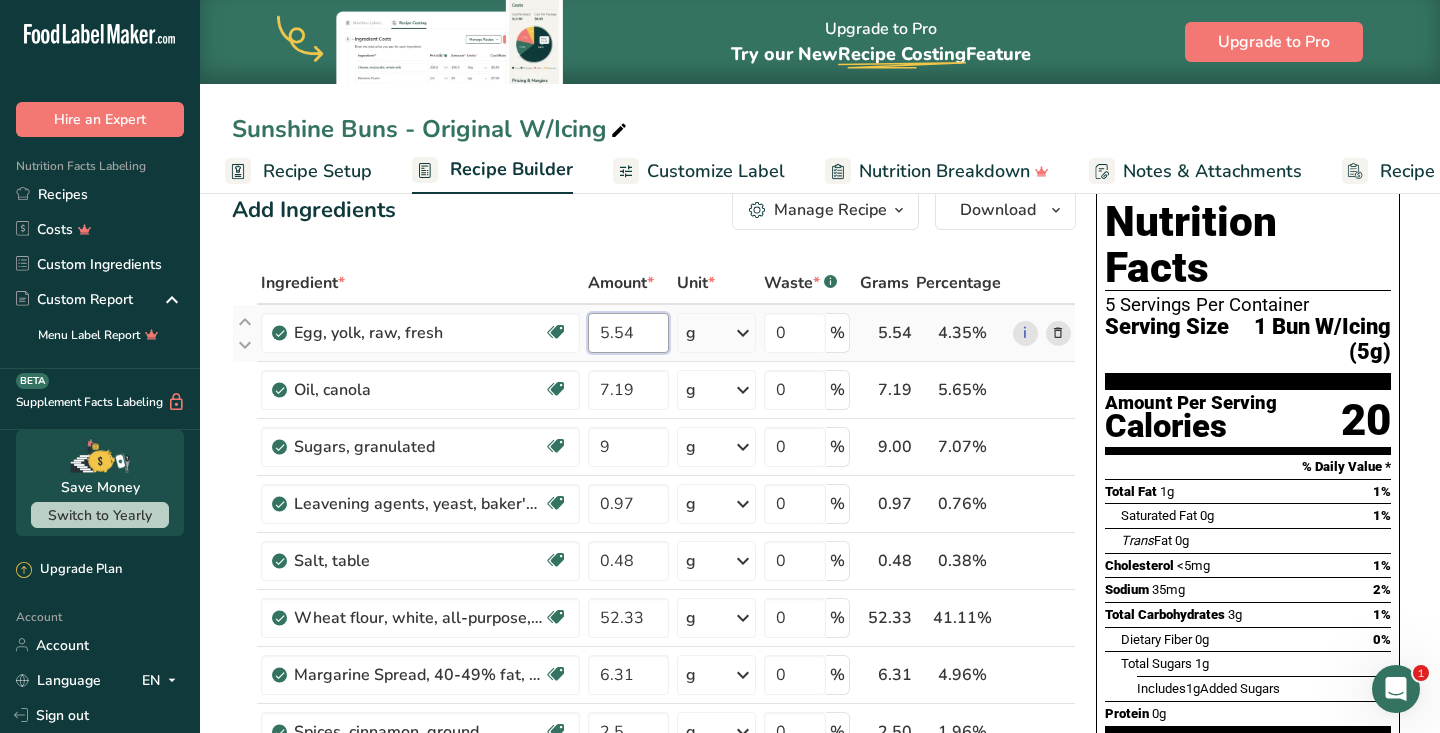 click on "5.54" at bounding box center (628, 333) 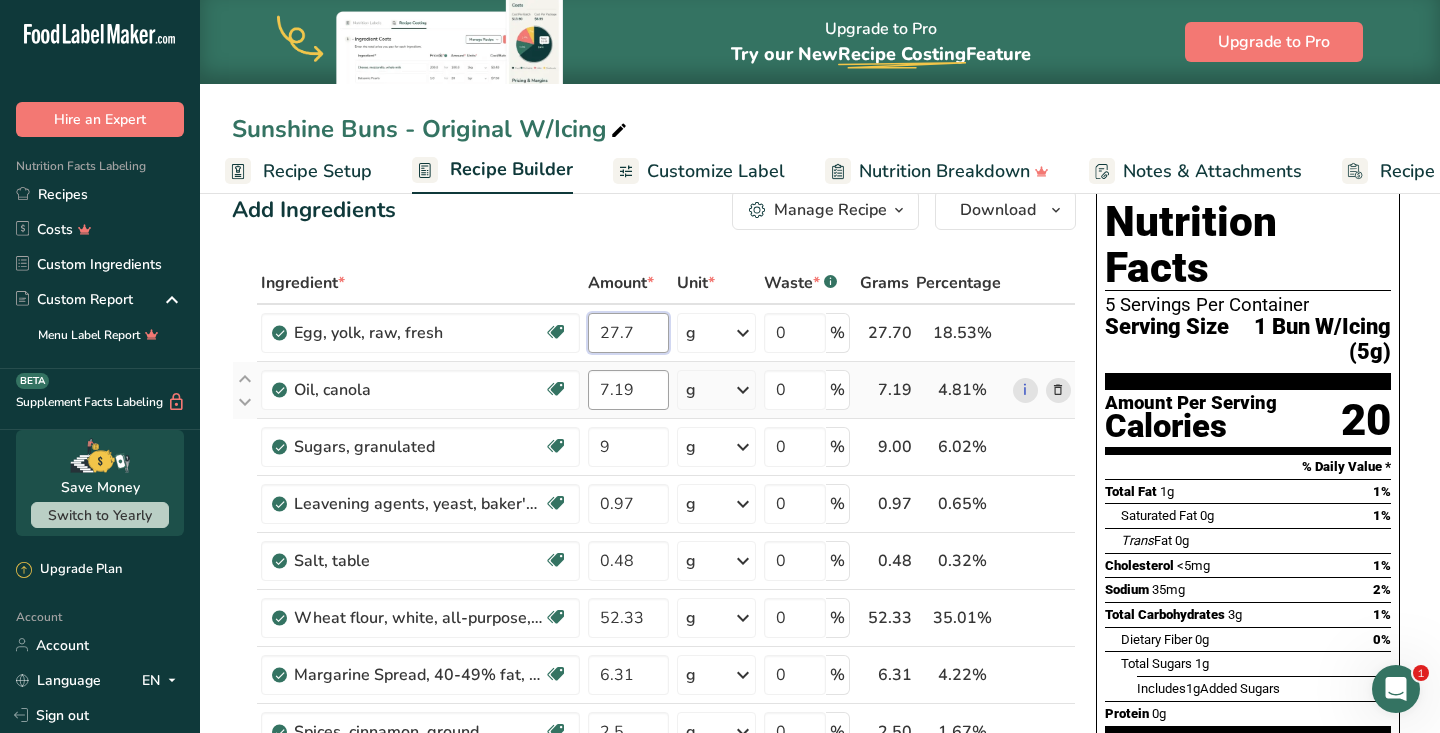 type on "27.7" 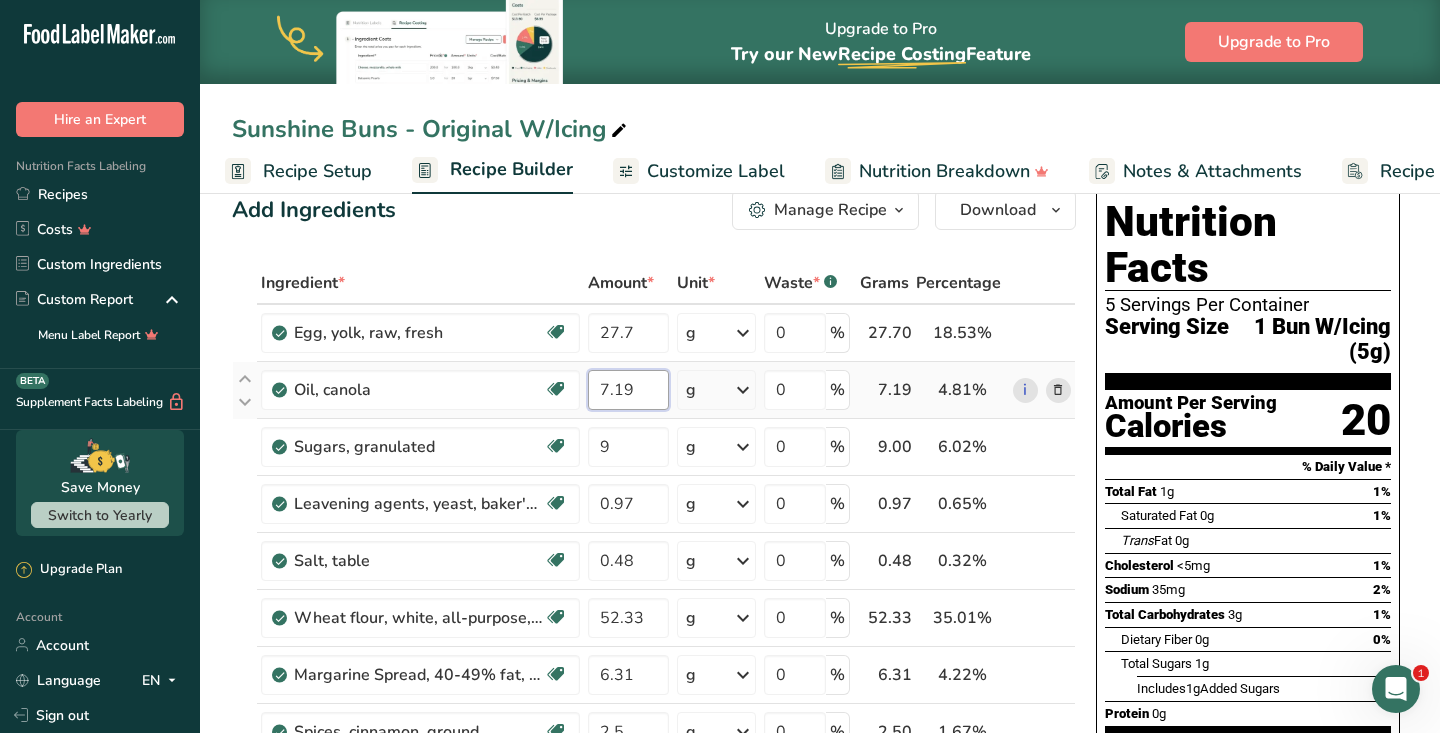 click on "Ingredient *
Amount *
Unit *
Waste *   .a-a{fill:#347362;}.b-a{fill:#fff;}          Grams
Percentage
Egg, yolk, raw, fresh
Dairy free
Gluten free
Vegetarian
Soy free
27.7
g
Portions
1 large
1 cup
Weight Units
g
kg
mg
See more
Volume Units
l
Volume units require a density conversion. If you know your ingredient's density enter it below. Otherwise, click on "RIA" our AI Regulatory bot - she will be able to help you
lb/ft3
g/cm3
Confirm
mL
lb/ft3
fl oz" at bounding box center [654, 716] 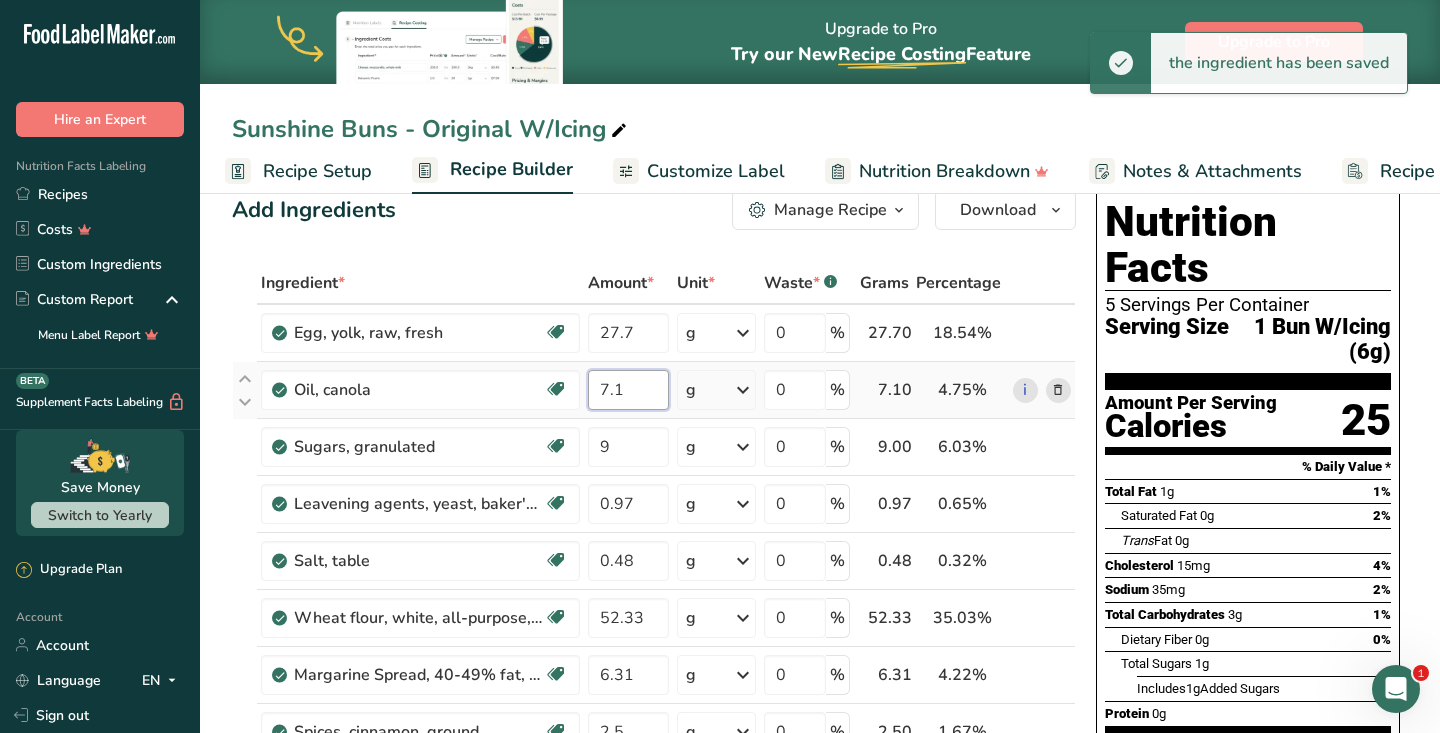 type on "7" 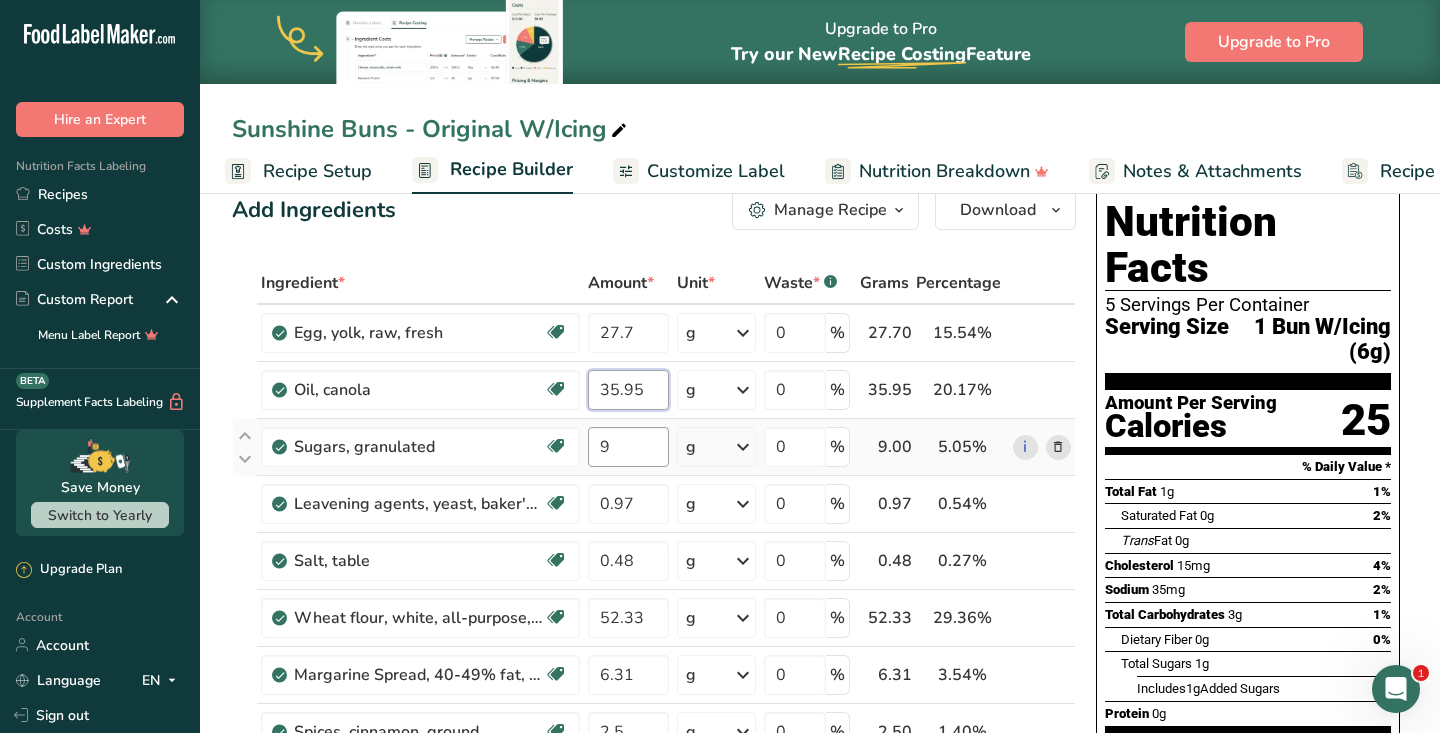type on "35.95" 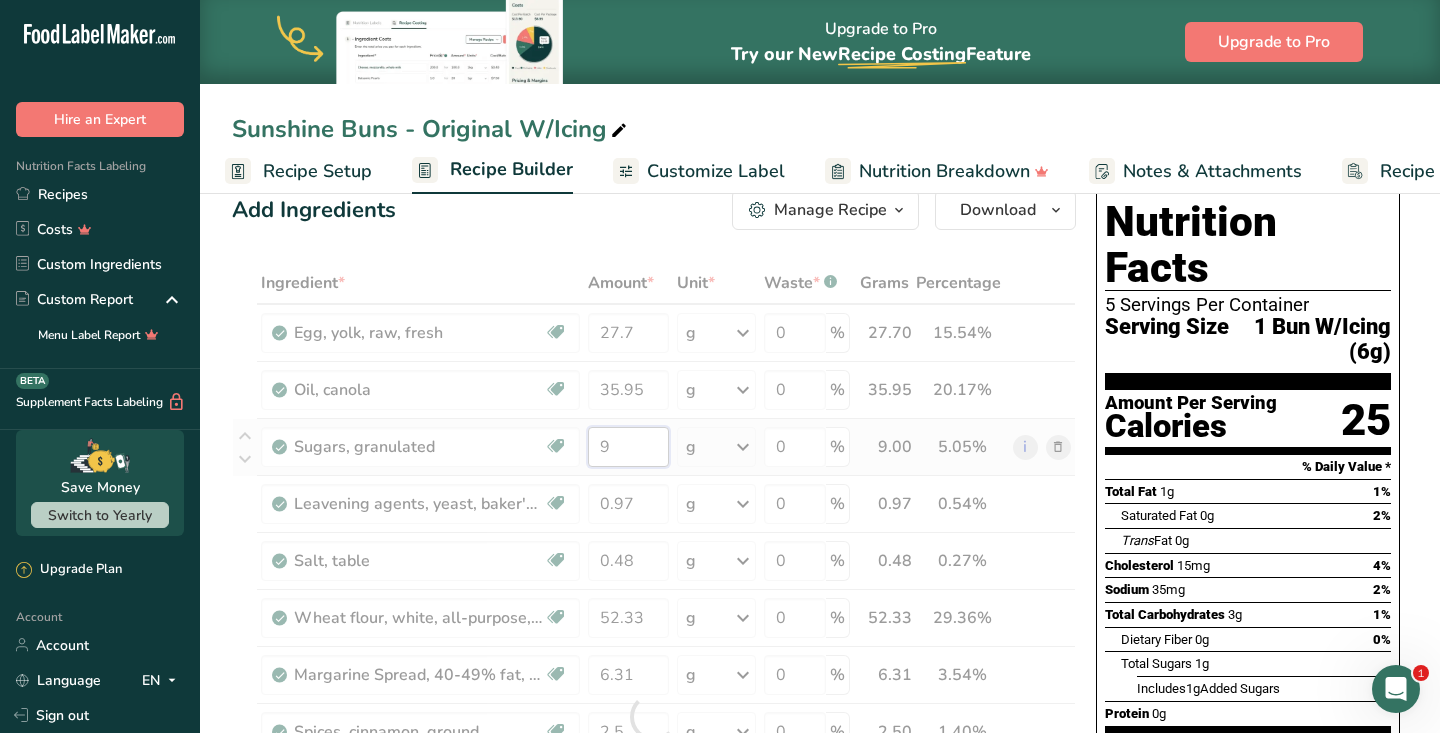 click on "Ingredient *
Amount *
Unit *
Waste *   .a-a{fill:#347362;}.b-a{fill:#fff;}          Grams
Percentage
Egg, yolk, raw, fresh
Dairy free
Gluten free
Vegetarian
Soy free
27.7
g
Portions
1 large
1 cup
Weight Units
g
kg
mg
See more
Volume Units
l
Volume units require a density conversion. If you know your ingredient's density enter it below. Otherwise, click on "RIA" our AI Regulatory bot - she will be able to help you
lb/ft3
g/cm3
Confirm
mL
lb/ft3
fl oz" at bounding box center [654, 716] 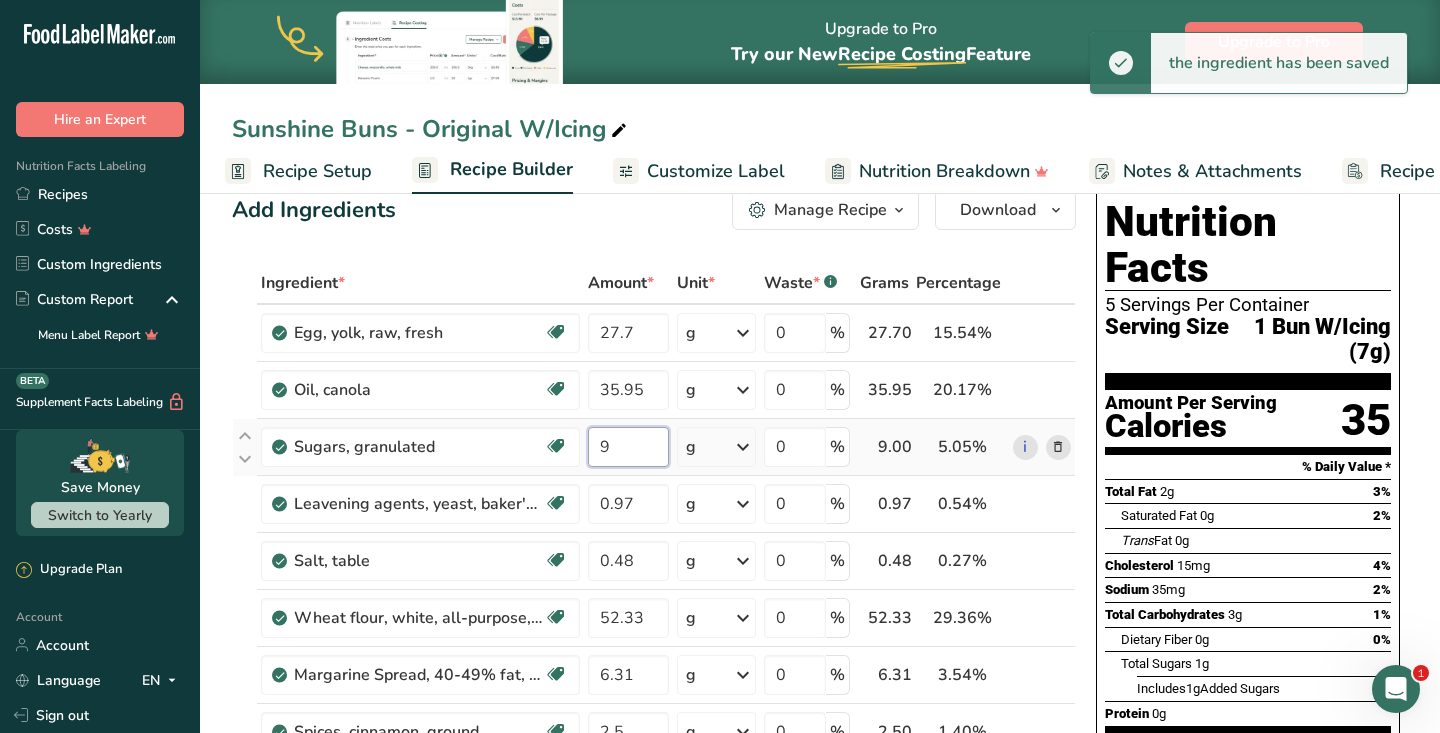 click on "9" at bounding box center [628, 447] 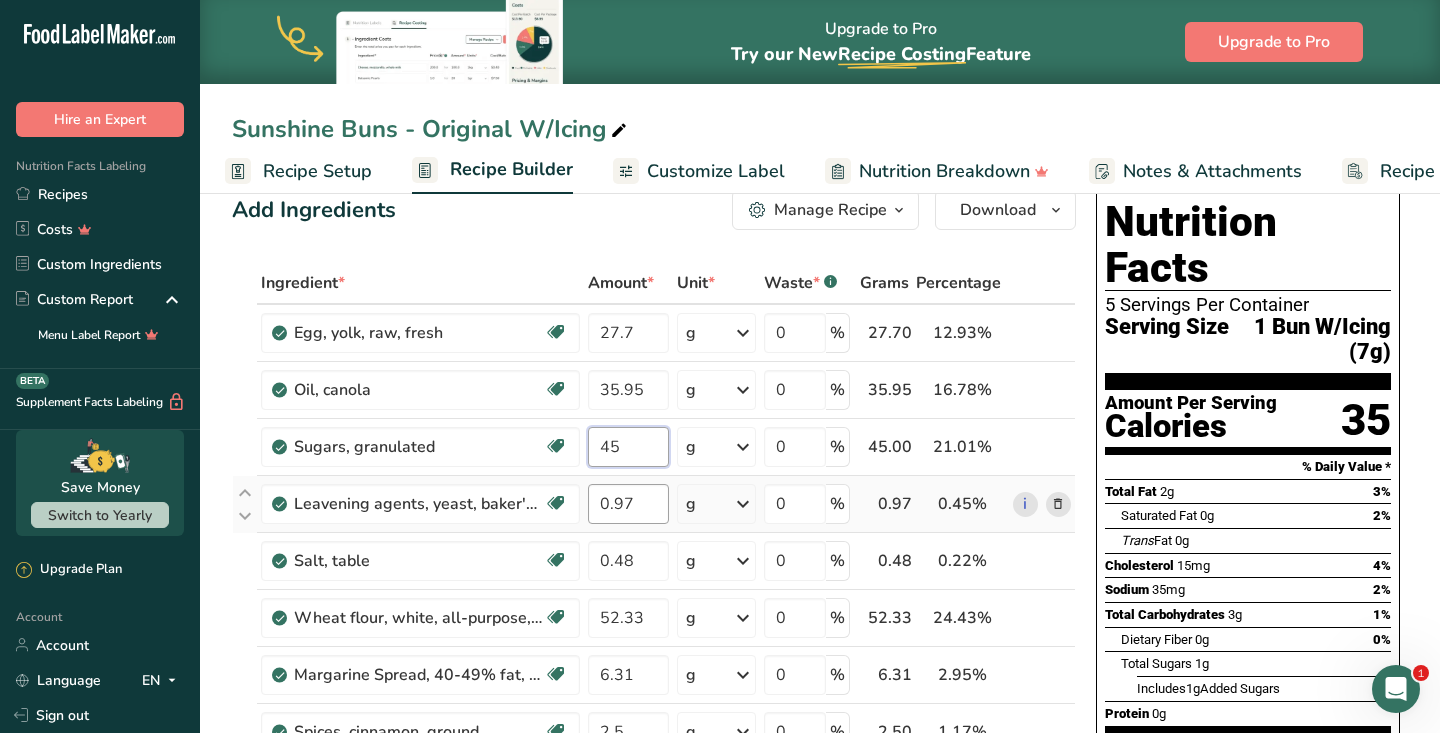 type on "45" 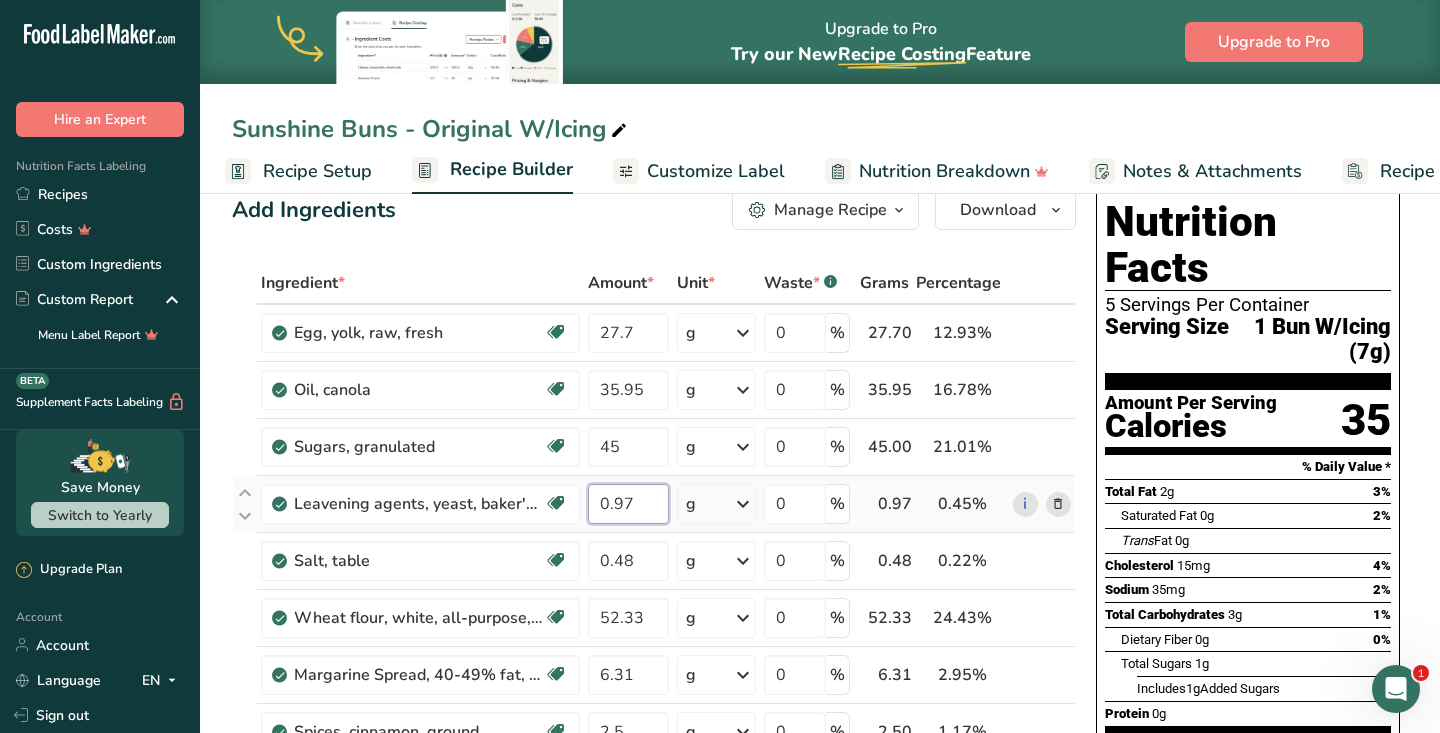 click on "Ingredient *
Amount *
Unit *
Waste *   .a-a{fill:#347362;}.b-a{fill:#fff;}          Grams
Percentage
Egg, yolk, raw, fresh
Dairy free
Gluten free
Vegetarian
Soy free
27.7
g
Portions
1 large
1 cup
Weight Units
g
kg
mg
See more
Volume Units
l
Volume units require a density conversion. If you know your ingredient's density enter it below. Otherwise, click on "RIA" our AI Regulatory bot - she will be able to help you
lb/ft3
g/cm3
Confirm
mL
lb/ft3
fl oz" at bounding box center (654, 716) 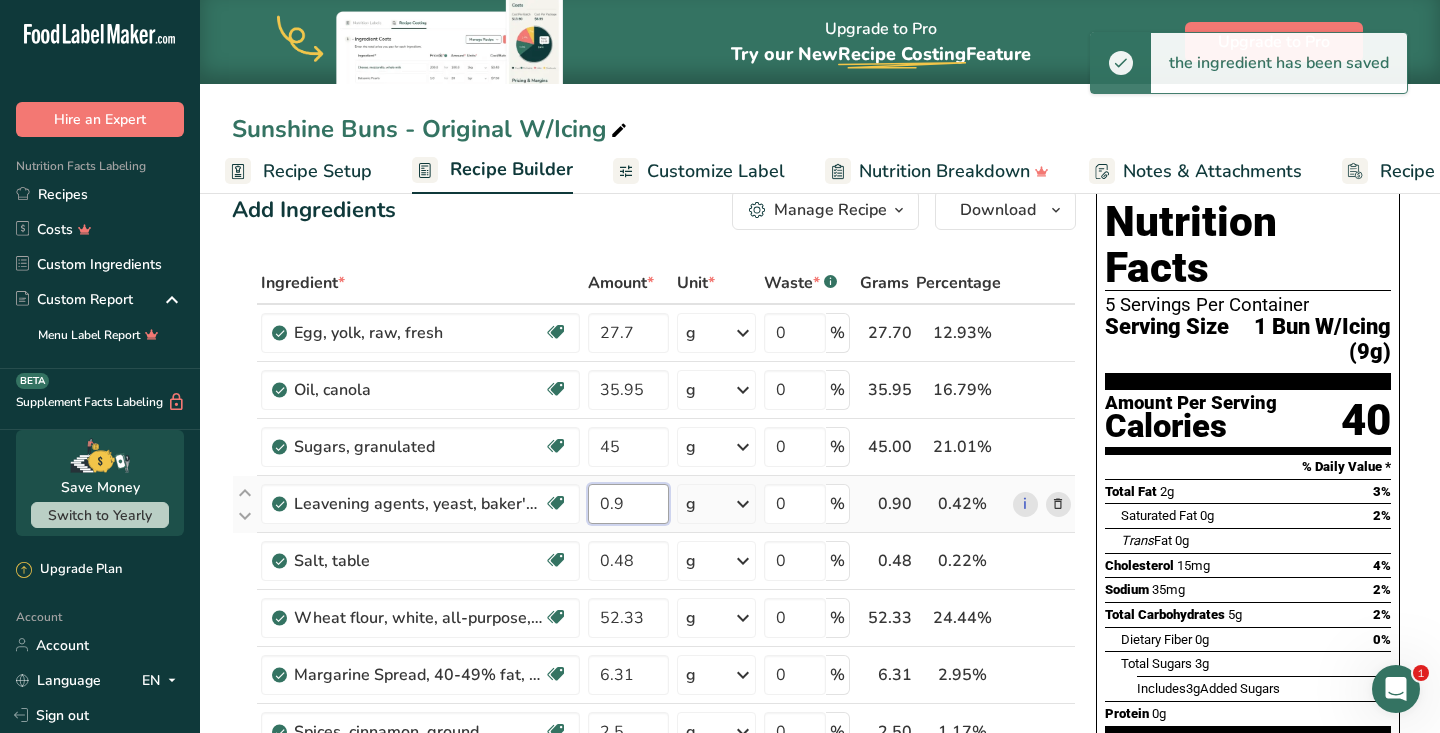 type on "0" 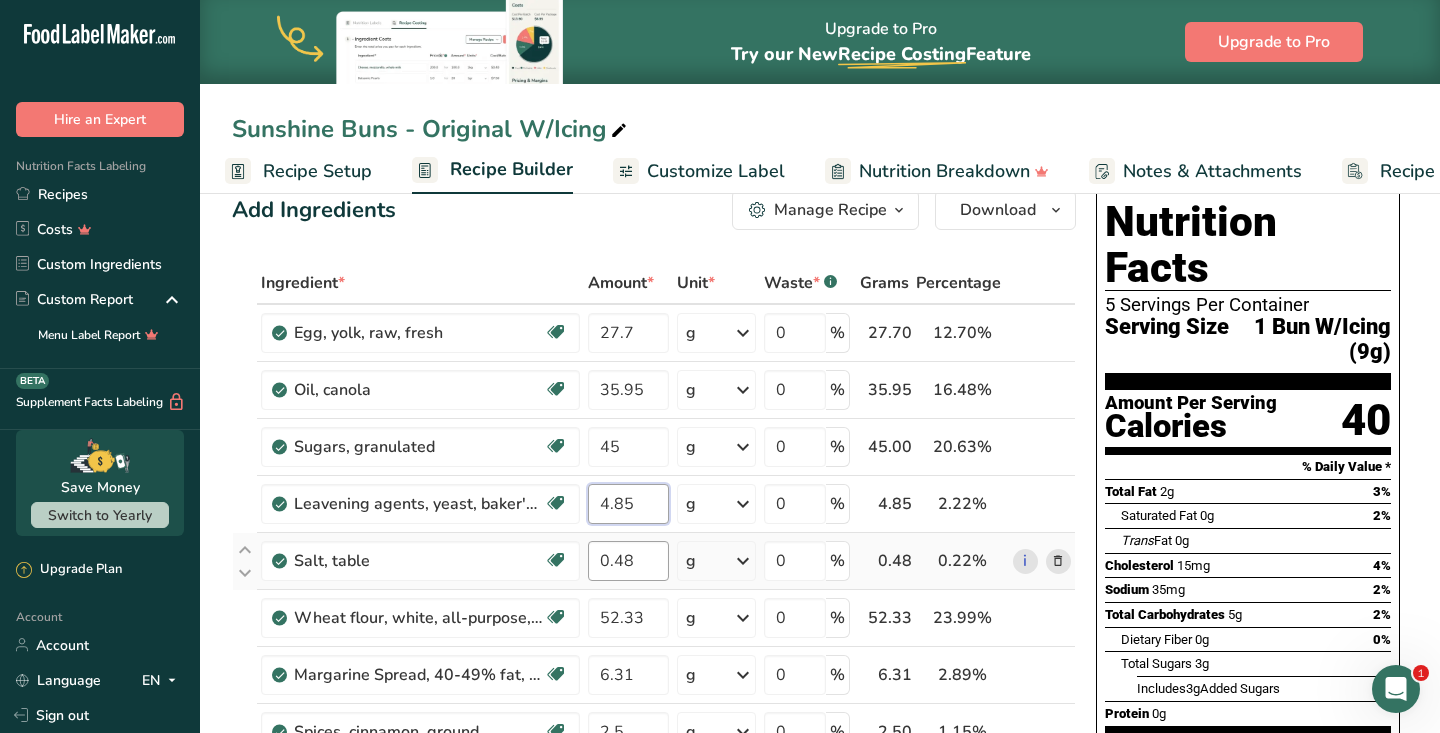 type on "4.85" 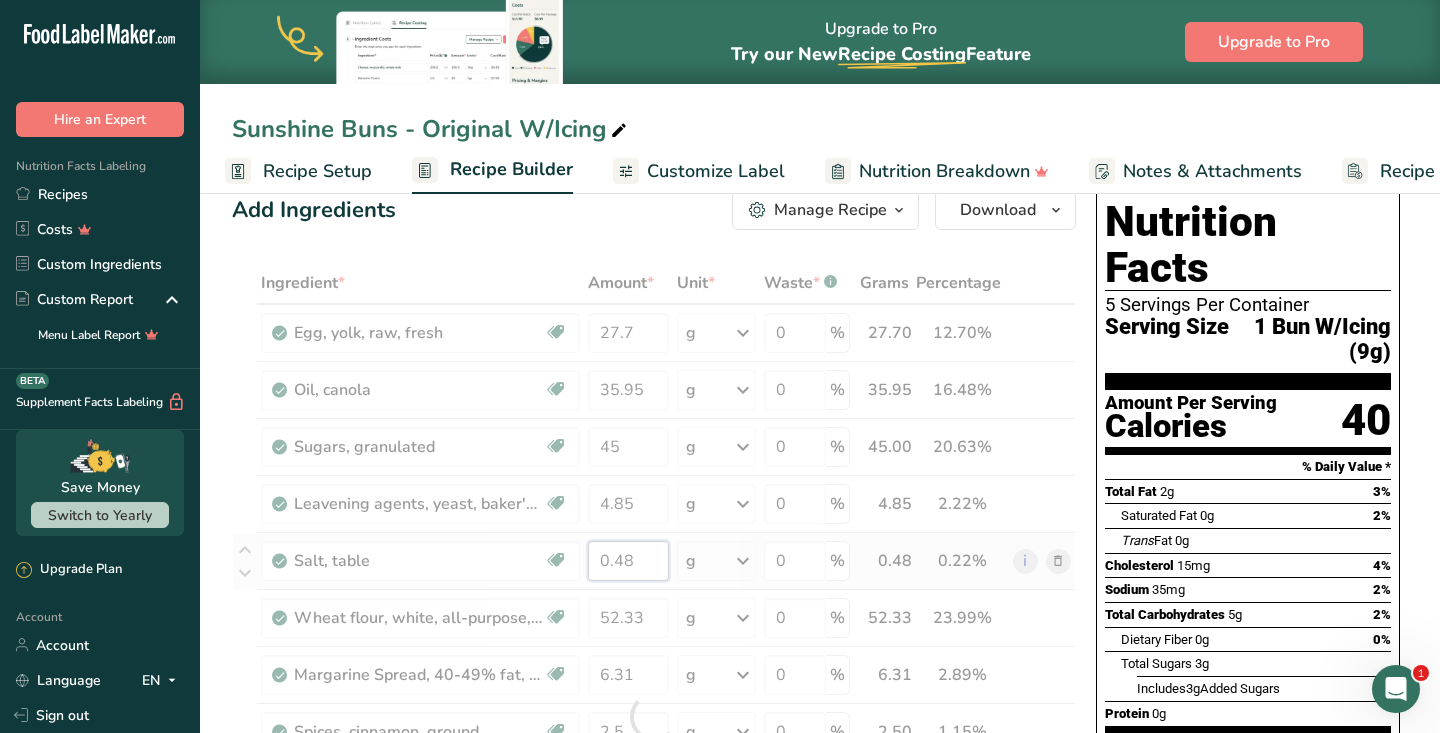 click on "Ingredient *
Amount *
Unit *
Waste *   .a-a{fill:#347362;}.b-a{fill:#fff;}          Grams
Percentage
Egg, yolk, raw, fresh
Dairy free
Gluten free
Vegetarian
Soy free
27.7
g
Portions
1 large
1 cup
Weight Units
g
kg
mg
See more
Volume Units
l
Volume units require a density conversion. If you know your ingredient's density enter it below. Otherwise, click on "RIA" our AI Regulatory bot - she will be able to help you
lb/ft3
g/cm3
Confirm
mL
lb/ft3
fl oz" at bounding box center [654, 716] 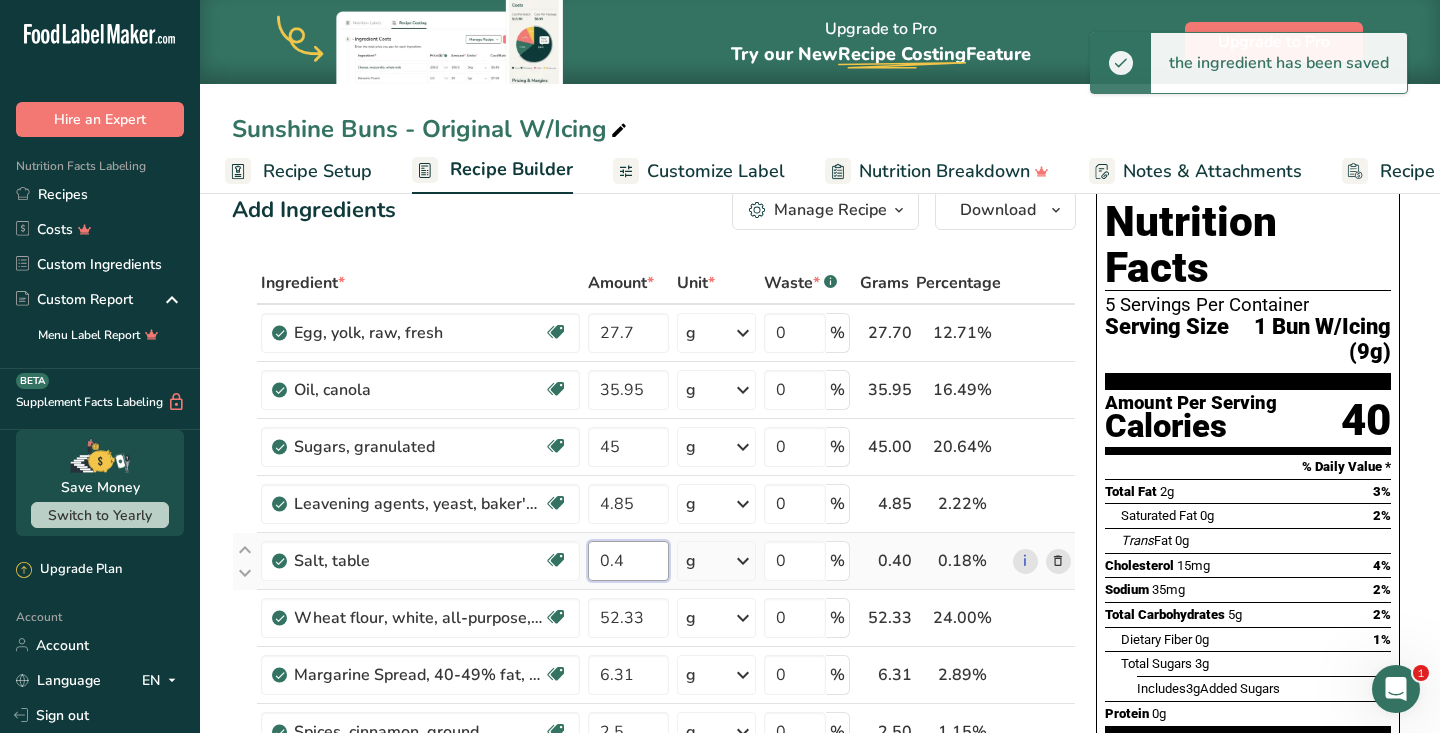 type on "0" 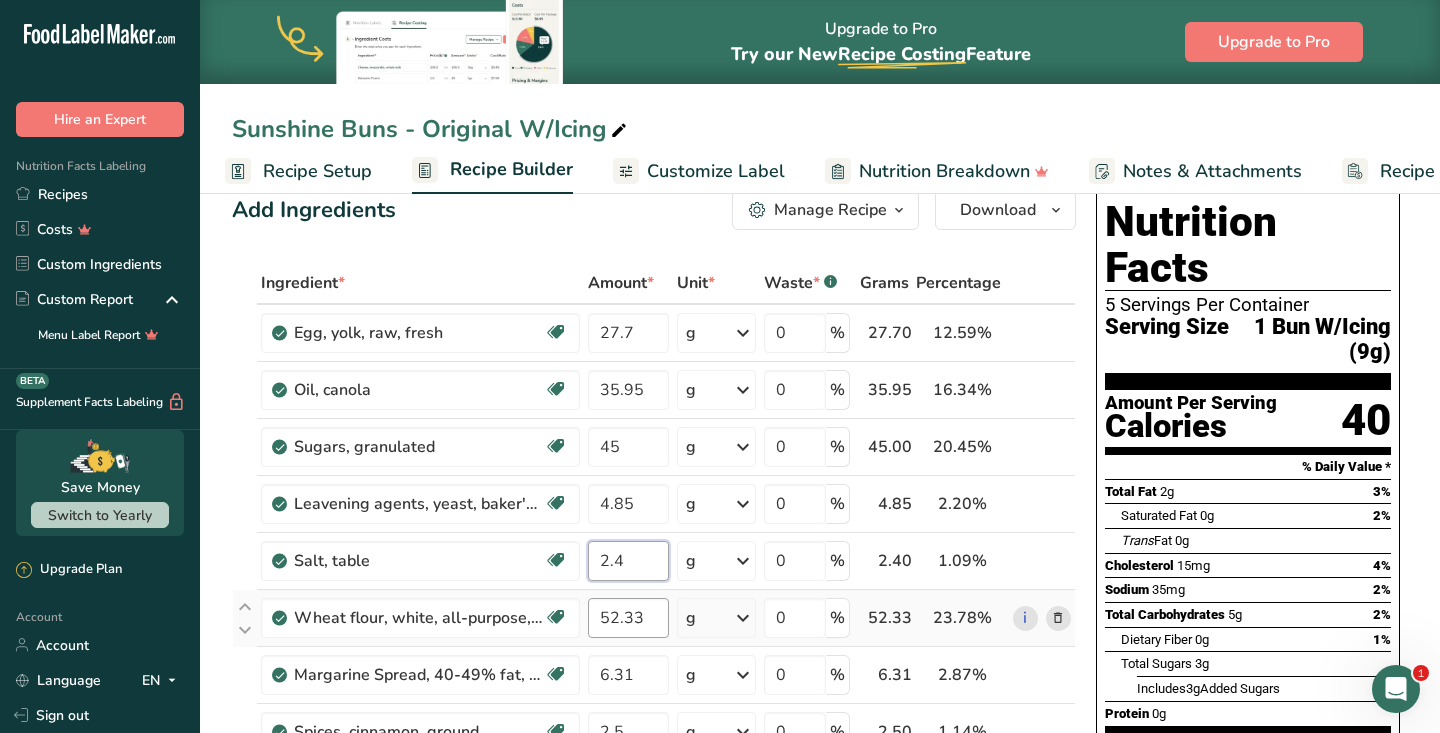 type on "2.4" 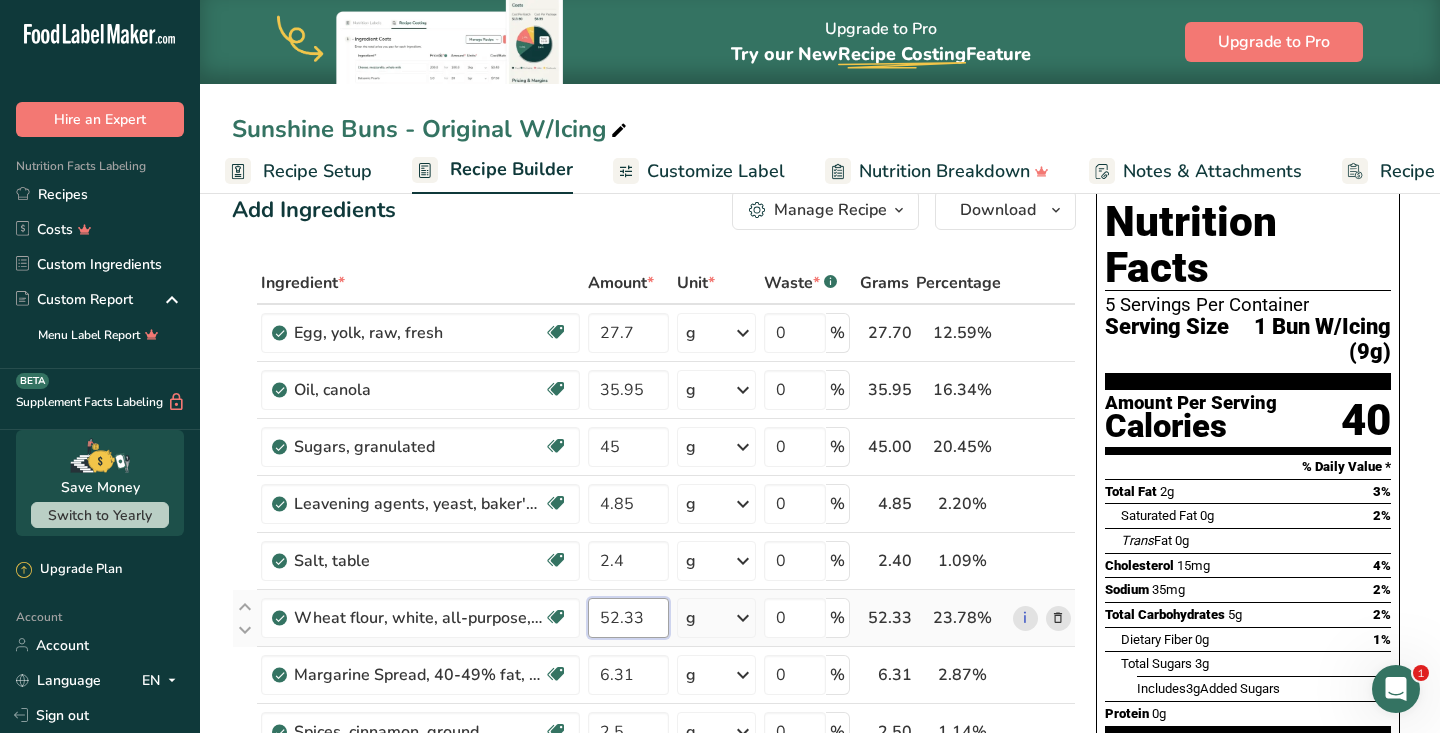 click on "Ingredient *
Amount *
Unit *
Waste *   .a-a{fill:#347362;}.b-a{fill:#fff;}          Grams
Percentage
Egg, yolk, raw, fresh
Dairy free
Gluten free
Vegetarian
Soy free
27.7
g
Portions
1 large
1 cup
Weight Units
g
kg
mg
See more
Volume Units
l
Volume units require a density conversion. If you know your ingredient's density enter it below. Otherwise, click on "RIA" our AI Regulatory bot - she will be able to help you
lb/ft3
g/cm3
Confirm
mL
lb/ft3
fl oz" at bounding box center [654, 716] 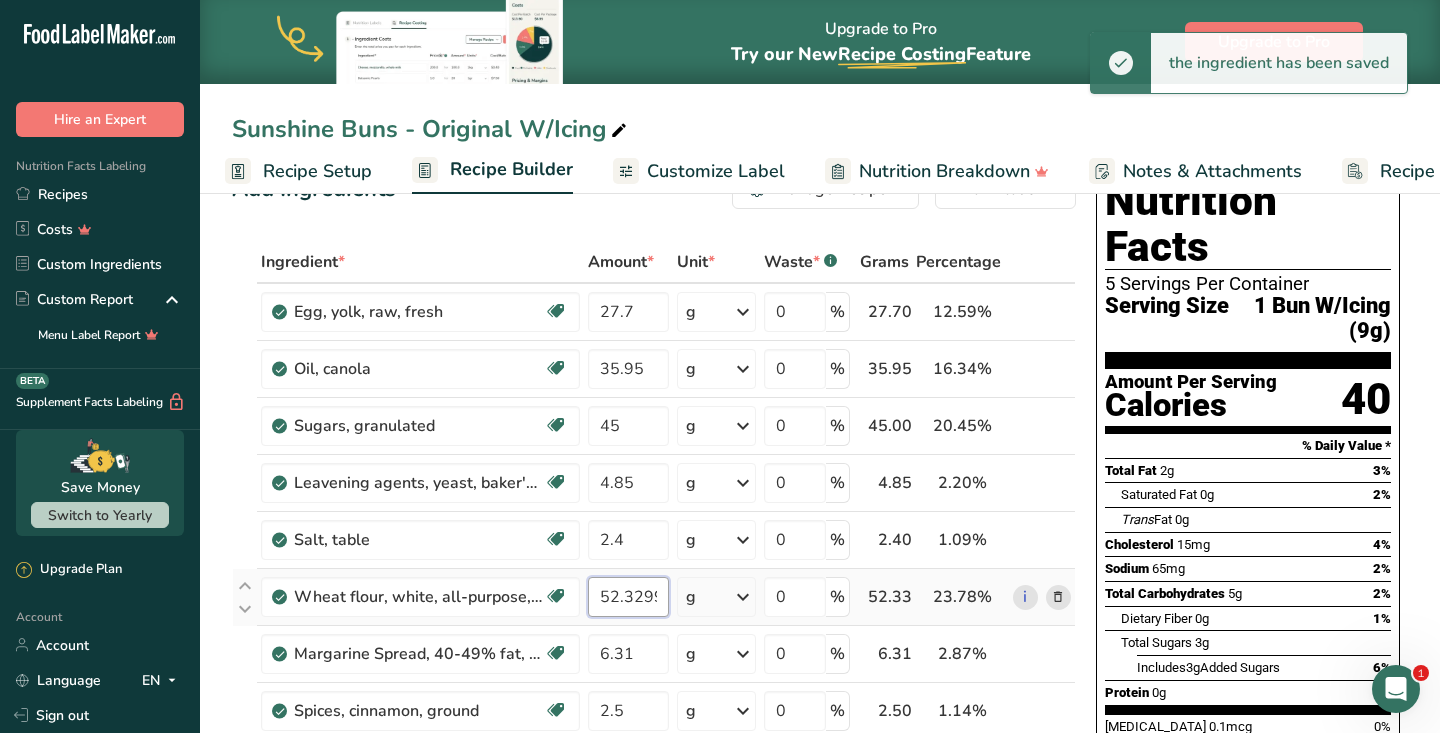 scroll, scrollTop: 59, scrollLeft: 0, axis: vertical 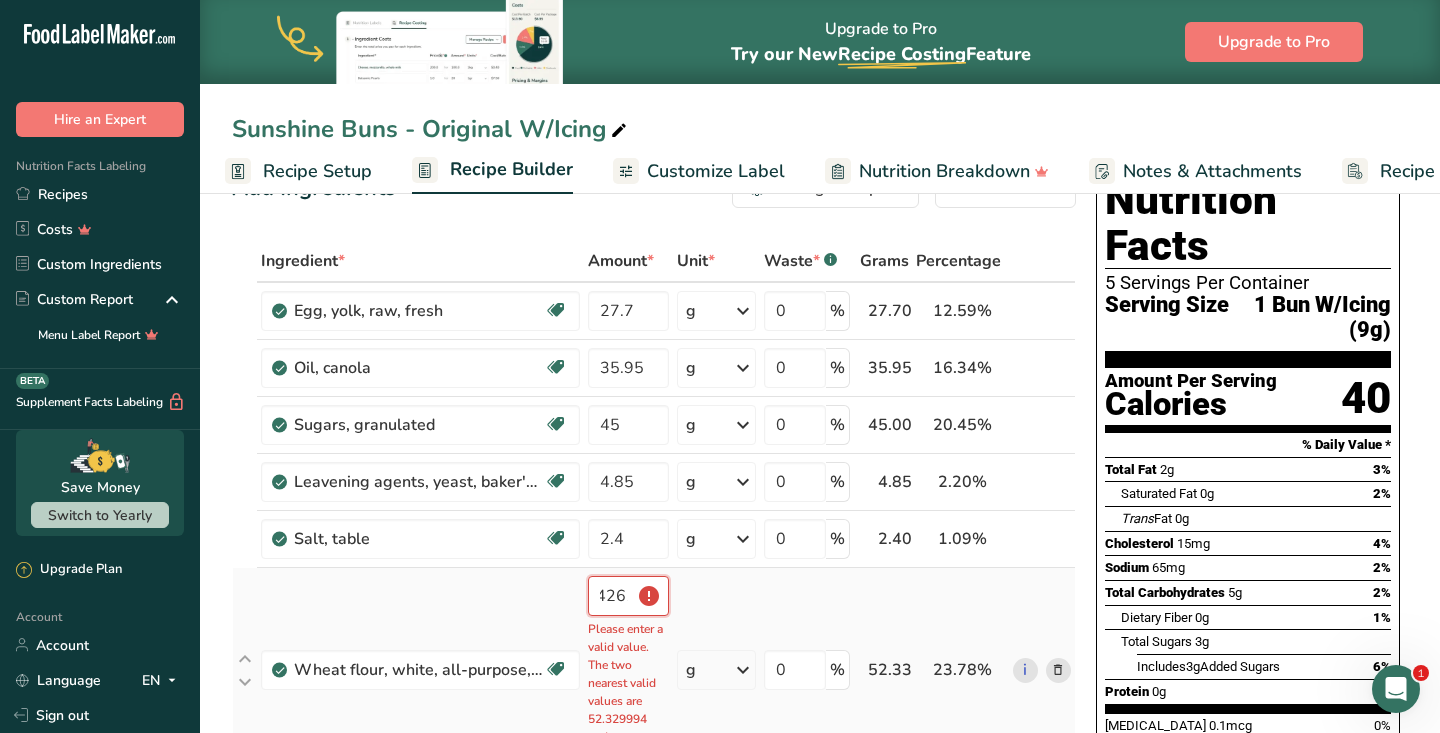 click on "52.329994261" at bounding box center [628, 596] 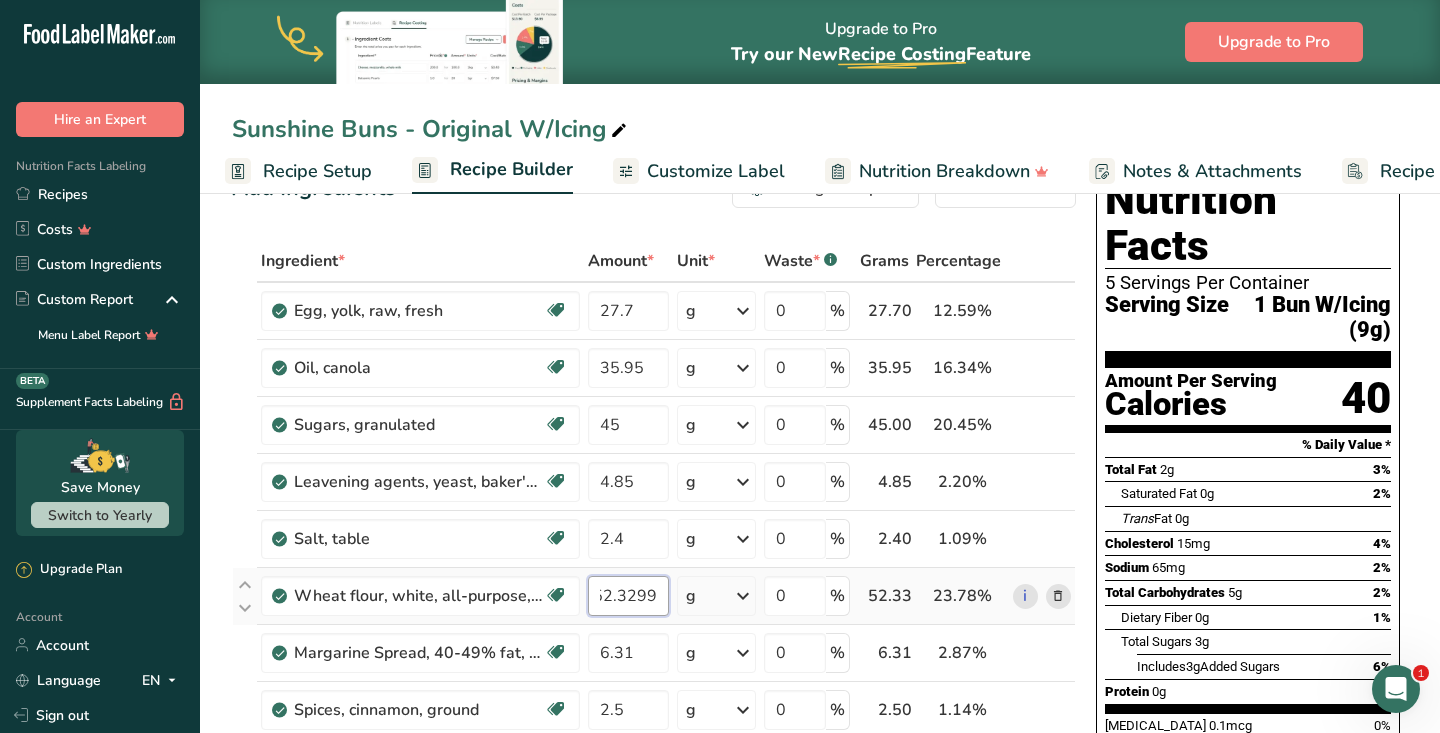 scroll, scrollTop: 0, scrollLeft: 0, axis: both 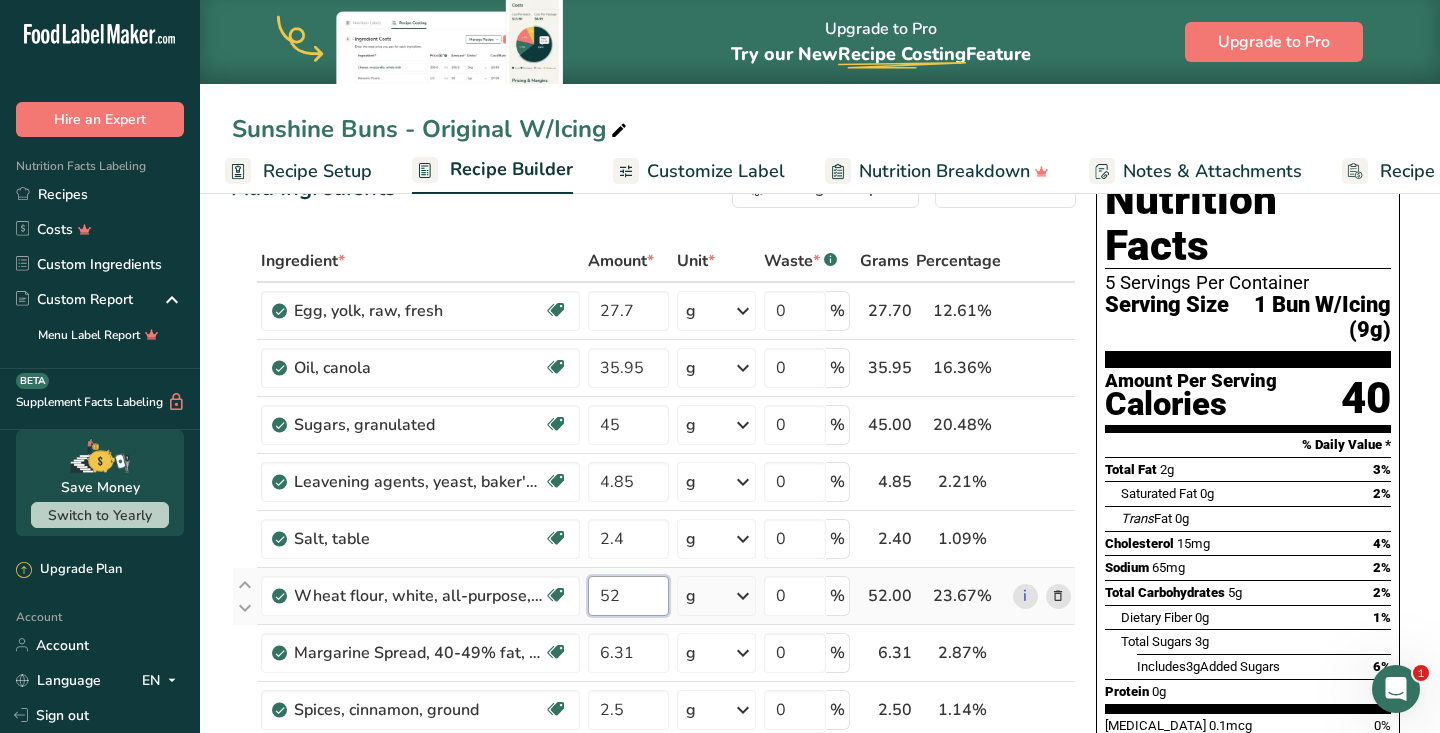 type on "5" 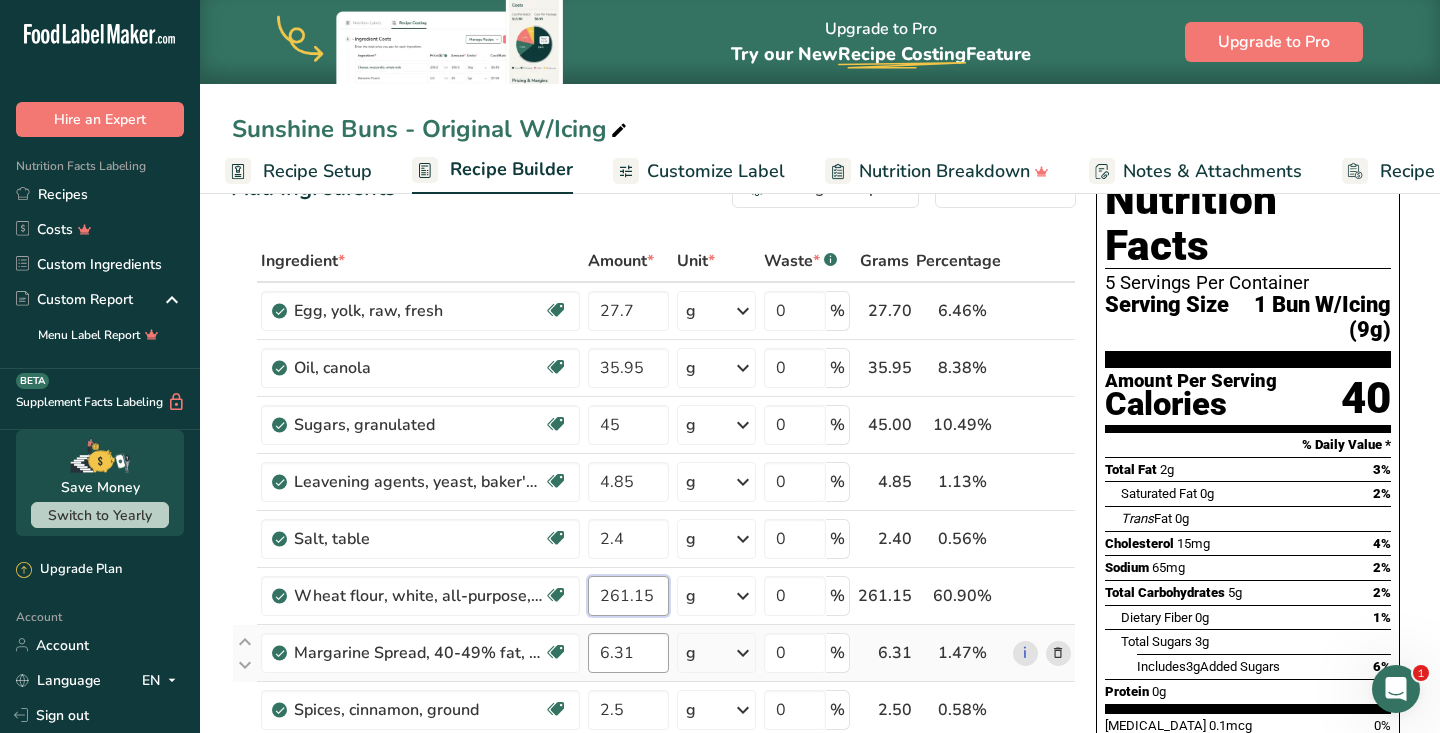 type on "261.15" 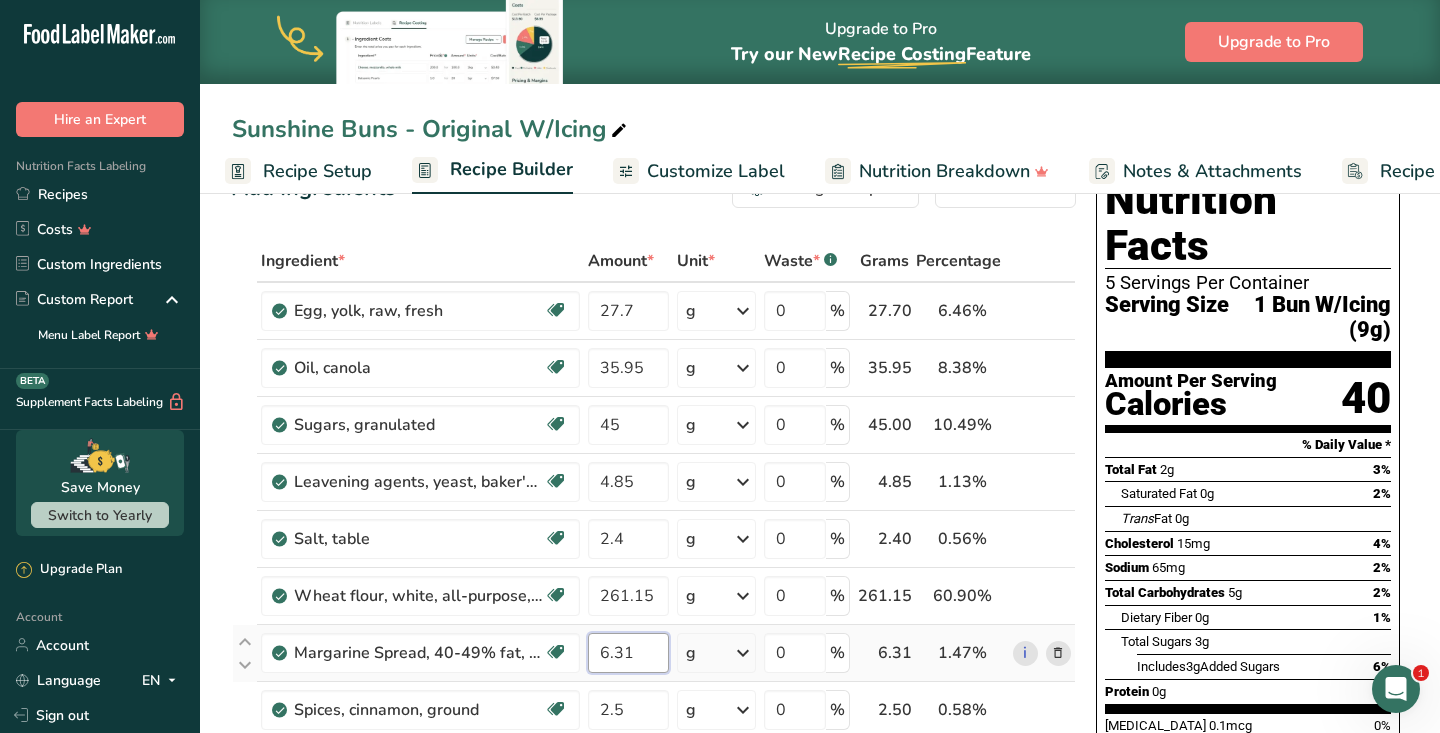click on "Ingredient *
Amount *
Unit *
Waste *   .a-a{fill:#347362;}.b-a{fill:#fff;}          Grams
Percentage
Egg, yolk, raw, fresh
Dairy free
Gluten free
Vegetarian
Soy free
27.7
g
Portions
1 large
1 cup
Weight Units
g
kg
mg
See more
Volume Units
l
Volume units require a density conversion. If you know your ingredient's density enter it below. Otherwise, click on "RIA" our AI Regulatory bot - she will be able to help you
lb/ft3
g/cm3
Confirm
mL
lb/ft3
fl oz" at bounding box center [654, 694] 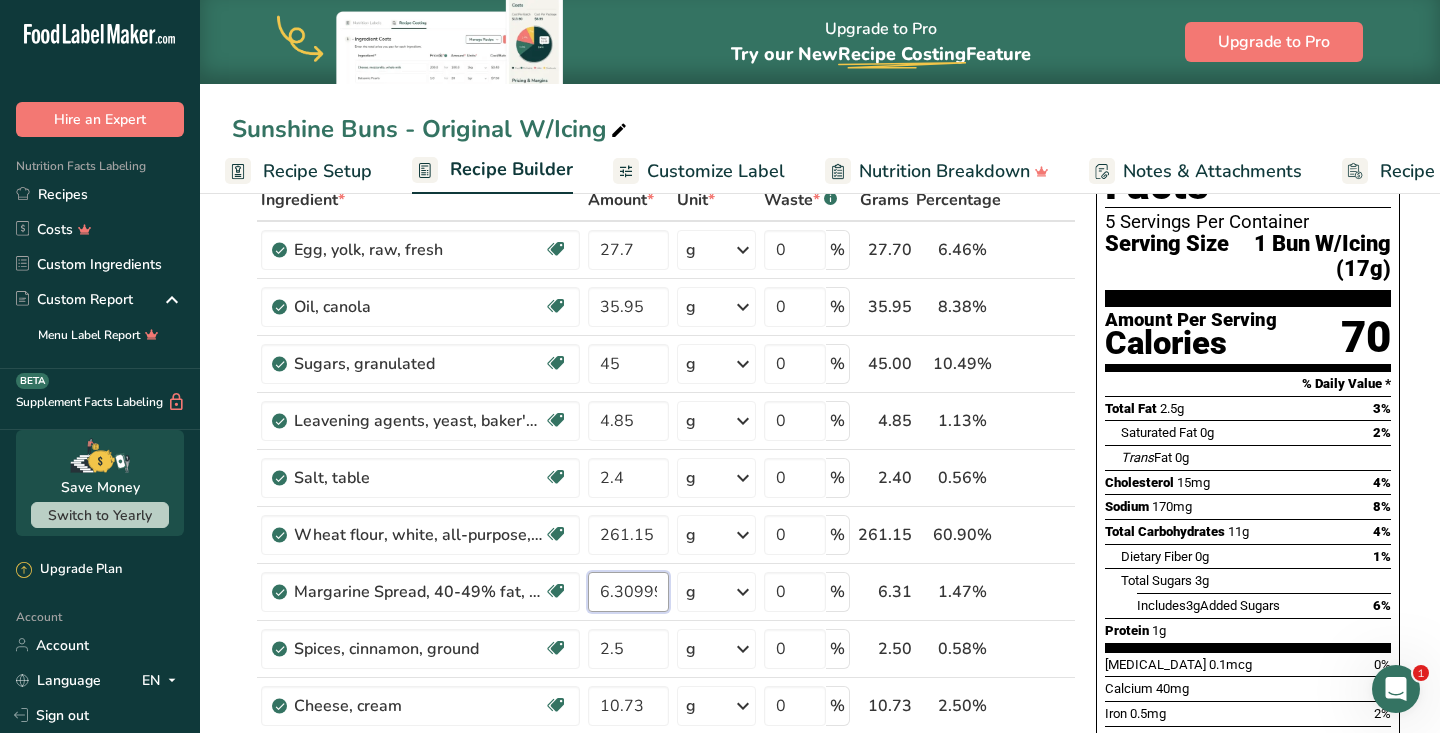 scroll, scrollTop: 142, scrollLeft: 0, axis: vertical 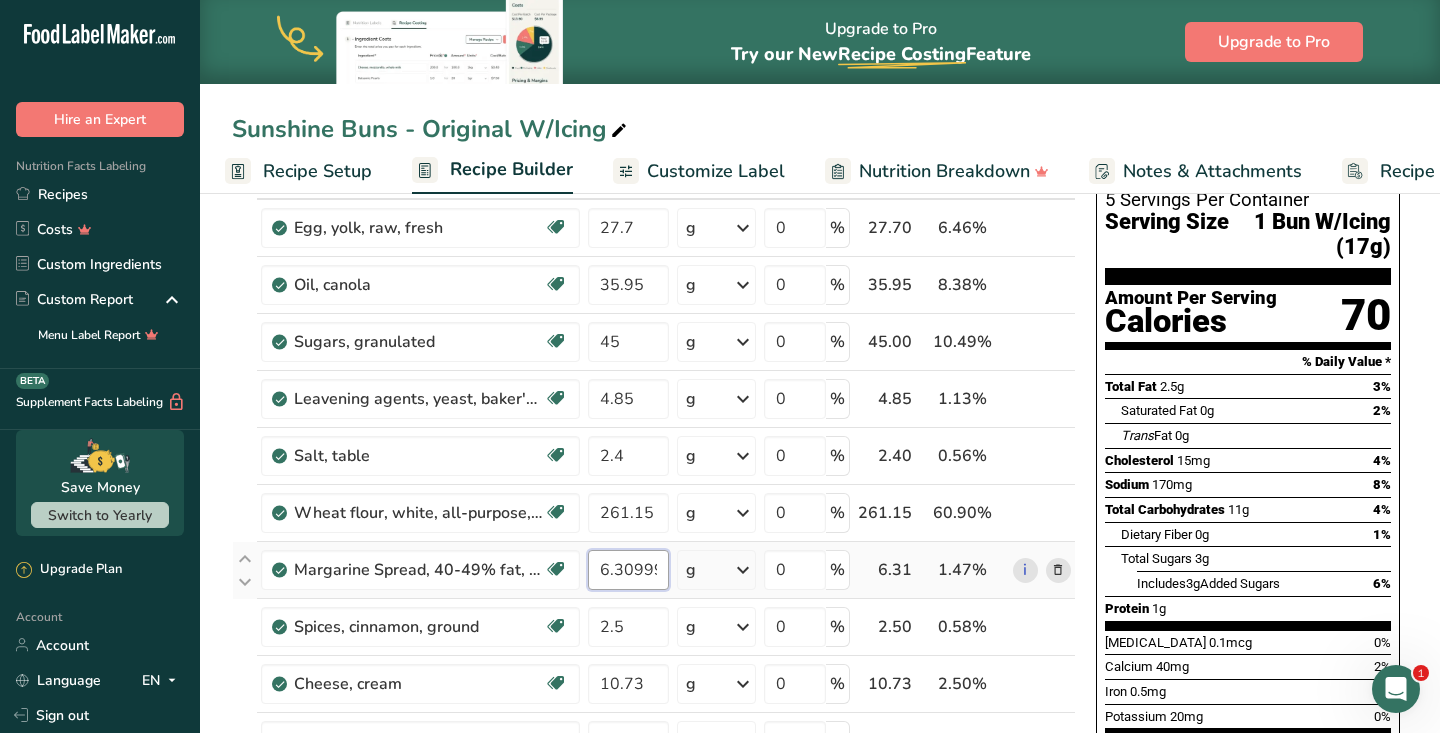 click on "6.309997" at bounding box center (628, 570) 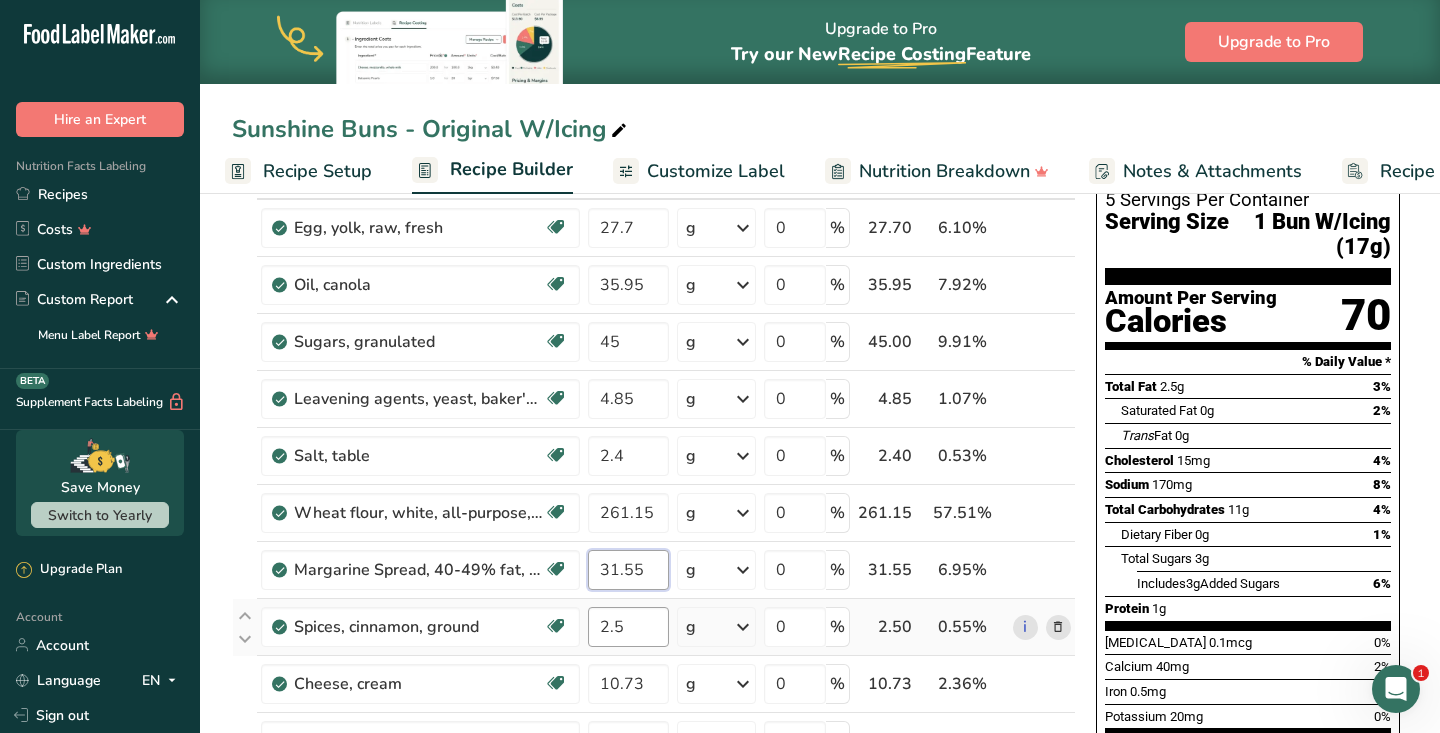 type on "31.55" 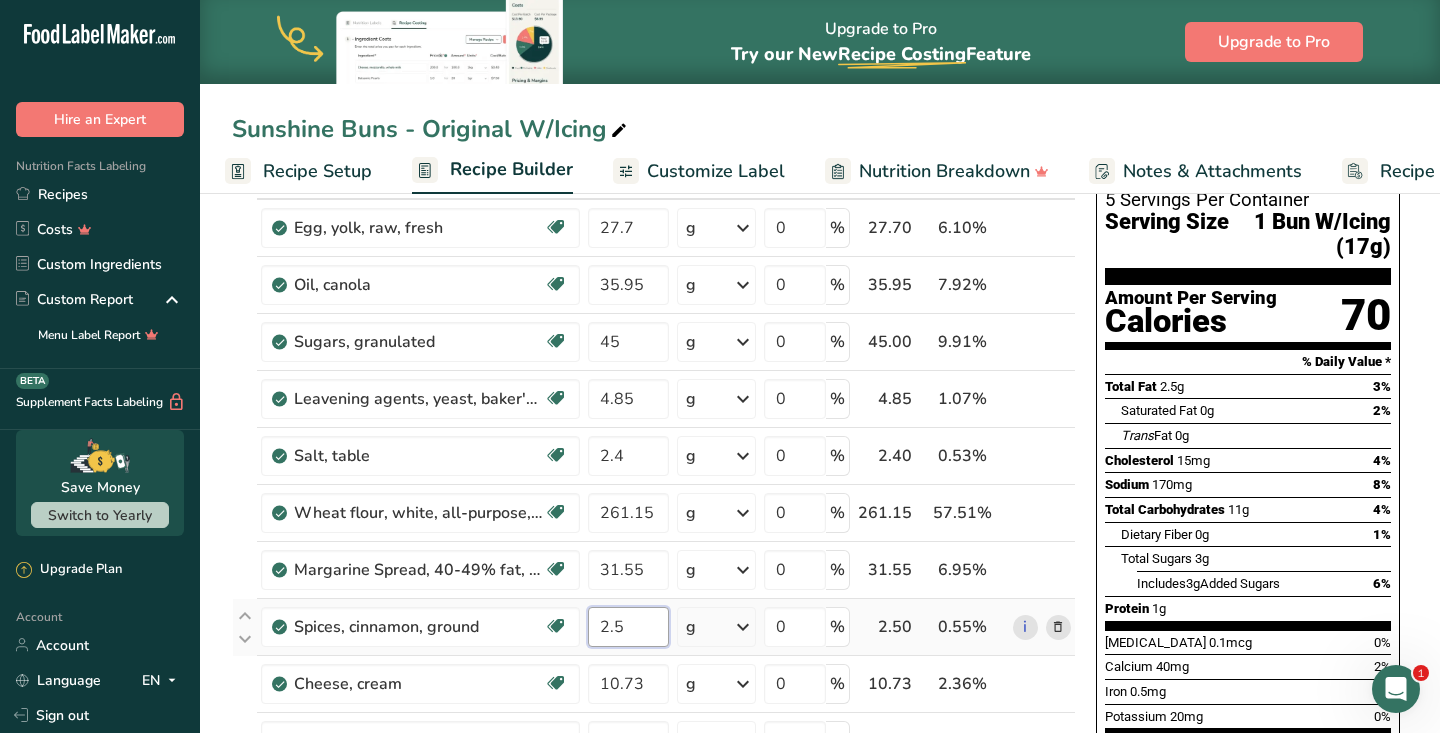 click on "Ingredient *
Amount *
Unit *
Waste *   .a-a{fill:#347362;}.b-a{fill:#fff;}          Grams
Percentage
Egg, yolk, raw, fresh
Dairy free
Gluten free
Vegetarian
Soy free
27.7
g
Portions
1 large
1 cup
Weight Units
g
kg
mg
See more
Volume Units
l
Volume units require a density conversion. If you know your ingredient's density enter it below. Otherwise, click on "RIA" our AI Regulatory bot - she will be able to help you
lb/ft3
g/cm3
Confirm
mL
lb/ft3
fl oz" at bounding box center (654, 611) 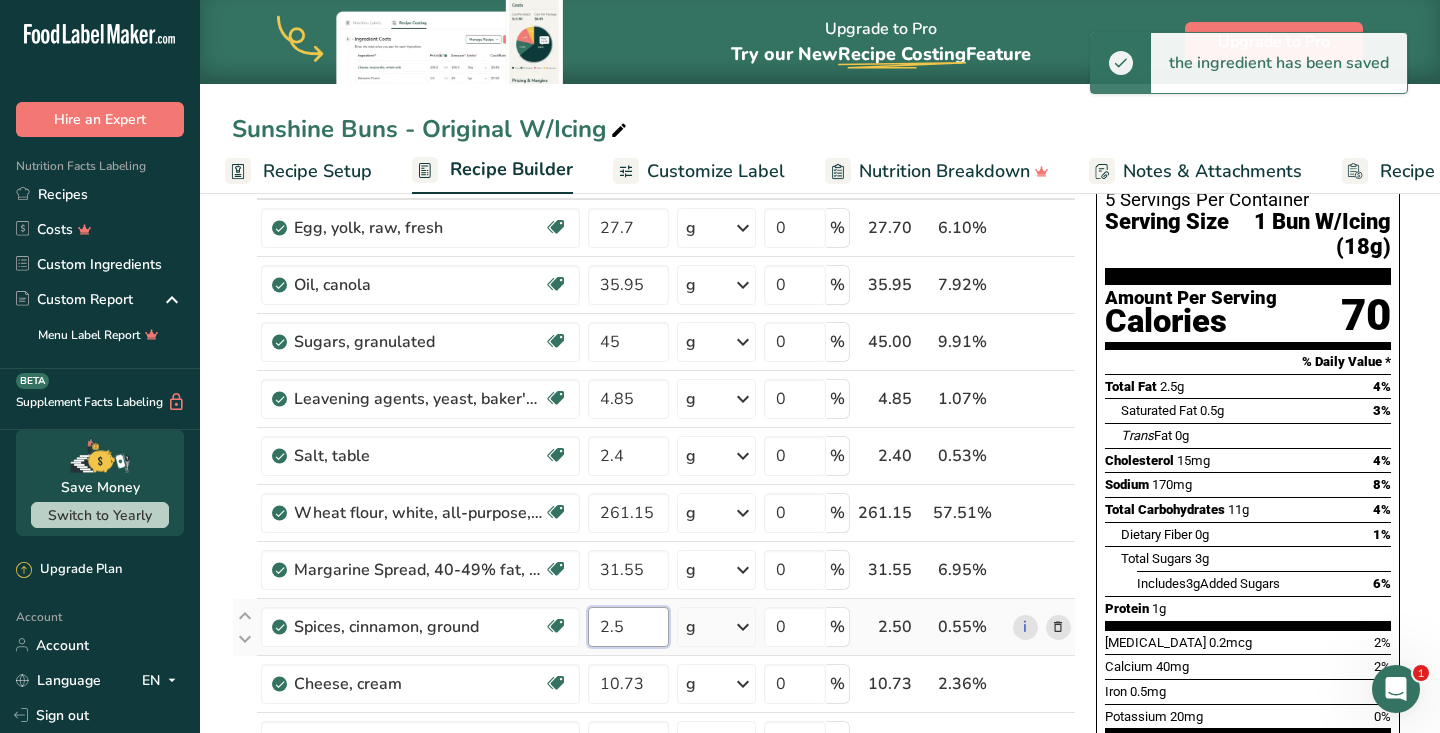 click on "2.5" at bounding box center (628, 627) 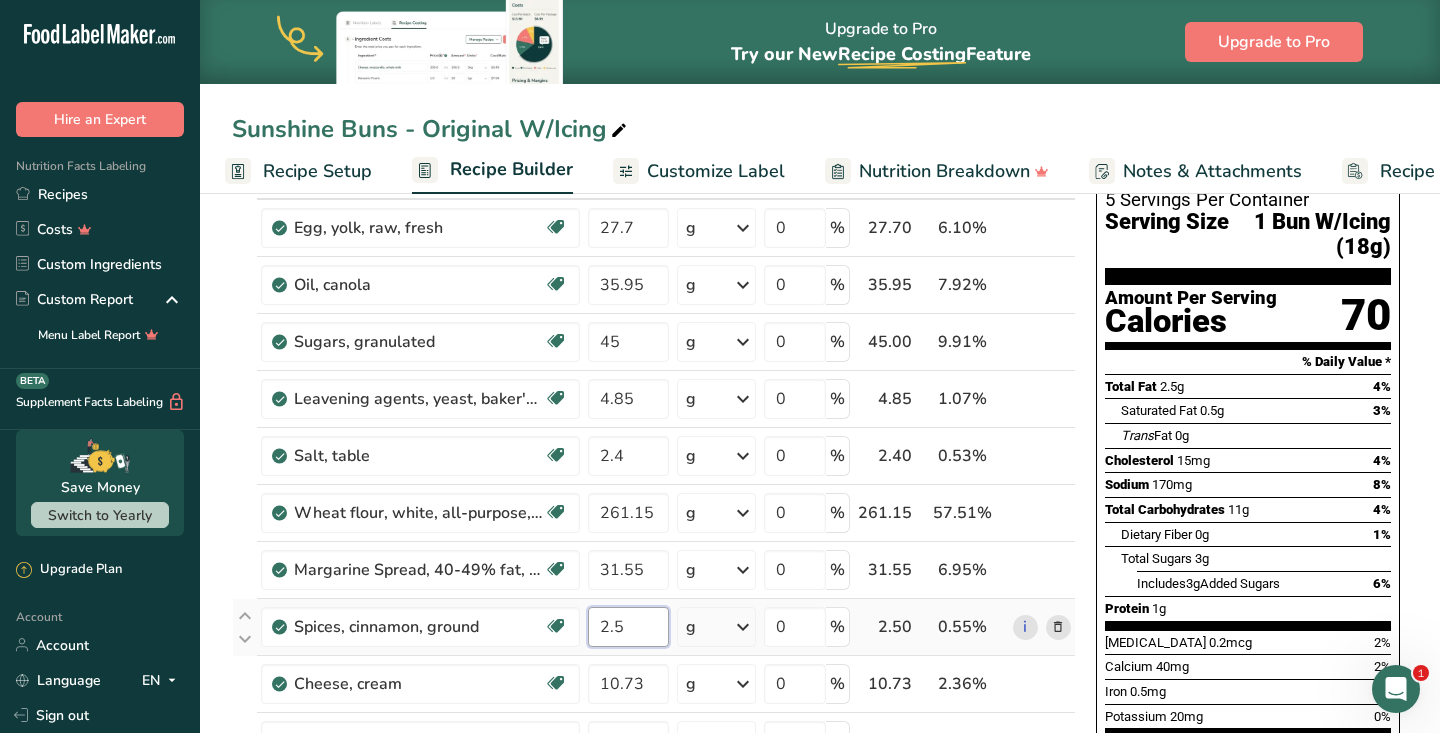 type on "2" 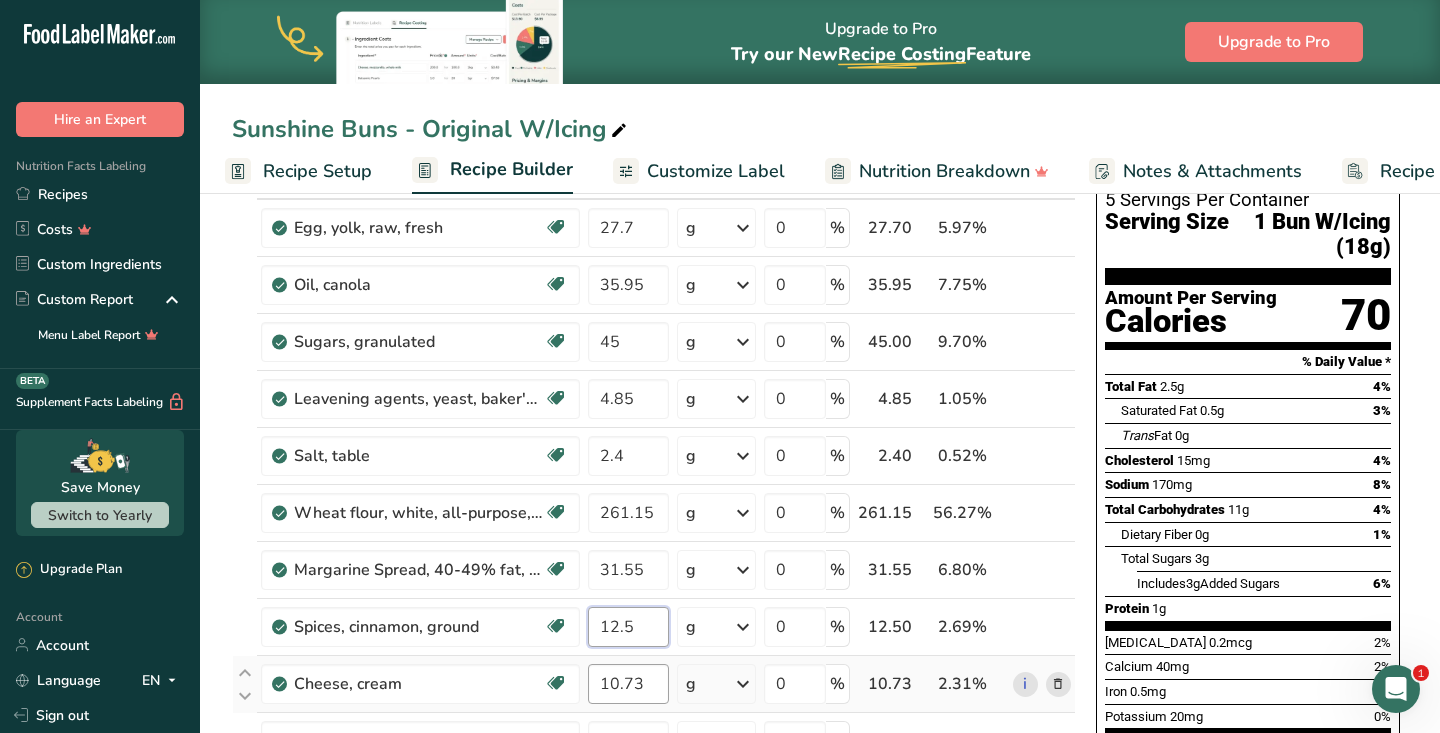 type on "12.5" 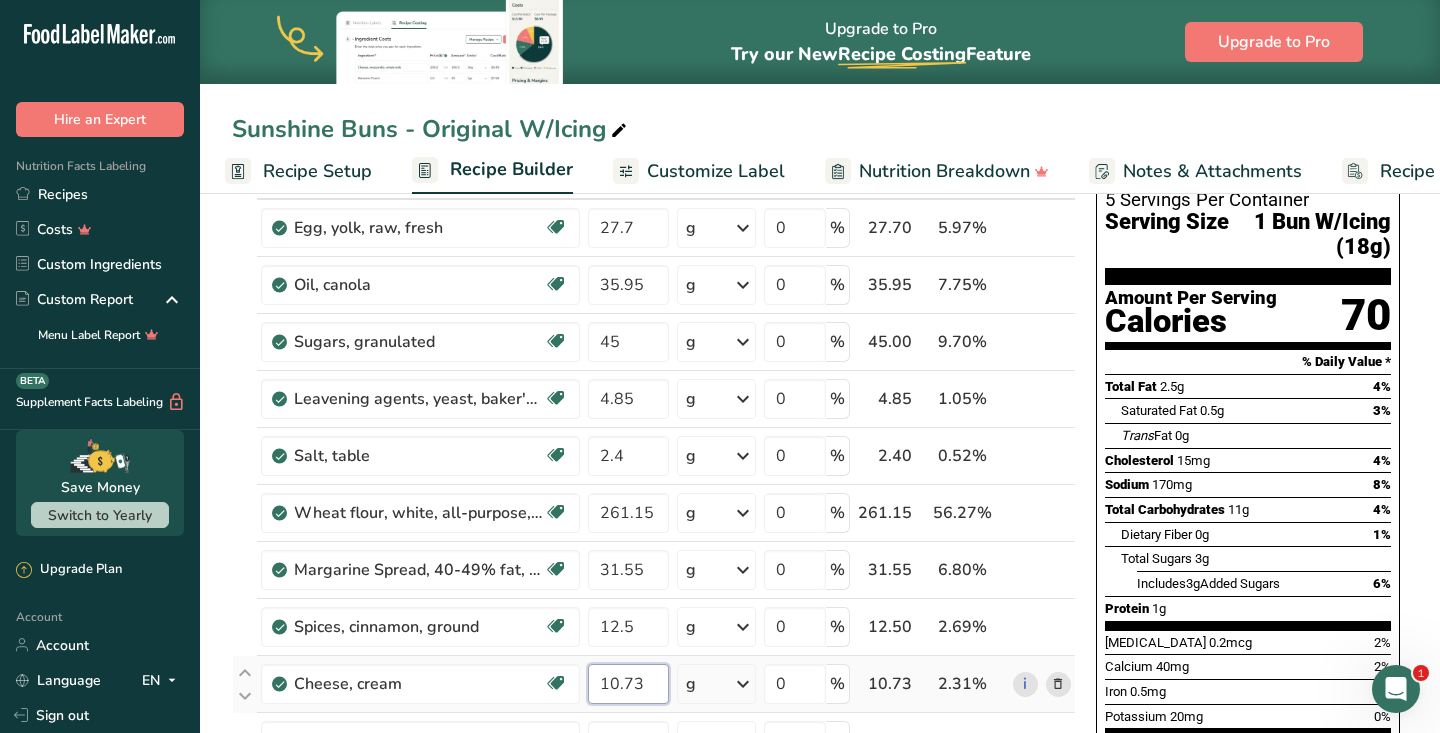 click on "Ingredient *
Amount *
Unit *
Waste *   .a-a{fill:#347362;}.b-a{fill:#fff;}          Grams
Percentage
Egg, yolk, raw, fresh
Dairy free
Gluten free
Vegetarian
Soy free
27.7
g
Portions
1 large
1 cup
Weight Units
g
kg
mg
See more
Volume Units
l
Volume units require a density conversion. If you know your ingredient's density enter it below. Otherwise, click on "RIA" our AI Regulatory bot - she will be able to help you
lb/ft3
g/cm3
Confirm
mL
lb/ft3
fl oz" at bounding box center (654, 611) 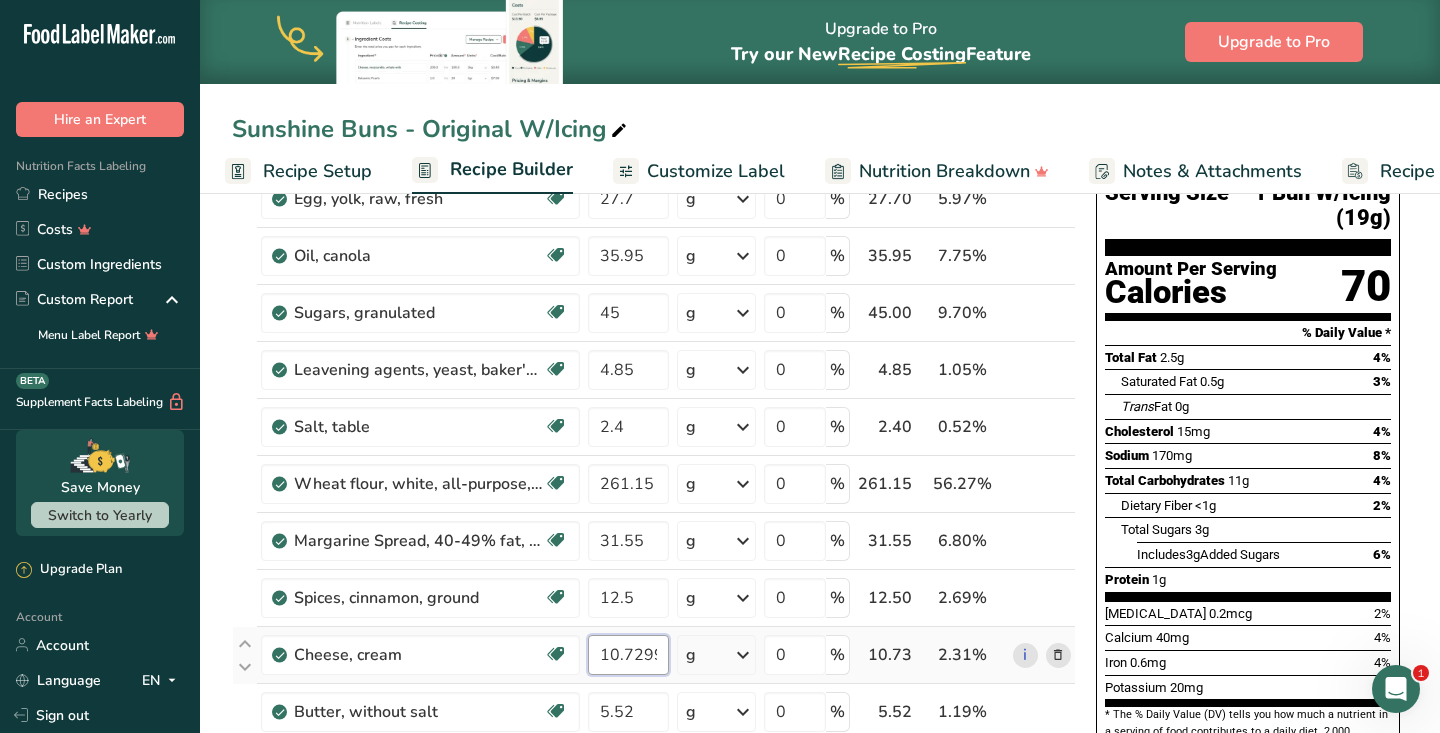 scroll, scrollTop: 174, scrollLeft: 0, axis: vertical 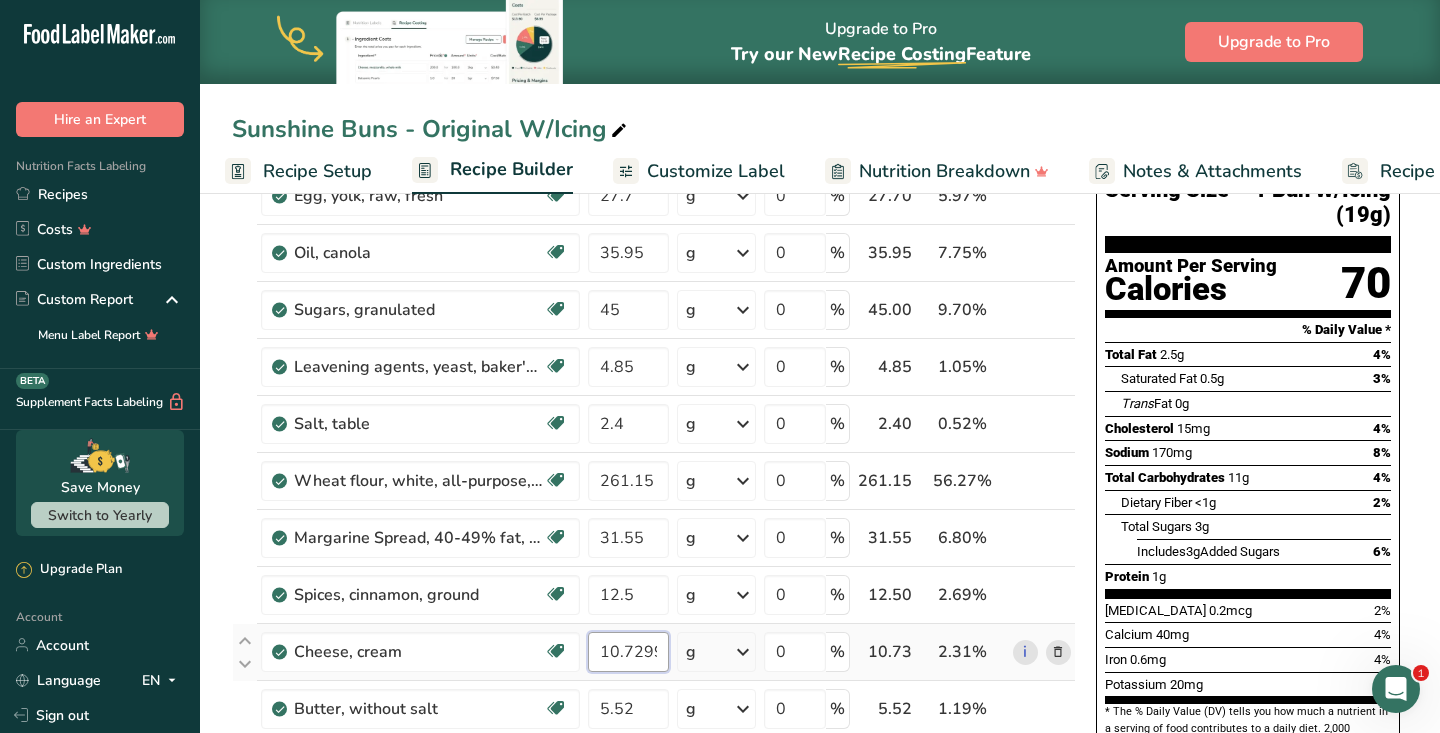 click on "10.729997" at bounding box center (628, 652) 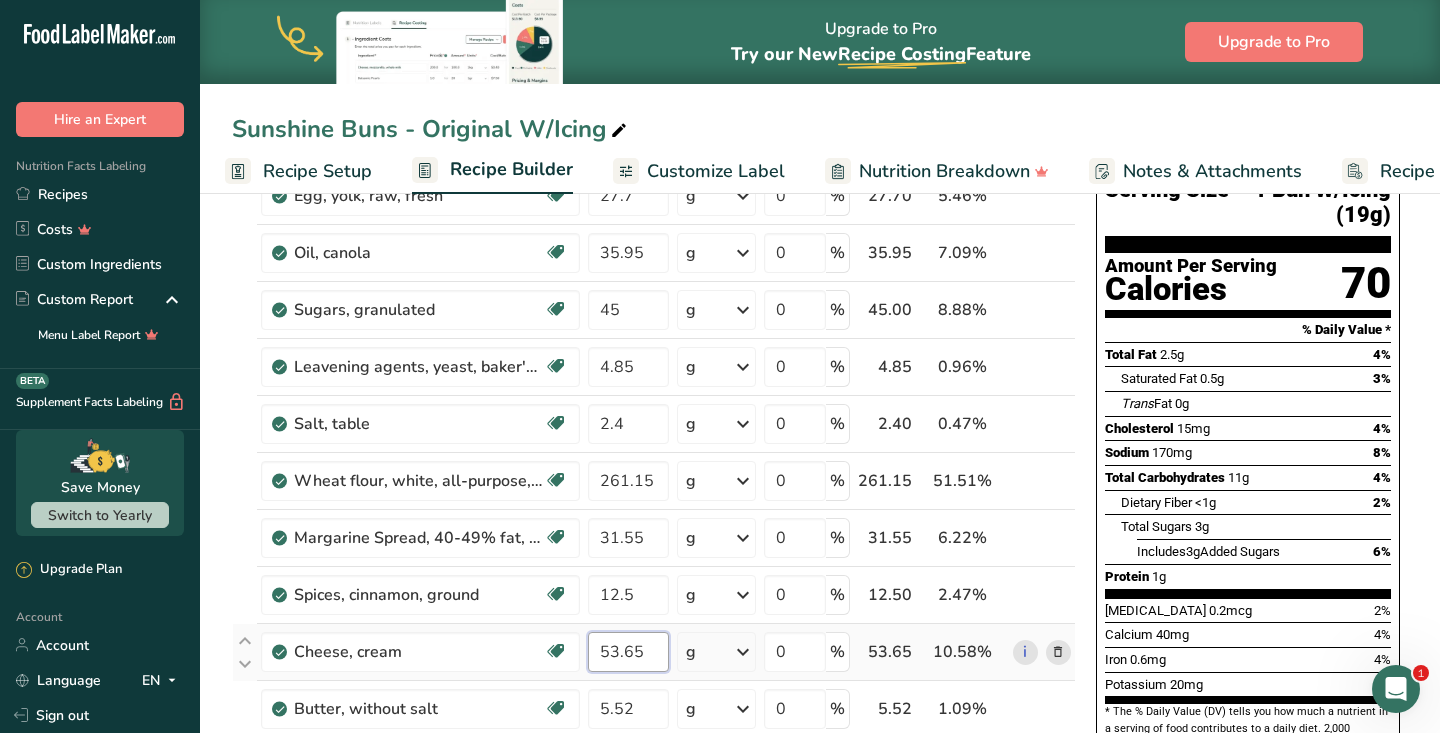 click on "53.65" at bounding box center (628, 652) 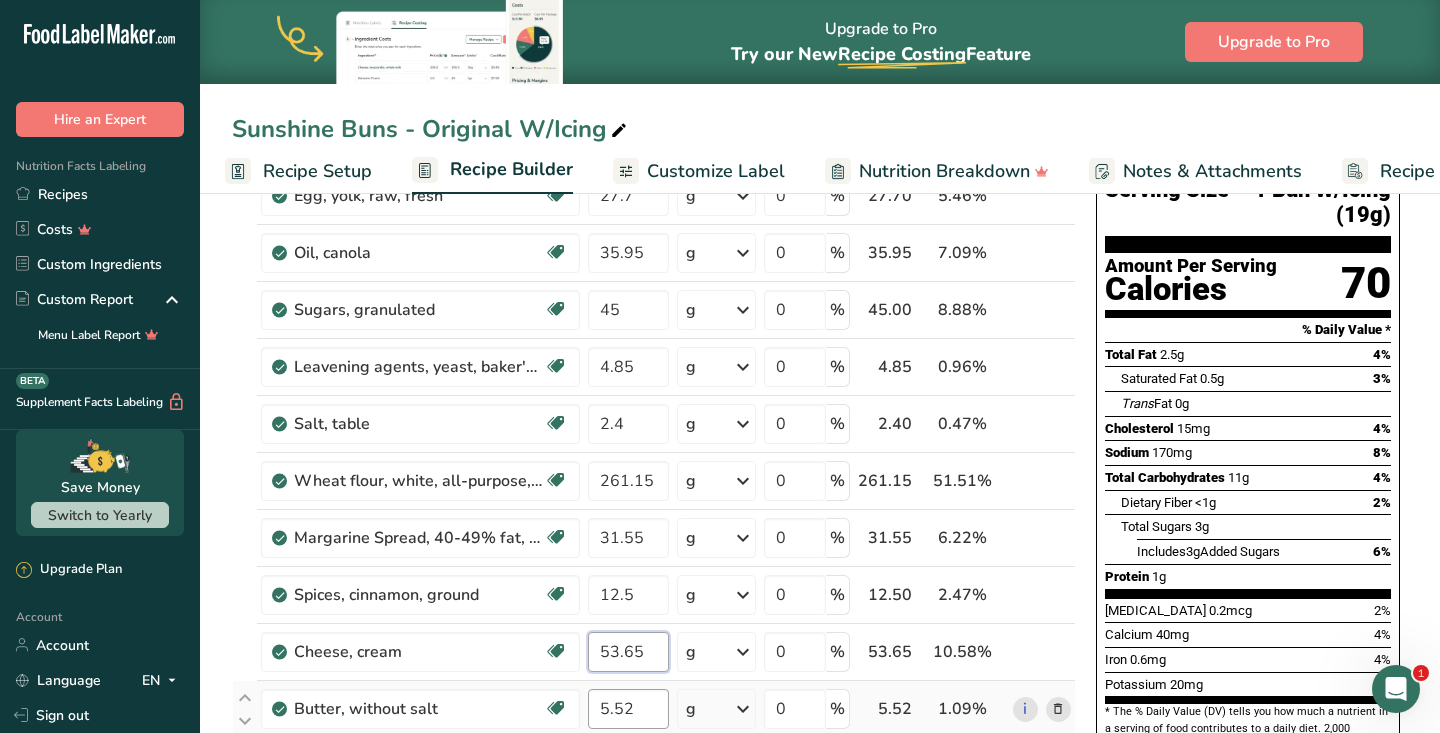 type on "53.65" 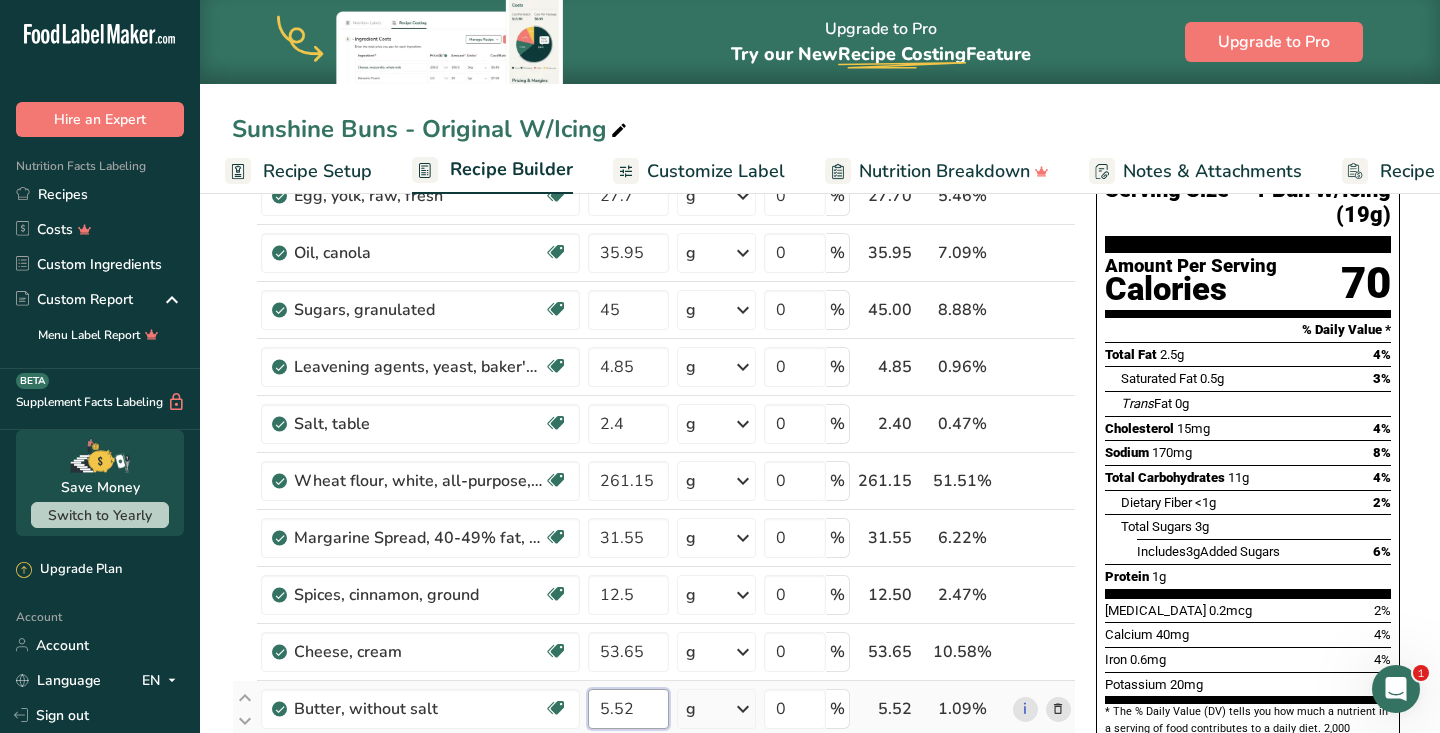 click on "Ingredient *
Amount *
Unit *
Waste *   .a-a{fill:#347362;}.b-a{fill:#fff;}          Grams
Percentage
Egg, yolk, raw, fresh
Dairy free
Gluten free
Vegetarian
Soy free
27.7
g
Portions
1 large
1 cup
Weight Units
g
kg
mg
See more
Volume Units
l
Volume units require a density conversion. If you know your ingredient's density enter it below. Otherwise, click on "RIA" our AI Regulatory bot - she will be able to help you
lb/ft3
g/cm3
Confirm
mL
lb/ft3
fl oz" at bounding box center (654, 579) 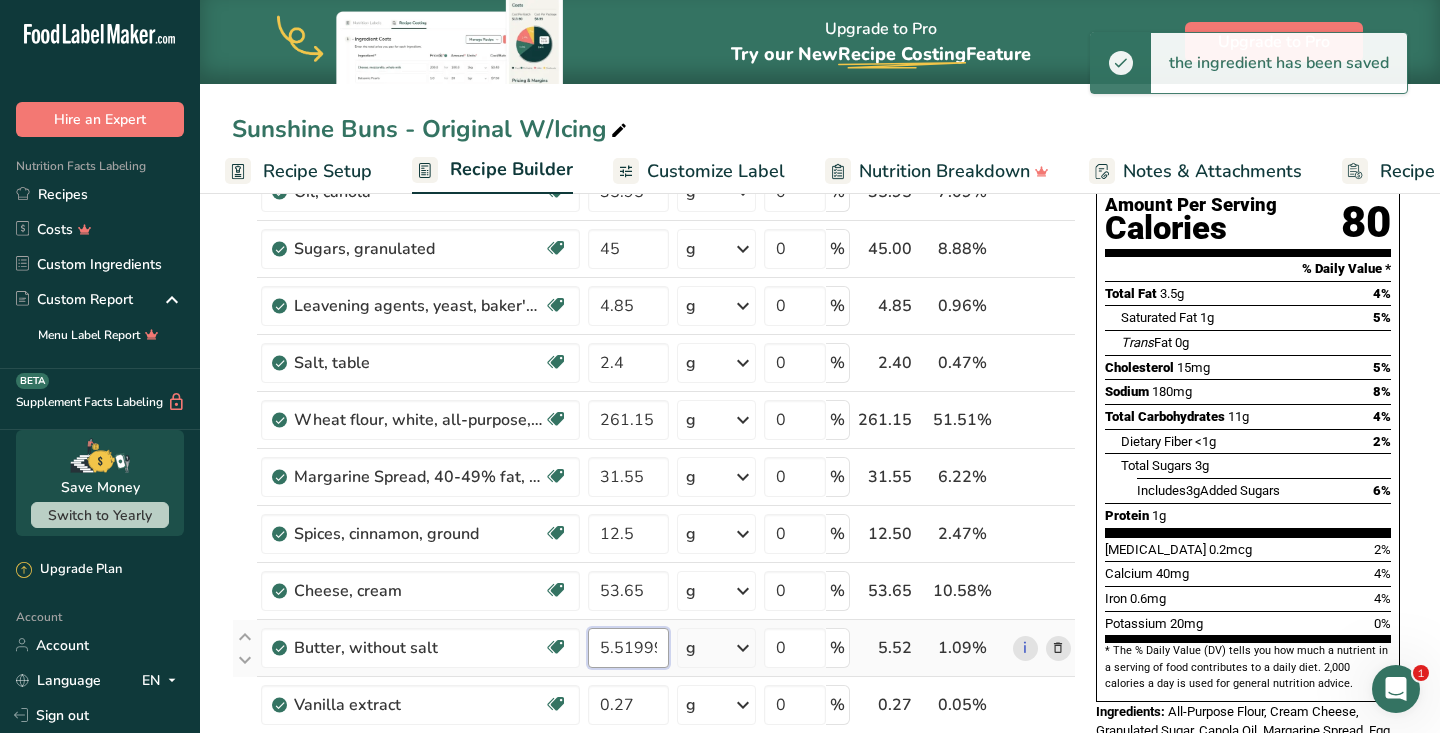scroll, scrollTop: 265, scrollLeft: 0, axis: vertical 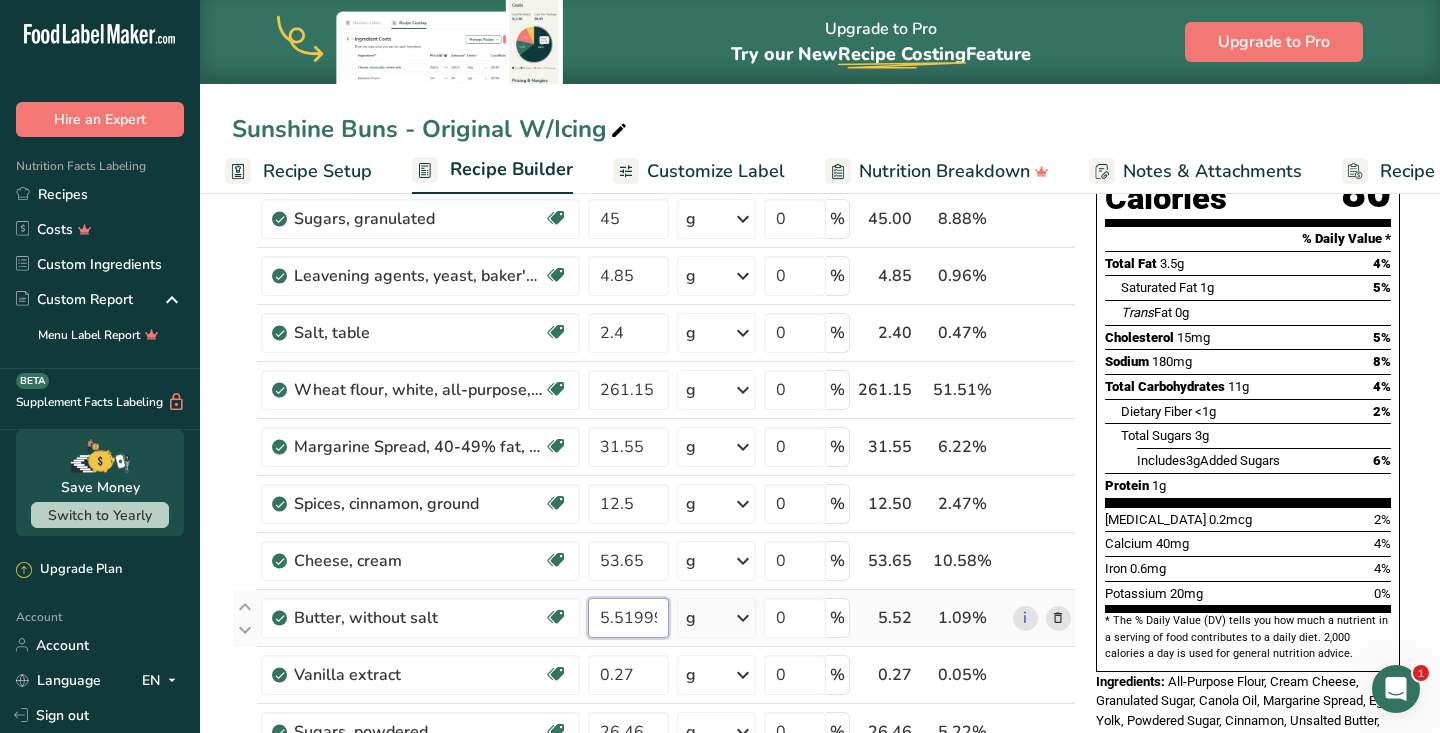 click on "5.519994" at bounding box center [628, 618] 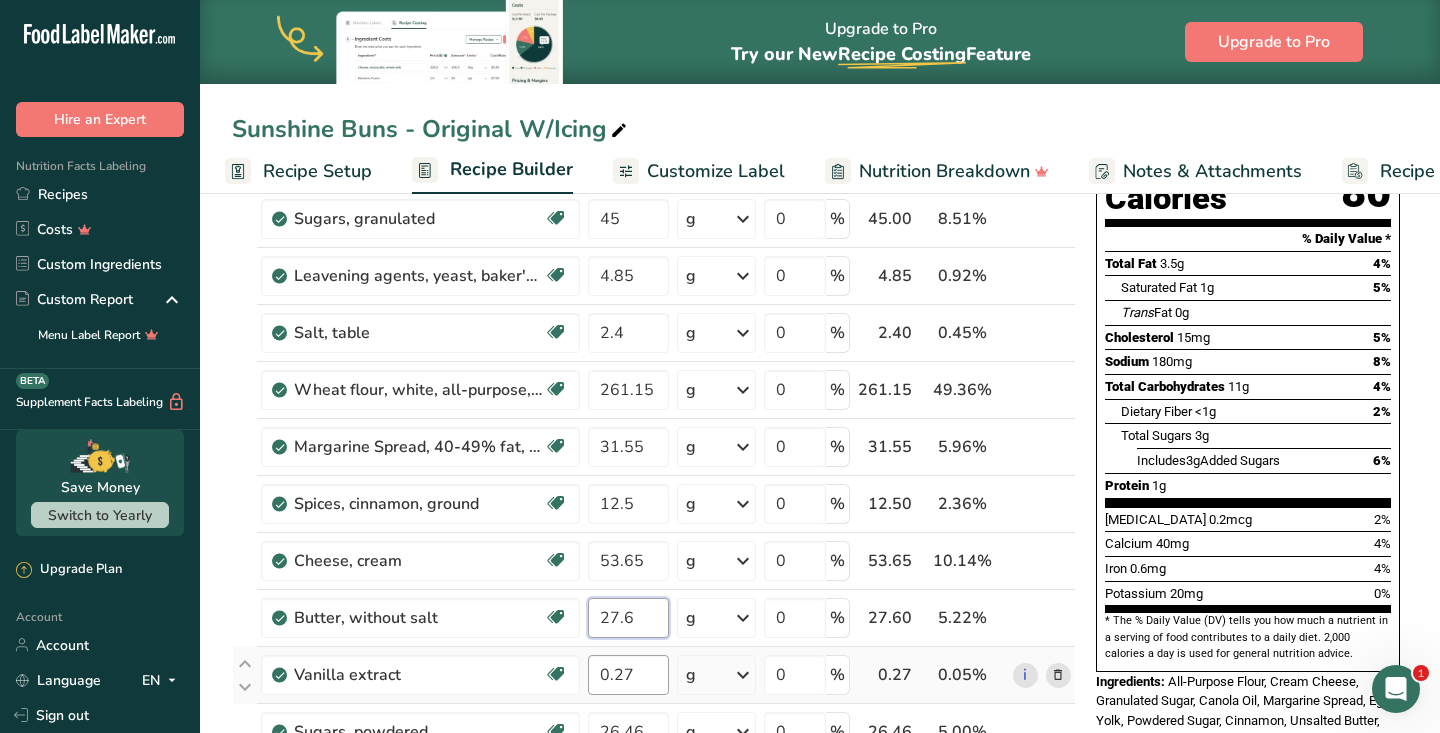 type on "27.6" 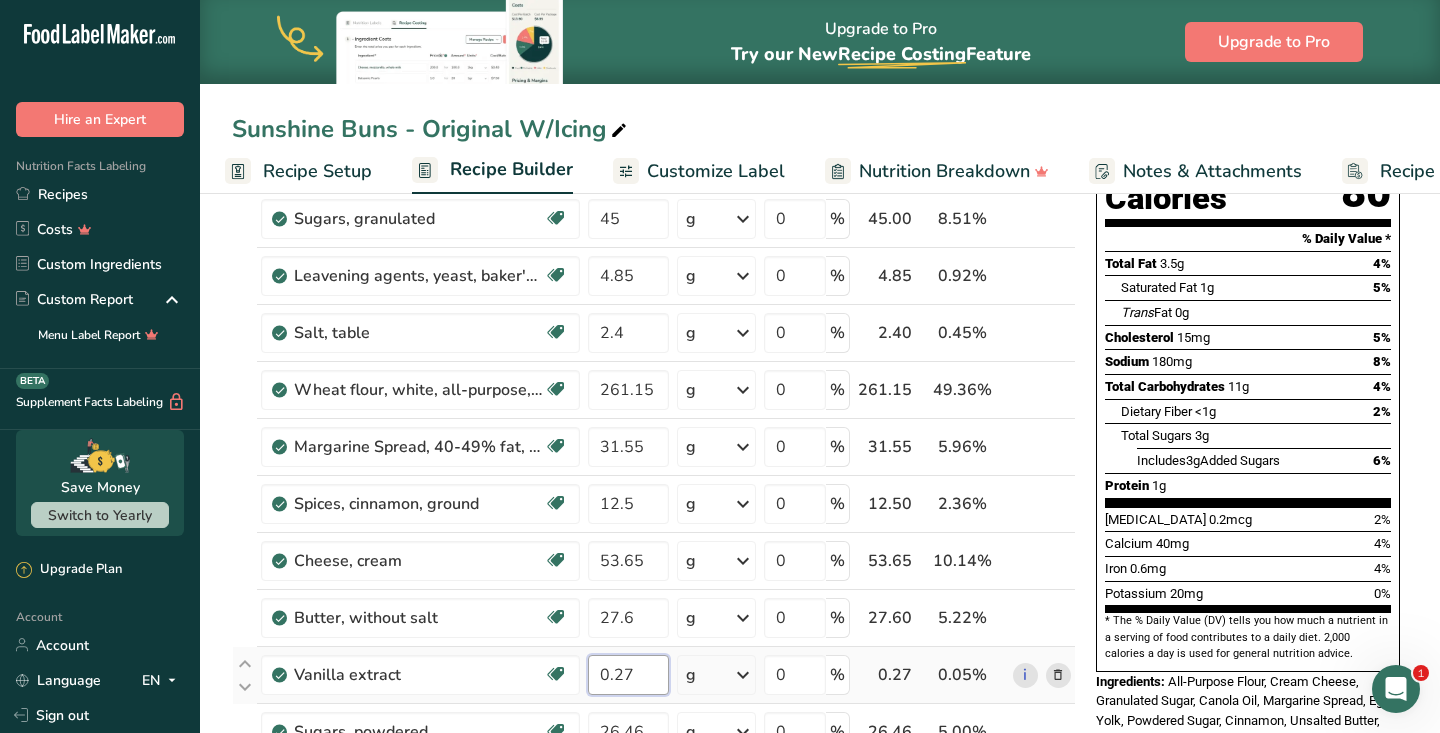 click on "Ingredient *
Amount *
Unit *
Waste *   .a-a{fill:#347362;}.b-a{fill:#fff;}          Grams
Percentage
Egg, yolk, raw, fresh
Dairy free
Gluten free
Vegetarian
Soy free
27.7
g
Portions
1 large
1 cup
Weight Units
g
kg
mg
See more
Volume Units
l
Volume units require a density conversion. If you know your ingredient's density enter it below. Otherwise, click on "RIA" our AI Regulatory bot - she will be able to help you
lb/ft3
g/cm3
Confirm
mL
lb/ft3
fl oz" at bounding box center [654, 488] 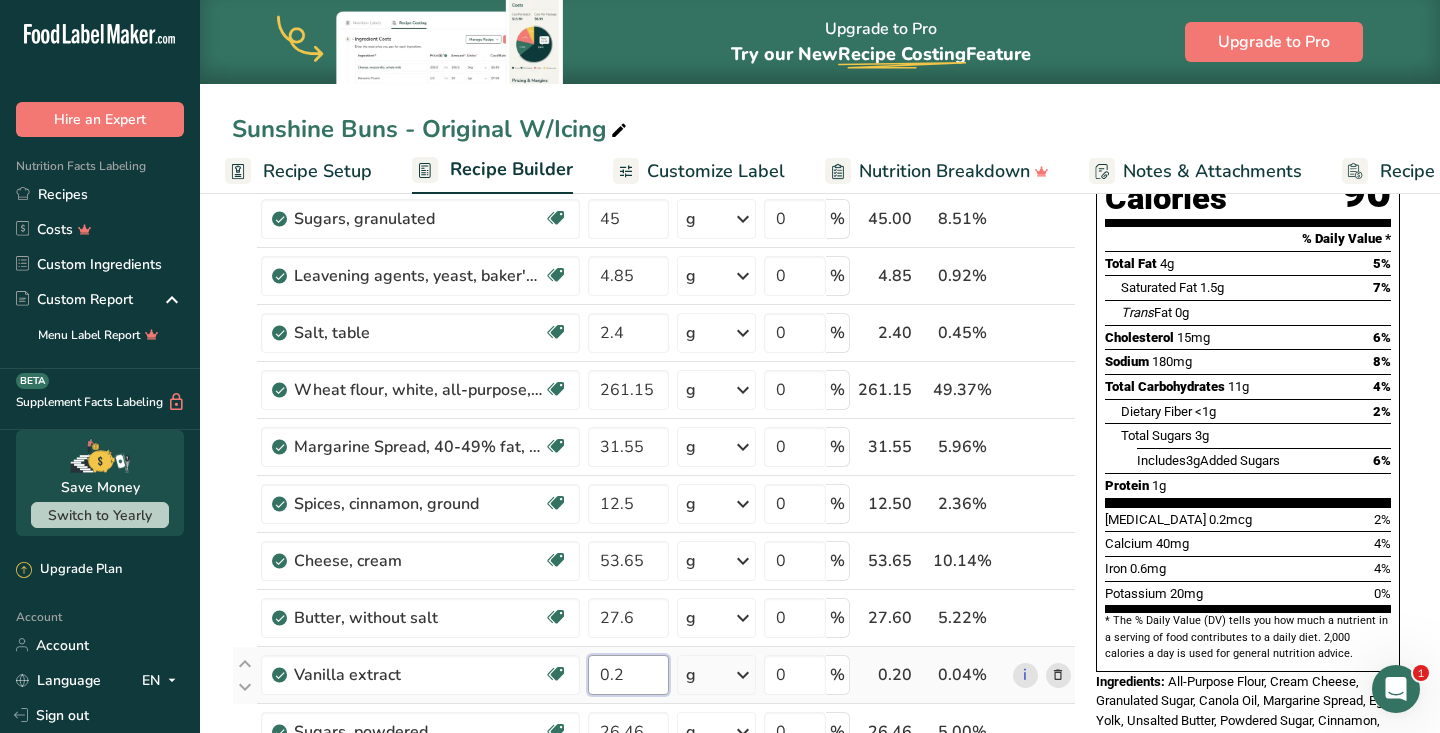 type on "0" 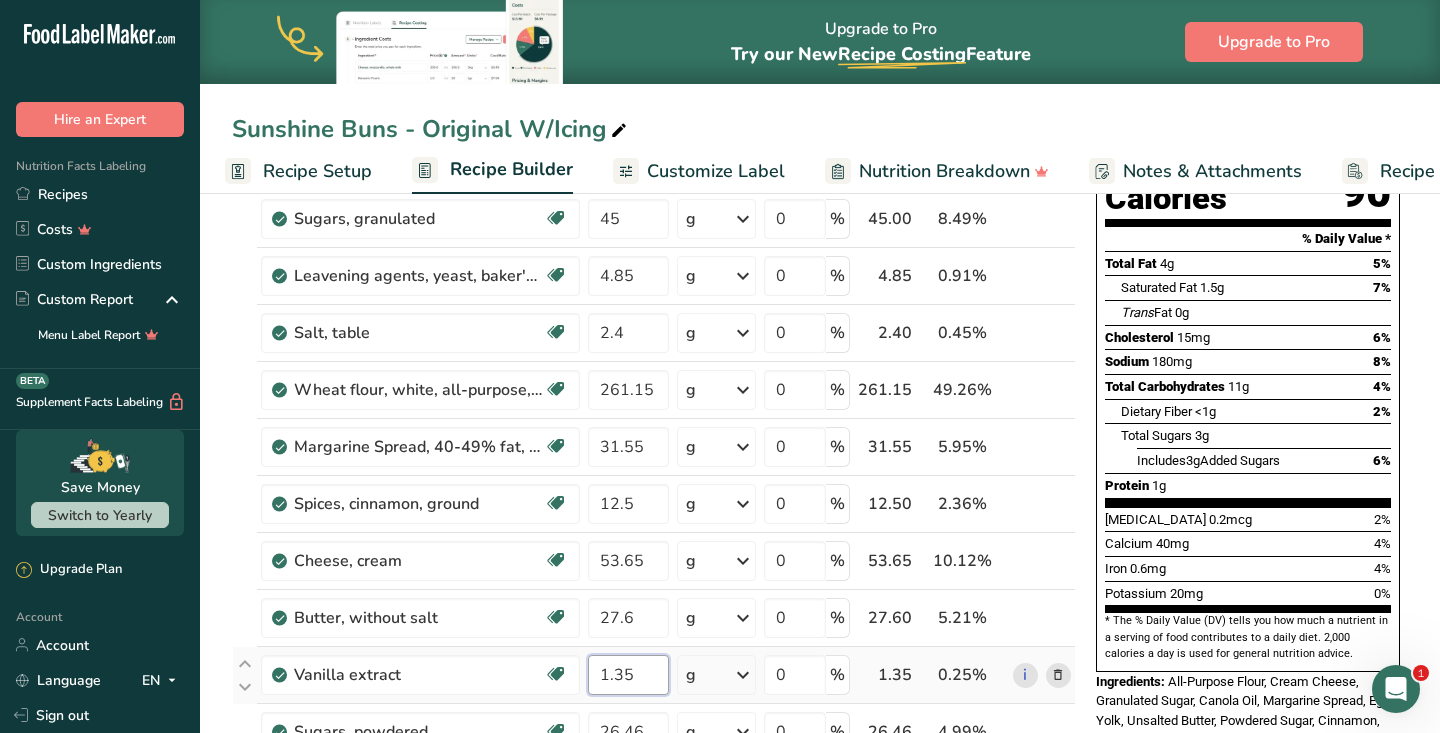 type on "1.35" 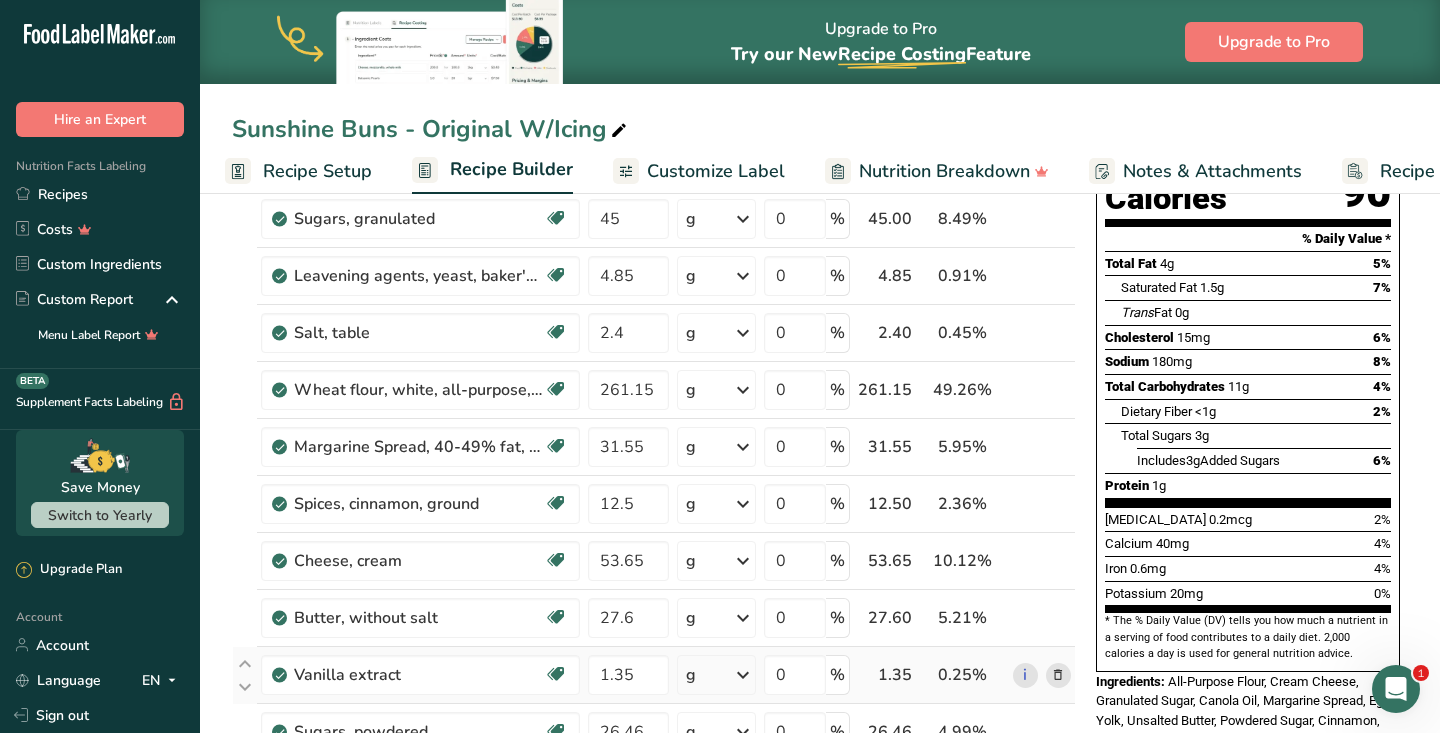 click on "Ingredient *
Amount *
Unit *
Waste *   .a-a{fill:#347362;}.b-a{fill:#fff;}          Grams
Percentage
Egg, yolk, raw, fresh
Dairy free
Gluten free
Vegetarian
Soy free
27.7
g
Portions
1 large
1 cup
Weight Units
g
kg
mg
See more
Volume Units
l
Volume units require a density conversion. If you know your ingredient's density enter it below. Otherwise, click on "RIA" our AI Regulatory bot - she will be able to help you
lb/ft3
g/cm3
Confirm
mL
lb/ft3
fl oz" at bounding box center (654, 488) 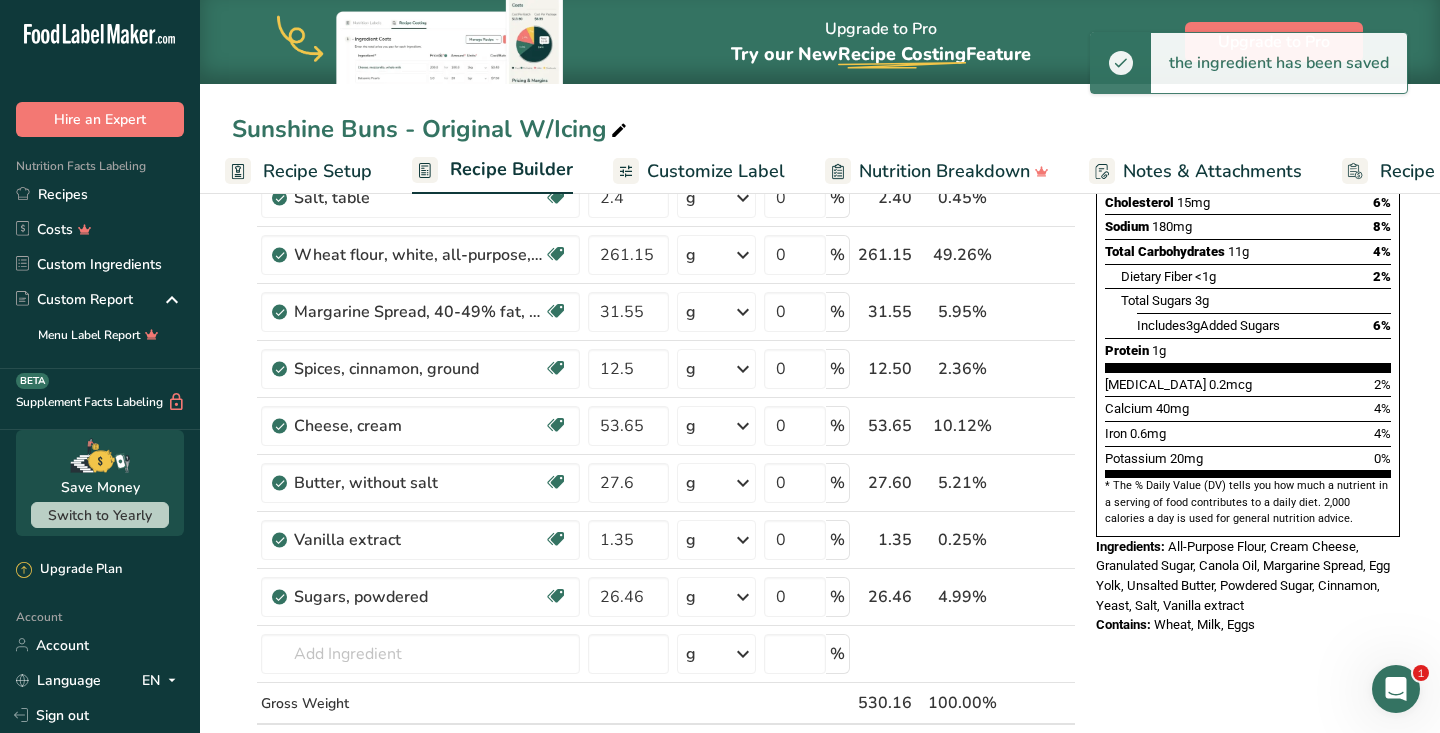 scroll, scrollTop: 412, scrollLeft: 0, axis: vertical 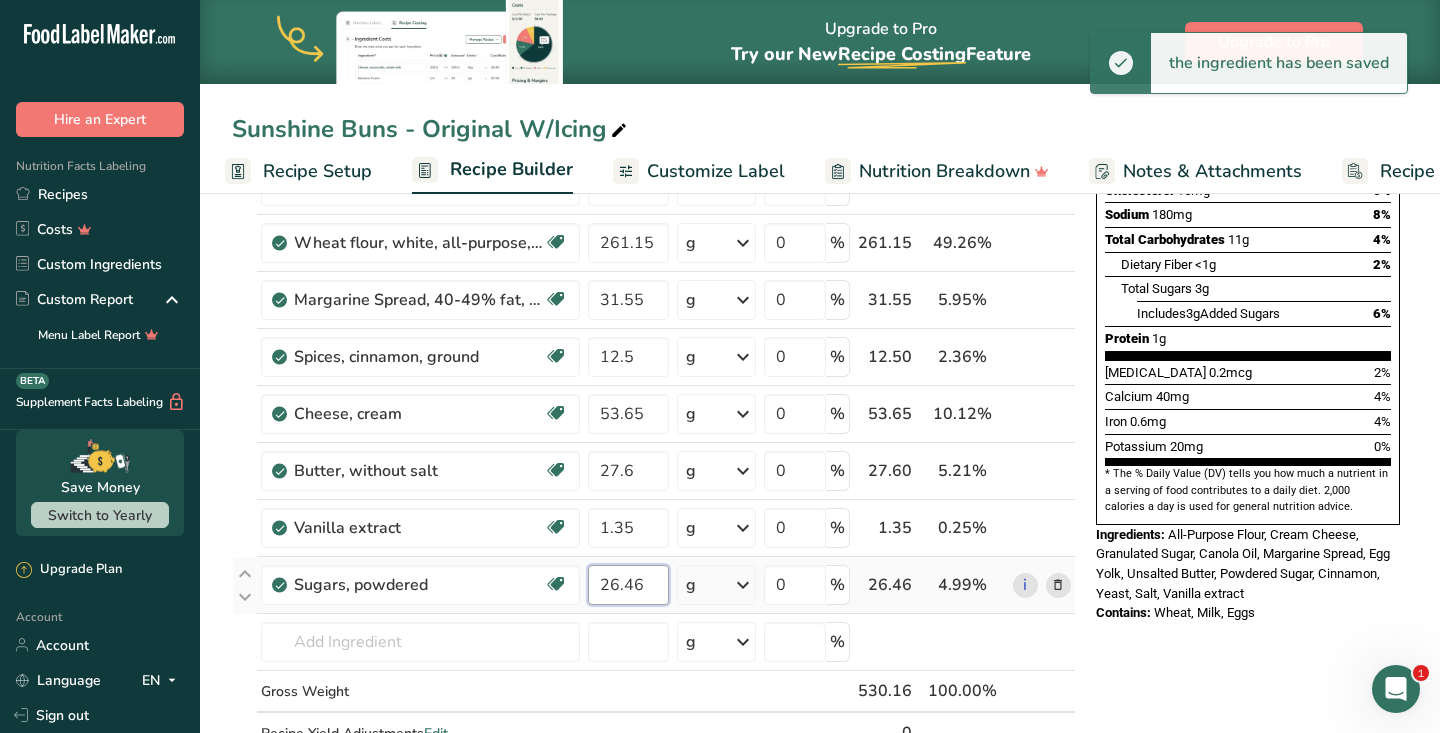 click on "26.46" at bounding box center [628, 585] 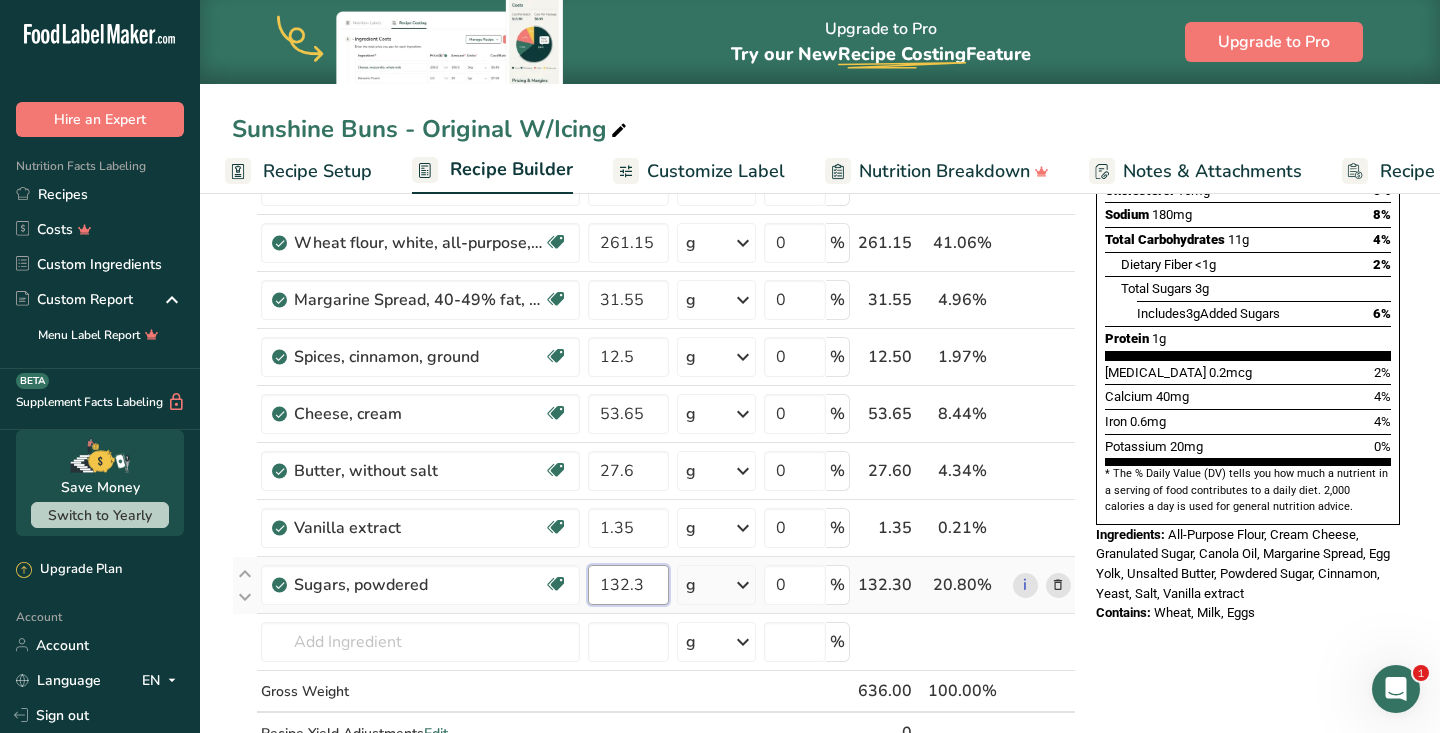 type on "132.3" 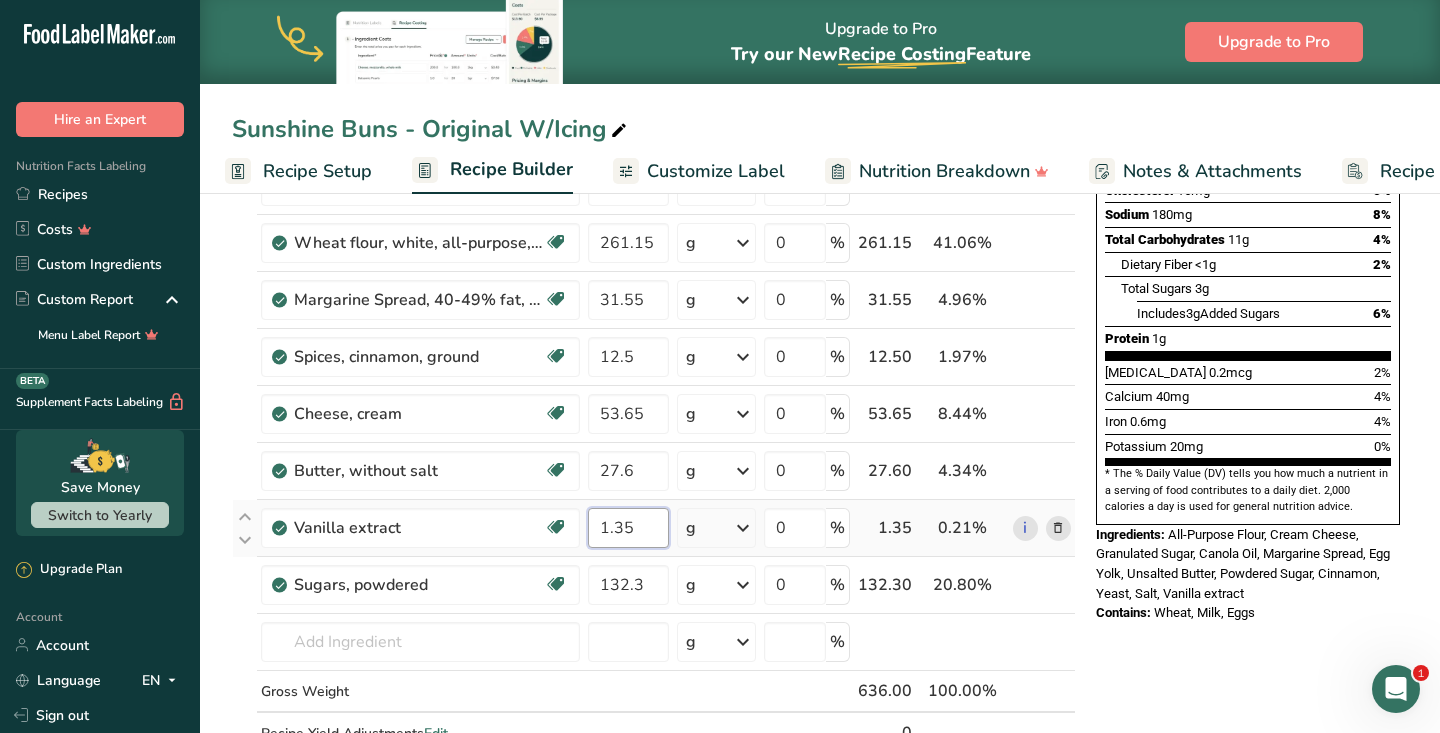 click on "Ingredient *
Amount *
Unit *
Waste *   .a-a{fill:#347362;}.b-a{fill:#fff;}          Grams
Percentage
Egg, yolk, raw, fresh
Dairy free
Gluten free
Vegetarian
Soy free
27.7
g
Portions
1 large
1 cup
Weight Units
g
kg
mg
See more
Volume Units
l
Volume units require a density conversion. If you know your ingredient's density enter it below. Otherwise, click on "RIA" our AI Regulatory bot - she will be able to help you
lb/ft3
g/cm3
Confirm
mL
lb/ft3
fl oz" at bounding box center (654, 341) 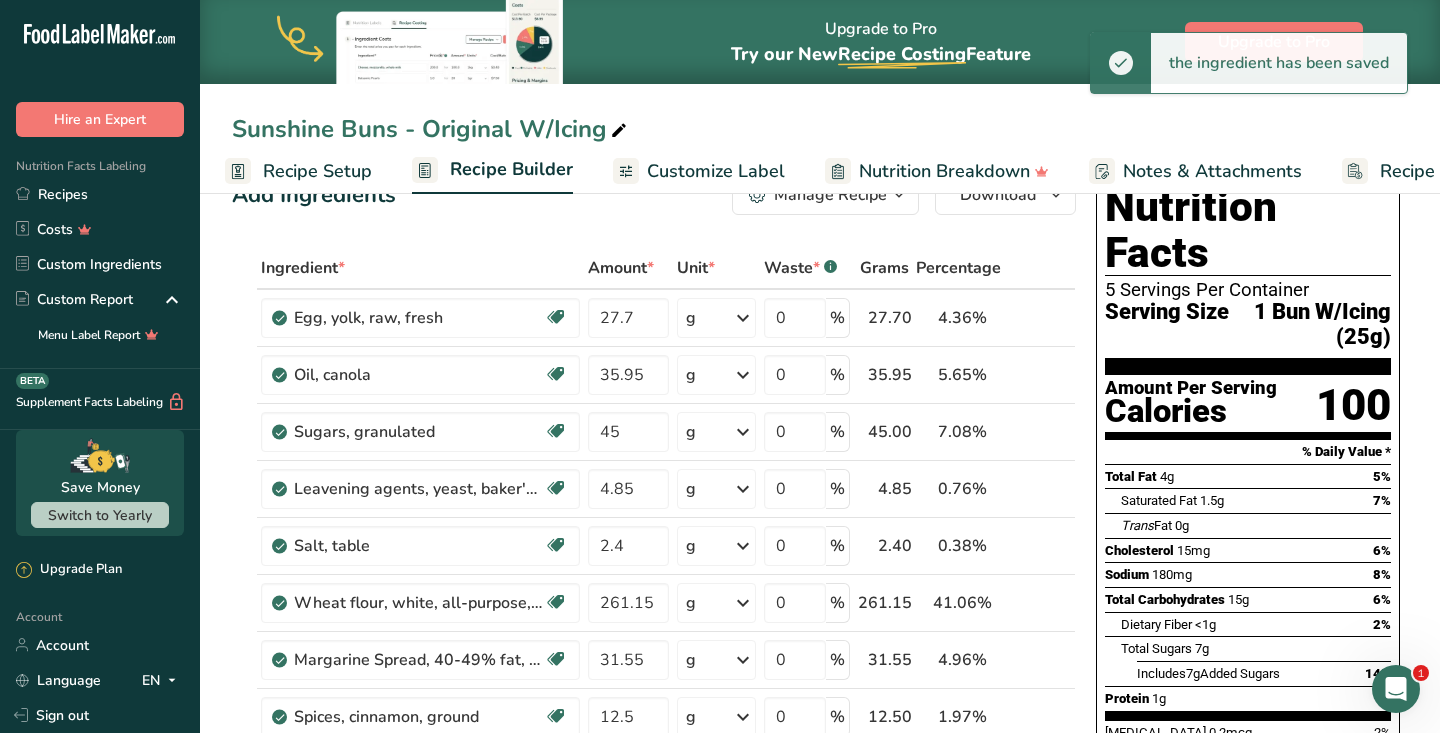scroll, scrollTop: 0, scrollLeft: 0, axis: both 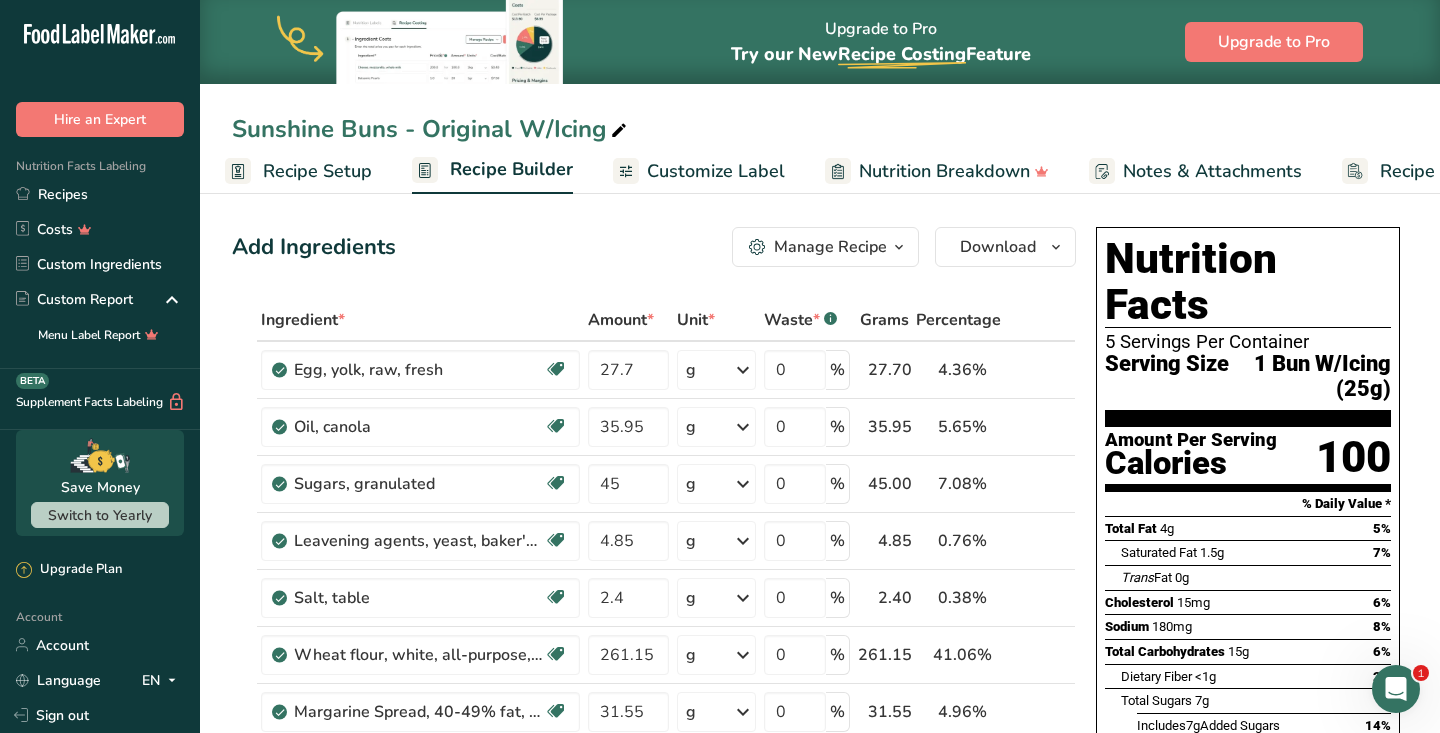 click on "Manage Recipe" at bounding box center (830, 247) 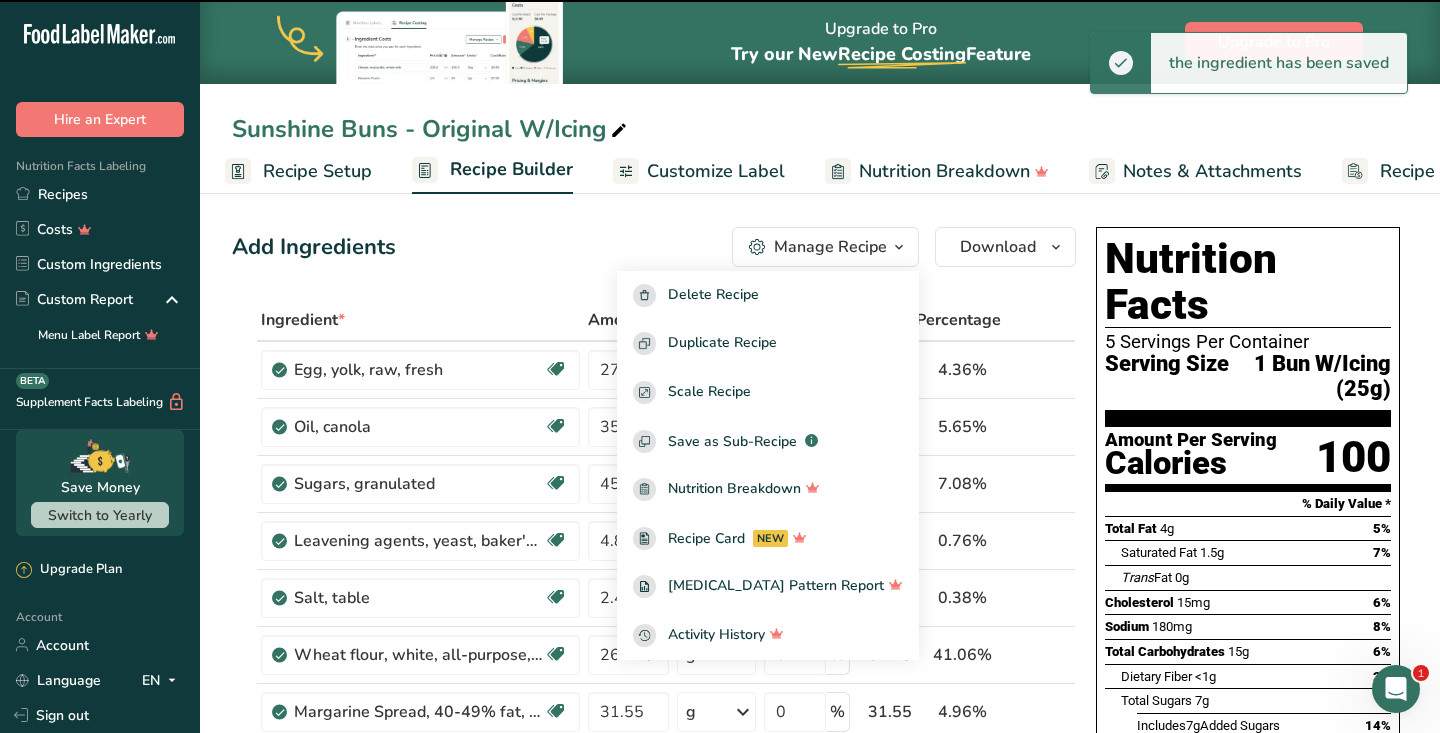 click on "Manage Recipe" at bounding box center [830, 247] 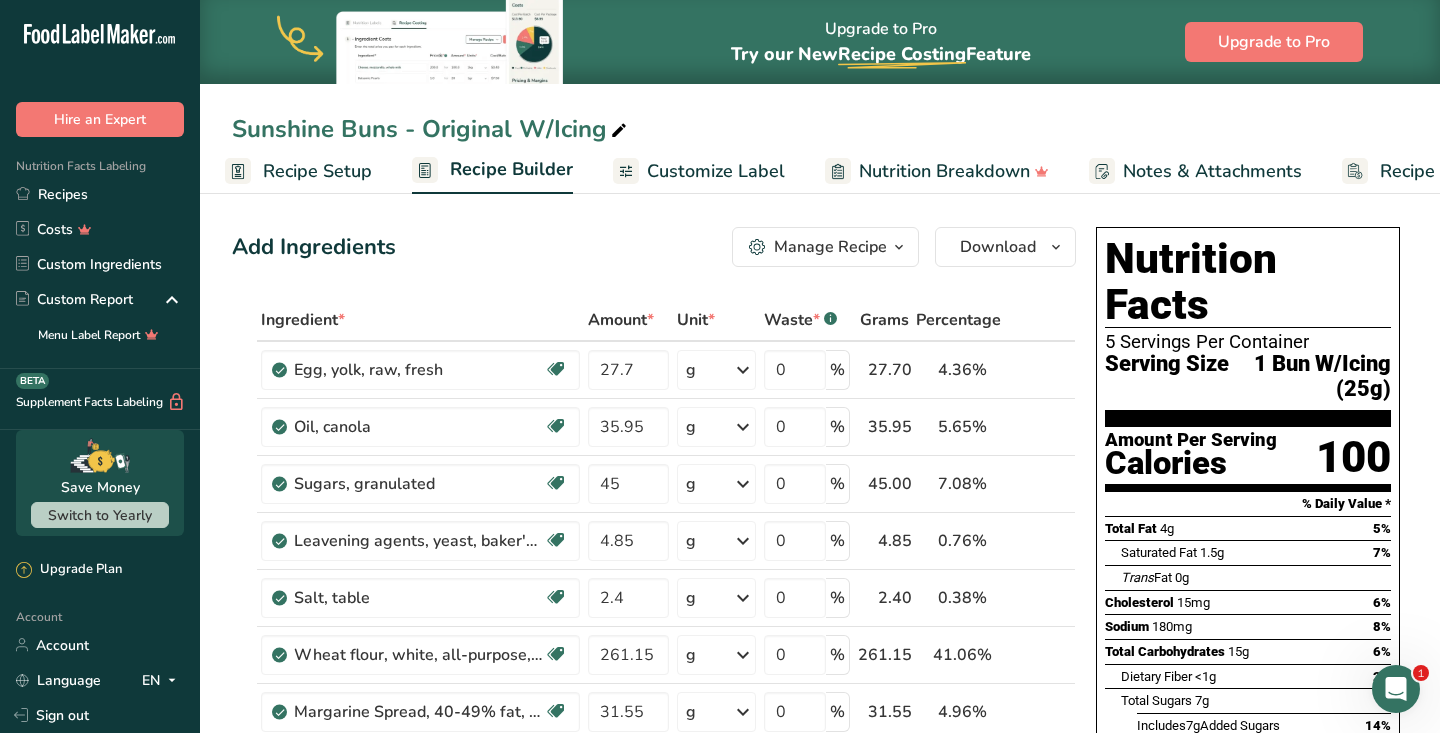 click on "Customize Label" at bounding box center [716, 171] 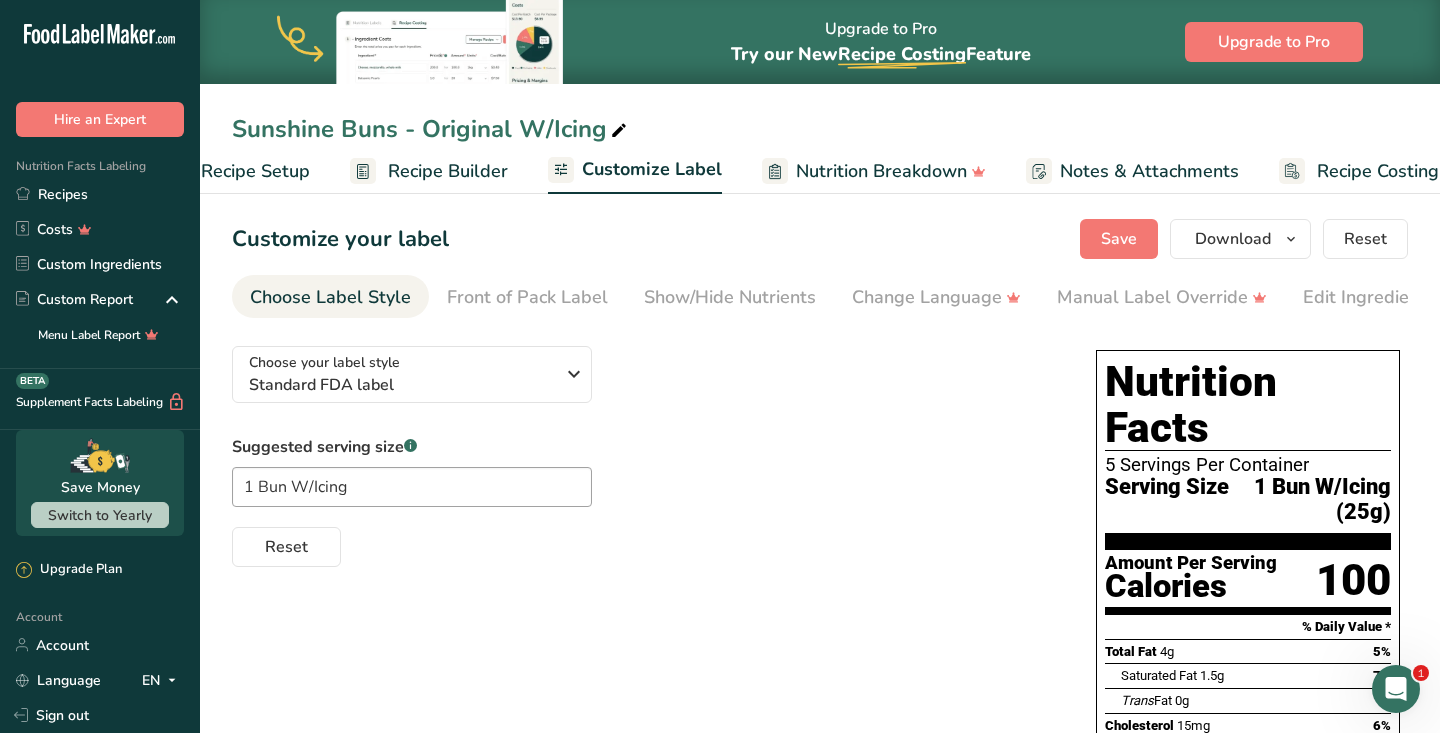 scroll, scrollTop: 0, scrollLeft: 119, axis: horizontal 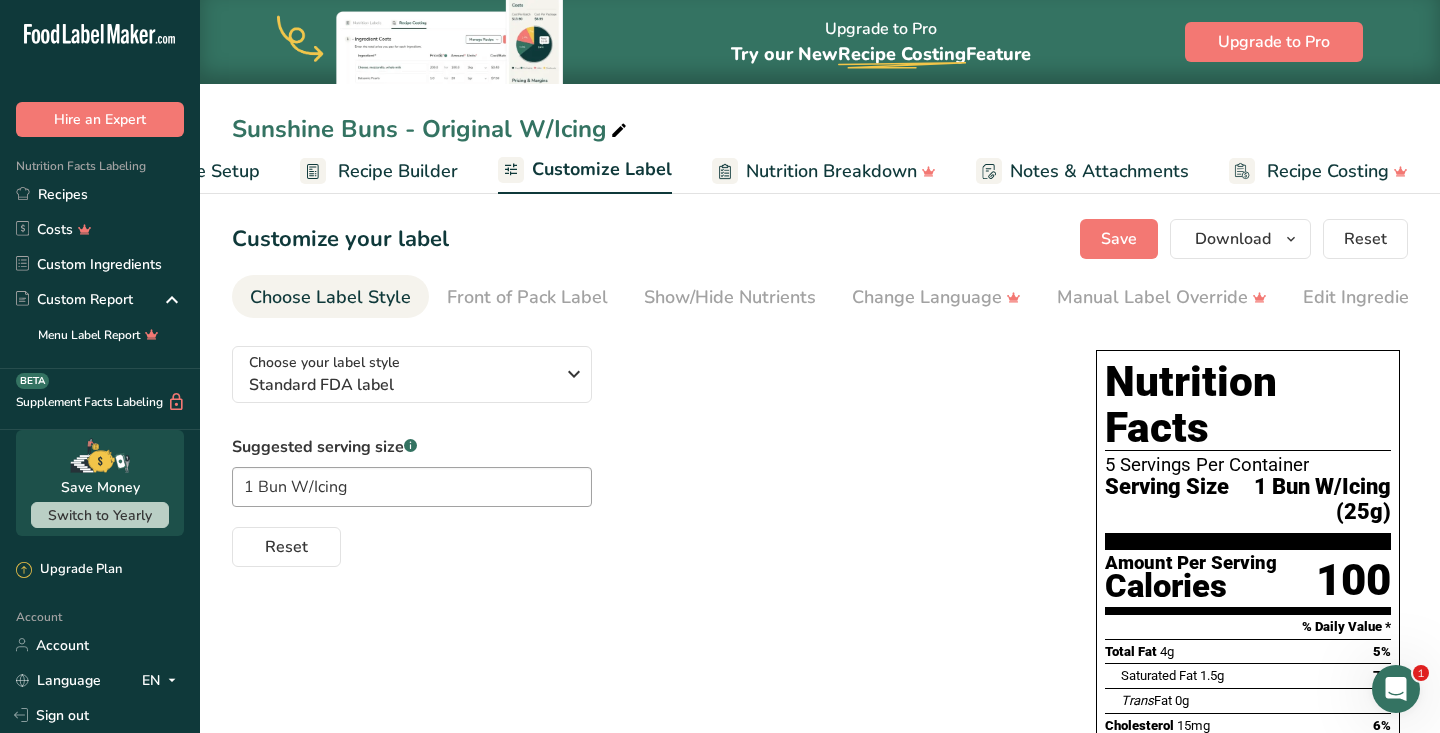 click on "Recipe Builder" at bounding box center (398, 171) 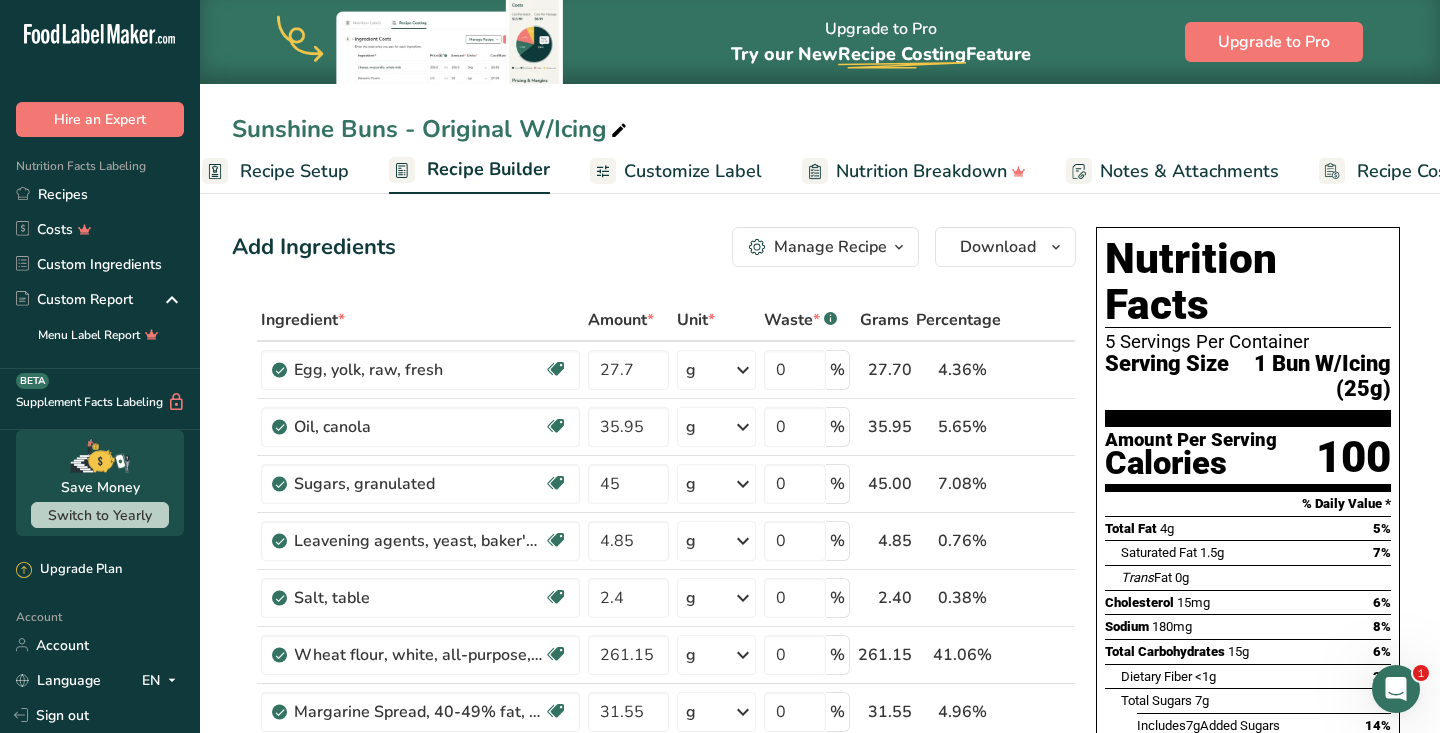 scroll, scrollTop: 0, scrollLeft: 19, axis: horizontal 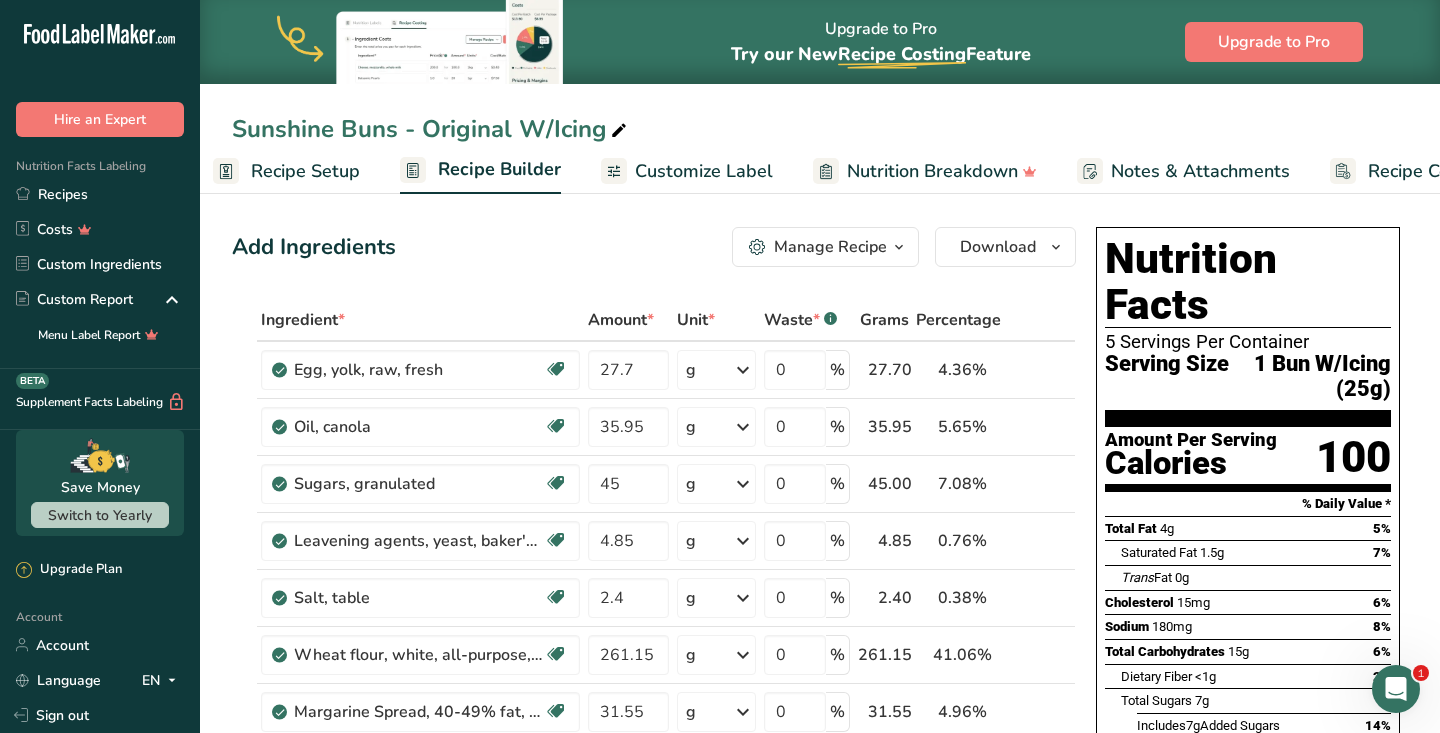 click on "Recipe Setup" at bounding box center (305, 171) 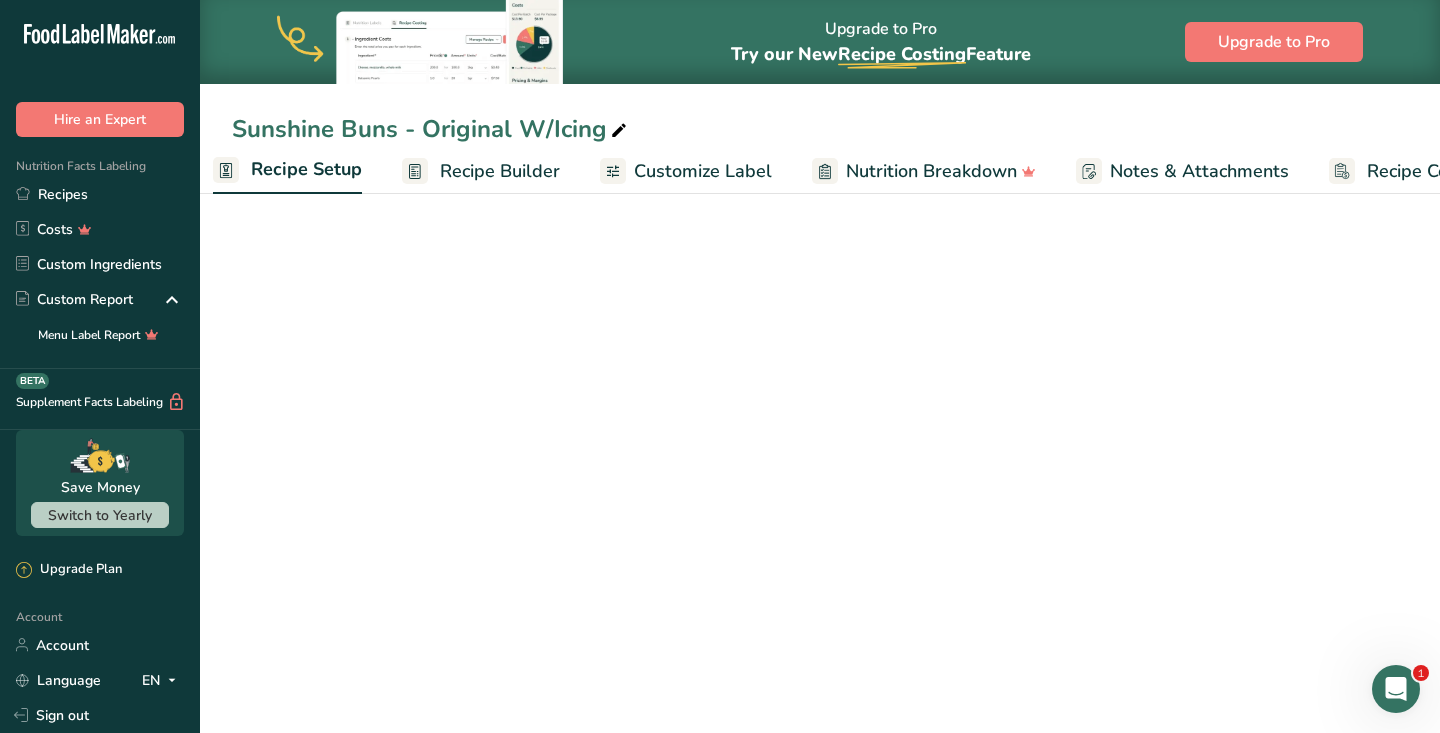 scroll, scrollTop: 0, scrollLeft: 7, axis: horizontal 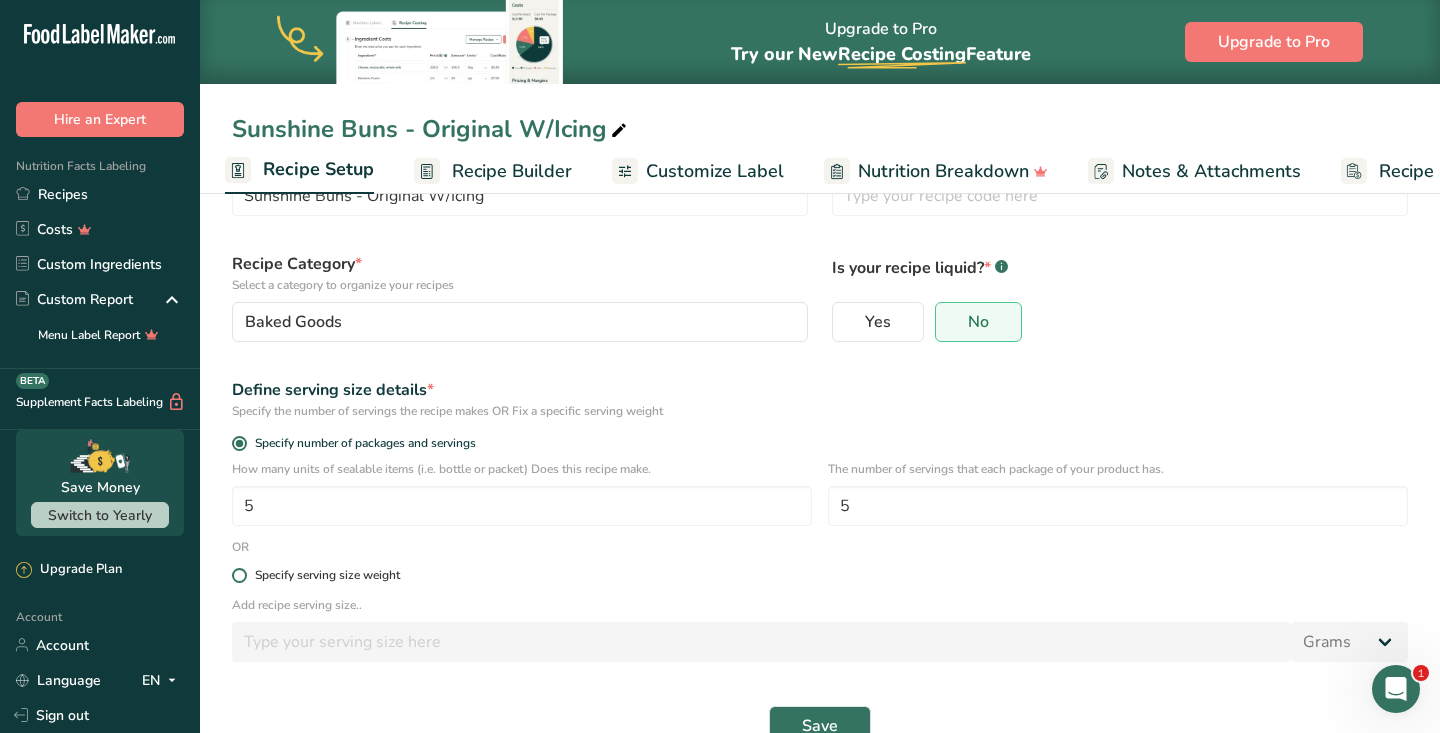 click at bounding box center [239, 575] 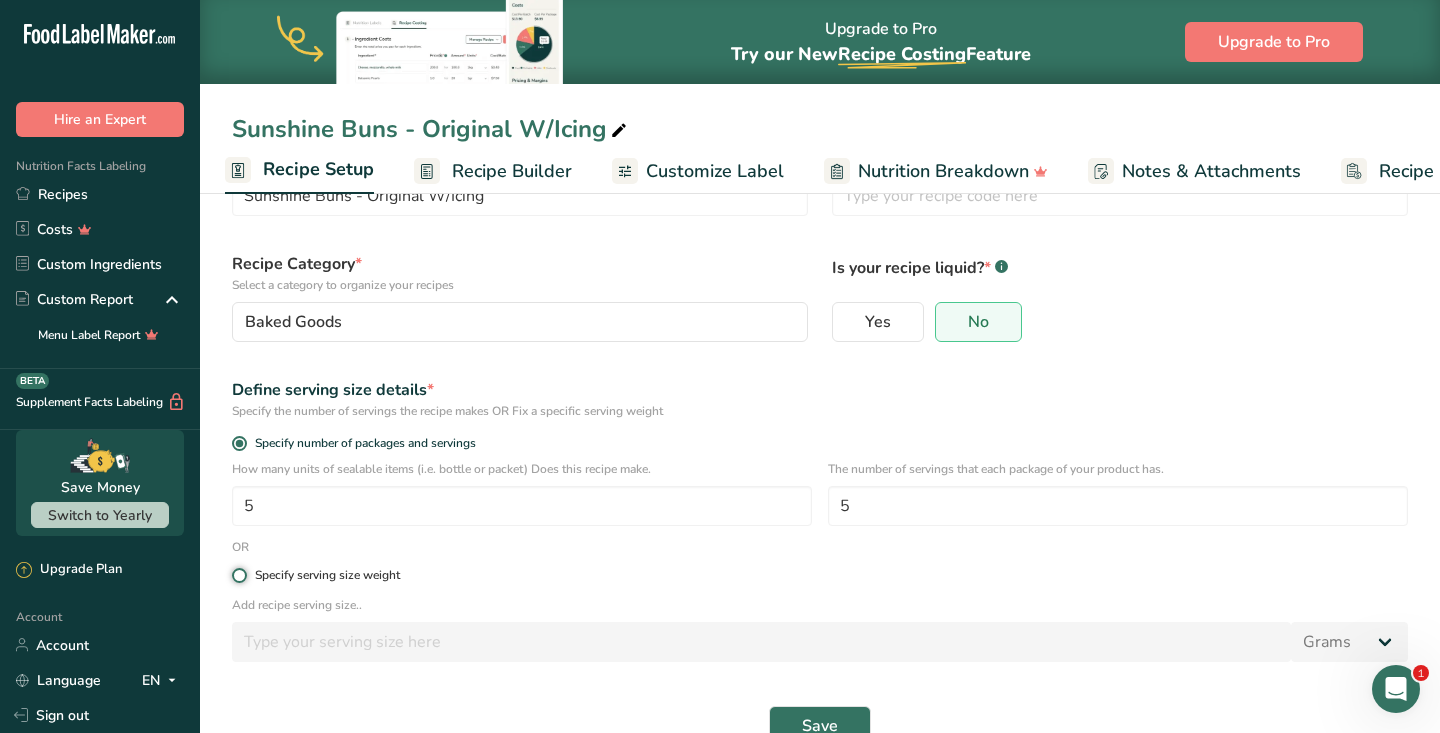 click on "Specify serving size weight" at bounding box center (238, 575) 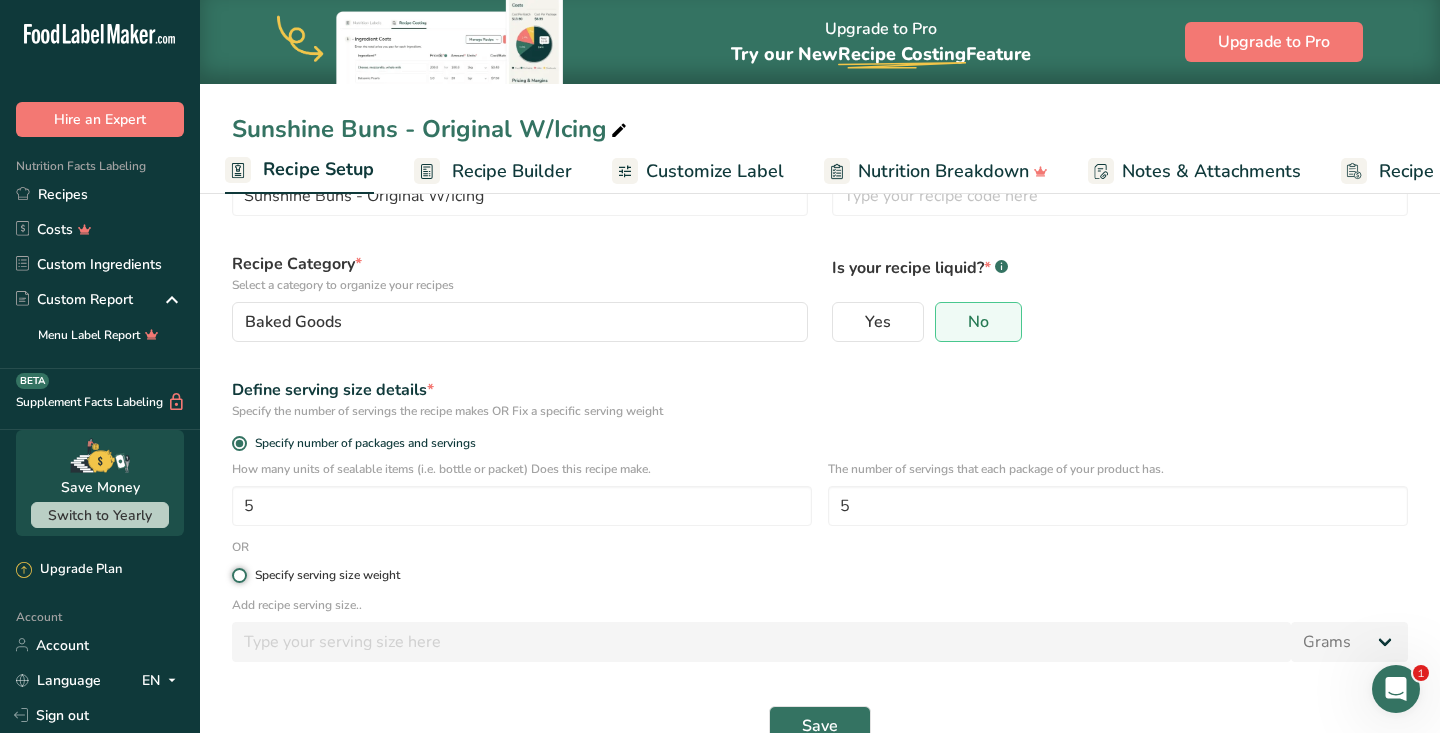 radio on "true" 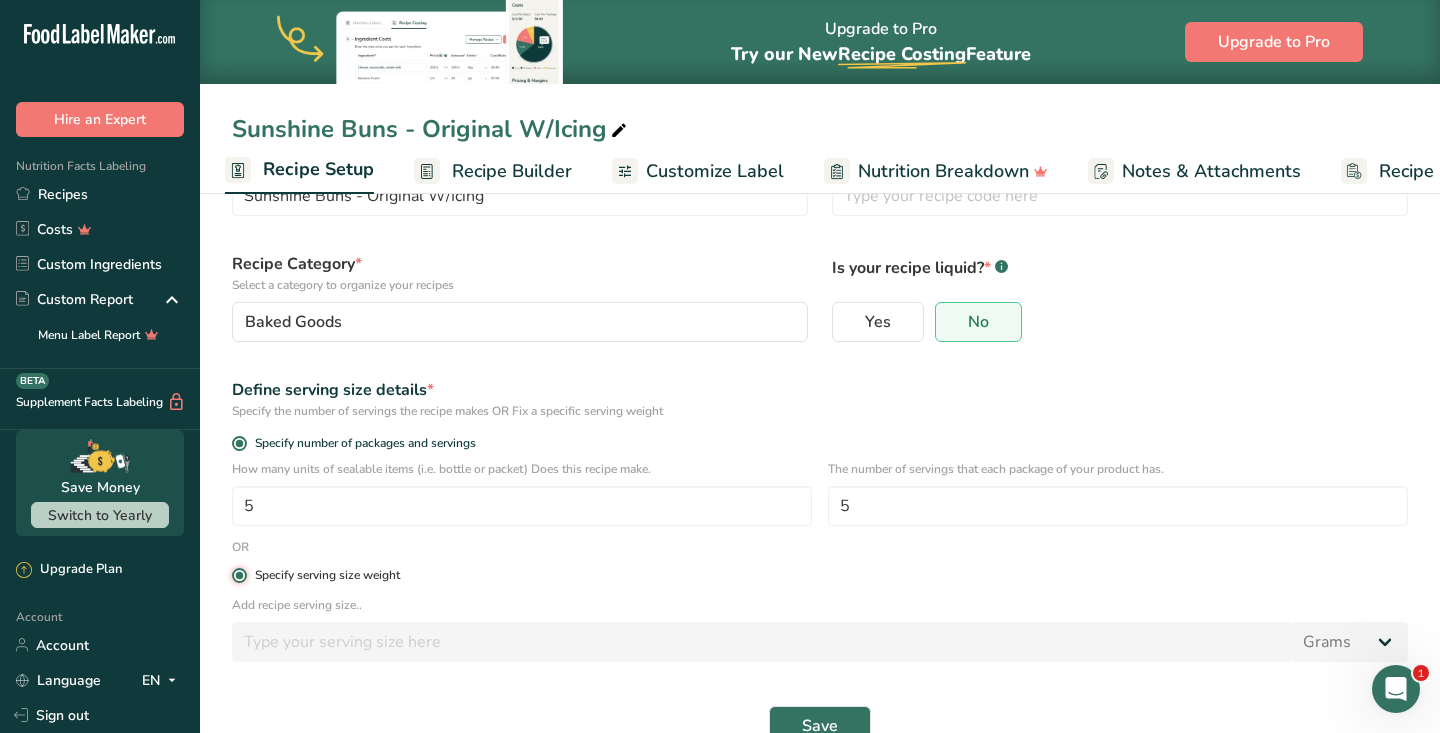 radio on "false" 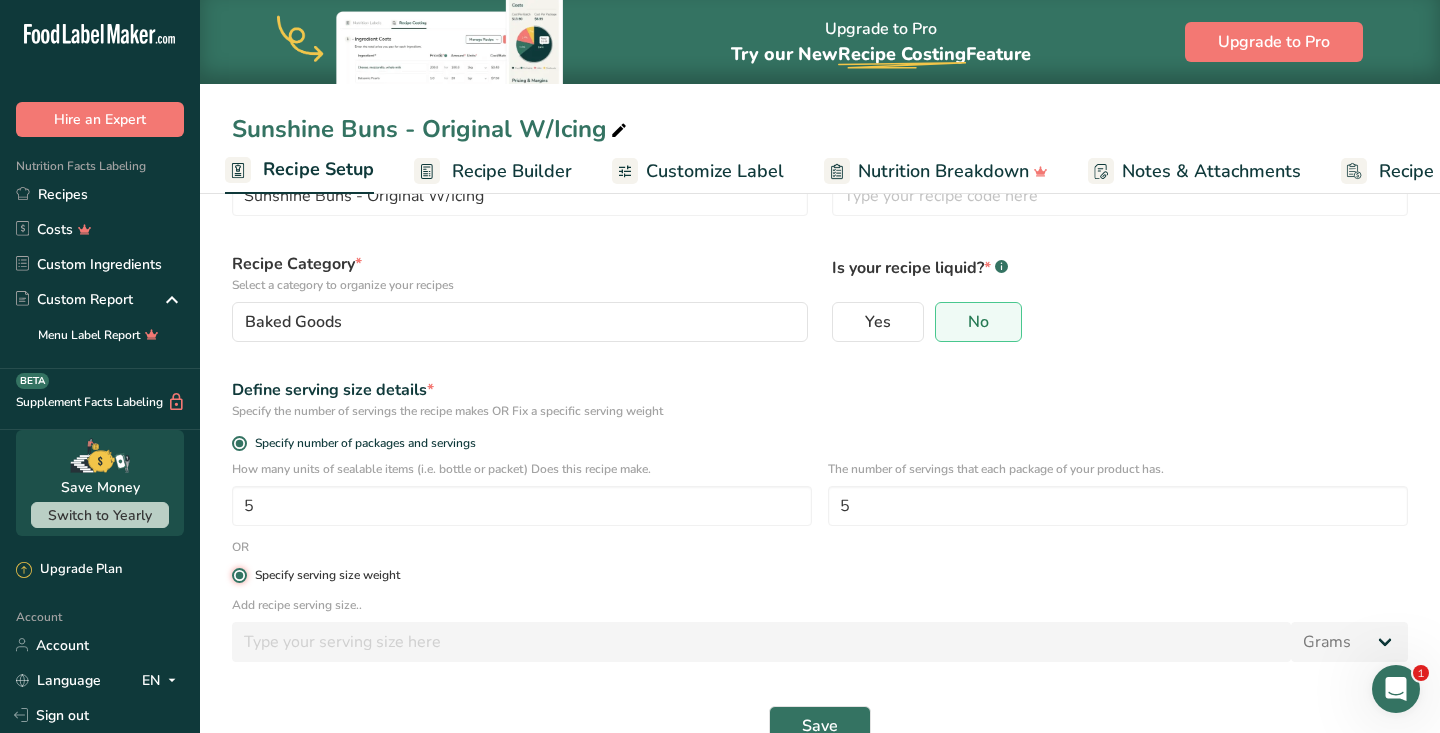 type 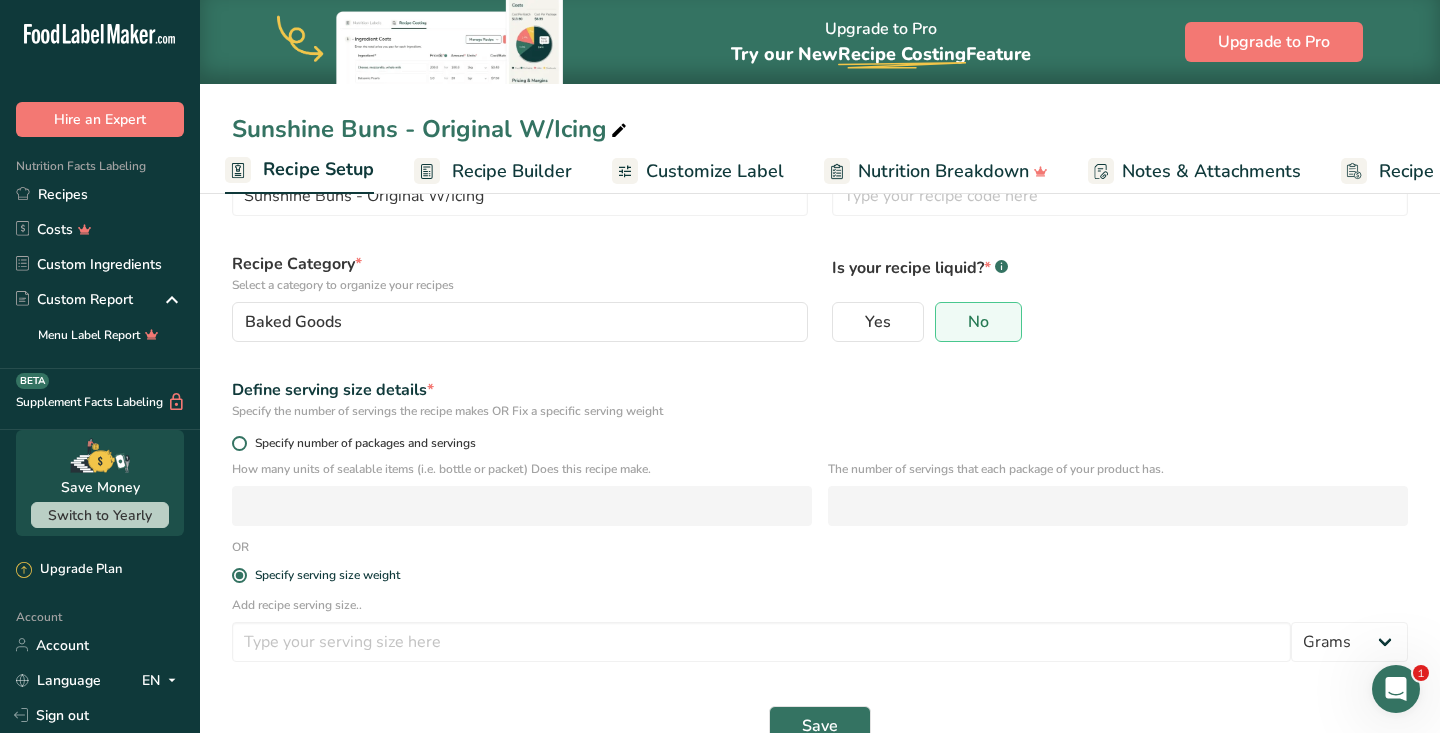 click at bounding box center (239, 443) 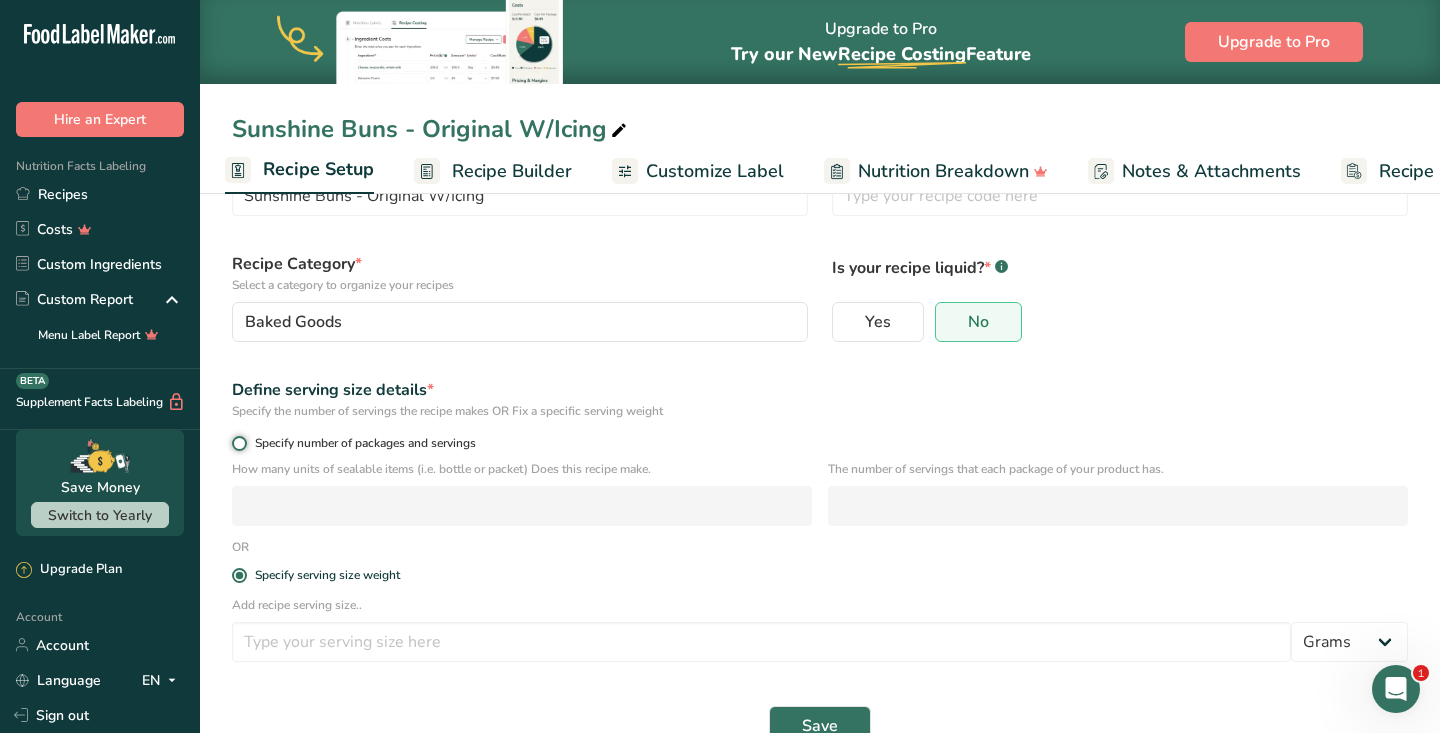 click on "Specify number of packages and servings" at bounding box center [238, 443] 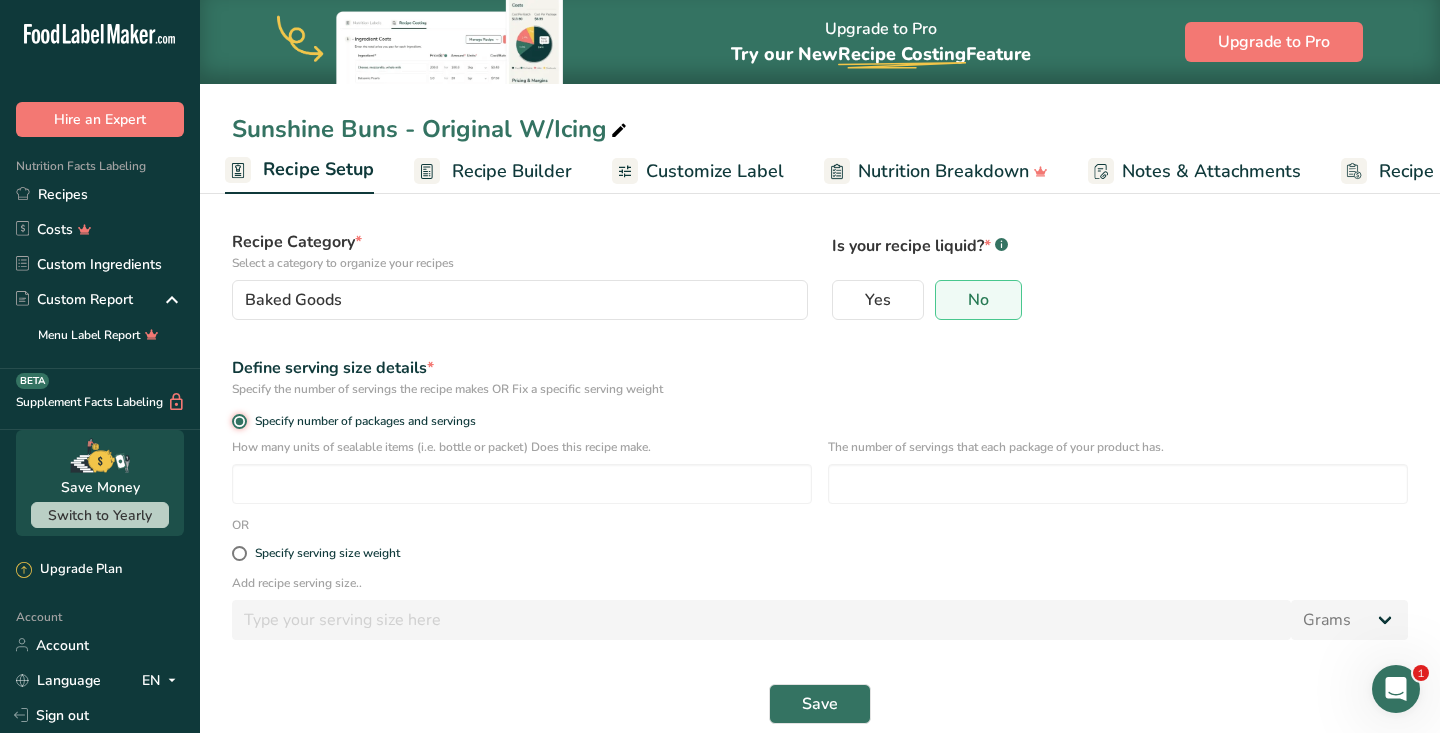 scroll, scrollTop: 140, scrollLeft: 0, axis: vertical 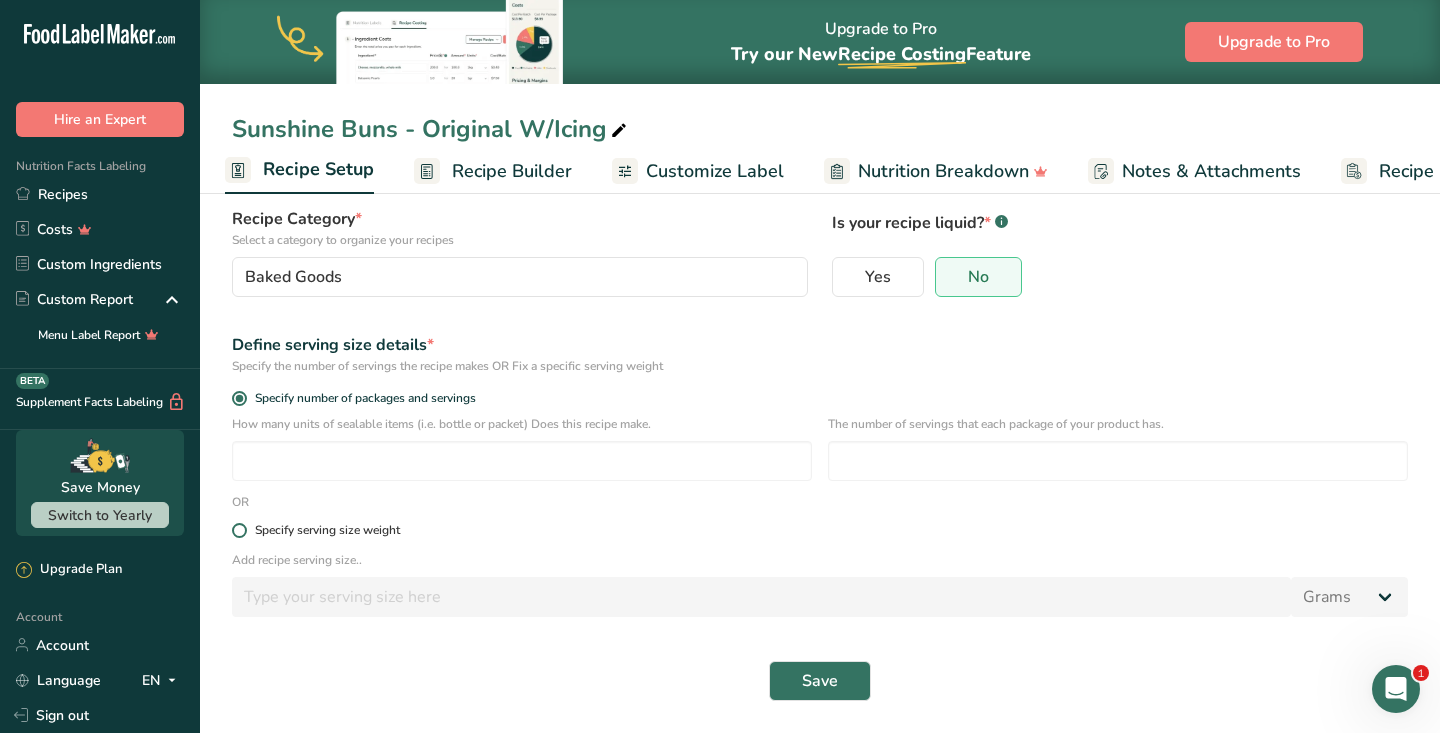 click at bounding box center [239, 530] 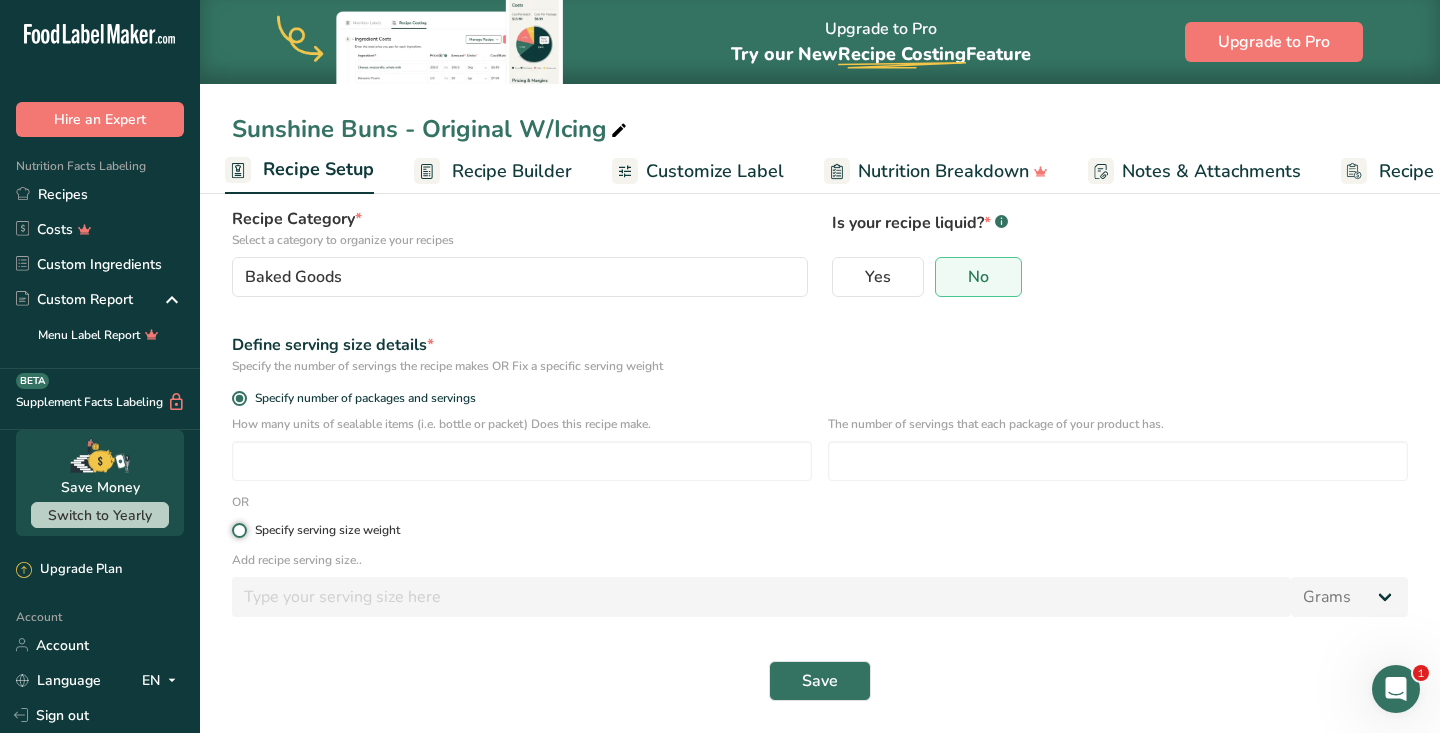 click on "Specify serving size weight" at bounding box center (238, 530) 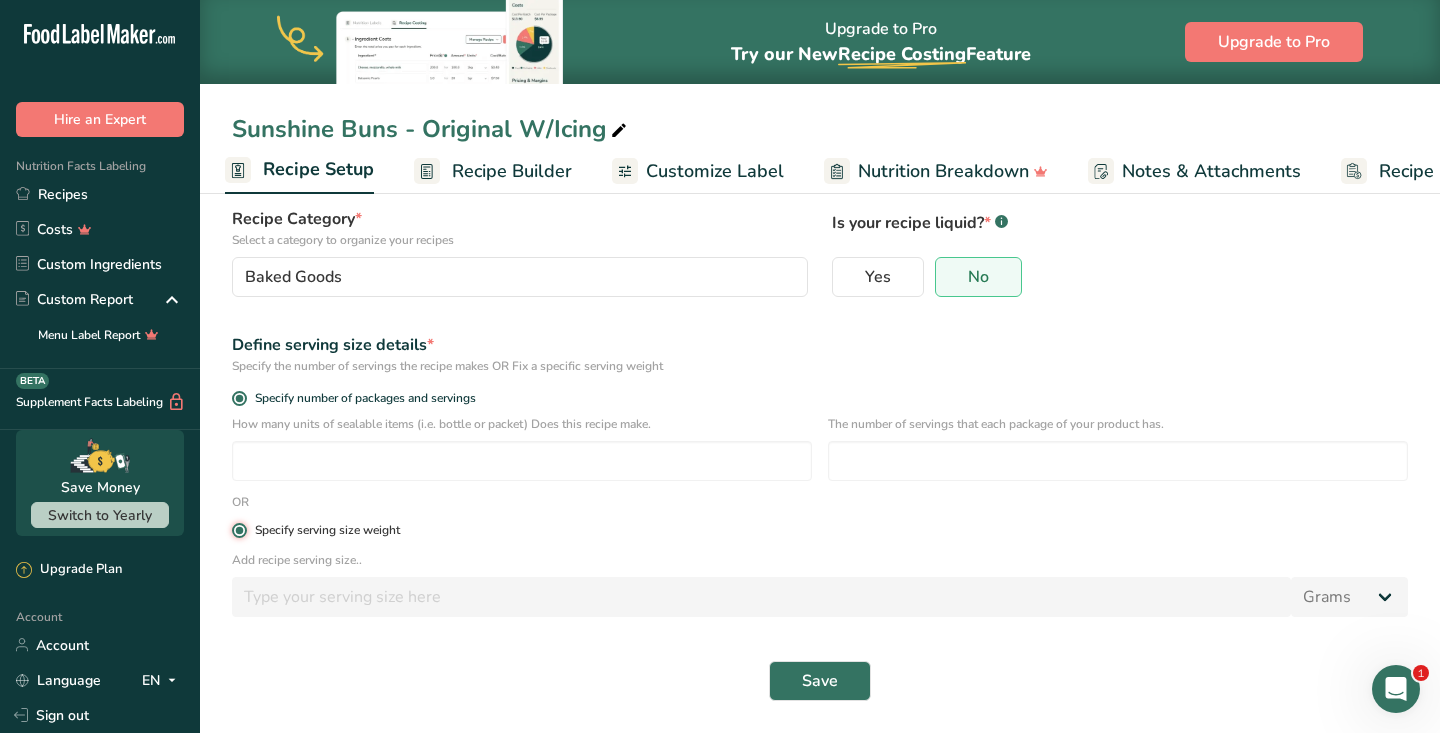 radio on "false" 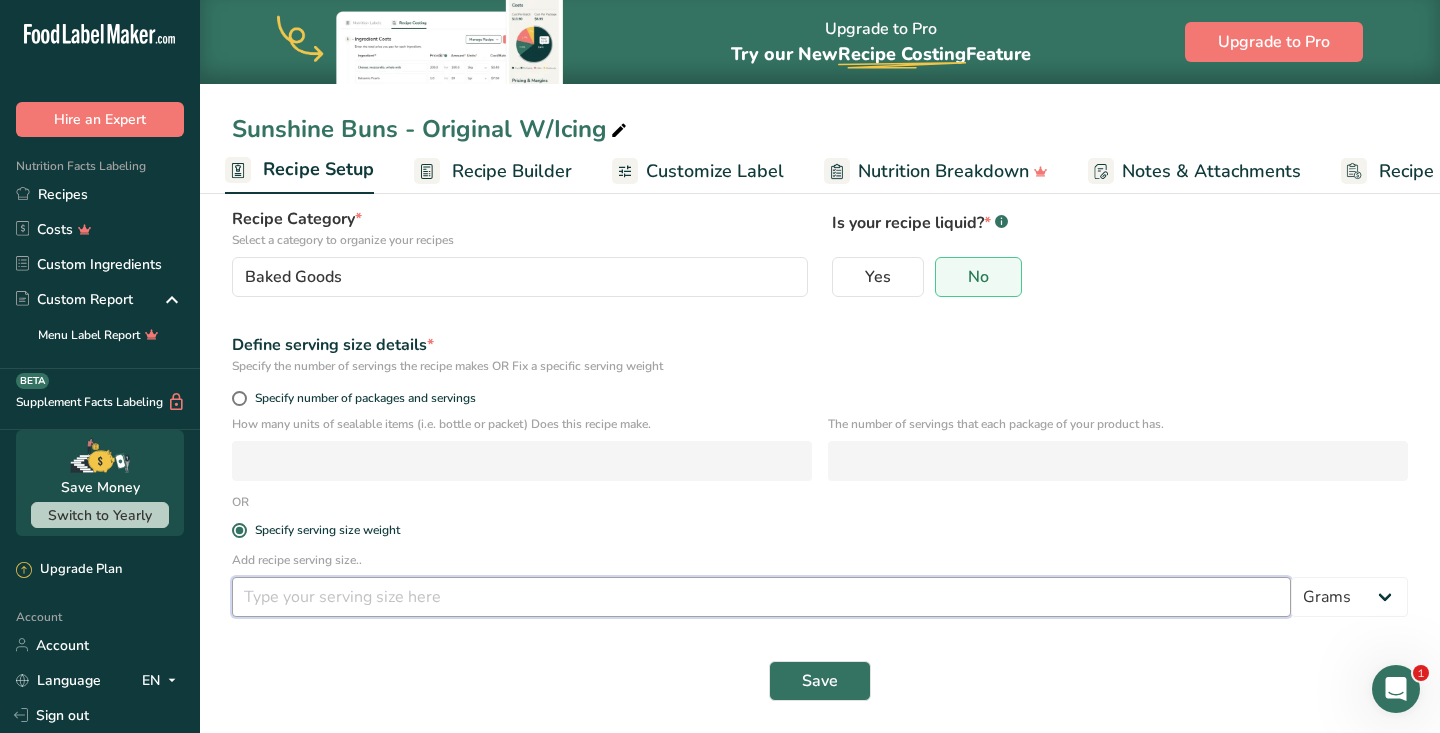click at bounding box center (761, 597) 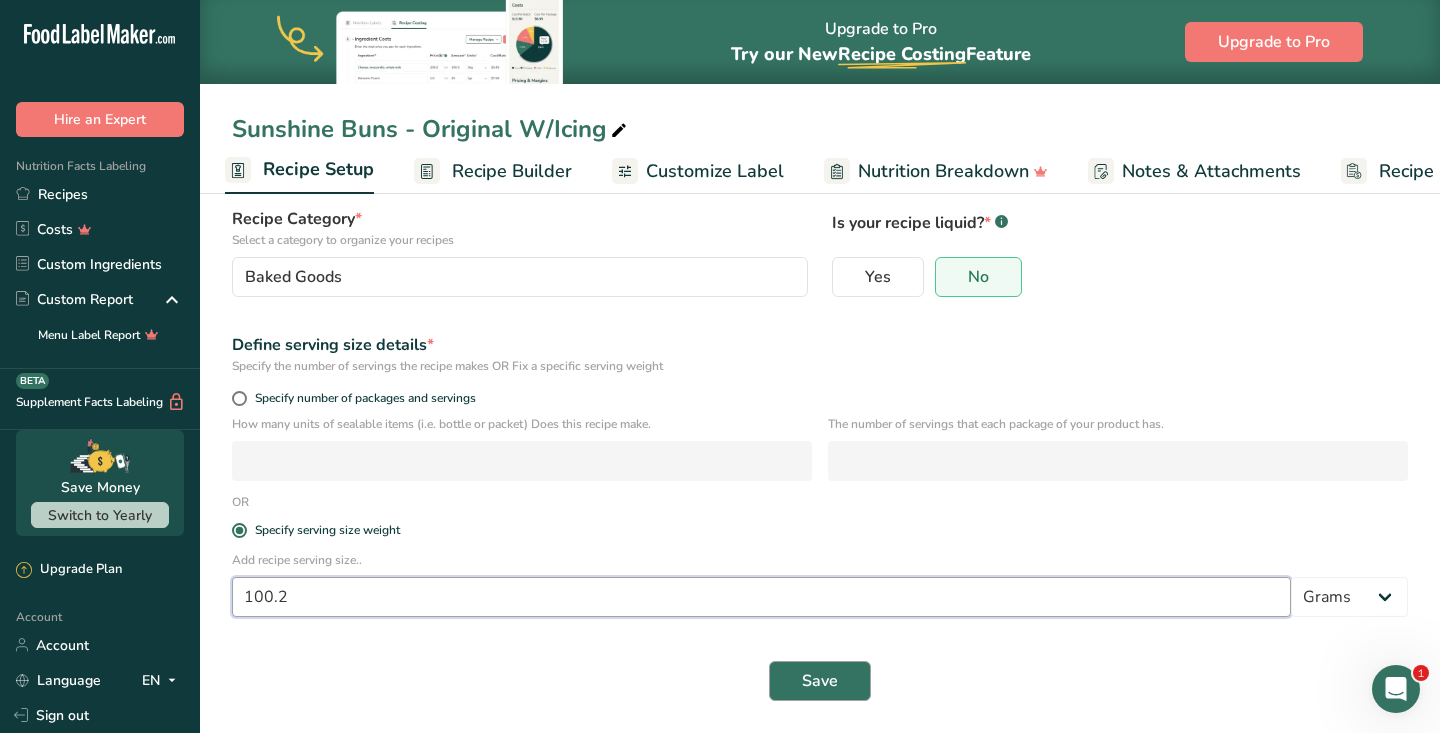 type on "100.2" 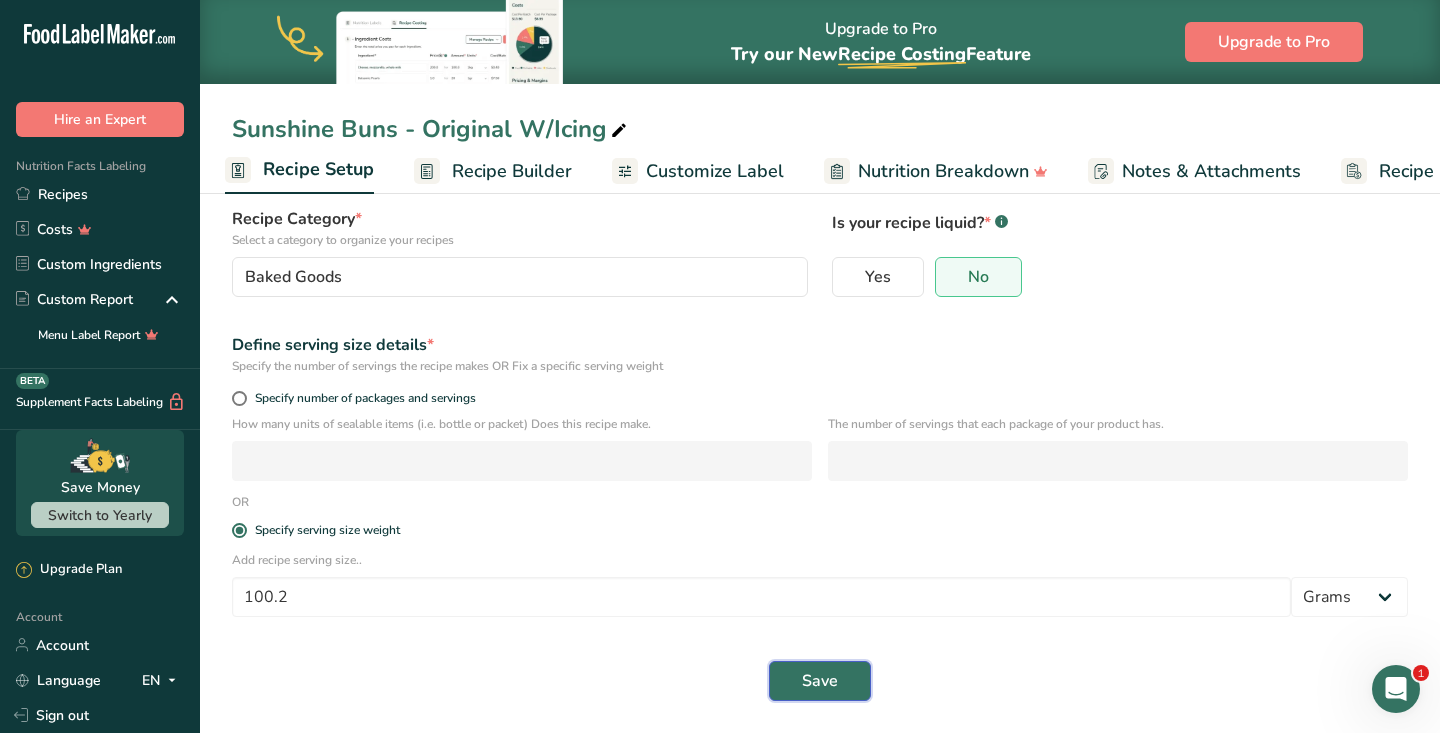click on "Save" at bounding box center (820, 681) 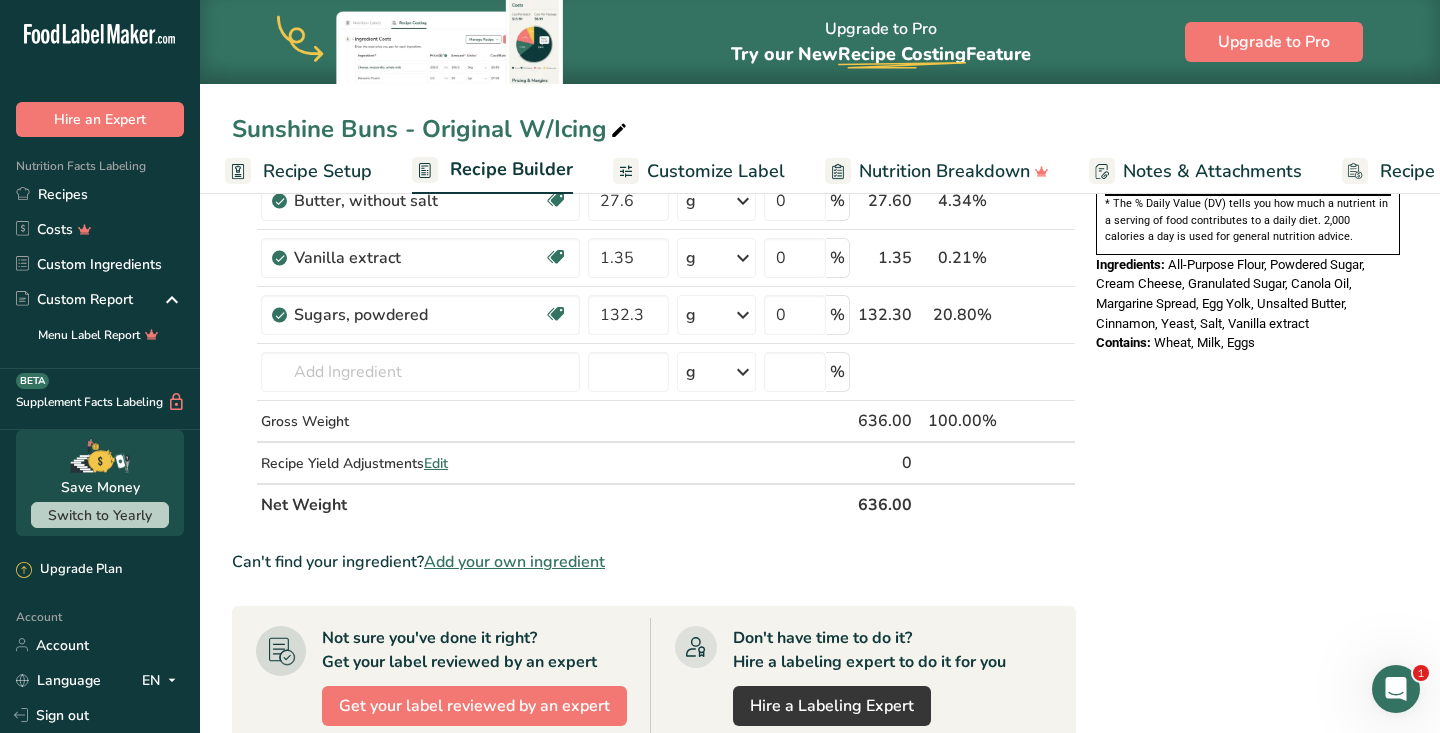scroll, scrollTop: 686, scrollLeft: 0, axis: vertical 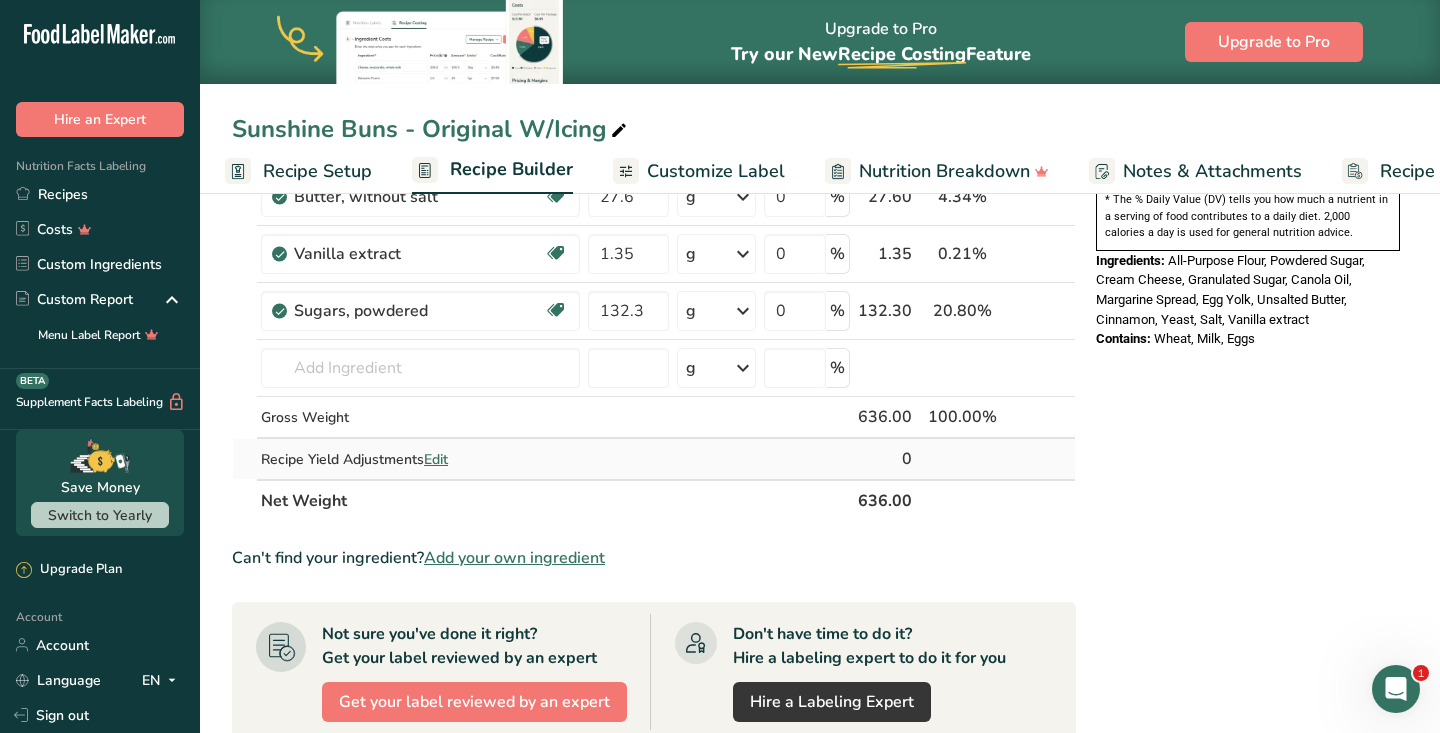 click on "Edit" at bounding box center (436, 459) 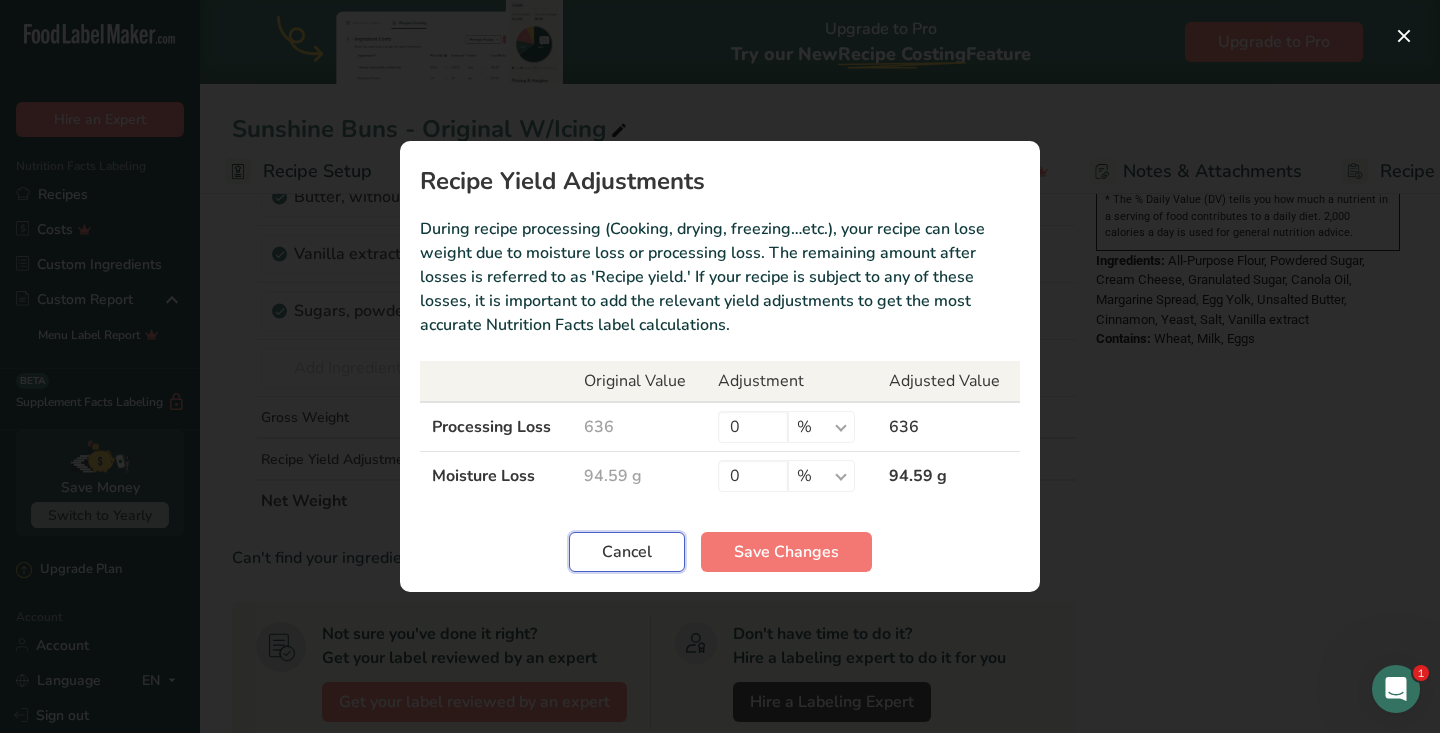 click on "Cancel" at bounding box center (627, 552) 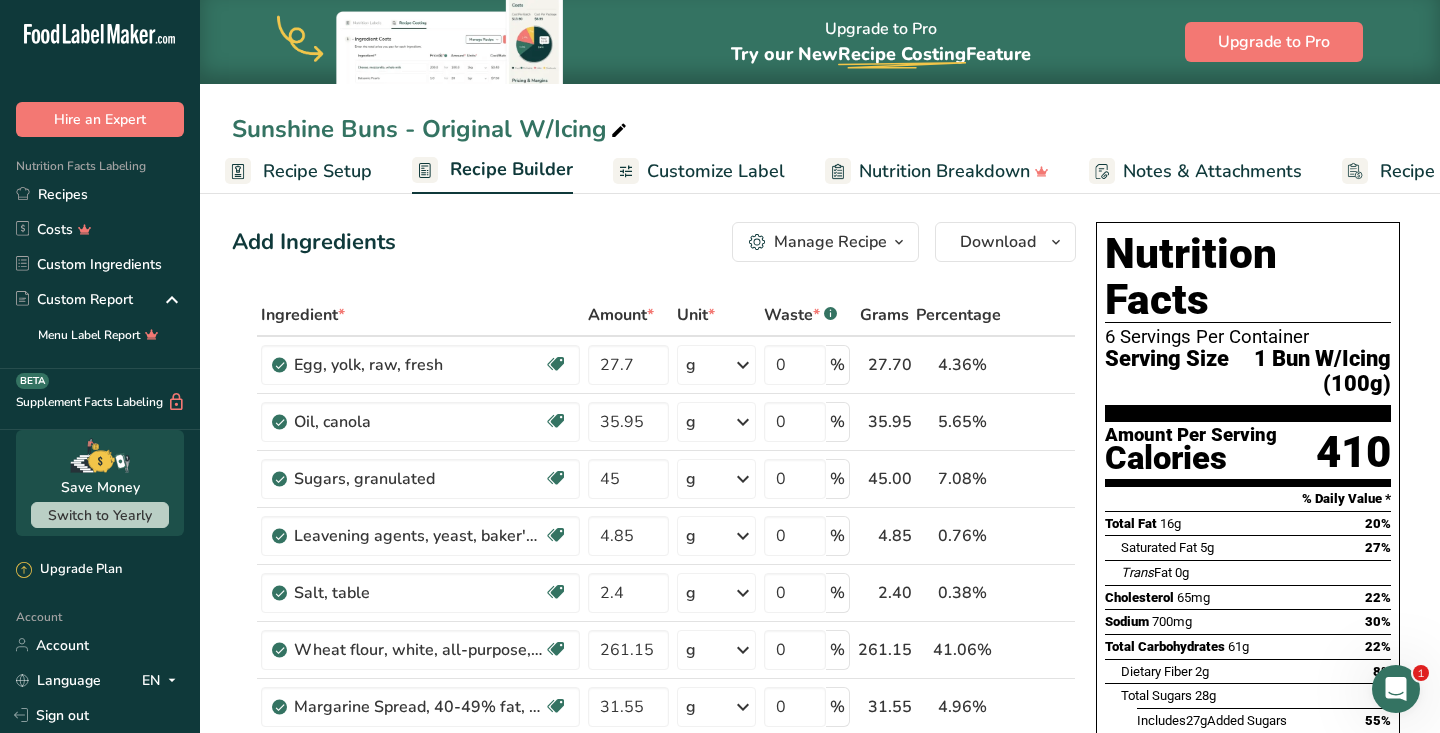scroll, scrollTop: 0, scrollLeft: 0, axis: both 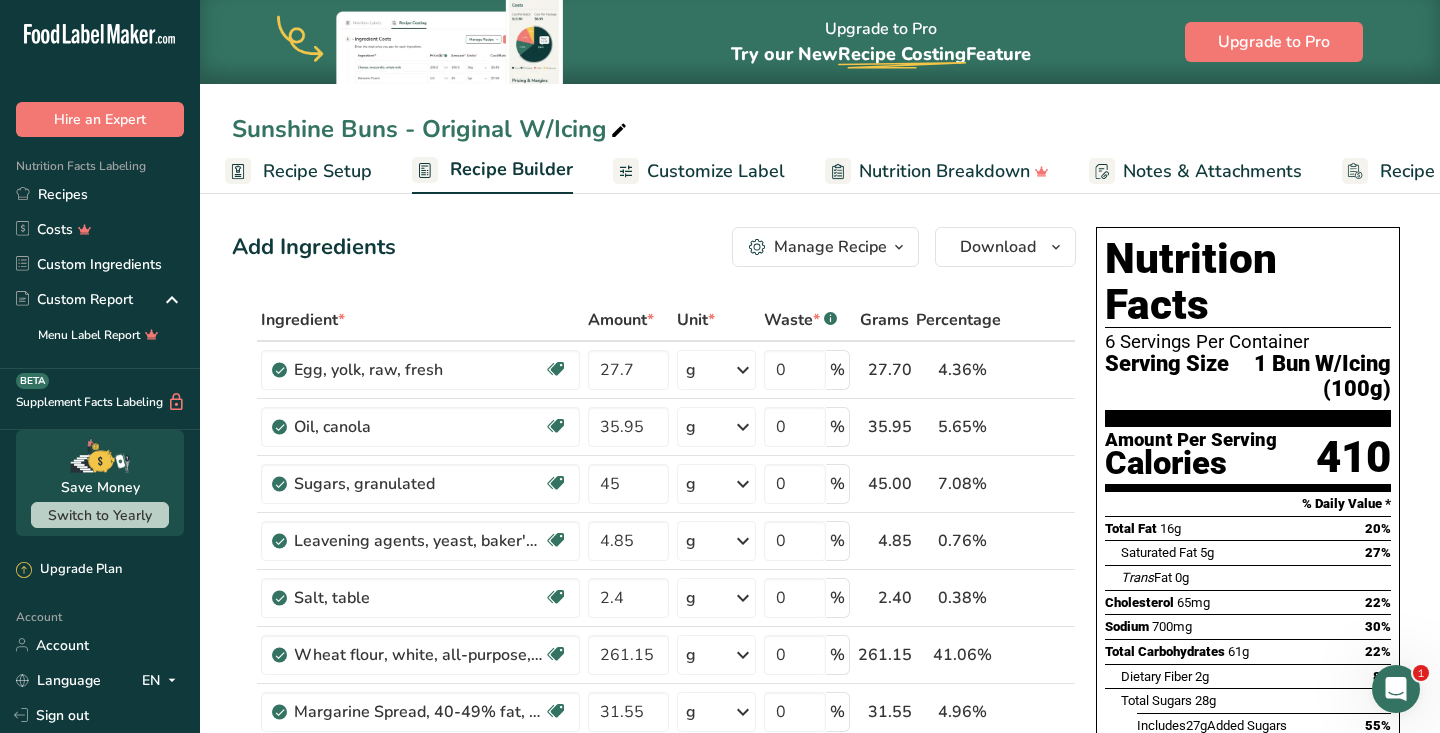 click on "Customize Label" at bounding box center [716, 171] 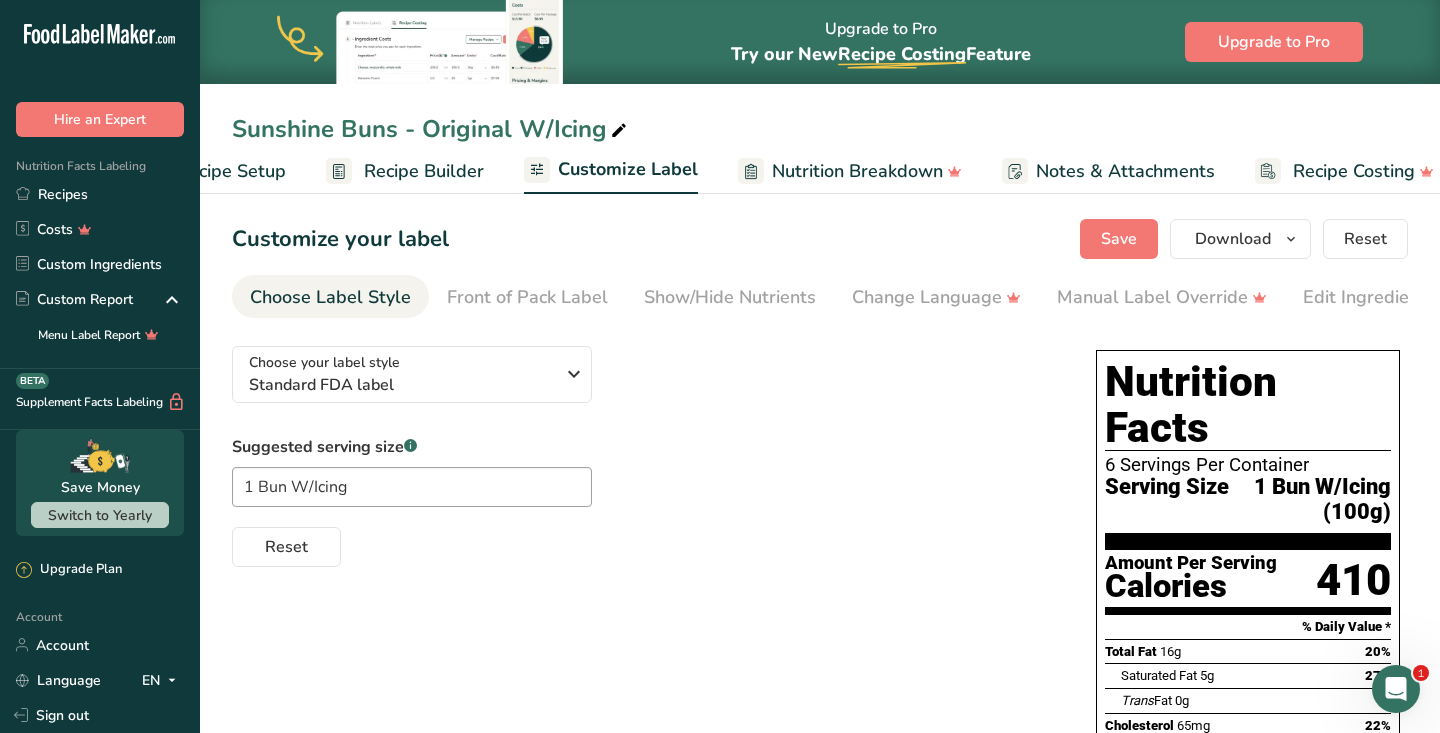 scroll, scrollTop: 0, scrollLeft: 119, axis: horizontal 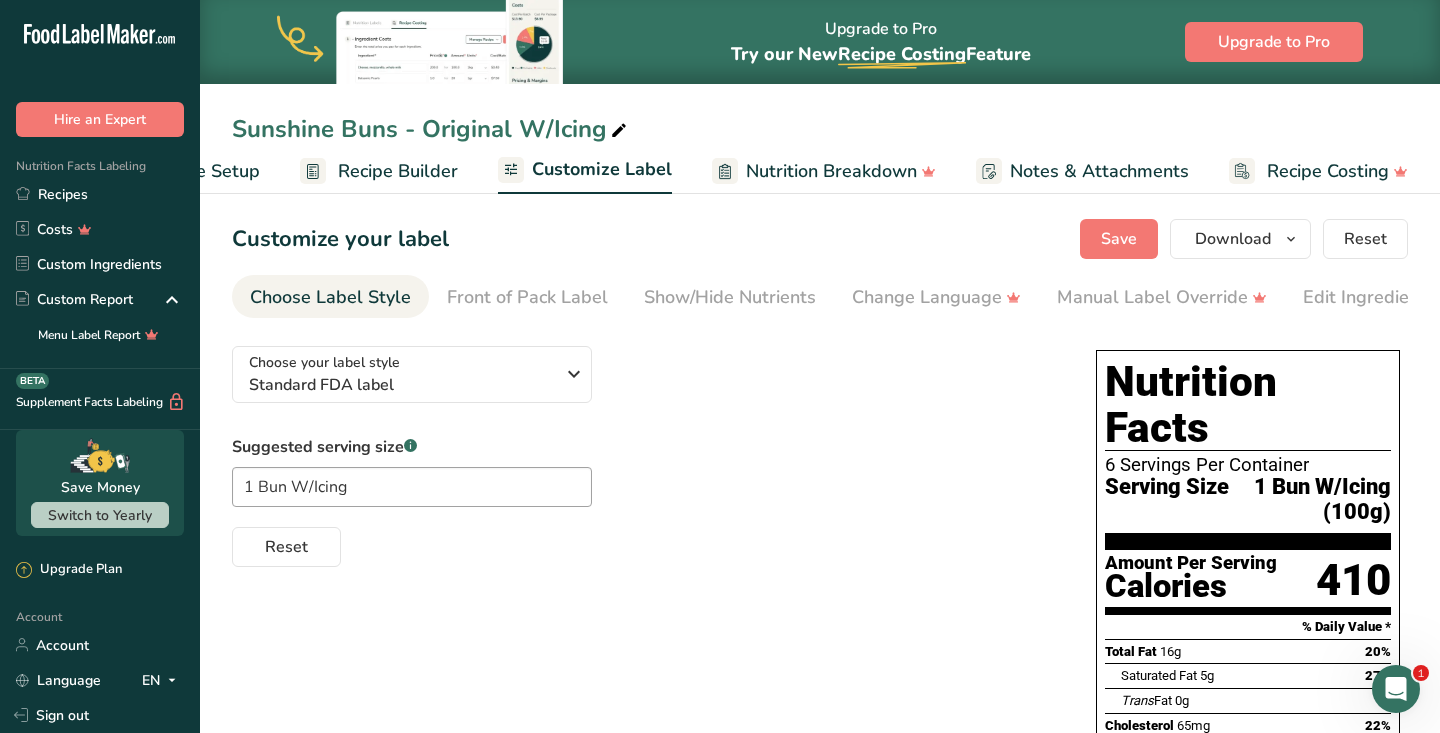 click on "Recipe Setup" at bounding box center (205, 171) 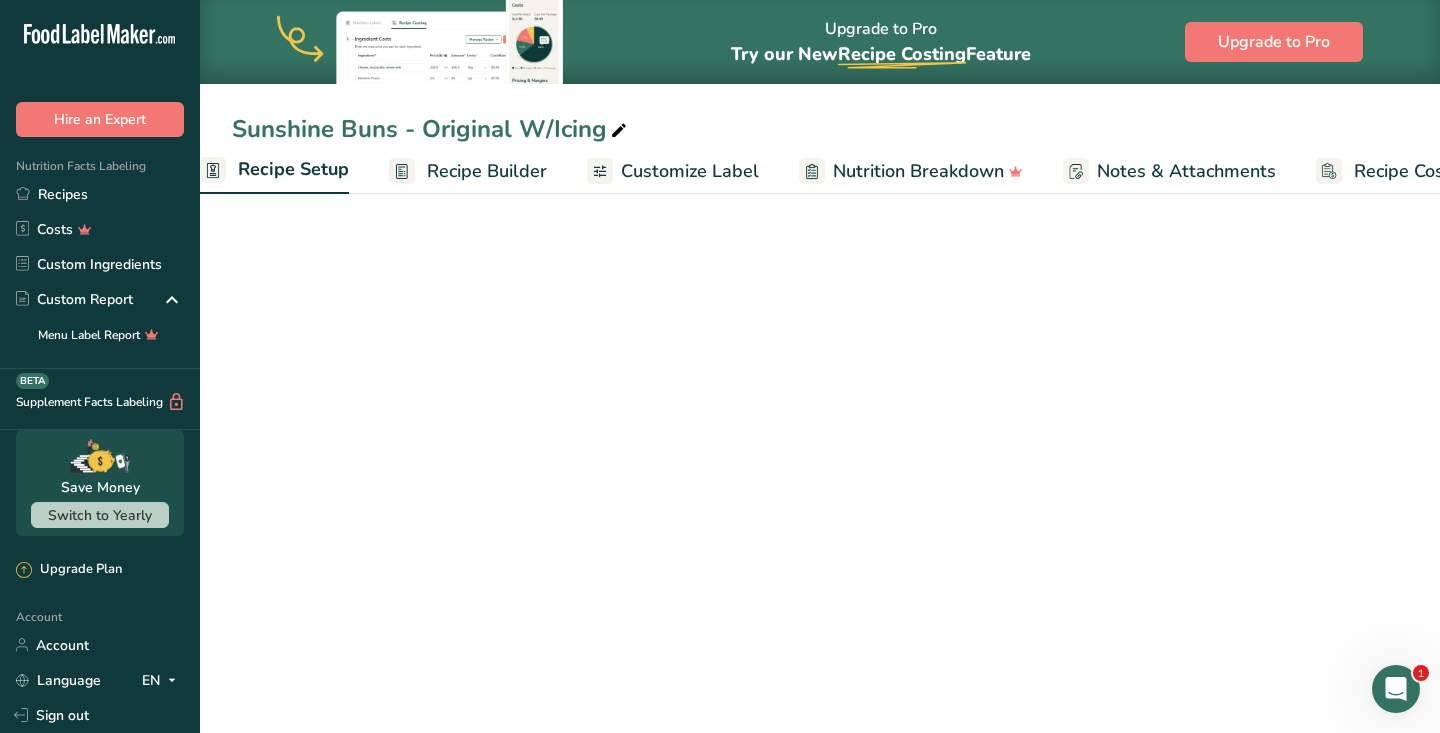 scroll, scrollTop: 0, scrollLeft: 7, axis: horizontal 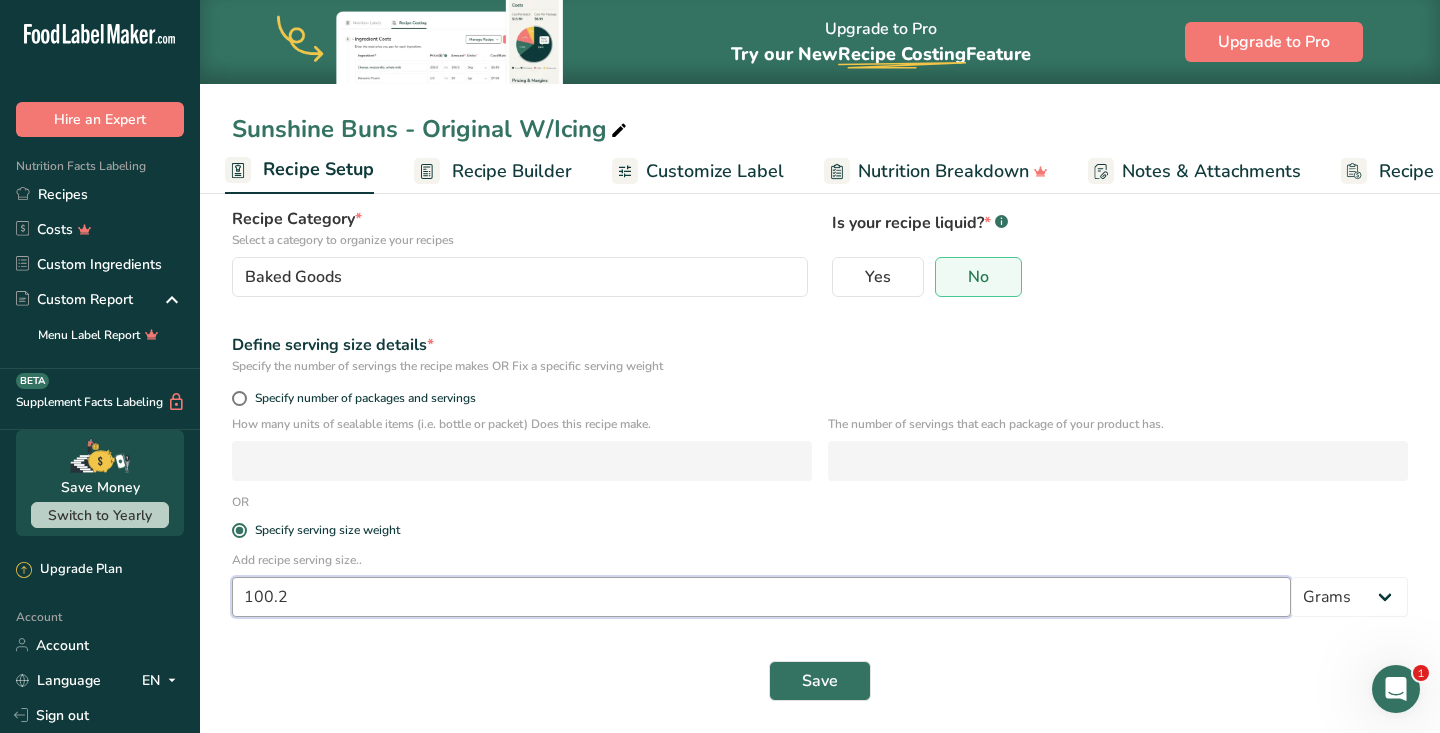 click on "100.2" at bounding box center (761, 597) 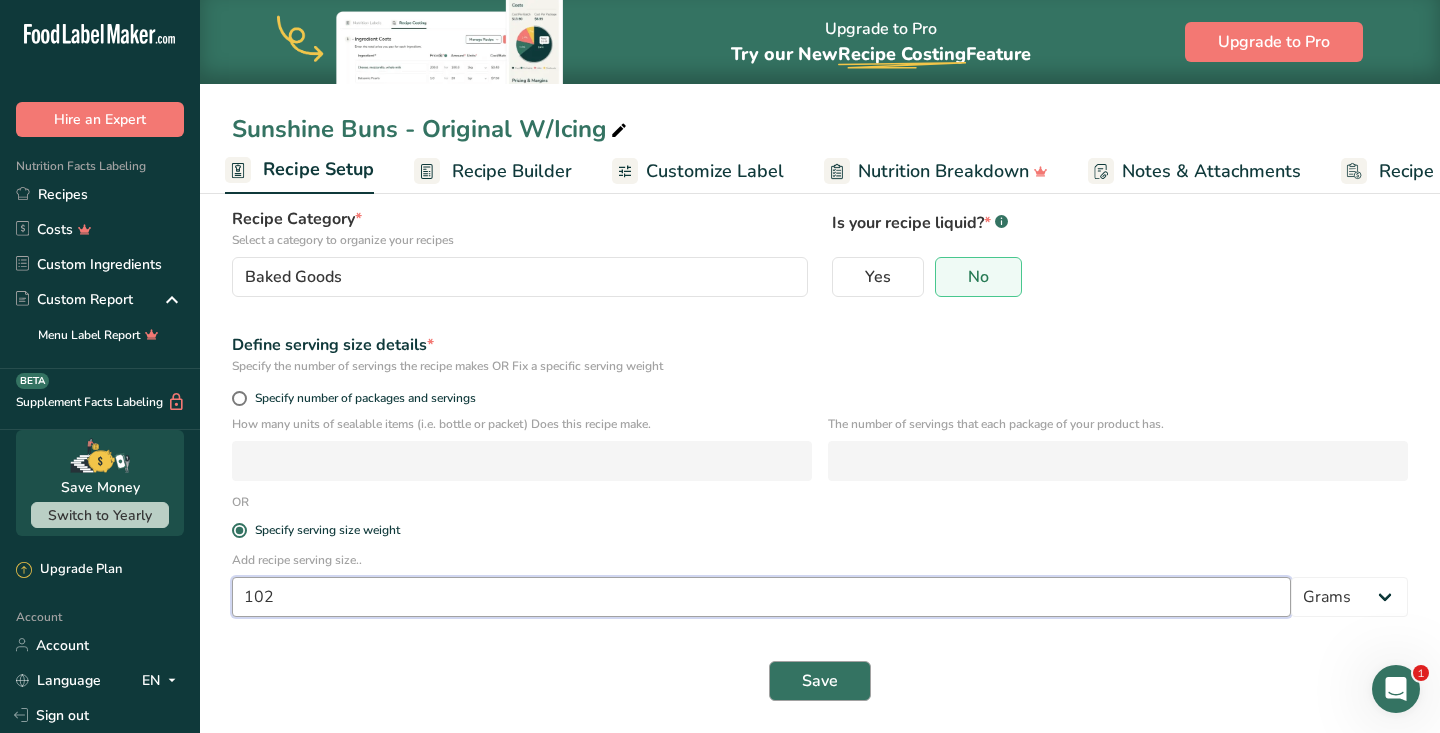 type on "102" 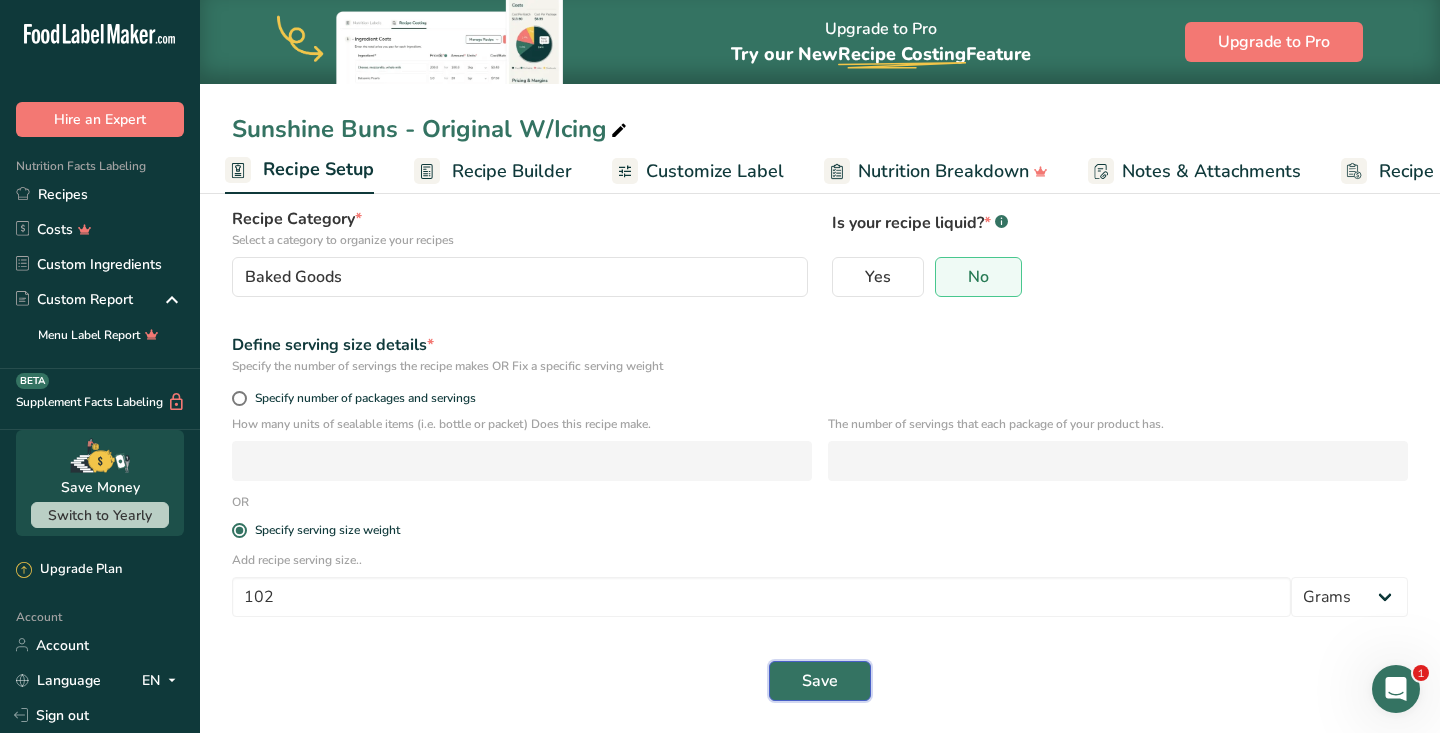 click on "Save" at bounding box center (820, 681) 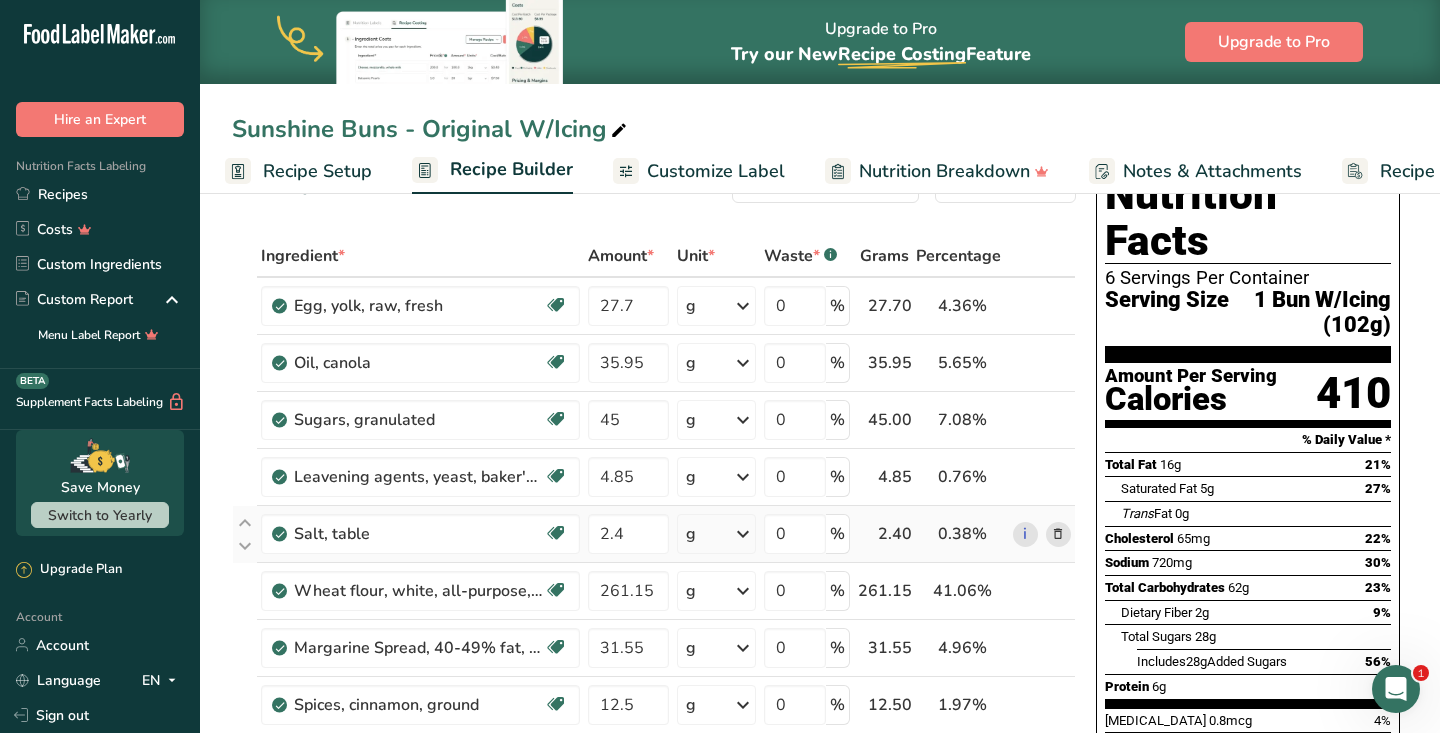 scroll, scrollTop: 0, scrollLeft: 0, axis: both 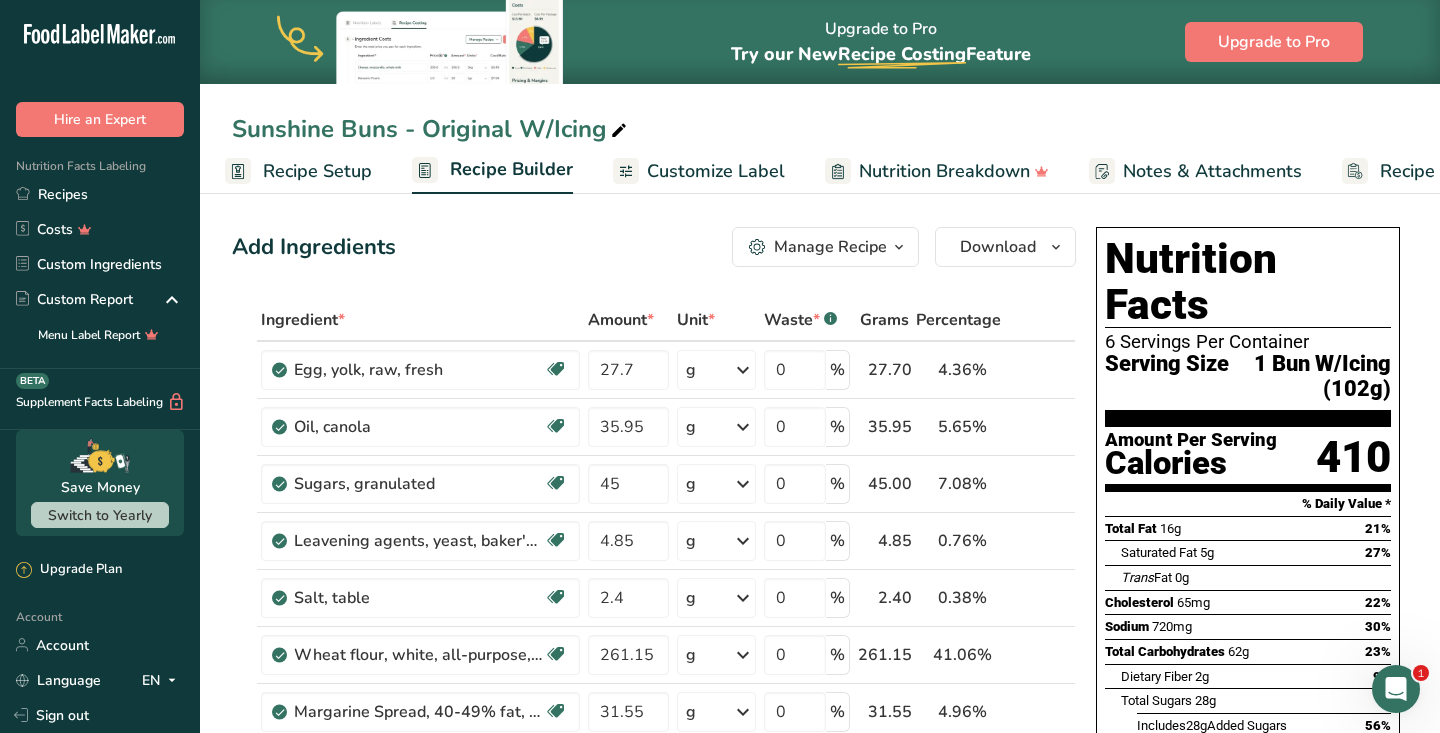 click on "Recipe Setup" at bounding box center (317, 171) 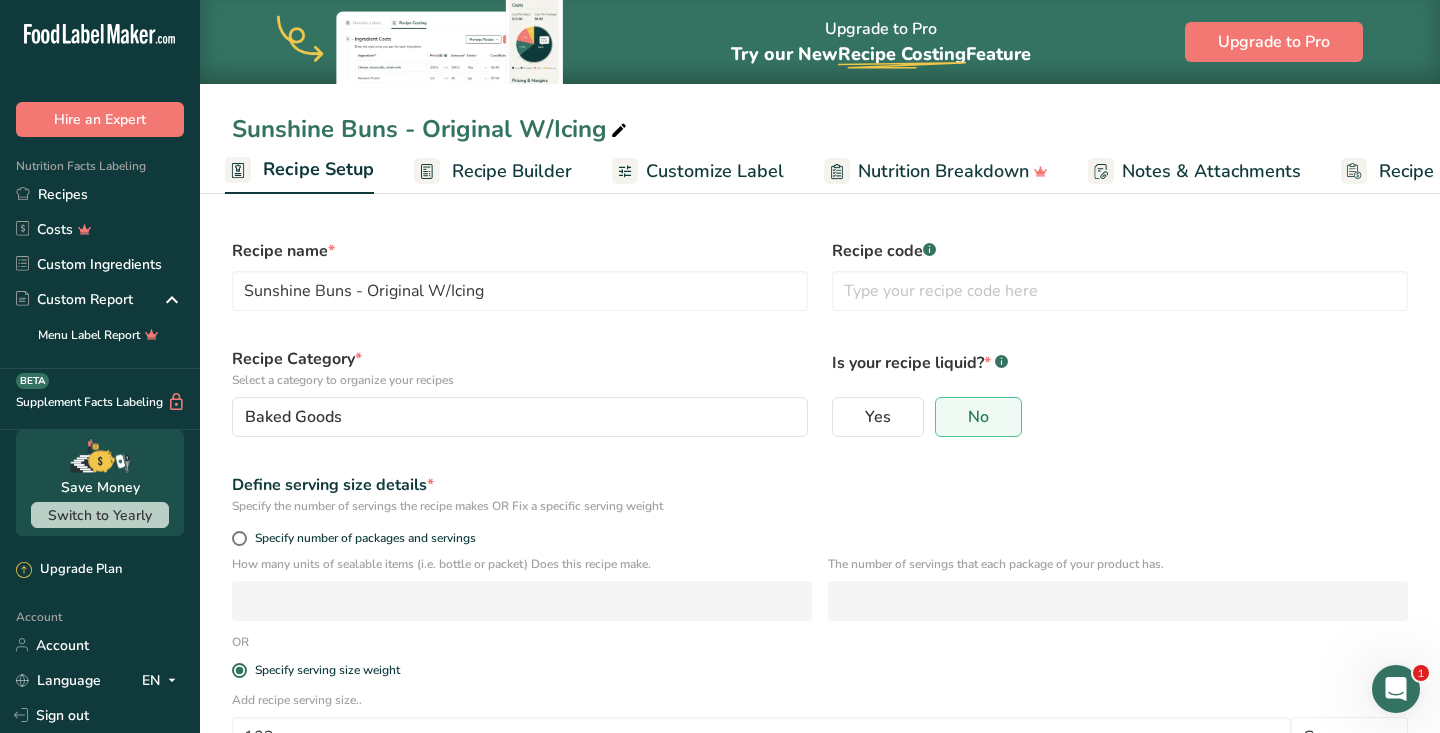 scroll, scrollTop: 140, scrollLeft: 0, axis: vertical 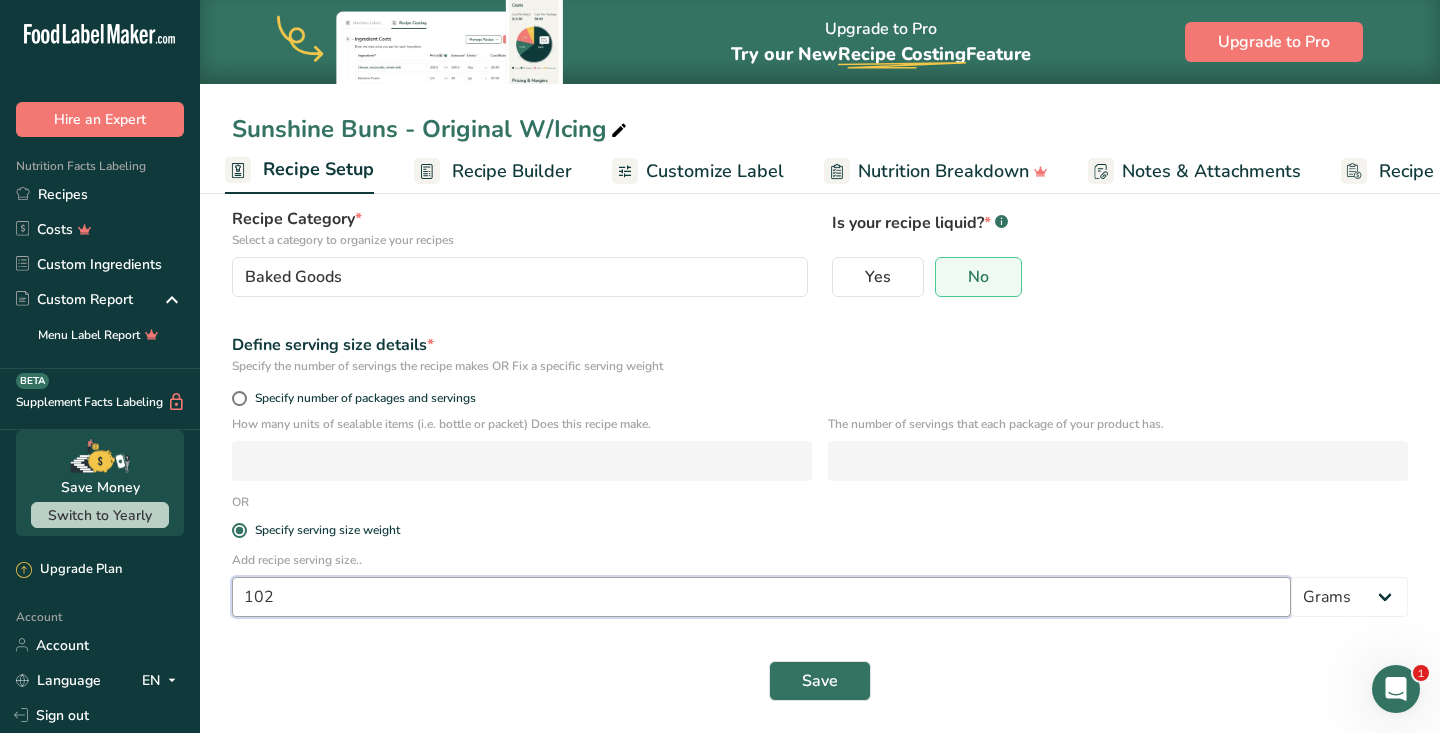 click on "102" at bounding box center [761, 597] 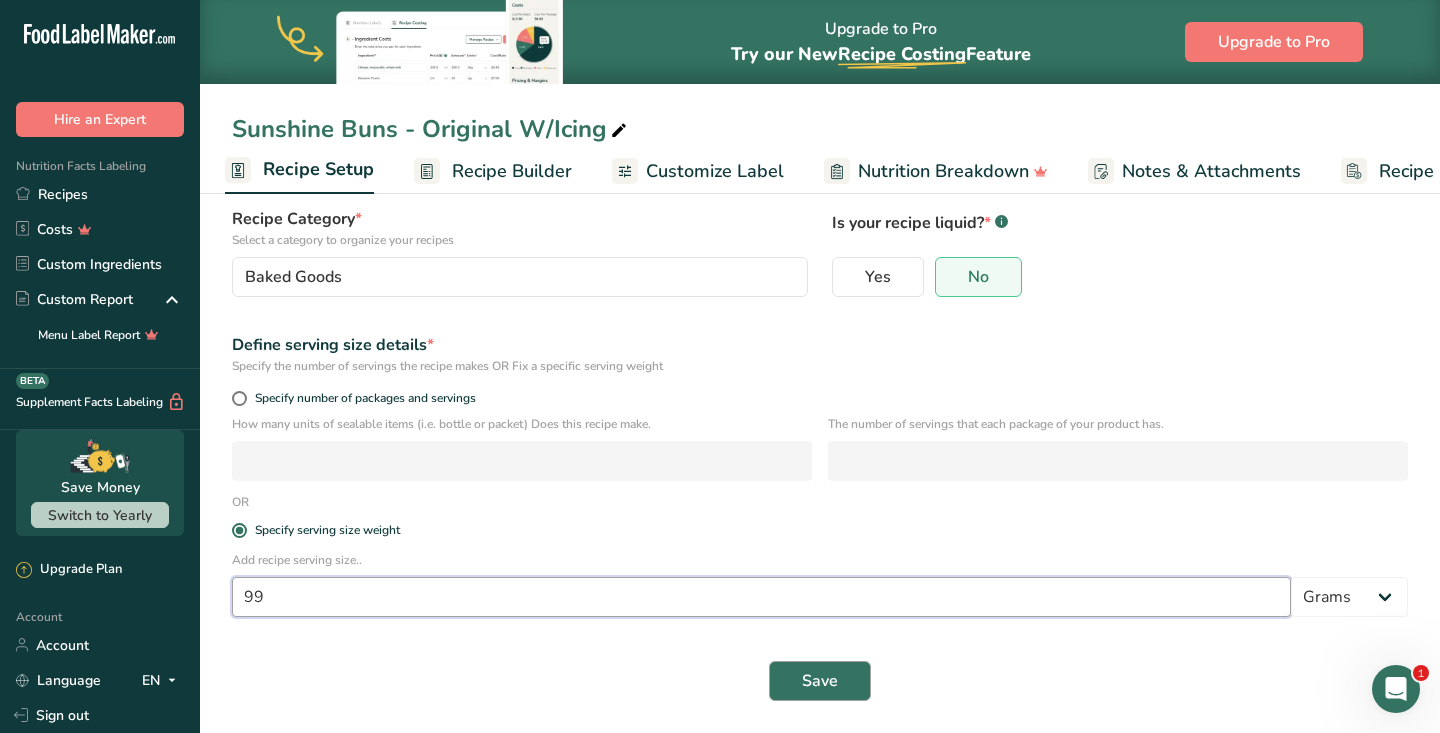 type on "99" 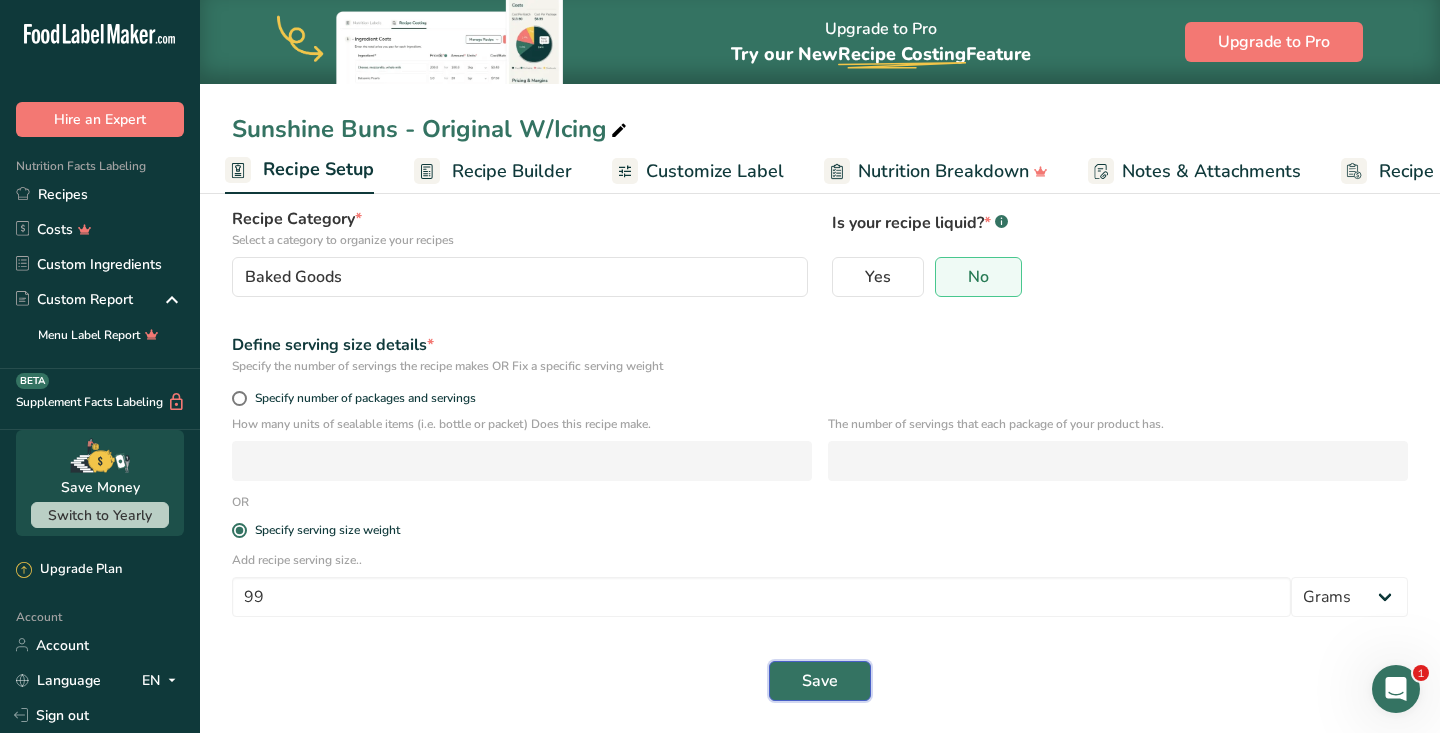 click on "Save" at bounding box center (820, 681) 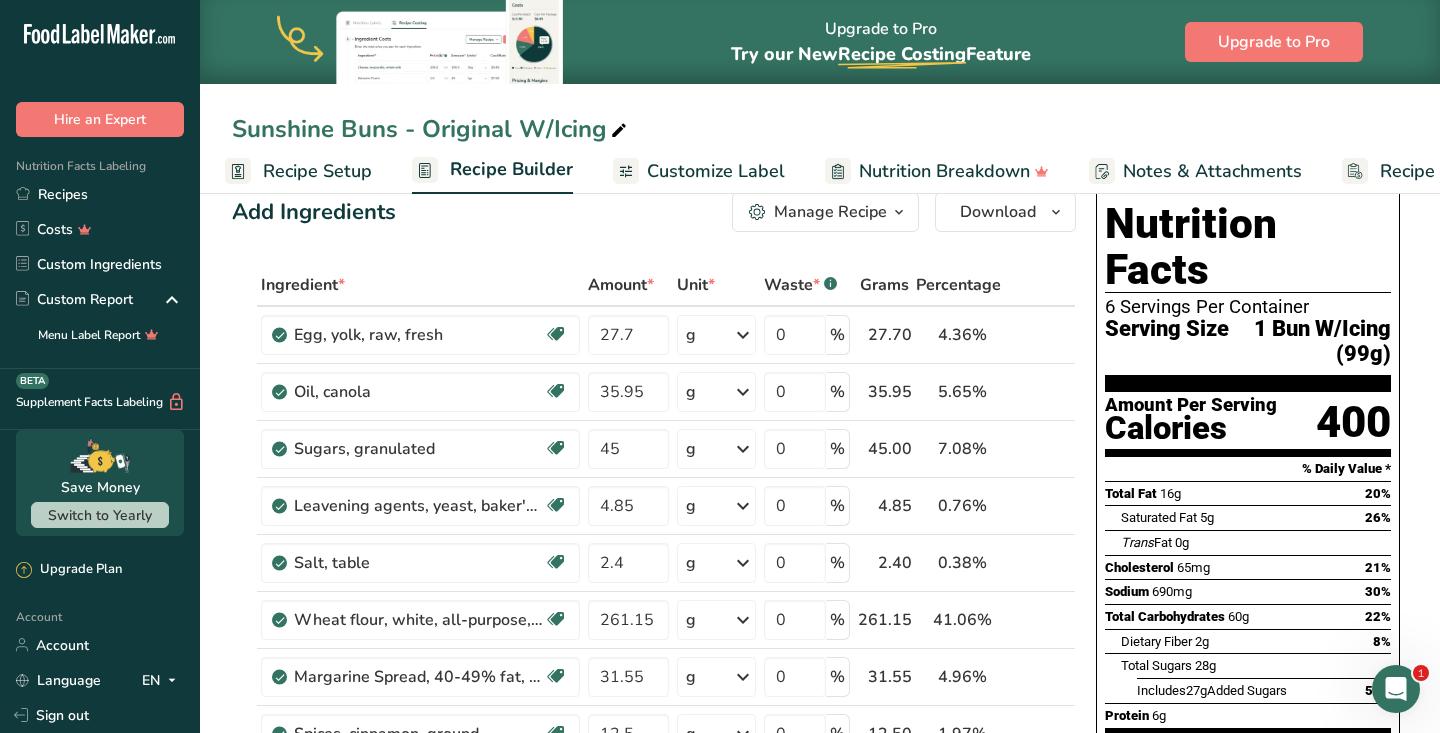 scroll, scrollTop: 0, scrollLeft: 0, axis: both 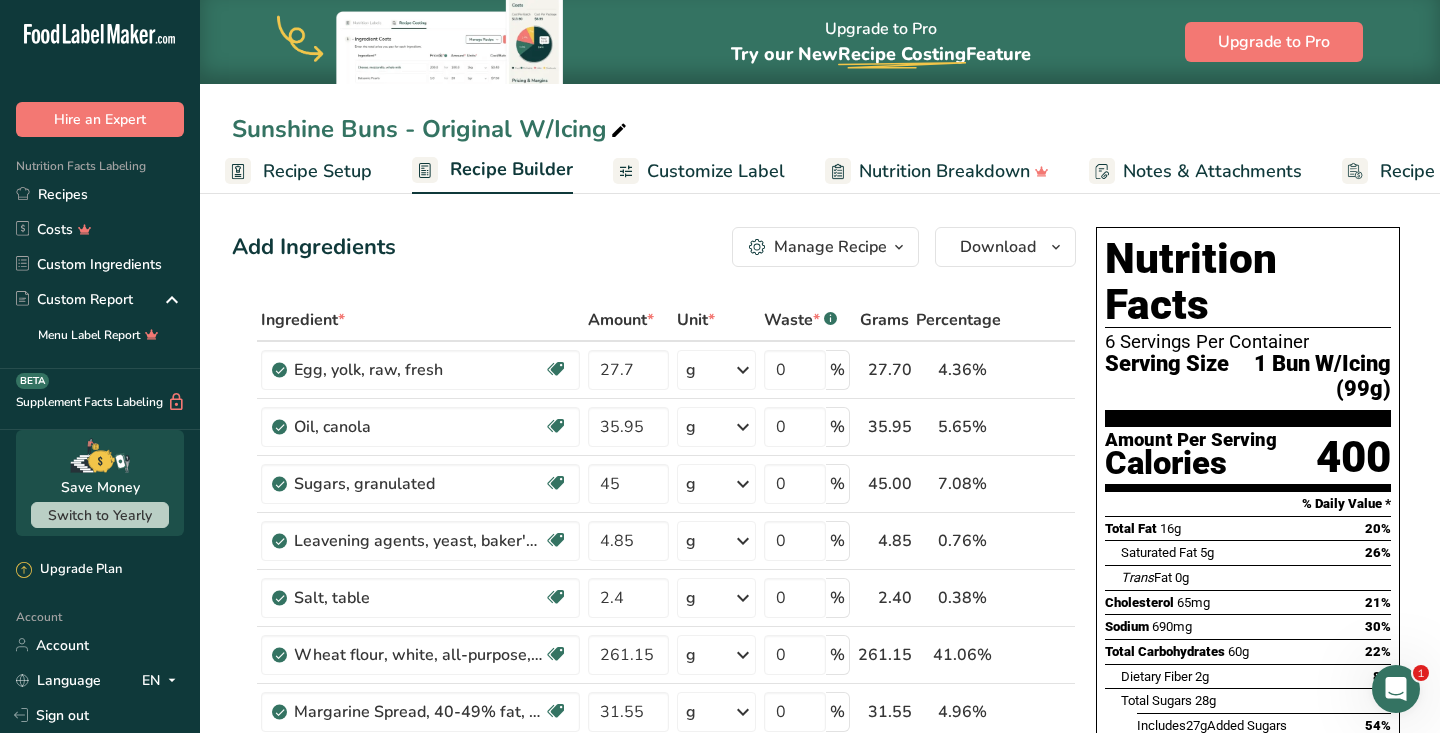 click on "Recipe Setup" at bounding box center [317, 171] 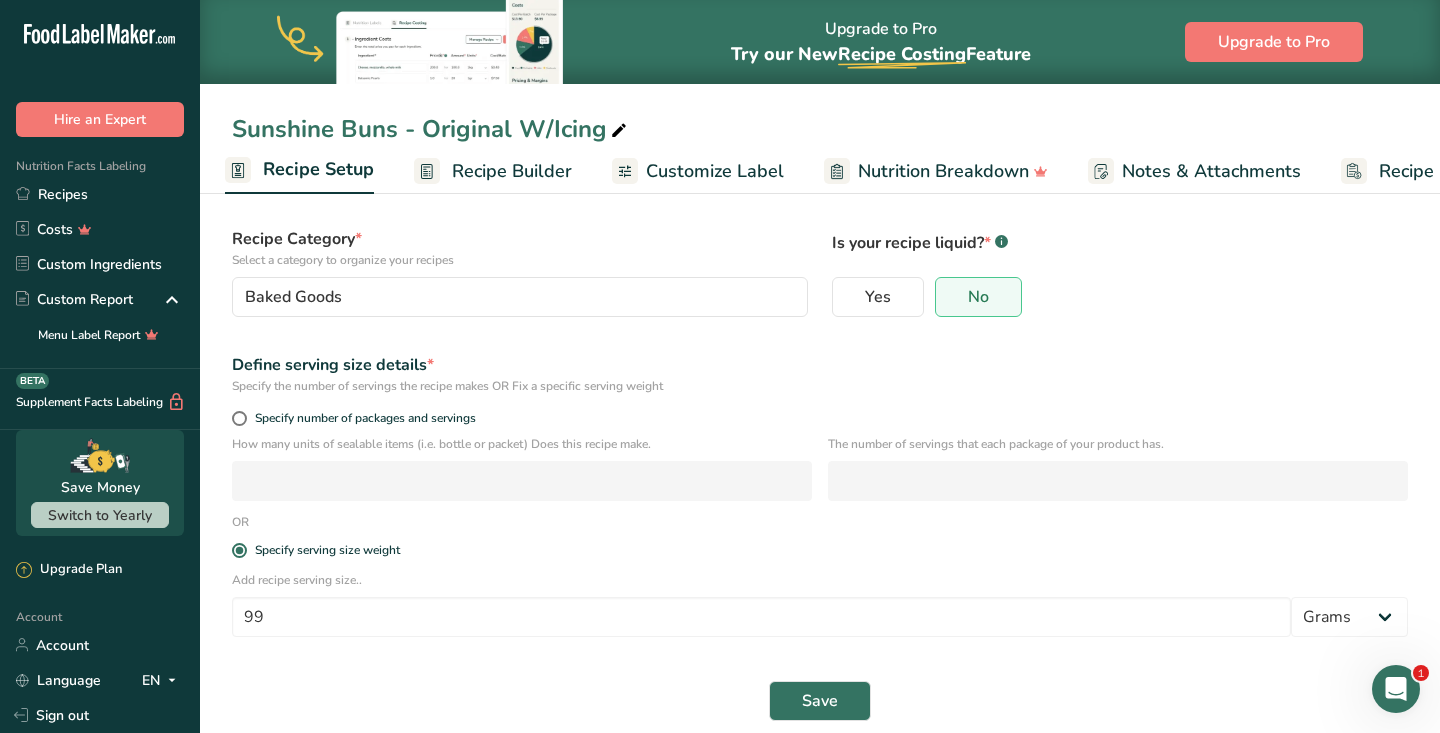 scroll, scrollTop: 140, scrollLeft: 0, axis: vertical 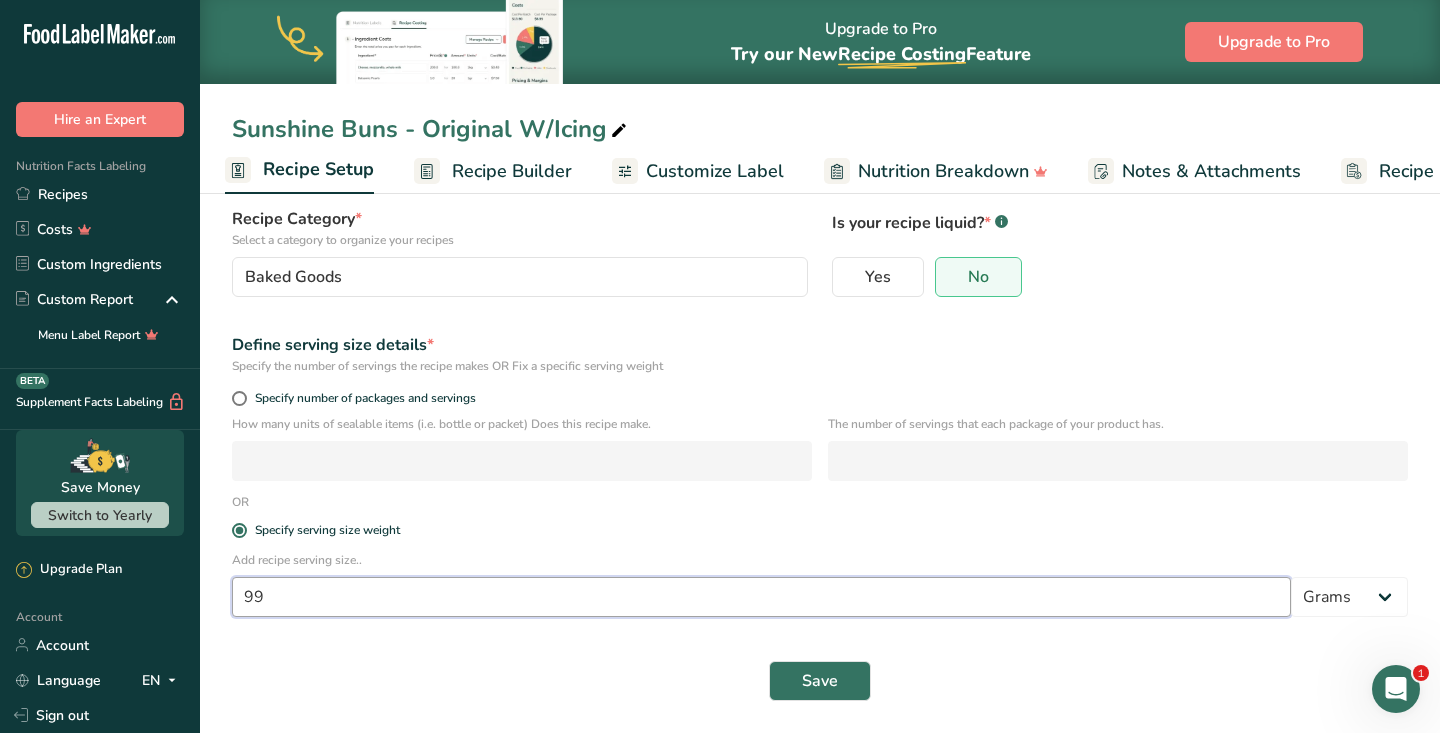 click on "99" at bounding box center [761, 597] 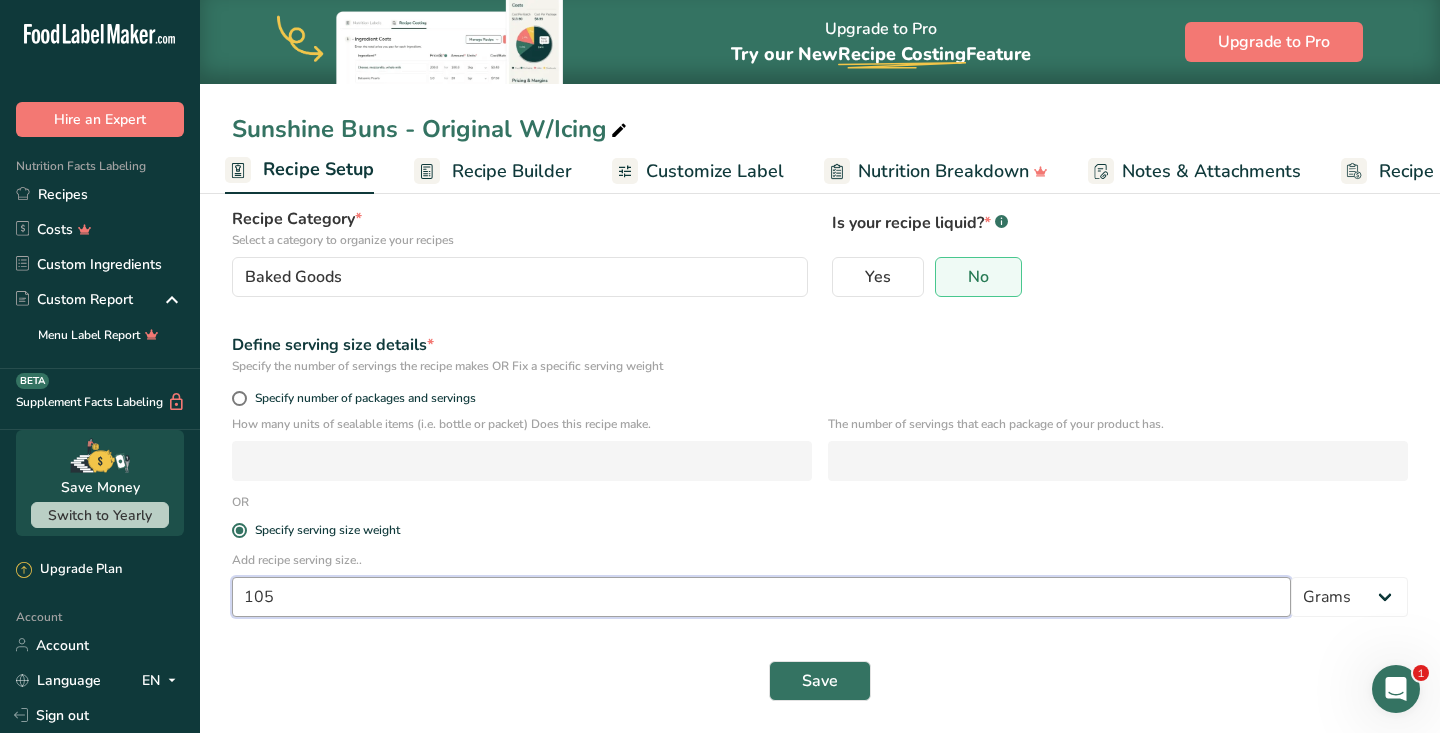 click on "105" at bounding box center (761, 597) 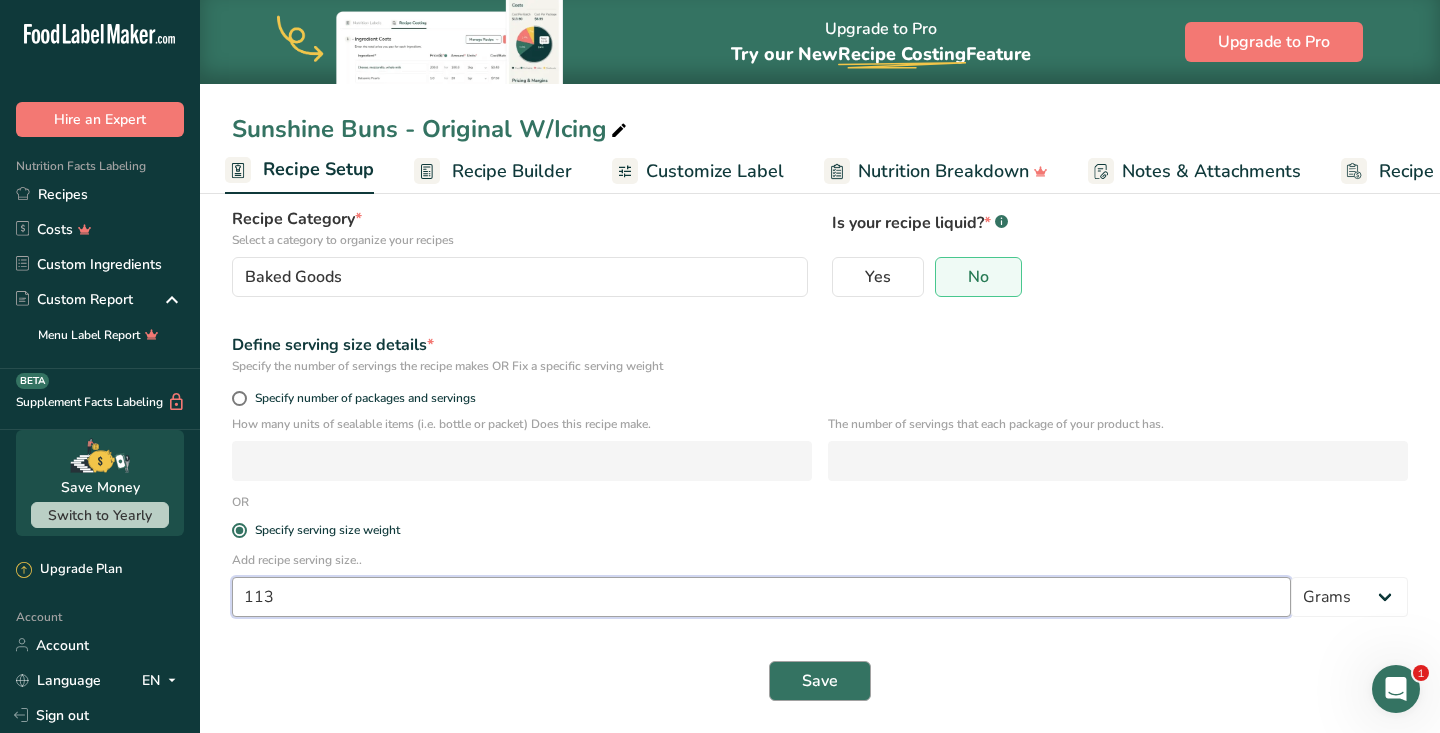 type on "113" 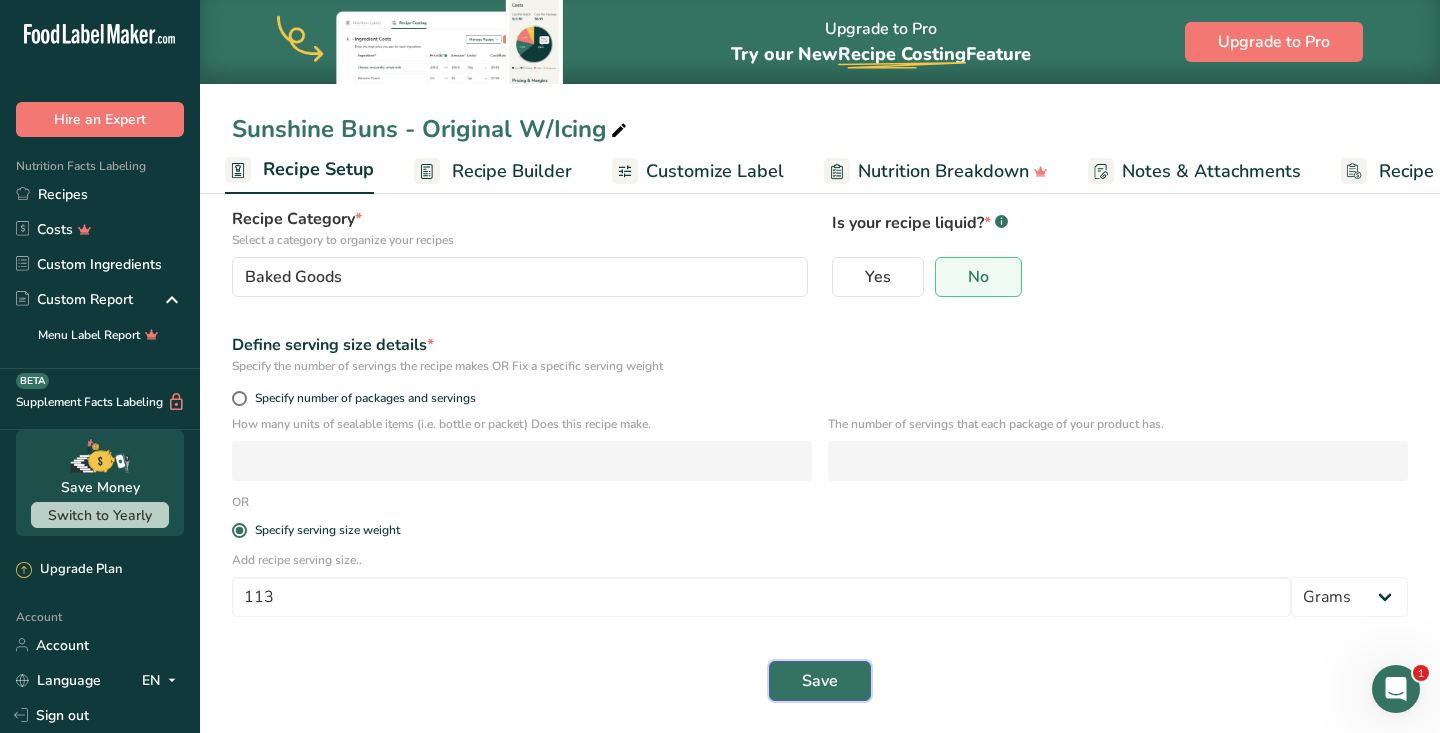click on "Save" at bounding box center [820, 681] 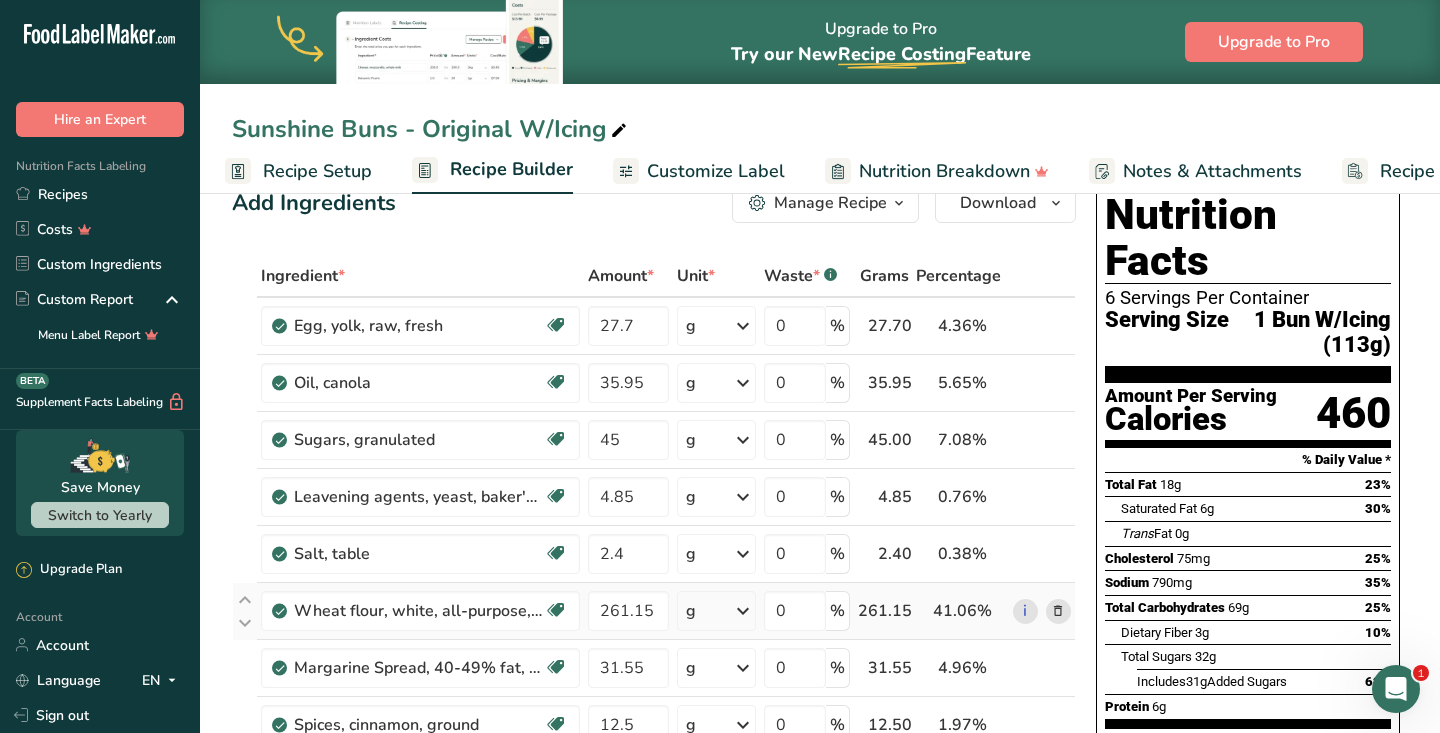 scroll, scrollTop: 0, scrollLeft: 0, axis: both 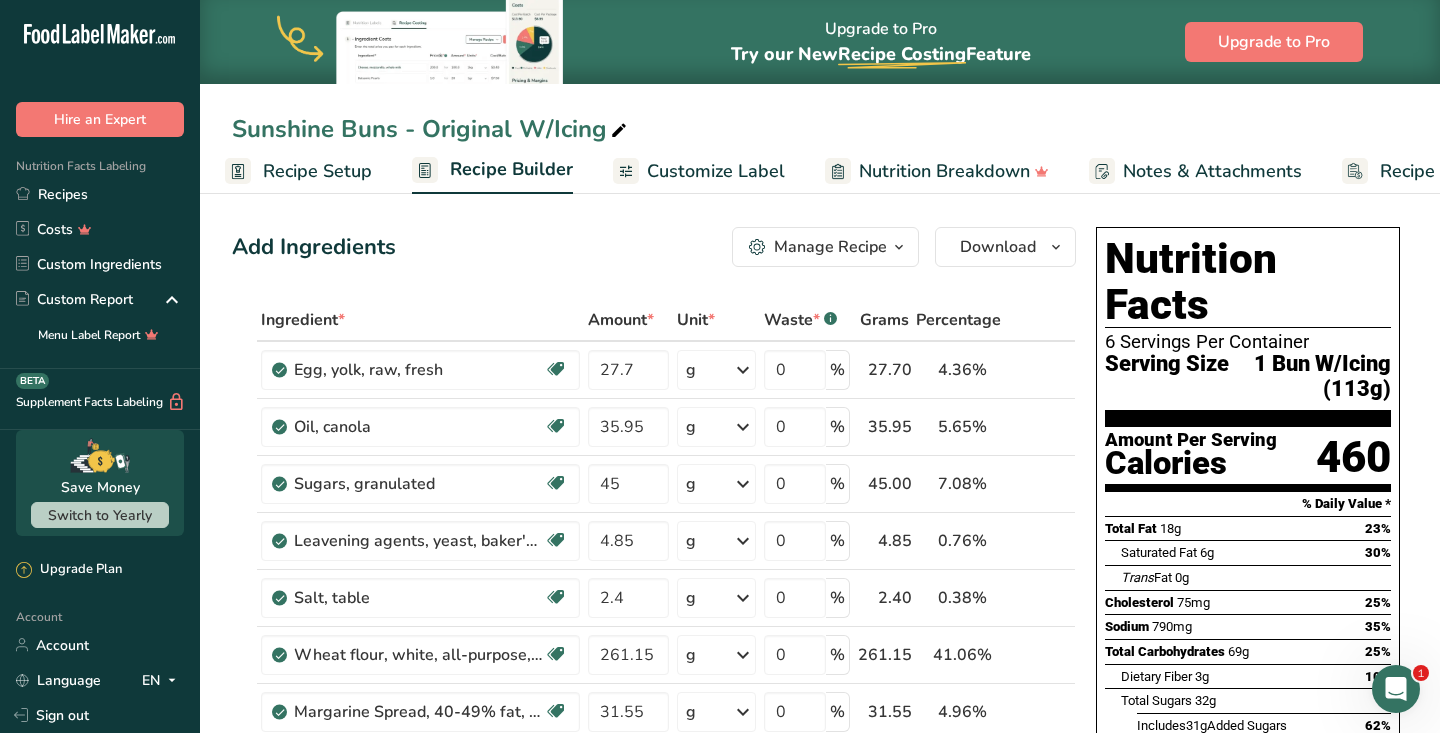 click on "Recipe Setup" at bounding box center (317, 171) 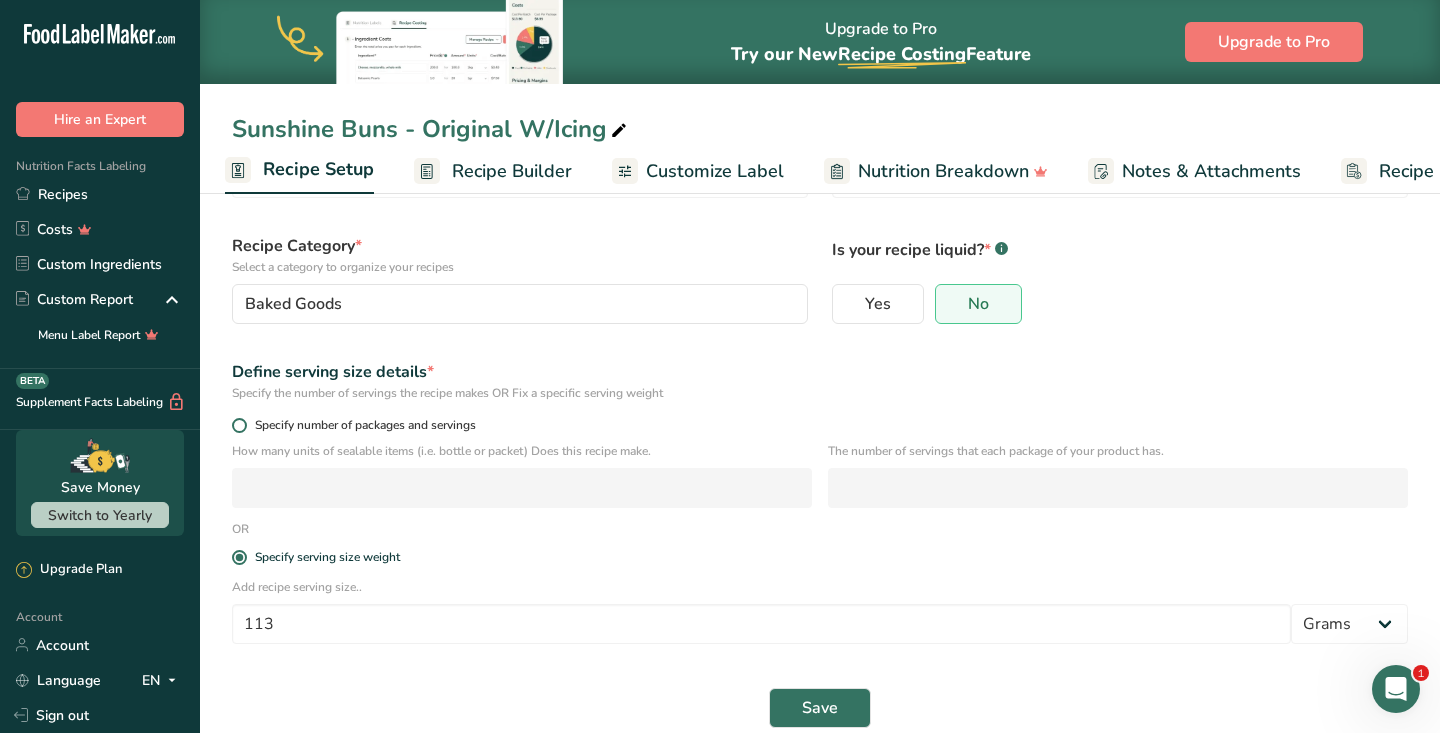 scroll, scrollTop: 140, scrollLeft: 0, axis: vertical 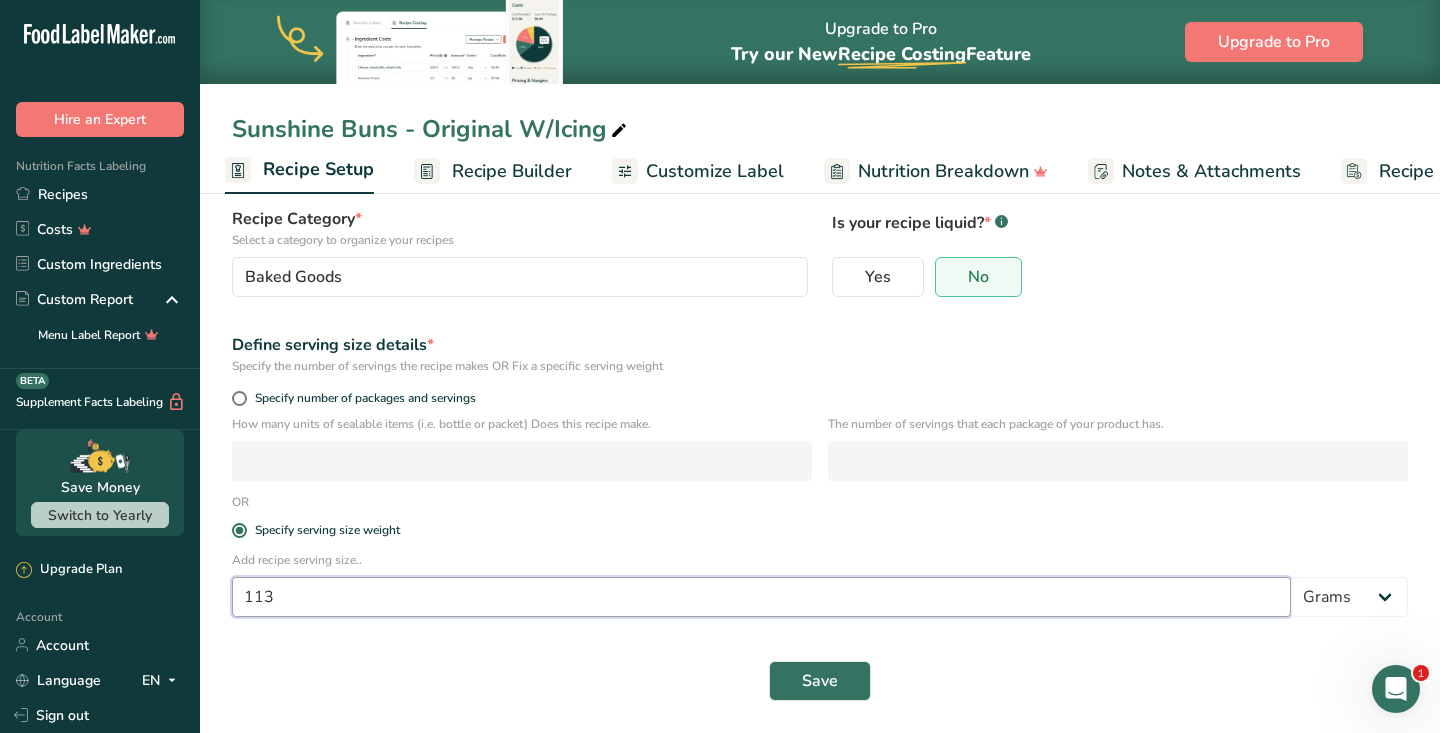 click on "113" at bounding box center (761, 597) 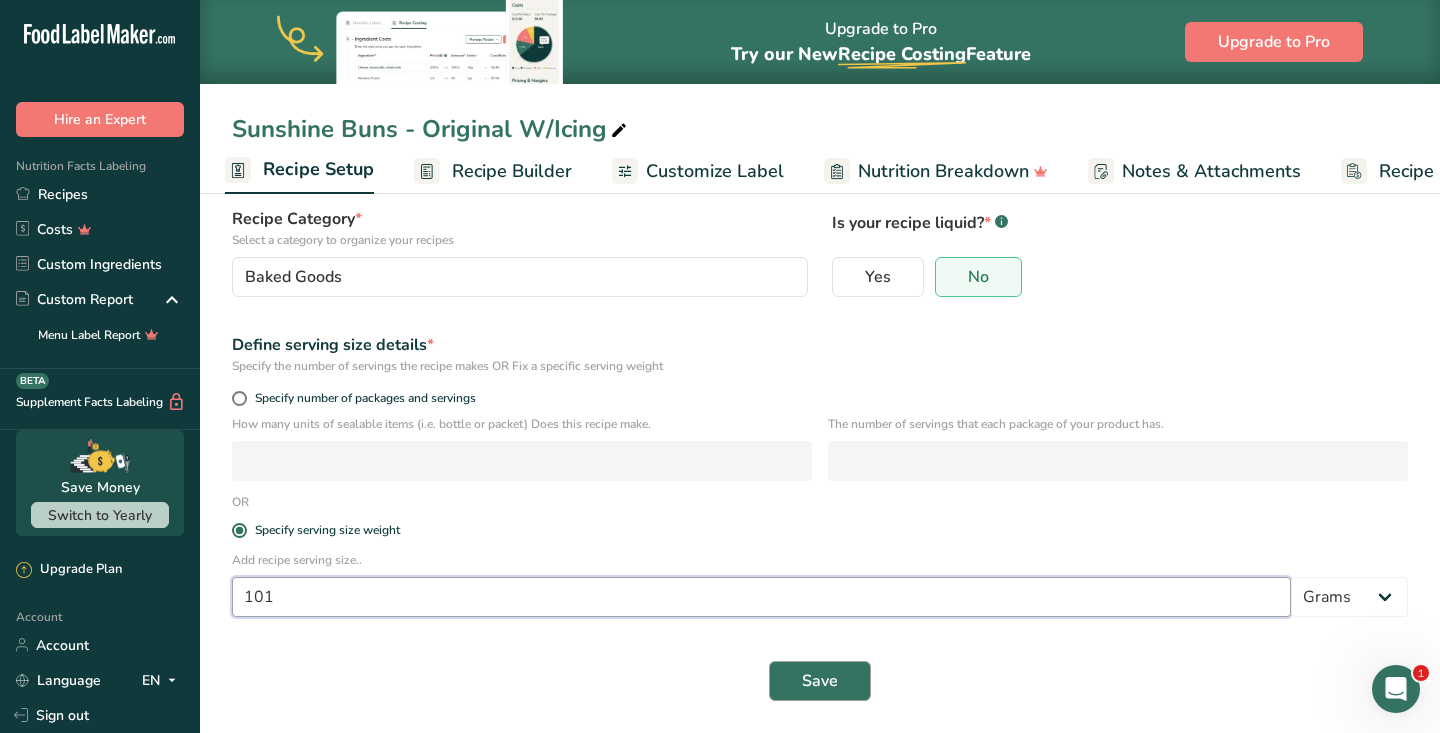 type on "101" 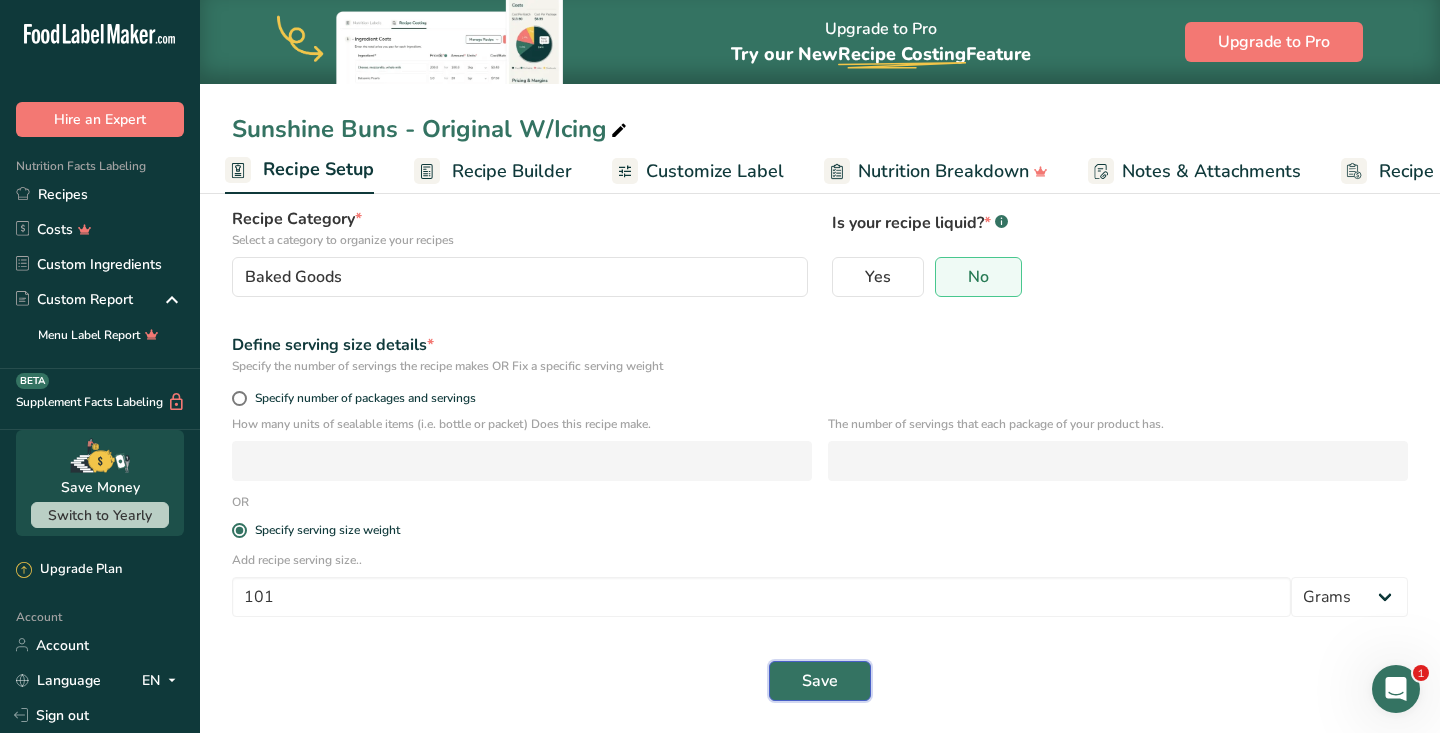 click on "Save" at bounding box center [820, 681] 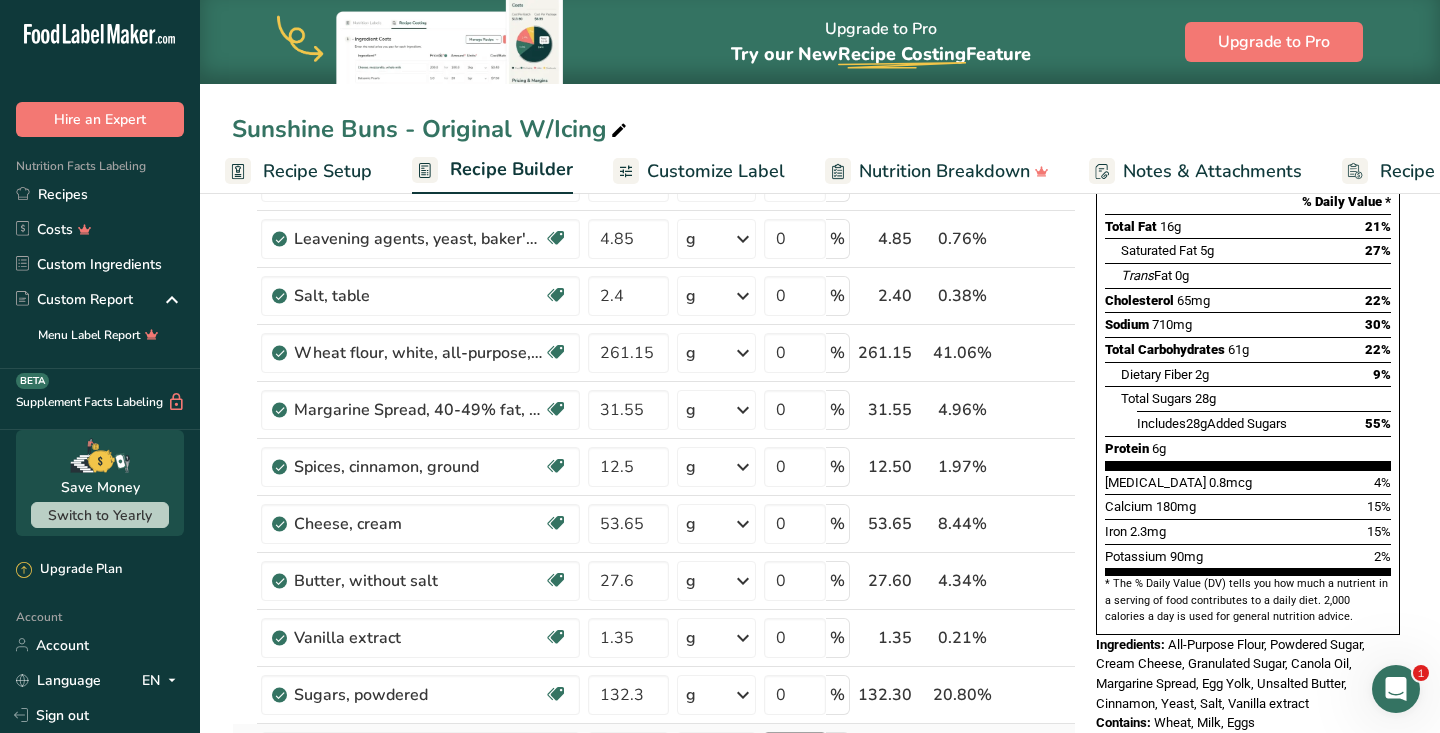 scroll, scrollTop: 0, scrollLeft: 0, axis: both 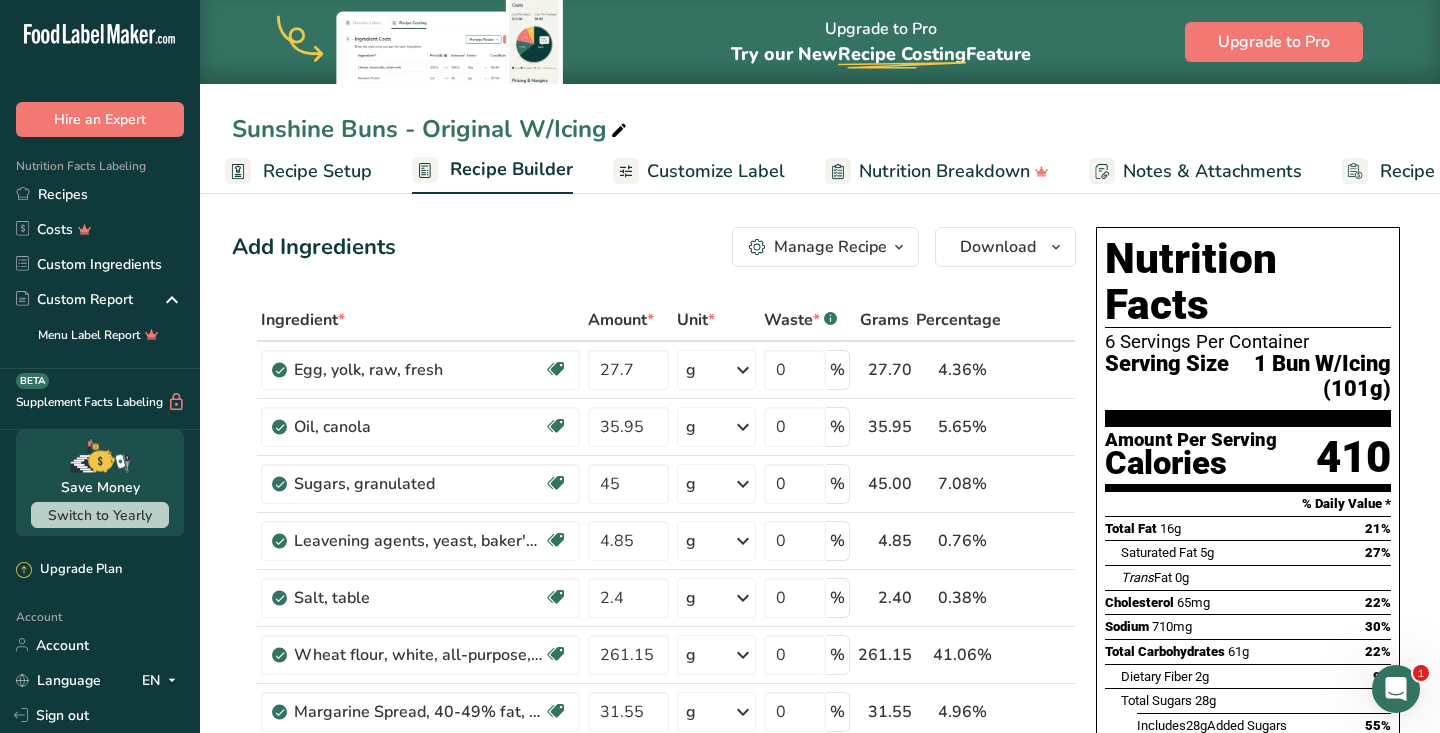 click on "Recipe Setup" at bounding box center (317, 171) 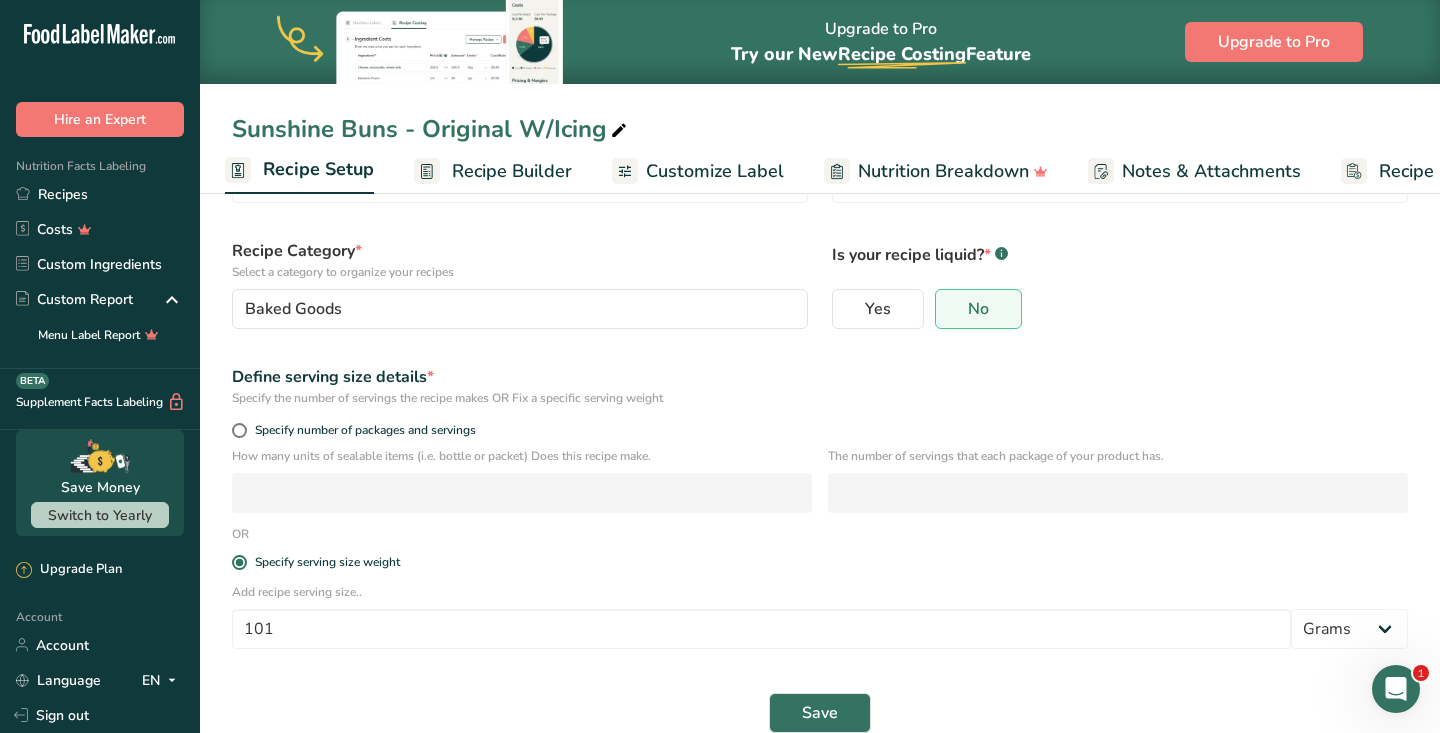 scroll, scrollTop: 140, scrollLeft: 0, axis: vertical 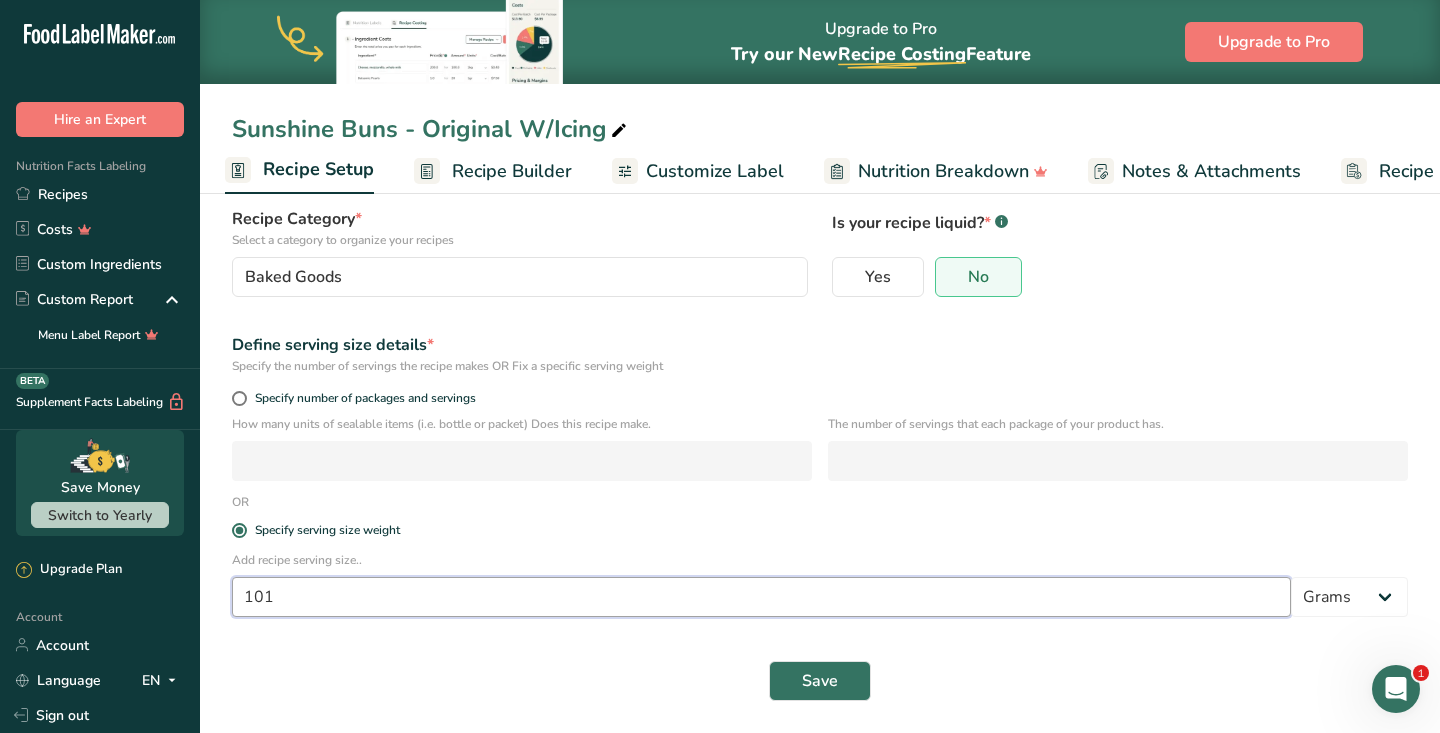 click on "101" at bounding box center (761, 597) 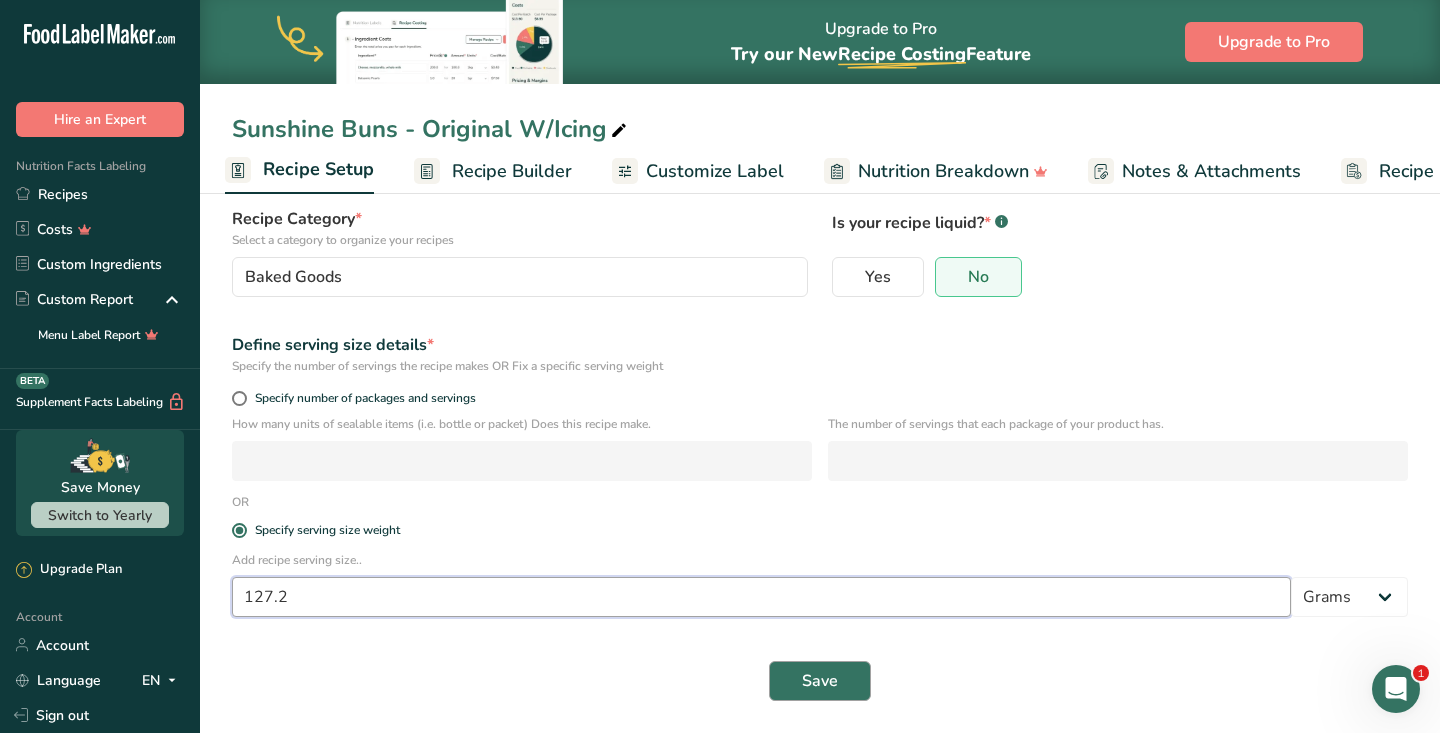 type on "127.2" 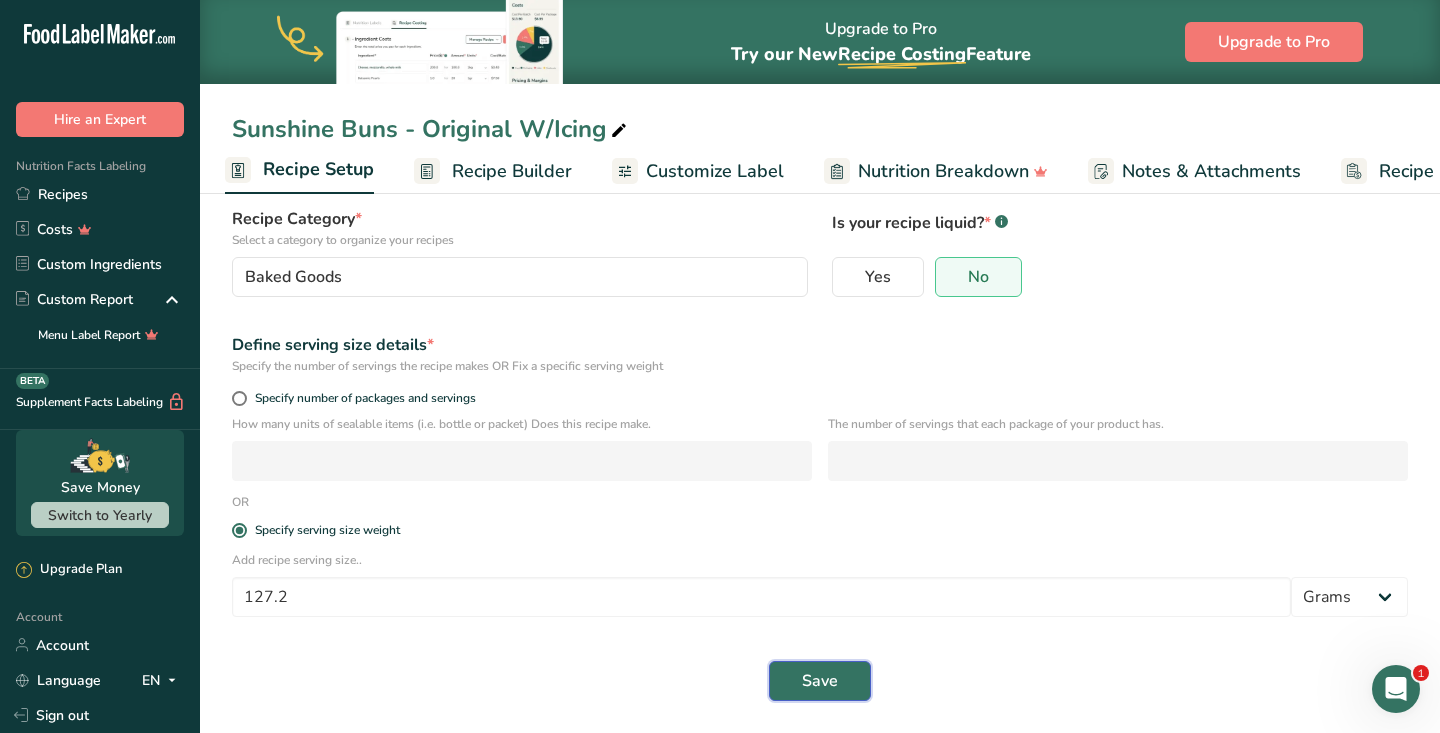 click on "Save" at bounding box center [820, 681] 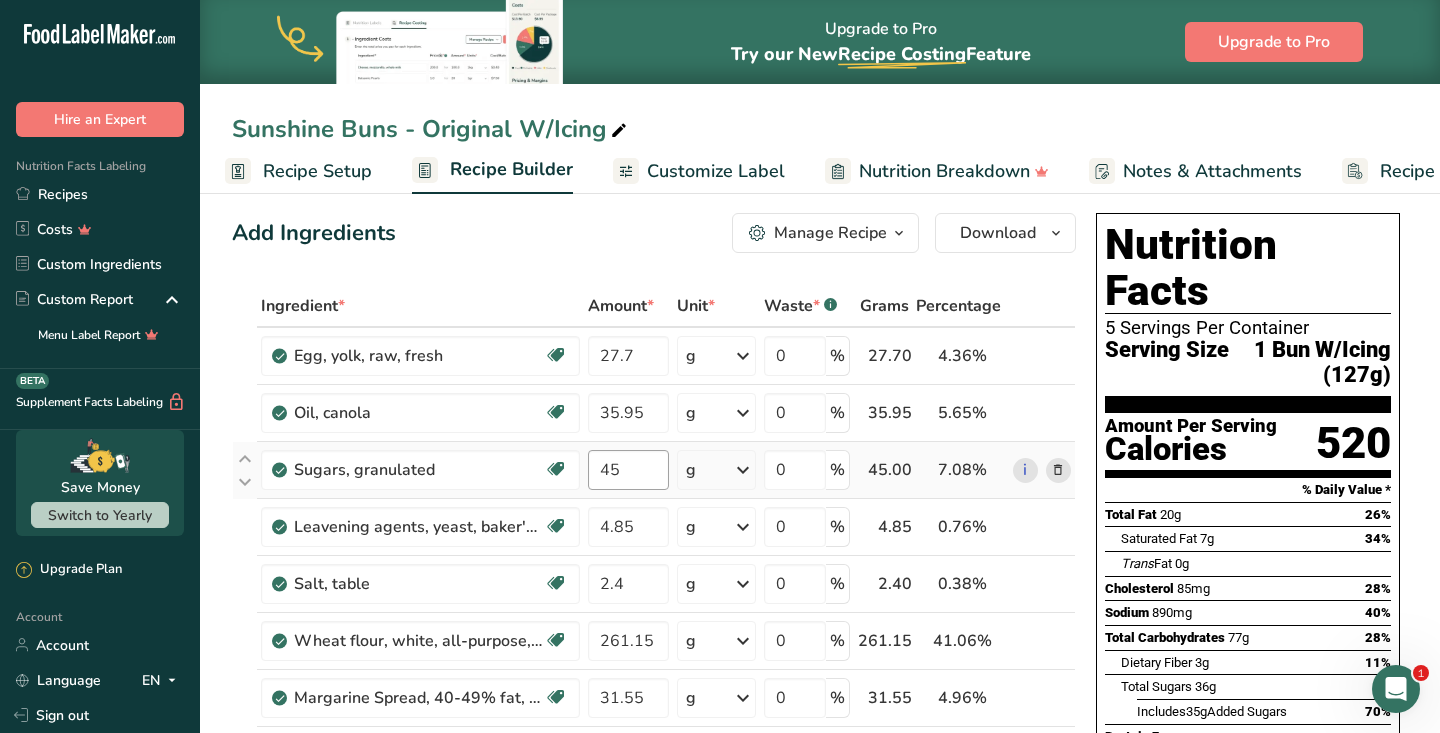 scroll, scrollTop: 0, scrollLeft: 0, axis: both 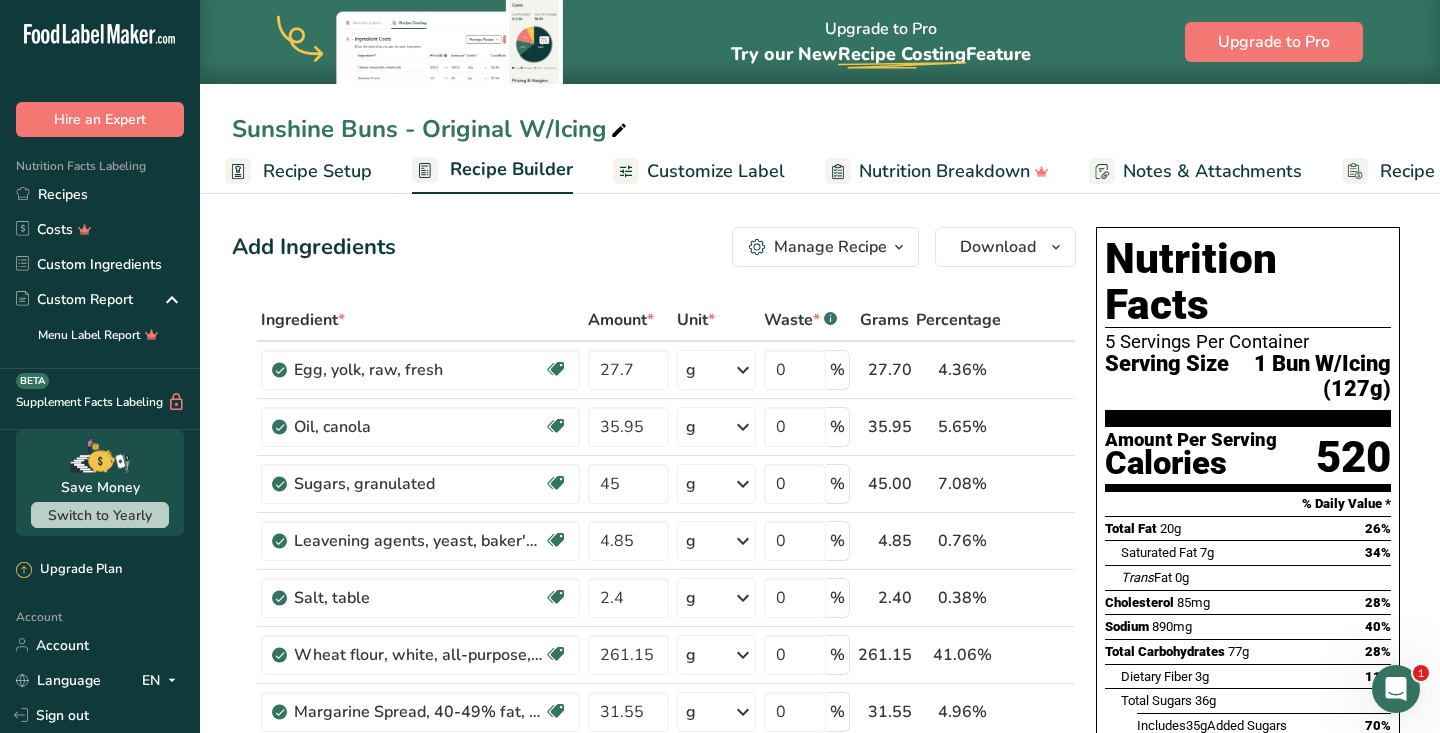 click on "Recipe Setup" at bounding box center [317, 171] 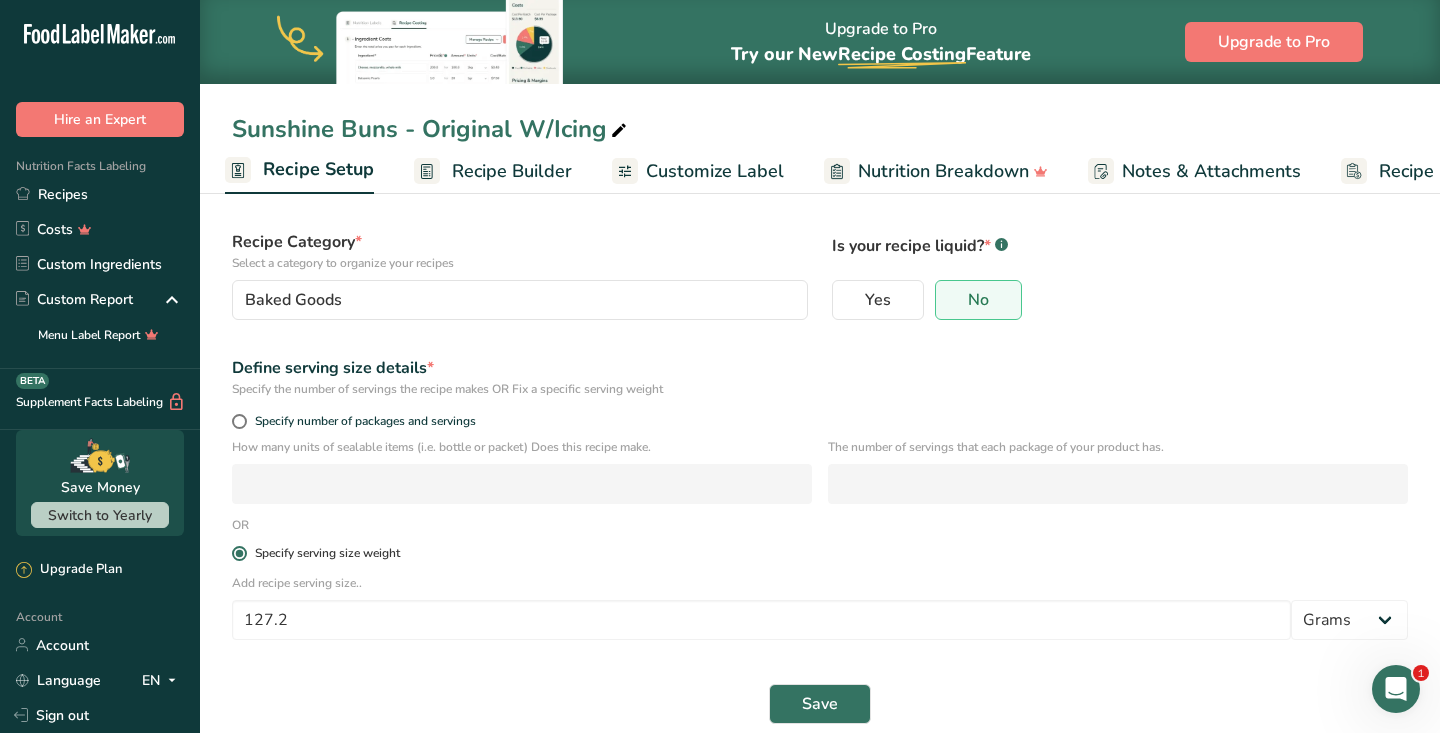 scroll, scrollTop: 140, scrollLeft: 0, axis: vertical 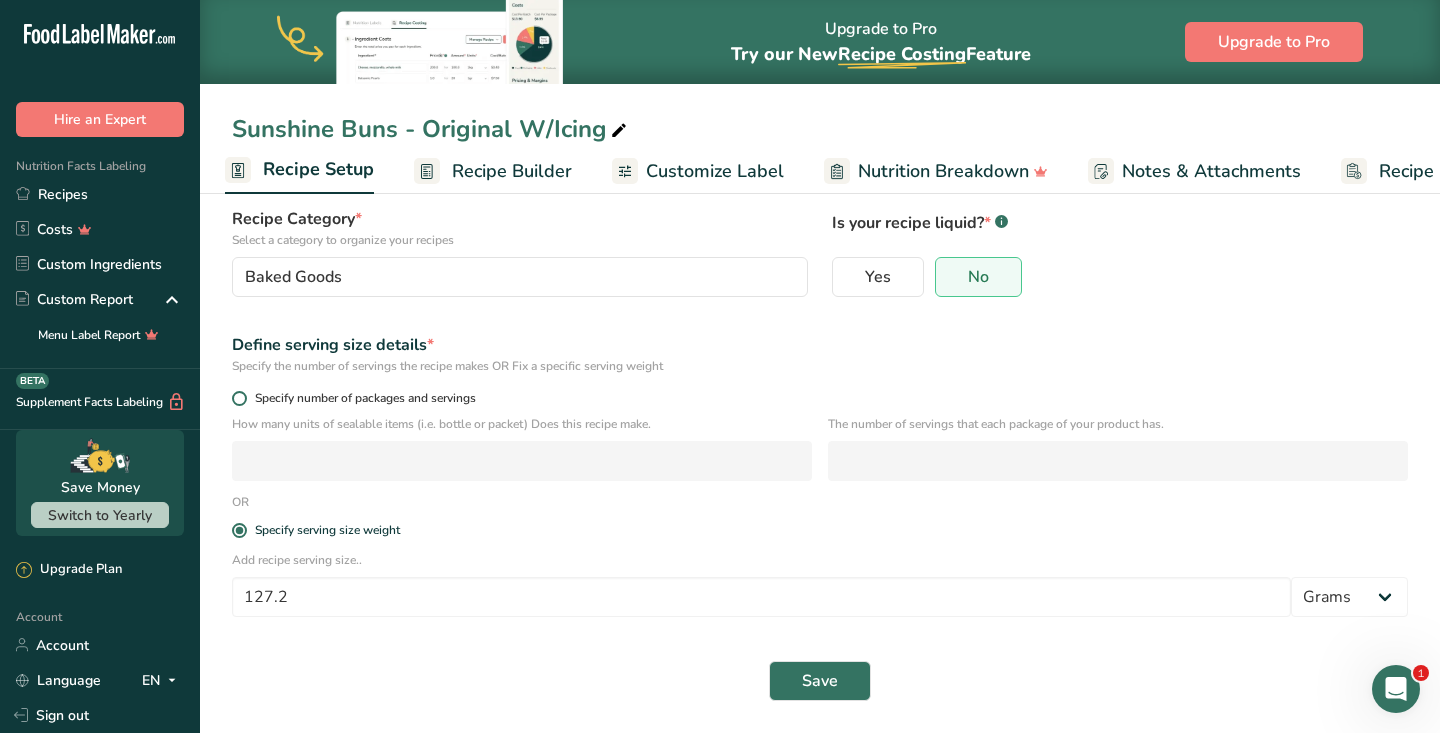 click at bounding box center [239, 398] 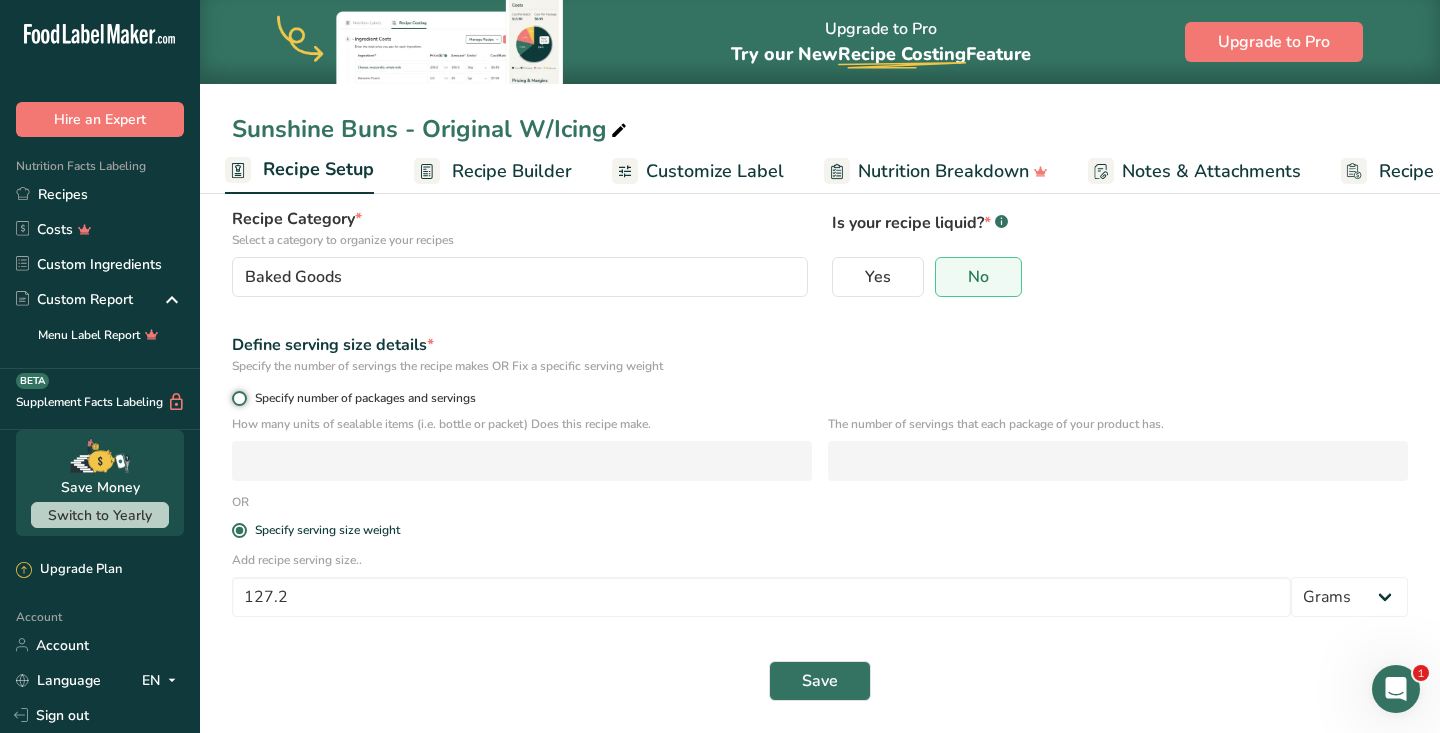 click on "Specify number of packages and servings" at bounding box center (238, 398) 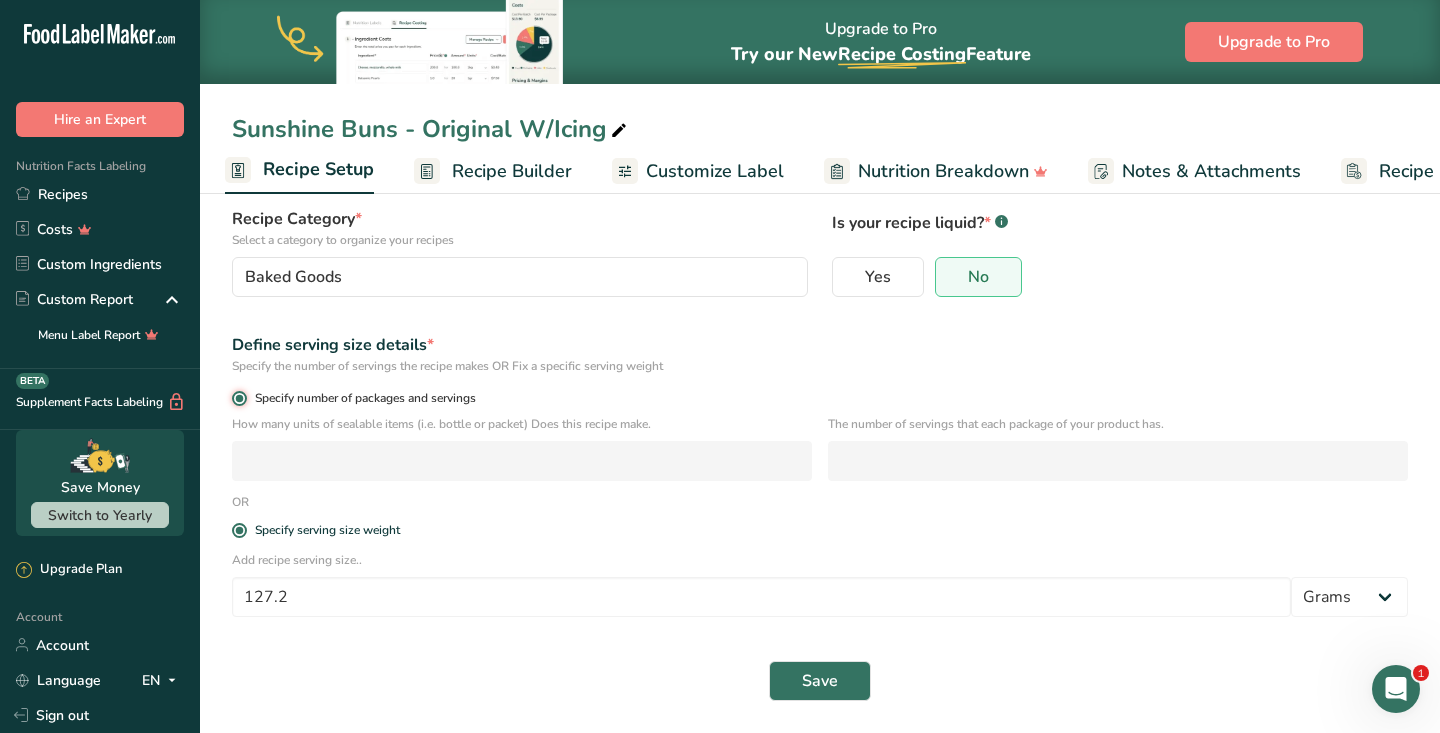 radio on "false" 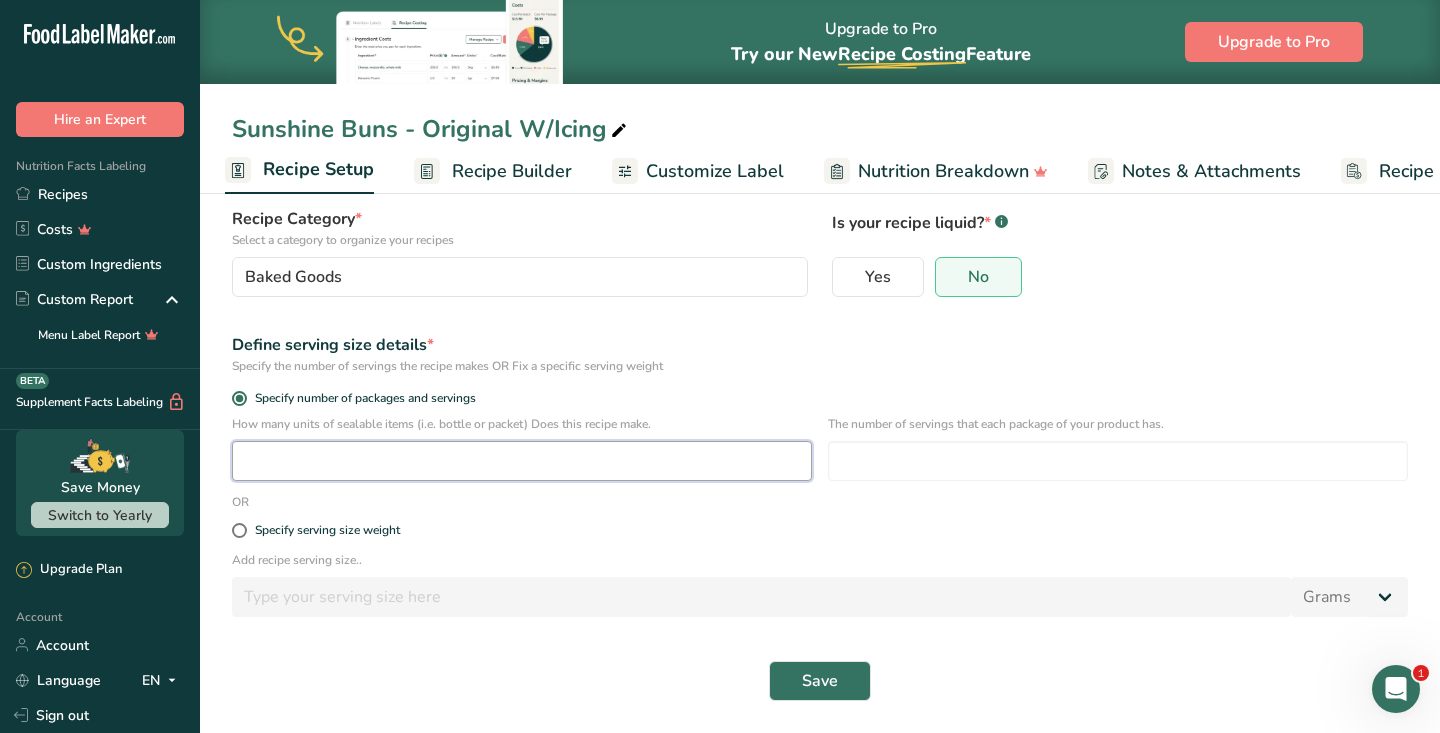 click at bounding box center [522, 461] 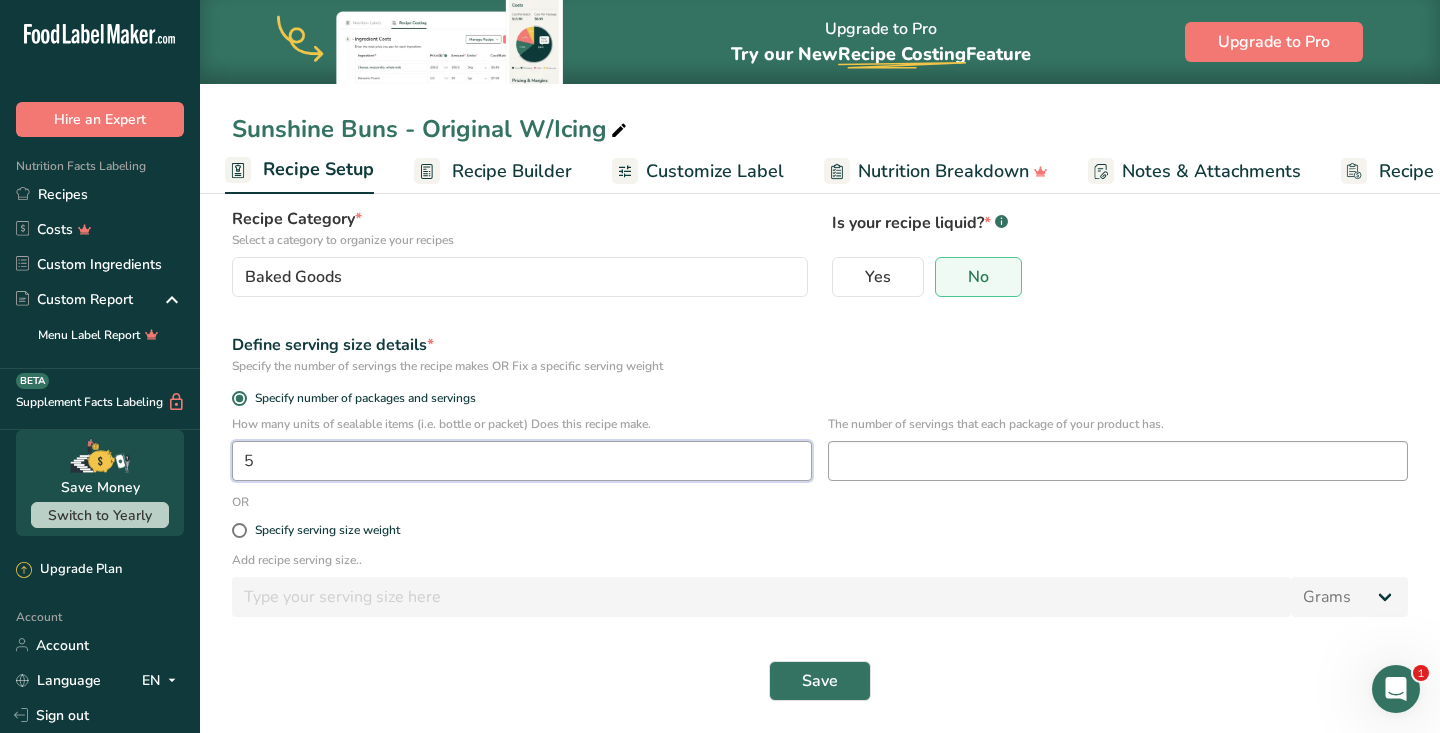 type on "5" 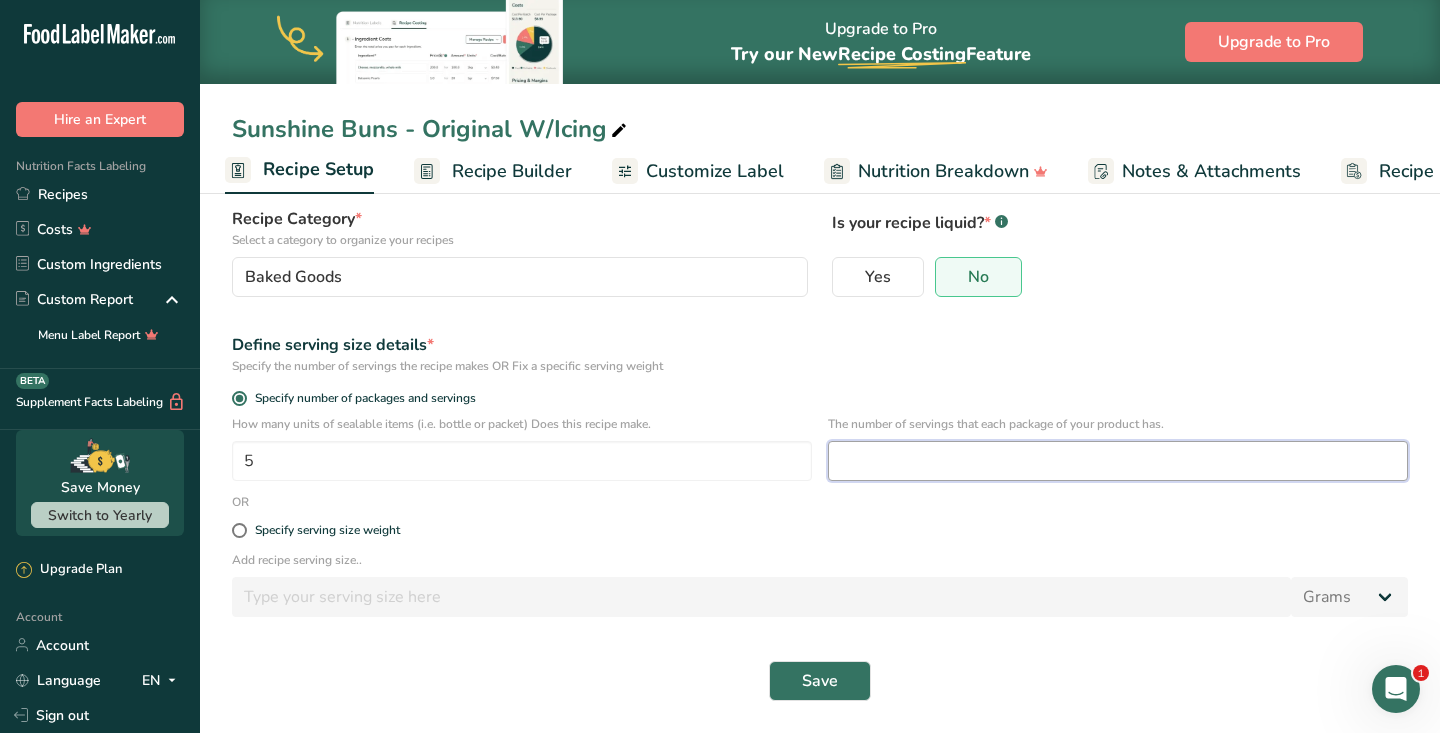 click at bounding box center (1118, 461) 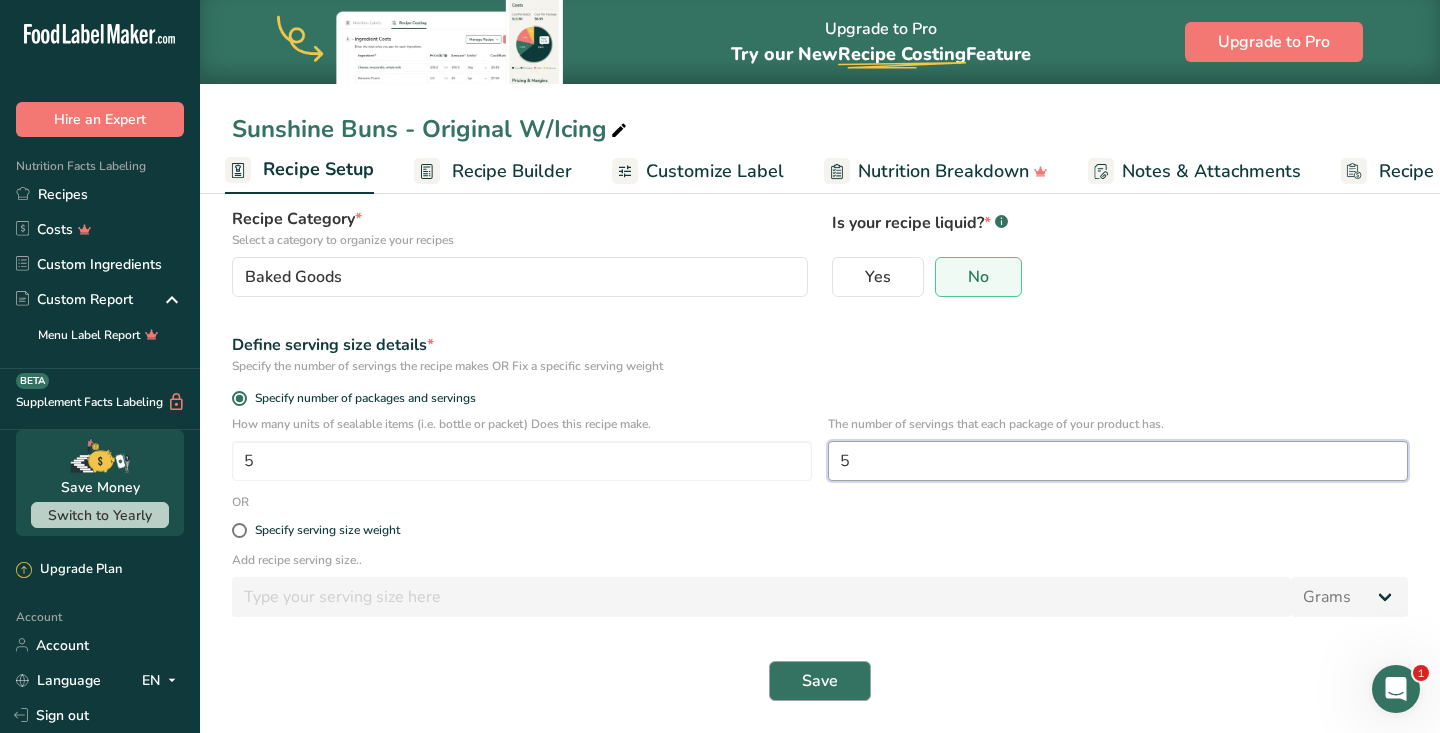 type on "5" 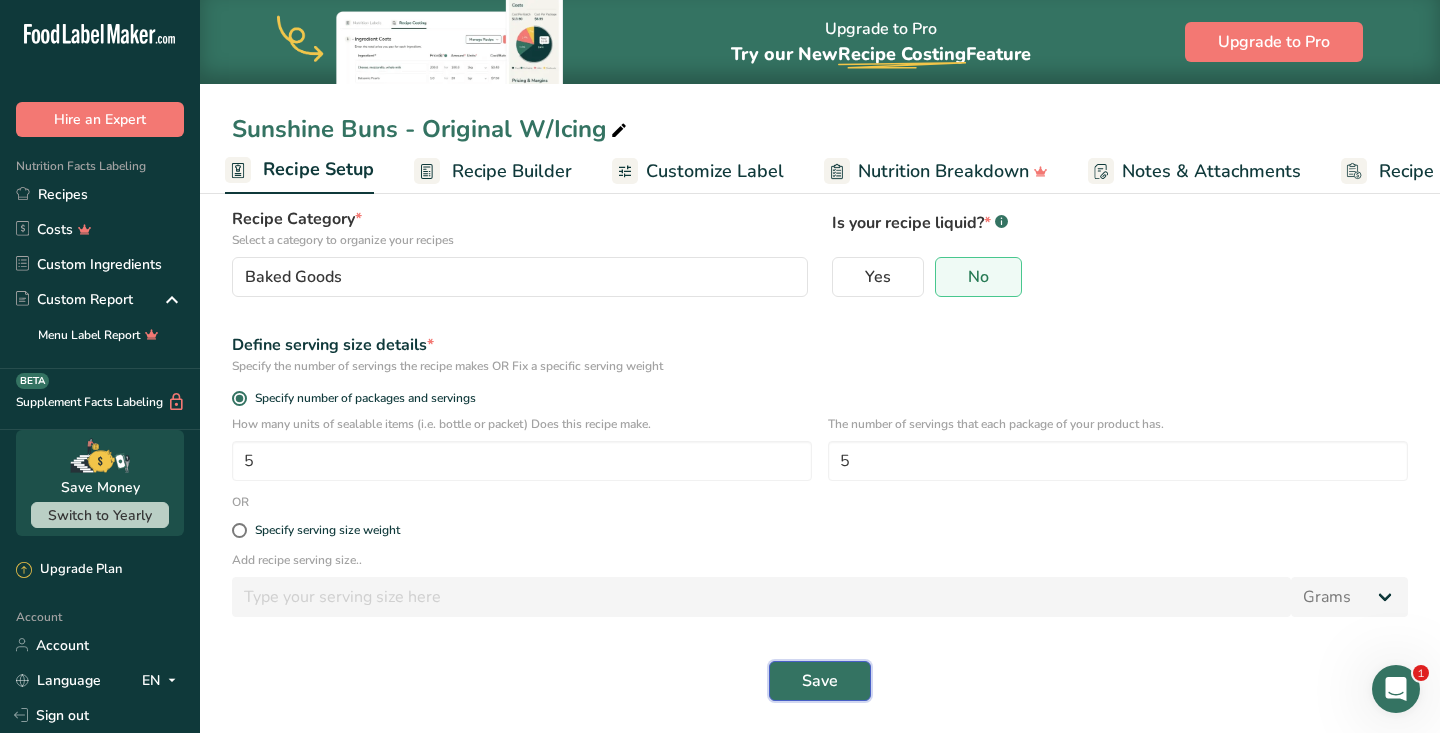 click on "Save" at bounding box center [820, 681] 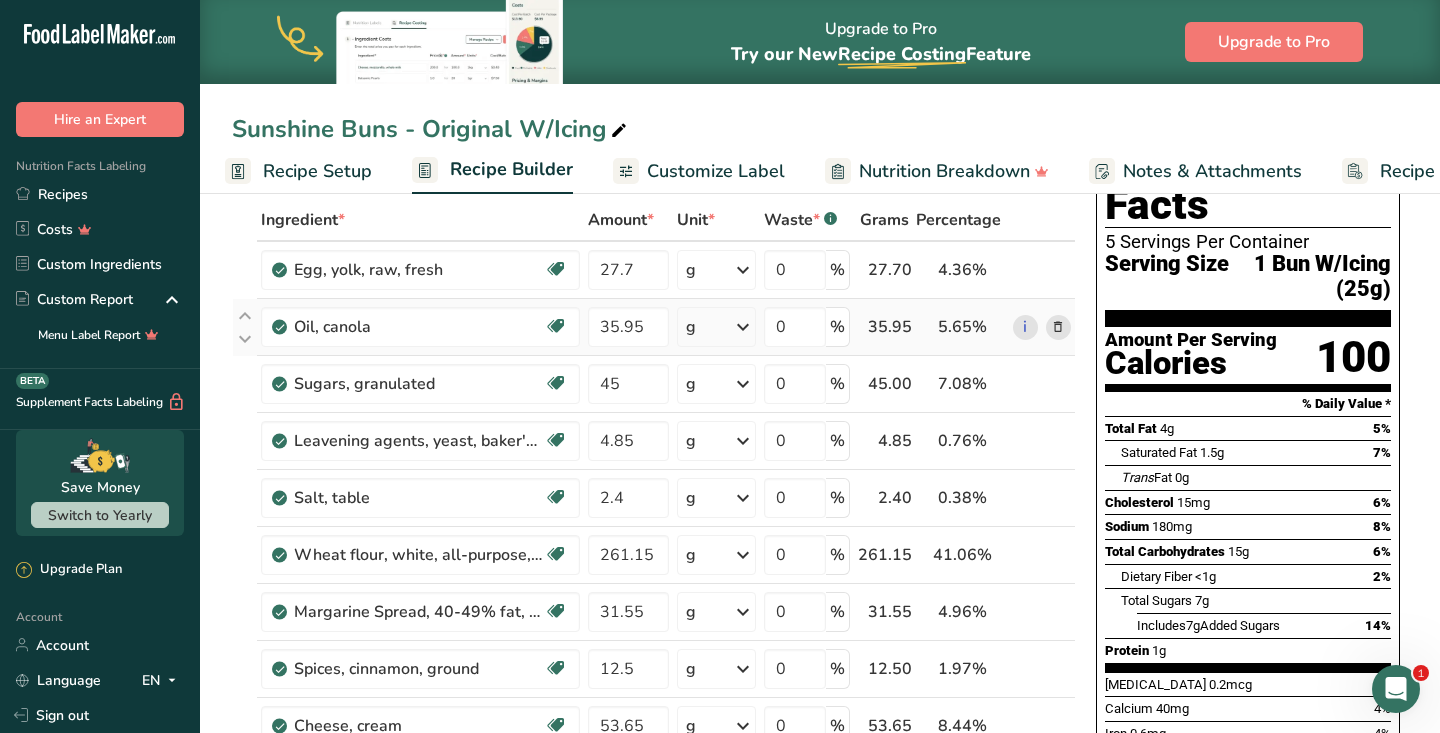scroll, scrollTop: 0, scrollLeft: 0, axis: both 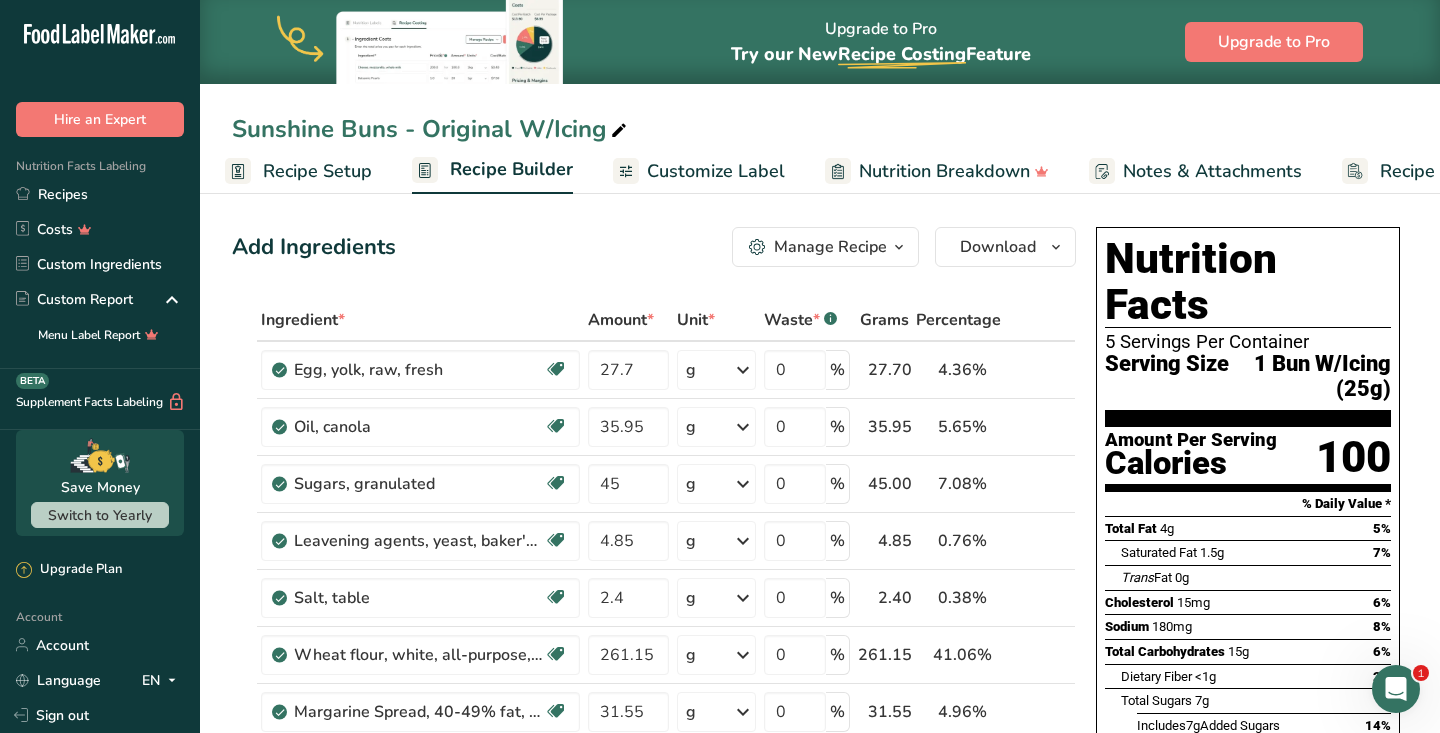 click on "Recipe Setup" at bounding box center [317, 171] 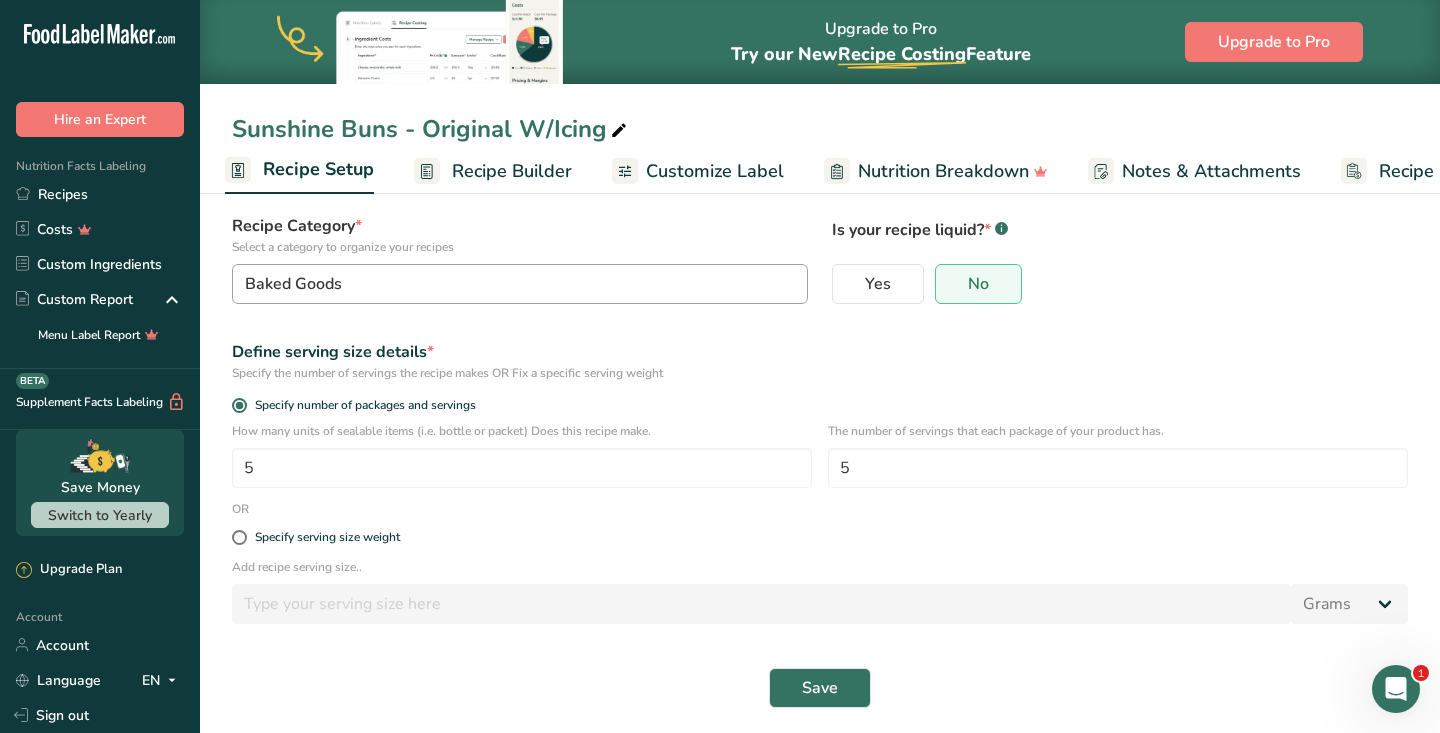 scroll, scrollTop: 140, scrollLeft: 0, axis: vertical 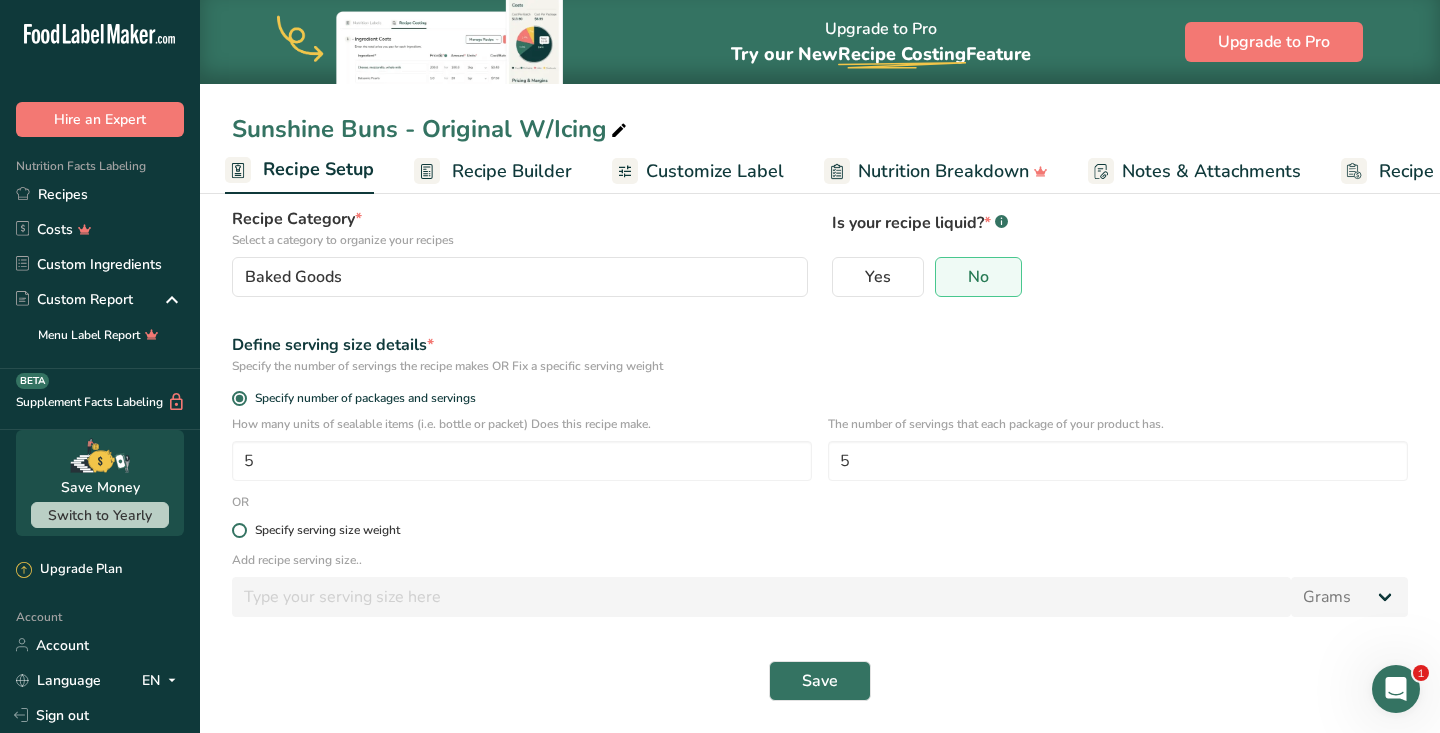 click at bounding box center [239, 530] 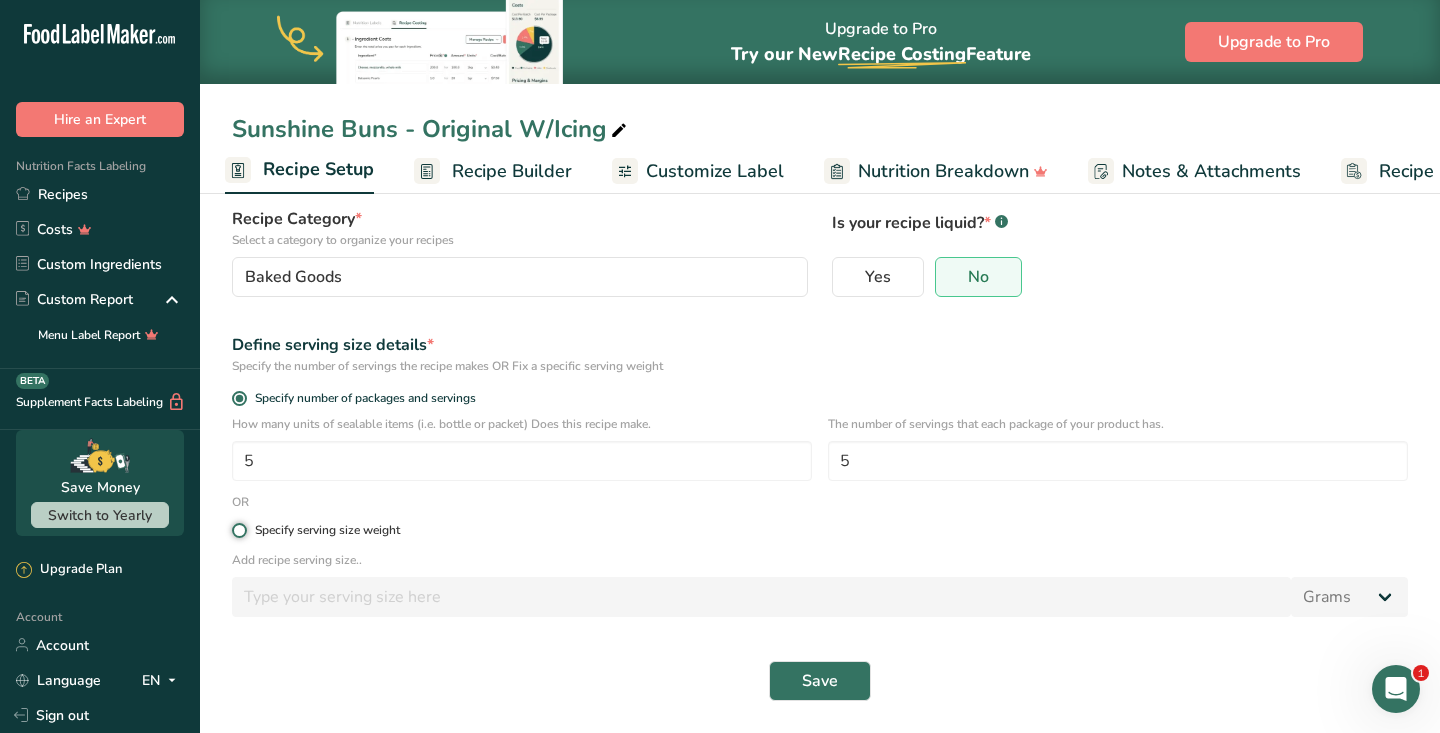click on "Specify serving size weight" at bounding box center [238, 530] 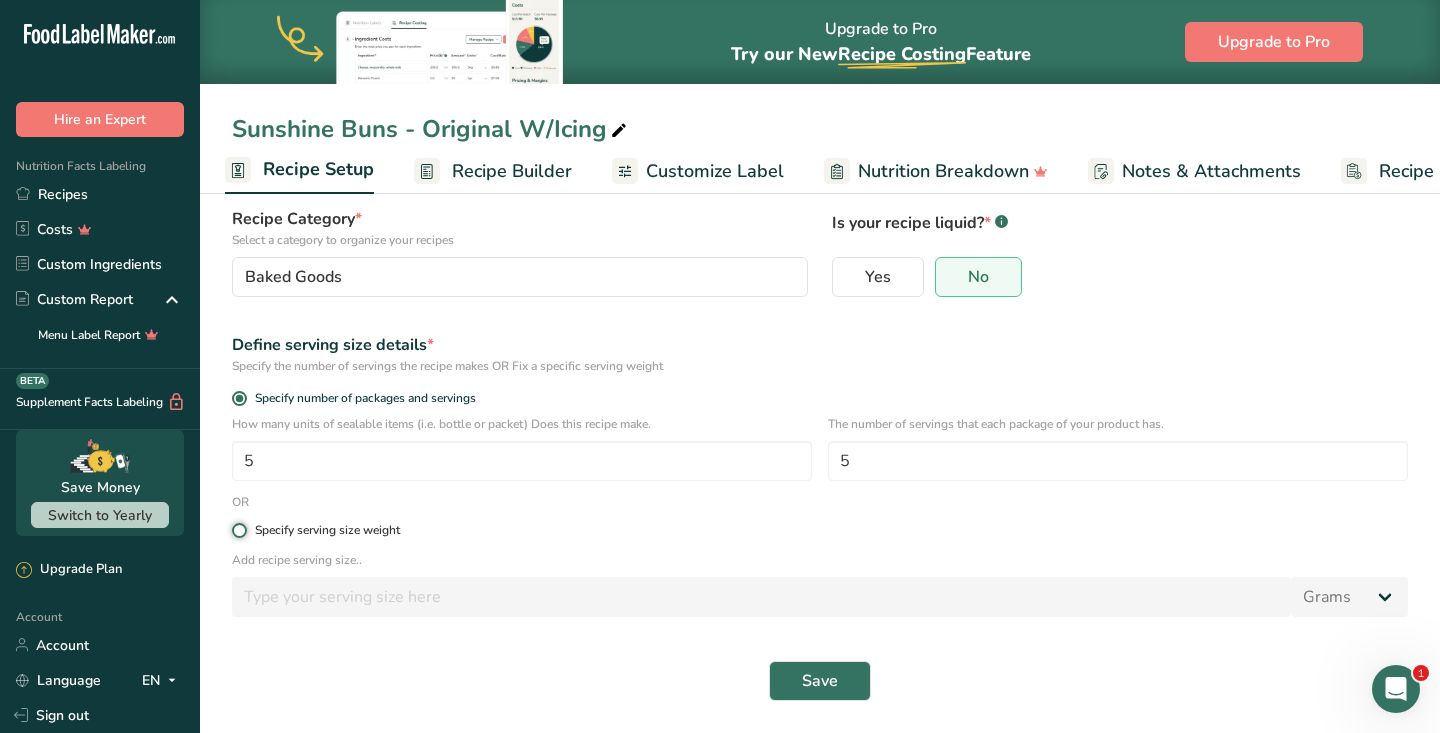 radio on "true" 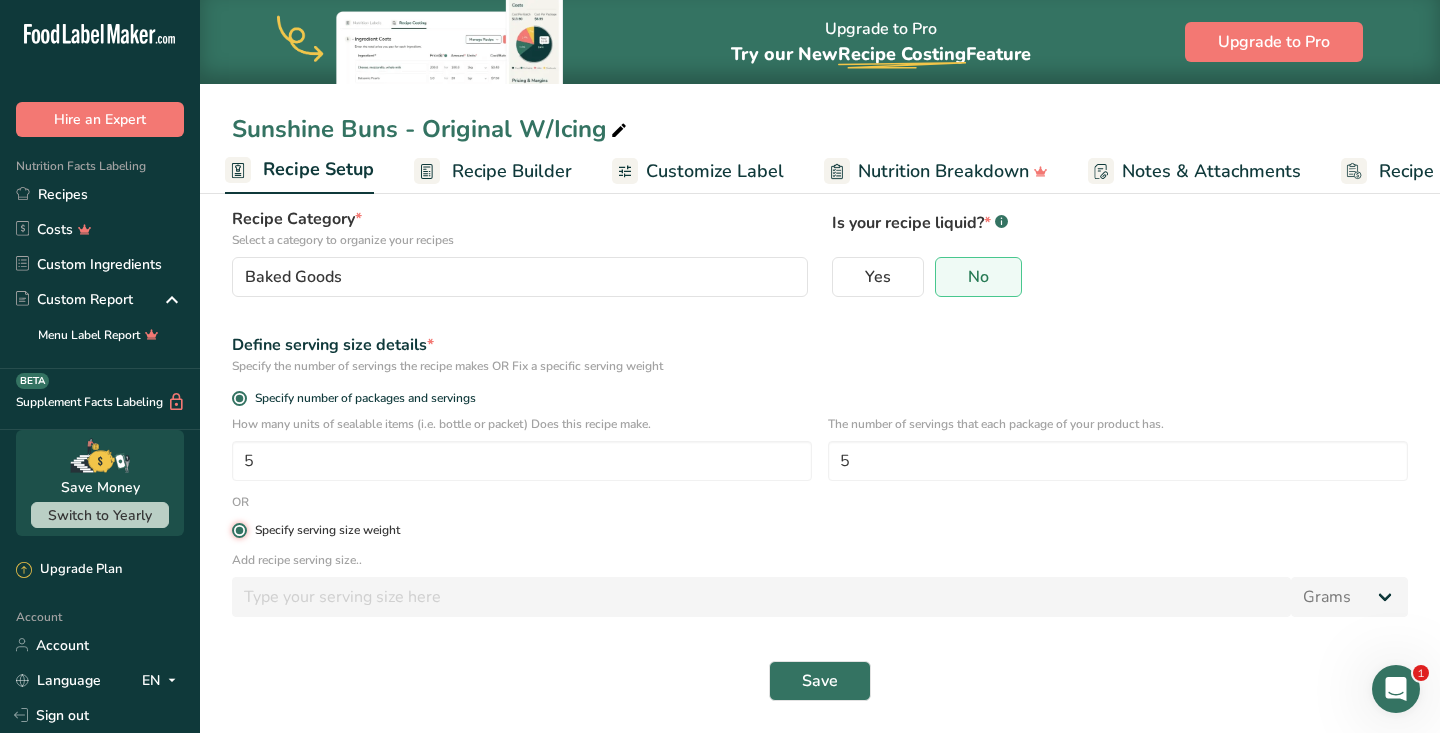 radio on "false" 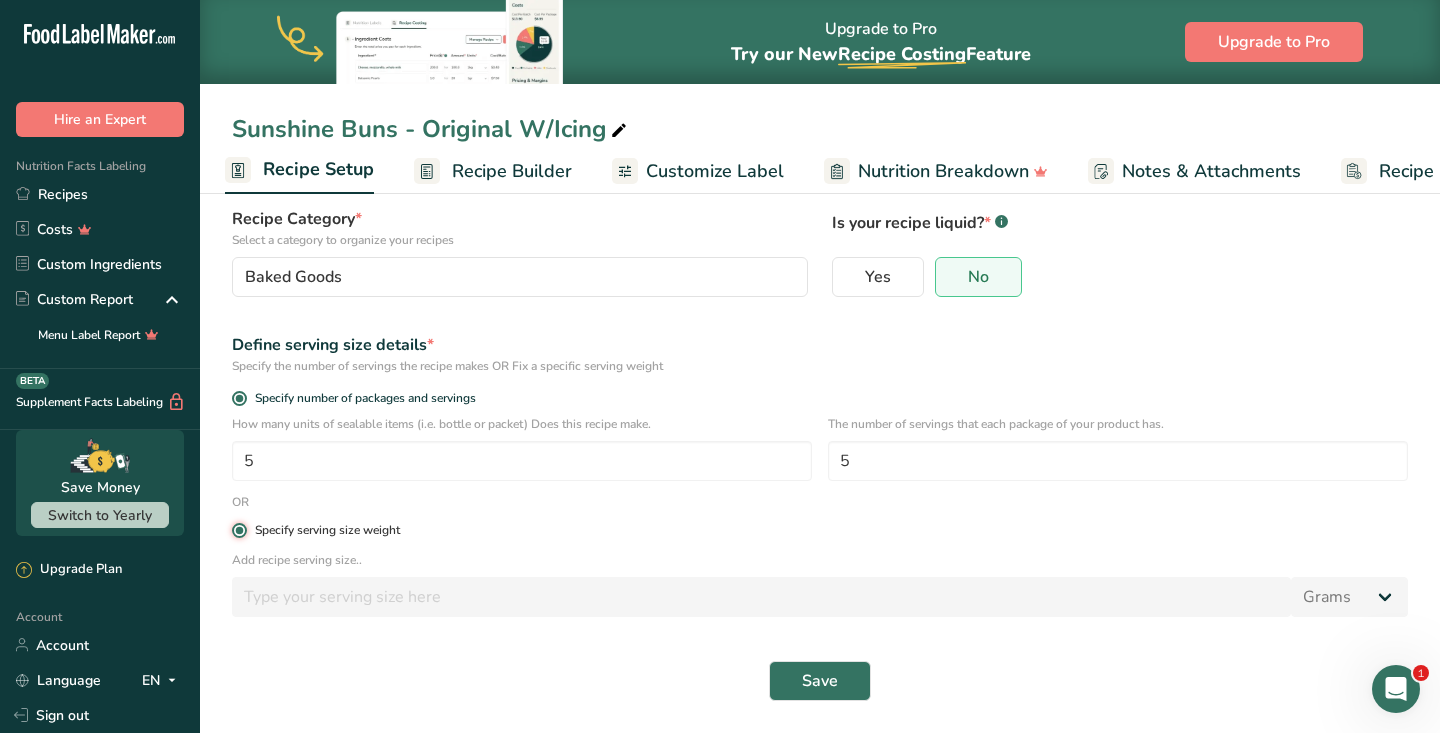 type 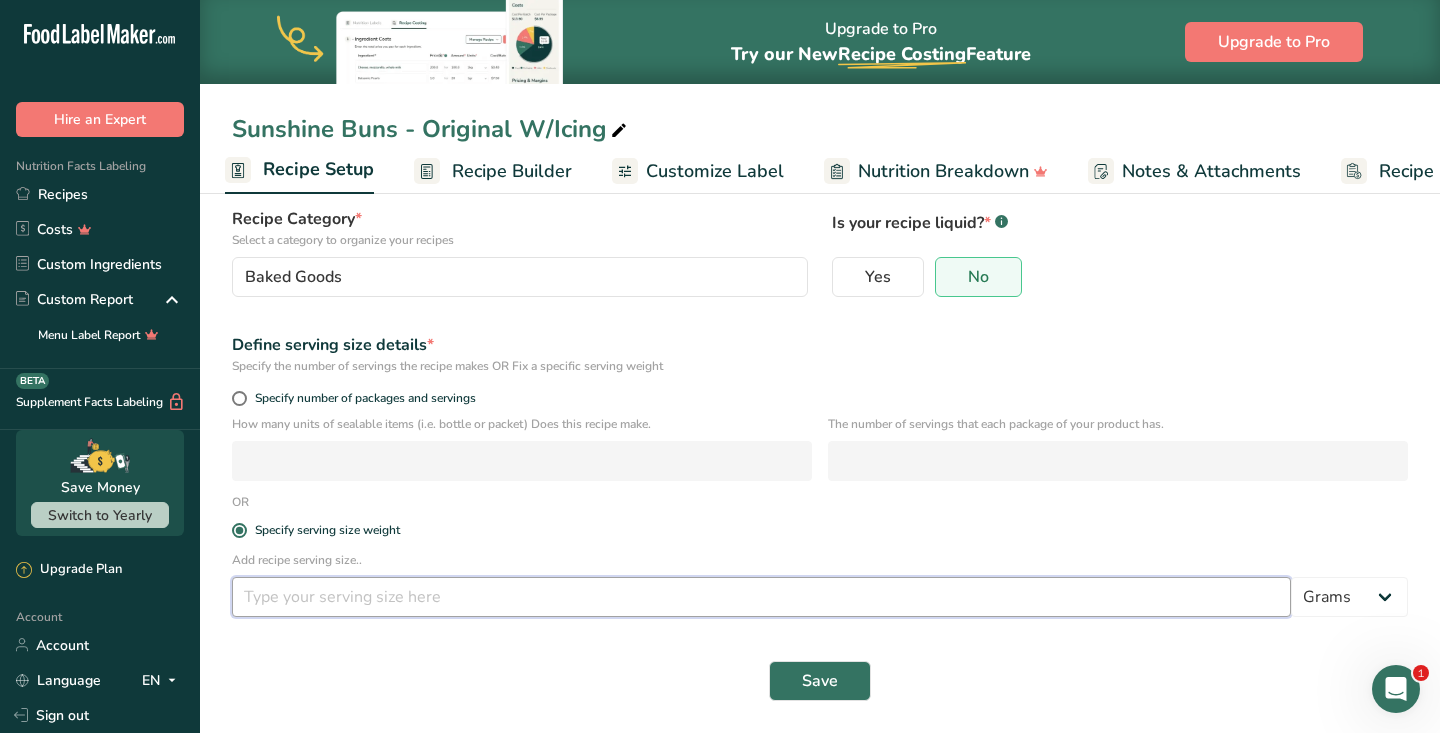 click at bounding box center (761, 597) 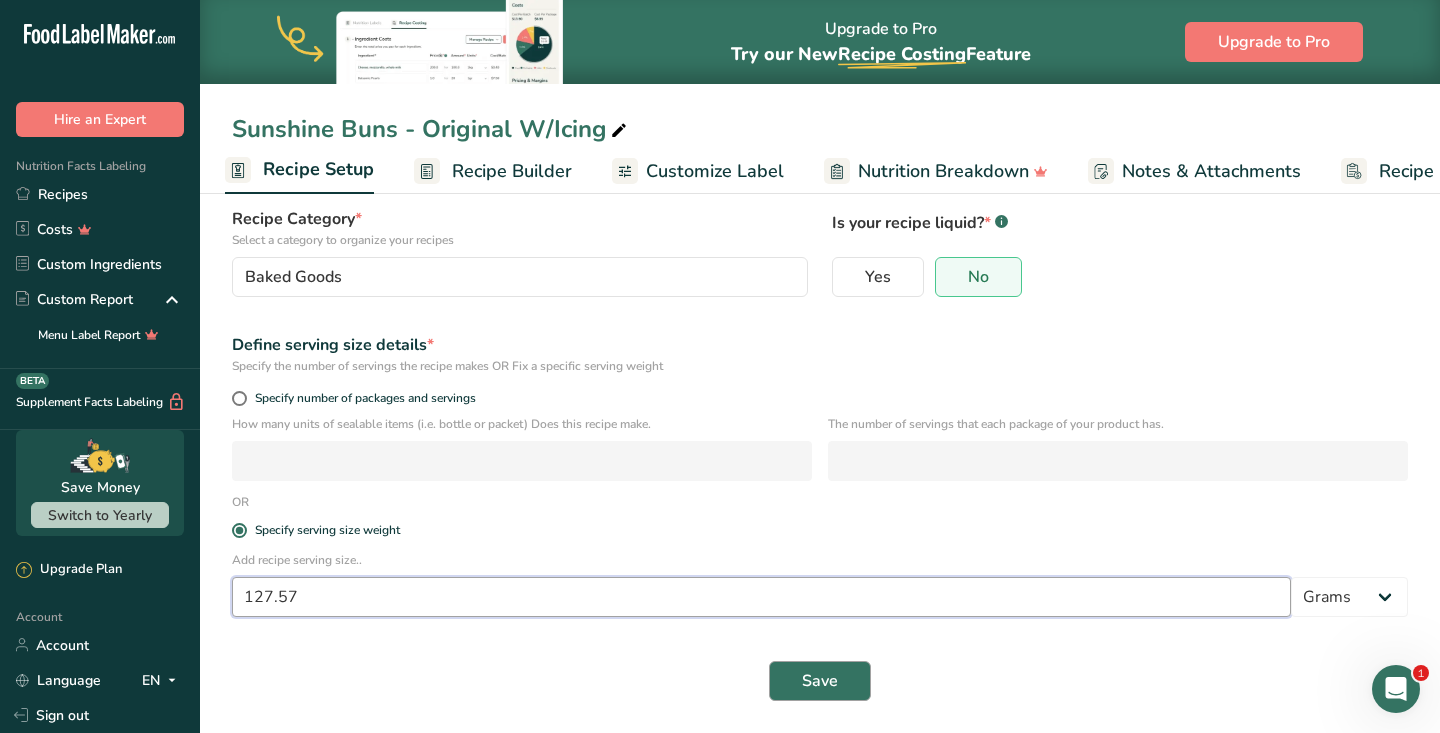 type on "127.57" 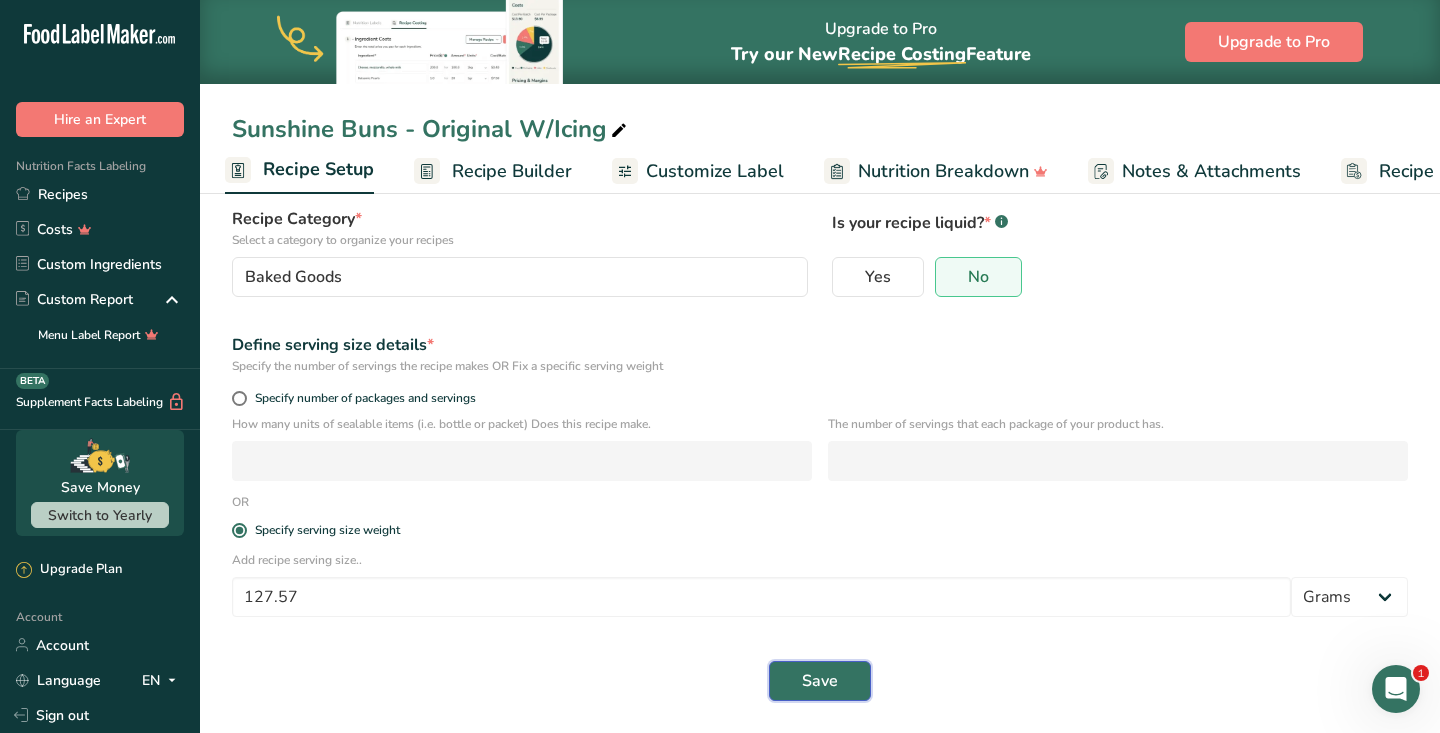 click on "Save" at bounding box center [820, 681] 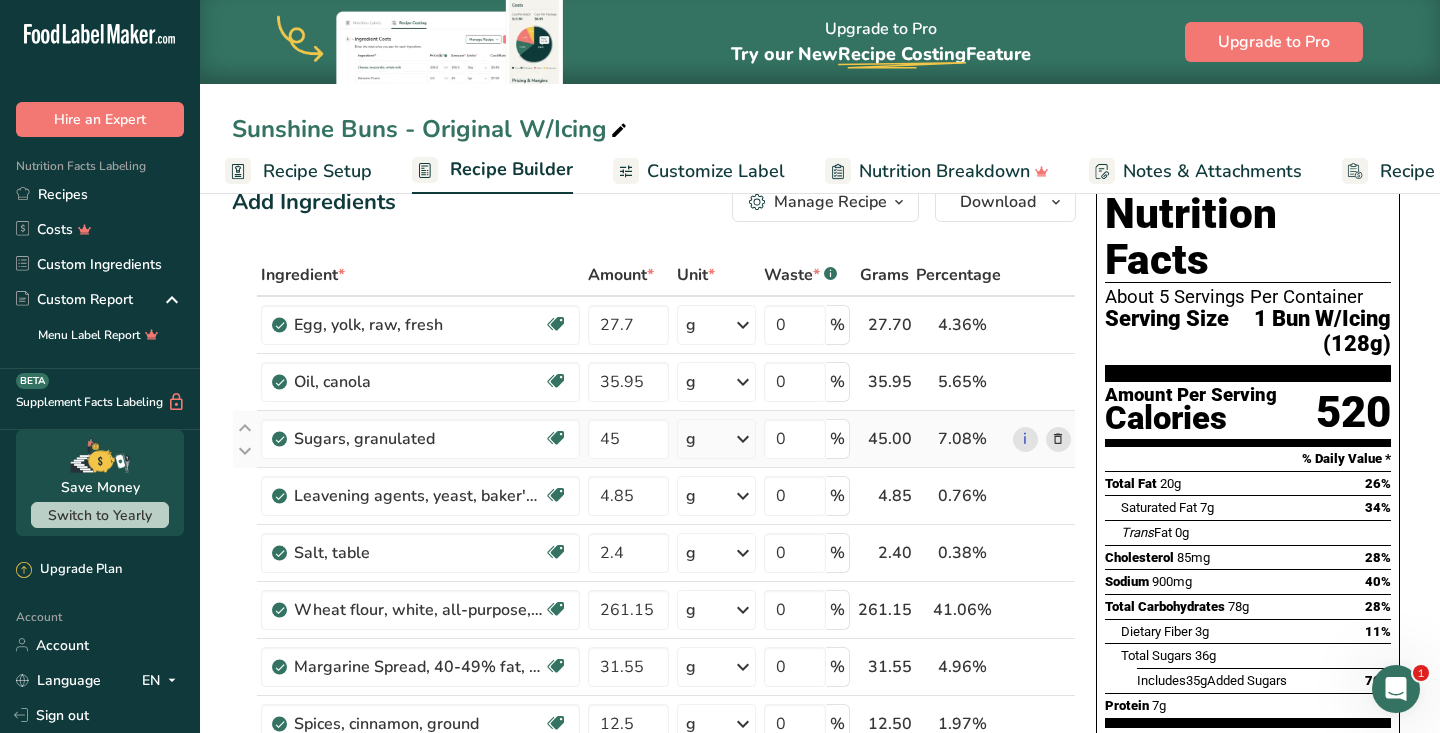 scroll, scrollTop: 43, scrollLeft: 0, axis: vertical 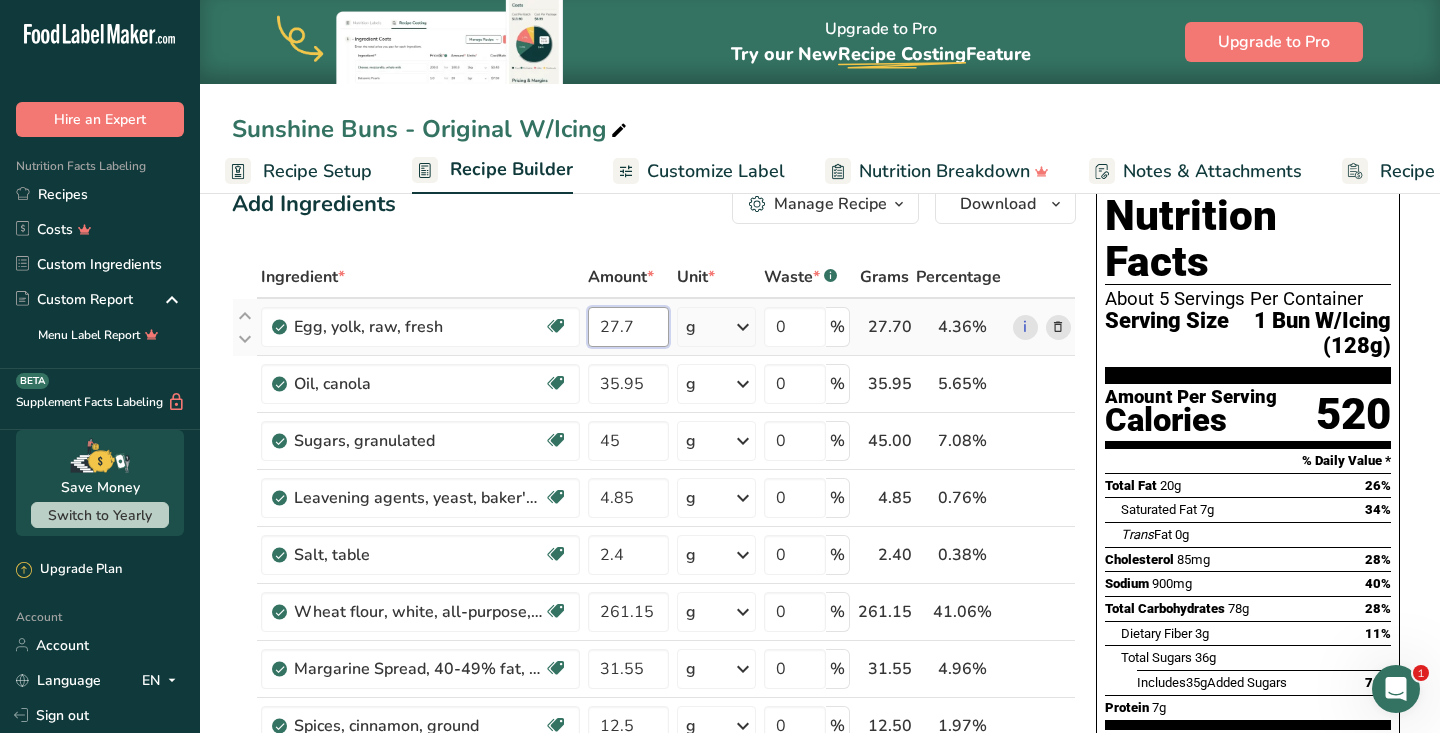 click on "27.7" at bounding box center (628, 327) 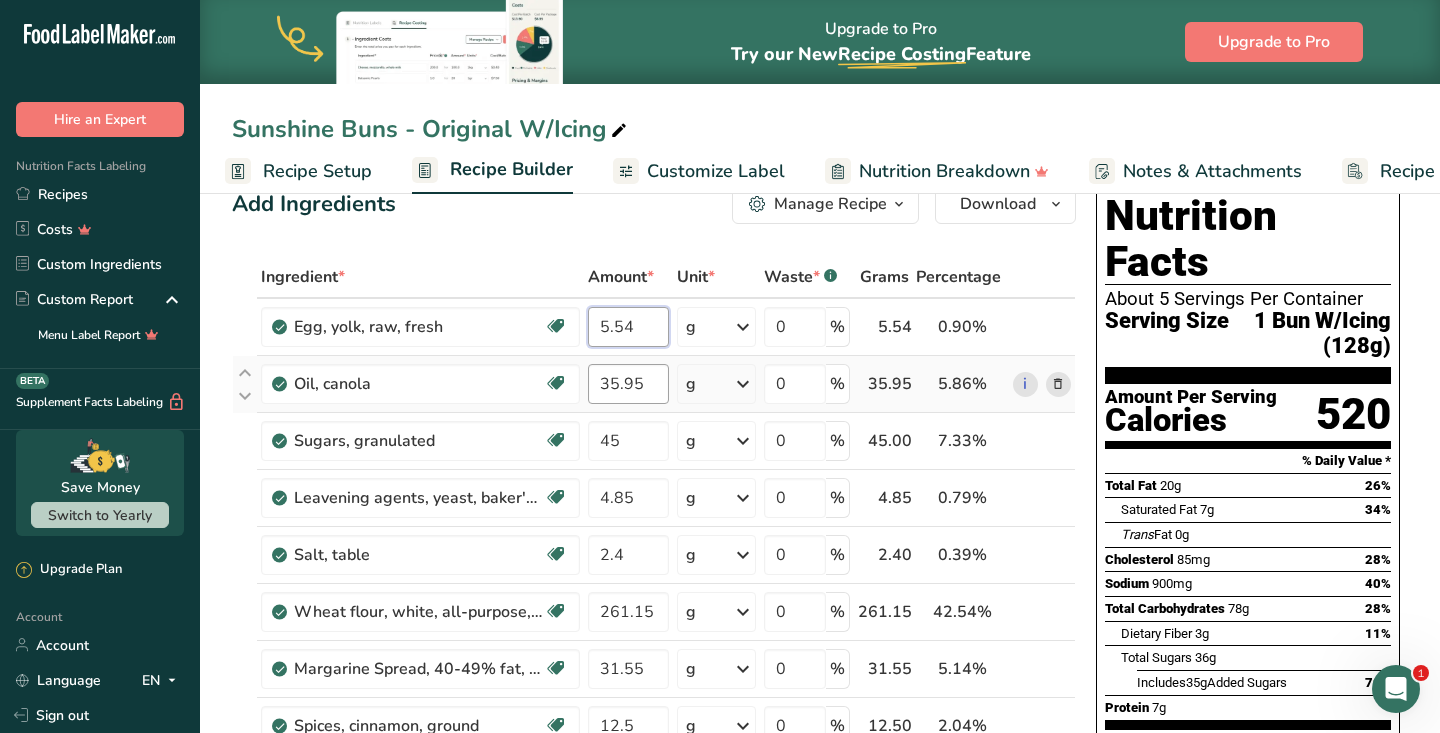type on "5.54" 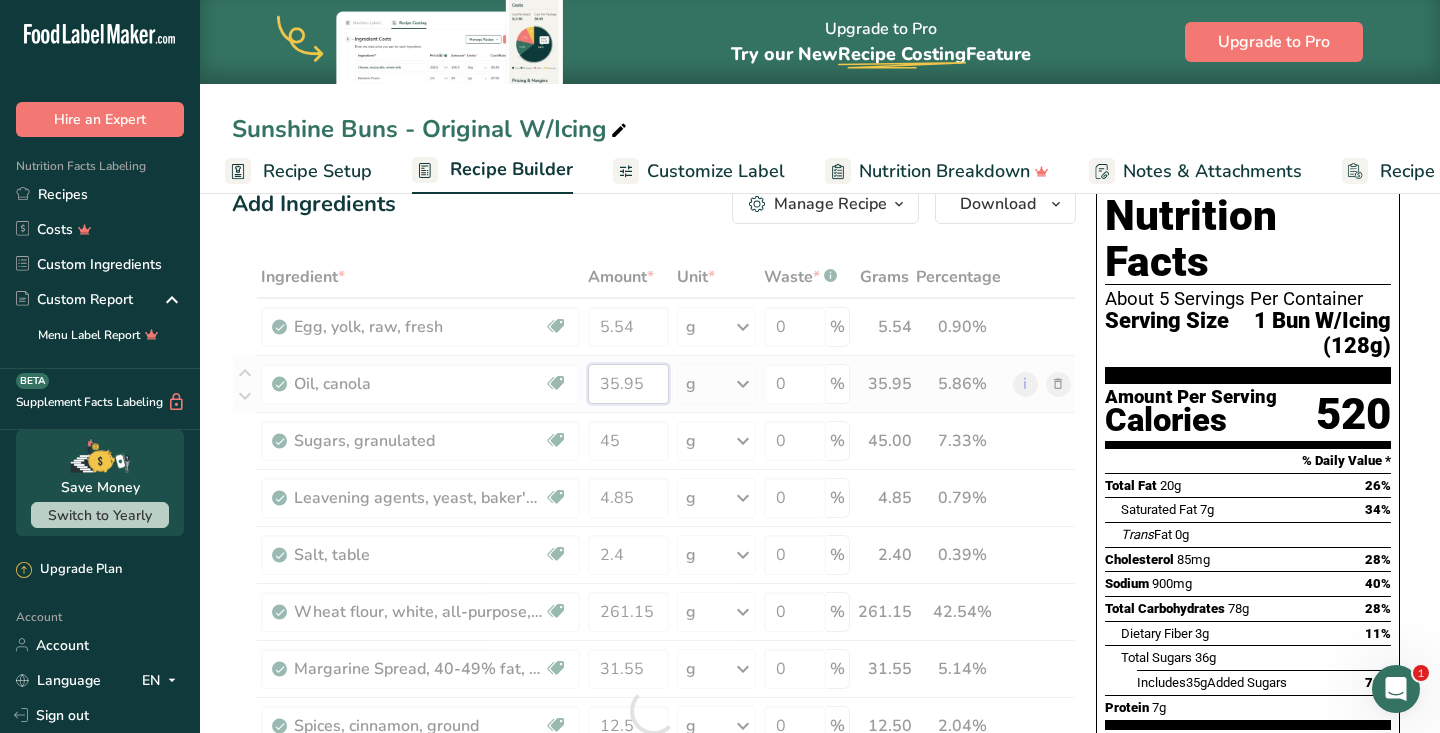 click on "Ingredient *
Amount *
Unit *
Waste *   .a-a{fill:#347362;}.b-a{fill:#fff;}          Grams
Percentage
Egg, yolk, raw, fresh
Dairy free
Gluten free
Vegetarian
Soy free
5.54
g
Portions
1 large
1 cup
Weight Units
g
kg
mg
See more
Volume Units
l
Volume units require a density conversion. If you know your ingredient's density enter it below. Otherwise, click on "RIA" our AI Regulatory bot - she will be able to help you
lb/ft3
g/cm3
Confirm
mL
lb/ft3
fl oz" at bounding box center (654, 710) 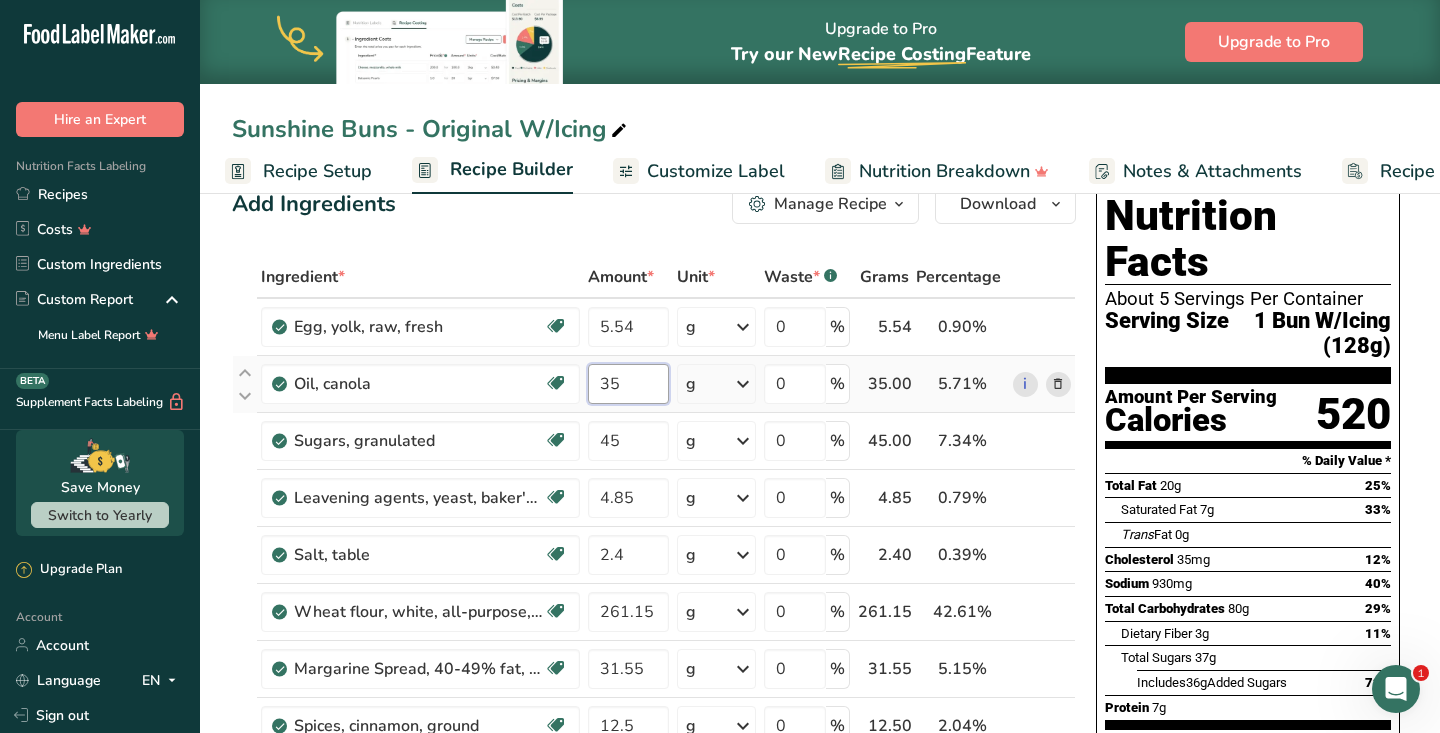 type on "3" 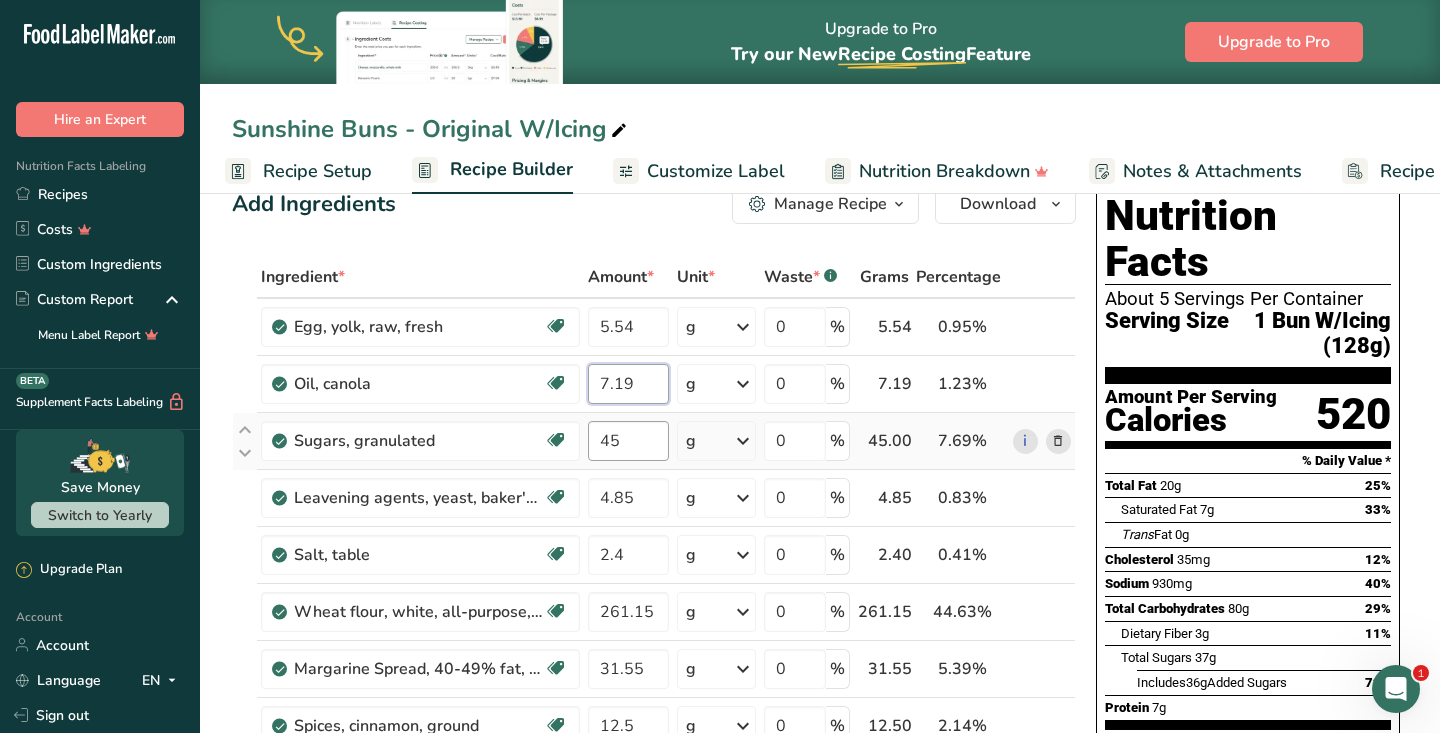 type on "7.19" 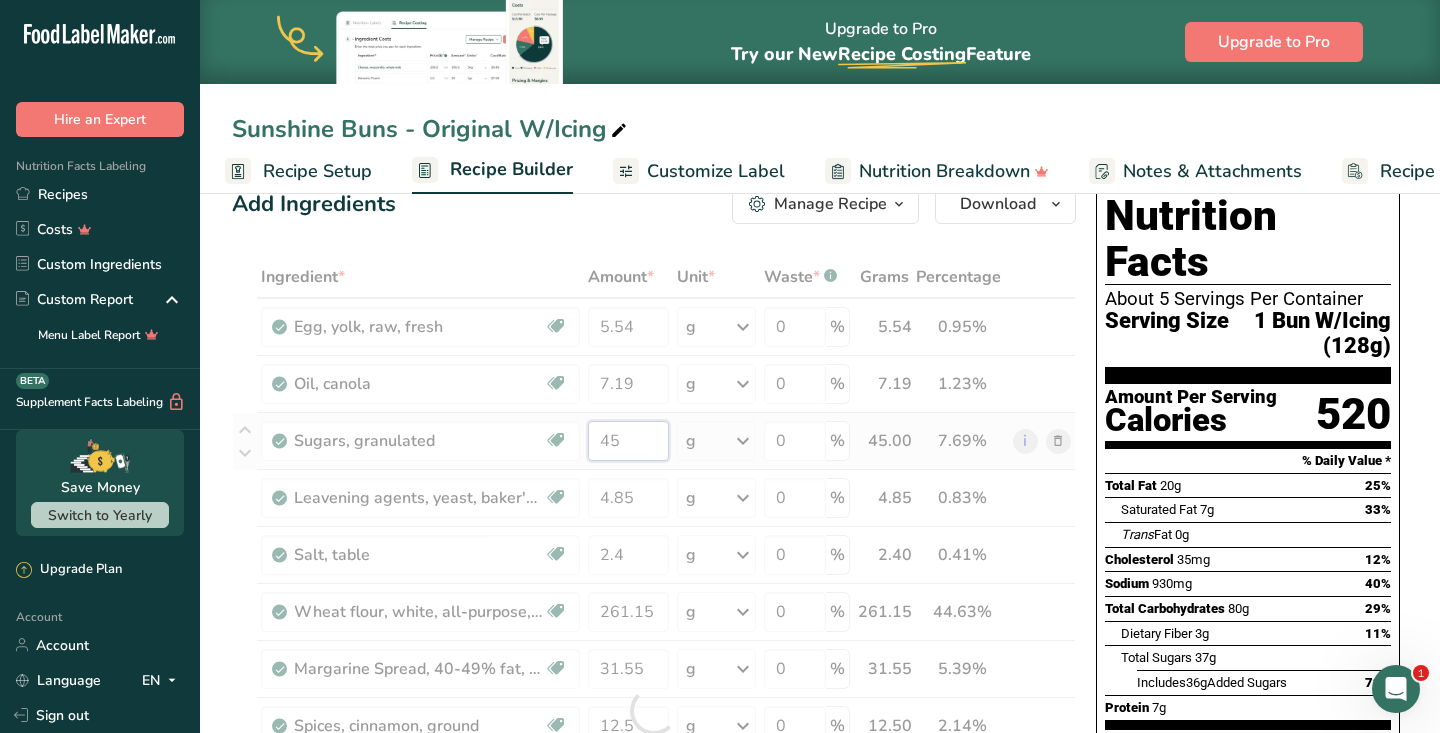 click on "Ingredient *
Amount *
Unit *
Waste *   .a-a{fill:#347362;}.b-a{fill:#fff;}          Grams
Percentage
Egg, yolk, raw, fresh
Dairy free
Gluten free
Vegetarian
Soy free
5.54
g
Portions
1 large
1 cup
Weight Units
g
kg
mg
See more
Volume Units
l
Volume units require a density conversion. If you know your ingredient's density enter it below. Otherwise, click on "RIA" our AI Regulatory bot - she will be able to help you
lb/ft3
g/cm3
Confirm
mL
lb/ft3
fl oz" at bounding box center (654, 710) 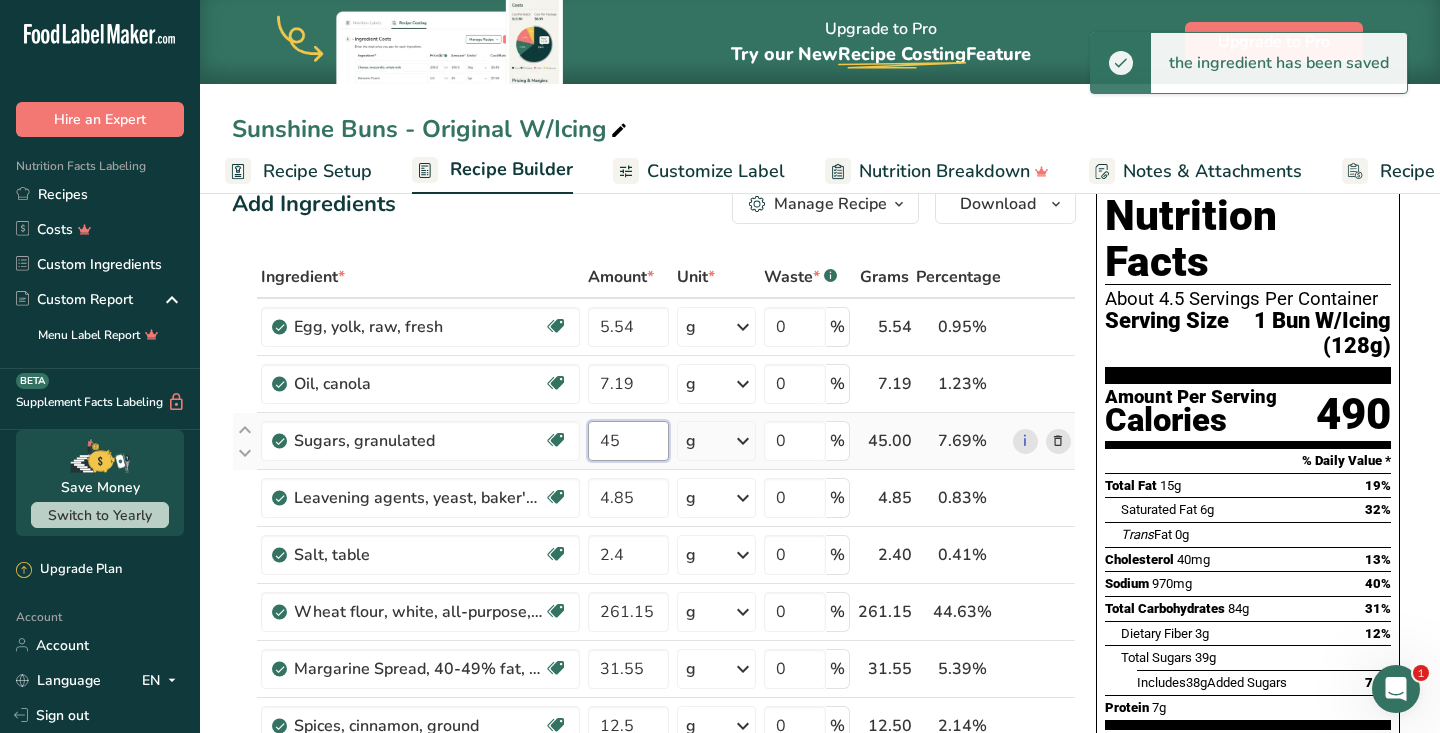 type on "4" 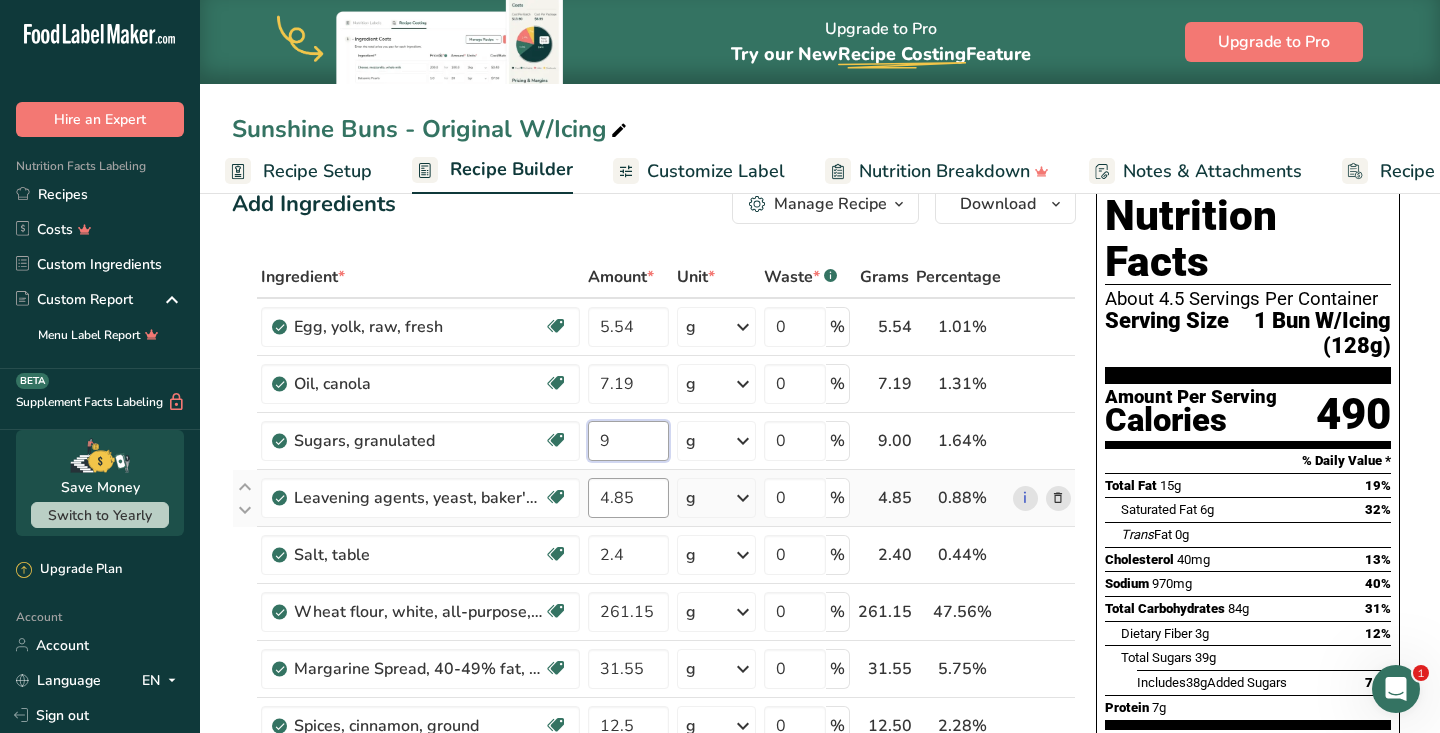 type on "9" 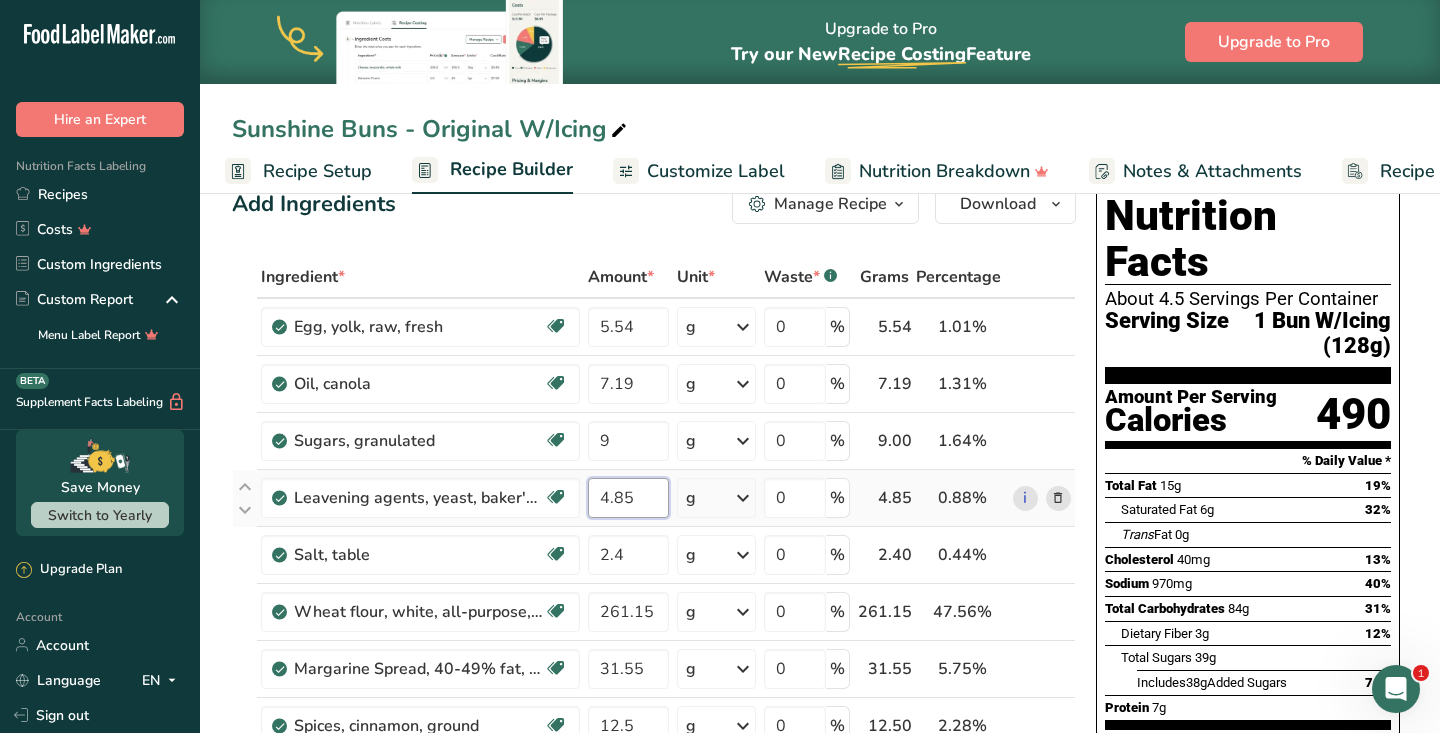 click on "Ingredient *
Amount *
Unit *
Waste *   .a-a{fill:#347362;}.b-a{fill:#fff;}          Grams
Percentage
Egg, yolk, raw, fresh
Dairy free
Gluten free
Vegetarian
Soy free
5.54
g
Portions
1 large
1 cup
Weight Units
g
kg
mg
See more
Volume Units
l
Volume units require a density conversion. If you know your ingredient's density enter it below. Otherwise, click on "RIA" our AI Regulatory bot - she will be able to help you
lb/ft3
g/cm3
Confirm
mL
lb/ft3
fl oz" at bounding box center (654, 710) 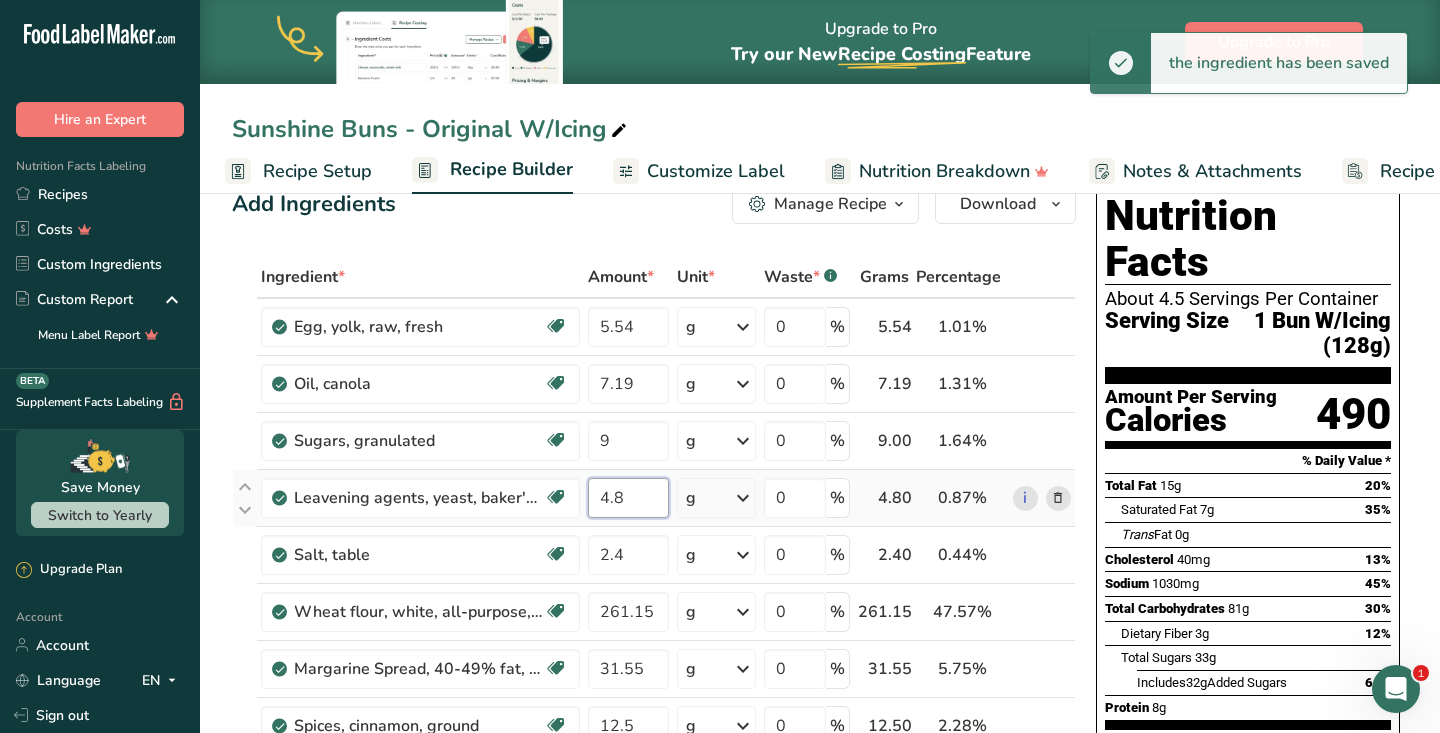 type on "4" 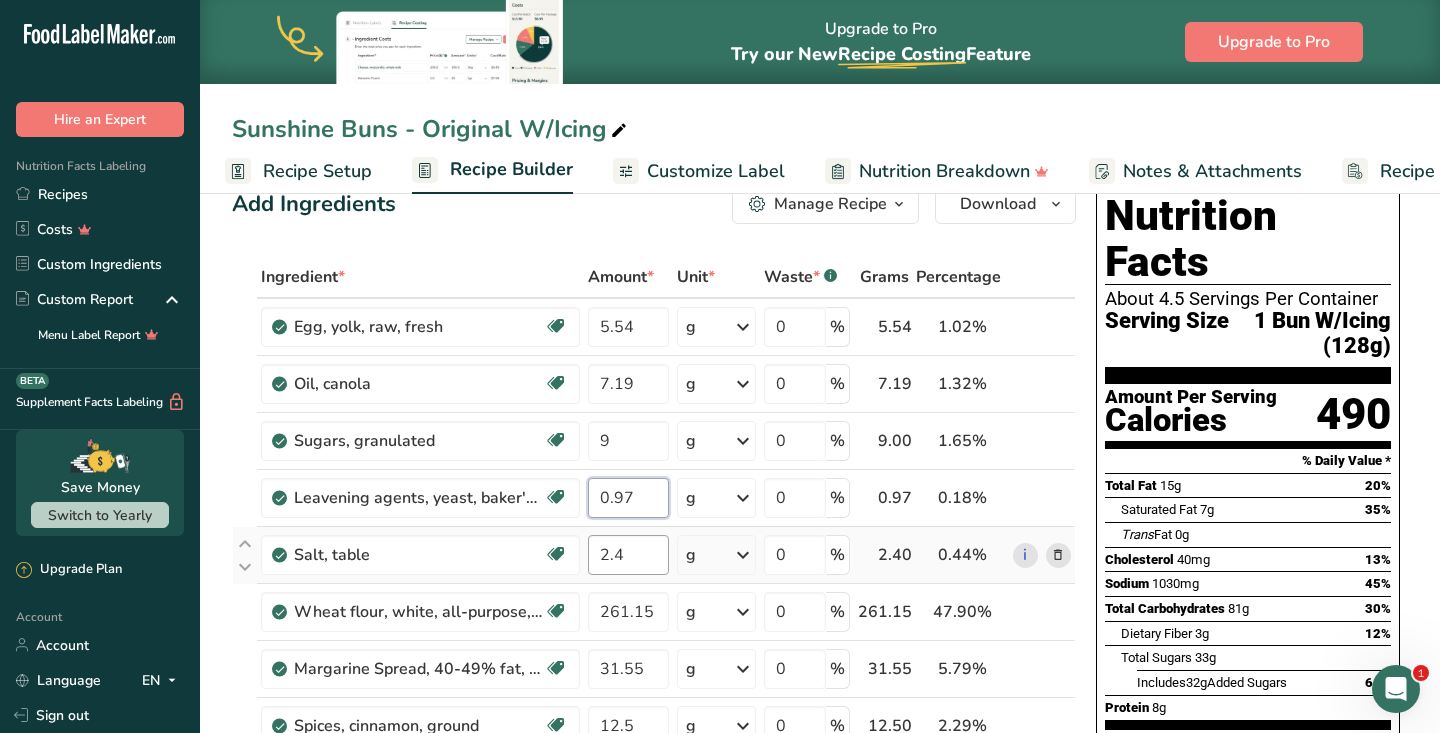 type on "0.97" 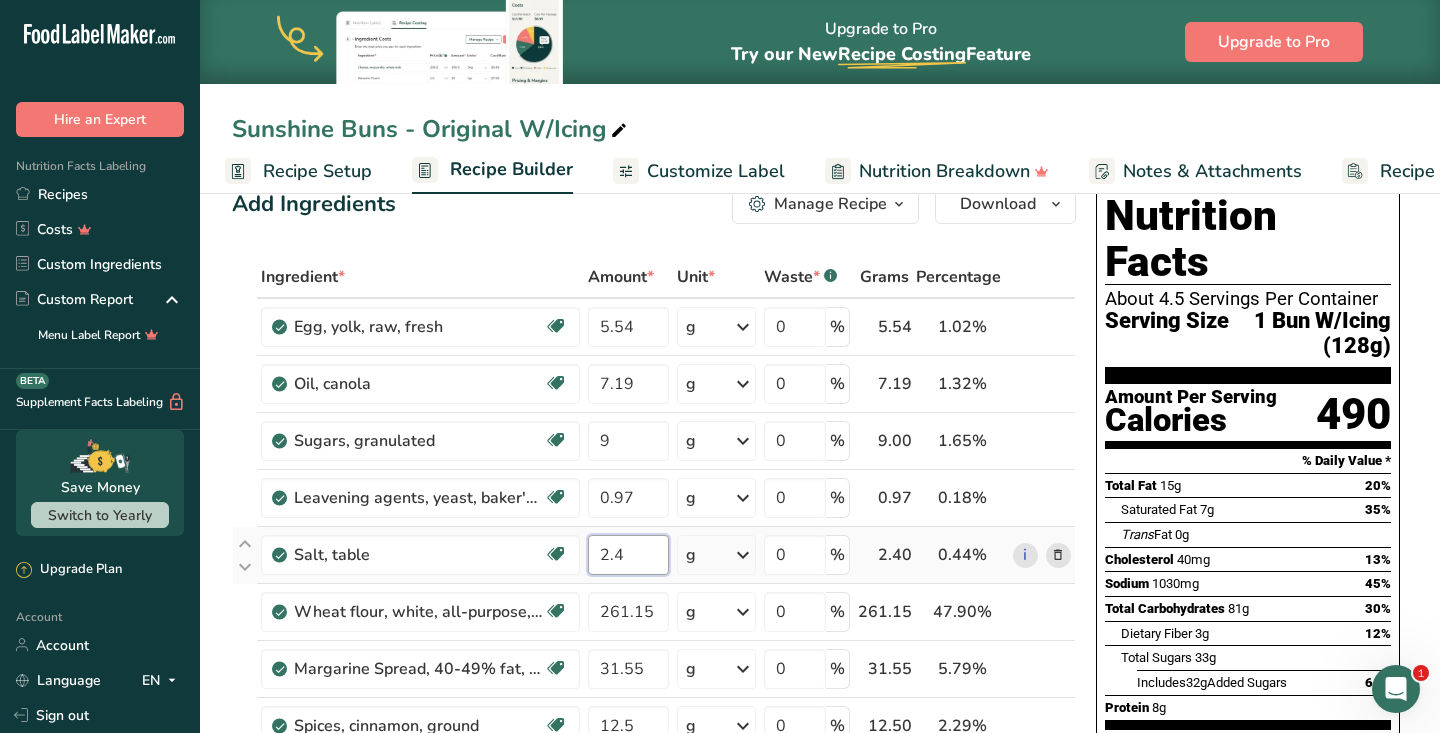 click on "Ingredient *
Amount *
Unit *
Waste *   .a-a{fill:#347362;}.b-a{fill:#fff;}          Grams
Percentage
Egg, yolk, raw, fresh
Dairy free
Gluten free
Vegetarian
Soy free
5.54
g
Portions
1 large
1 cup
Weight Units
g
kg
mg
See more
Volume Units
l
Volume units require a density conversion. If you know your ingredient's density enter it below. Otherwise, click on "RIA" our AI Regulatory bot - she will be able to help you
lb/ft3
g/cm3
Confirm
mL
lb/ft3
fl oz" at bounding box center [654, 710] 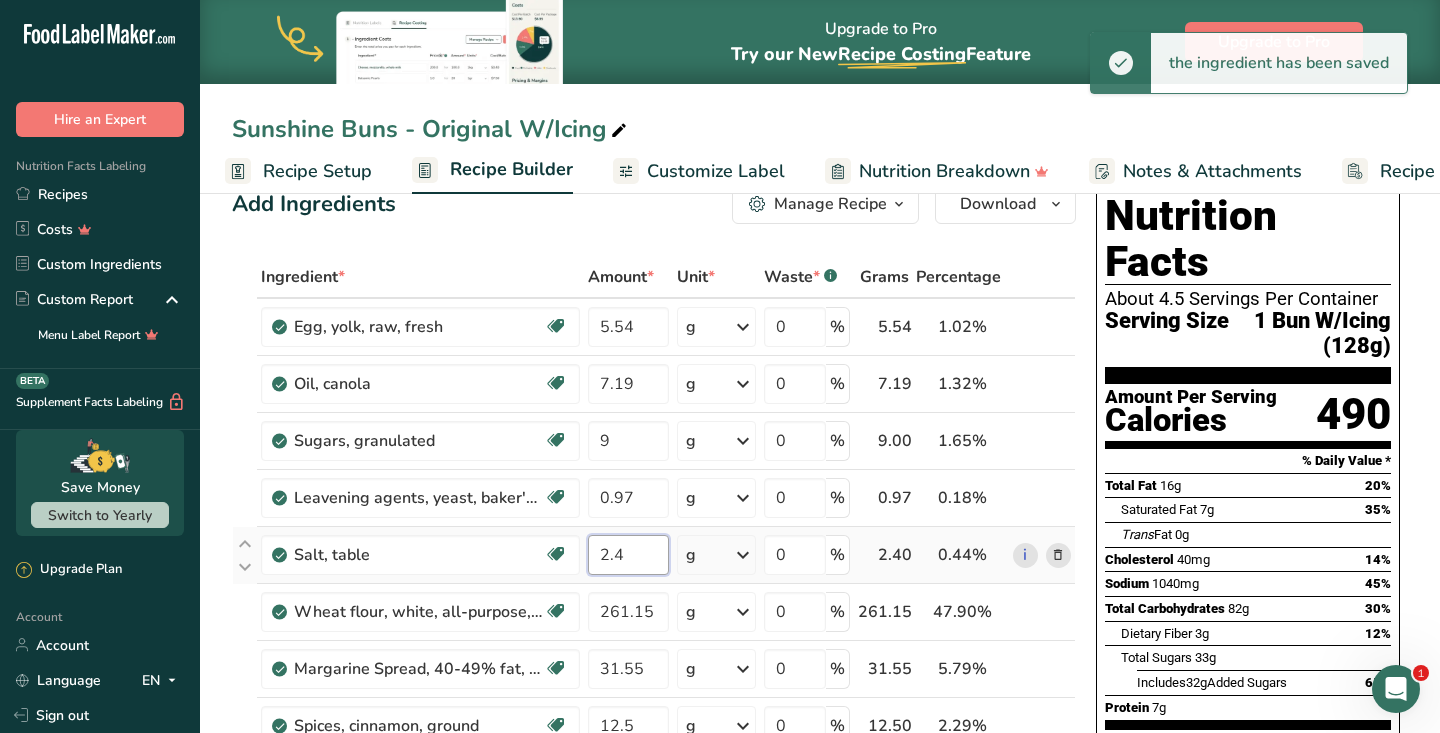 type on "2" 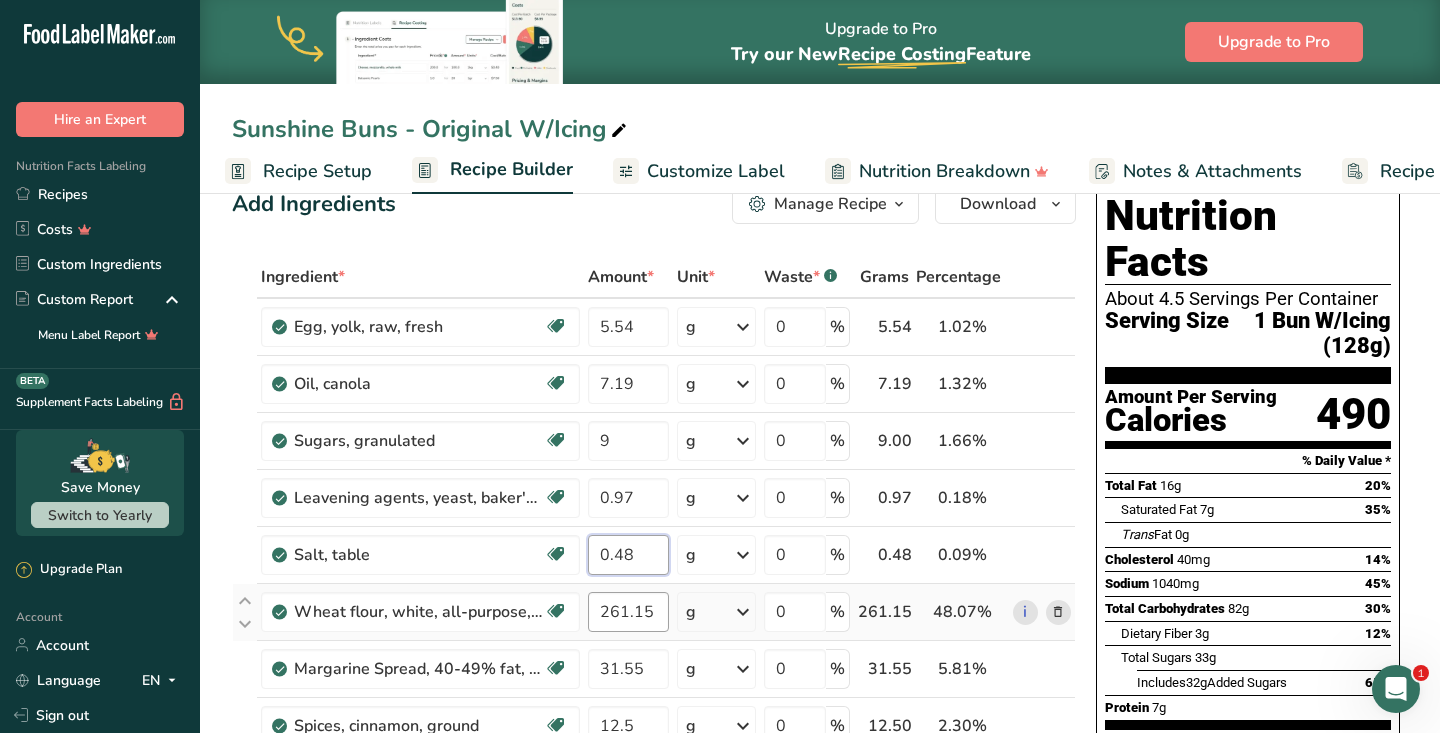 type on "0.48" 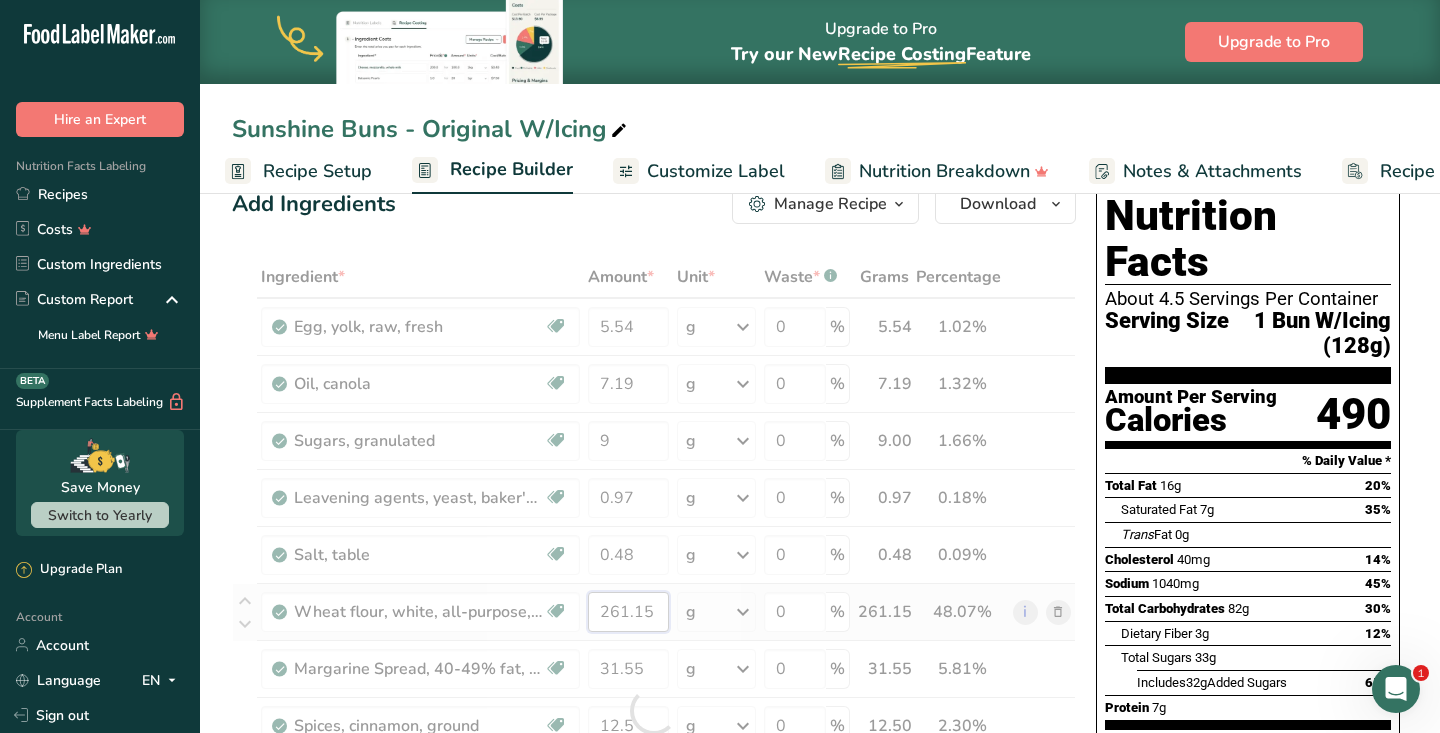 click on "Ingredient *
Amount *
Unit *
Waste *   .a-a{fill:#347362;}.b-a{fill:#fff;}          Grams
Percentage
Egg, yolk, raw, fresh
Dairy free
Gluten free
Vegetarian
Soy free
5.54
g
Portions
1 large
1 cup
Weight Units
g
kg
mg
See more
Volume Units
l
Volume units require a density conversion. If you know your ingredient's density enter it below. Otherwise, click on "RIA" our AI Regulatory bot - she will be able to help you
lb/ft3
g/cm3
Confirm
mL
lb/ft3
fl oz" at bounding box center (654, 710) 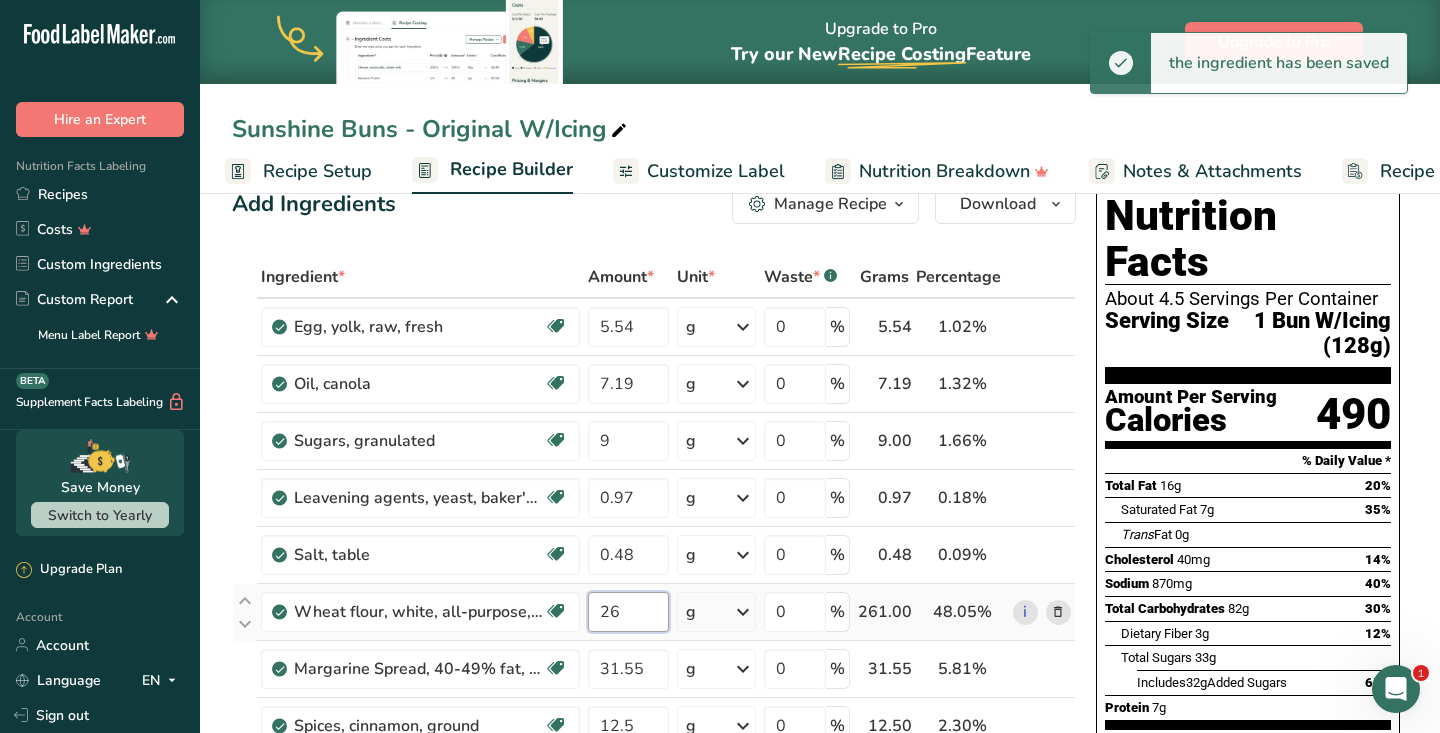 type on "2" 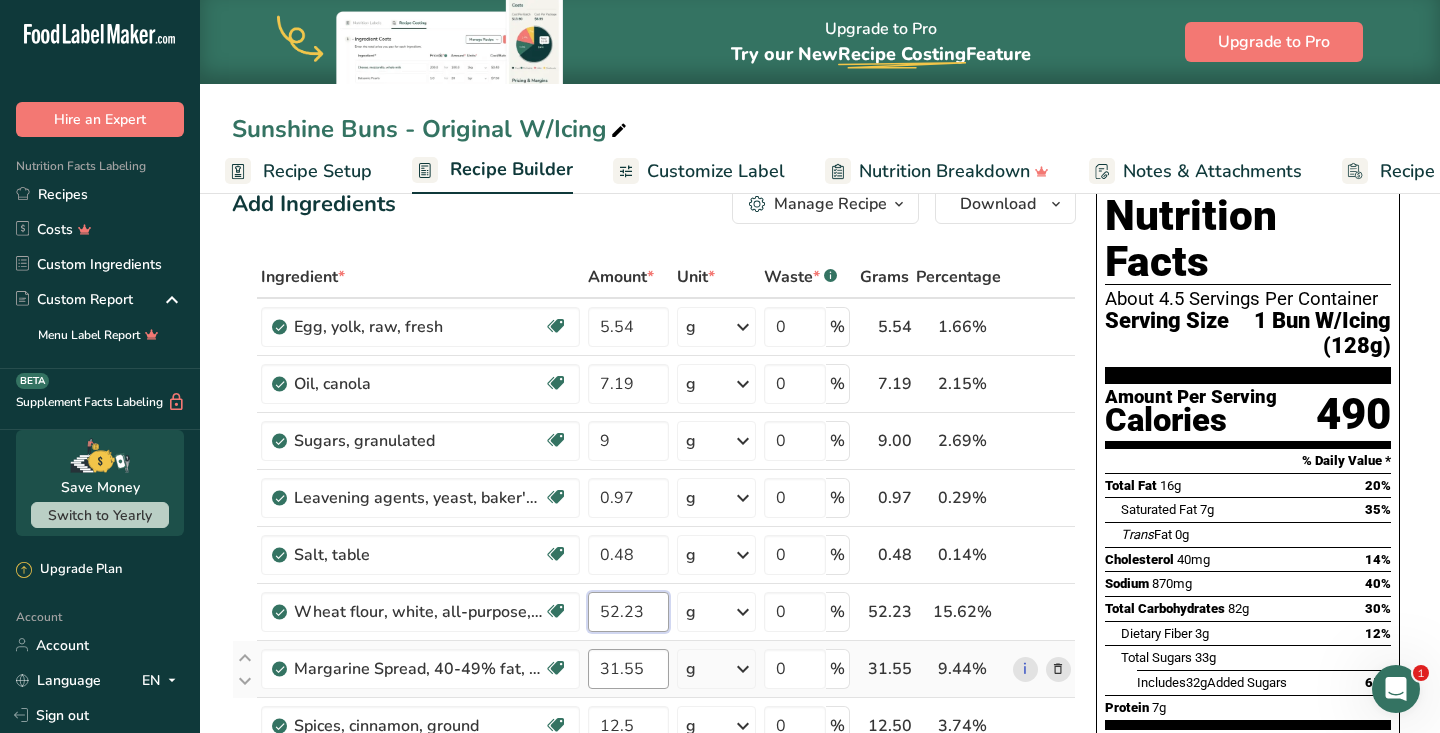 type on "52.23" 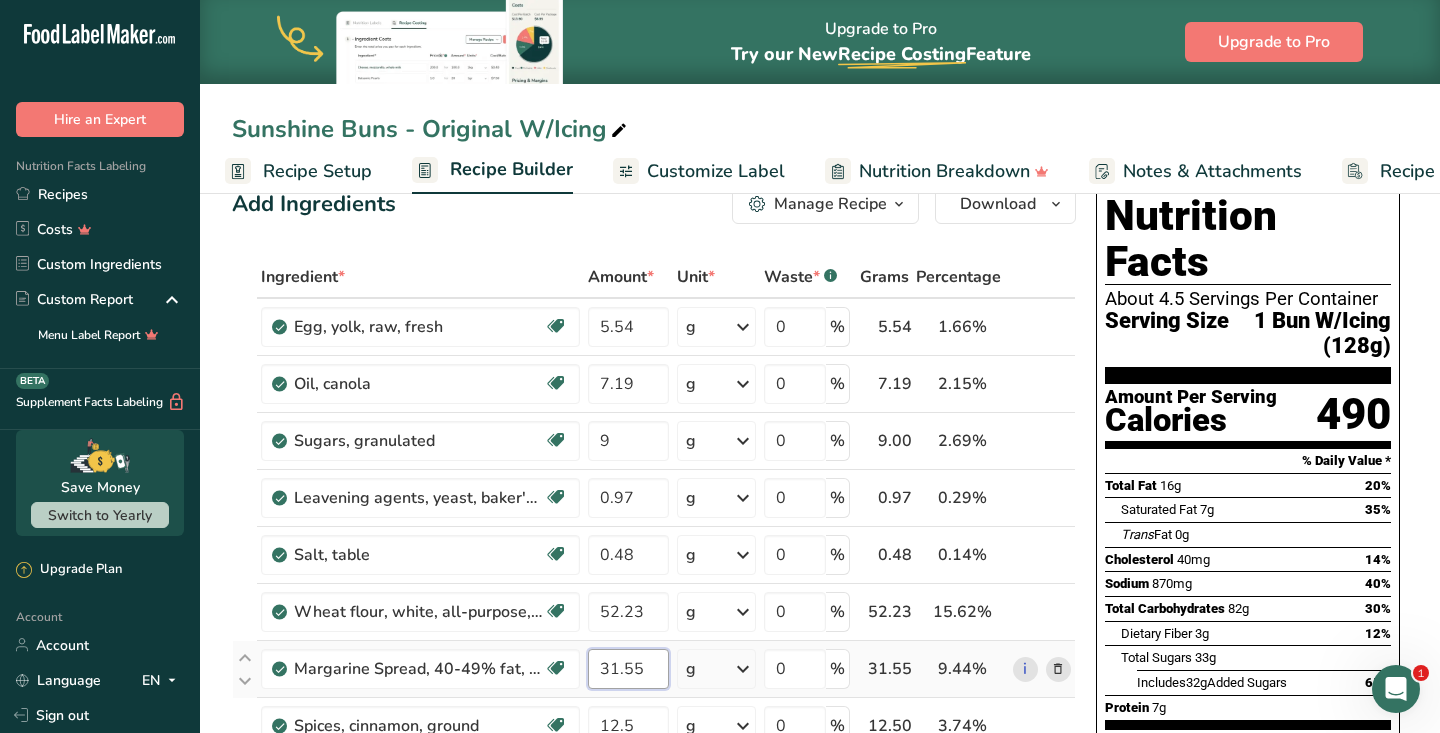 click on "Ingredient *
Amount *
Unit *
Waste *   .a-a{fill:#347362;}.b-a{fill:#fff;}          Grams
Percentage
Egg, yolk, raw, fresh
Dairy free
Gluten free
Vegetarian
Soy free
5.54
g
Portions
1 large
1 cup
Weight Units
g
kg
mg
See more
Volume Units
l
Volume units require a density conversion. If you know your ingredient's density enter it below. Otherwise, click on "RIA" our AI Regulatory bot - she will be able to help you
lb/ft3
g/cm3
Confirm
mL
lb/ft3
fl oz" at bounding box center [654, 710] 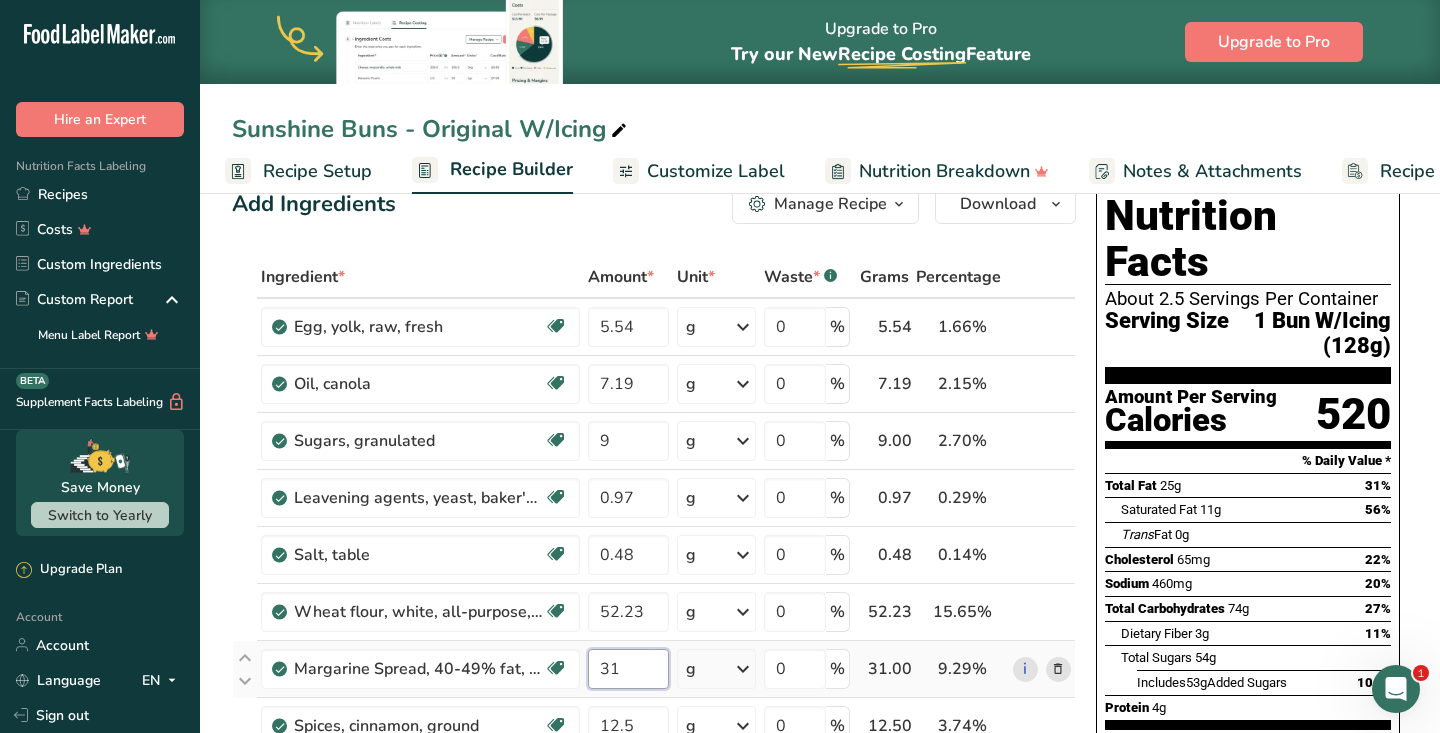 type on "3" 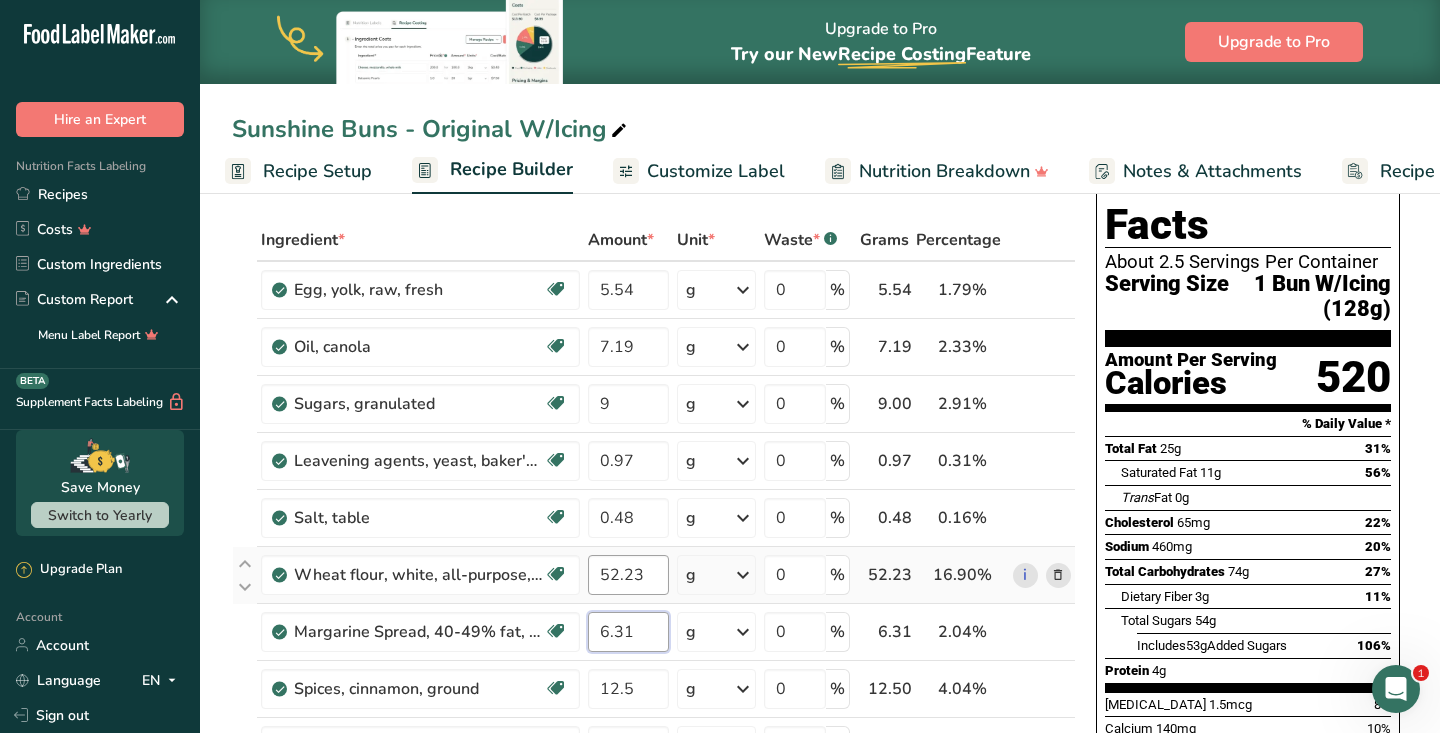 scroll, scrollTop: 85, scrollLeft: 0, axis: vertical 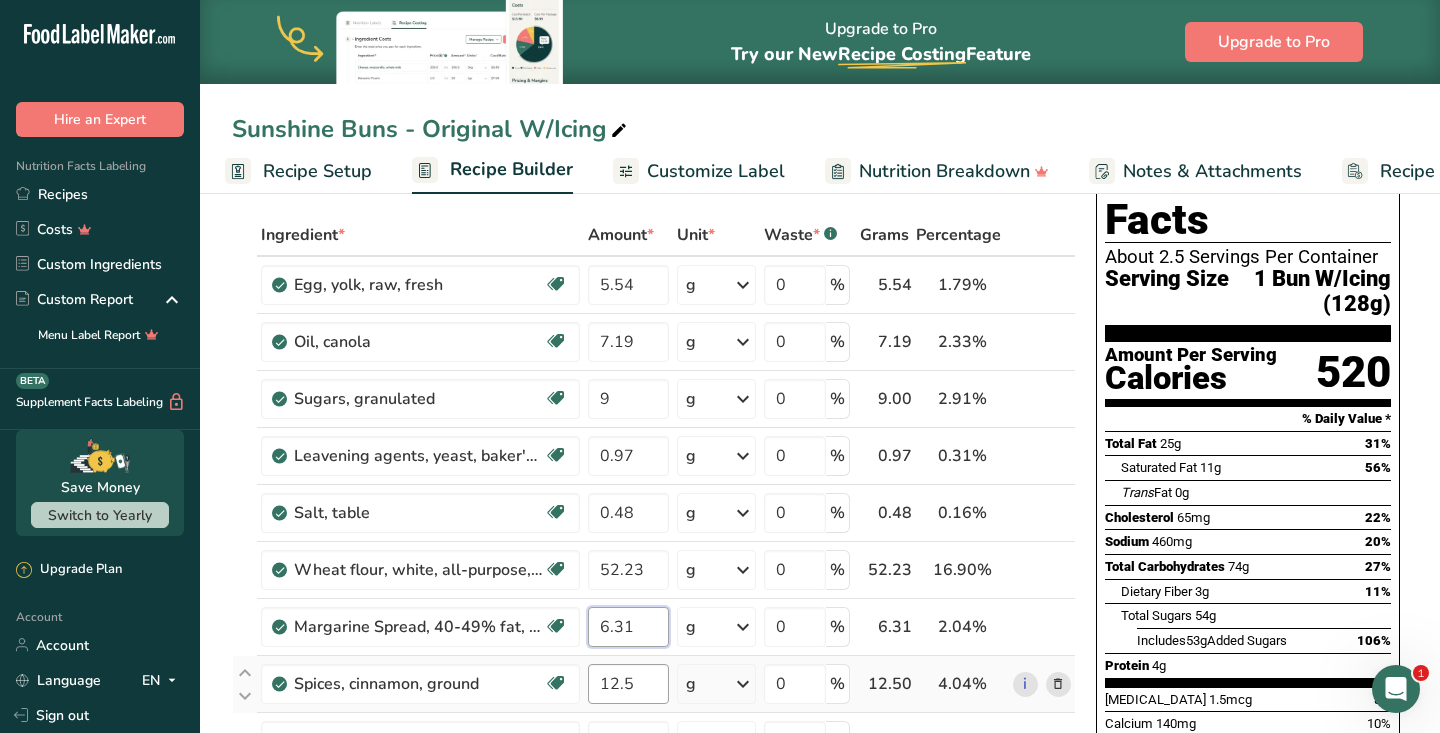 type on "6.31" 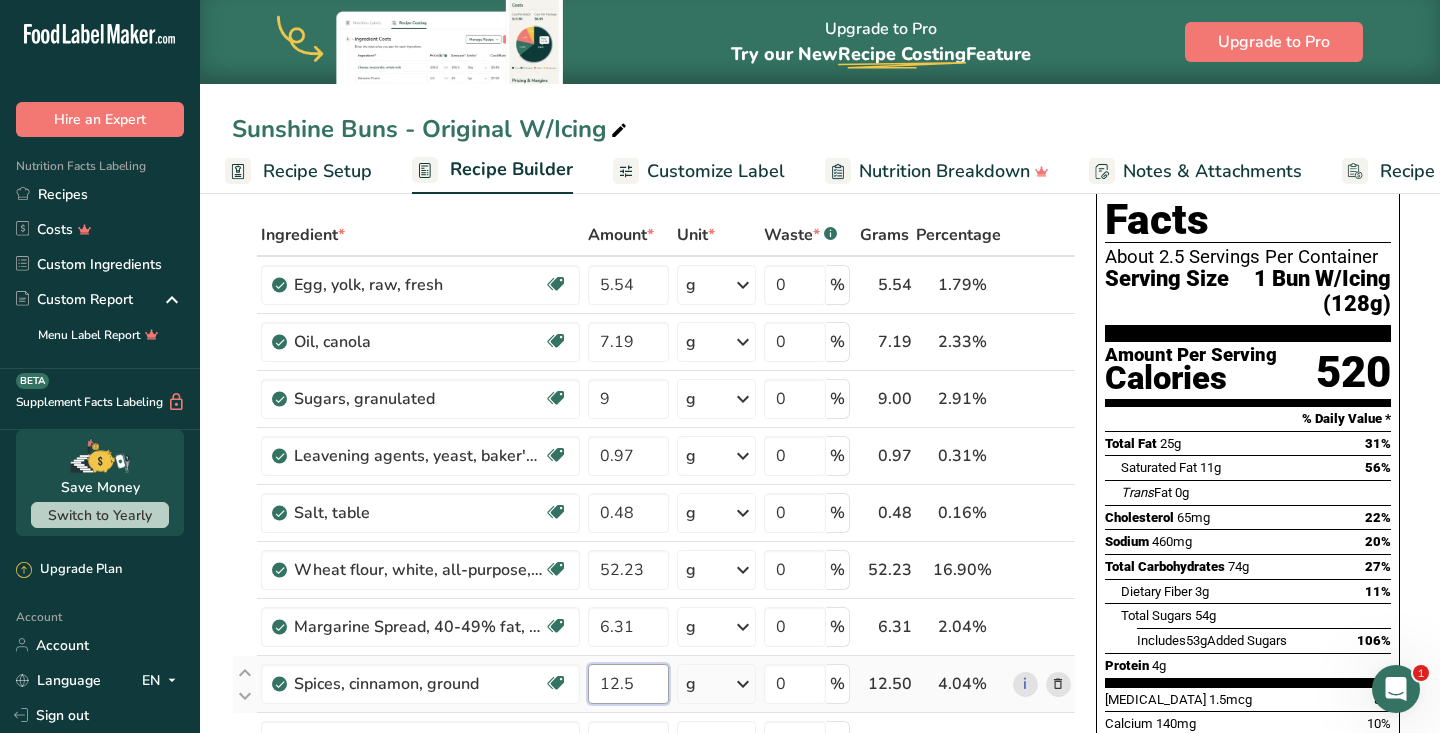 click on "Ingredient *
Amount *
Unit *
Waste *   .a-a{fill:#347362;}.b-a{fill:#fff;}          Grams
Percentage
Egg, yolk, raw, fresh
Dairy free
Gluten free
Vegetarian
Soy free
5.54
g
Portions
1 large
1 cup
Weight Units
g
kg
mg
See more
Volume Units
l
Volume units require a density conversion. If you know your ingredient's density enter it below. Otherwise, click on "RIA" our AI Regulatory bot - she will be able to help you
lb/ft3
g/cm3
Confirm
mL
lb/ft3
fl oz" at bounding box center (654, 668) 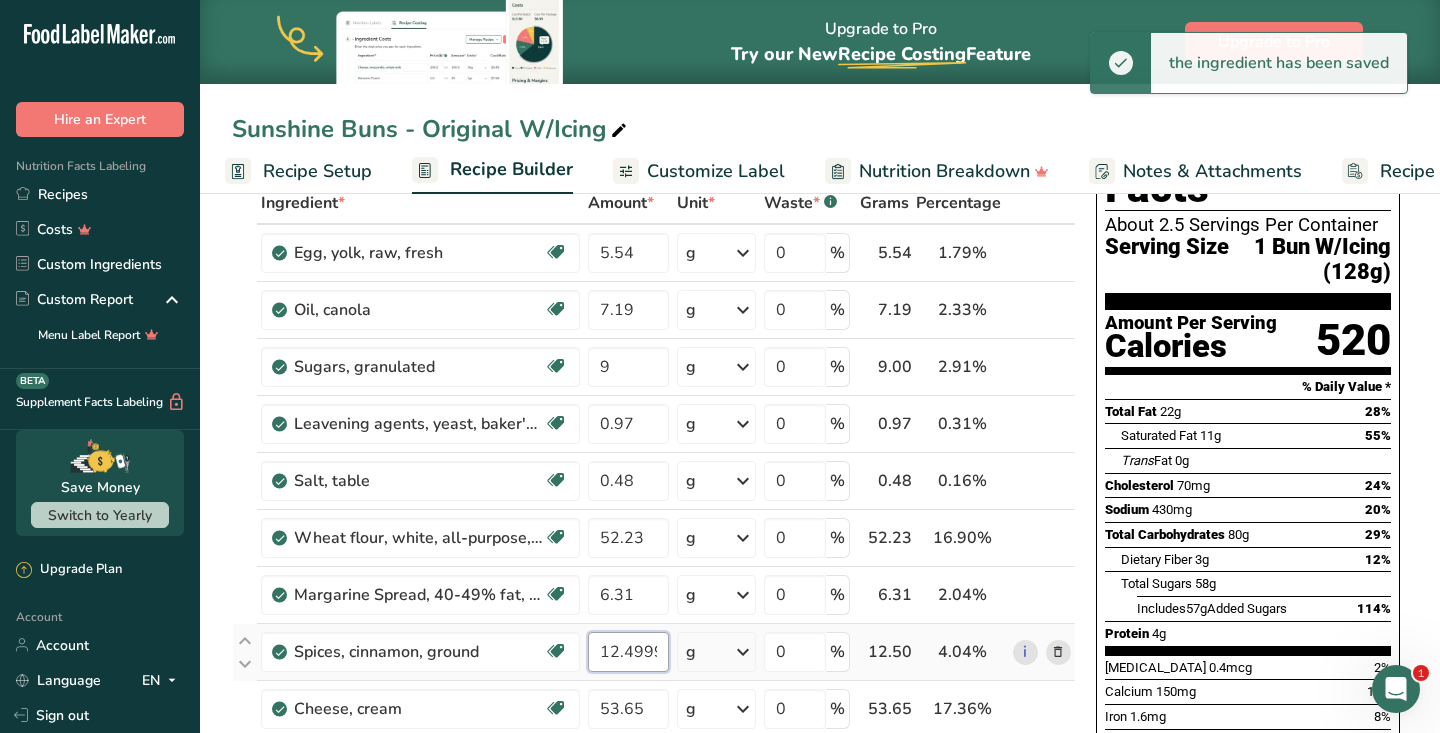 scroll, scrollTop: 119, scrollLeft: 0, axis: vertical 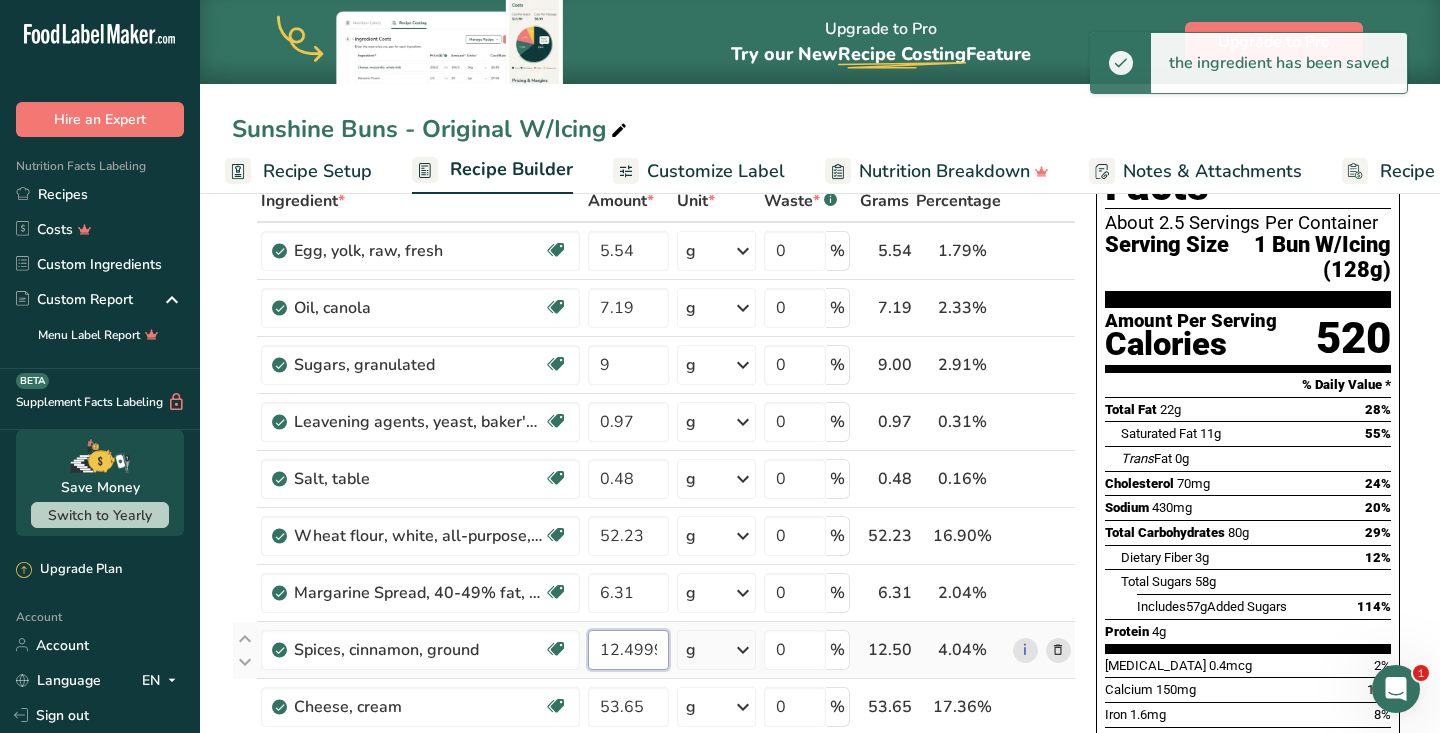 click on "12.499998" at bounding box center (628, 650) 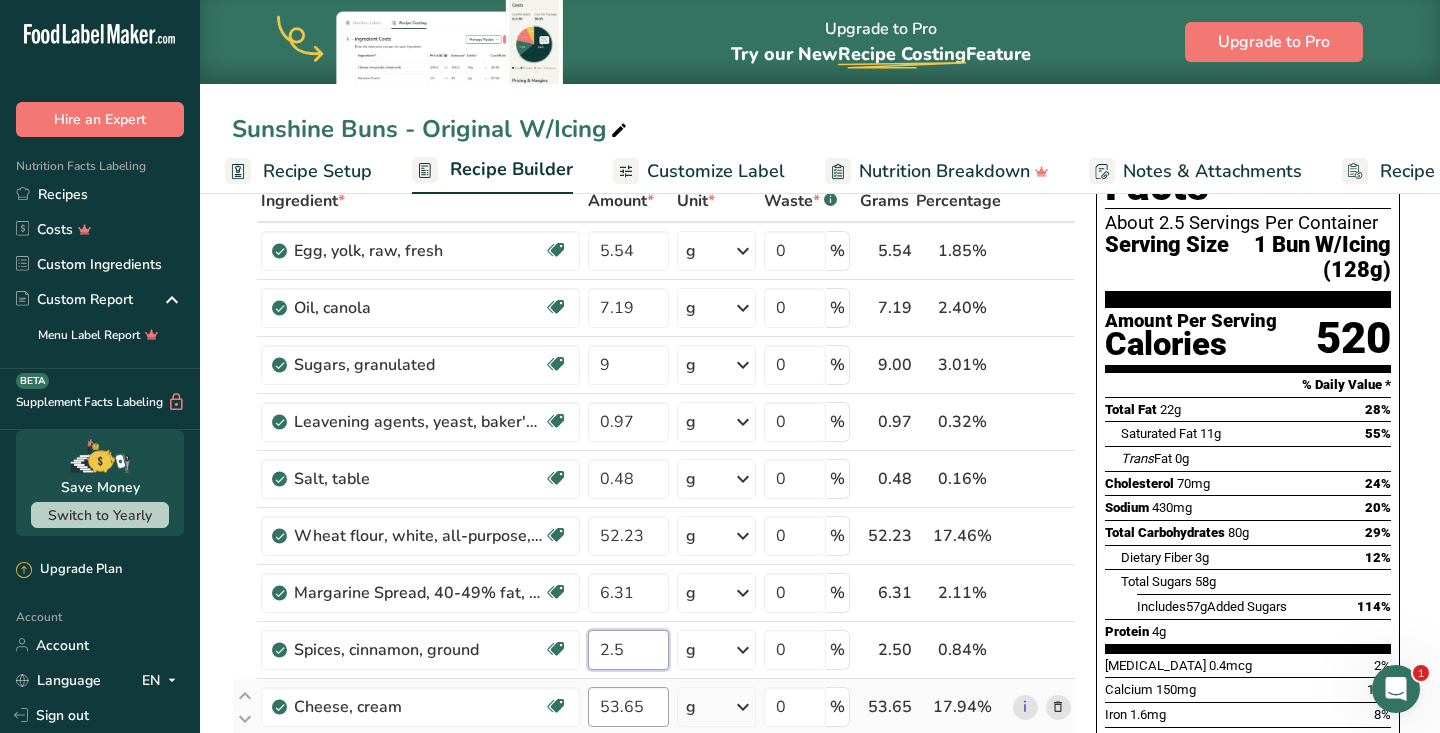 type on "2.5" 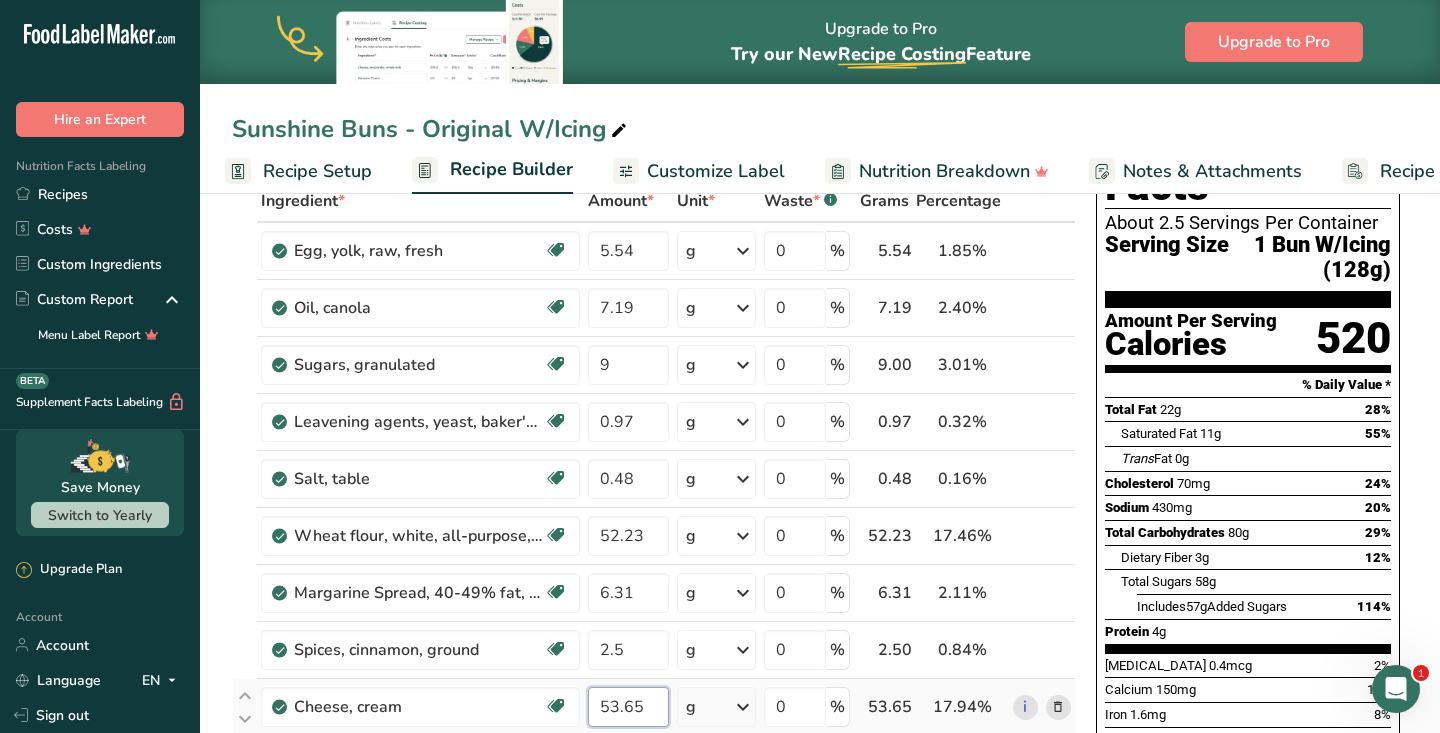 click on "Ingredient *
Amount *
Unit *
Waste *   .a-a{fill:#347362;}.b-a{fill:#fff;}          Grams
Percentage
Egg, yolk, raw, fresh
Dairy free
Gluten free
Vegetarian
Soy free
5.54
g
Portions
1 large
1 cup
Weight Units
g
kg
mg
See more
Volume Units
l
Volume units require a density conversion. If you know your ingredient's density enter it below. Otherwise, click on "RIA" our AI Regulatory bot - she will be able to help you
lb/ft3
g/cm3
Confirm
mL
lb/ft3
fl oz" at bounding box center [654, 634] 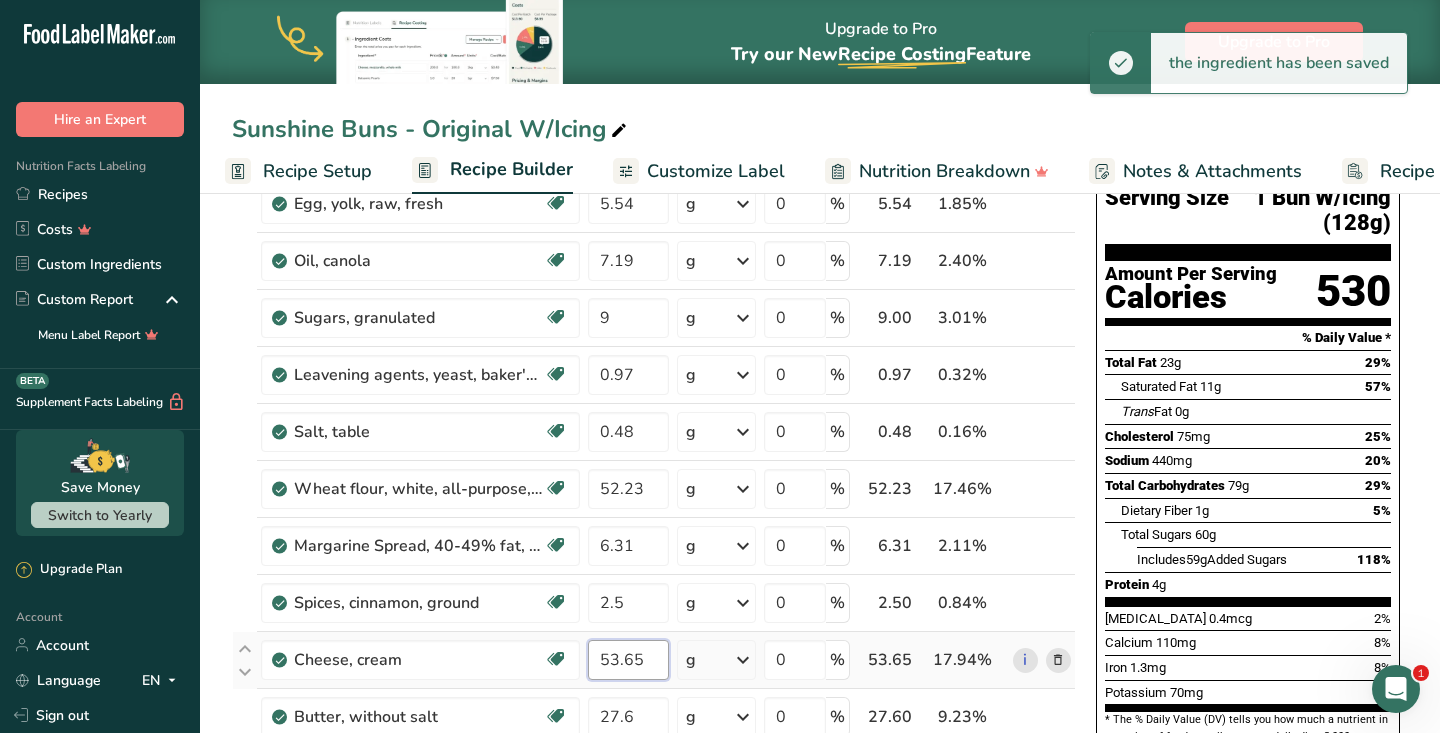 scroll, scrollTop: 224, scrollLeft: 0, axis: vertical 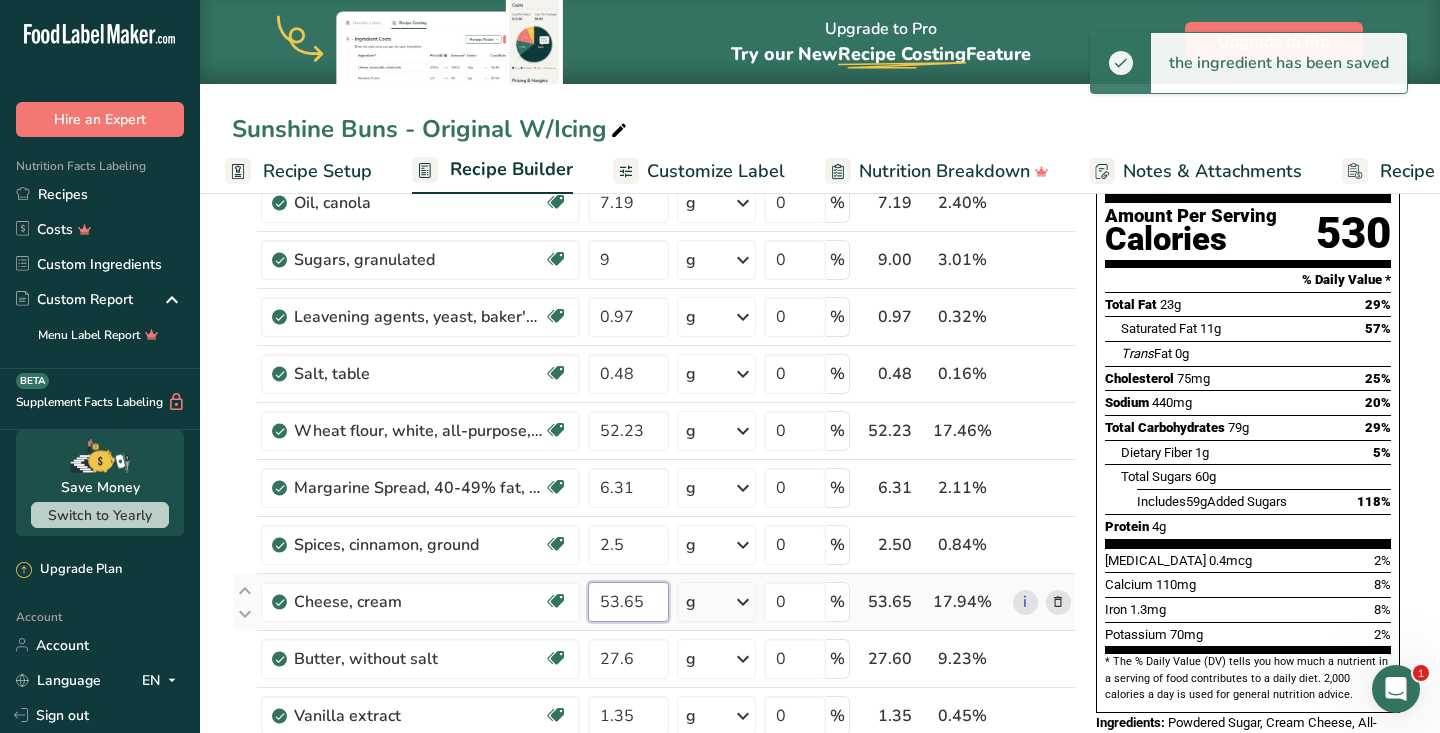 click on "53.65" at bounding box center (628, 602) 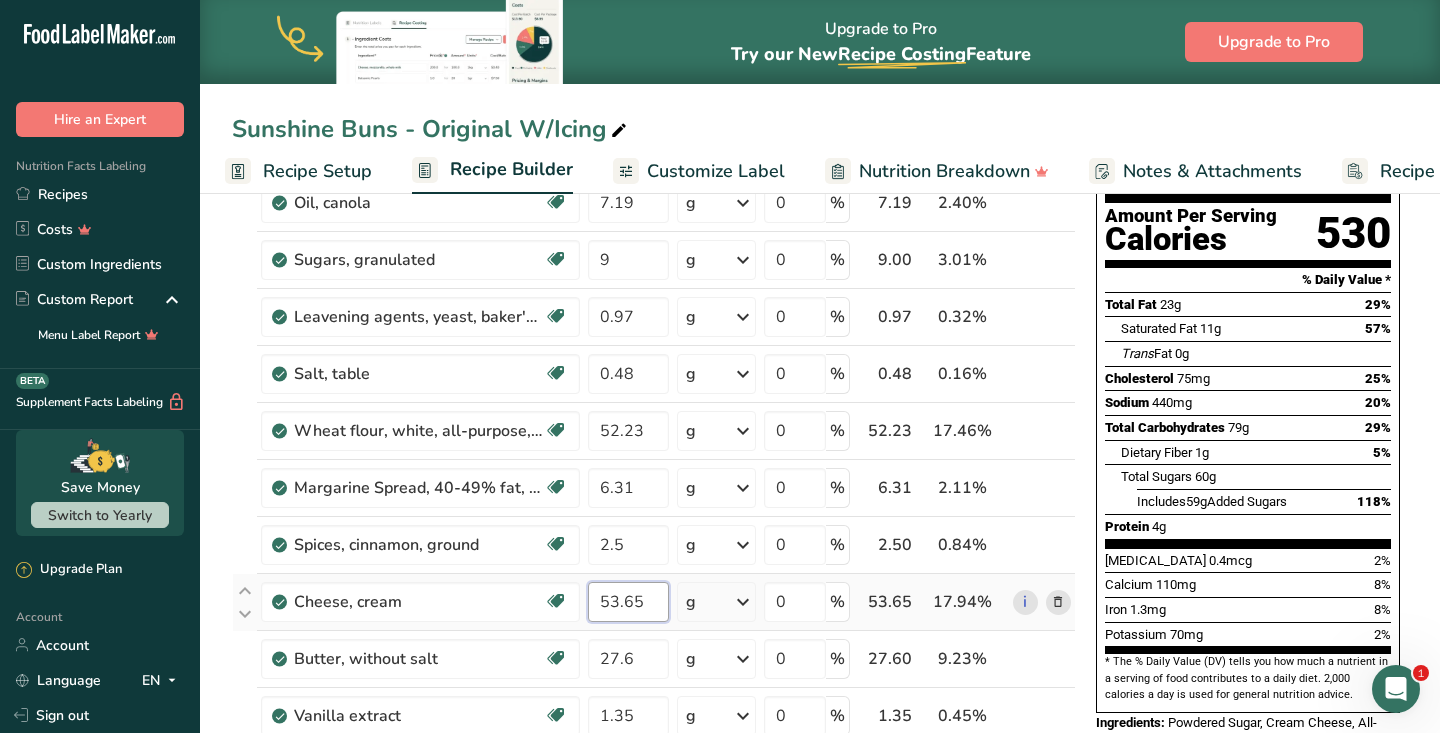 click on "53.65" at bounding box center [628, 602] 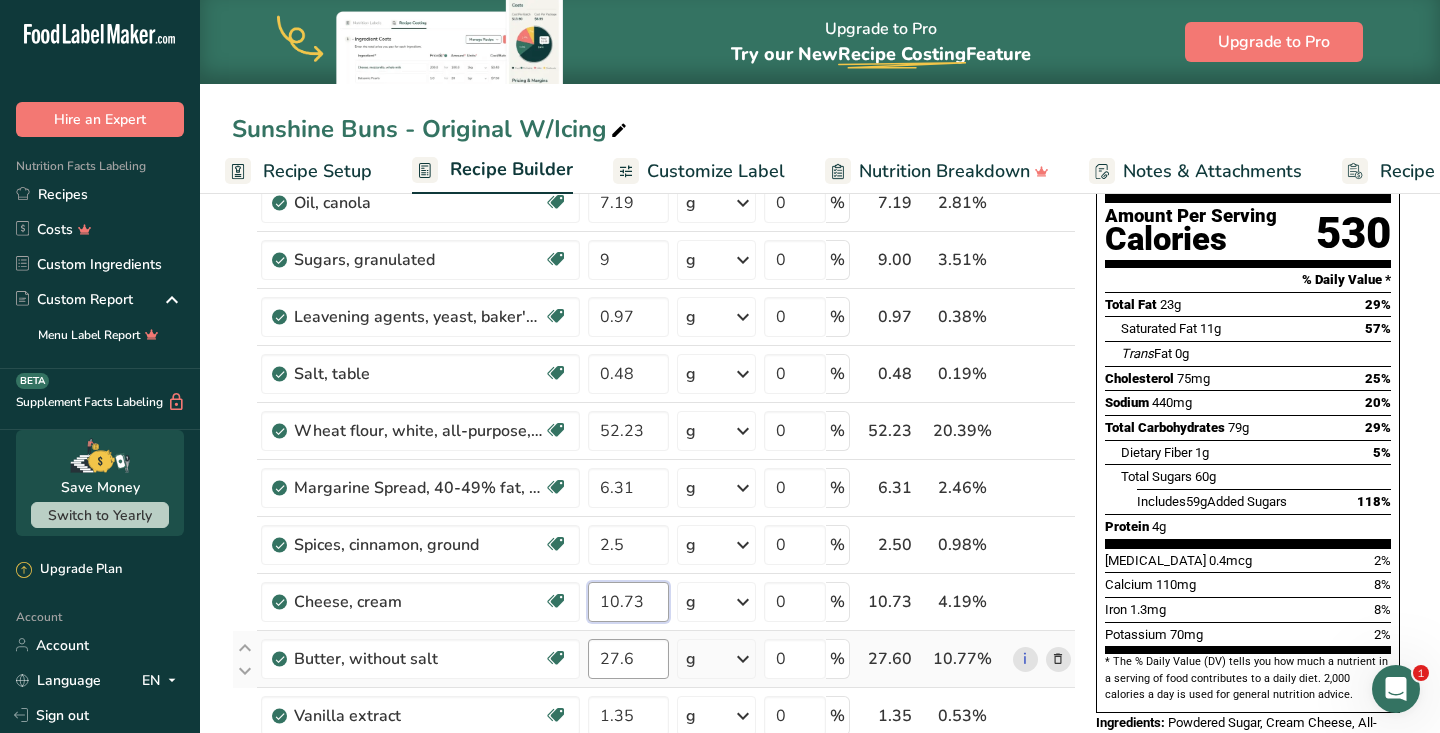 type on "10.73" 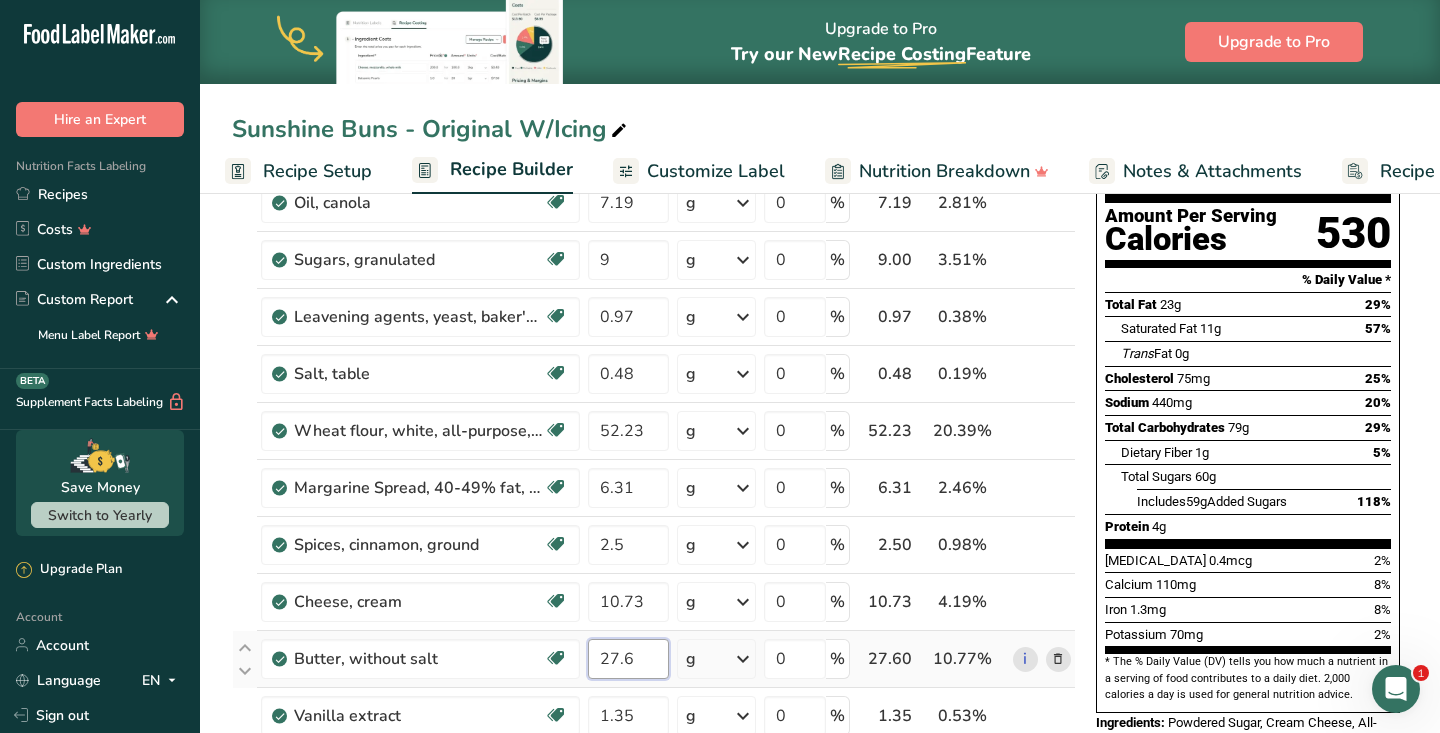 click on "Ingredient *
Amount *
Unit *
Waste *   .a-a{fill:#347362;}.b-a{fill:#fff;}          Grams
Percentage
Egg, yolk, raw, fresh
Dairy free
Gluten free
Vegetarian
Soy free
5.54
g
Portions
1 large
1 cup
Weight Units
g
kg
mg
See more
Volume Units
l
Volume units require a density conversion. If you know your ingredient's density enter it below. Otherwise, click on "RIA" our AI Regulatory bot - she will be able to help you
lb/ft3
g/cm3
Confirm
mL
lb/ft3
fl oz" at bounding box center [654, 529] 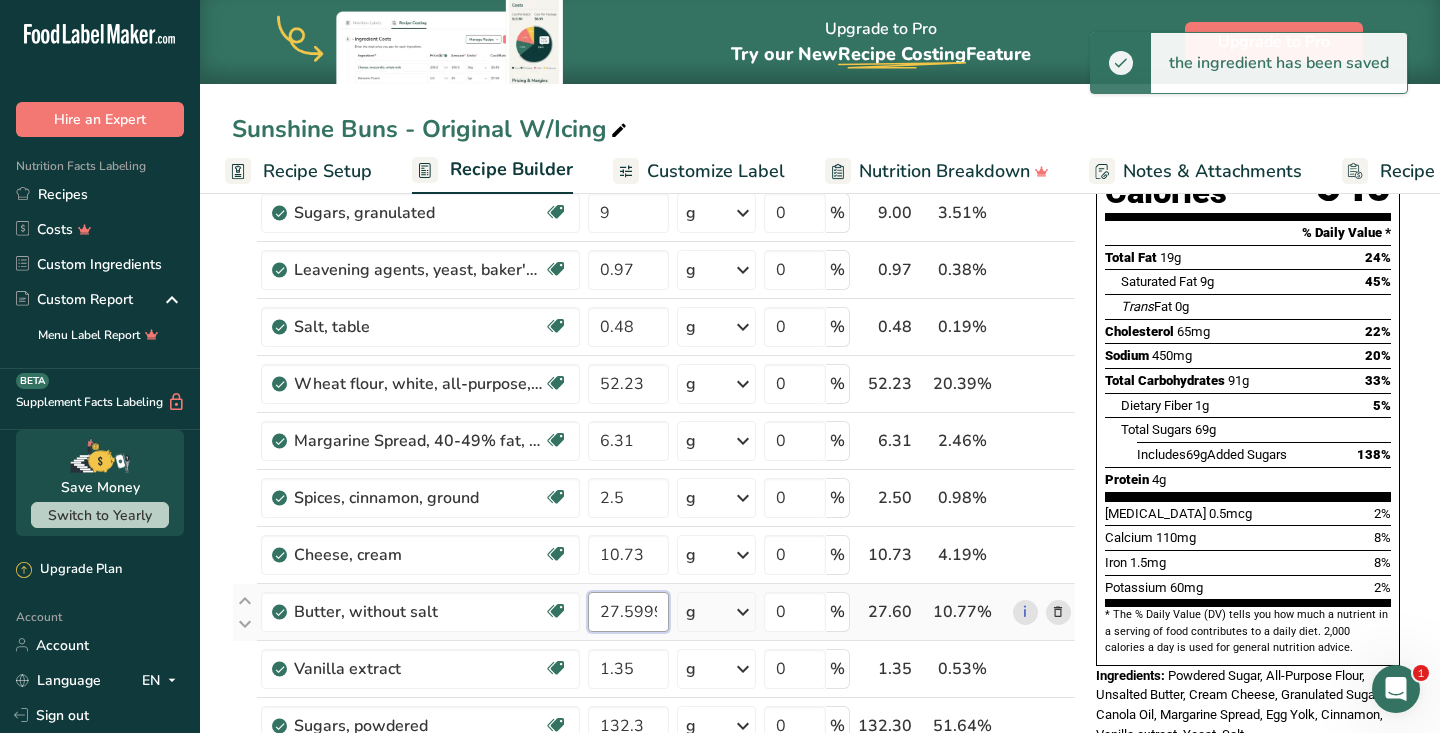 scroll, scrollTop: 281, scrollLeft: 0, axis: vertical 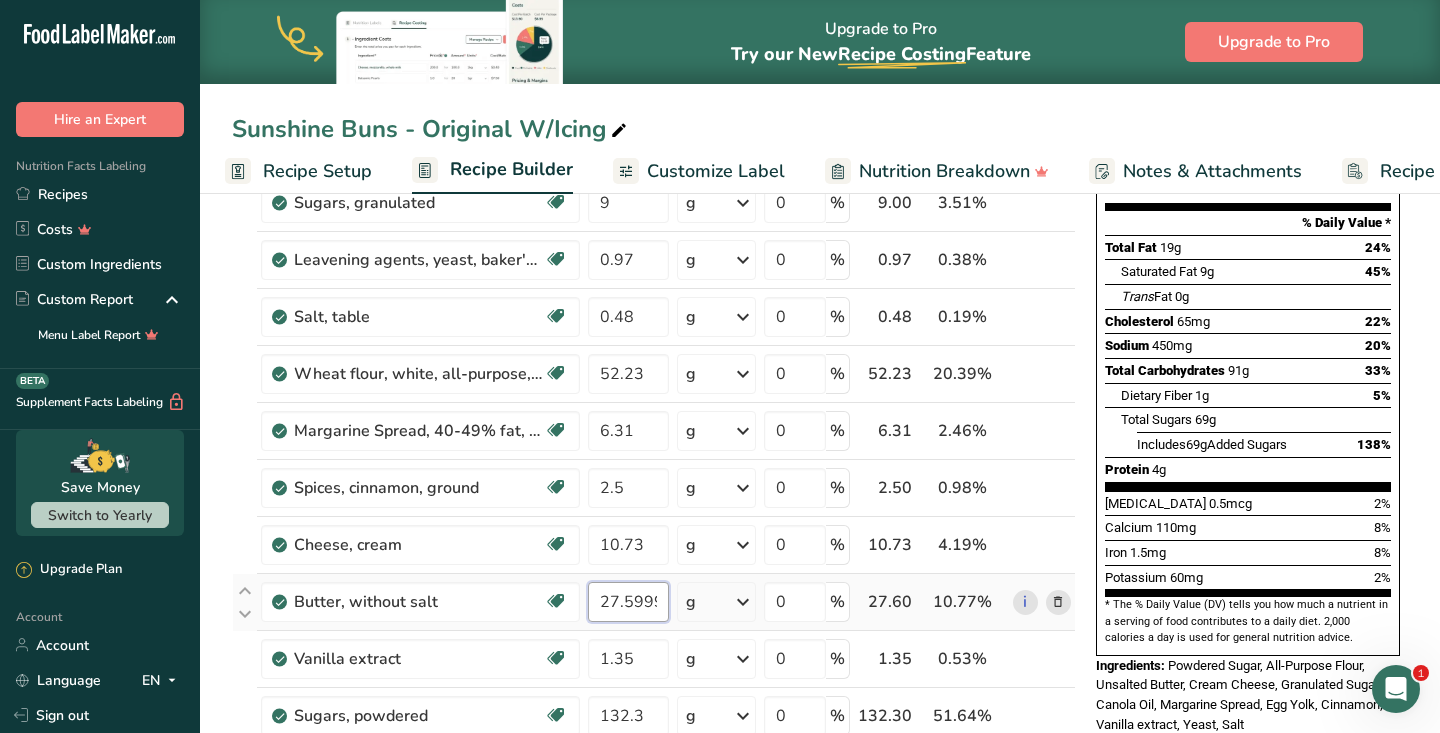 click on "27.599998" at bounding box center [628, 602] 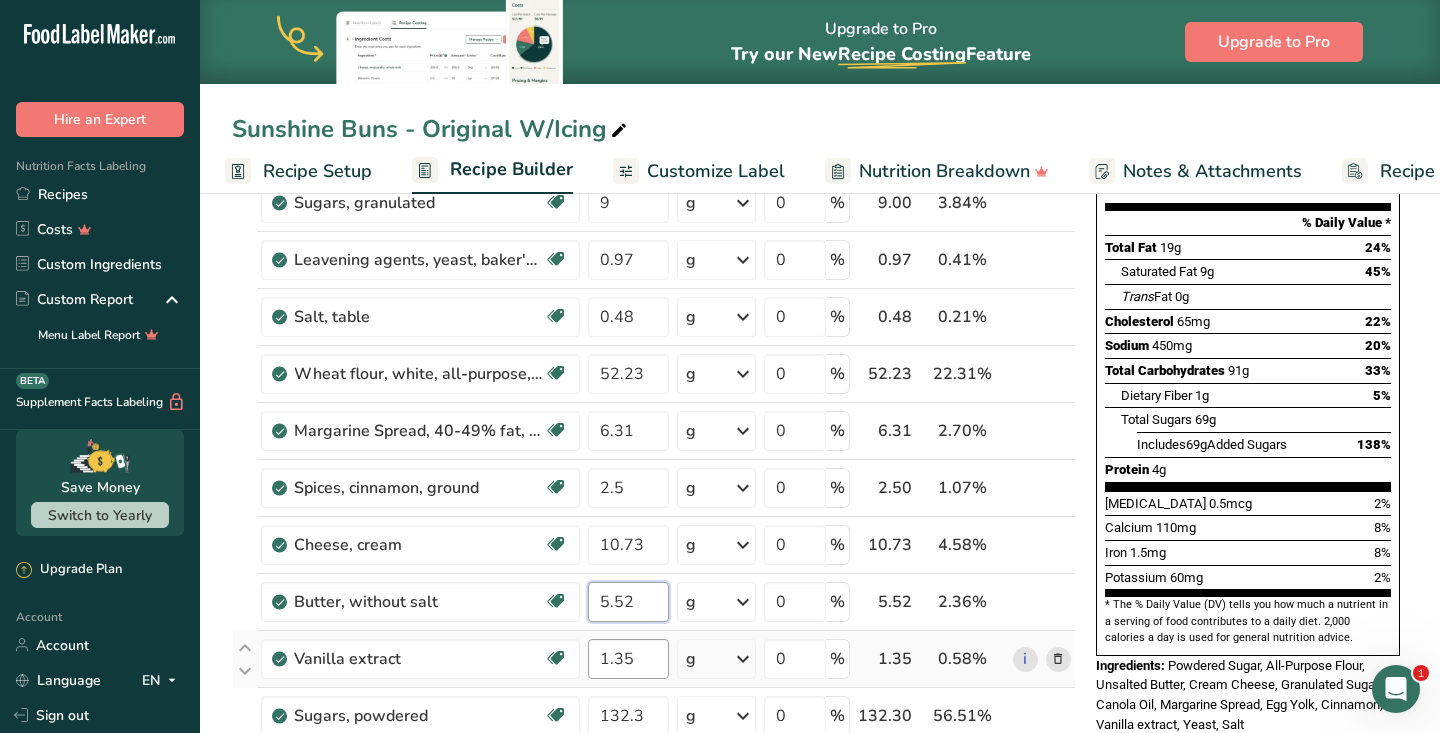 type on "5.52" 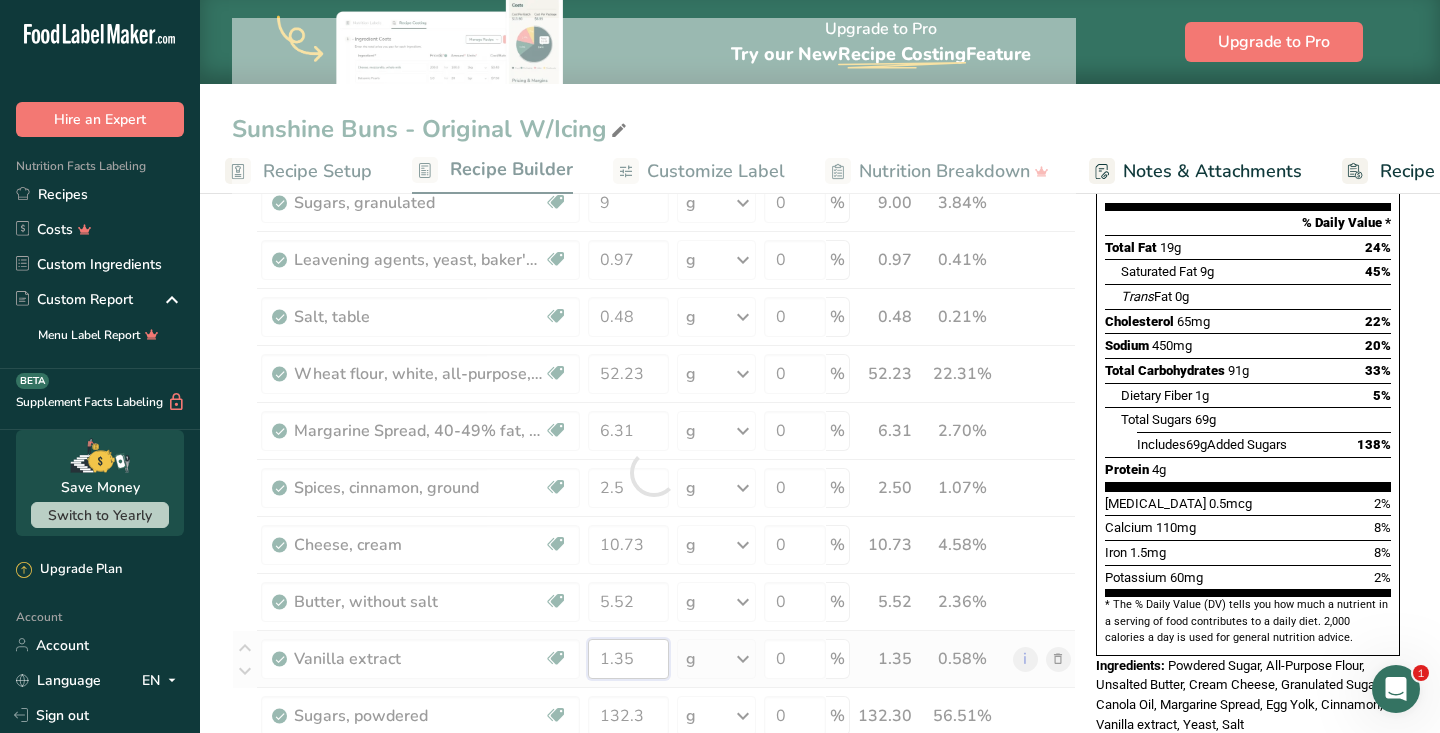 click on "Ingredient *
Amount *
Unit *
Waste *   .a-a{fill:#347362;}.b-a{fill:#fff;}          Grams
Percentage
Egg, yolk, raw, fresh
Dairy free
Gluten free
Vegetarian
Soy free
5.54
g
Portions
1 large
1 cup
Weight Units
g
kg
mg
See more
Volume Units
l
Volume units require a density conversion. If you know your ingredient's density enter it below. Otherwise, click on "RIA" our AI Regulatory bot - she will be able to help you
lb/ft3
g/cm3
Confirm
mL
lb/ft3
fl oz" at bounding box center (654, 472) 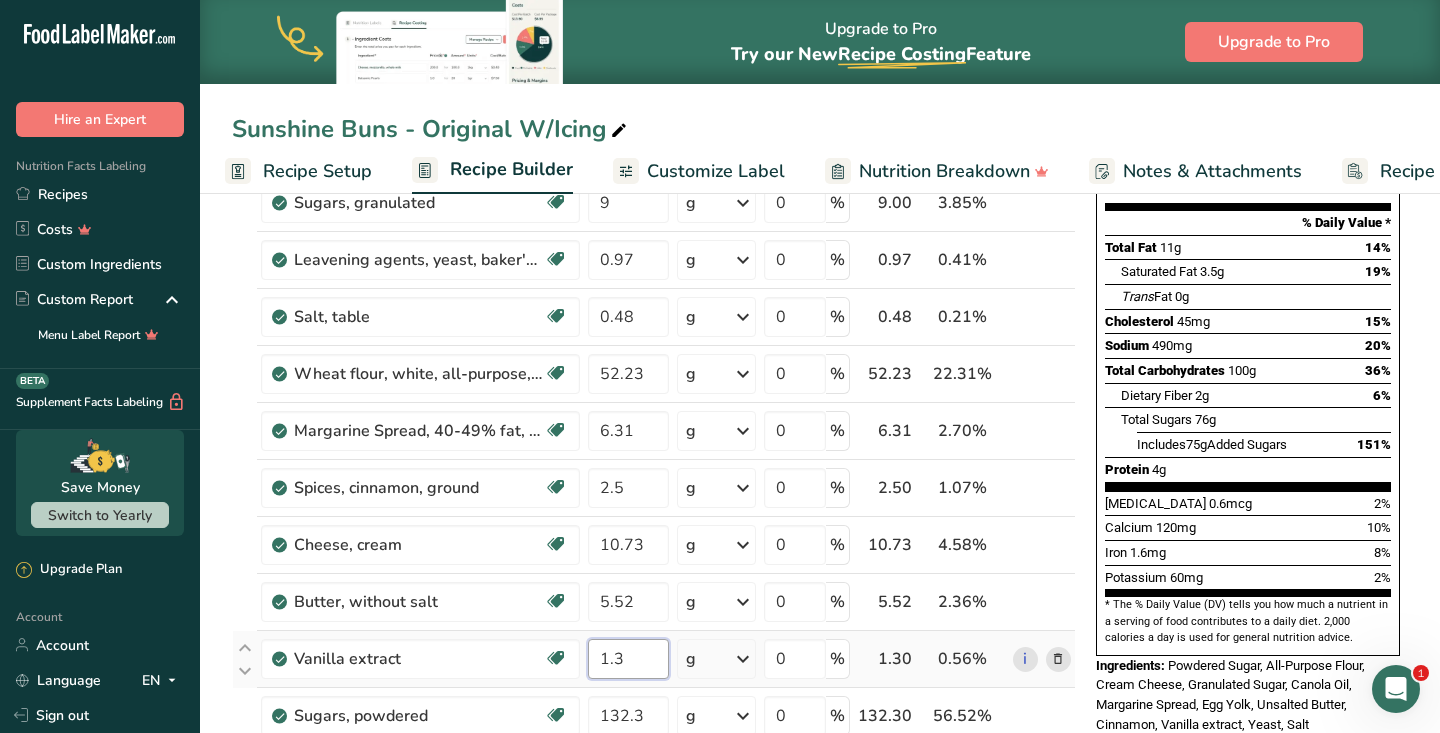 type on "1" 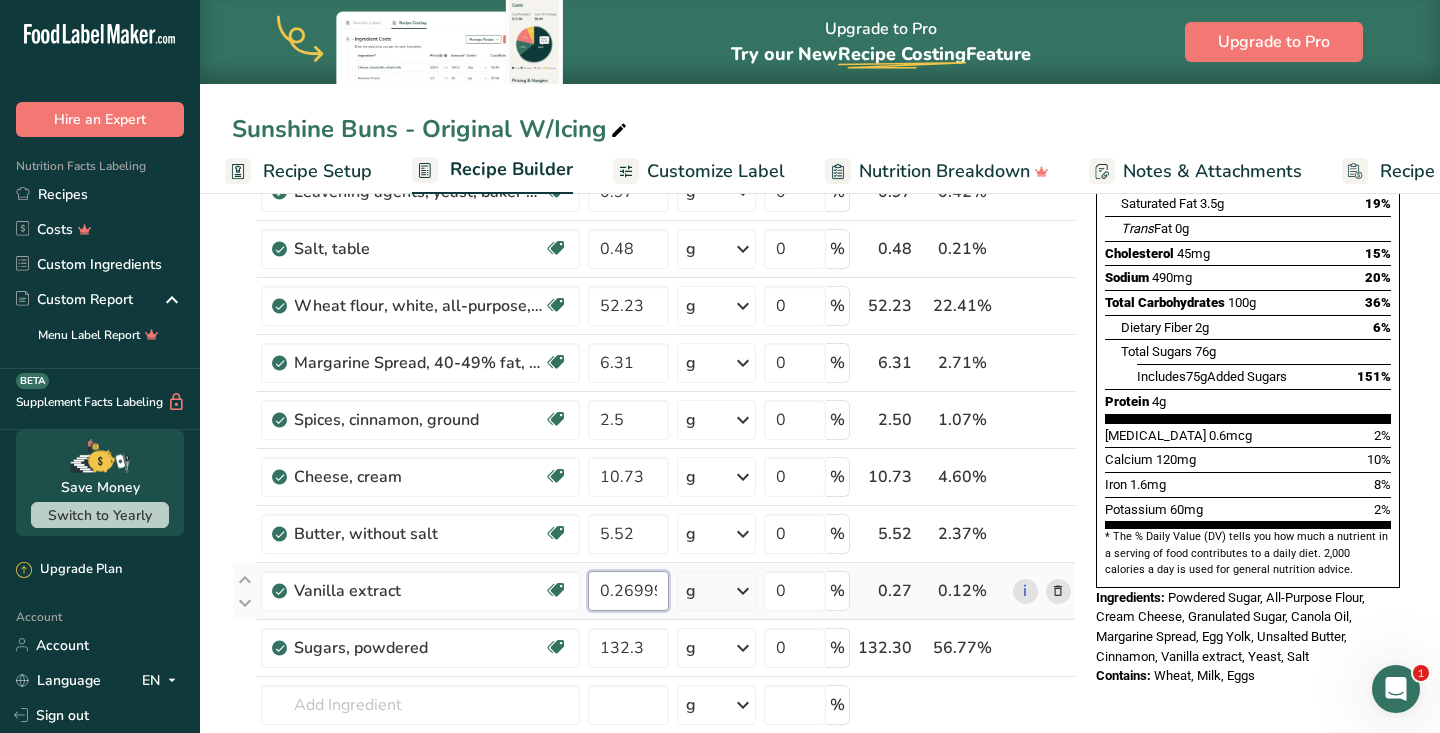 scroll, scrollTop: 373, scrollLeft: 0, axis: vertical 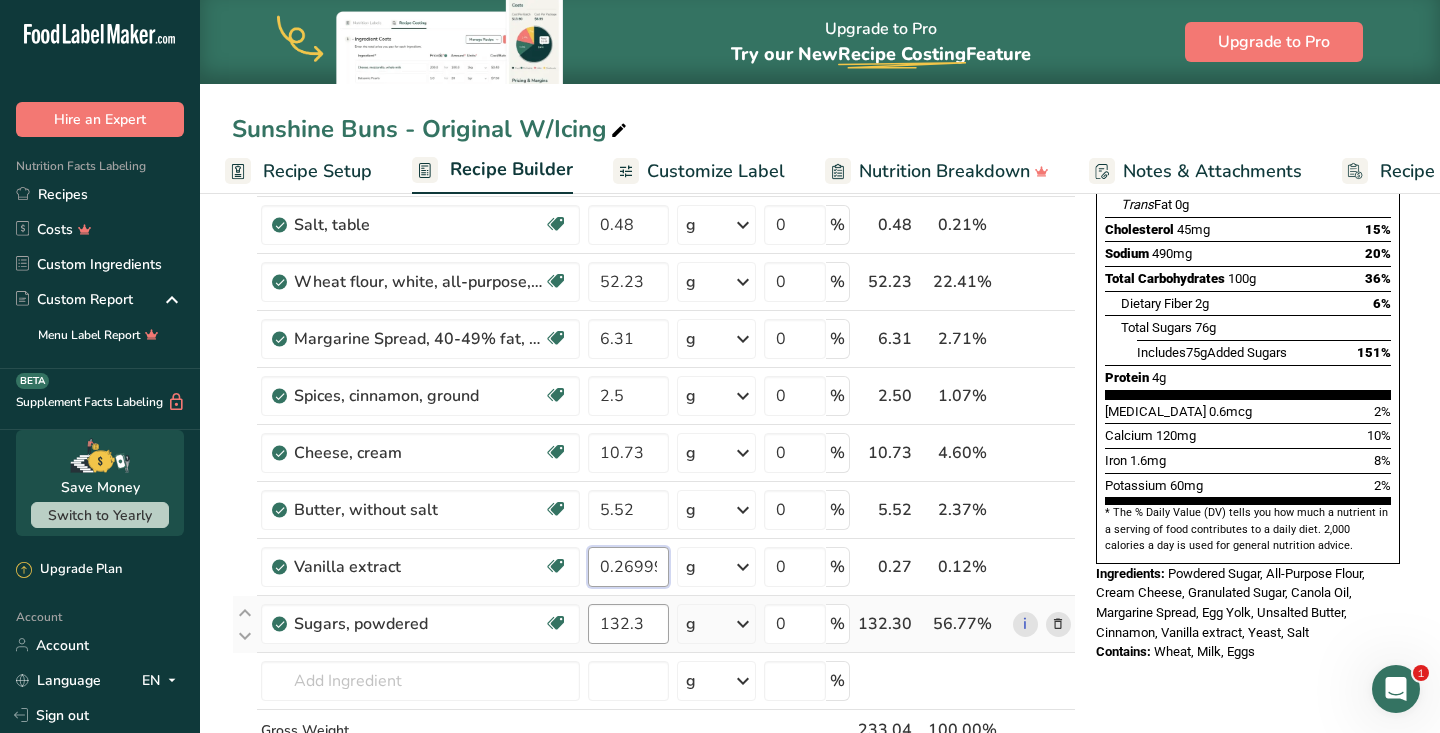 type on "0.269999" 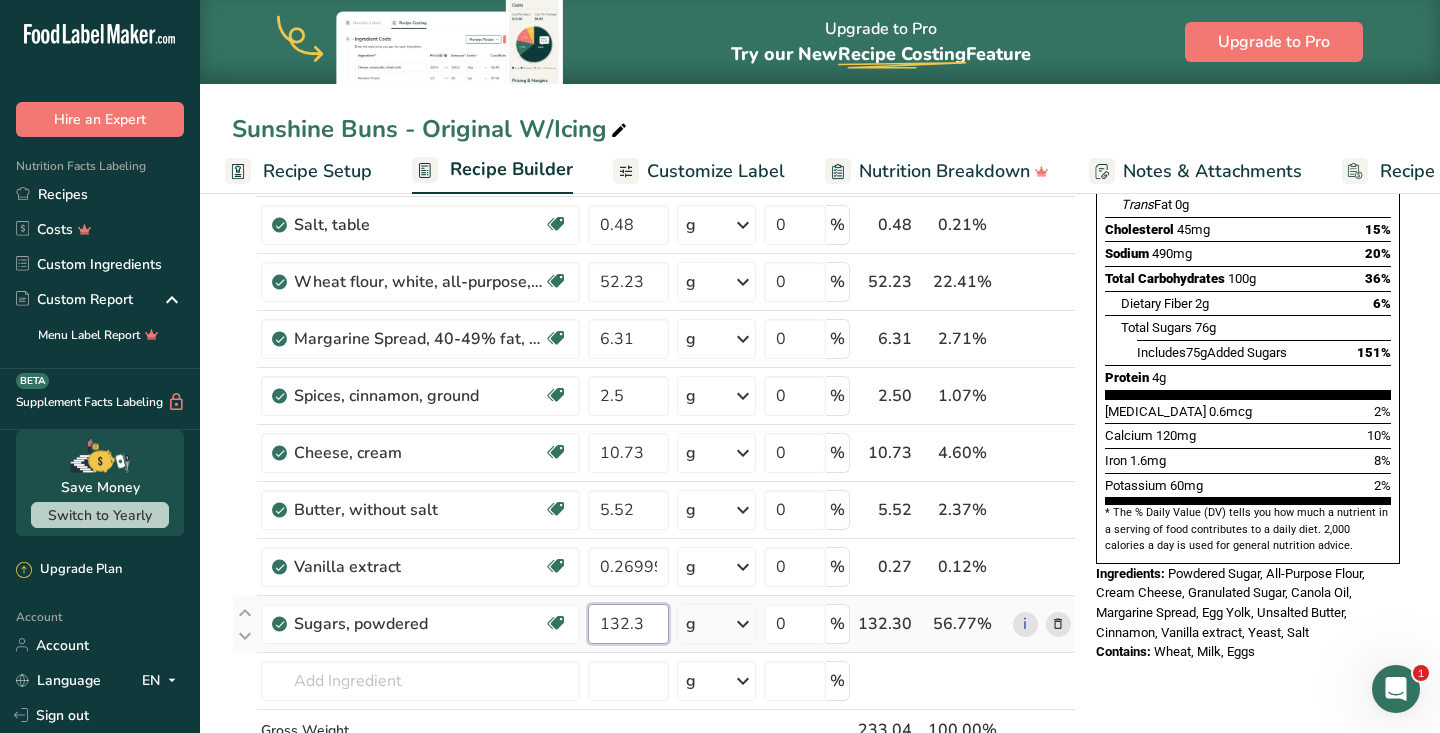 click on "Ingredient *
Amount *
Unit *
Waste *   .a-a{fill:#347362;}.b-a{fill:#fff;}          Grams
Percentage
Egg, yolk, raw, fresh
Dairy free
Gluten free
Vegetarian
Soy free
5.54
g
Portions
1 large
1 cup
Weight Units
g
kg
mg
See more
Volume Units
l
Volume units require a density conversion. If you know your ingredient's density enter it below. Otherwise, click on "RIA" our AI Regulatory bot - she will be able to help you
lb/ft3
g/cm3
Confirm
mL
lb/ft3
fl oz" at bounding box center (654, 380) 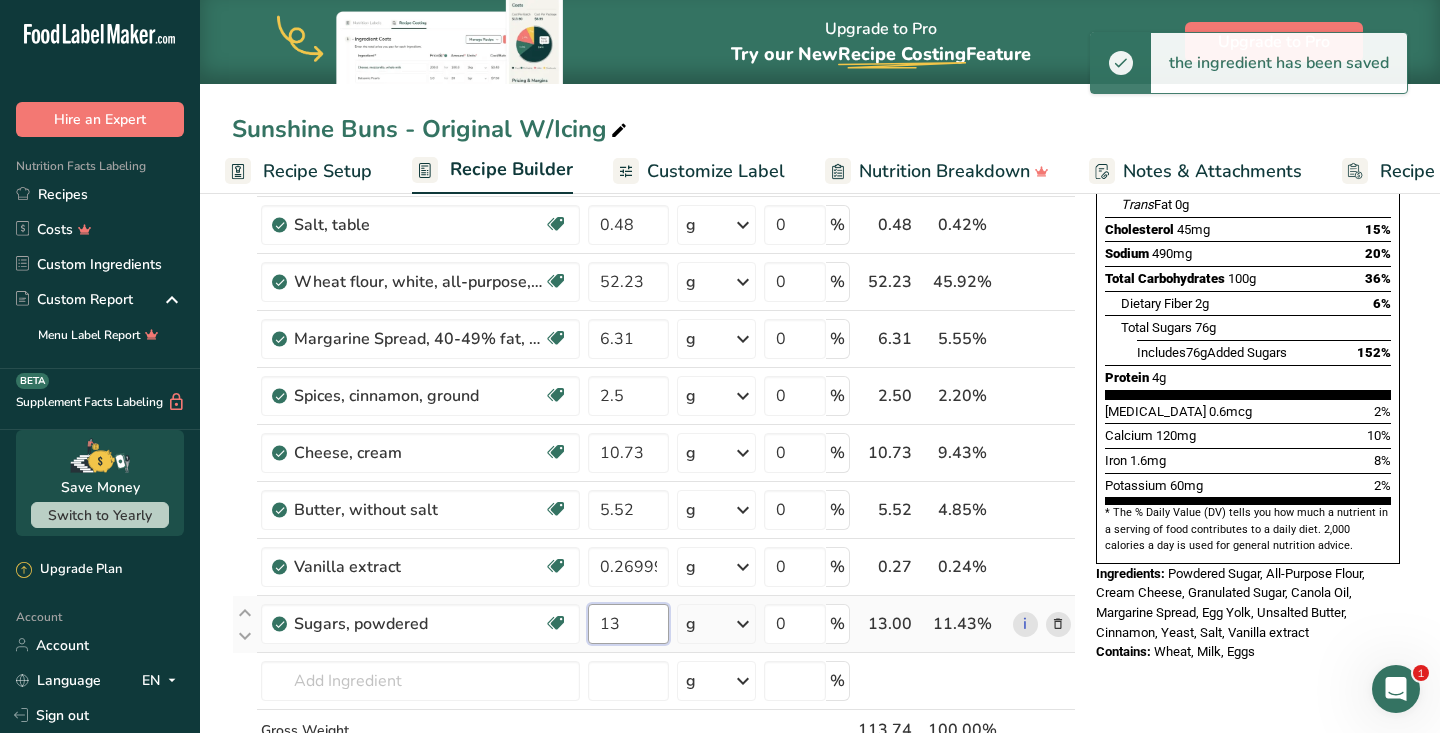 type on "1" 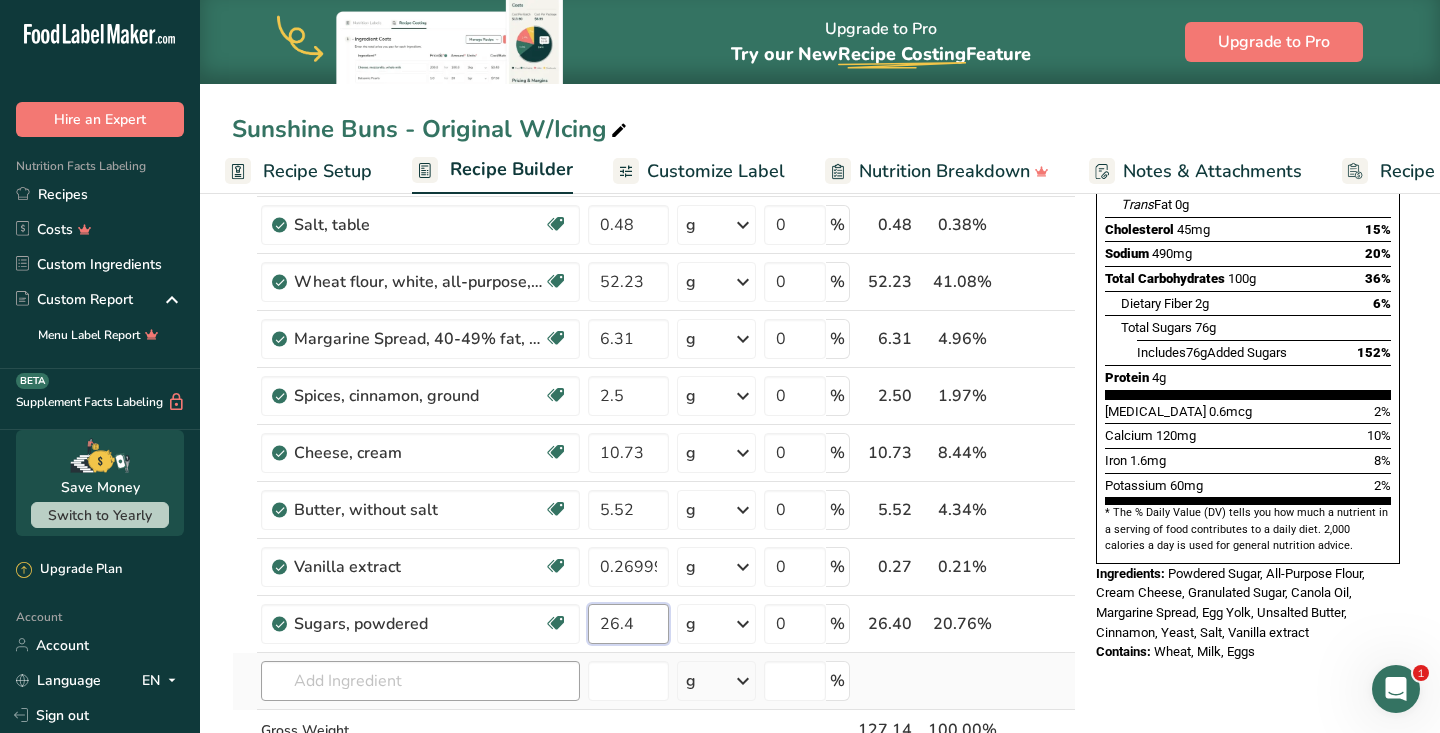type on "26.4" 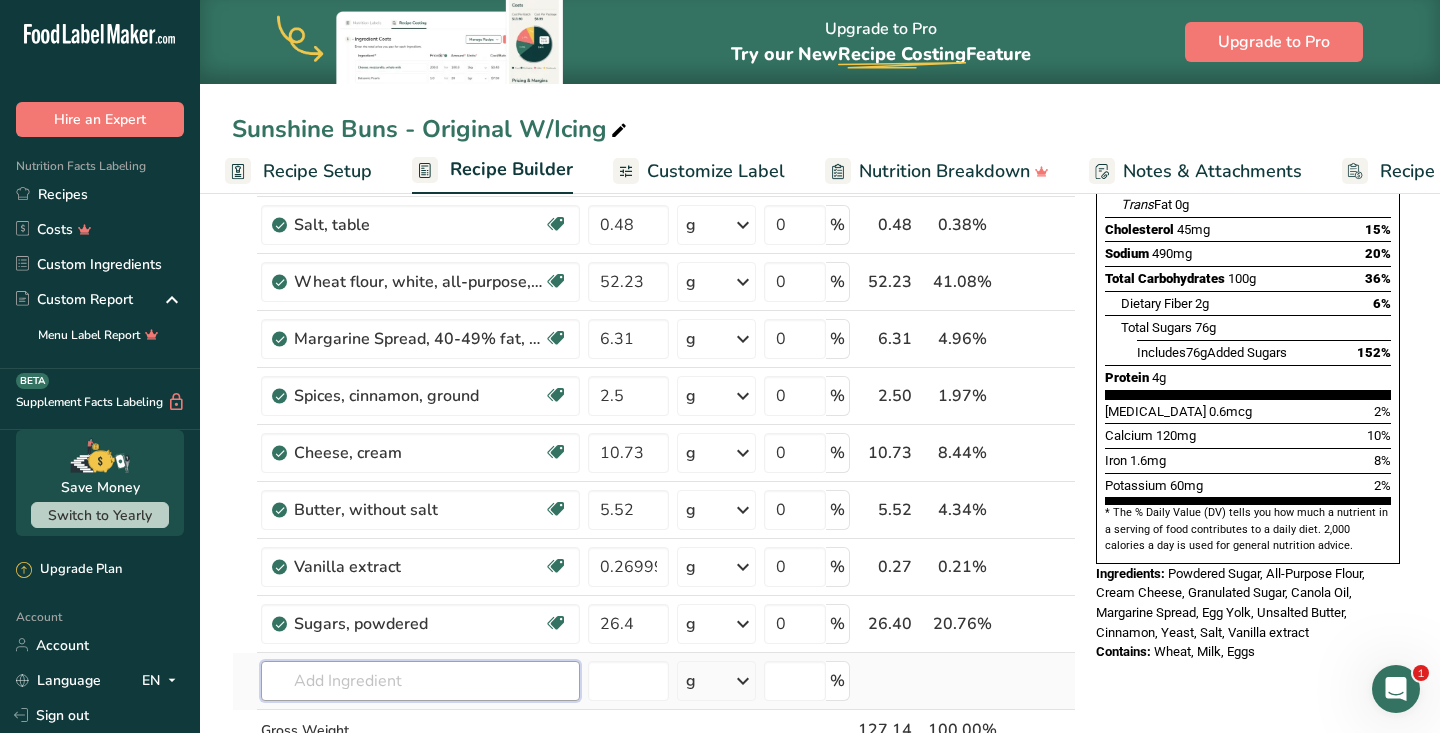 click on "Ingredient *
Amount *
Unit *
Waste *   .a-a{fill:#347362;}.b-a{fill:#fff;}          Grams
Percentage
Egg, yolk, raw, fresh
Dairy free
Gluten free
Vegetarian
Soy free
5.54
g
Portions
1 large
1 cup
Weight Units
g
kg
mg
See more
Volume Units
l
Volume units require a density conversion. If you know your ingredient's density enter it below. Otherwise, click on "RIA" our AI Regulatory bot - she will be able to help you
lb/ft3
g/cm3
Confirm
mL
lb/ft3
fl oz" at bounding box center (654, 380) 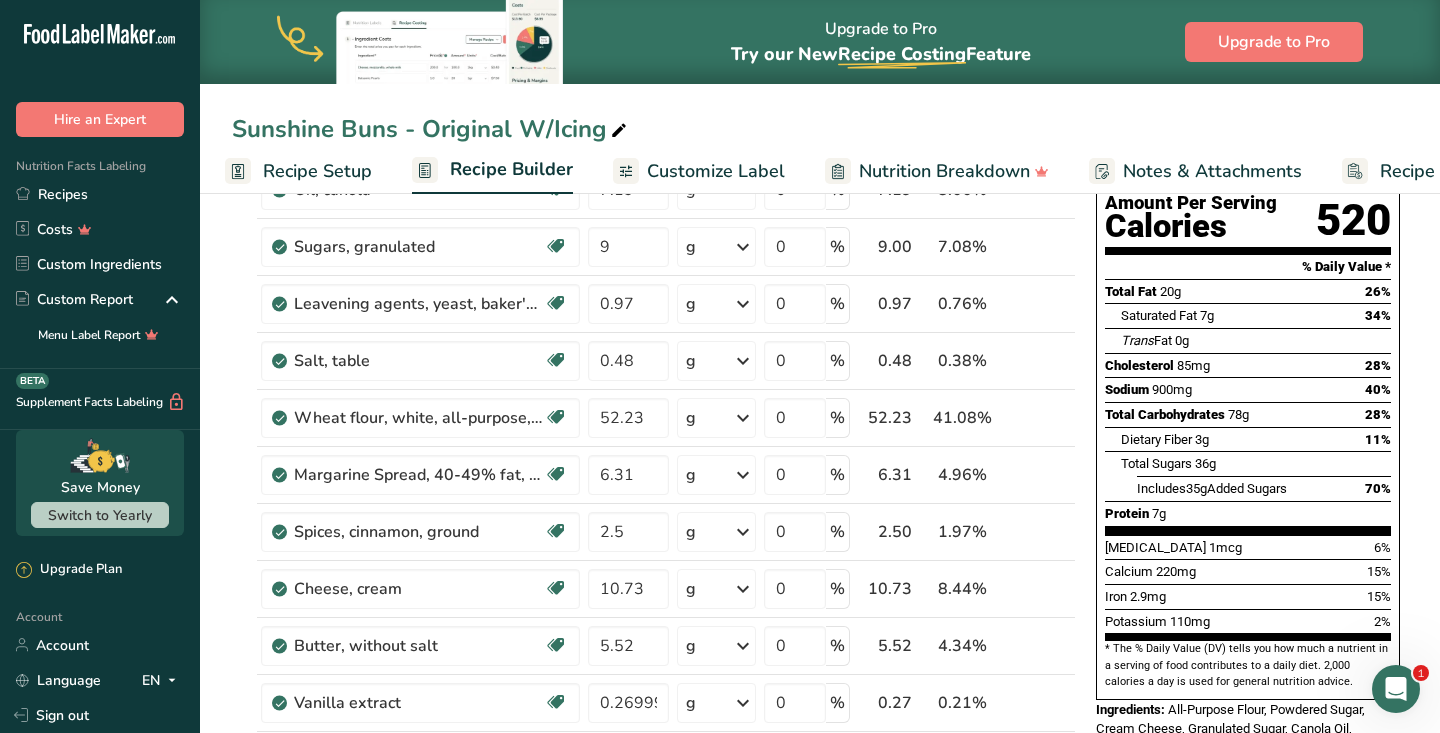scroll, scrollTop: 230, scrollLeft: 0, axis: vertical 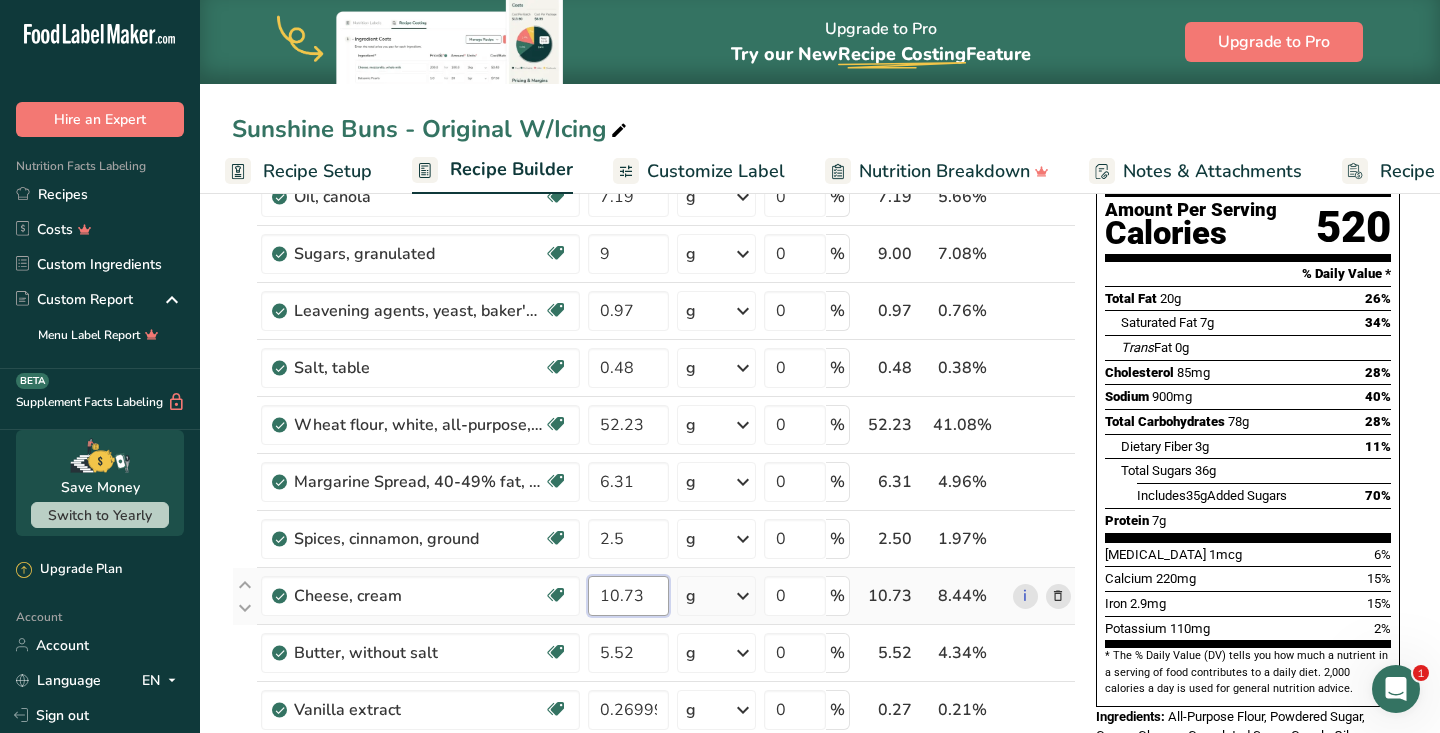 click on "10.73" at bounding box center (628, 596) 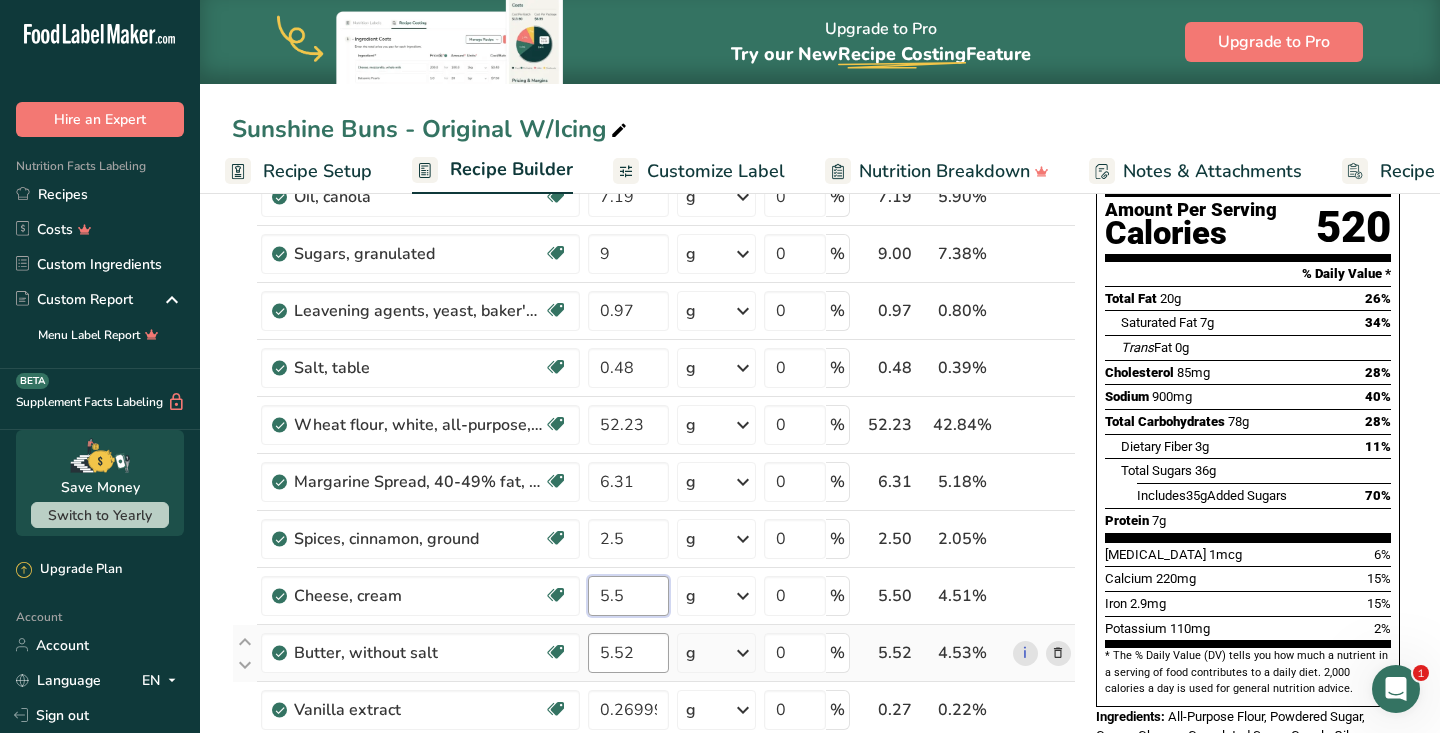 type on "5.5" 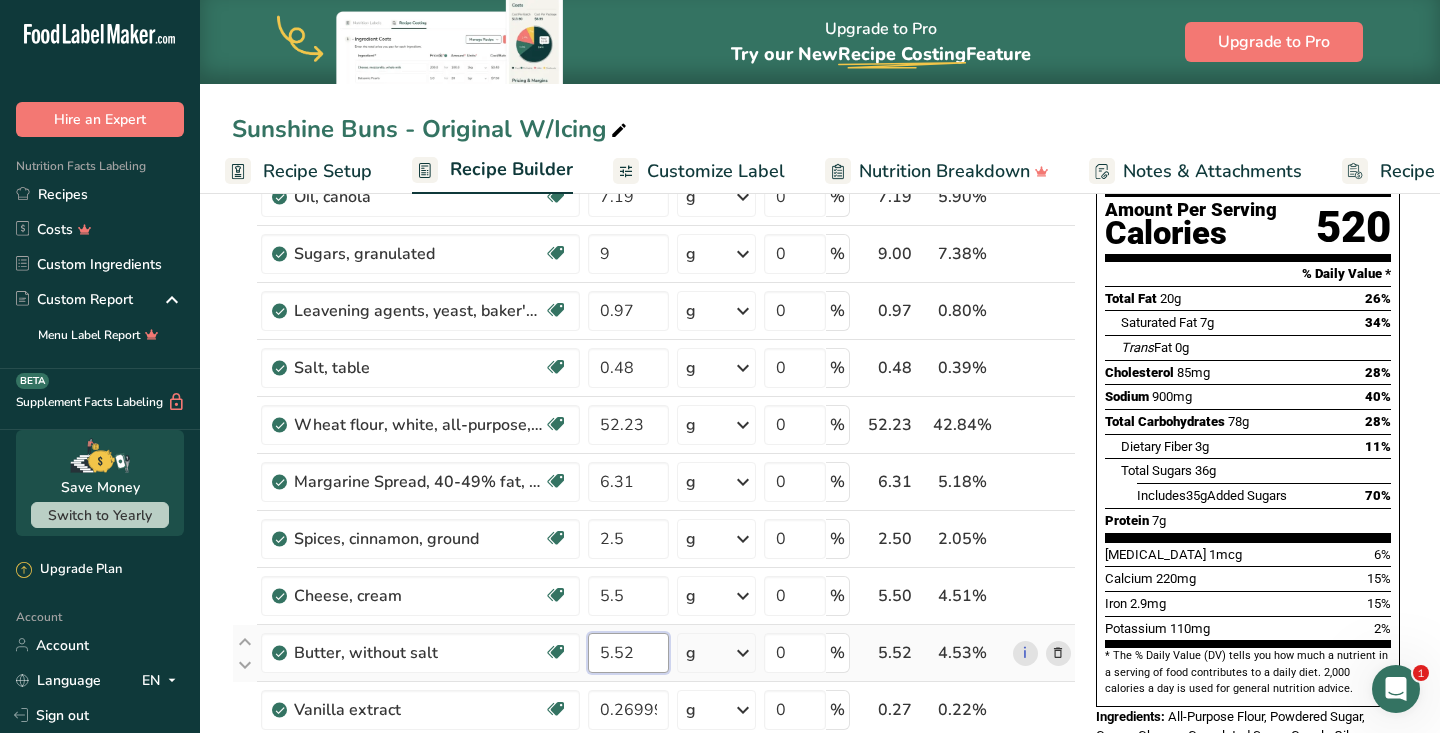 click on "Ingredient *
Amount *
Unit *
Waste *   .a-a{fill:#347362;}.b-a{fill:#fff;}          Grams
Percentage
Egg, yolk, raw, fresh
Dairy free
Gluten free
Vegetarian
Soy free
5.54
g
Portions
1 large
1 cup
Weight Units
g
kg
mg
See more
Volume Units
l
Volume units require a density conversion. If you know your ingredient's density enter it below. Otherwise, click on "RIA" our AI Regulatory bot - she will be able to help you
lb/ft3
g/cm3
Confirm
mL
lb/ft3
fl oz" at bounding box center (654, 523) 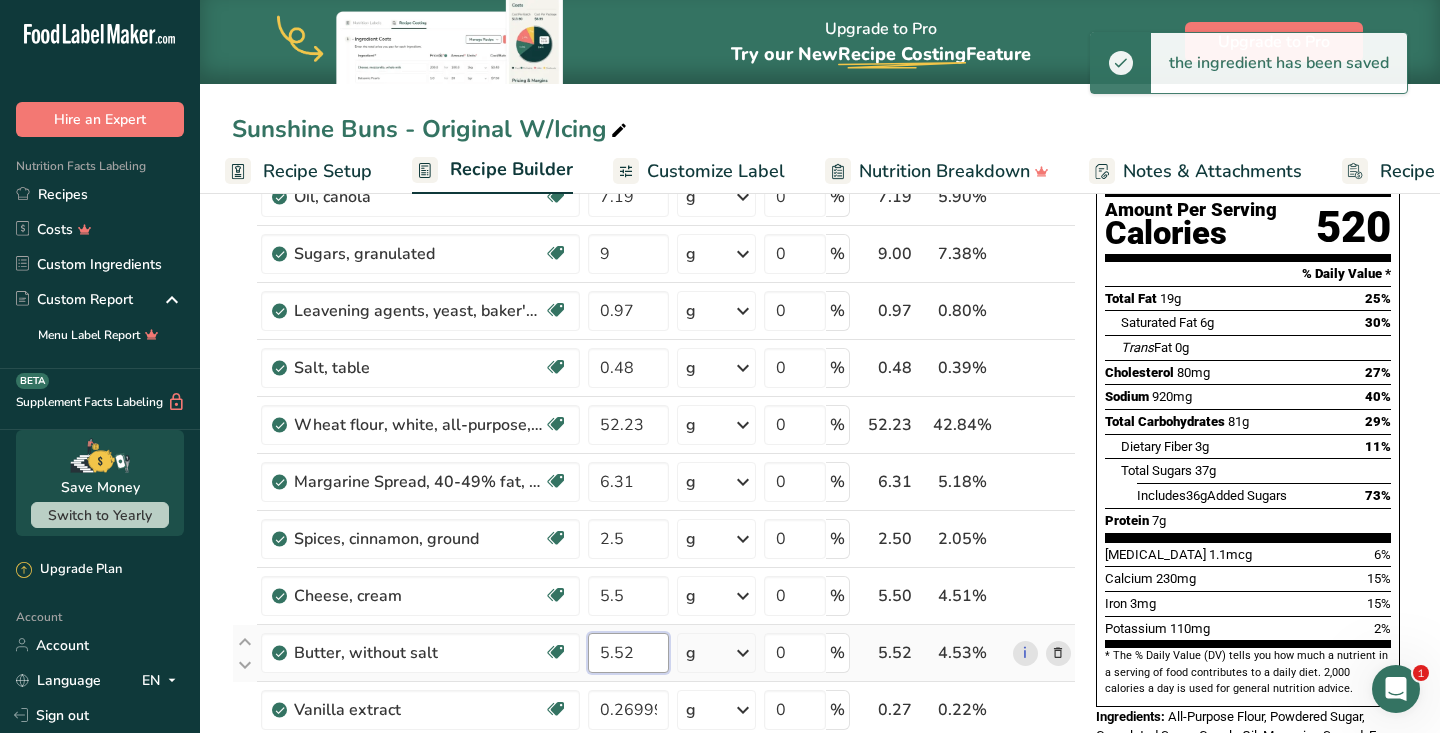 click on "5.52" at bounding box center [628, 653] 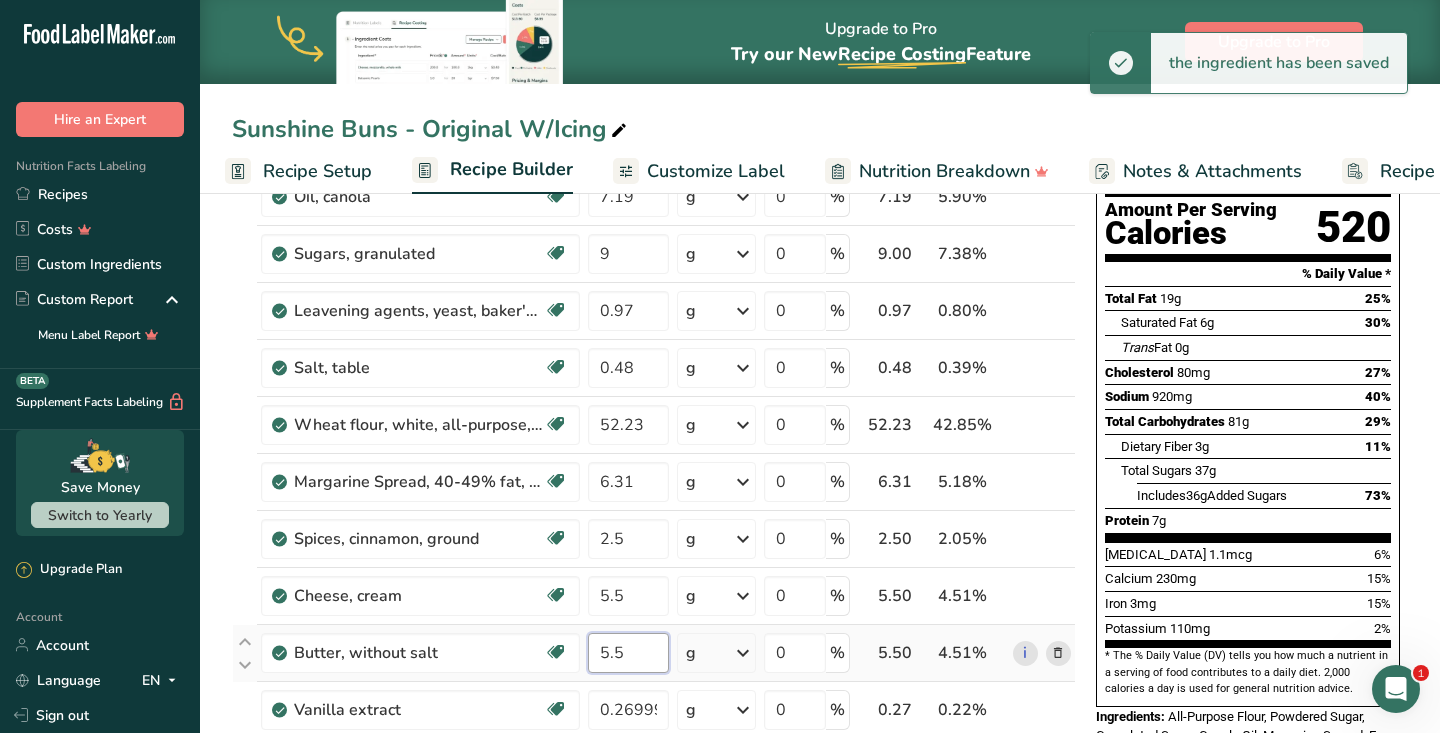 type on "5" 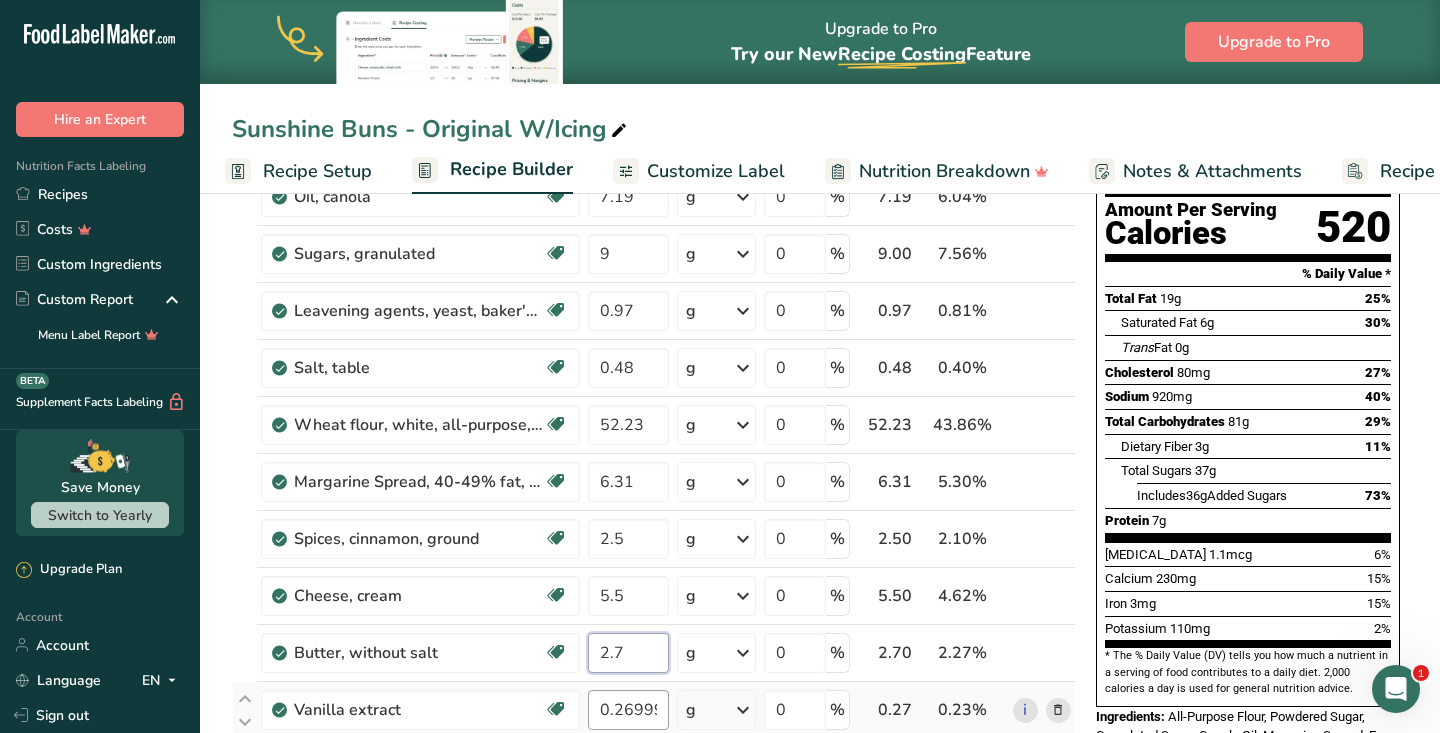 type on "2.7" 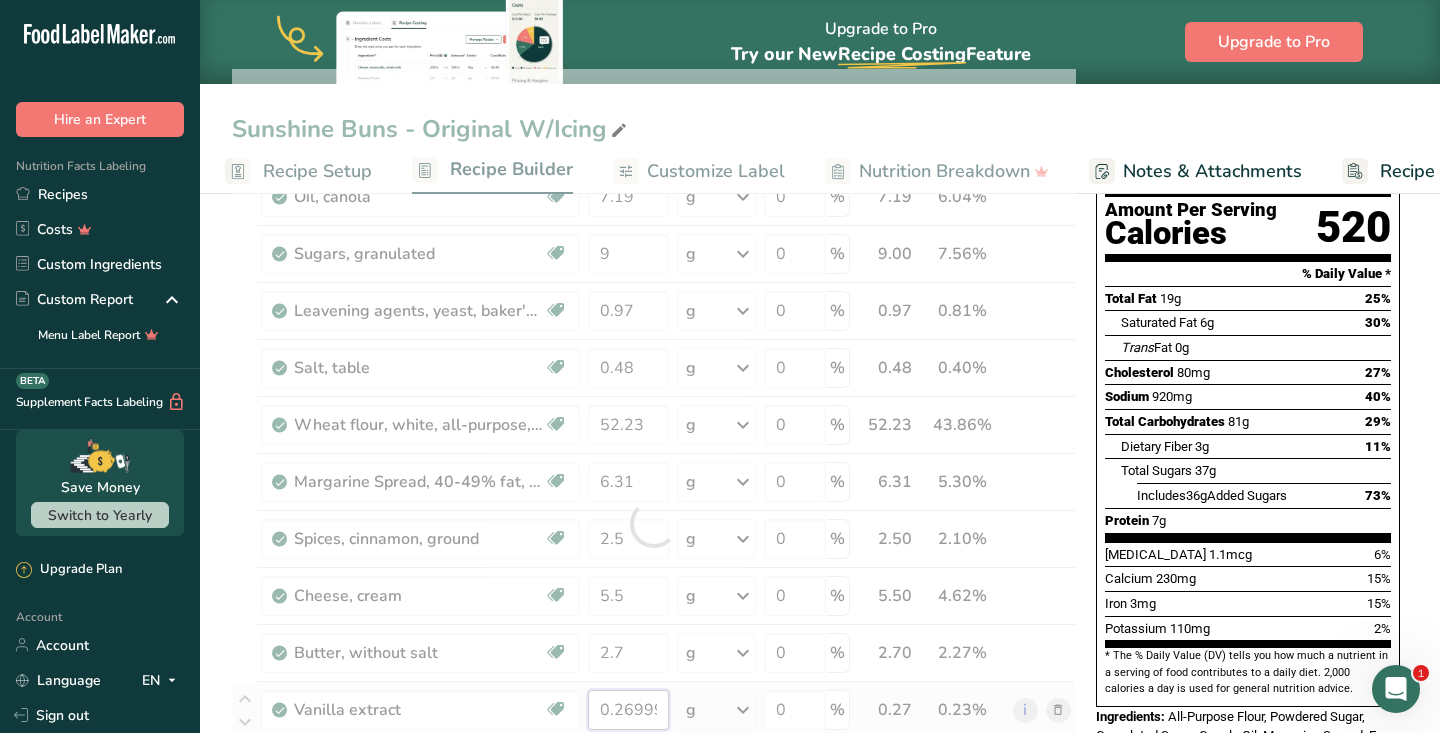 click on "Ingredient *
Amount *
Unit *
Waste *   .a-a{fill:#347362;}.b-a{fill:#fff;}          Grams
Percentage
Egg, yolk, raw, fresh
Dairy free
Gluten free
Vegetarian
Soy free
5.54
g
Portions
1 large
1 cup
Weight Units
g
kg
mg
See more
Volume Units
l
Volume units require a density conversion. If you know your ingredient's density enter it below. Otherwise, click on "RIA" our AI Regulatory bot - she will be able to help you
lb/ft3
g/cm3
Confirm
mL
lb/ft3
fl oz" at bounding box center (654, 523) 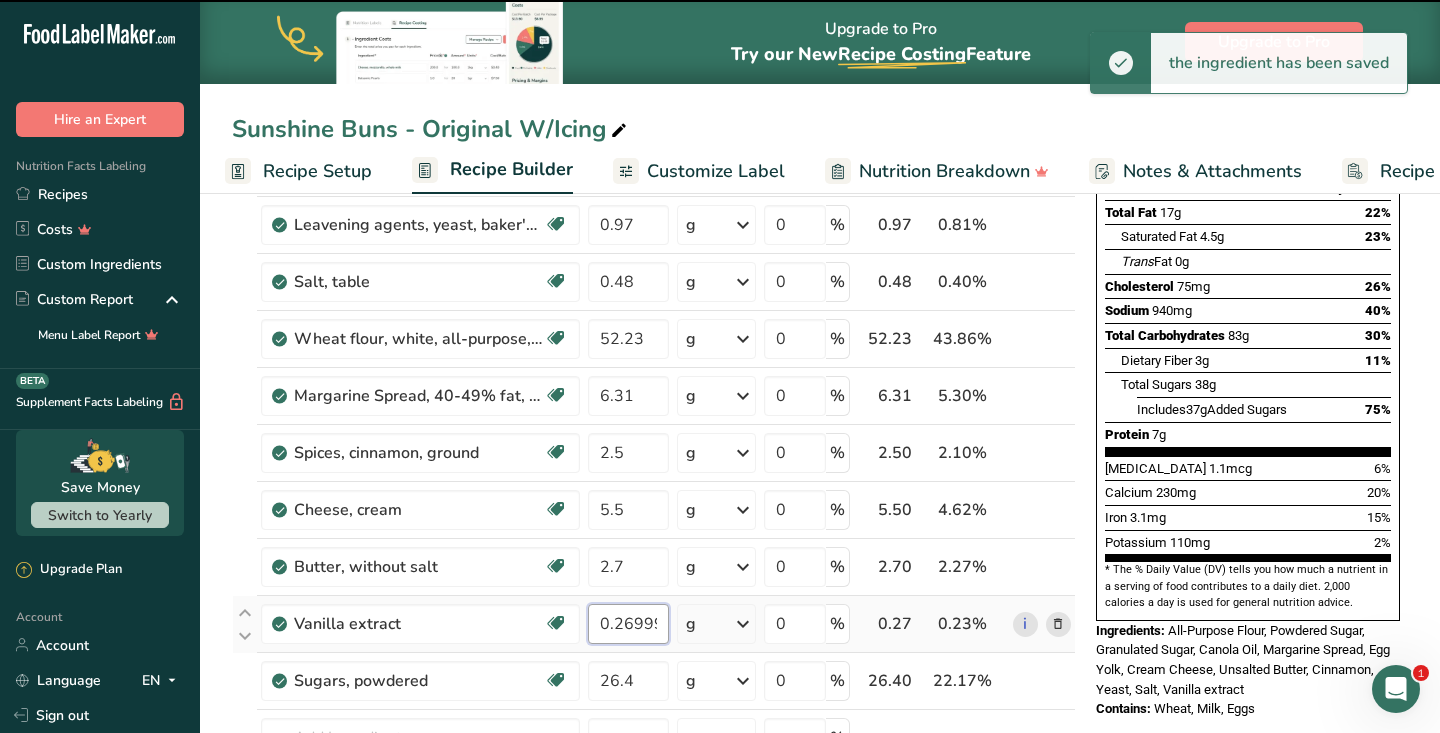 scroll, scrollTop: 332, scrollLeft: 0, axis: vertical 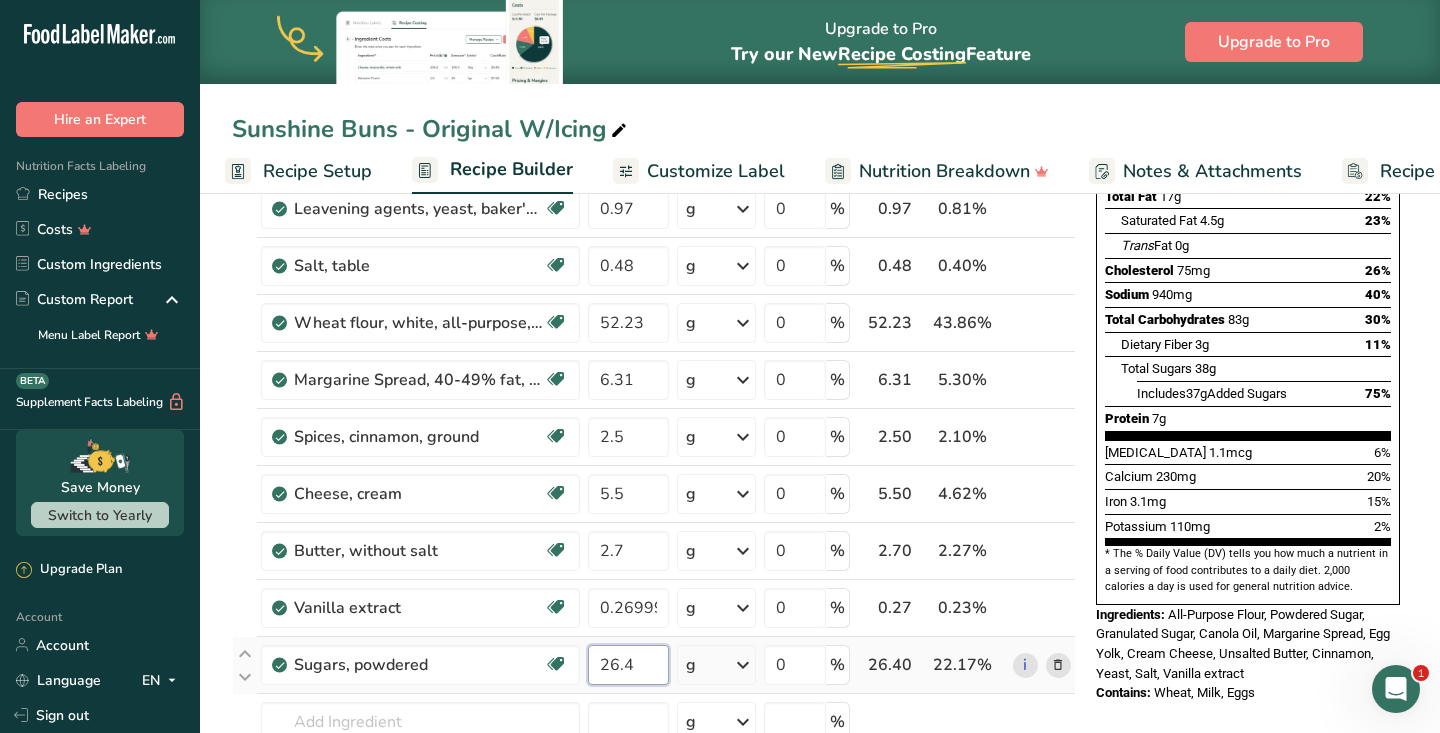 click on "Ingredient *
Amount *
Unit *
Waste *   .a-a{fill:#347362;}.b-a{fill:#fff;}          Grams
Percentage
Egg, yolk, raw, fresh
Dairy free
Gluten free
Vegetarian
Soy free
5.54
g
Portions
1 large
1 cup
Weight Units
g
kg
mg
See more
Volume Units
l
Volume units require a density conversion. If you know your ingredient's density enter it below. Otherwise, click on "RIA" our AI Regulatory bot - she will be able to help you
lb/ft3
g/cm3
Confirm
mL
lb/ft3
fl oz" at bounding box center [654, 421] 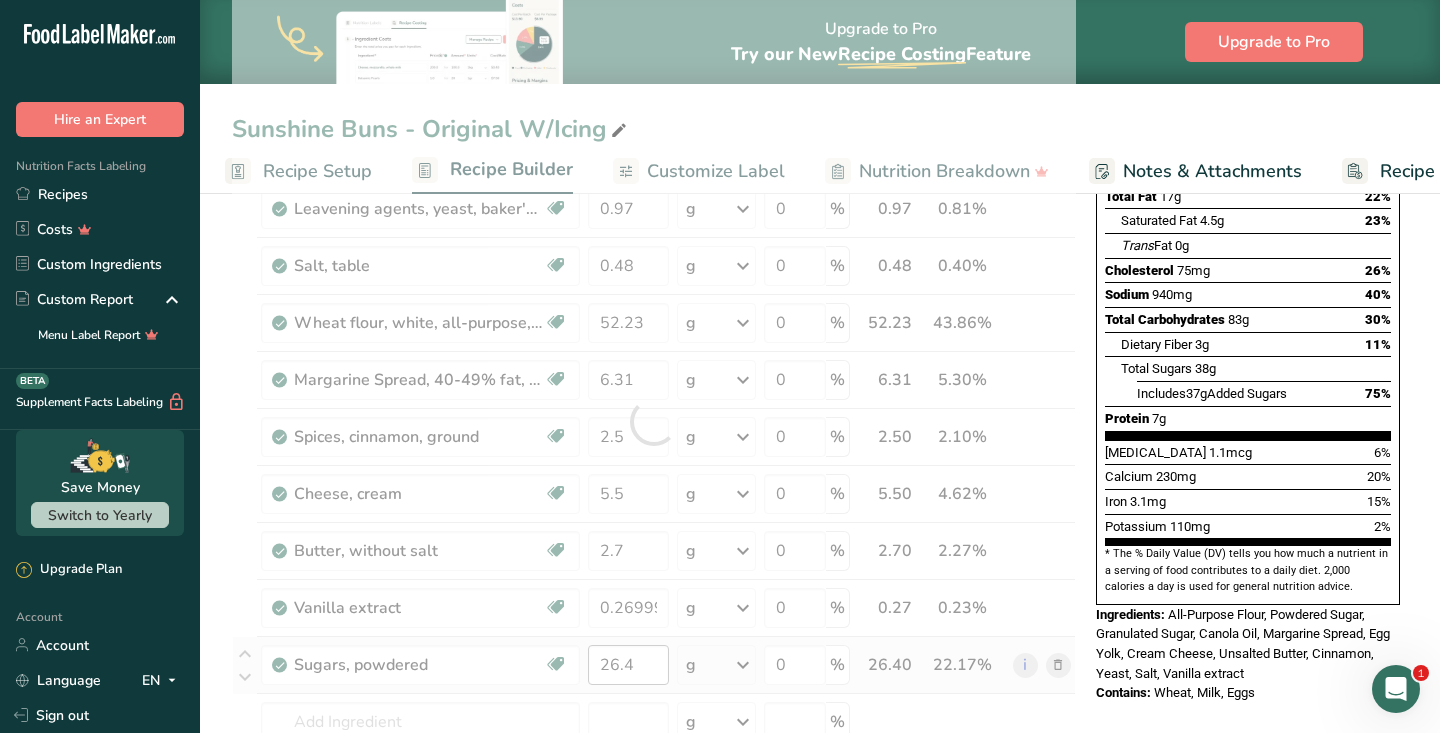 click at bounding box center [654, 421] 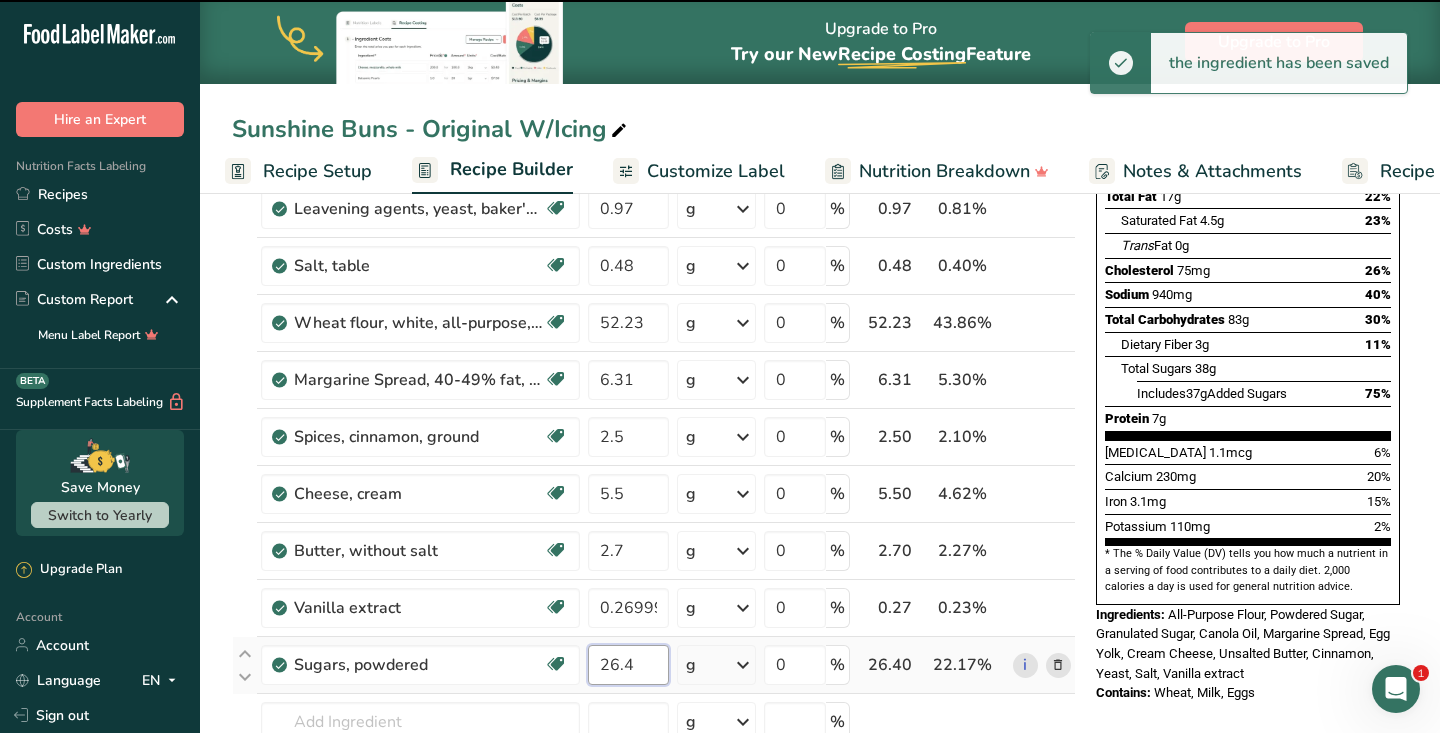 click on "26.4" at bounding box center [628, 665] 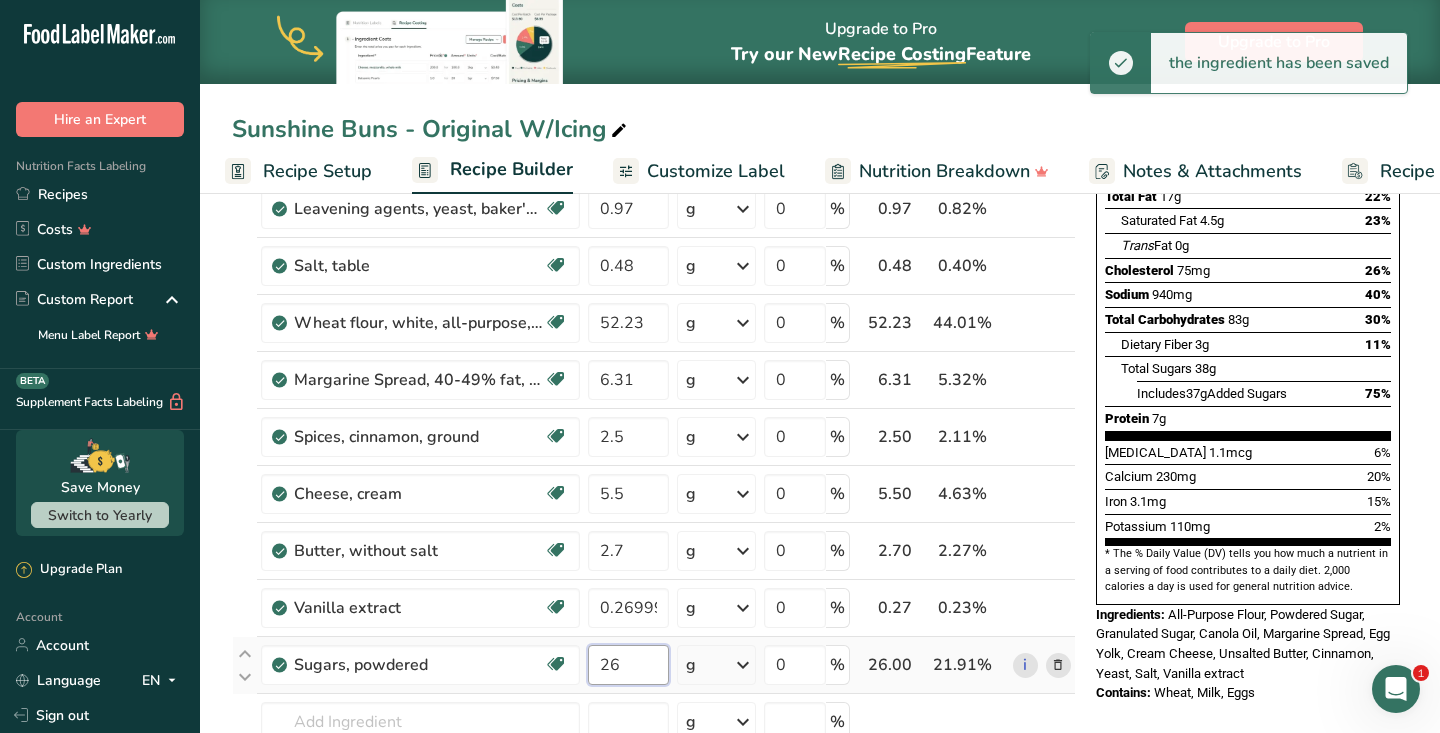 type on "2" 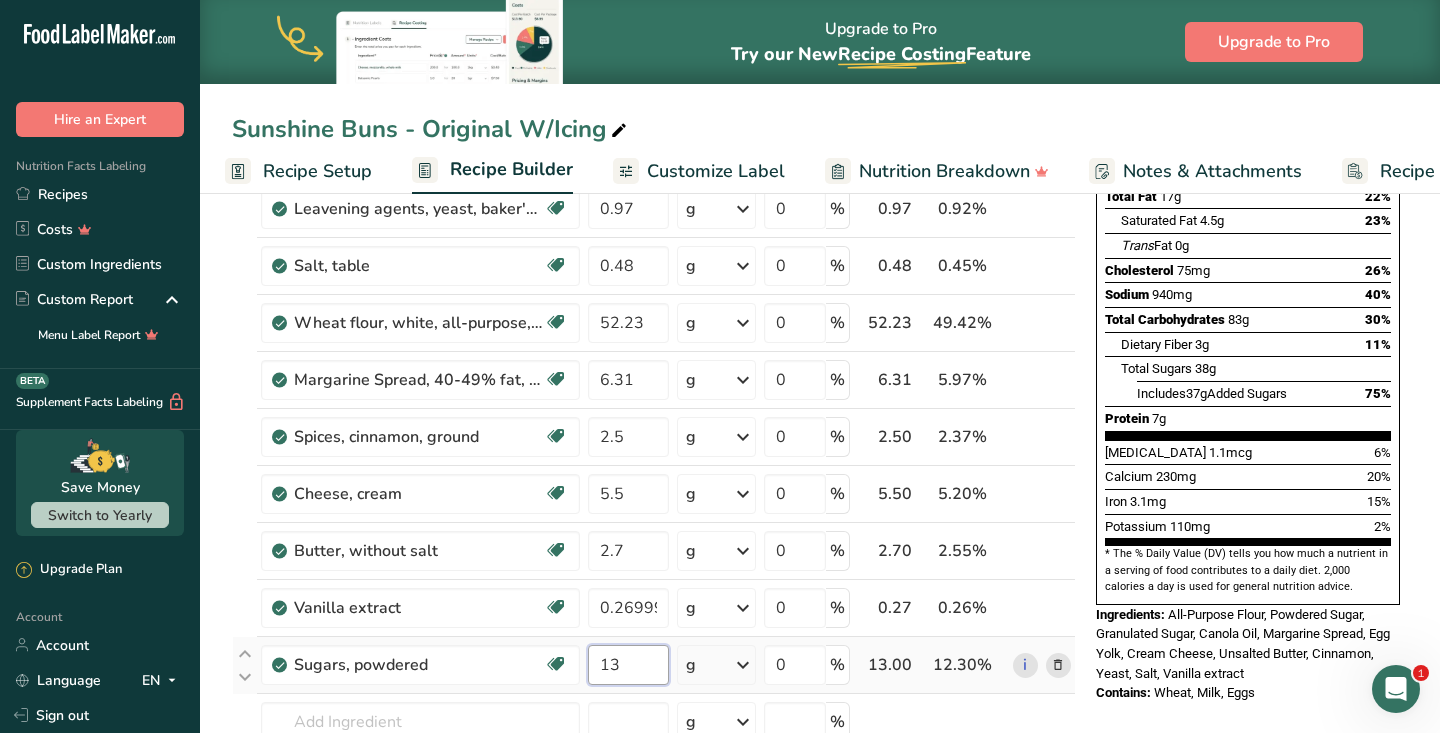 type on "13" 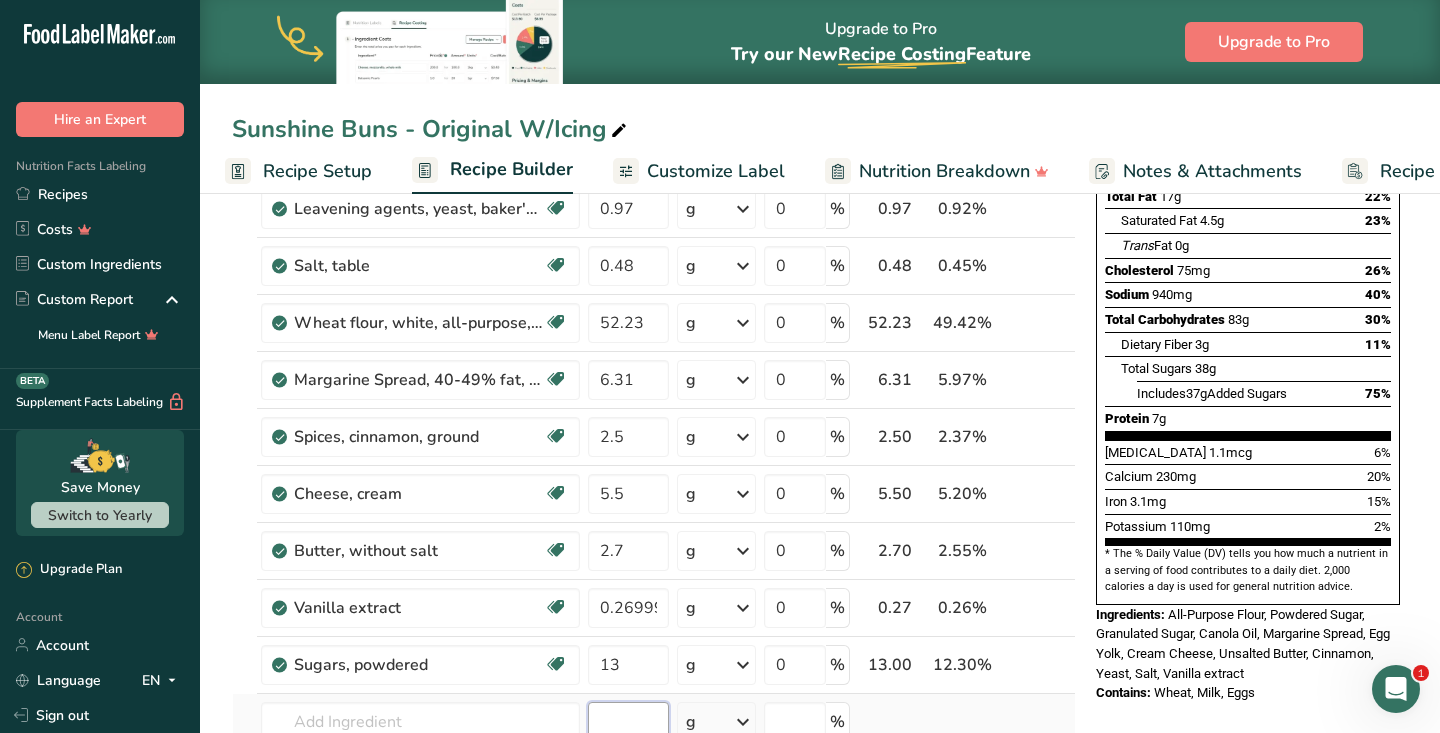 click on "Ingredient *
Amount *
Unit *
Waste *   .a-a{fill:#347362;}.b-a{fill:#fff;}          Grams
Percentage
Egg, yolk, raw, fresh
Dairy free
Gluten free
Vegetarian
Soy free
5.54
g
Portions
1 large
1 cup
Weight Units
g
kg
mg
See more
Volume Units
l
Volume units require a density conversion. If you know your ingredient's density enter it below. Otherwise, click on "RIA" our AI Regulatory bot - she will be able to help you
lb/ft3
g/cm3
Confirm
mL
lb/ft3
fl oz" at bounding box center (654, 421) 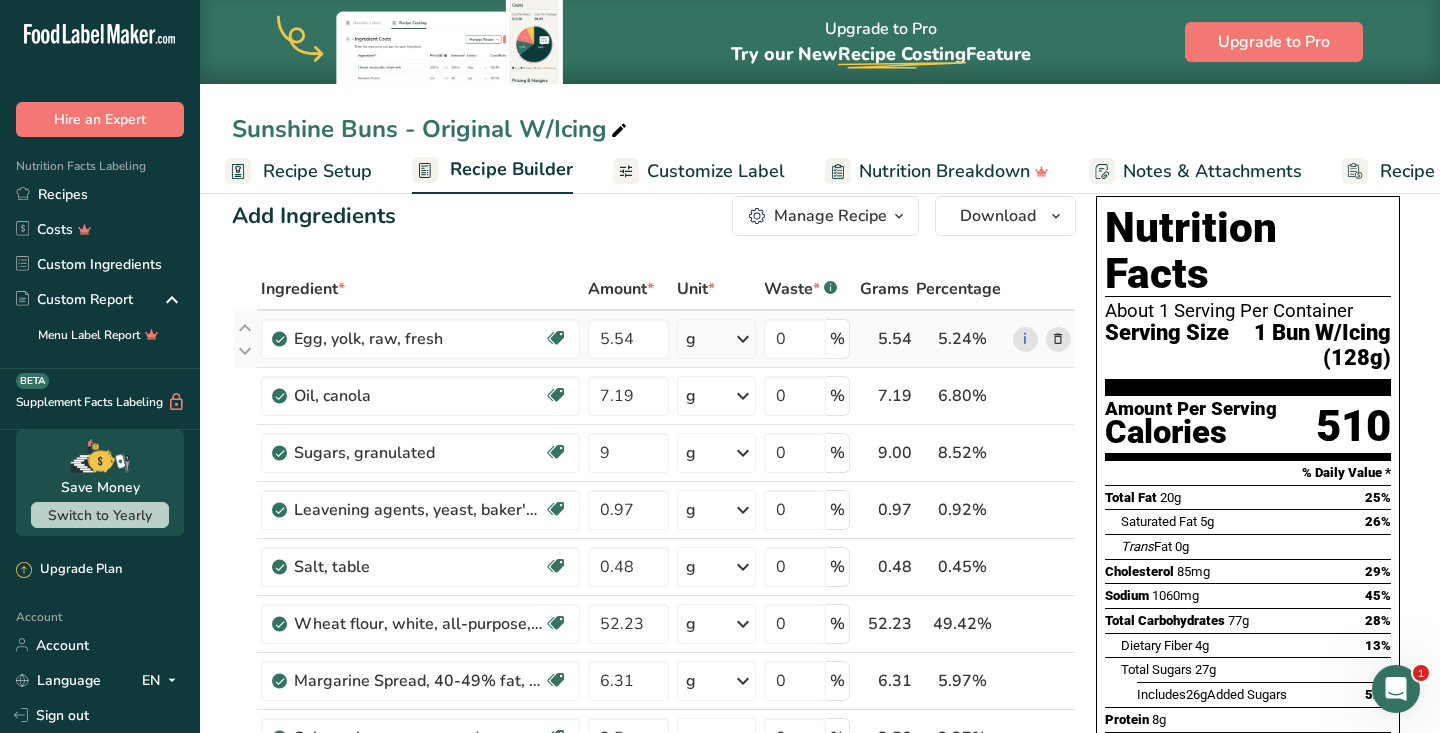 scroll, scrollTop: 24, scrollLeft: 0, axis: vertical 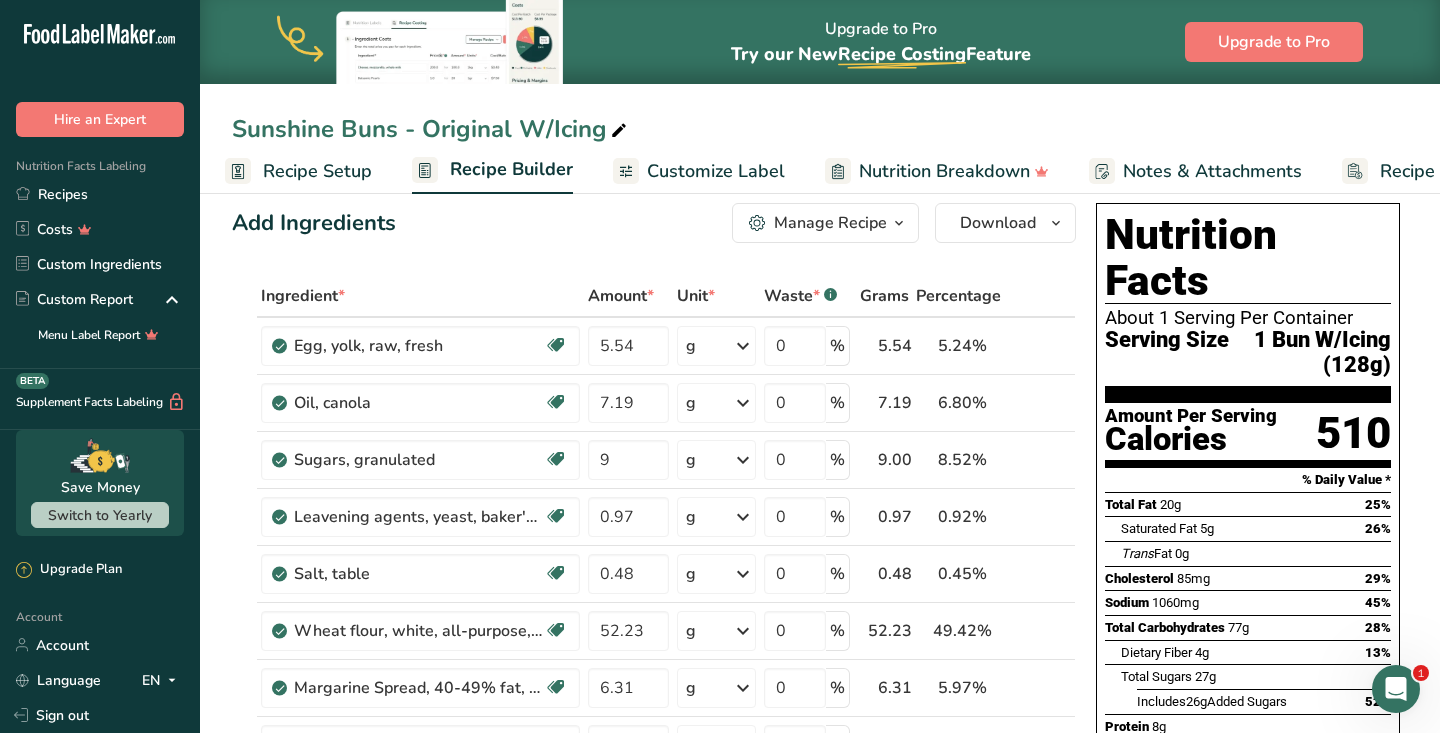 click on "Recipe Setup" at bounding box center (317, 171) 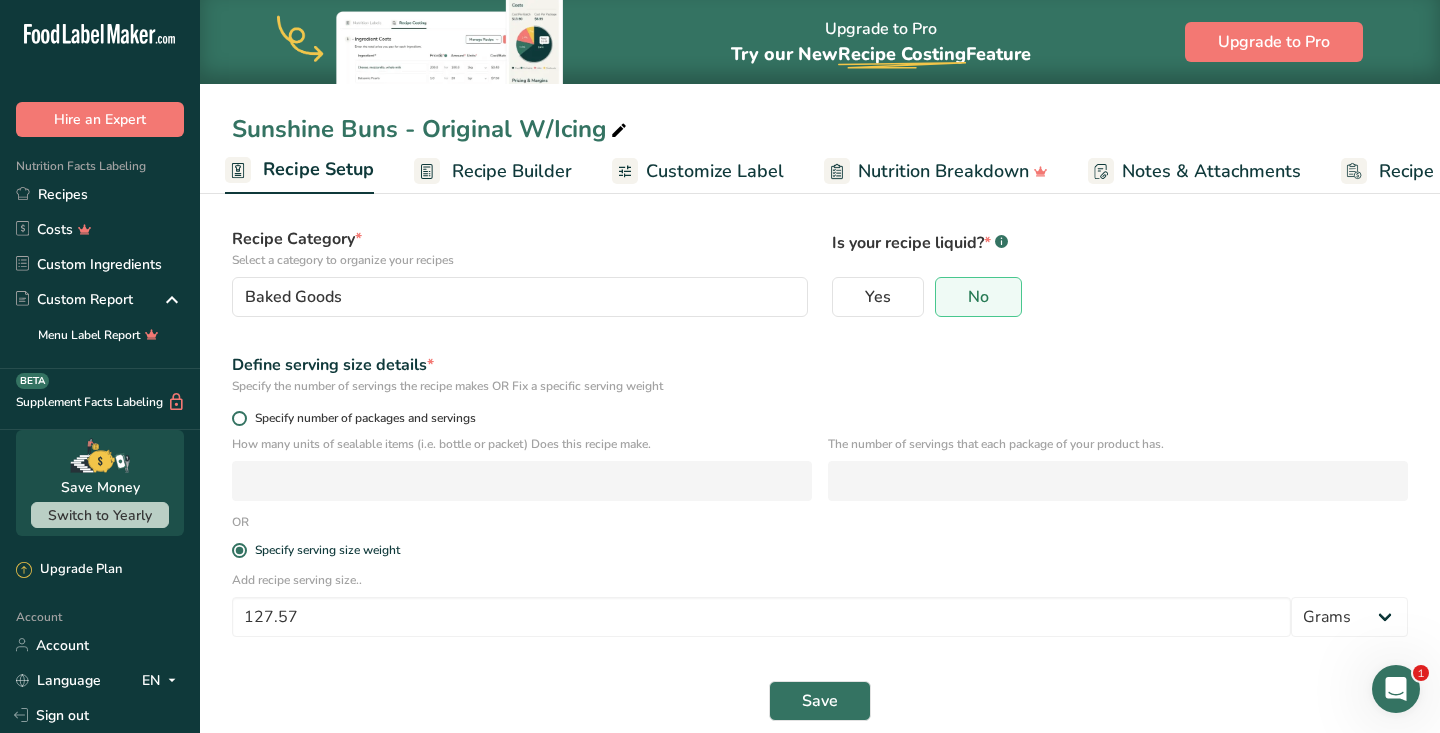 scroll, scrollTop: 140, scrollLeft: 0, axis: vertical 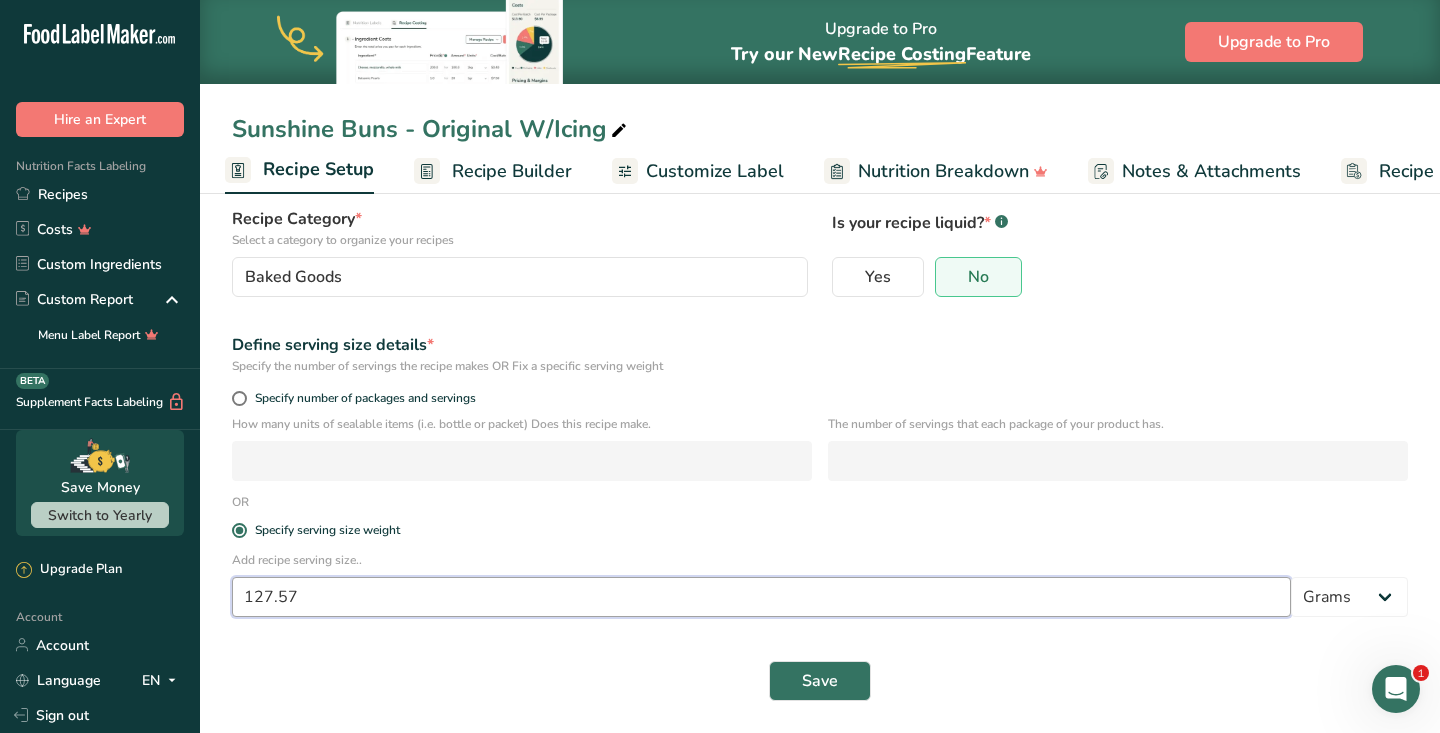click on "127.57" at bounding box center (761, 597) 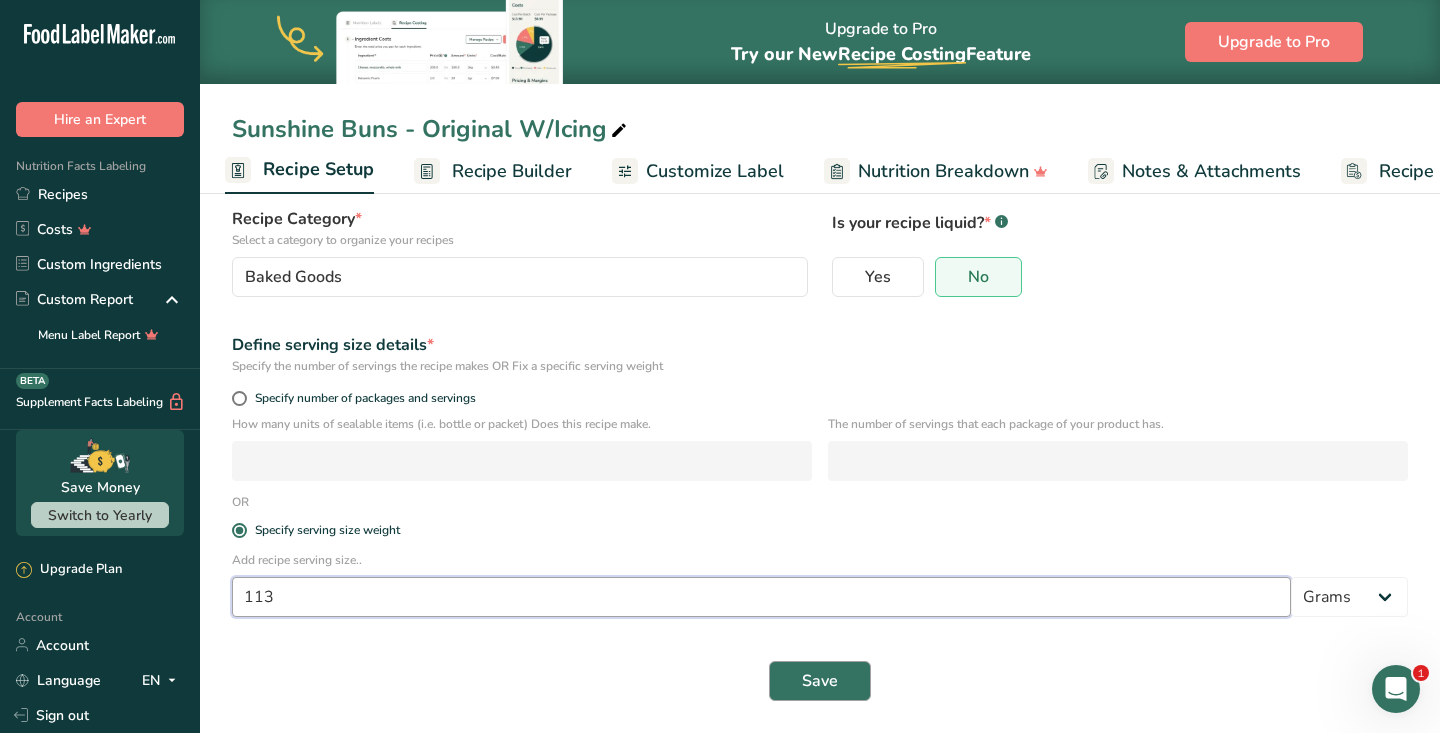 type on "113" 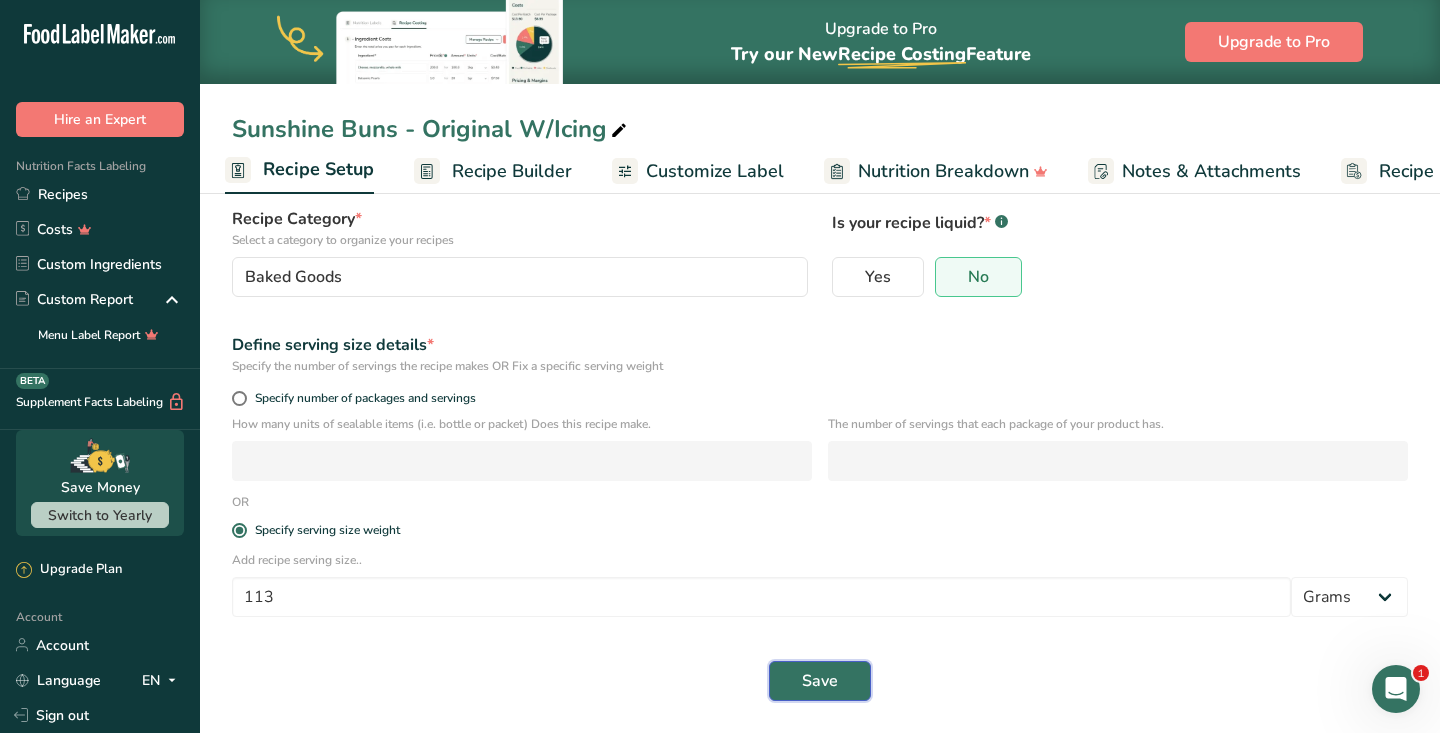 click on "Save" at bounding box center [820, 681] 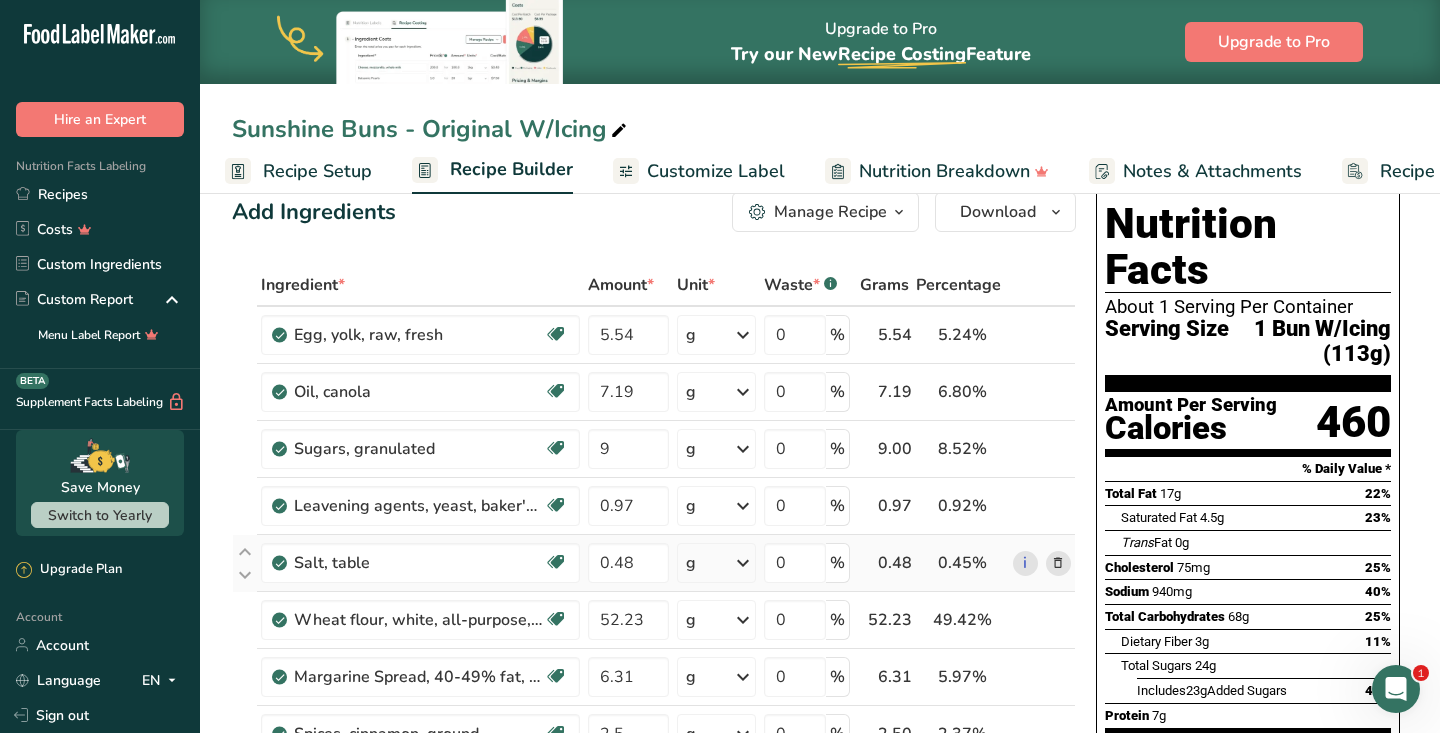 scroll, scrollTop: 33, scrollLeft: 0, axis: vertical 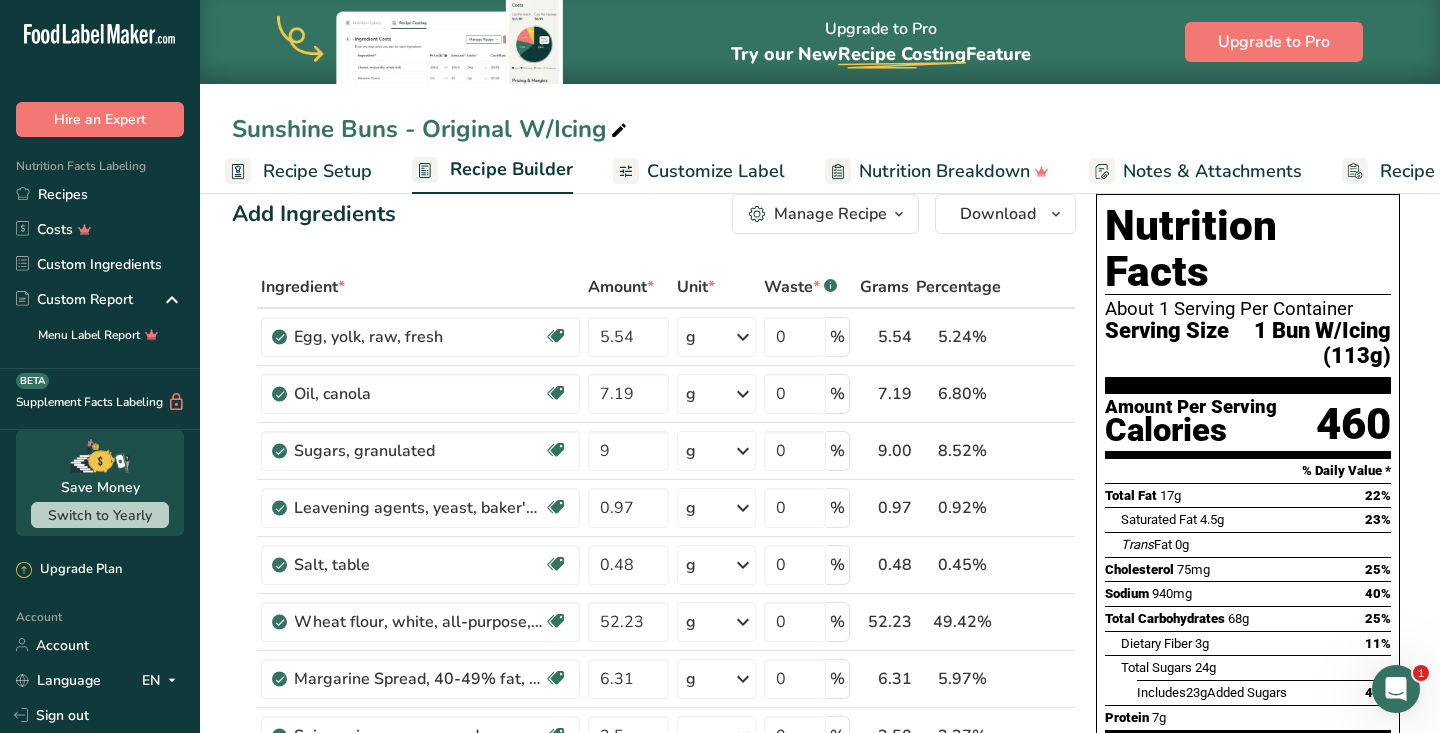 click on "Recipe Setup" at bounding box center [317, 171] 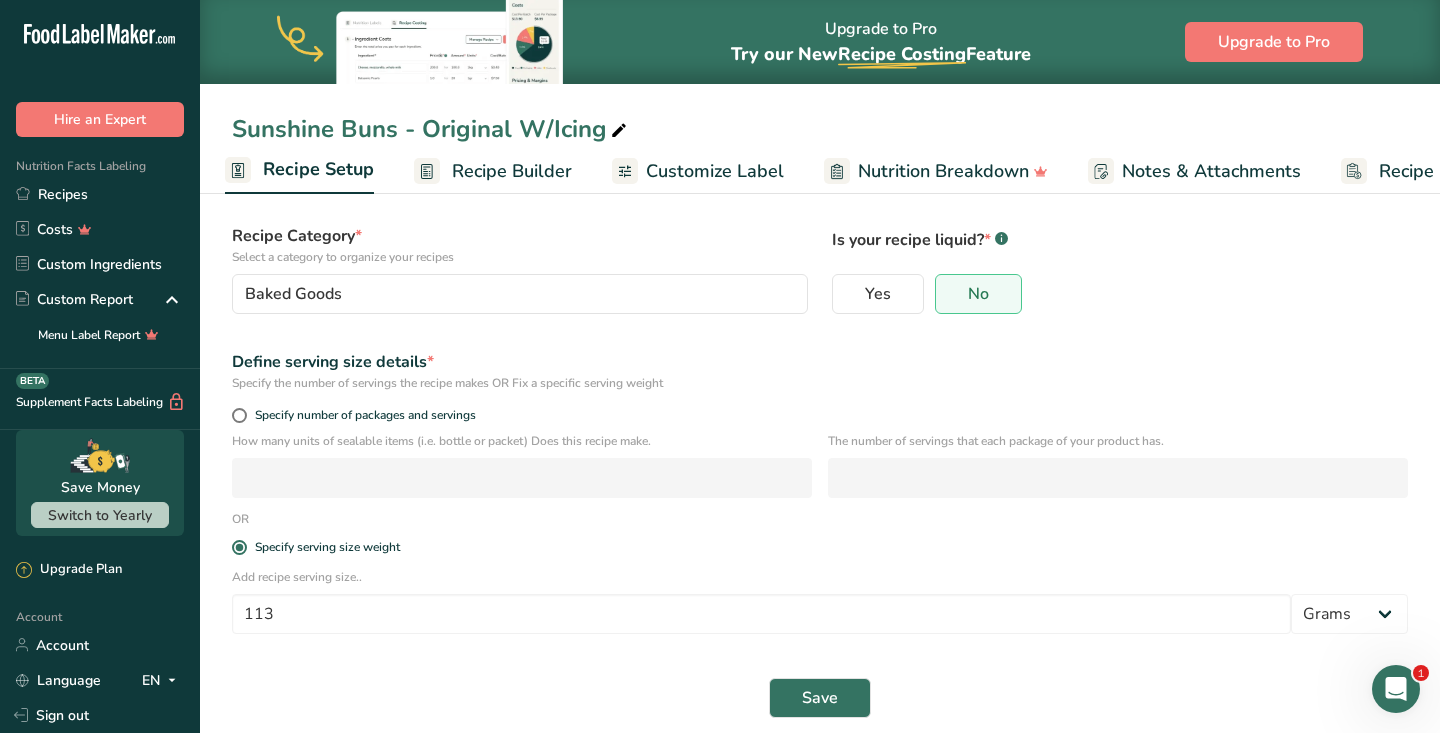 scroll, scrollTop: 140, scrollLeft: 0, axis: vertical 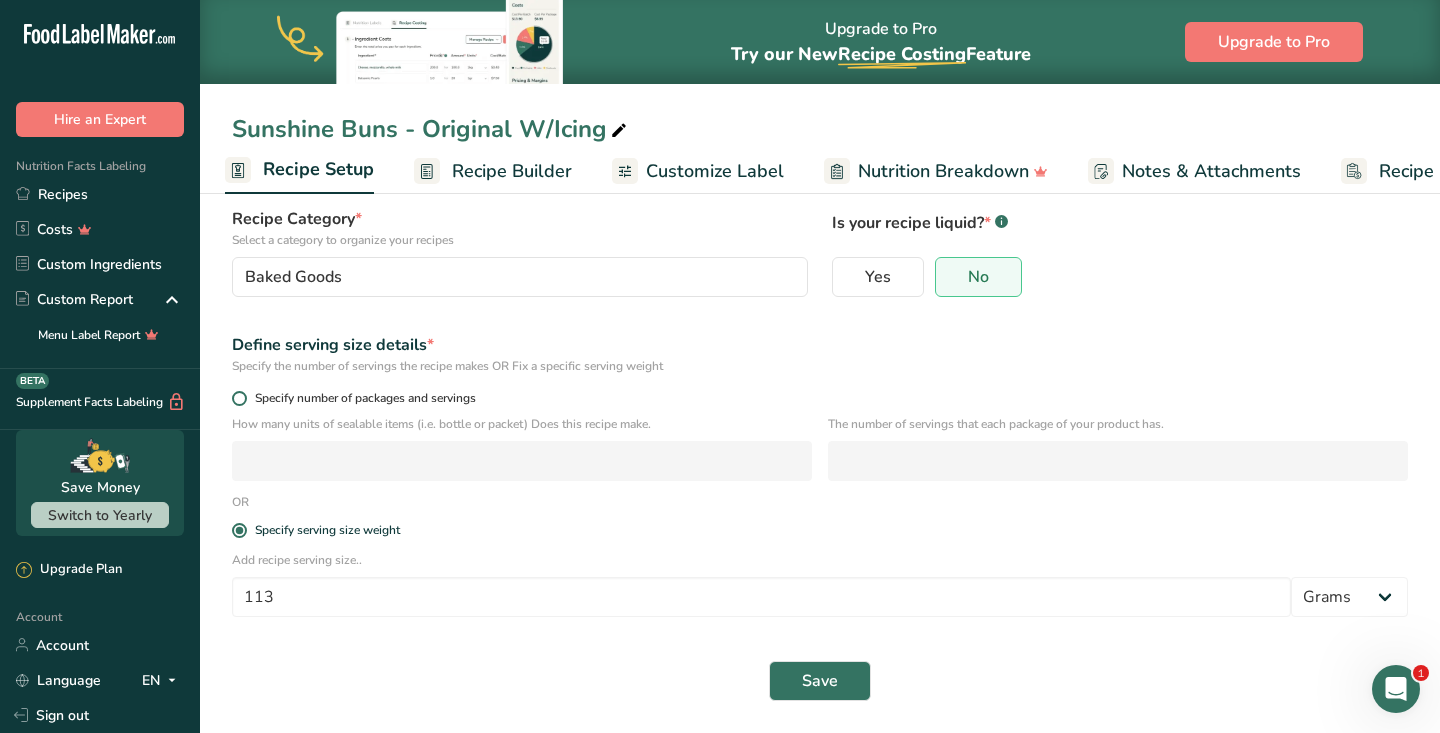 click at bounding box center (239, 398) 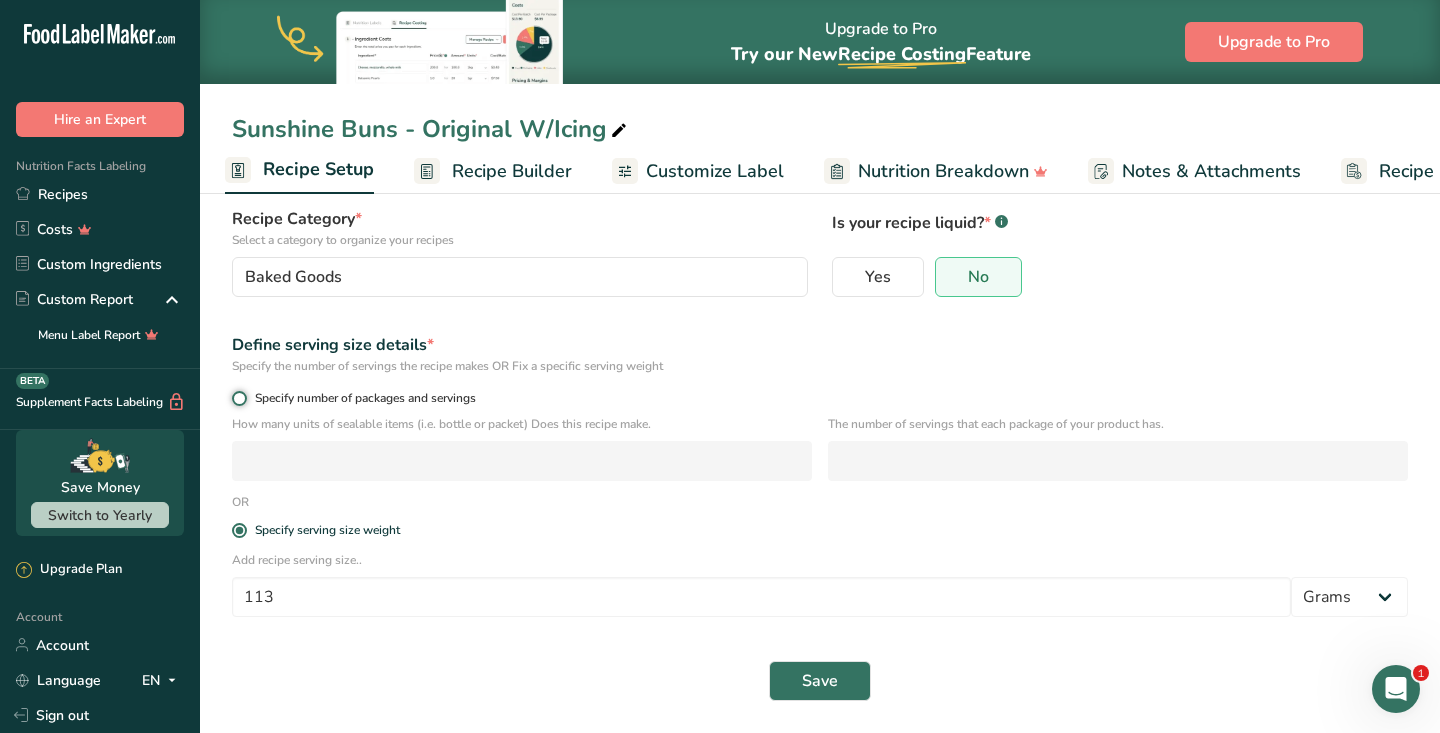 click on "Specify number of packages and servings" at bounding box center [238, 398] 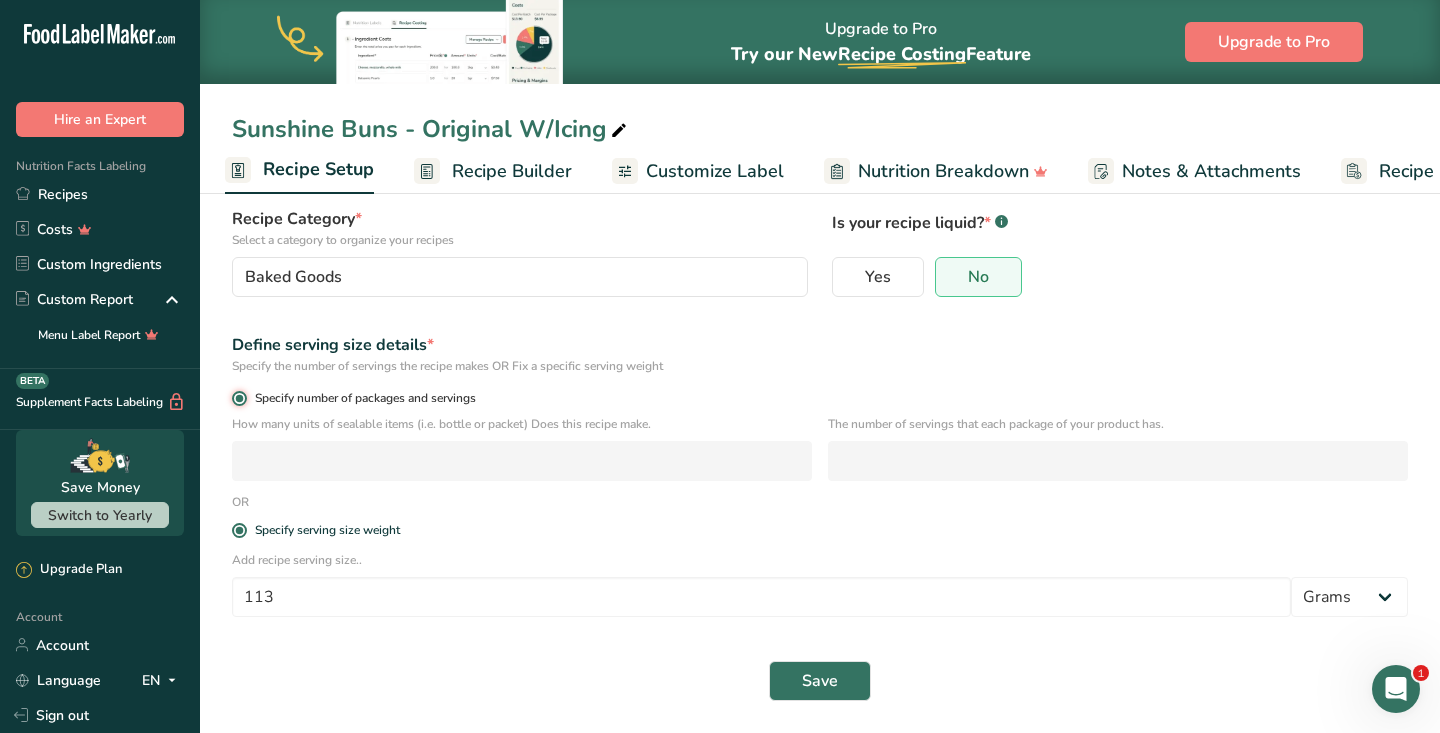 radio on "false" 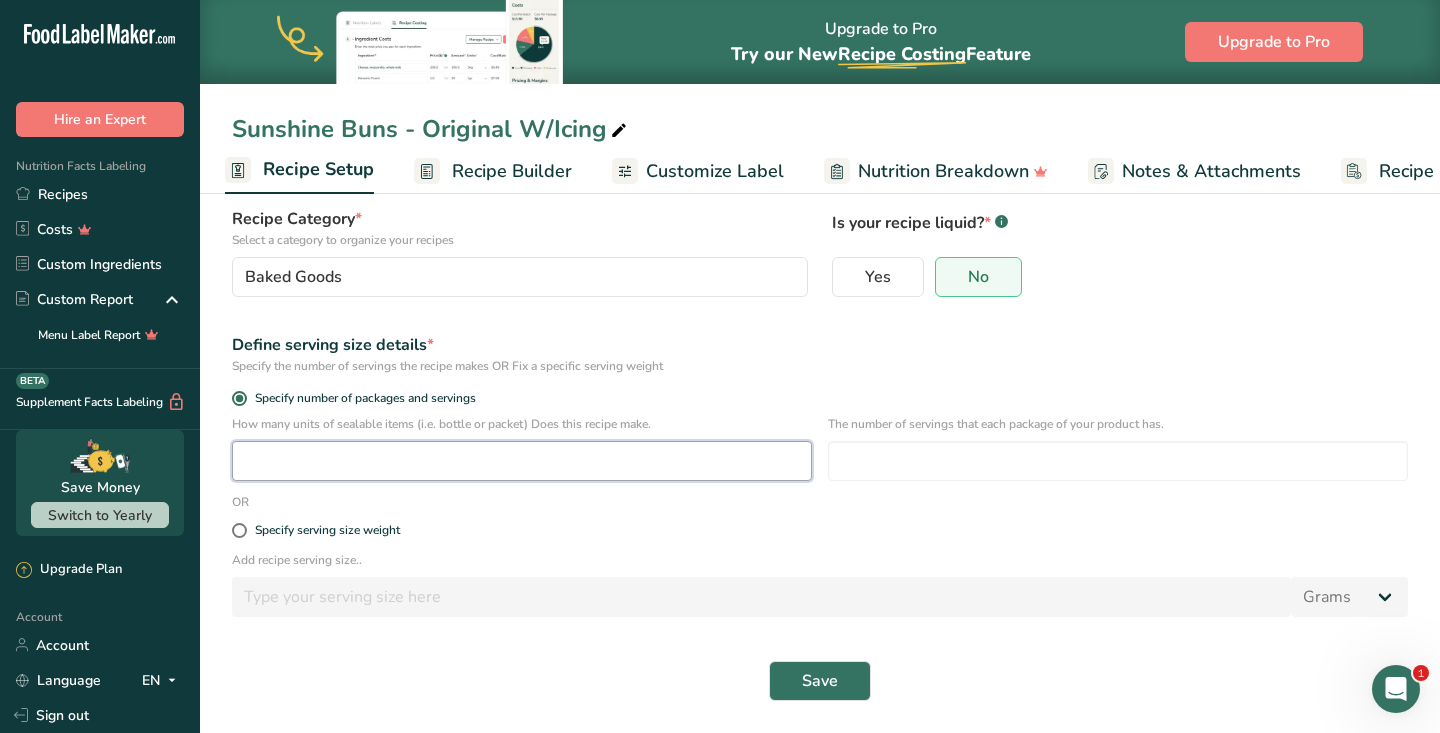 click at bounding box center (522, 461) 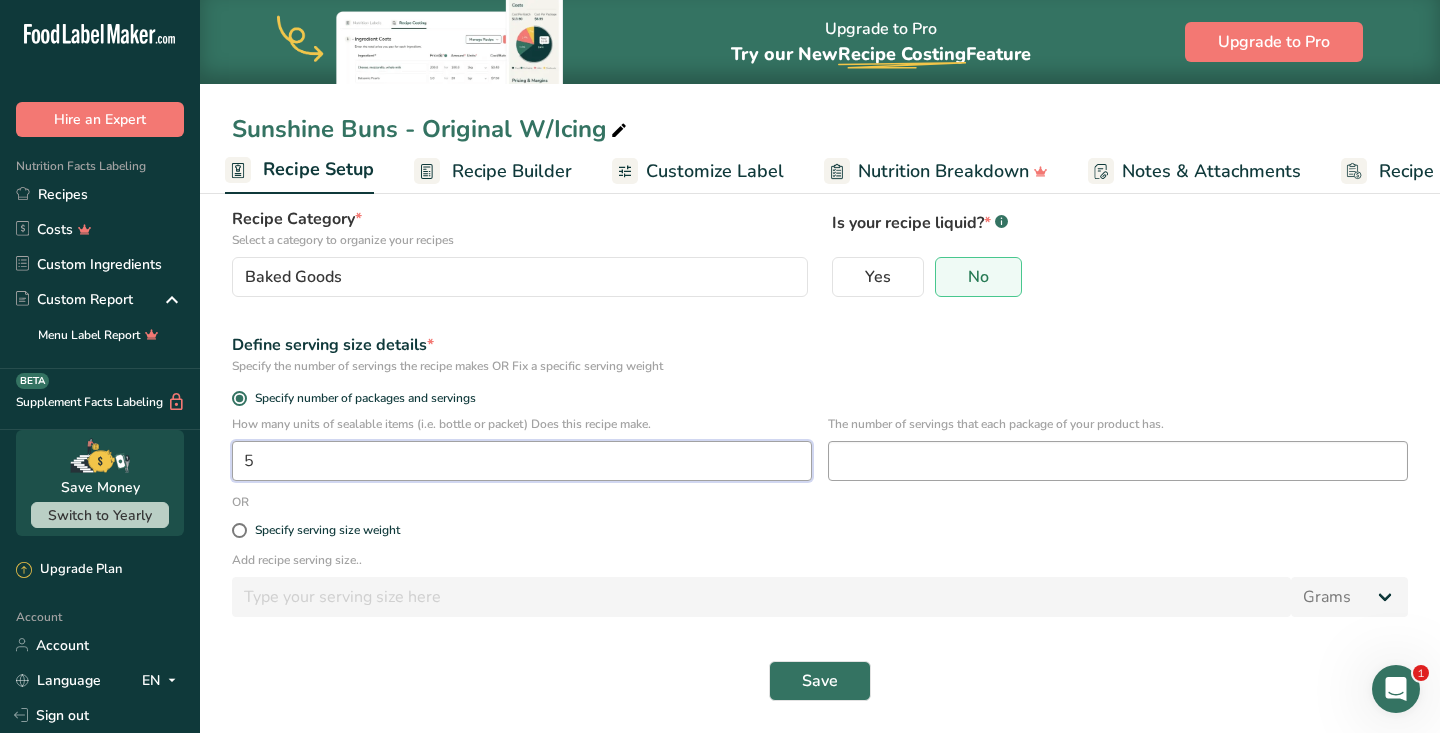 type on "5" 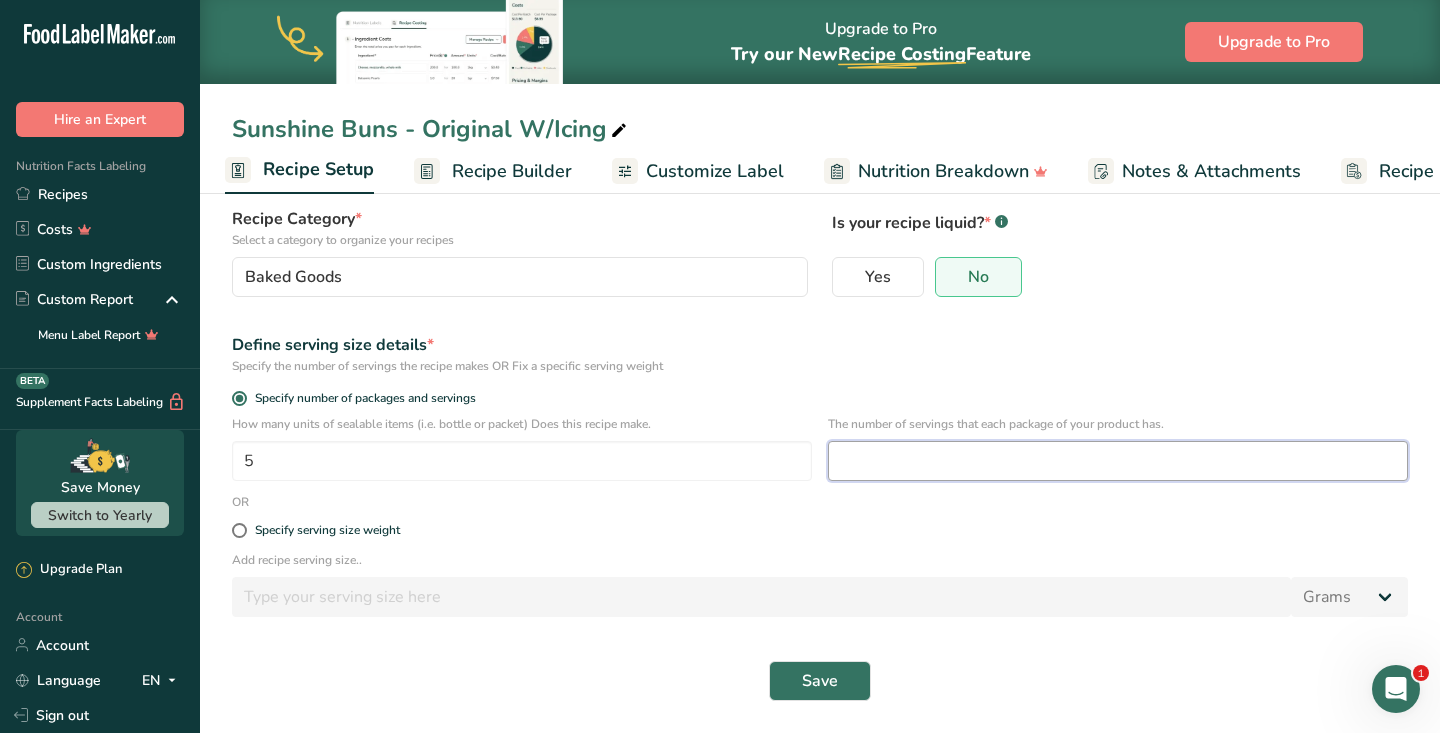 click at bounding box center [1118, 461] 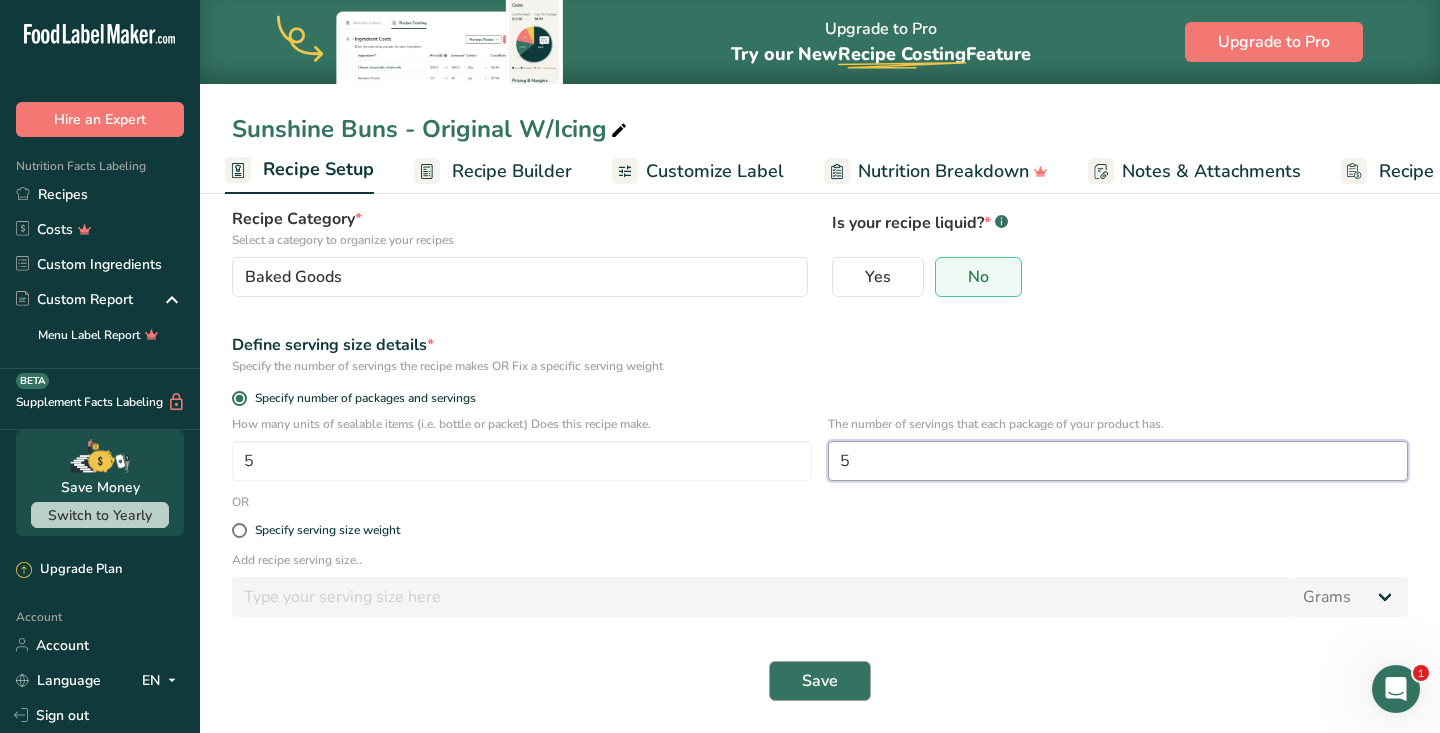 type on "5" 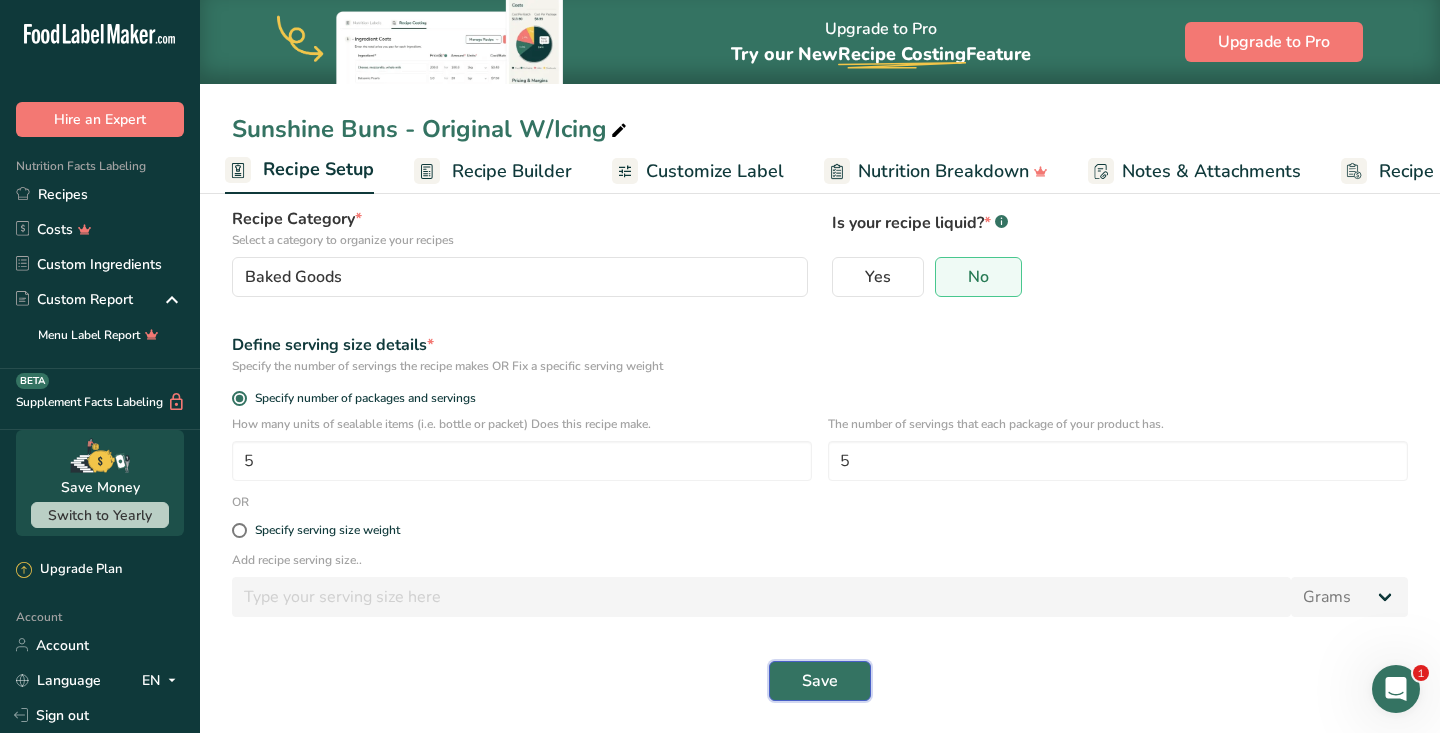 click on "Save" at bounding box center (820, 681) 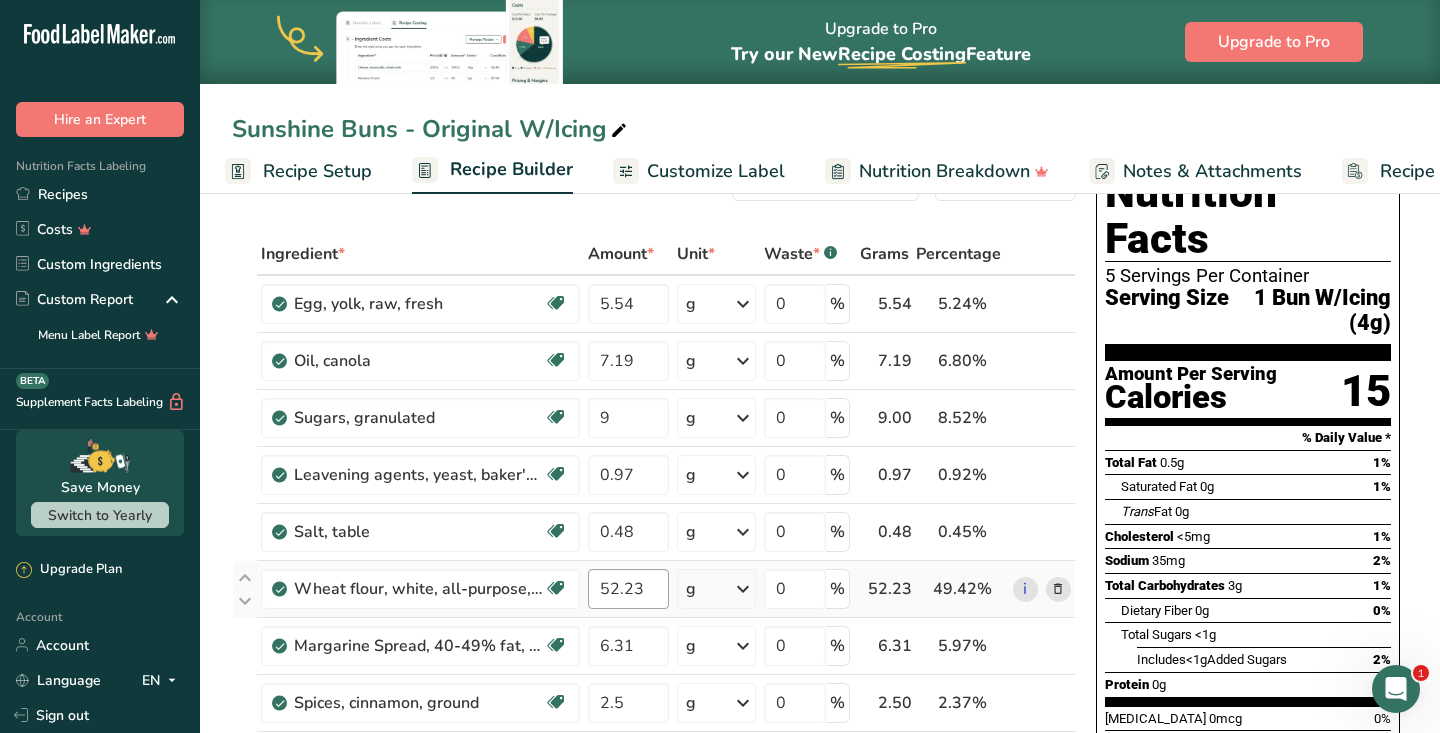 scroll, scrollTop: 0, scrollLeft: 0, axis: both 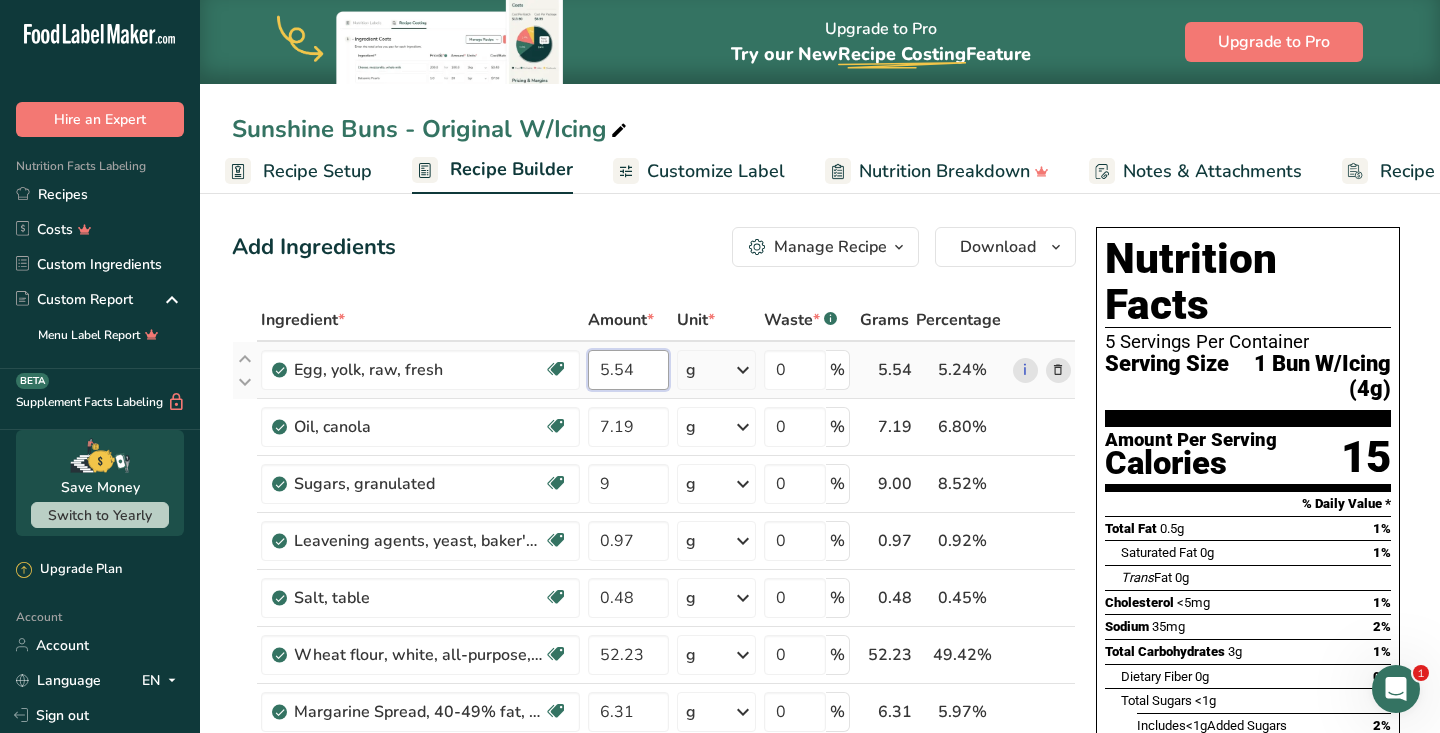 click on "5.54" at bounding box center (628, 370) 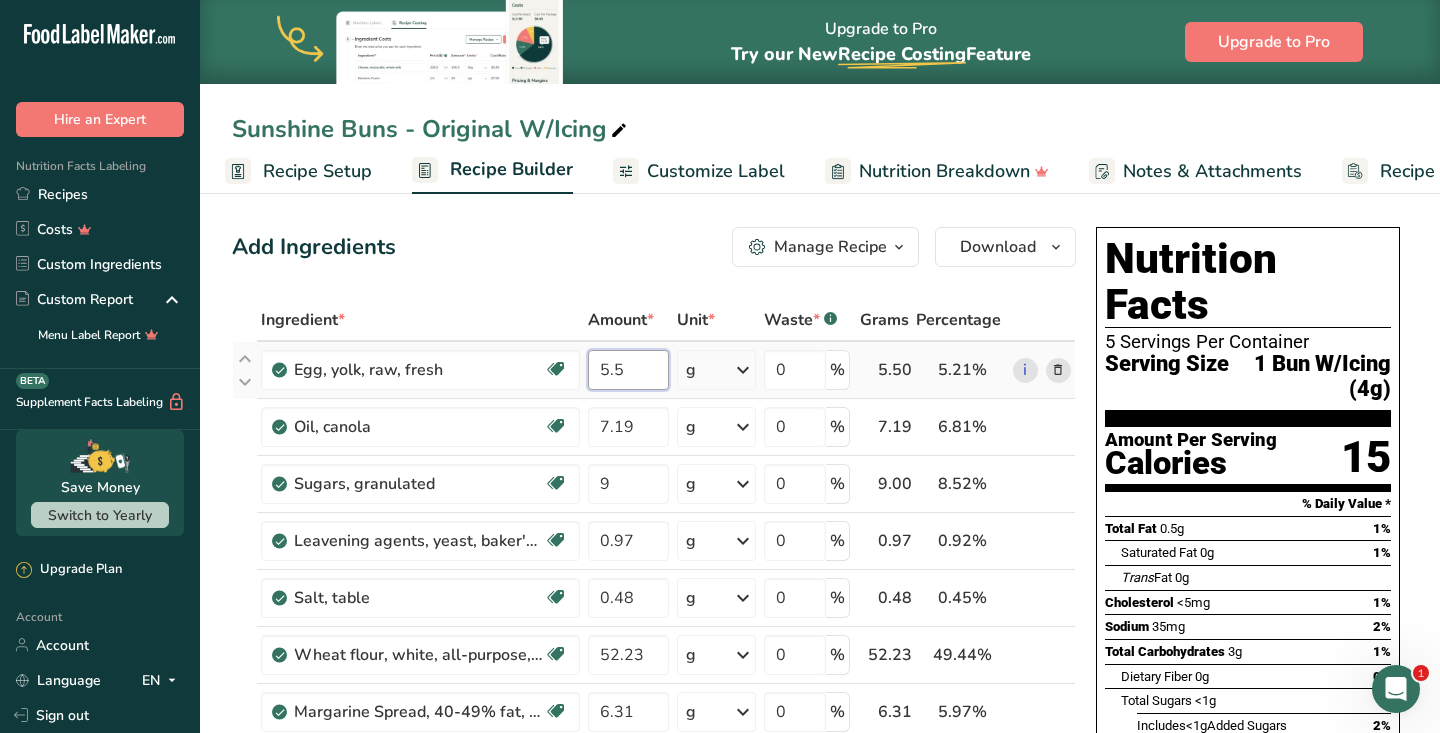 type on "5" 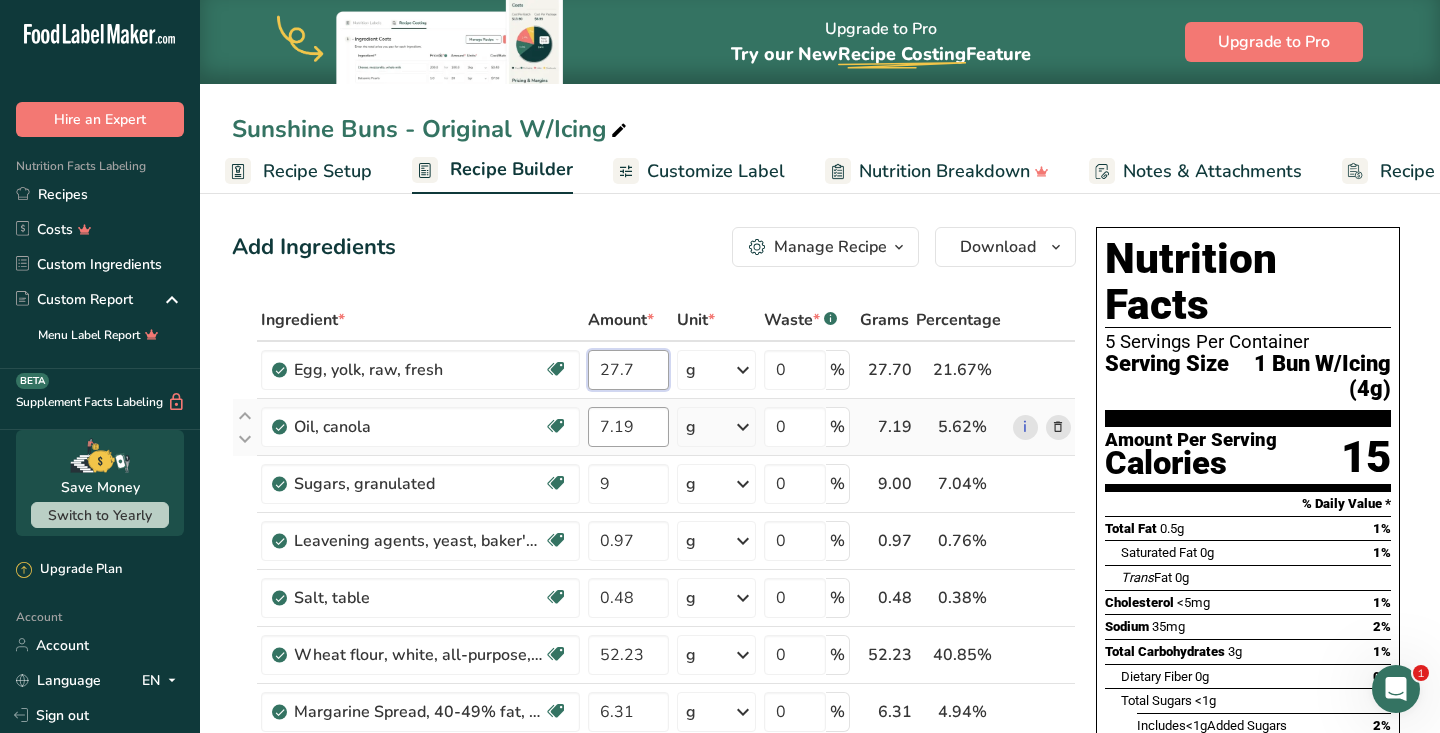 type on "27.7" 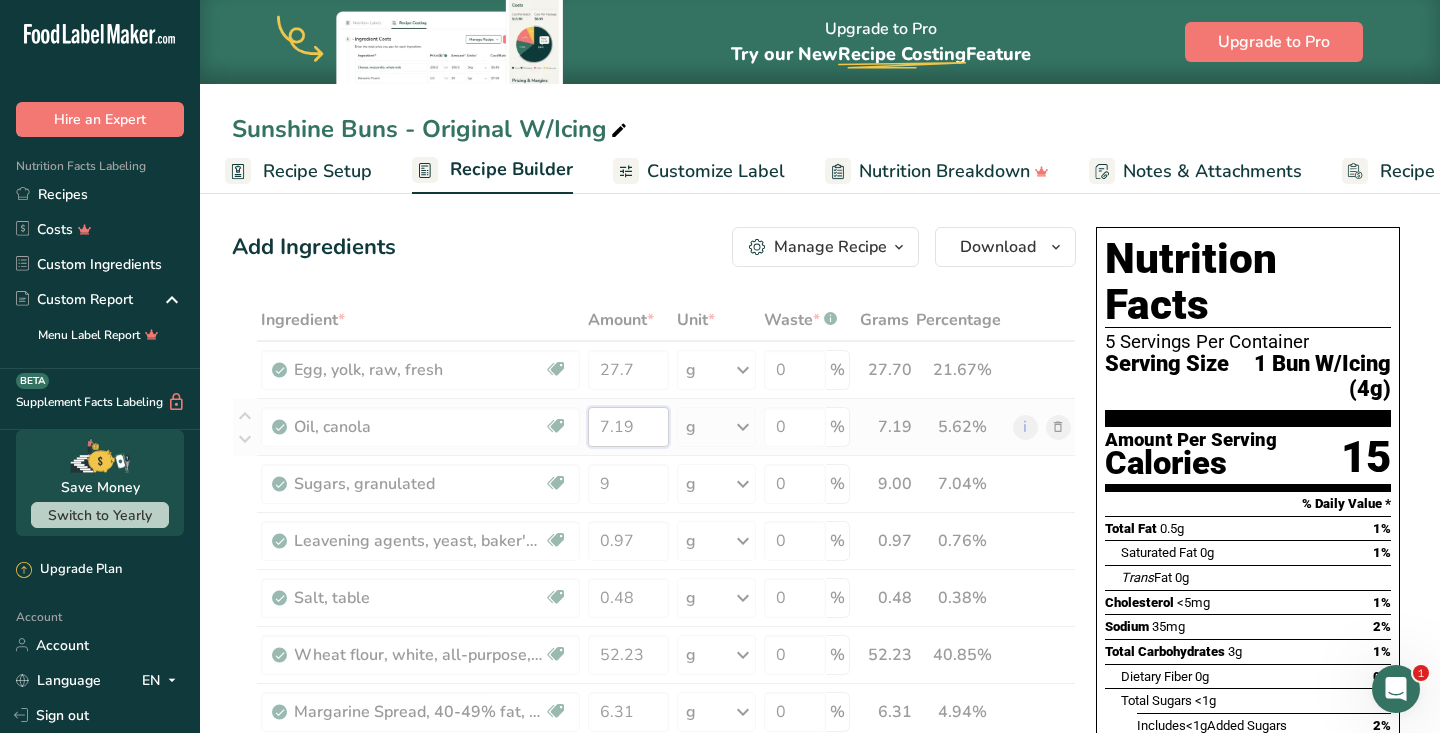 click on "Ingredient *
Amount *
Unit *
Waste *   .a-a{fill:#347362;}.b-a{fill:#fff;}          Grams
Percentage
Egg, yolk, raw, fresh
Dairy free
Gluten free
Vegetarian
Soy free
27.7
g
Portions
1 large
1 cup
Weight Units
g
kg
mg
See more
Volume Units
l
Volume units require a density conversion. If you know your ingredient's density enter it below. Otherwise, click on "RIA" our AI Regulatory bot - she will be able to help you
lb/ft3
g/cm3
Confirm
mL
lb/ft3
fl oz" at bounding box center [654, 753] 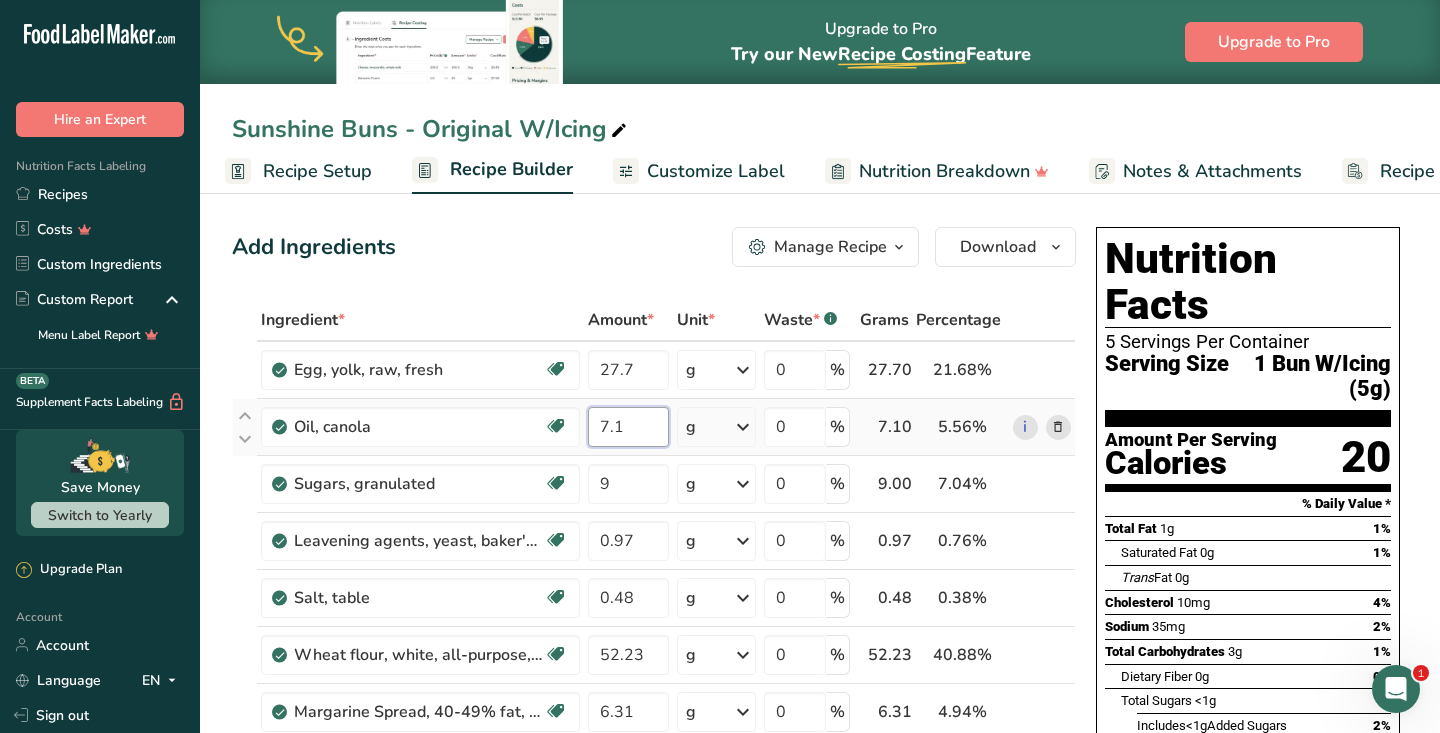 type on "7" 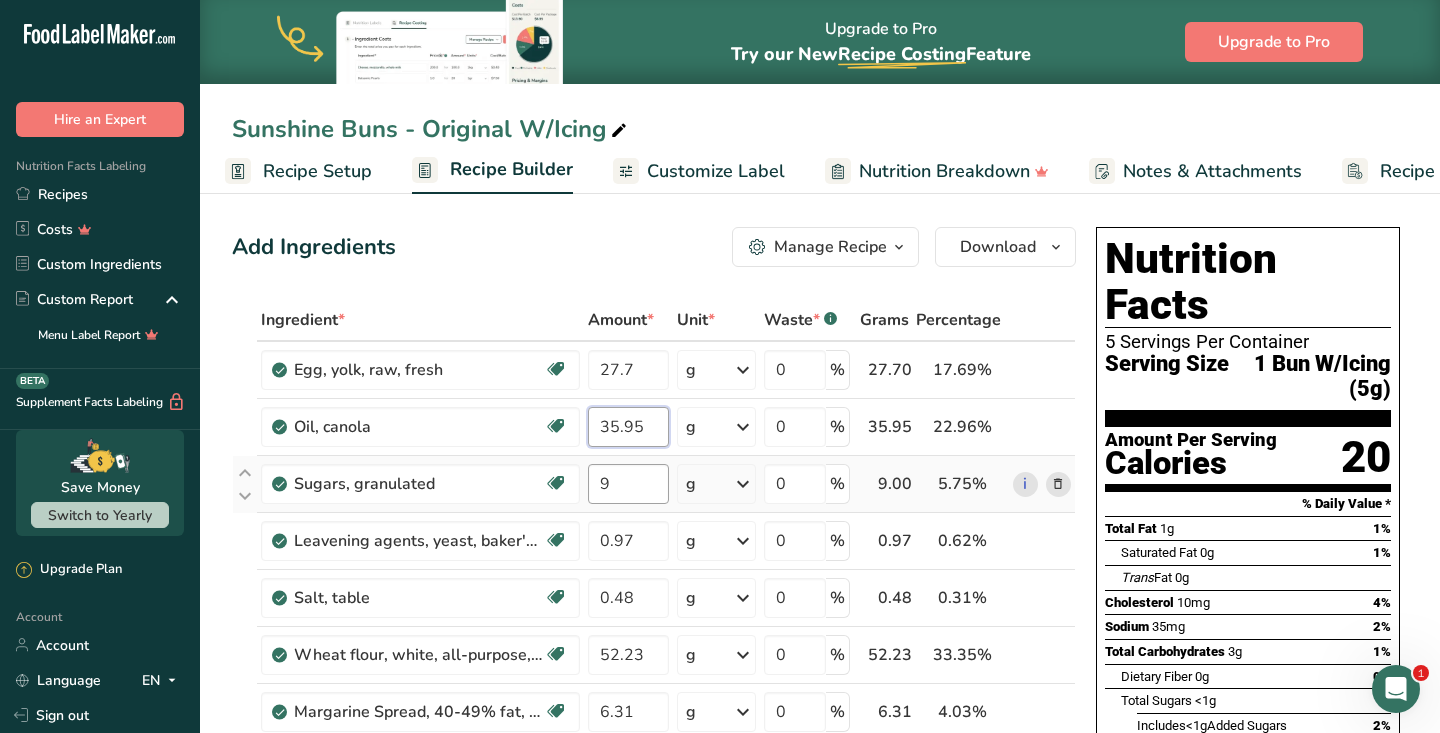 type on "35.95" 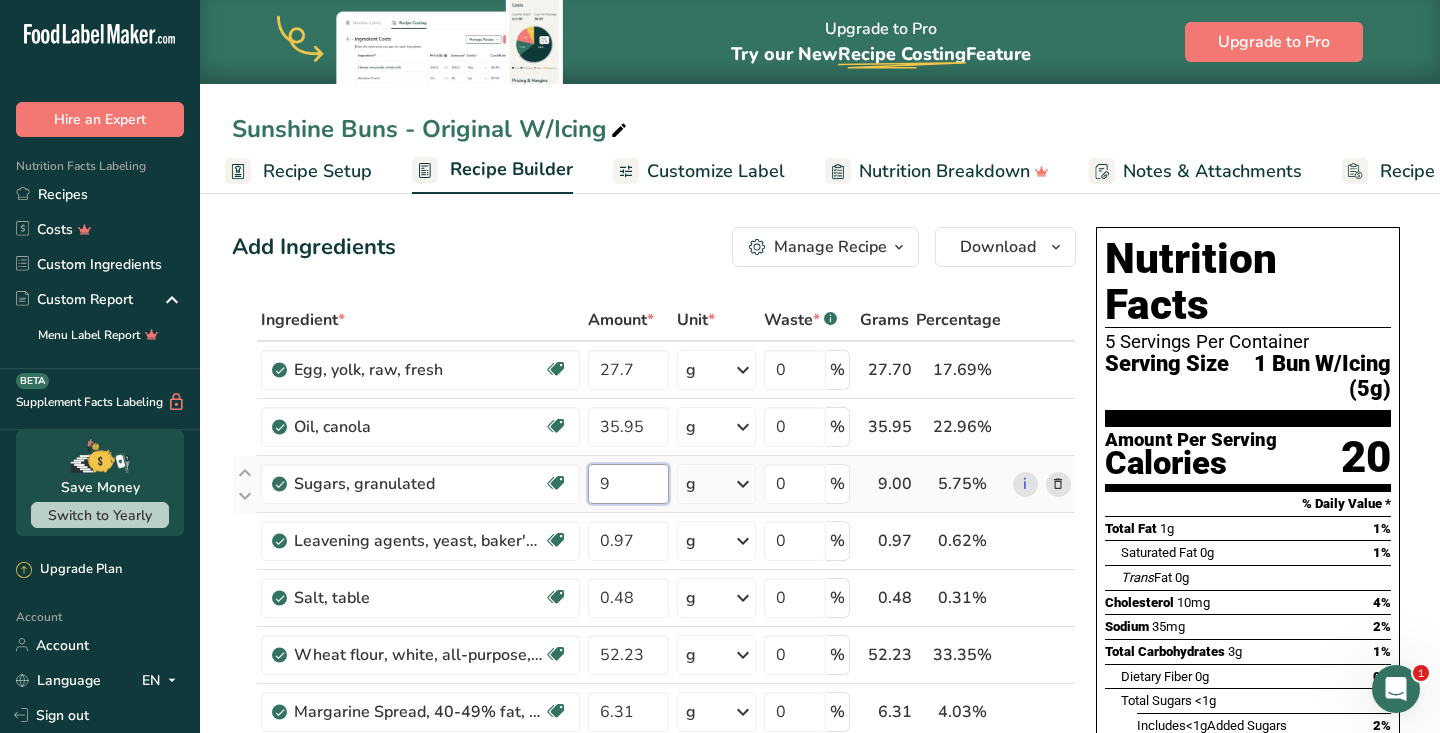 click on "Ingredient *
Amount *
Unit *
Waste *   .a-a{fill:#347362;}.b-a{fill:#fff;}          Grams
Percentage
Egg, yolk, raw, fresh
Dairy free
Gluten free
Vegetarian
Soy free
27.7
g
Portions
1 large
1 cup
Weight Units
g
kg
mg
See more
Volume Units
l
Volume units require a density conversion. If you know your ingredient's density enter it below. Otherwise, click on "RIA" our AI Regulatory bot - she will be able to help you
lb/ft3
g/cm3
Confirm
mL
lb/ft3
fl oz" at bounding box center (654, 753) 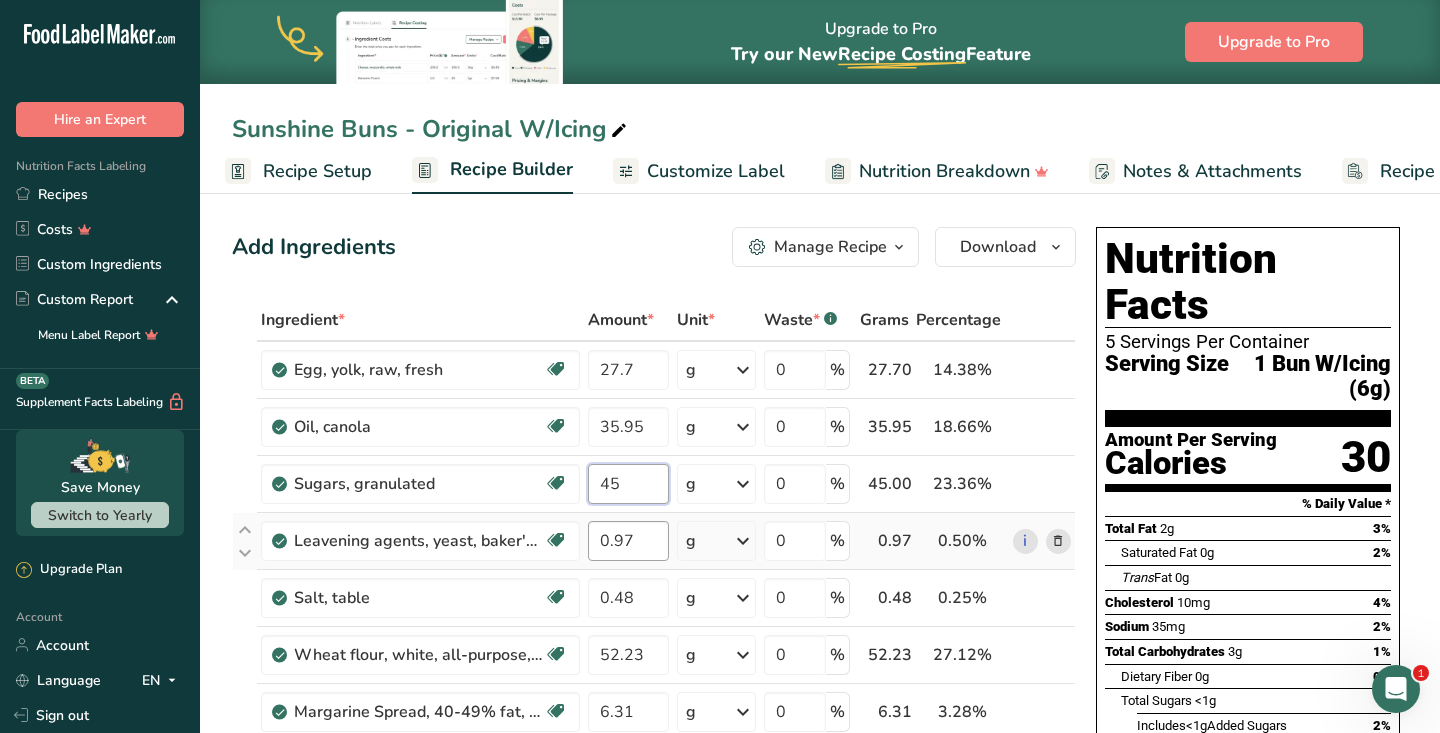 type on "45" 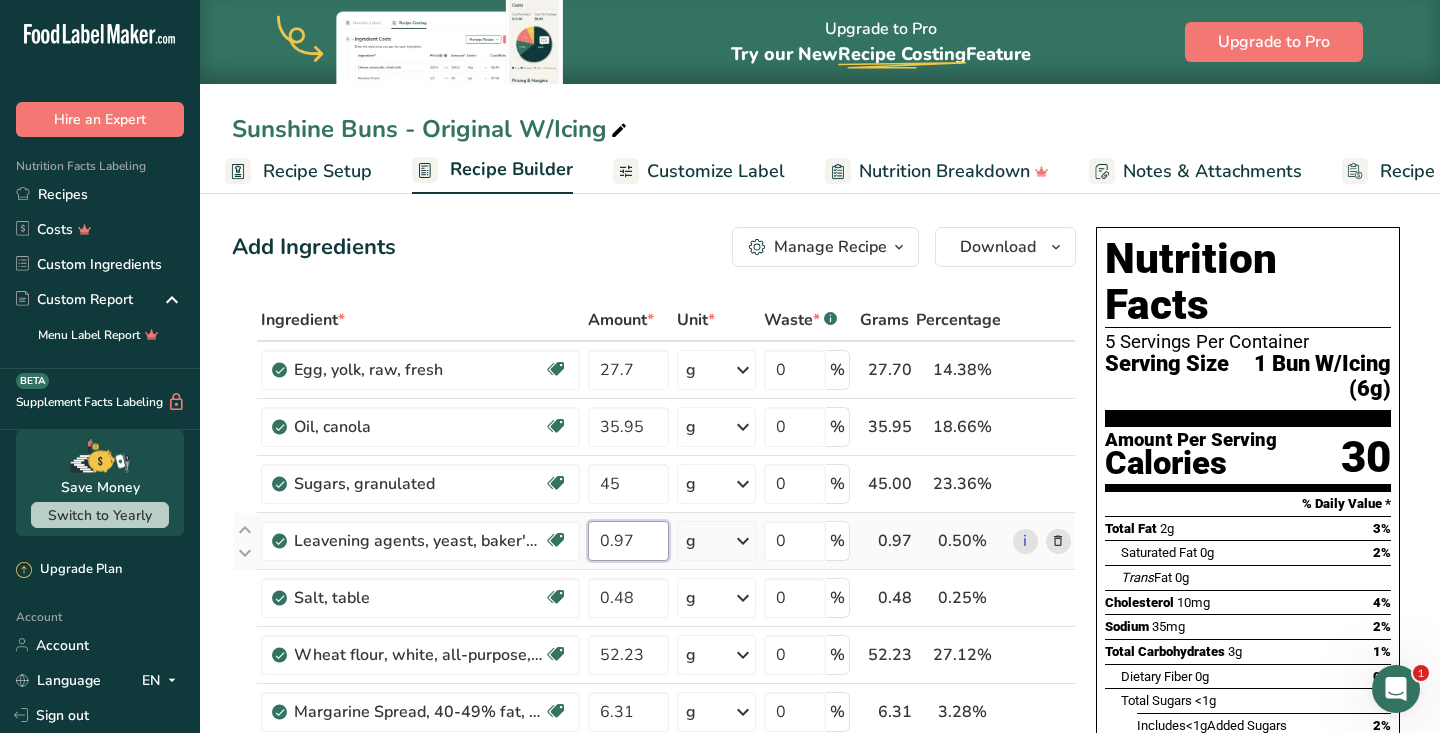 click on "Ingredient *
Amount *
Unit *
Waste *   .a-a{fill:#347362;}.b-a{fill:#fff;}          Grams
Percentage
Egg, yolk, raw, fresh
Dairy free
Gluten free
Vegetarian
Soy free
27.7
g
Portions
1 large
1 cup
Weight Units
g
kg
mg
See more
Volume Units
l
Volume units require a density conversion. If you know your ingredient's density enter it below. Otherwise, click on "RIA" our AI Regulatory bot - she will be able to help you
lb/ft3
g/cm3
Confirm
mL
lb/ft3
fl oz" at bounding box center (654, 753) 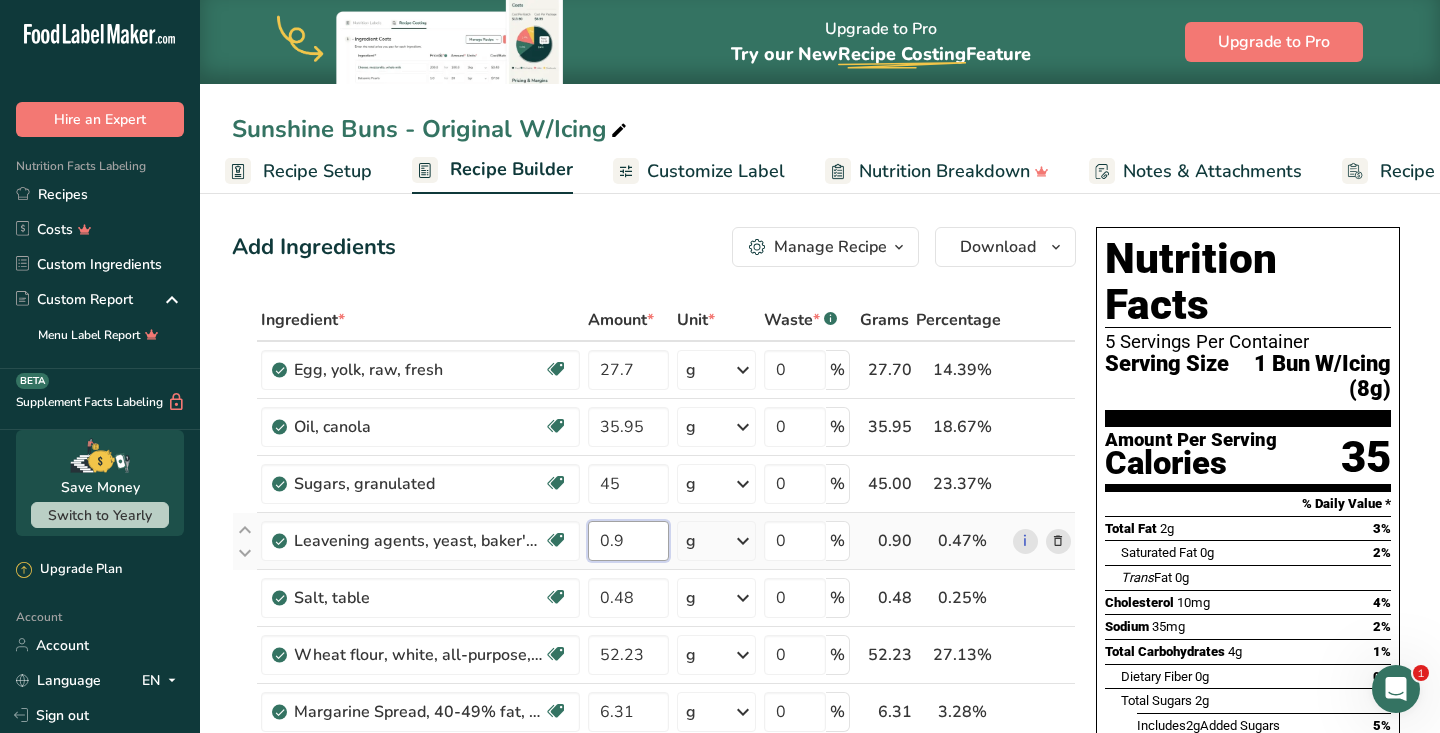 type on "0" 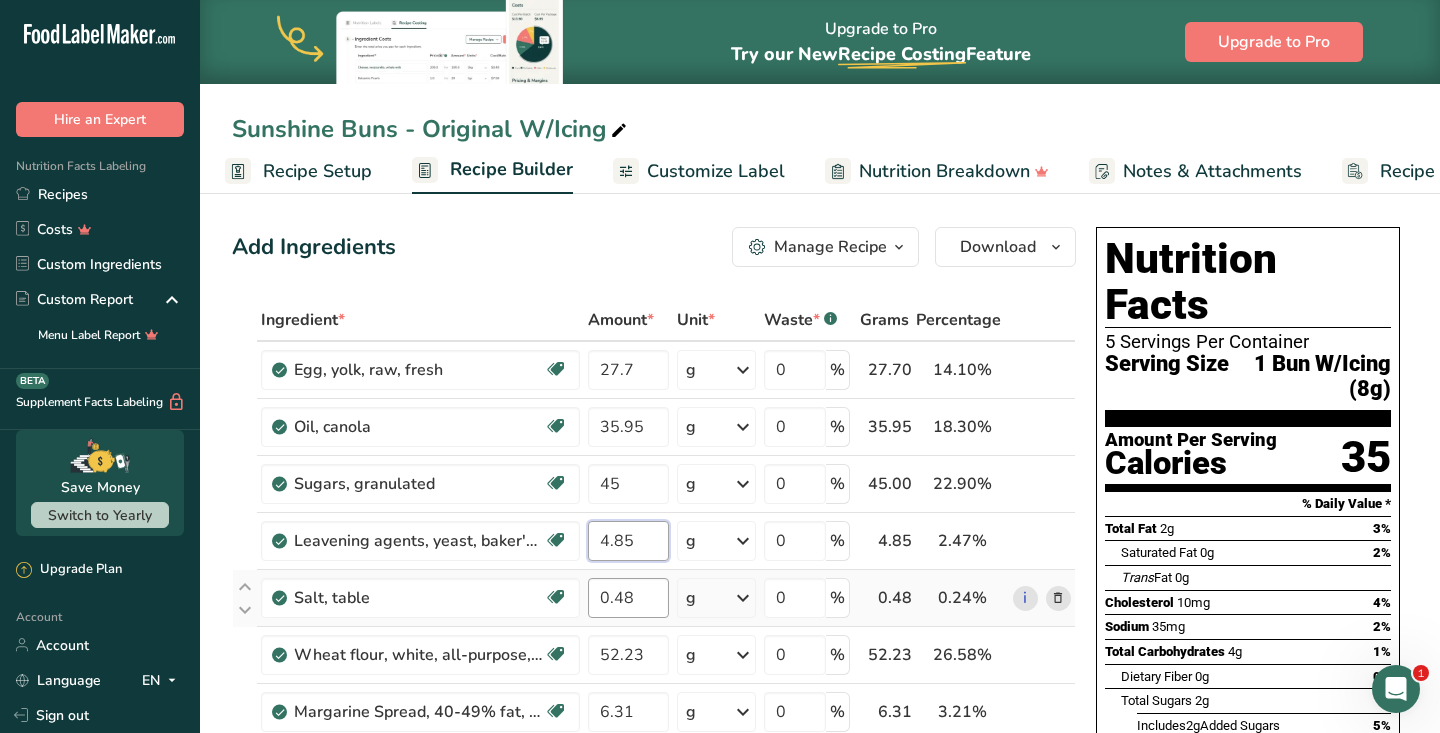 type on "4.85" 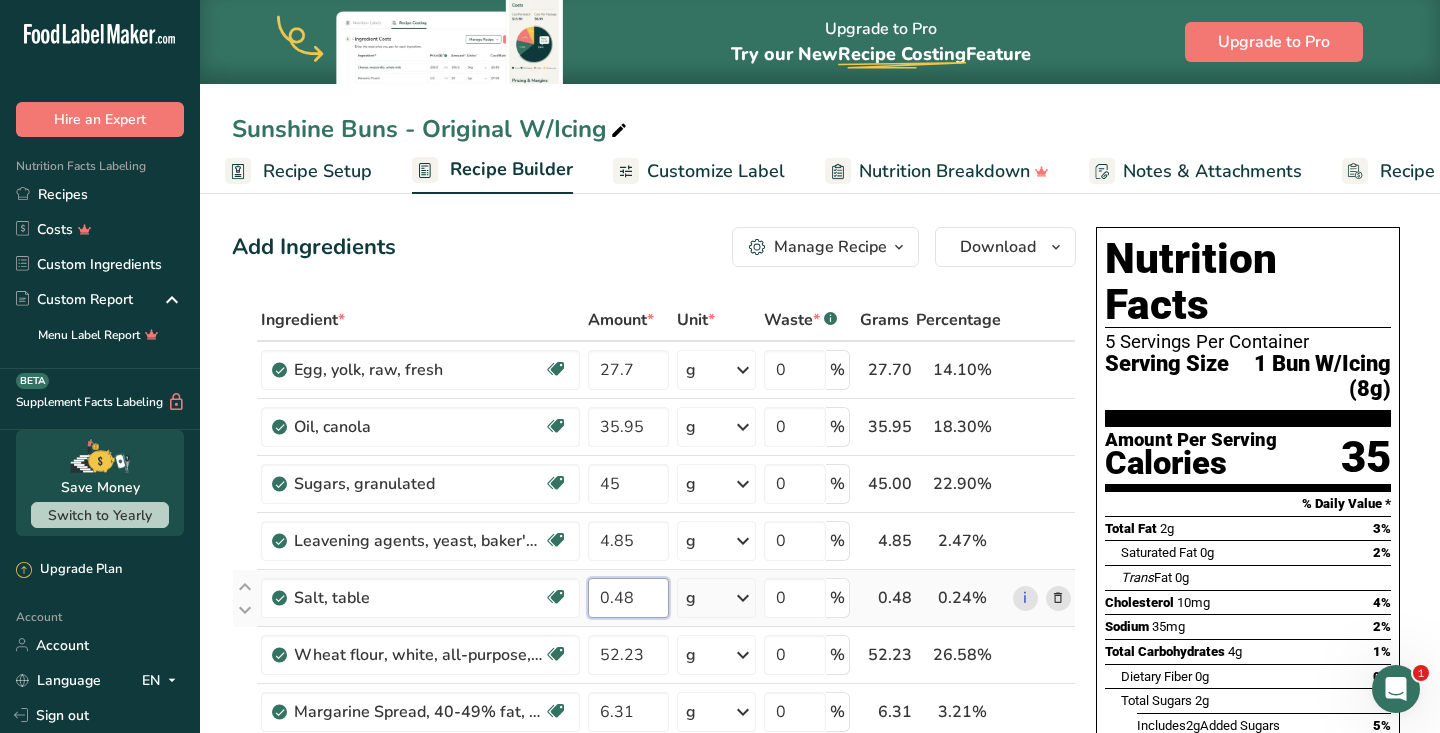 click on "Ingredient *
Amount *
Unit *
Waste *   .a-a{fill:#347362;}.b-a{fill:#fff;}          Grams
Percentage
Egg, yolk, raw, fresh
Dairy free
Gluten free
Vegetarian
Soy free
27.7
g
Portions
1 large
1 cup
Weight Units
g
kg
mg
See more
Volume Units
l
Volume units require a density conversion. If you know your ingredient's density enter it below. Otherwise, click on "RIA" our AI Regulatory bot - she will be able to help you
lb/ft3
g/cm3
Confirm
mL
lb/ft3
fl oz" at bounding box center [654, 753] 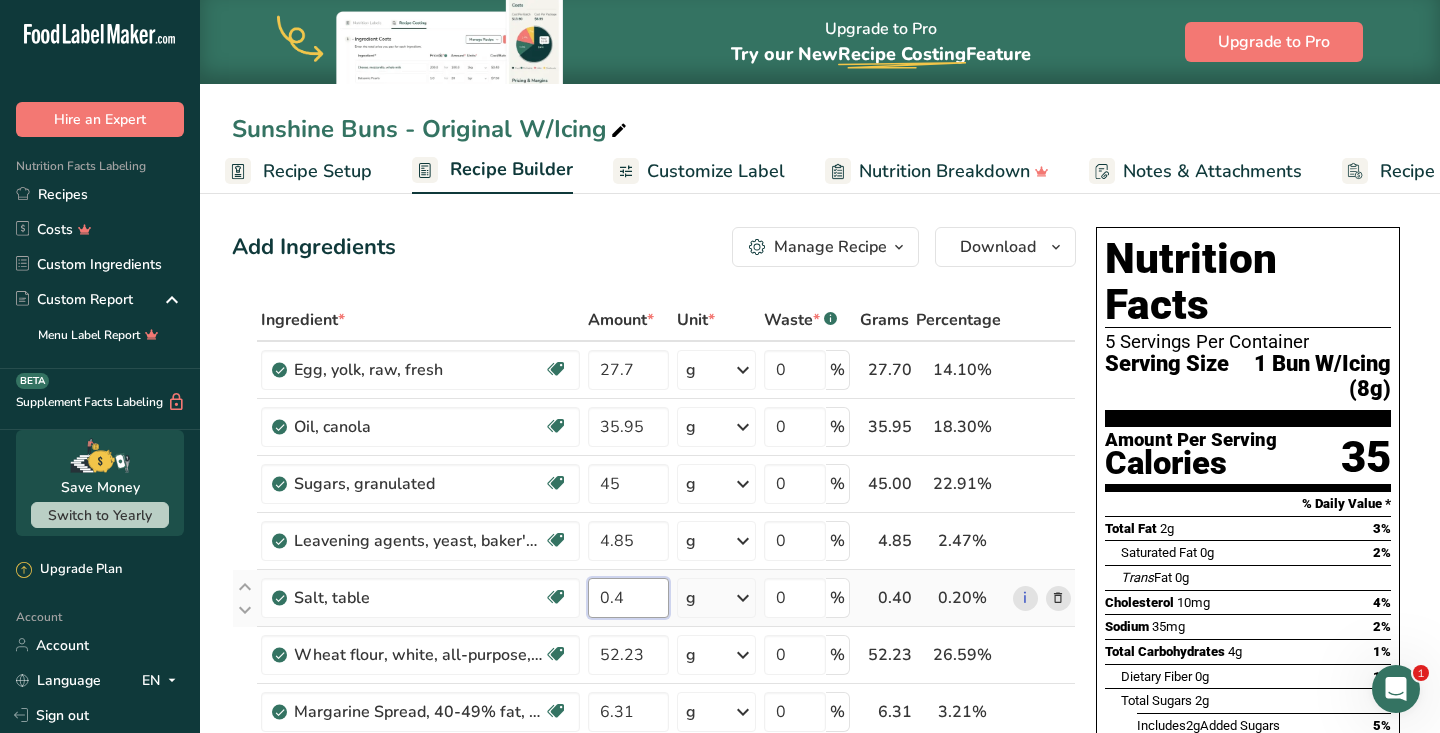 type on "0" 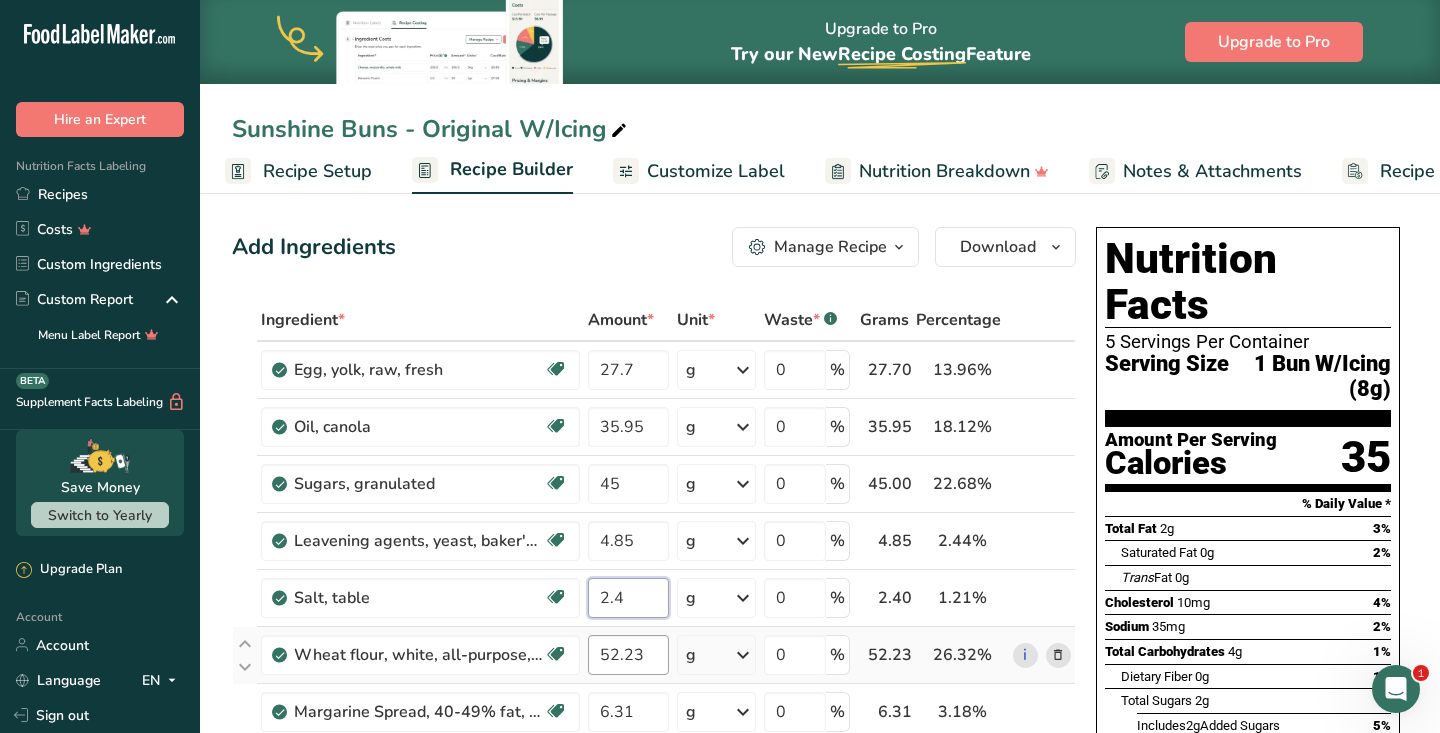 type on "2.4" 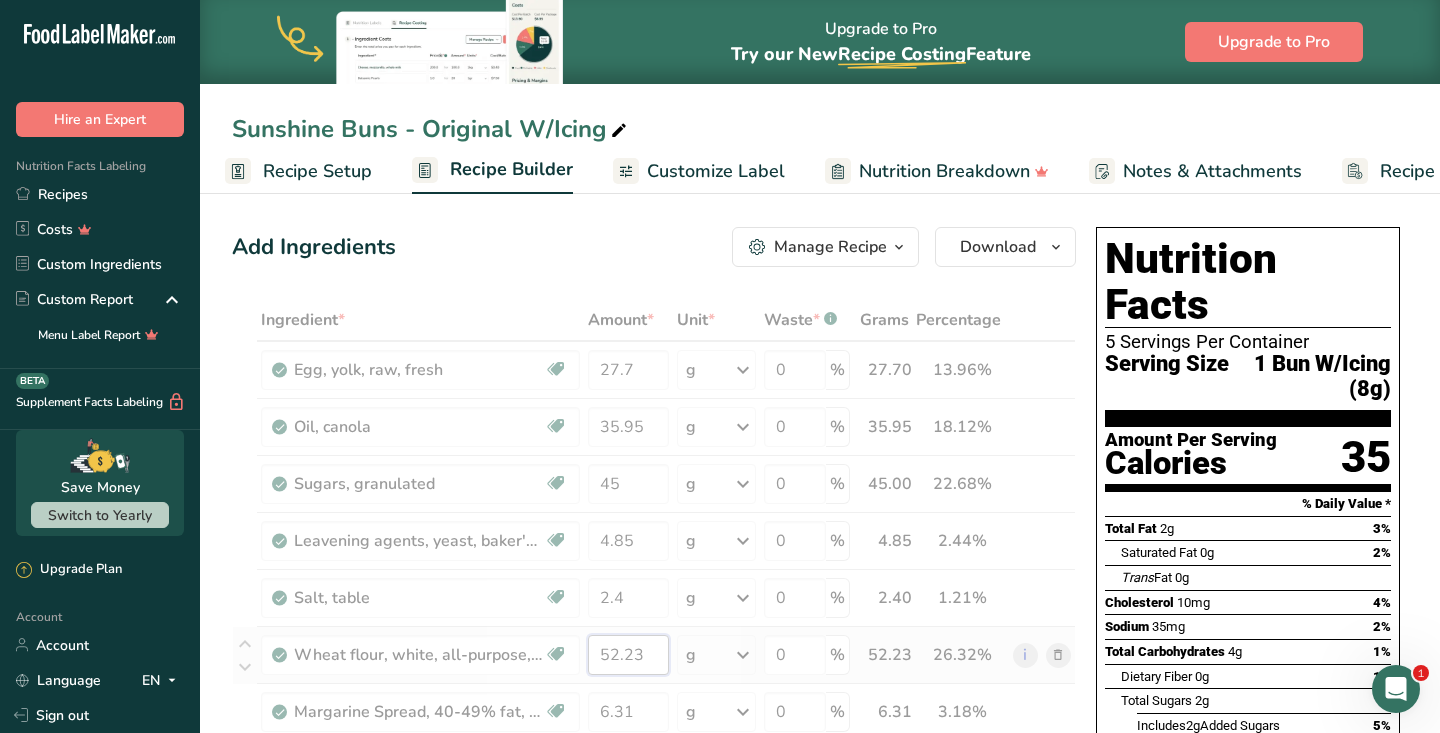 click on "Ingredient *
Amount *
Unit *
Waste *   .a-a{fill:#347362;}.b-a{fill:#fff;}          Grams
Percentage
Egg, yolk, raw, fresh
Dairy free
Gluten free
Vegetarian
Soy free
27.7
g
Portions
1 large
1 cup
Weight Units
g
kg
mg
See more
Volume Units
l
Volume units require a density conversion. If you know your ingredient's density enter it below. Otherwise, click on "RIA" our AI Regulatory bot - she will be able to help you
lb/ft3
g/cm3
Confirm
mL
lb/ft3
fl oz" at bounding box center [654, 753] 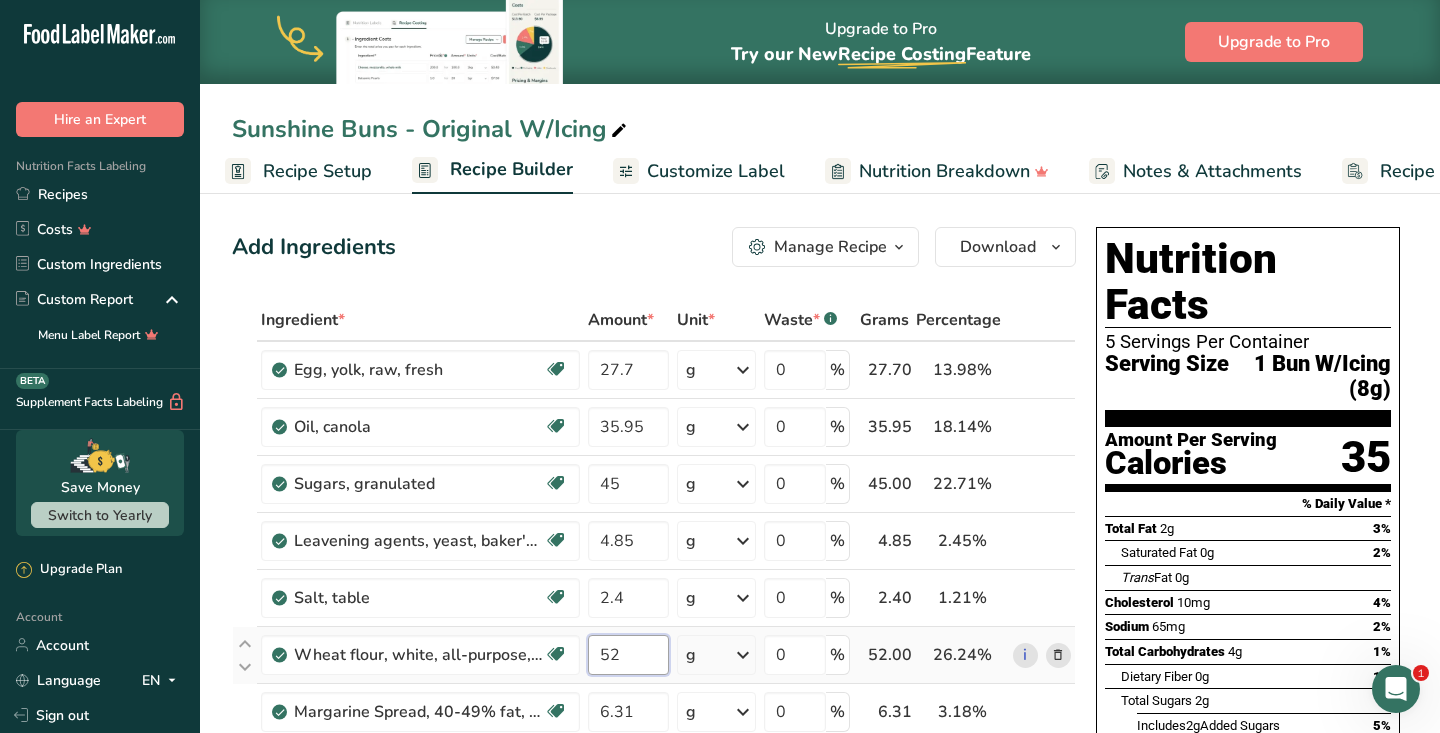 type on "5" 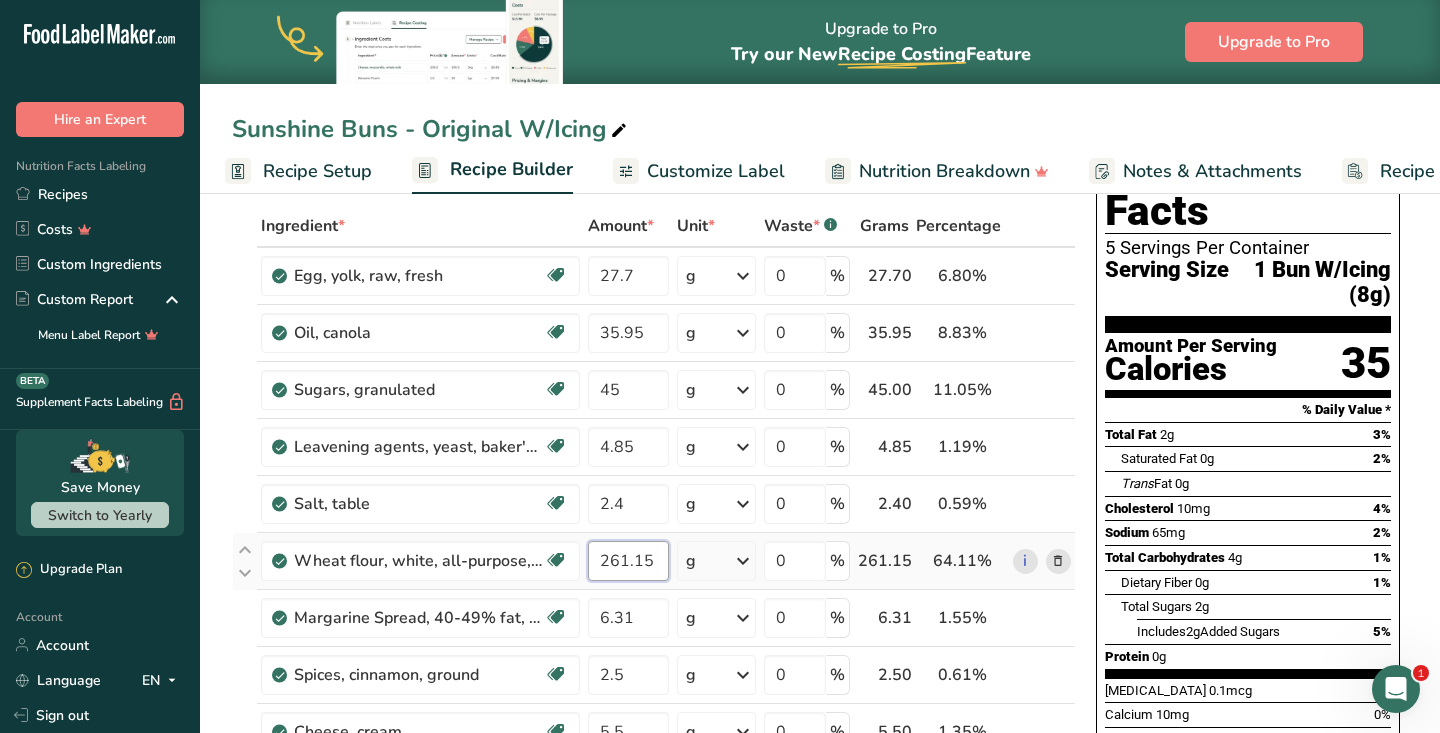 scroll, scrollTop: 98, scrollLeft: 0, axis: vertical 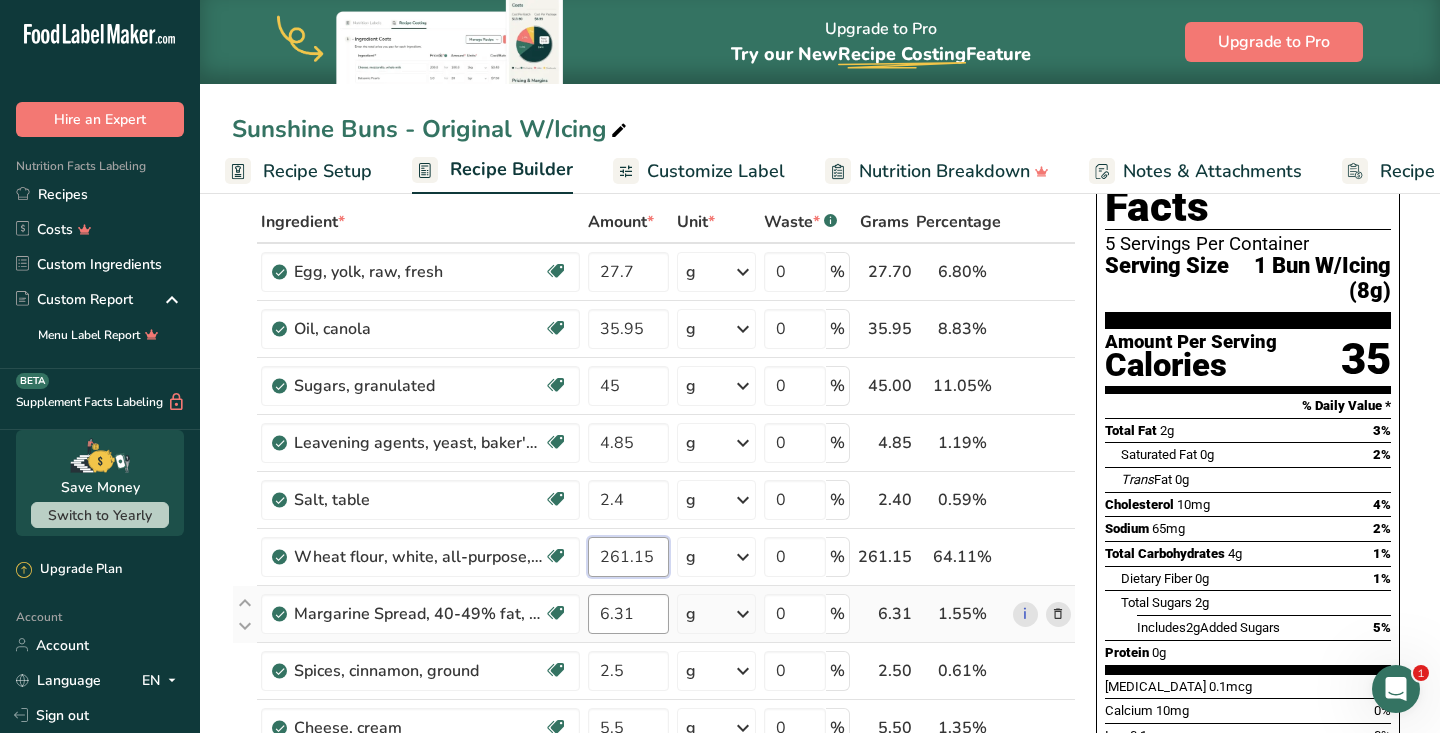 type on "261.15" 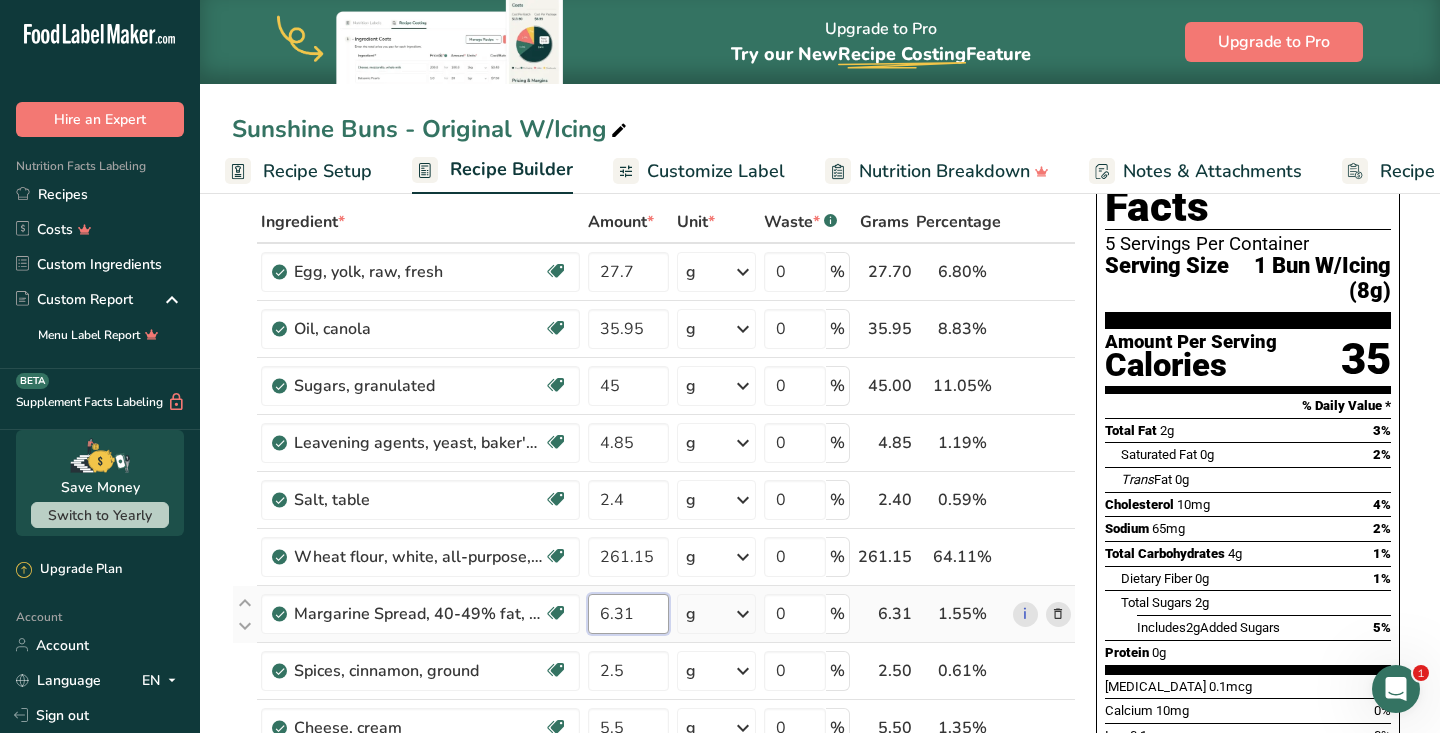 click on "Ingredient *
Amount *
Unit *
Waste *   .a-a{fill:#347362;}.b-a{fill:#fff;}          Grams
Percentage
Egg, yolk, raw, fresh
Dairy free
Gluten free
Vegetarian
Soy free
27.7
g
Portions
1 large
1 cup
Weight Units
g
kg
mg
See more
Volume Units
l
Volume units require a density conversion. If you know your ingredient's density enter it below. Otherwise, click on "RIA" our AI Regulatory bot - she will be able to help you
lb/ft3
g/cm3
Confirm
mL
lb/ft3
fl oz" at bounding box center [654, 655] 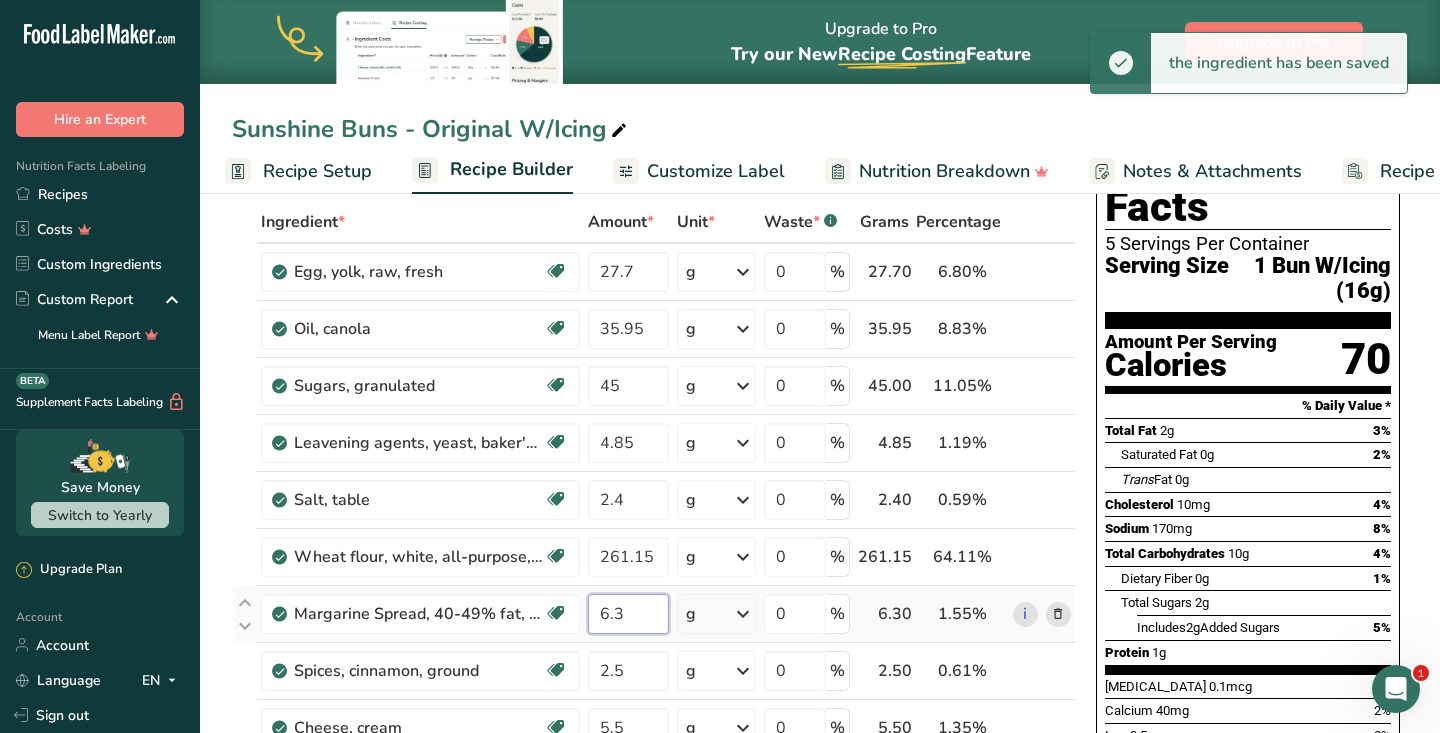type on "6" 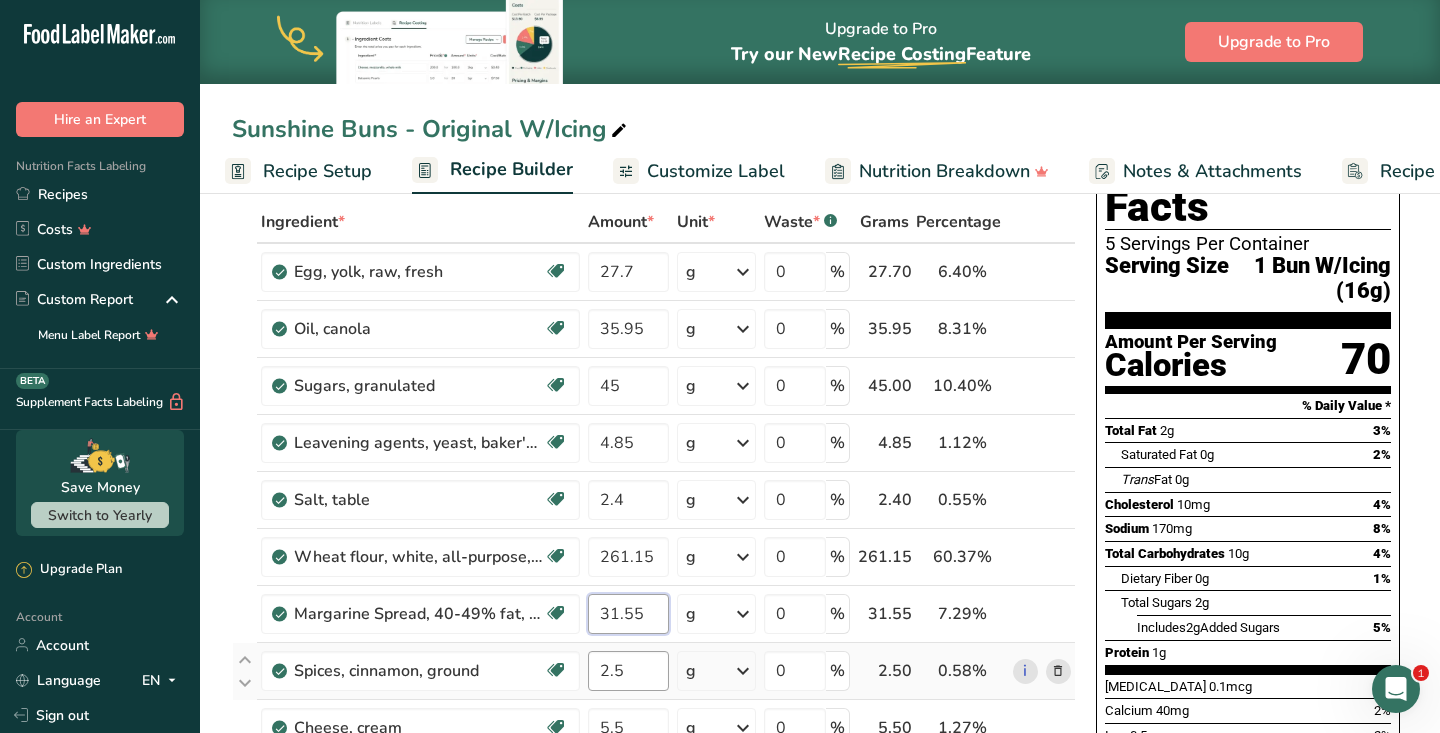 type on "31.55" 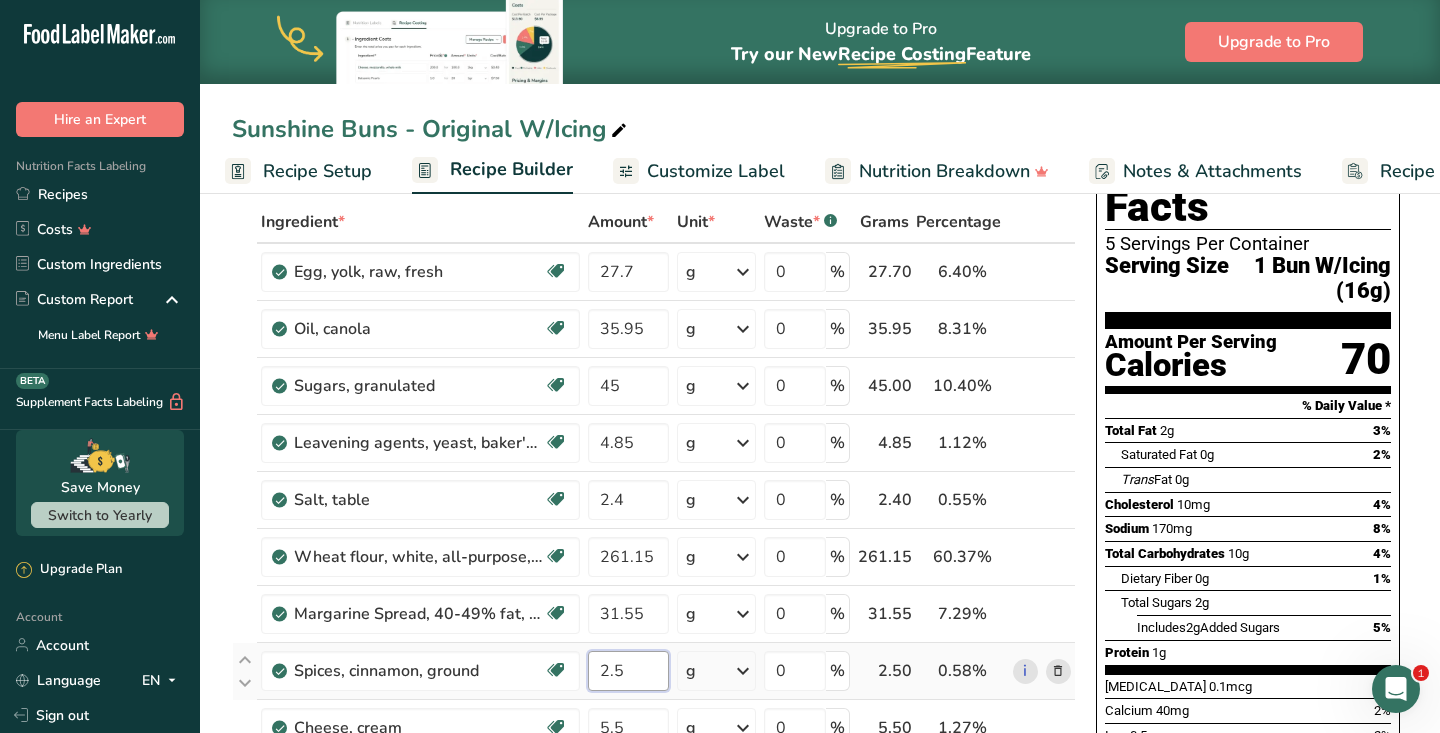 click on "Ingredient *
Amount *
Unit *
Waste *   .a-a{fill:#347362;}.b-a{fill:#fff;}          Grams
Percentage
Egg, yolk, raw, fresh
Dairy free
Gluten free
Vegetarian
Soy free
27.7
g
Portions
1 large
1 cup
Weight Units
g
kg
mg
See more
Volume Units
l
Volume units require a density conversion. If you know your ingredient's density enter it below. Otherwise, click on "RIA" our AI Regulatory bot - she will be able to help you
lb/ft3
g/cm3
Confirm
mL
lb/ft3
fl oz" at bounding box center [654, 655] 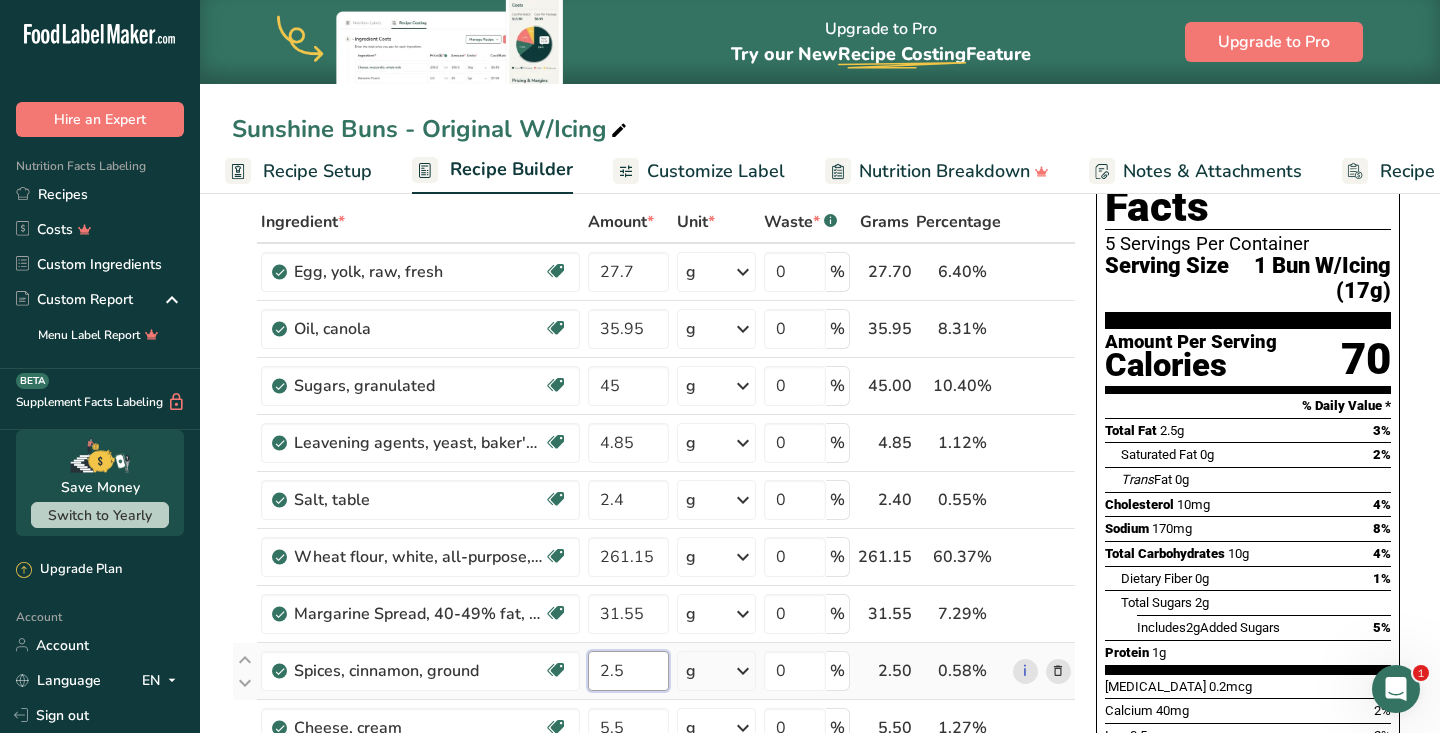 type on "2" 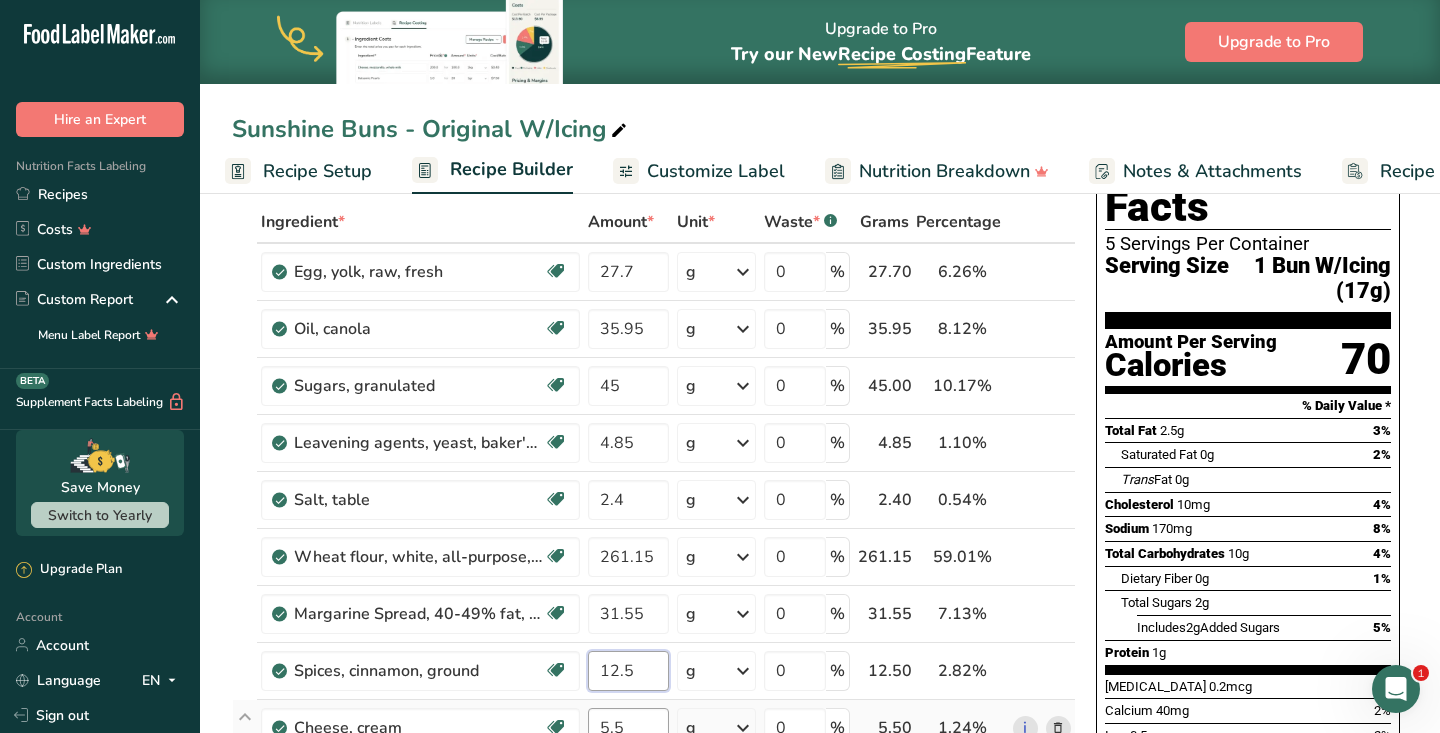 type on "12.5" 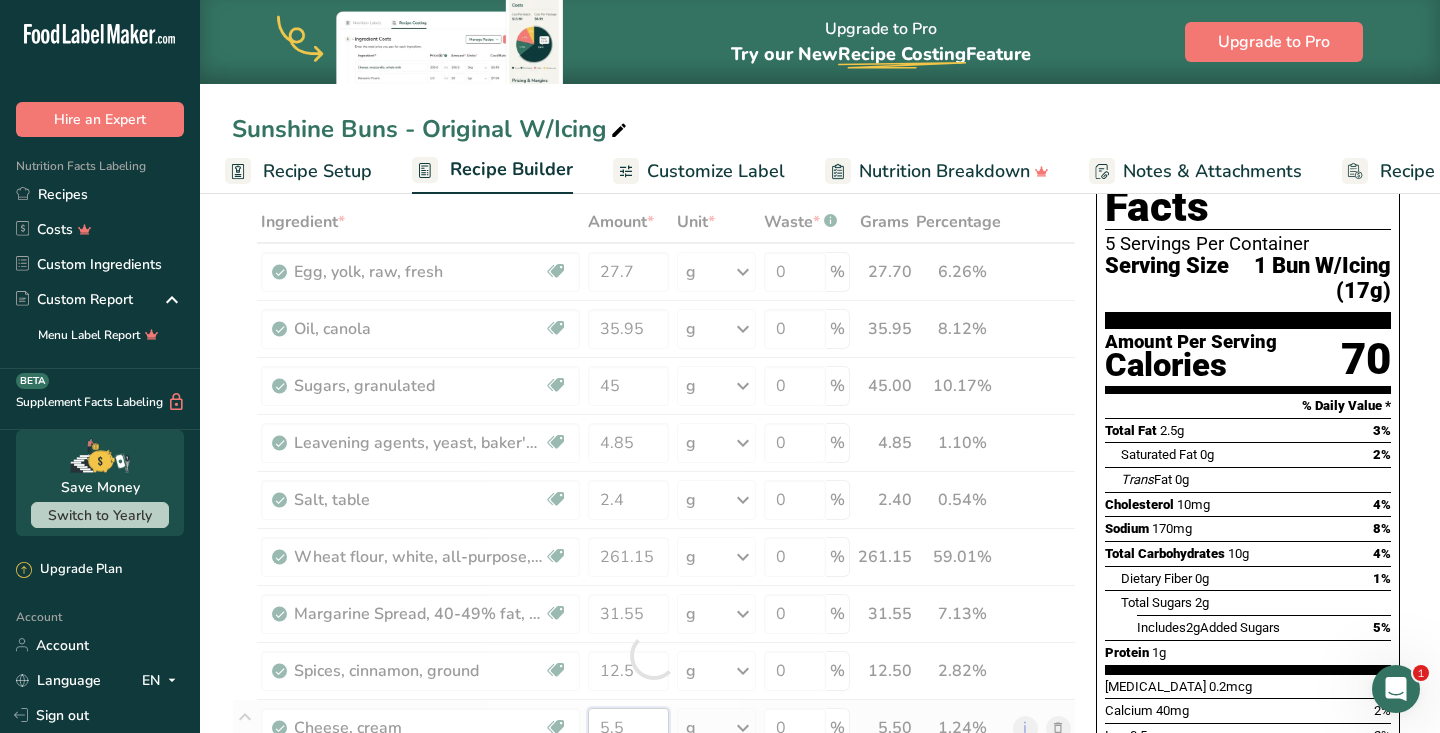 click on "Ingredient *
Amount *
Unit *
Waste *   .a-a{fill:#347362;}.b-a{fill:#fff;}          Grams
Percentage
Egg, yolk, raw, fresh
Dairy free
Gluten free
Vegetarian
Soy free
27.7
g
Portions
1 large
1 cup
Weight Units
g
kg
mg
See more
Volume Units
l
Volume units require a density conversion. If you know your ingredient's density enter it below. Otherwise, click on "RIA" our AI Regulatory bot - she will be able to help you
lb/ft3
g/cm3
Confirm
mL
lb/ft3
fl oz" at bounding box center (654, 655) 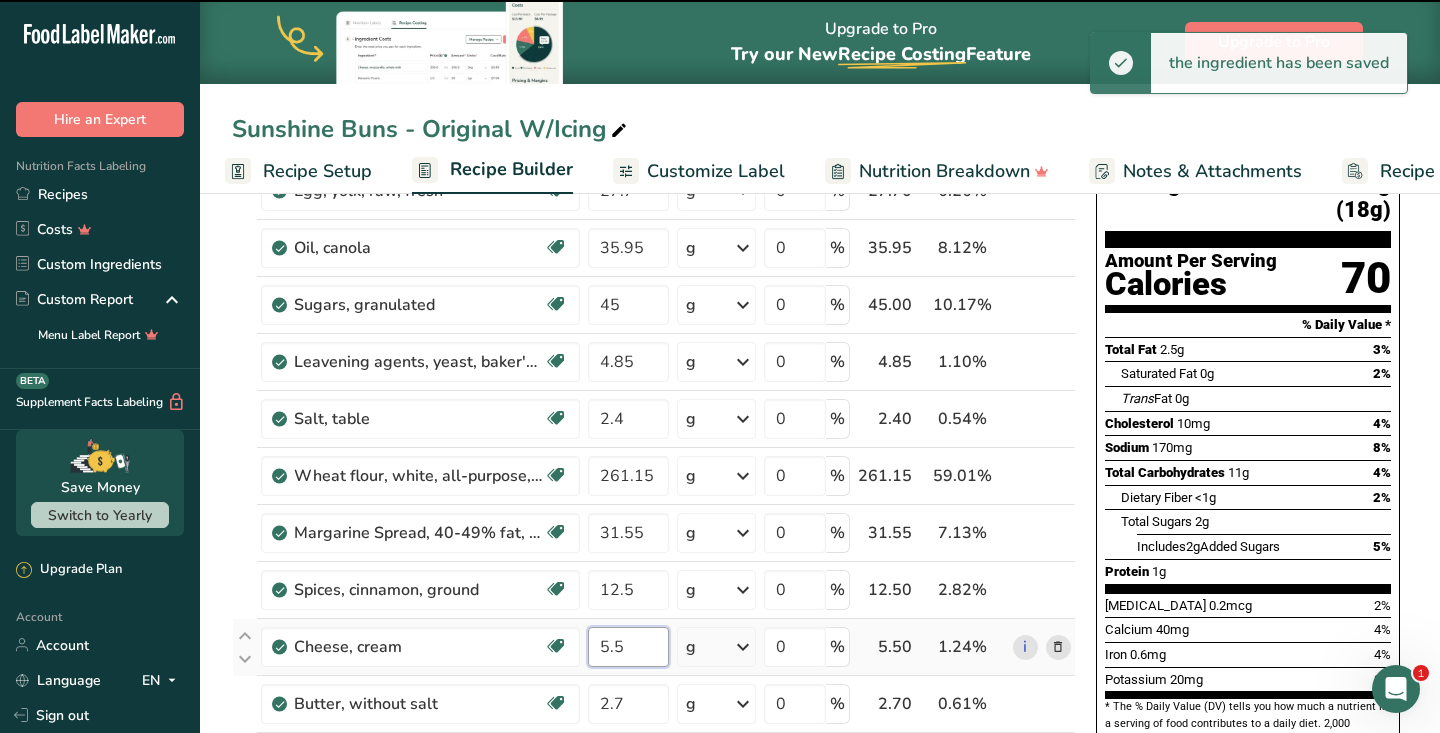 scroll, scrollTop: 204, scrollLeft: 0, axis: vertical 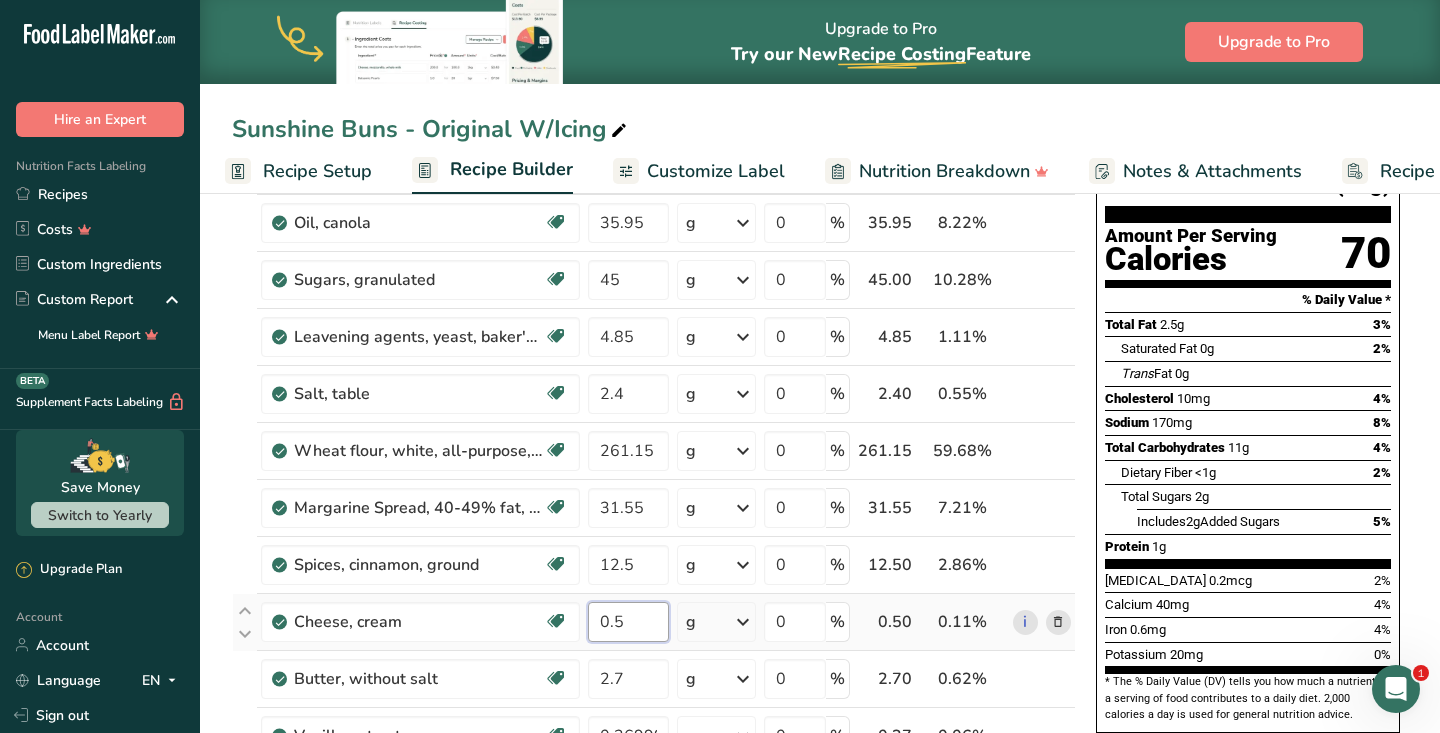 type on "0" 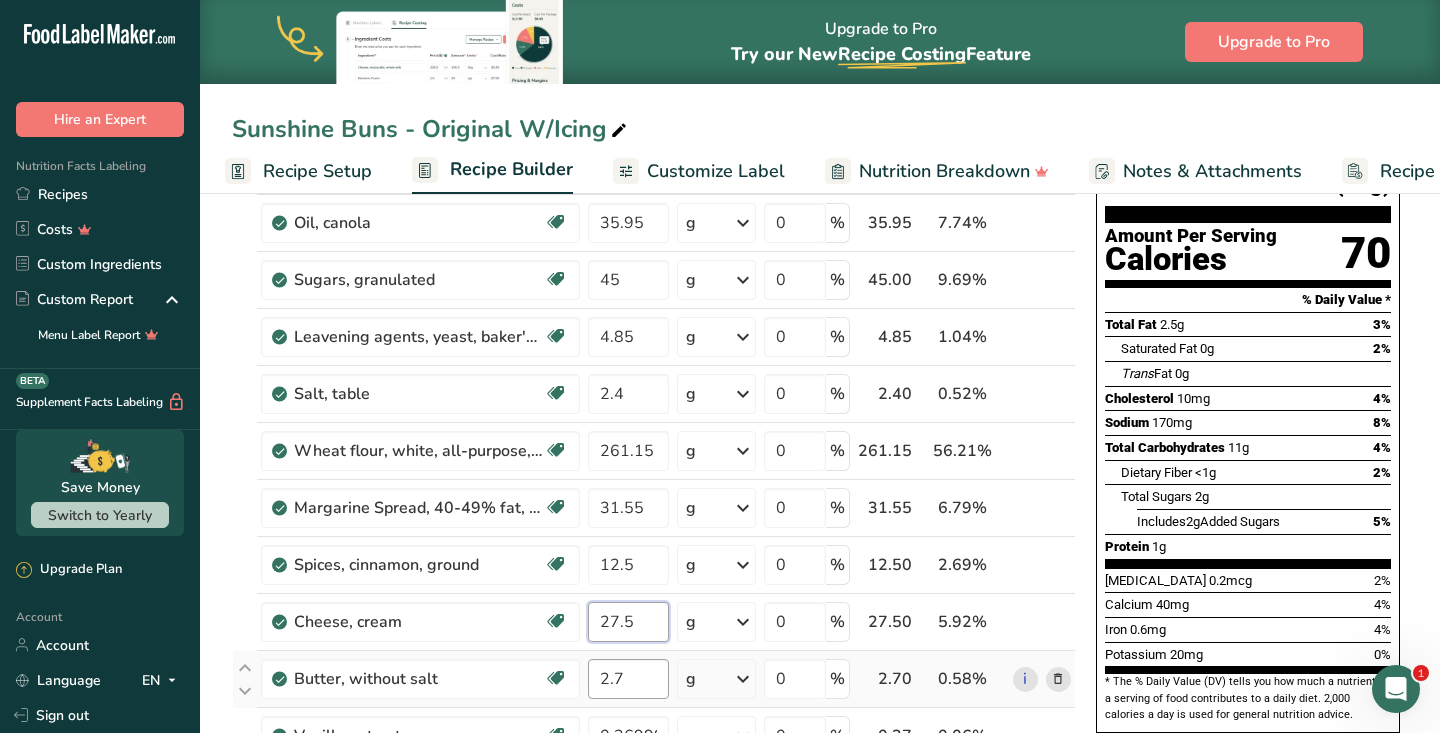 type on "27.5" 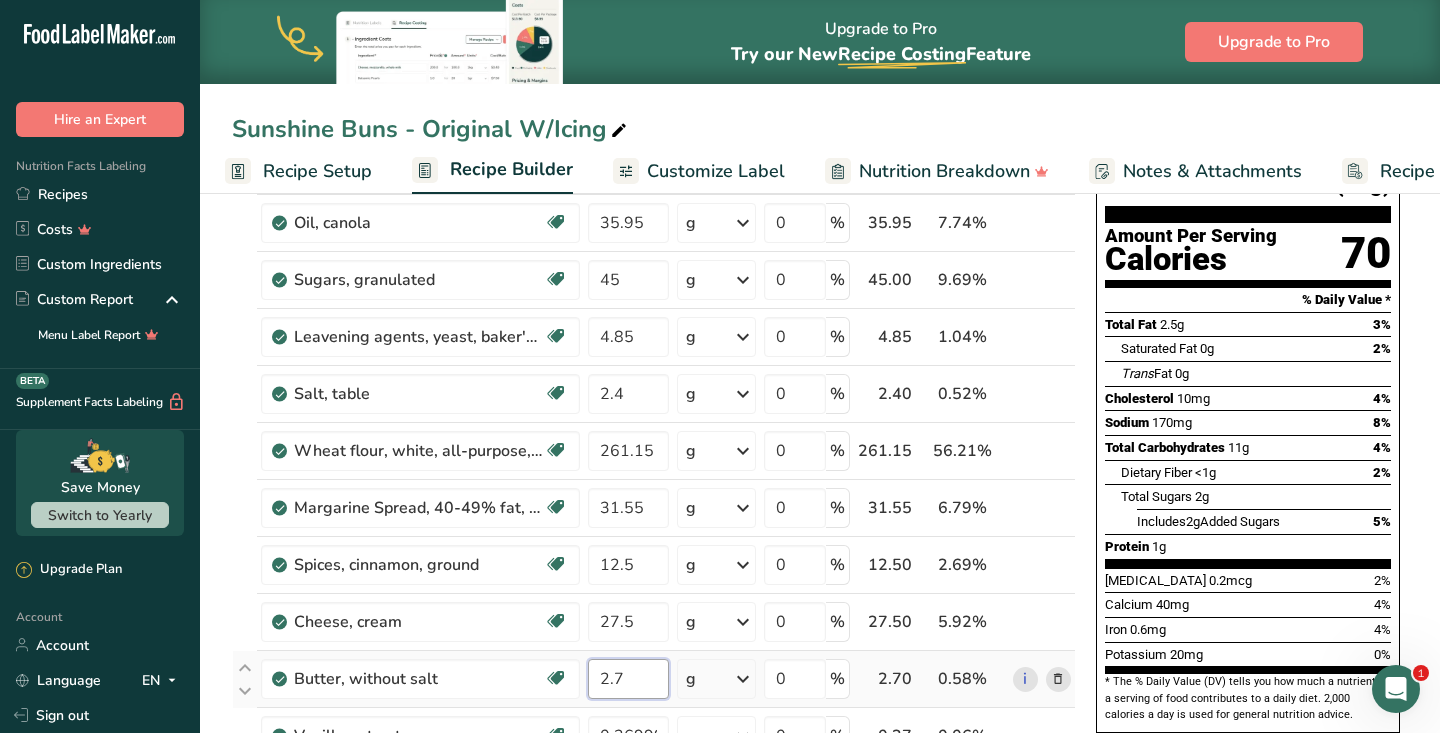 click on "Ingredient *
Amount *
Unit *
Waste *   .a-a{fill:#347362;}.b-a{fill:#fff;}          Grams
Percentage
Egg, yolk, raw, fresh
Dairy free
Gluten free
Vegetarian
Soy free
27.7
g
Portions
1 large
1 cup
Weight Units
g
kg
mg
See more
Volume Units
l
Volume units require a density conversion. If you know your ingredient's density enter it below. Otherwise, click on "RIA" our AI Regulatory bot - she will be able to help you
lb/ft3
g/cm3
Confirm
mL
lb/ft3
fl oz" at bounding box center [654, 549] 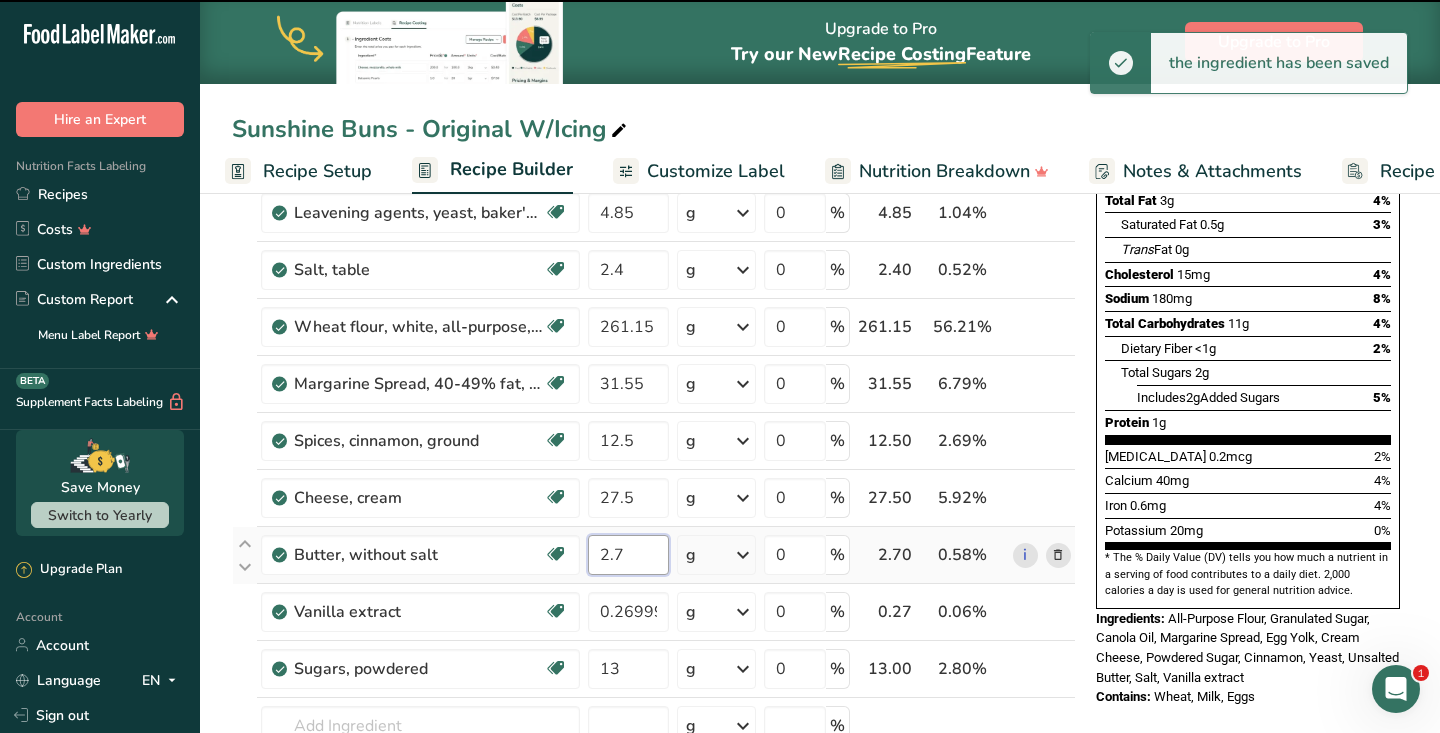 scroll, scrollTop: 376, scrollLeft: 0, axis: vertical 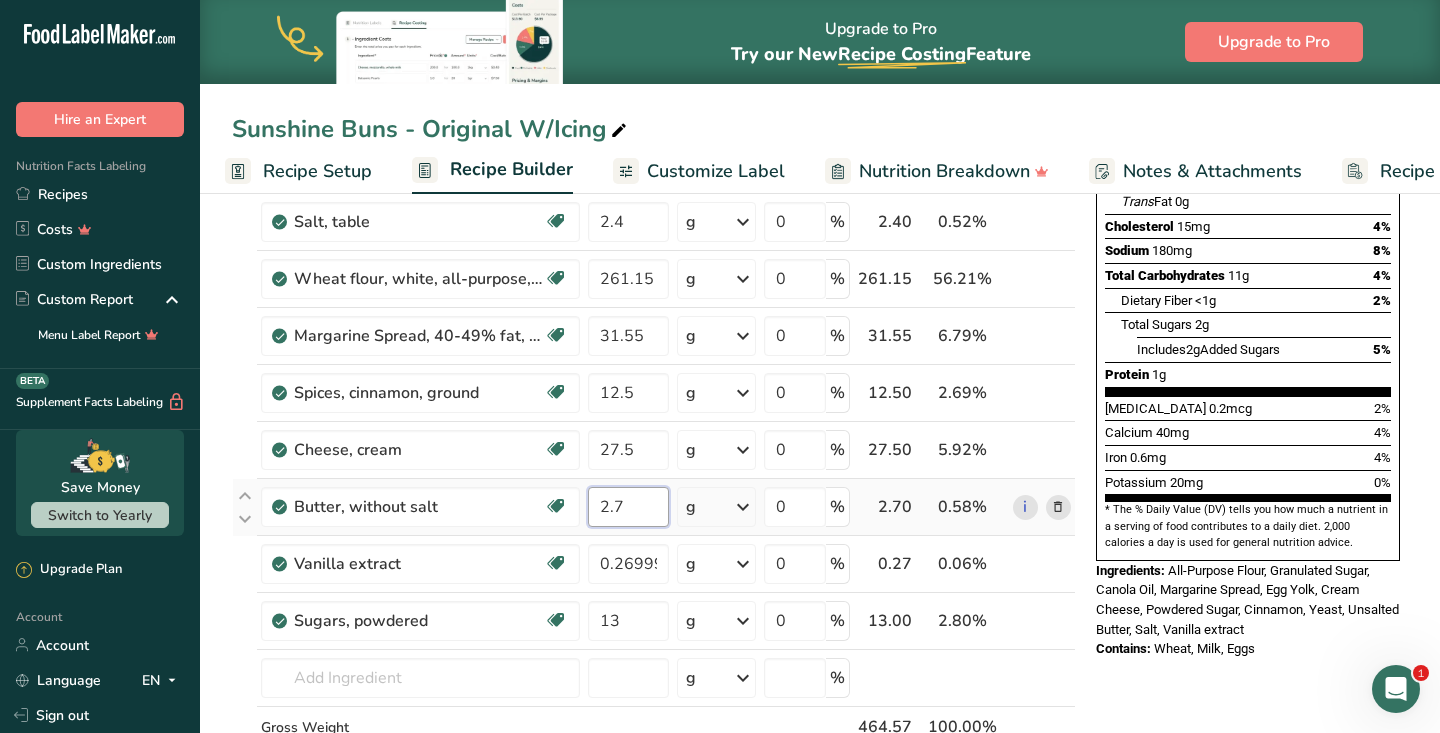 type on "2" 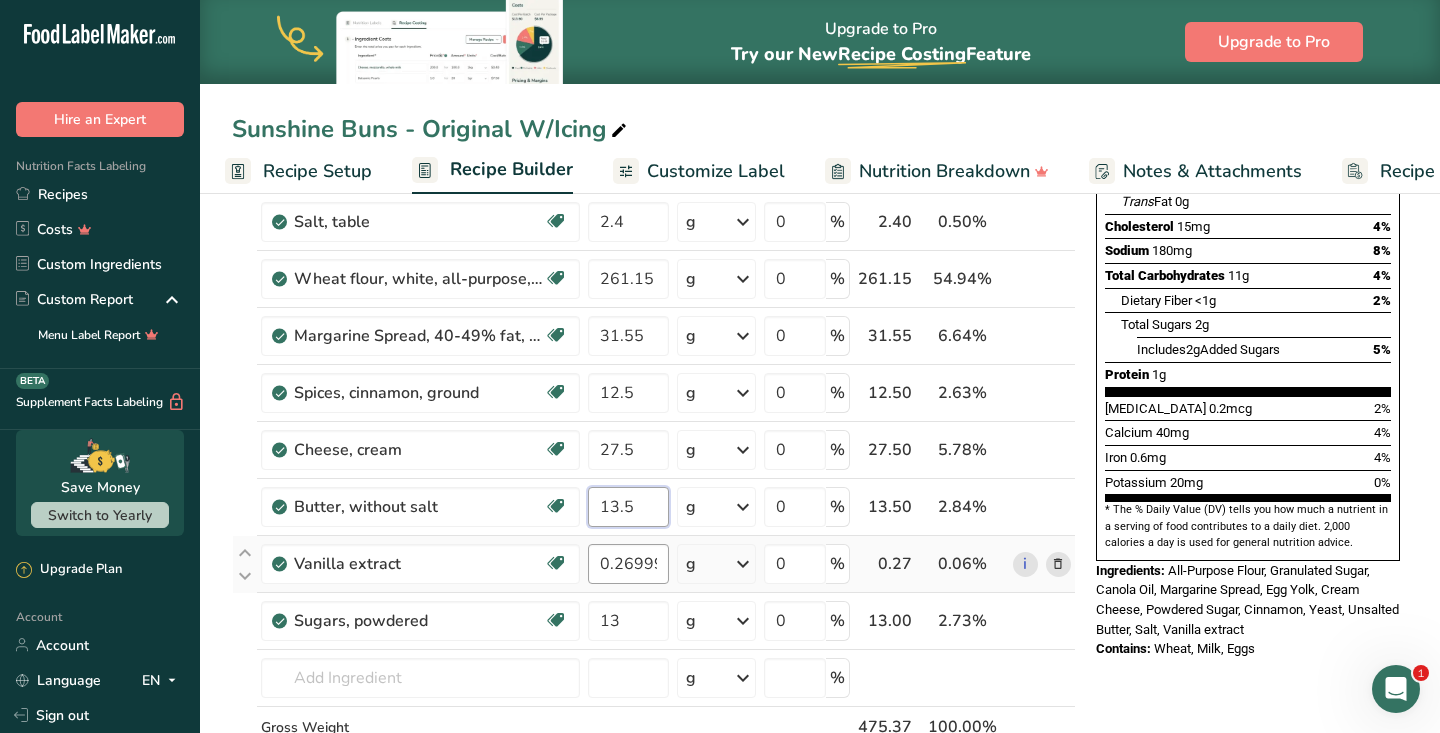 type on "13.5" 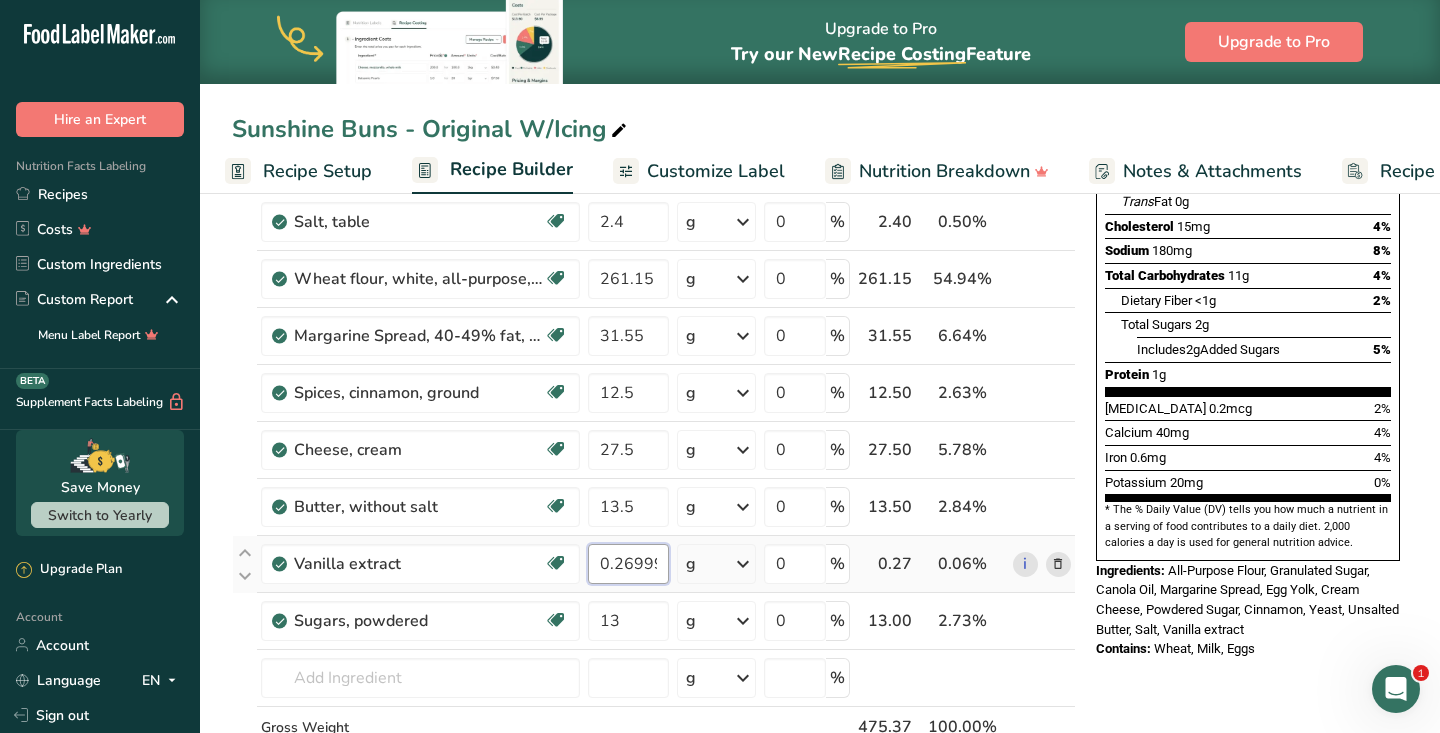click on "Ingredient *
Amount *
Unit *
Waste *   .a-a{fill:#347362;}.b-a{fill:#fff;}          Grams
Percentage
Egg, yolk, raw, fresh
Dairy free
Gluten free
Vegetarian
Soy free
27.7
g
Portions
1 large
1 cup
Weight Units
g
kg
mg
See more
Volume Units
l
Volume units require a density conversion. If you know your ingredient's density enter it below. Otherwise, click on "RIA" our AI Regulatory bot - she will be able to help you
lb/ft3
g/cm3
Confirm
mL
lb/ft3
fl oz" at bounding box center [654, 377] 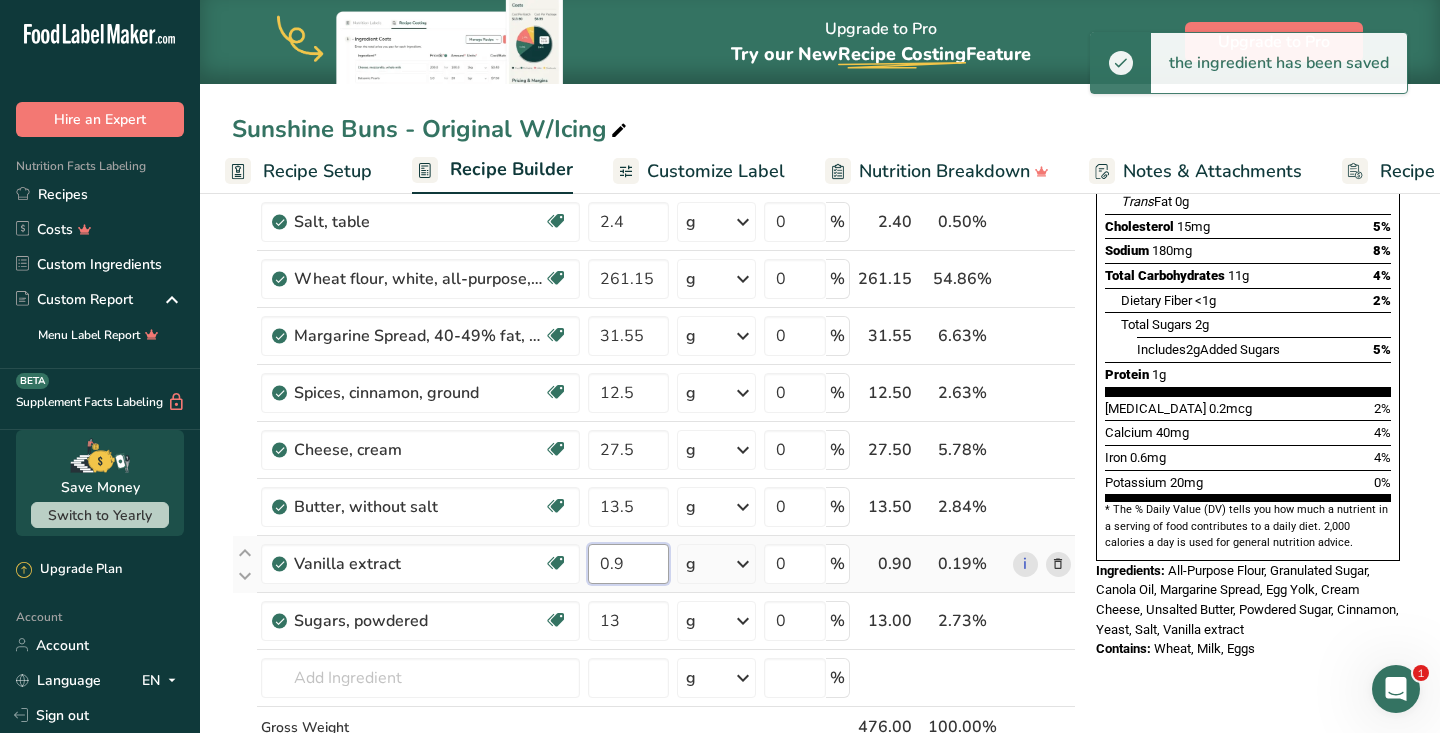 type on "9" 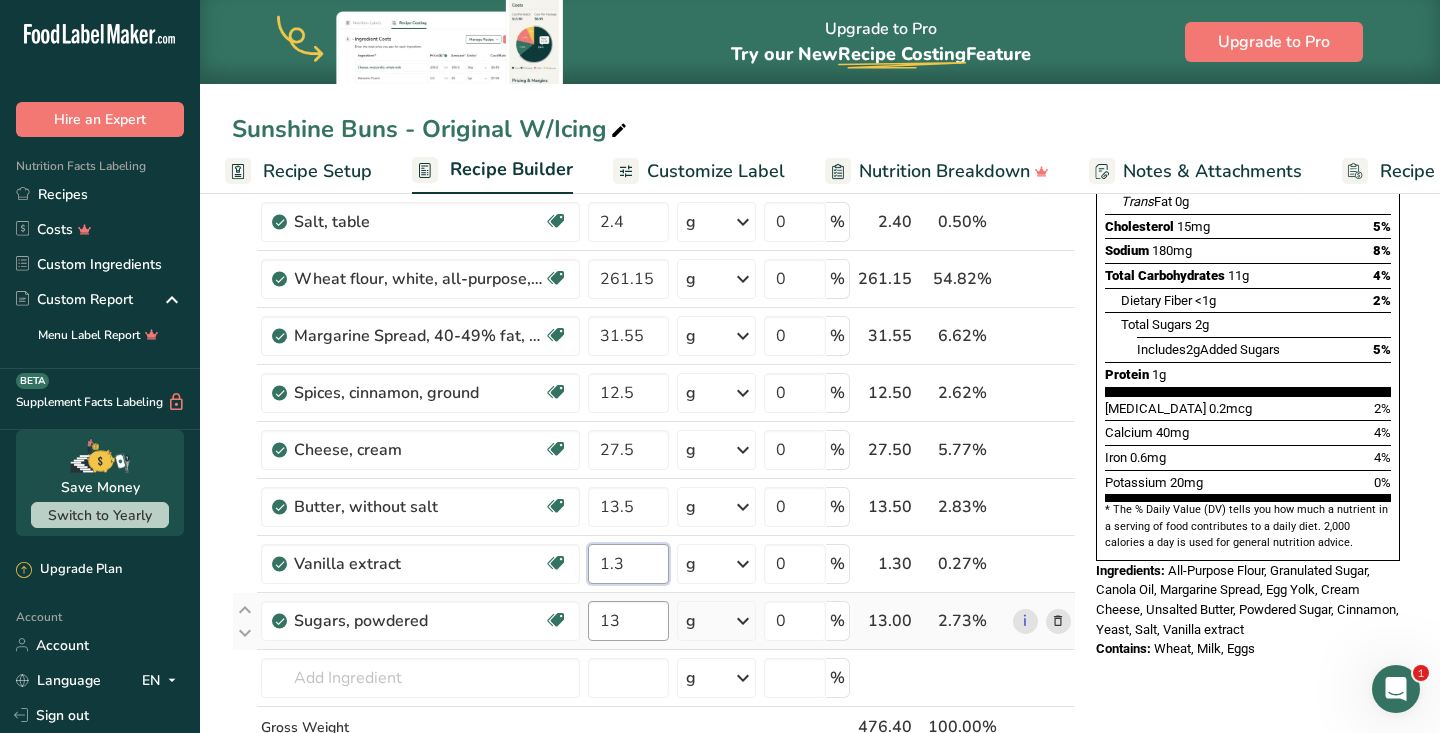 type on "1.3" 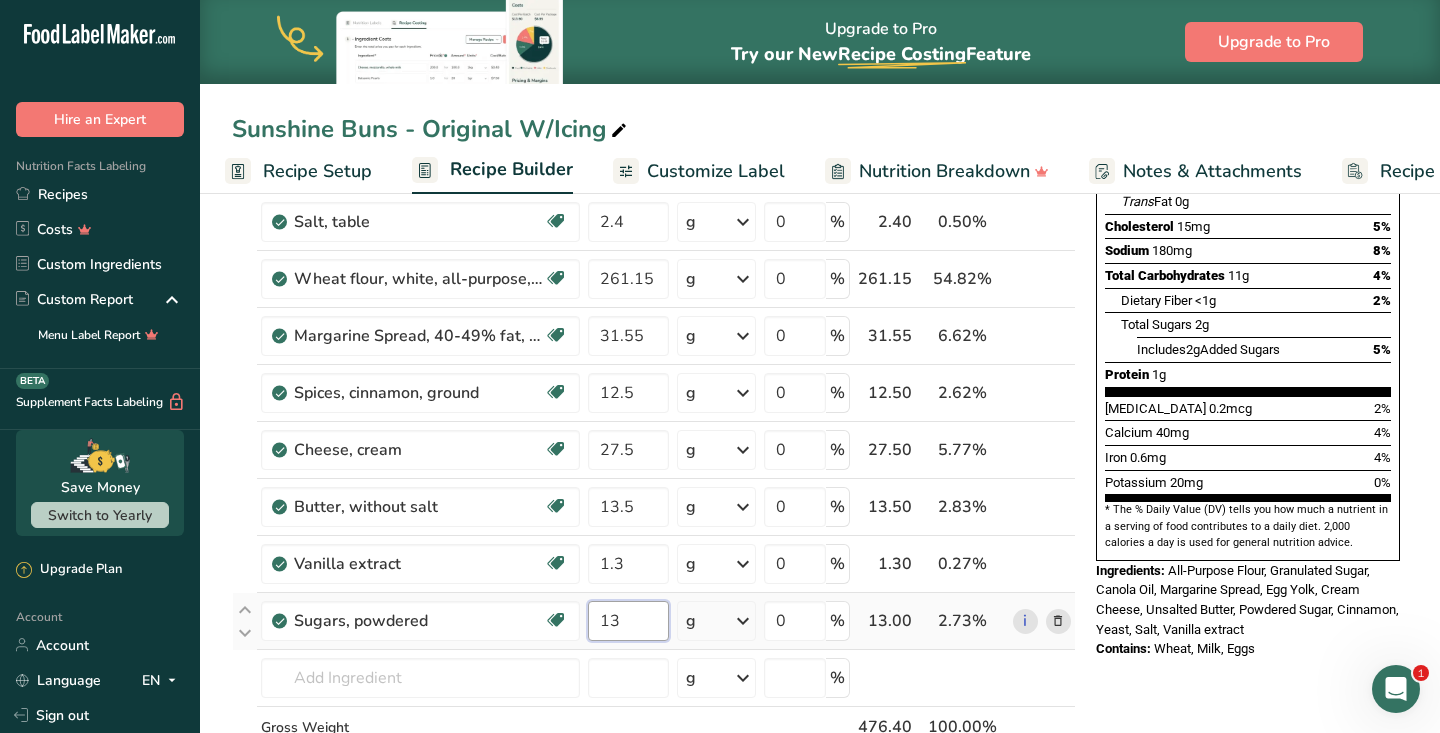 click on "Ingredient *
Amount *
Unit *
Waste *   .a-a{fill:#347362;}.b-a{fill:#fff;}          Grams
Percentage
Egg, yolk, raw, fresh
Dairy free
Gluten free
Vegetarian
Soy free
27.7
g
Portions
1 large
1 cup
Weight Units
g
kg
mg
See more
Volume Units
l
Volume units require a density conversion. If you know your ingredient's density enter it below. Otherwise, click on "RIA" our AI Regulatory bot - she will be able to help you
lb/ft3
g/cm3
Confirm
mL
lb/ft3
fl oz" at bounding box center [654, 377] 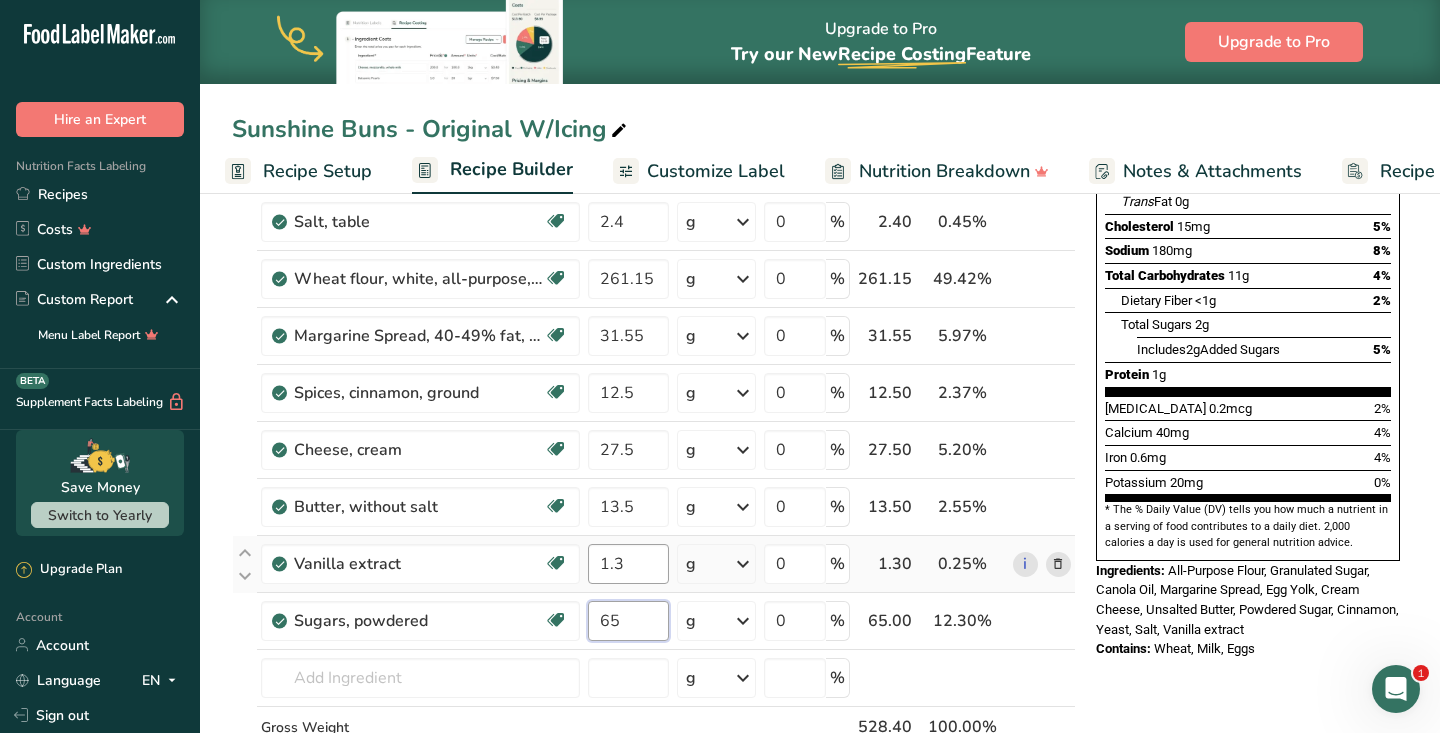 type on "65" 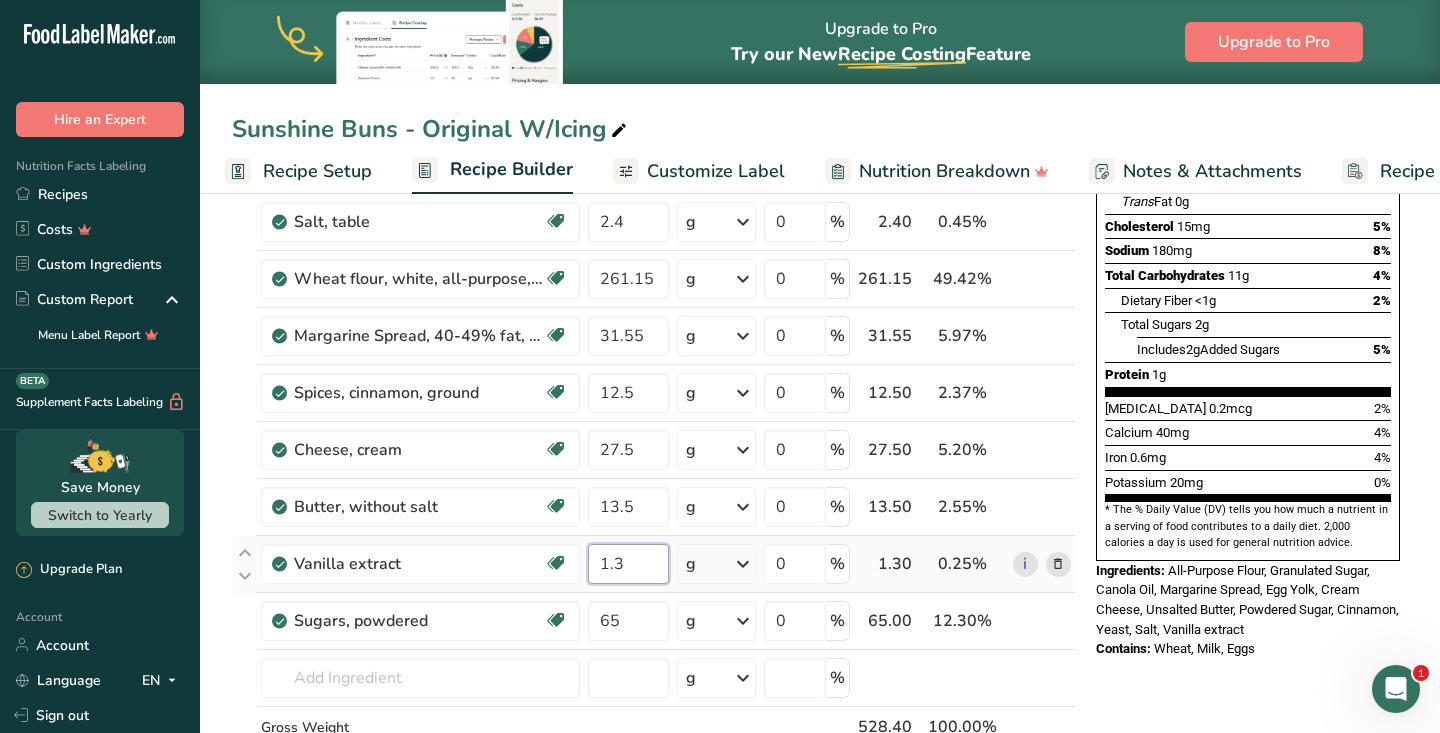 click on "Ingredient *
Amount *
Unit *
Waste *   .a-a{fill:#347362;}.b-a{fill:#fff;}          Grams
Percentage
Egg, yolk, raw, fresh
Dairy free
Gluten free
Vegetarian
Soy free
27.7
g
Portions
1 large
1 cup
Weight Units
g
kg
mg
See more
Volume Units
l
Volume units require a density conversion. If you know your ingredient's density enter it below. Otherwise, click on "RIA" our AI Regulatory bot - she will be able to help you
lb/ft3
g/cm3
Confirm
mL
lb/ft3
fl oz" at bounding box center (654, 377) 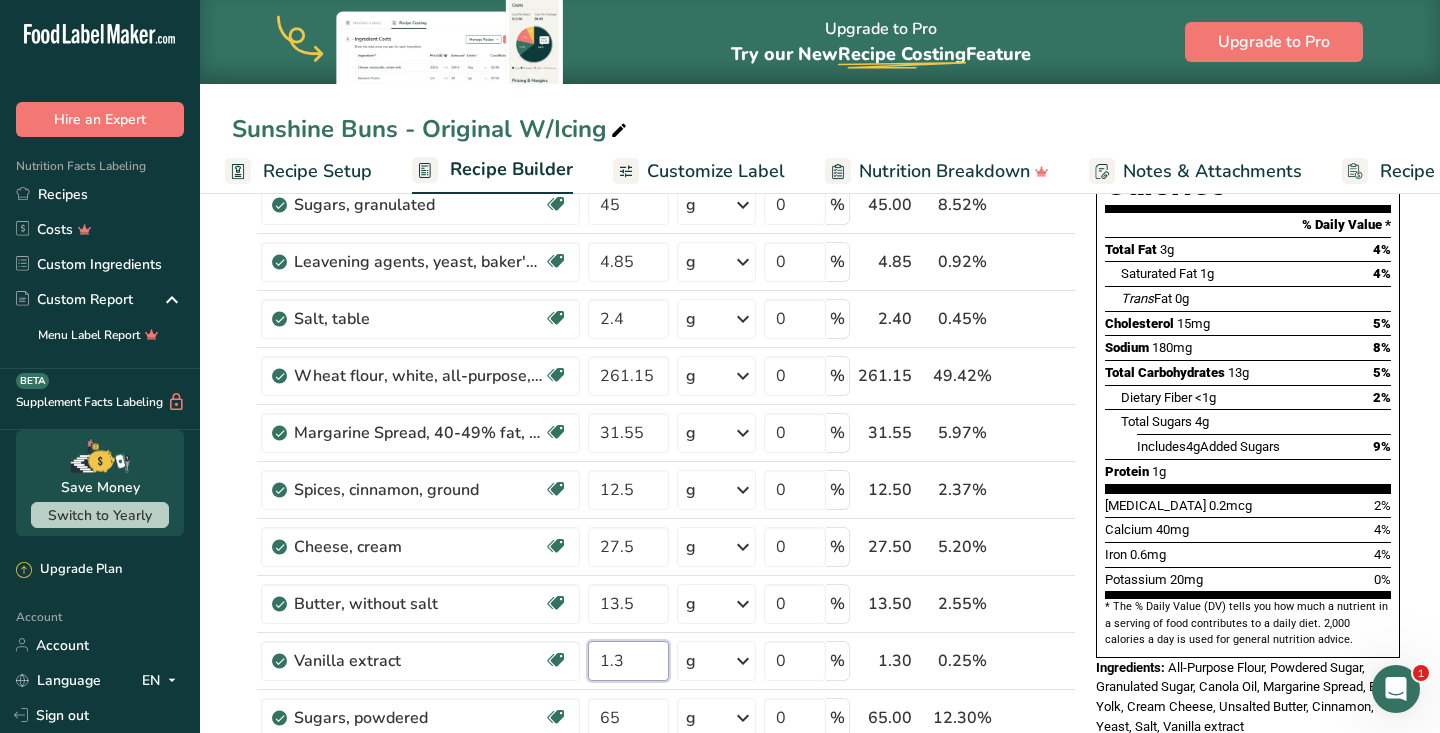 scroll, scrollTop: 241, scrollLeft: 0, axis: vertical 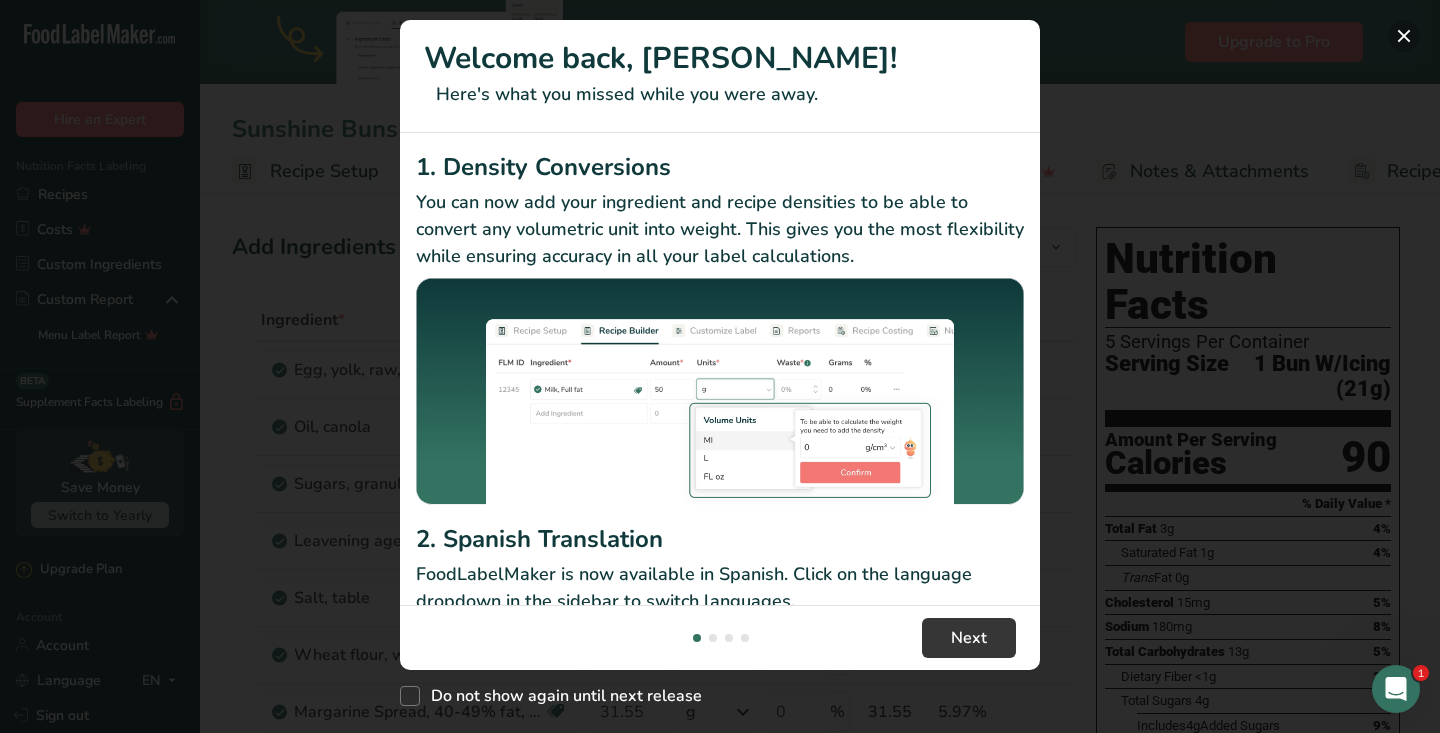 click at bounding box center [1404, 36] 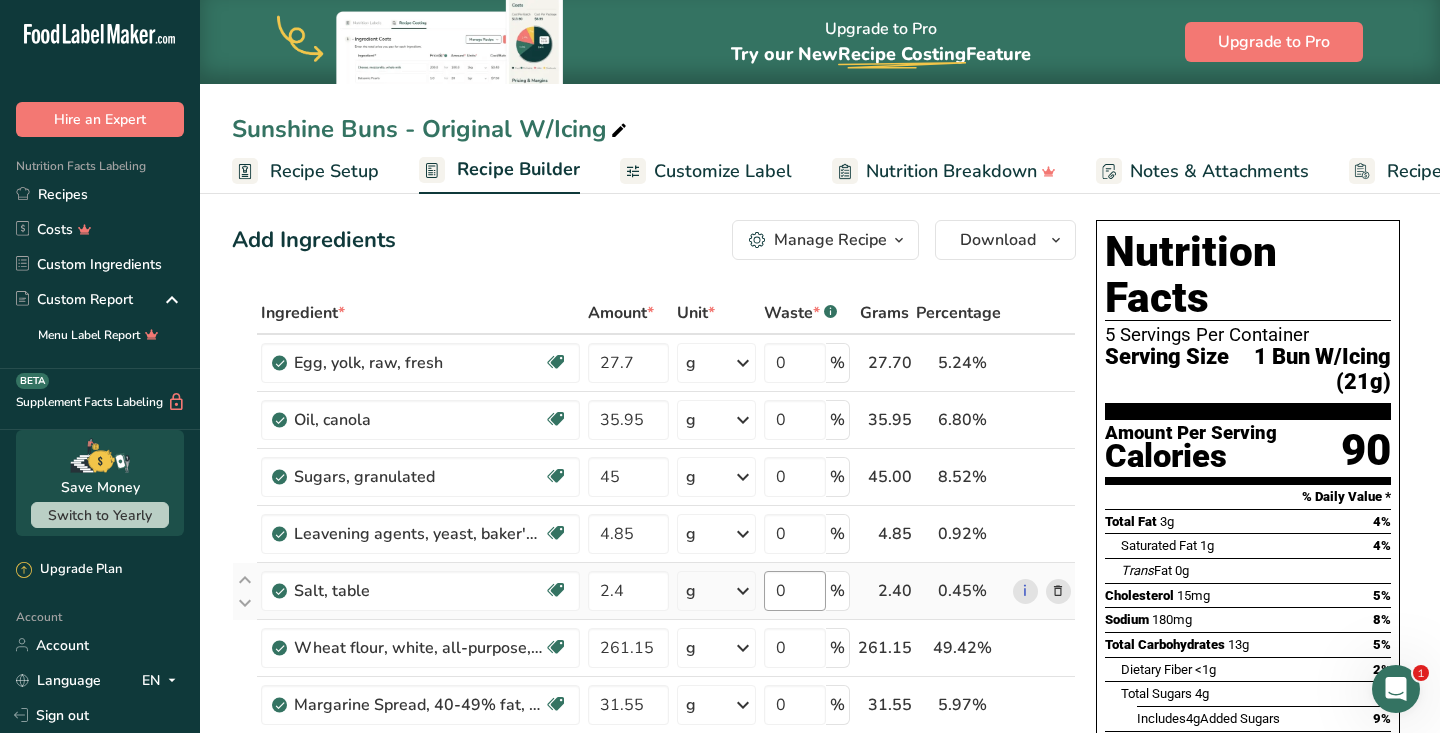 scroll, scrollTop: 0, scrollLeft: 0, axis: both 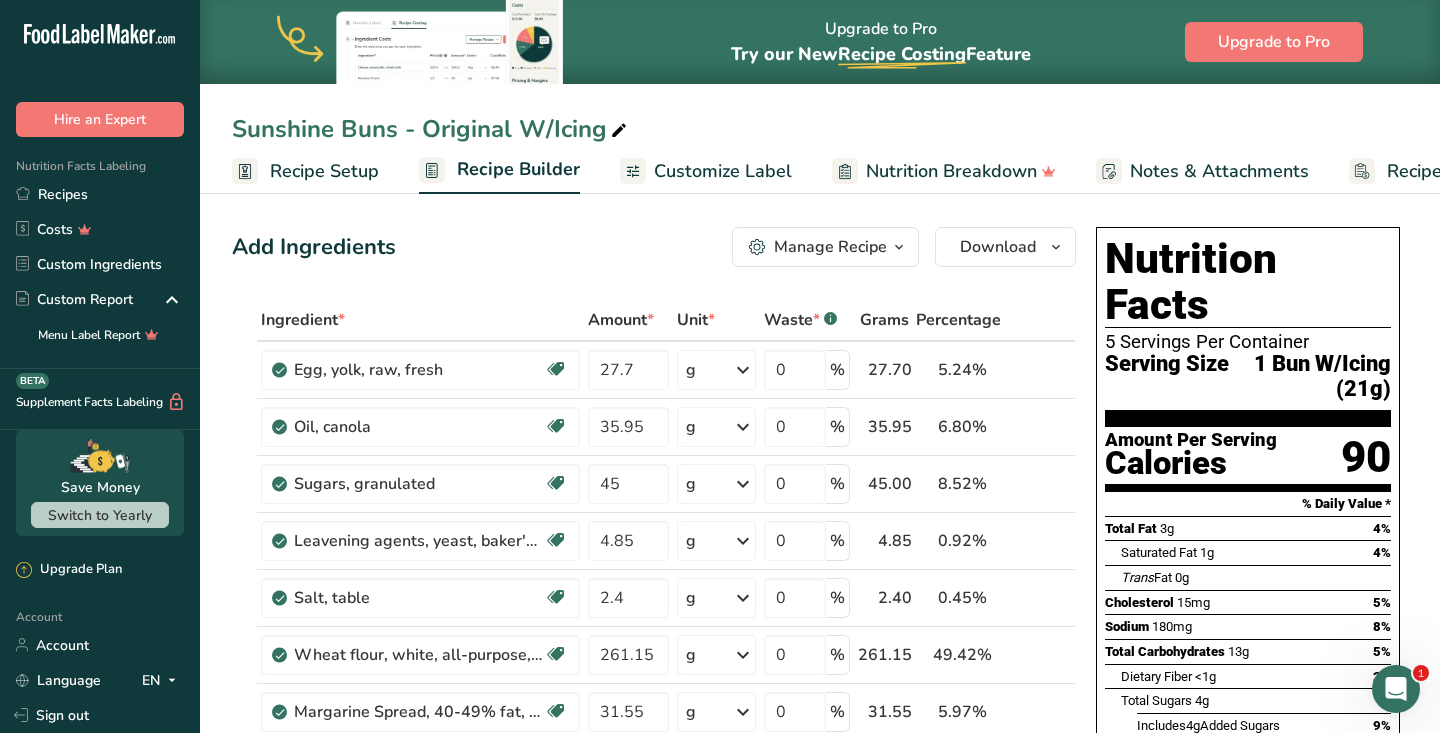 click on "Customize Label" at bounding box center [723, 171] 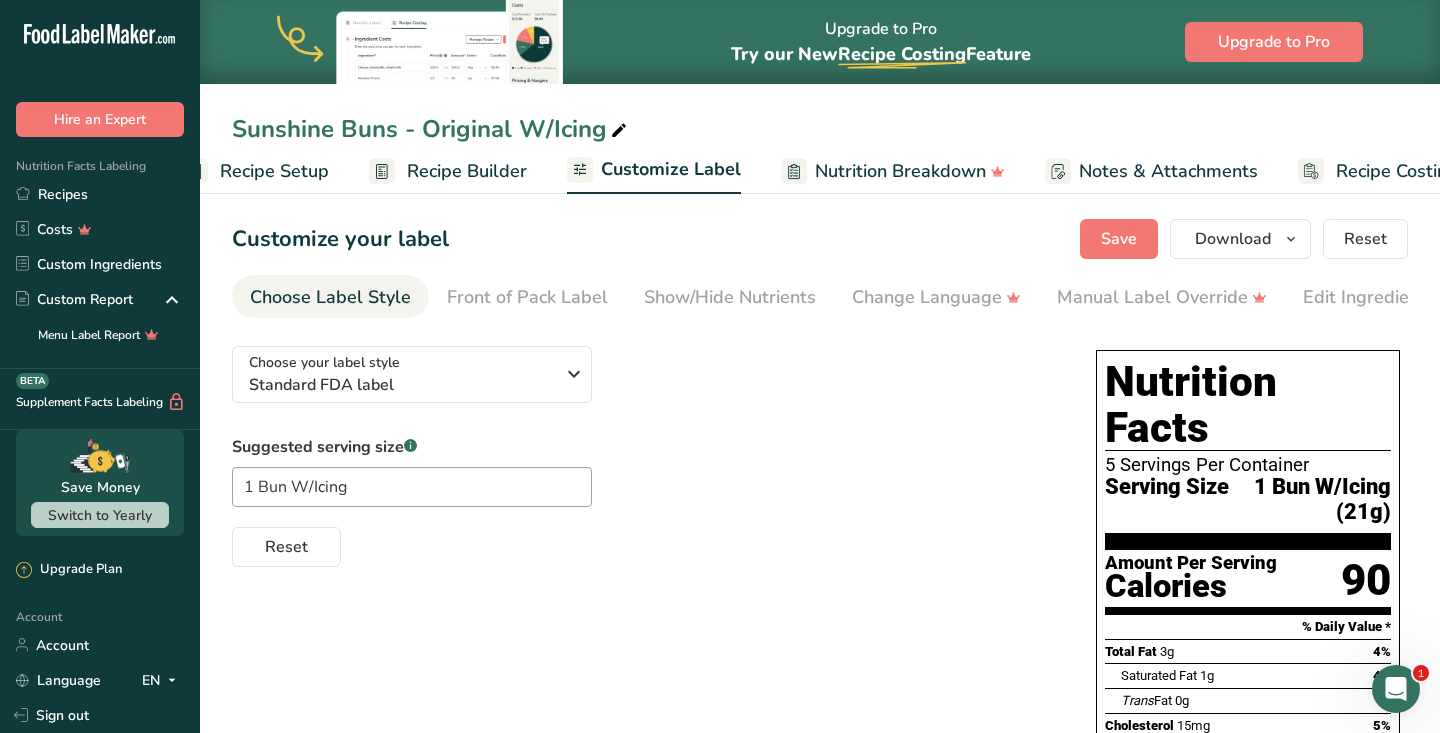 scroll, scrollTop: 0, scrollLeft: 119, axis: horizontal 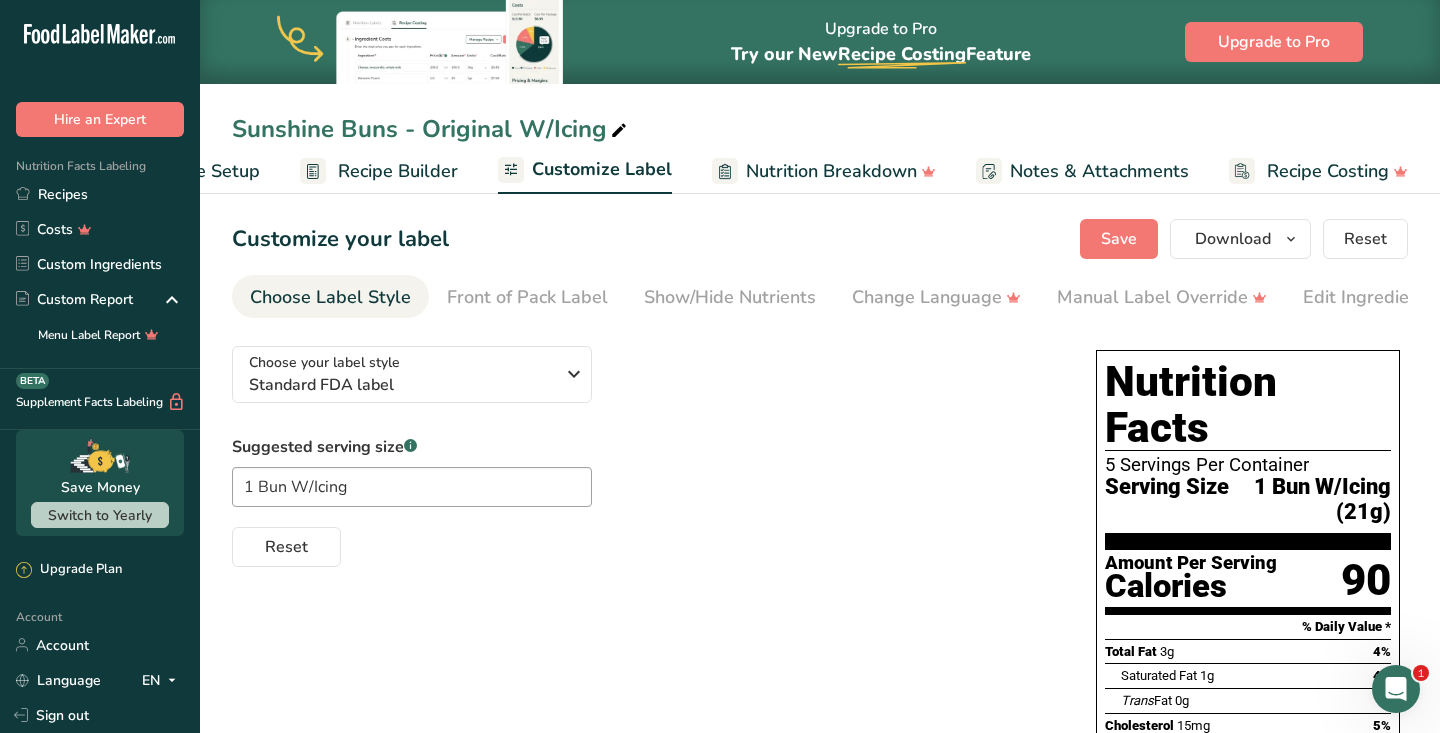 click on "Recipe Builder" at bounding box center [398, 171] 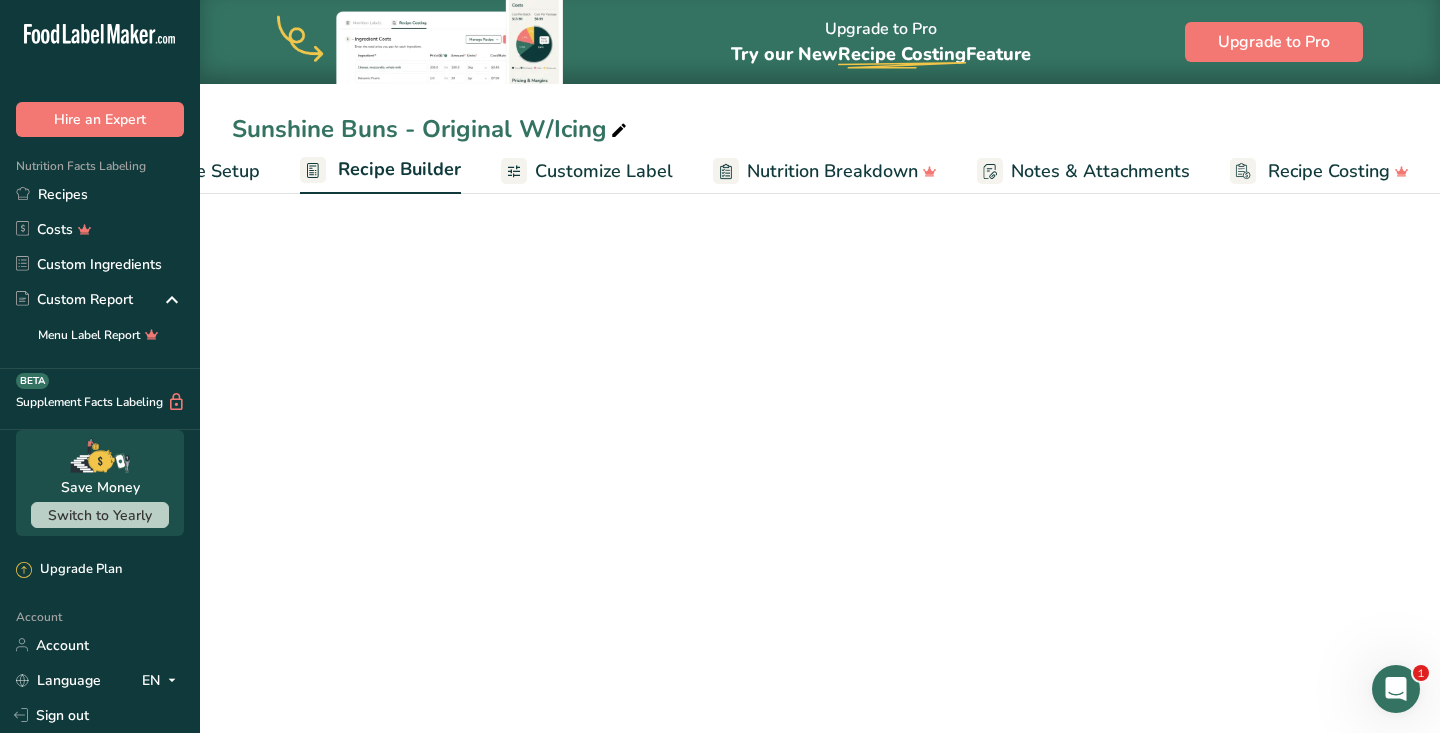 scroll, scrollTop: 0, scrollLeft: 119, axis: horizontal 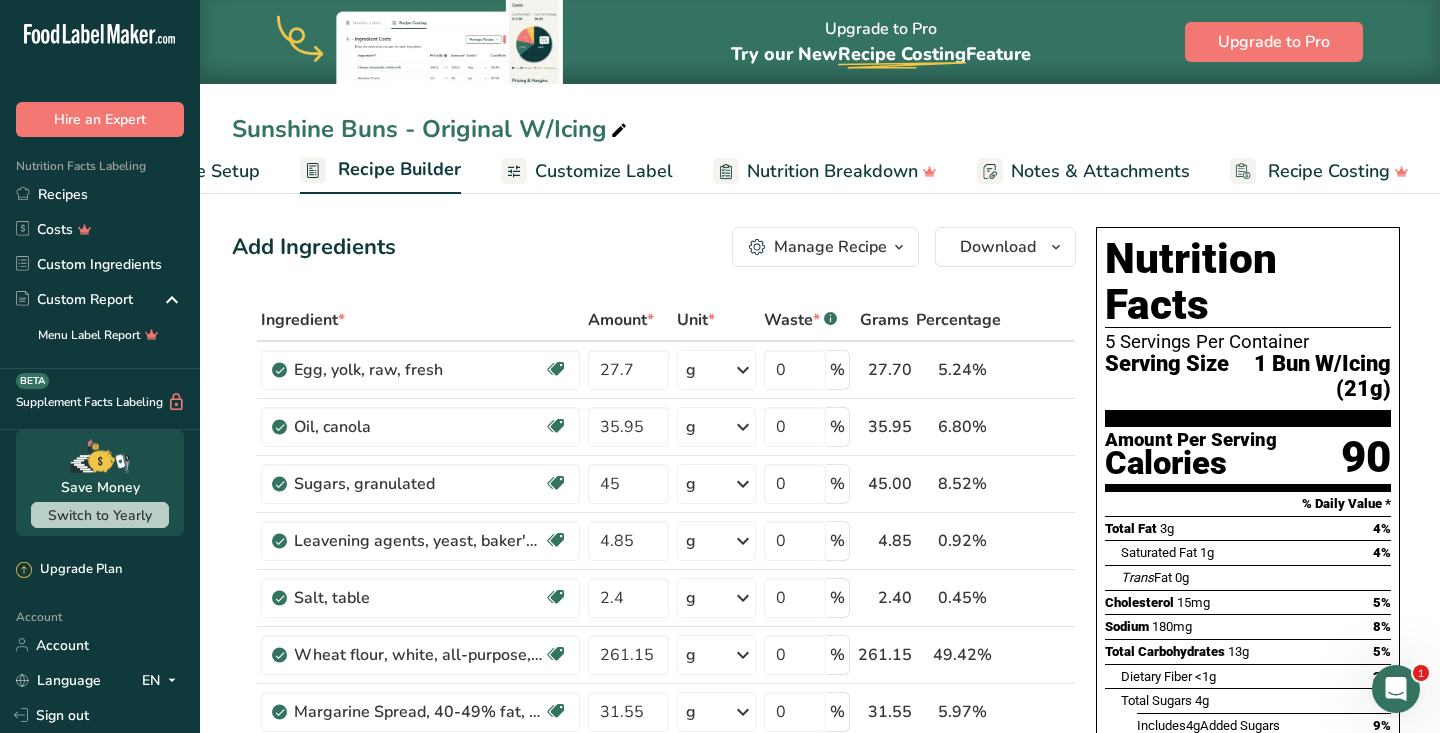 click 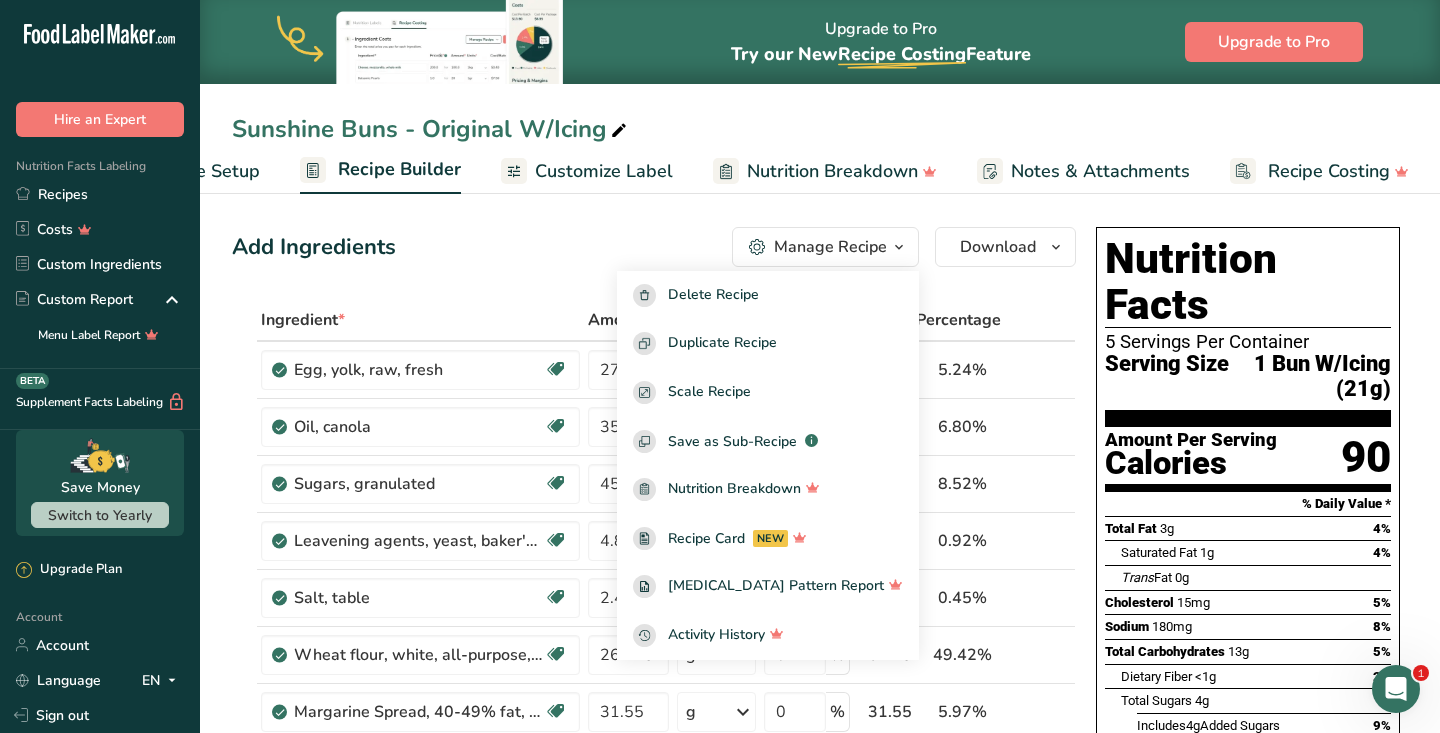 click on "Recipe Setup" at bounding box center (205, 171) 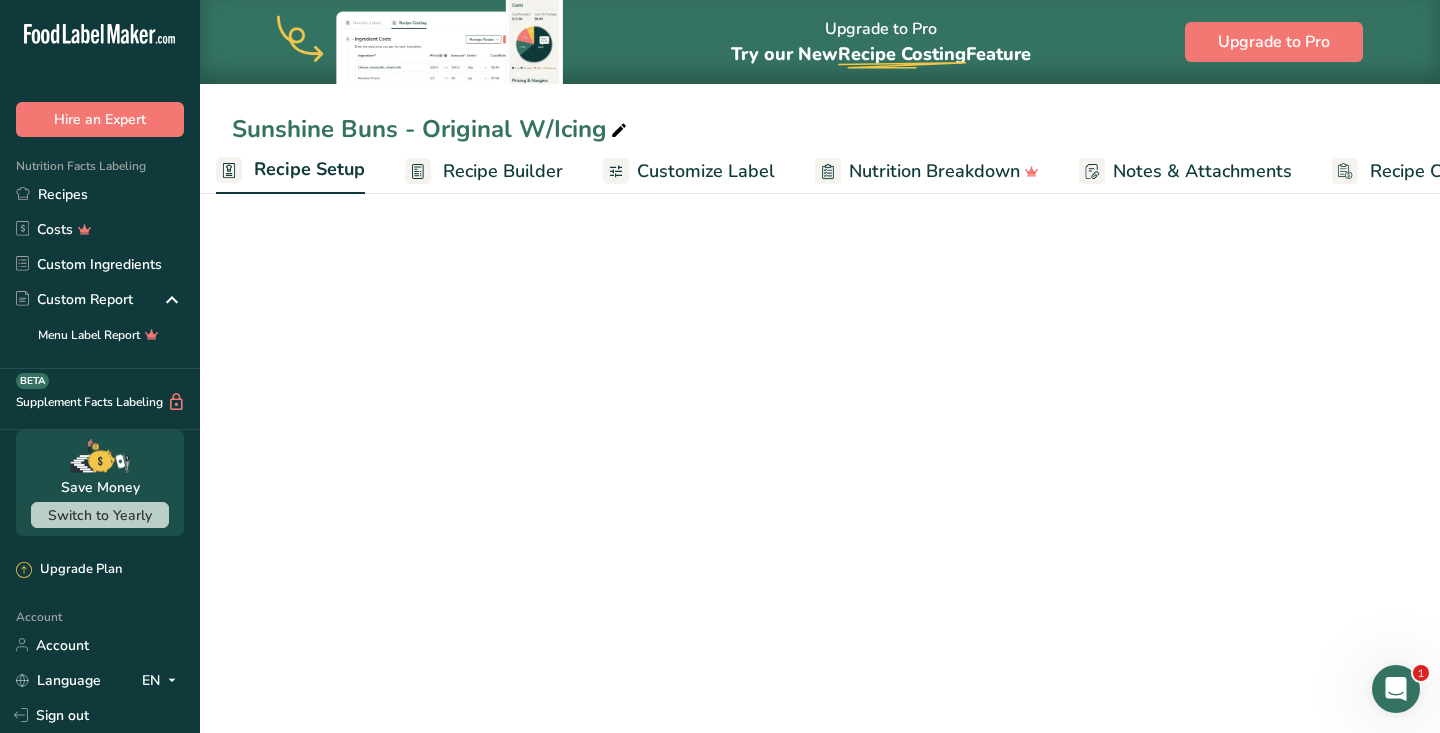 scroll, scrollTop: 0, scrollLeft: 7, axis: horizontal 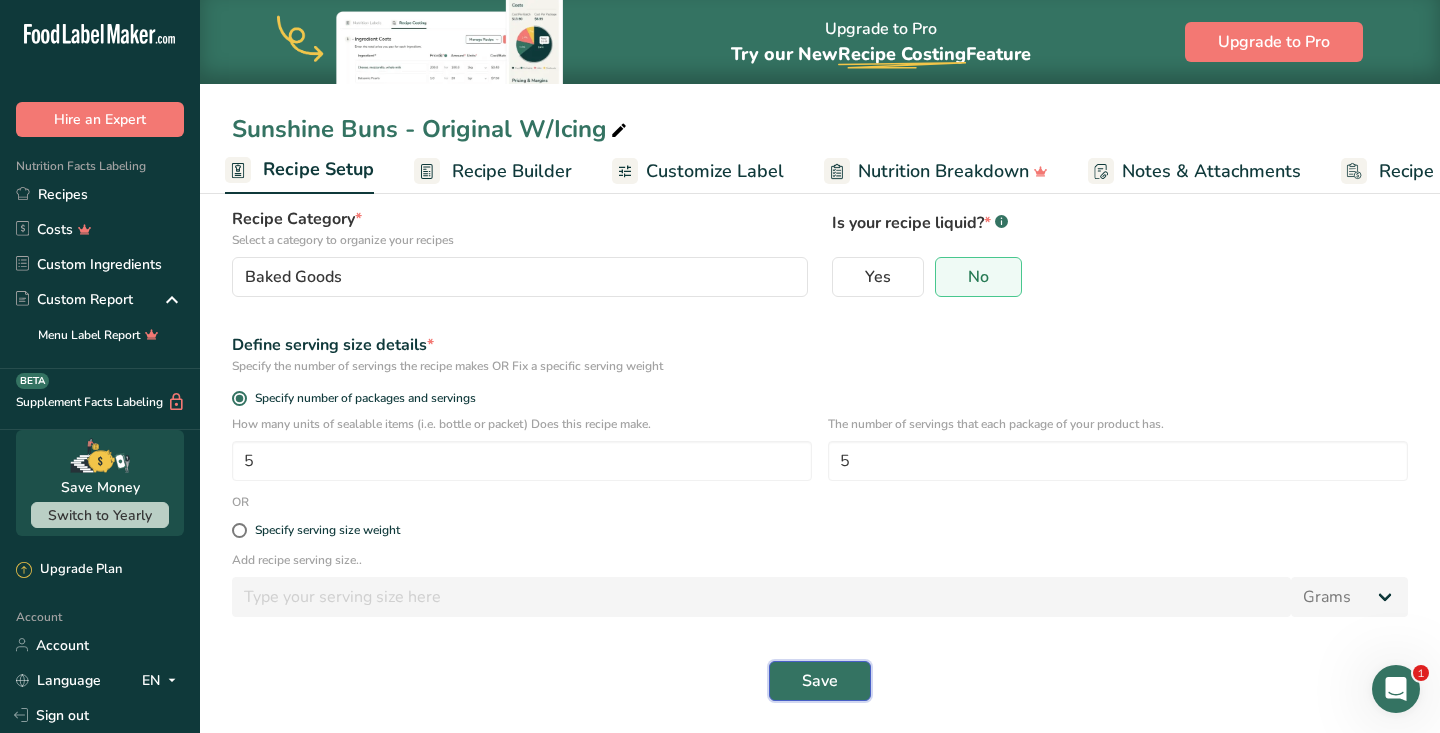 click on "Save" at bounding box center [820, 681] 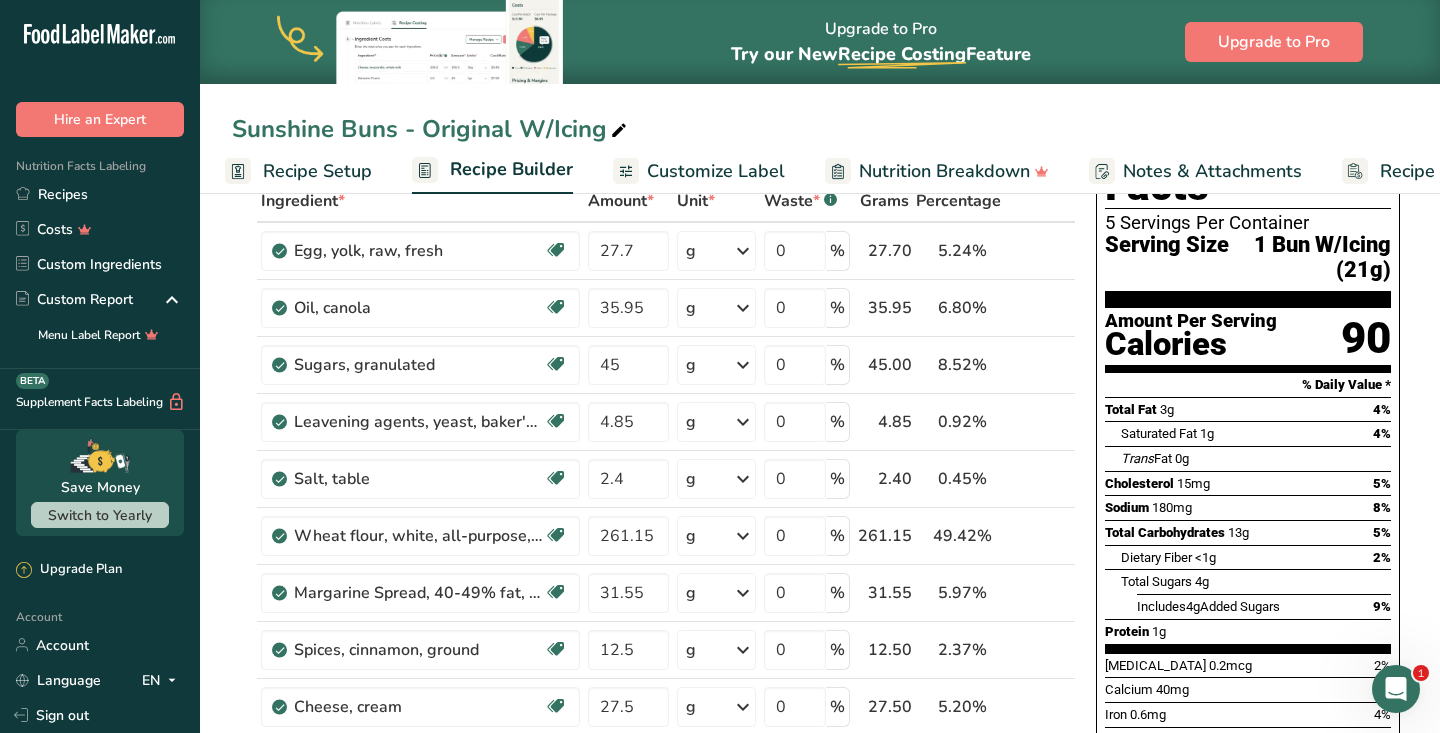 scroll, scrollTop: 125, scrollLeft: 0, axis: vertical 